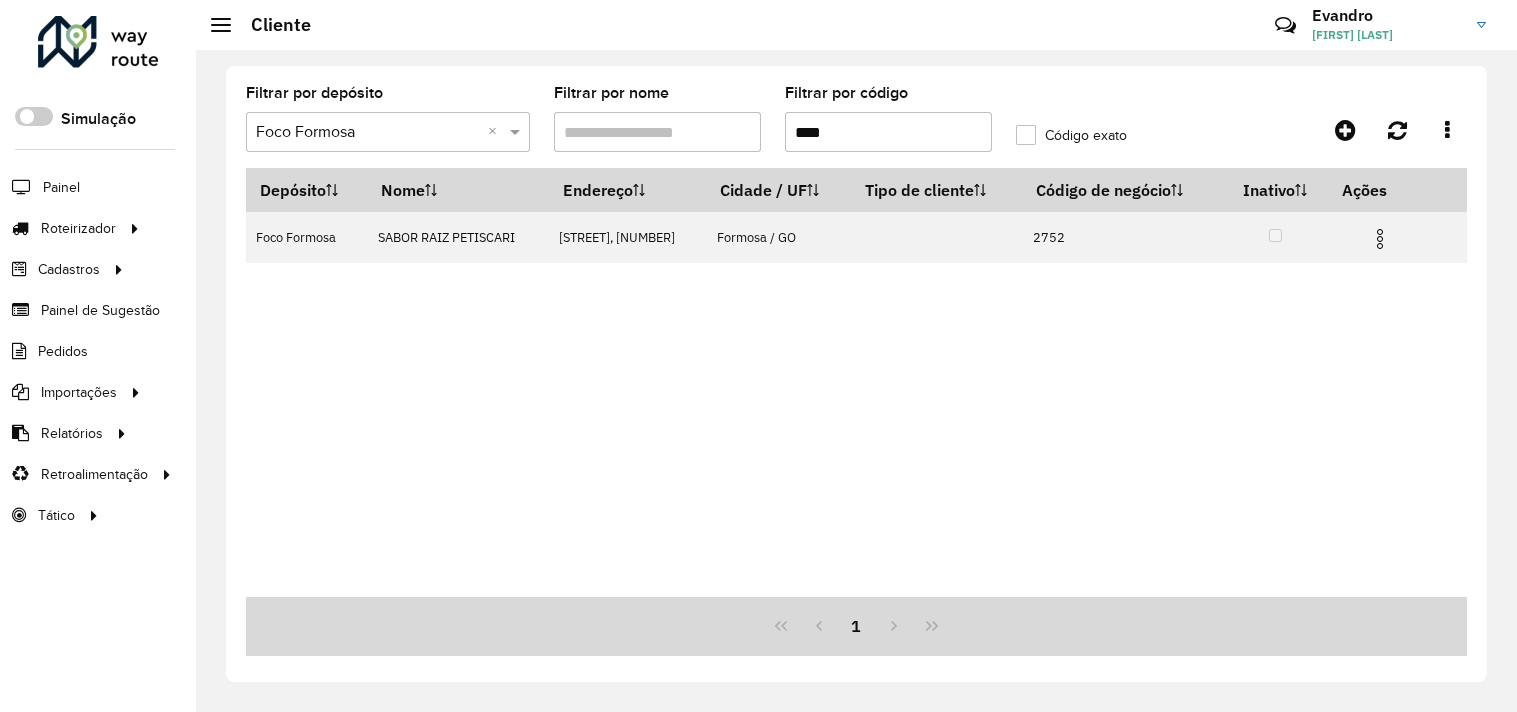 scroll, scrollTop: 0, scrollLeft: 0, axis: both 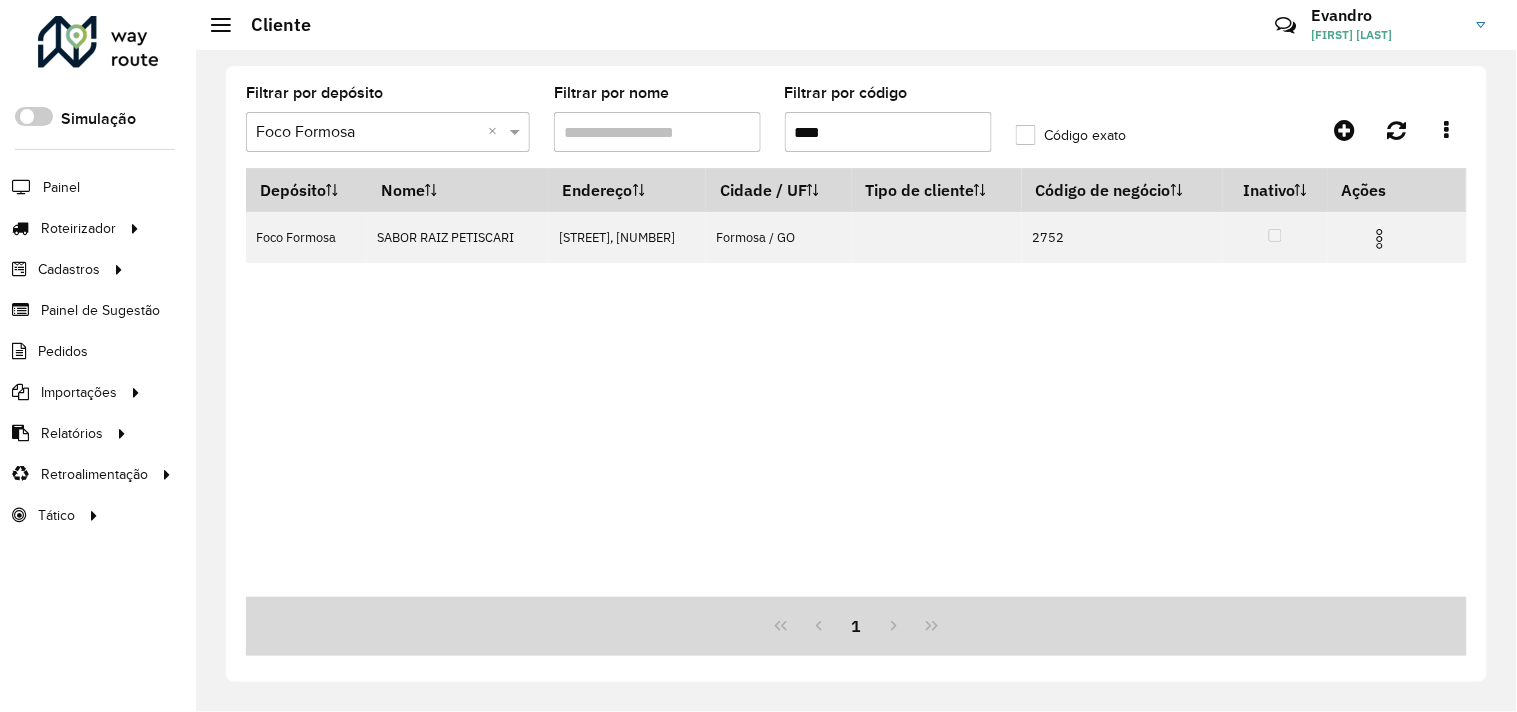 click on "Depósito   Nome   Endereço   Cidade / UF   Tipo de cliente   Código de negócio   Inativo   Ações   Foco Formosa   SABOR RAIZ PETISCARI  Avenida Posto Agropecuário, 856  Formosa / GO      2752" at bounding box center (856, 382) 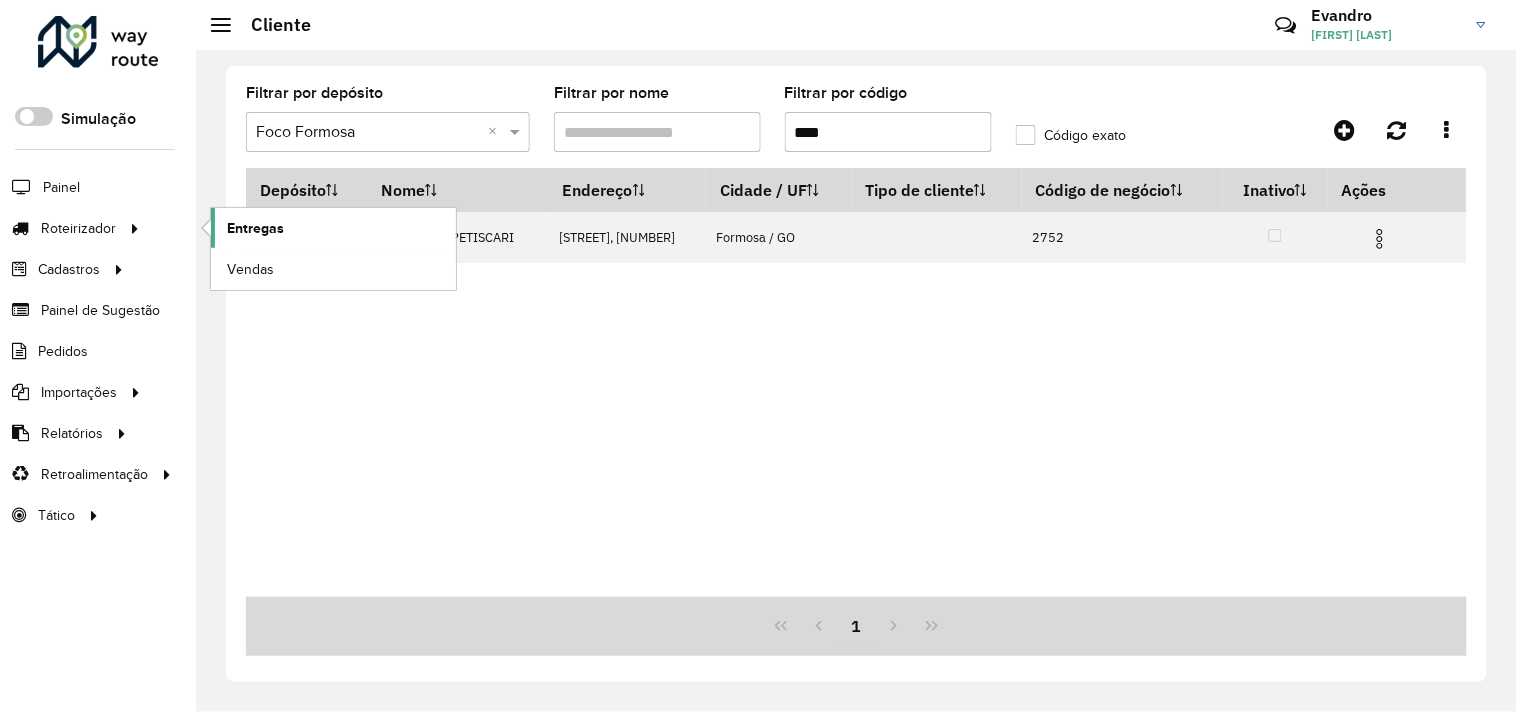 click on "Entregas" 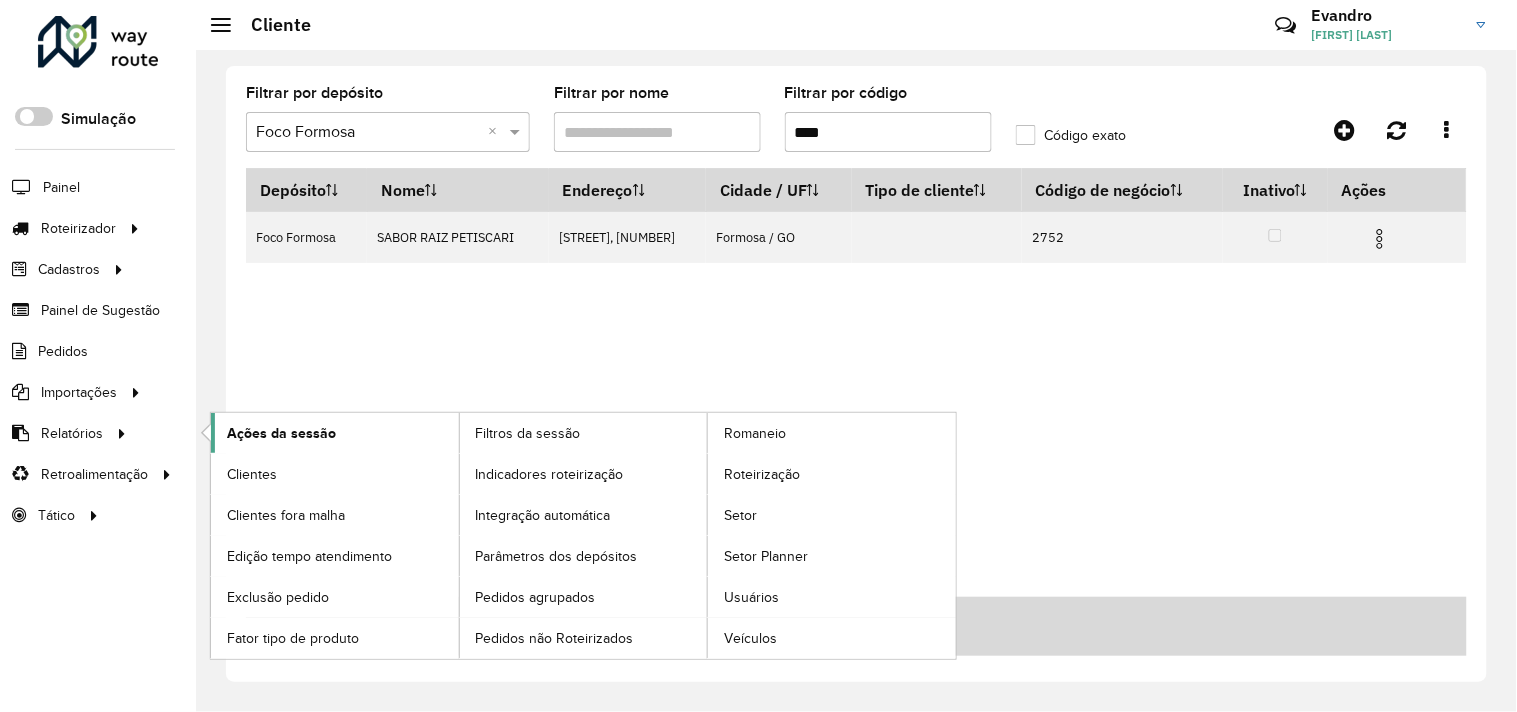 click on "Ações da sessão" 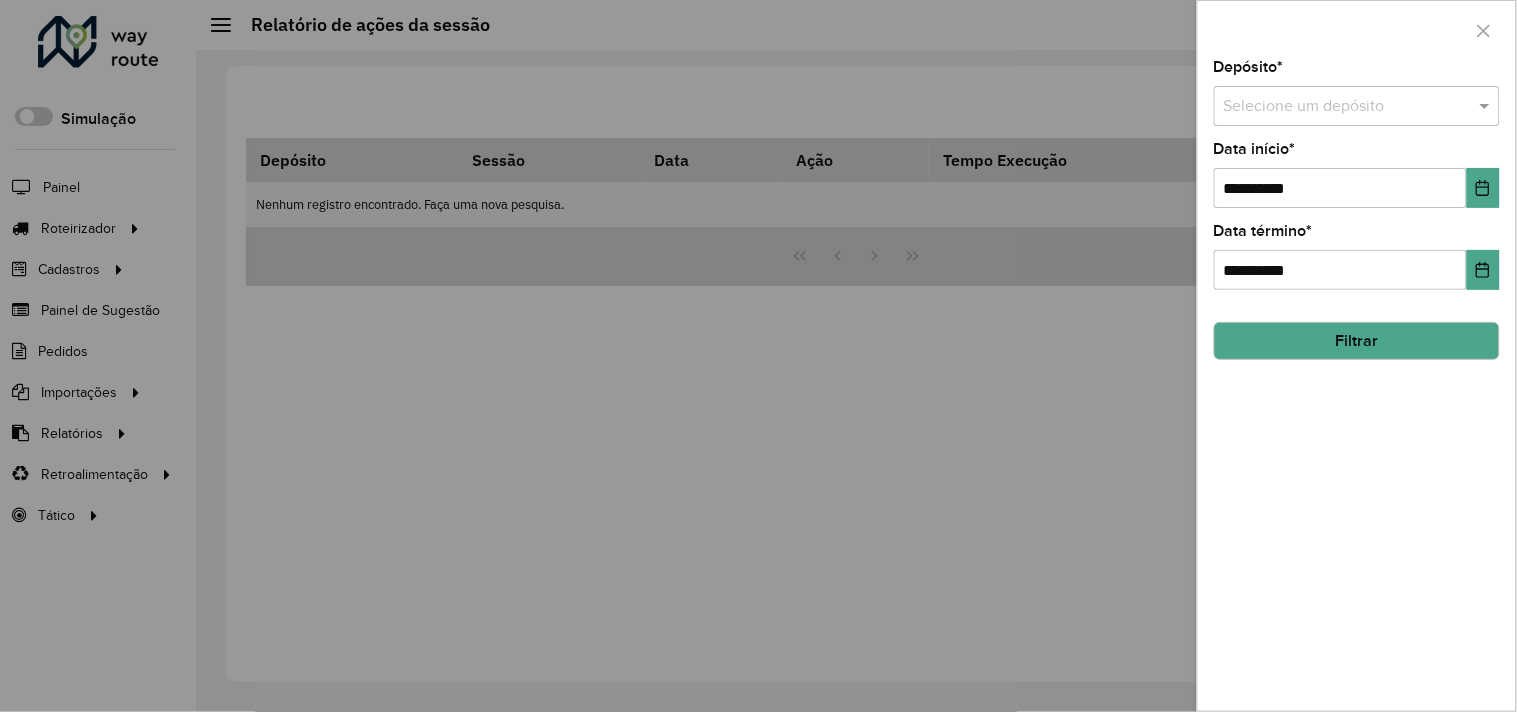 click at bounding box center (1337, 107) 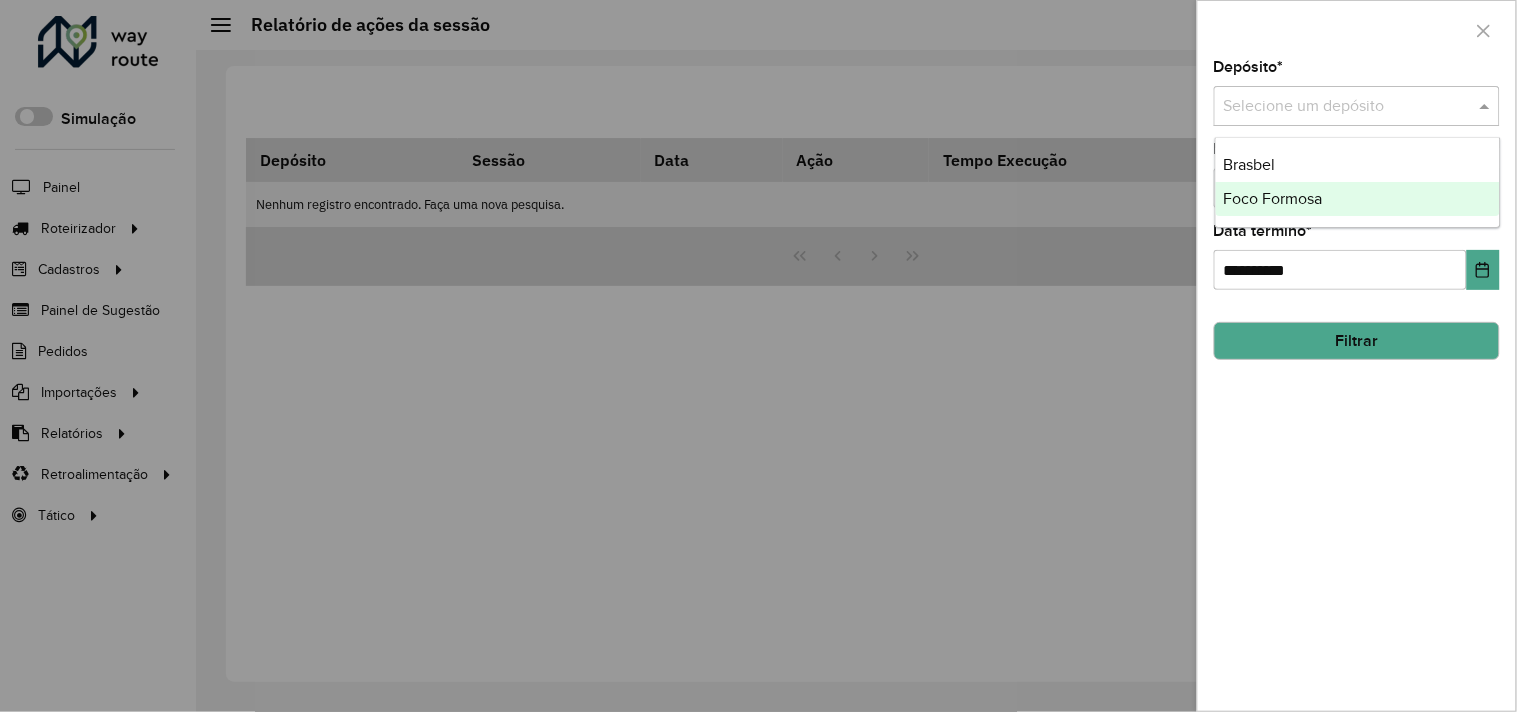 click on "Foco Formosa" at bounding box center (1273, 198) 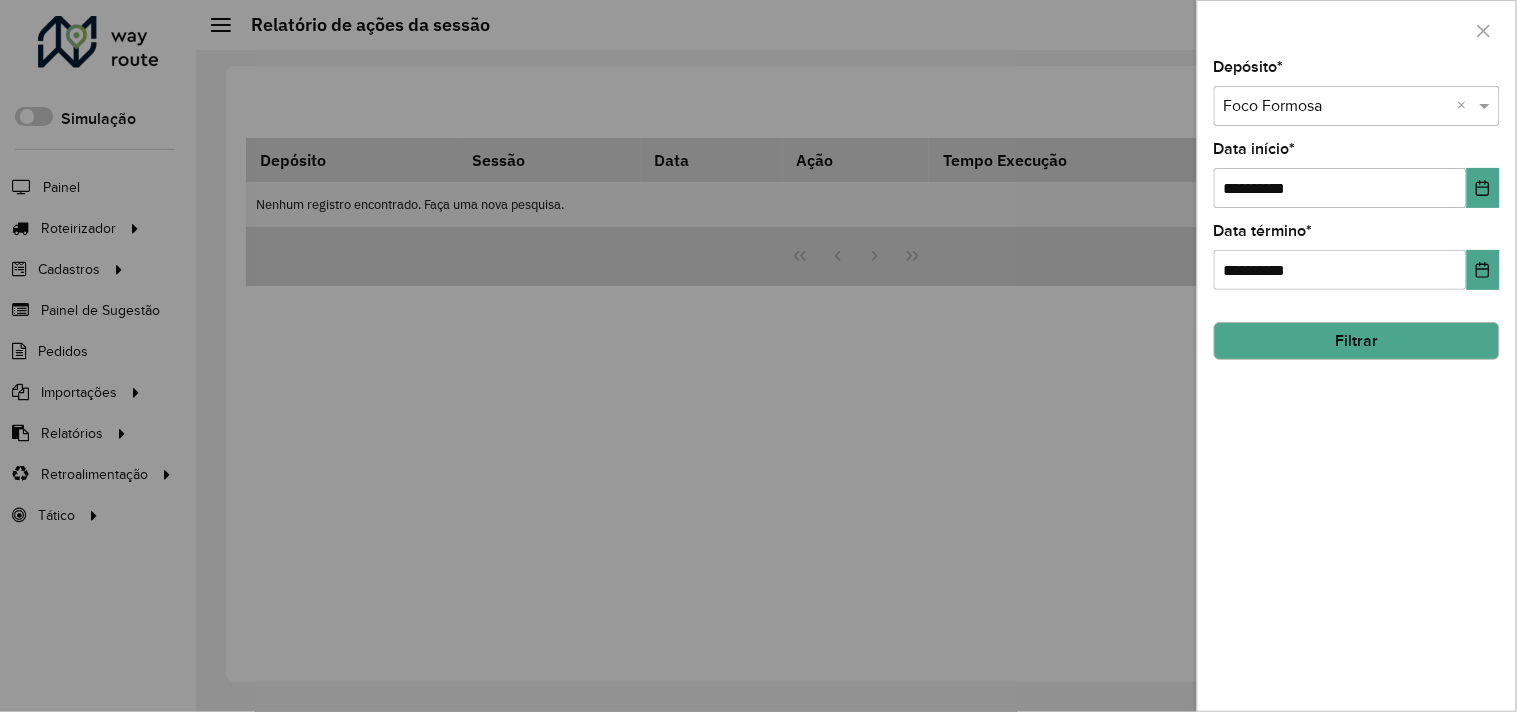 click on "Filtrar" 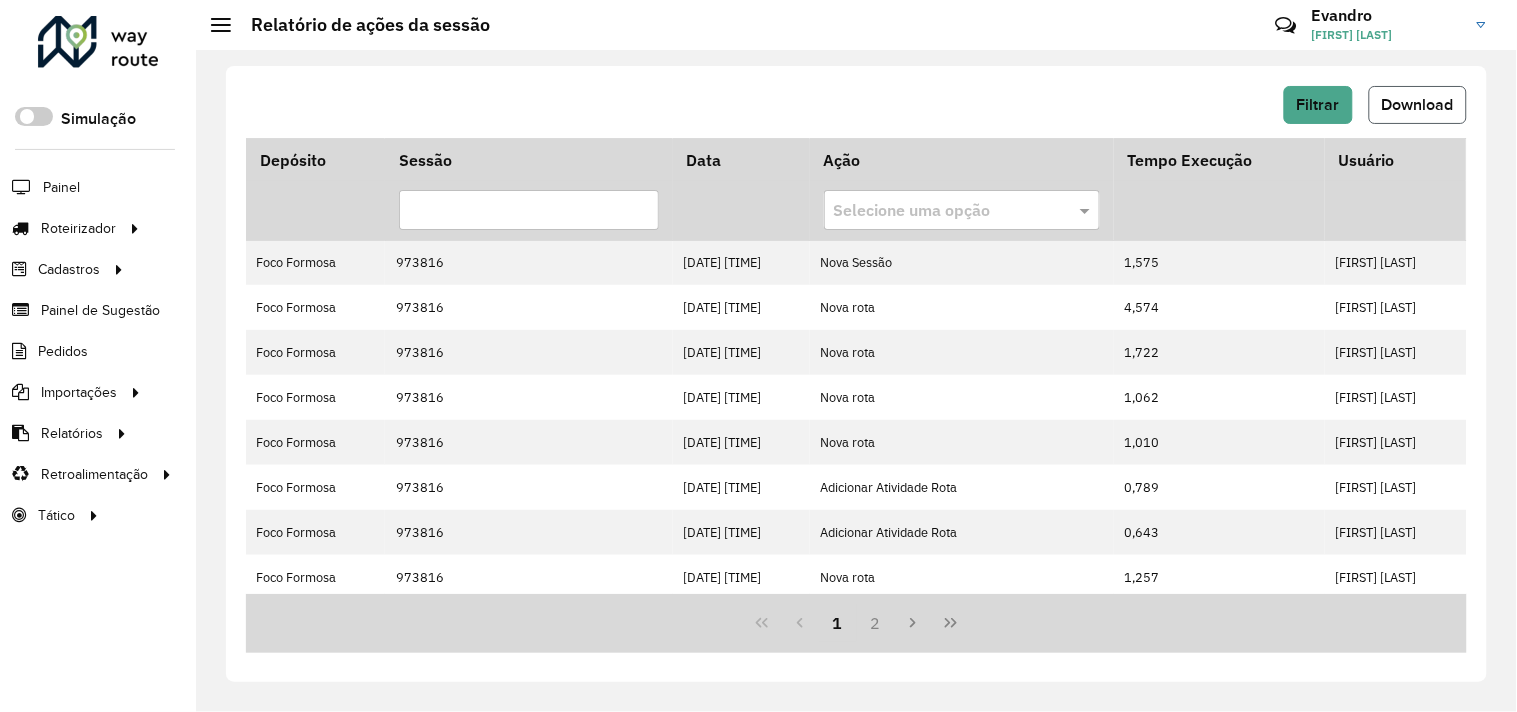 click on "Download" 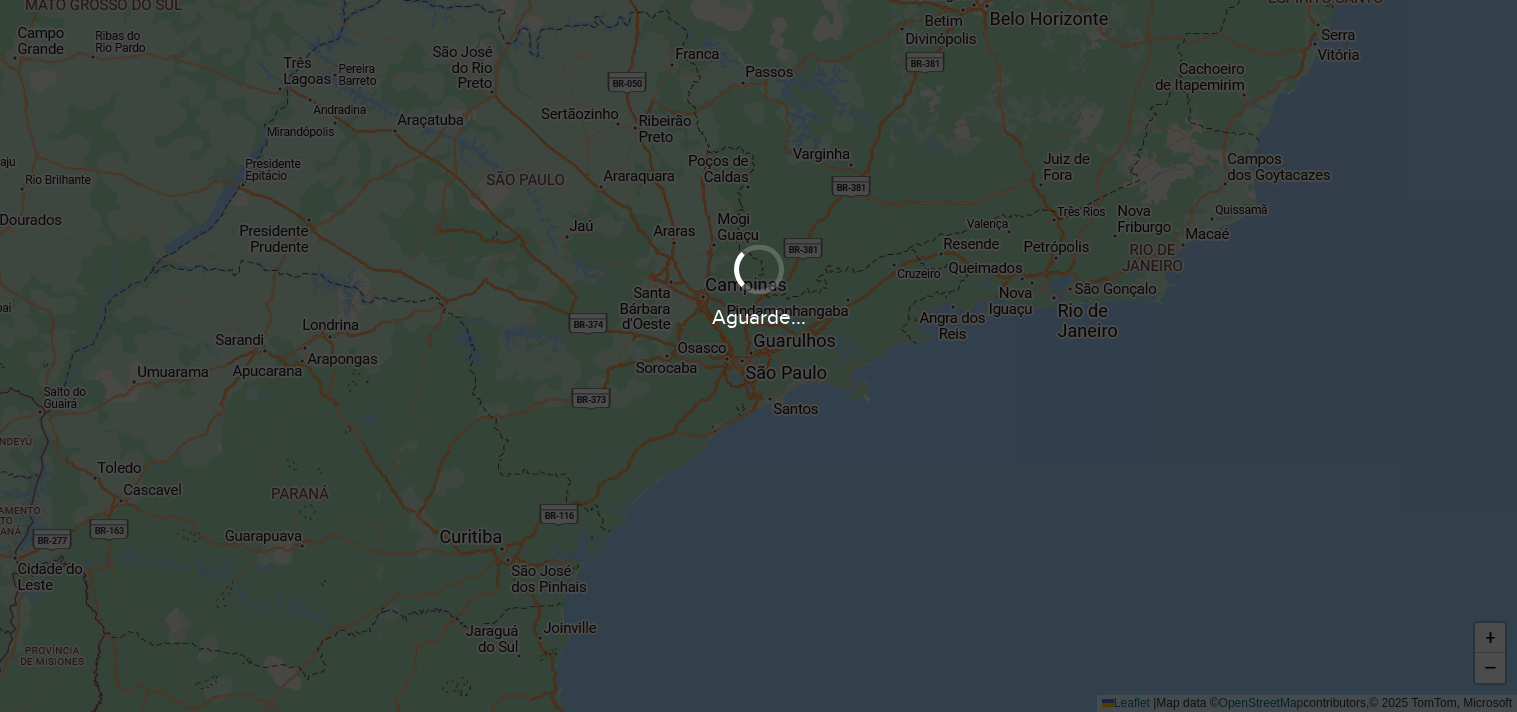 scroll, scrollTop: 0, scrollLeft: 0, axis: both 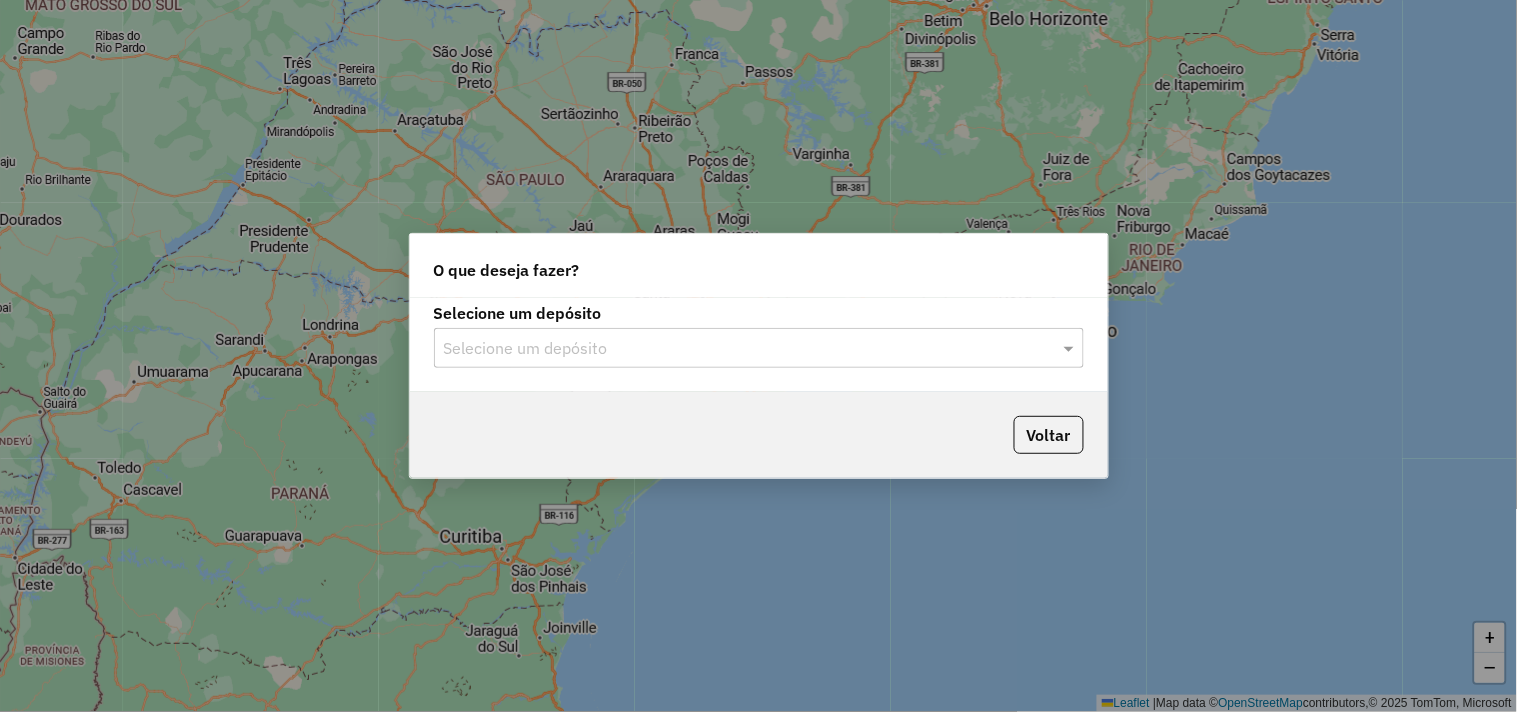 click 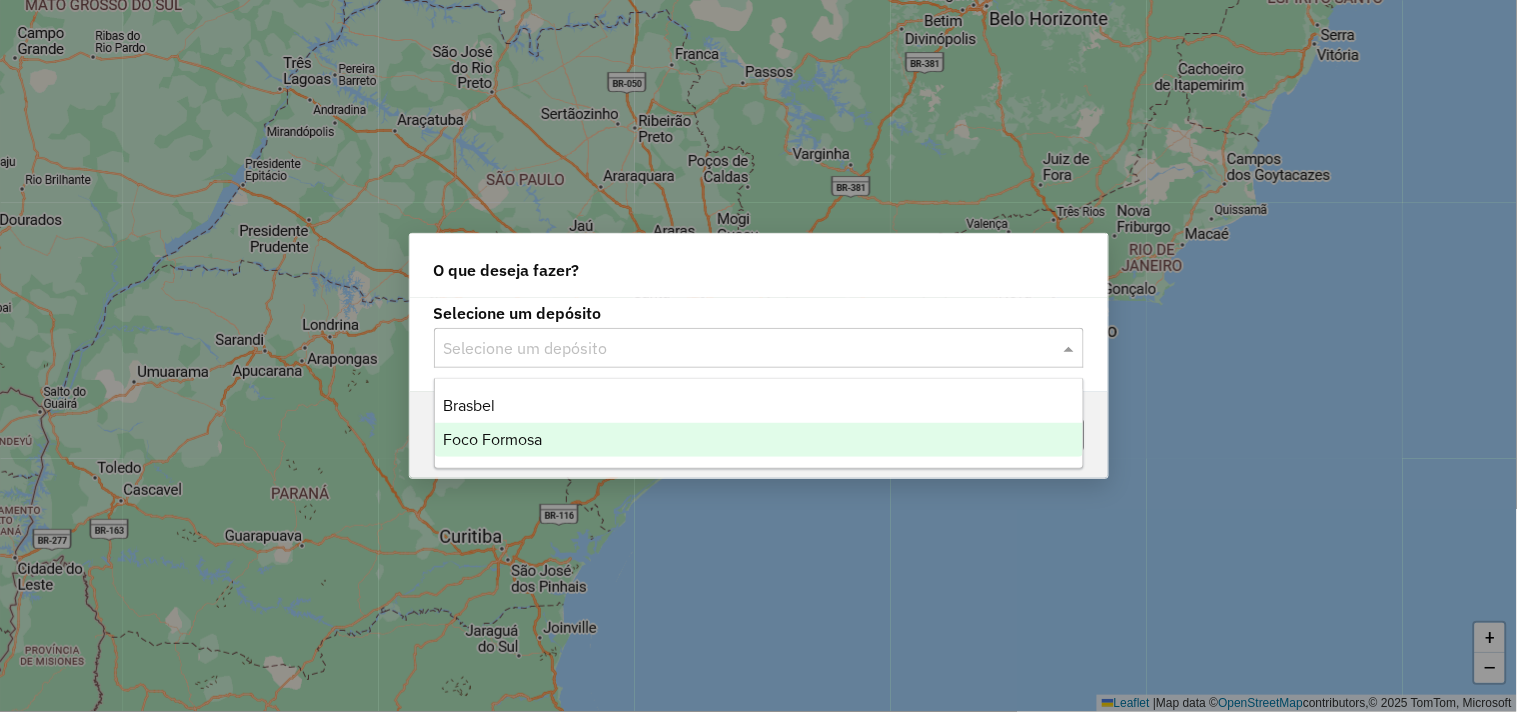 click on "Foco Formosa" at bounding box center (492, 439) 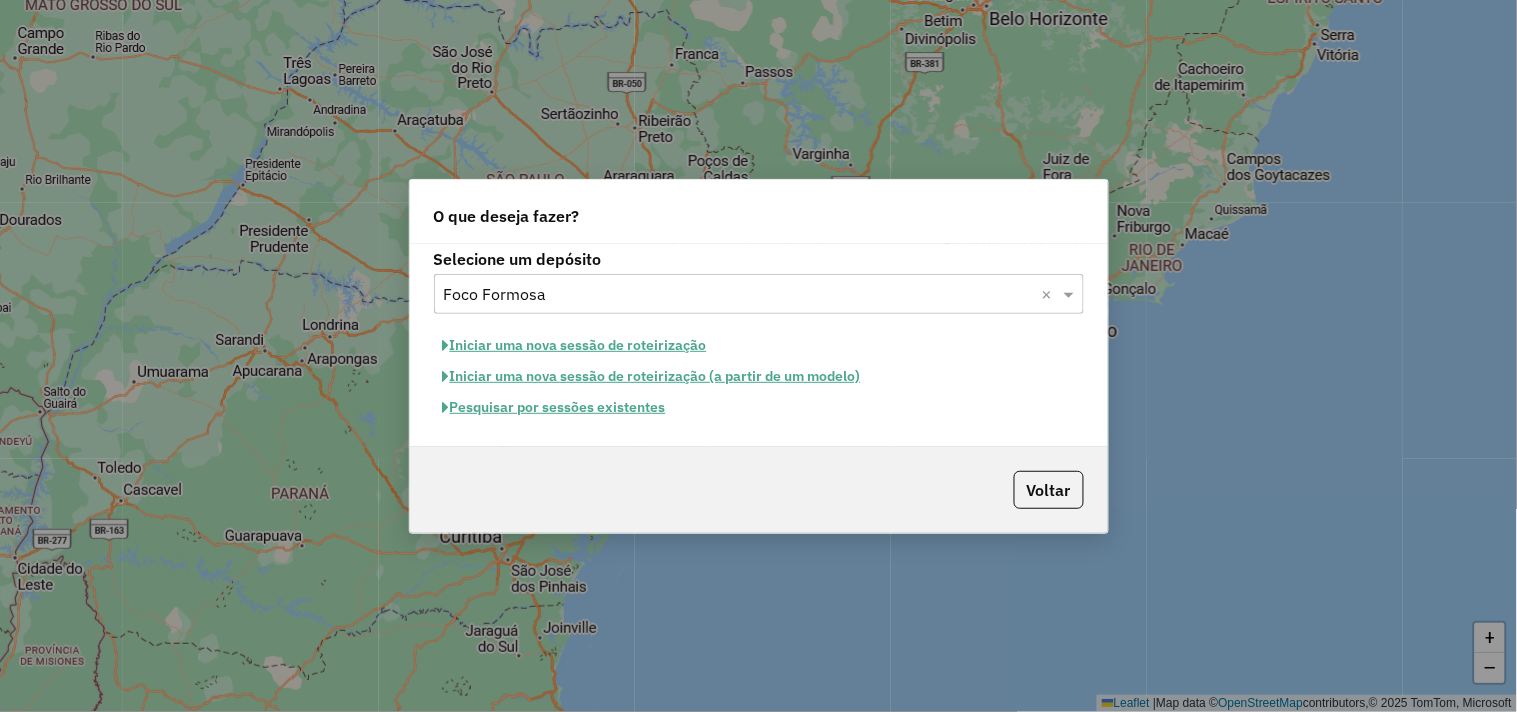 click on "Iniciar uma nova sessão de roteirização" 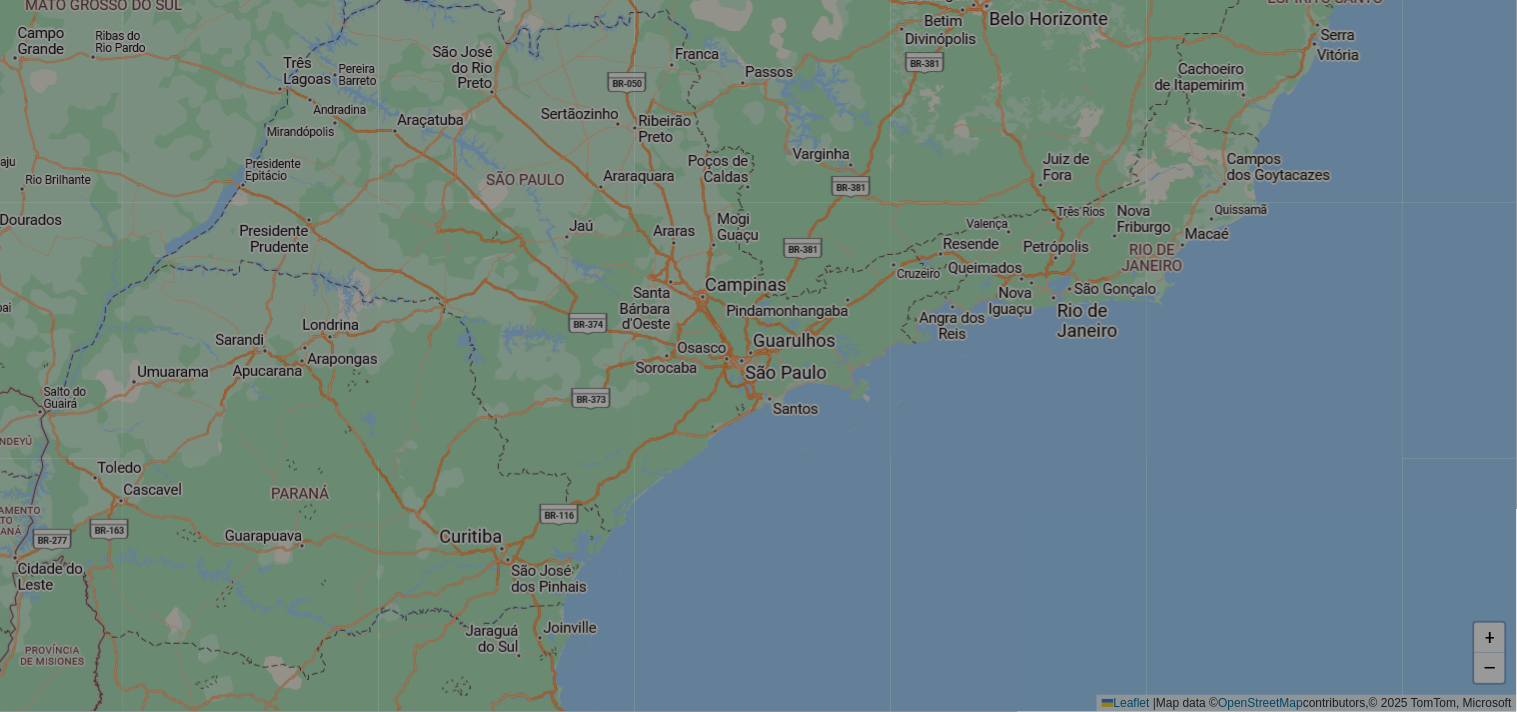 select on "*" 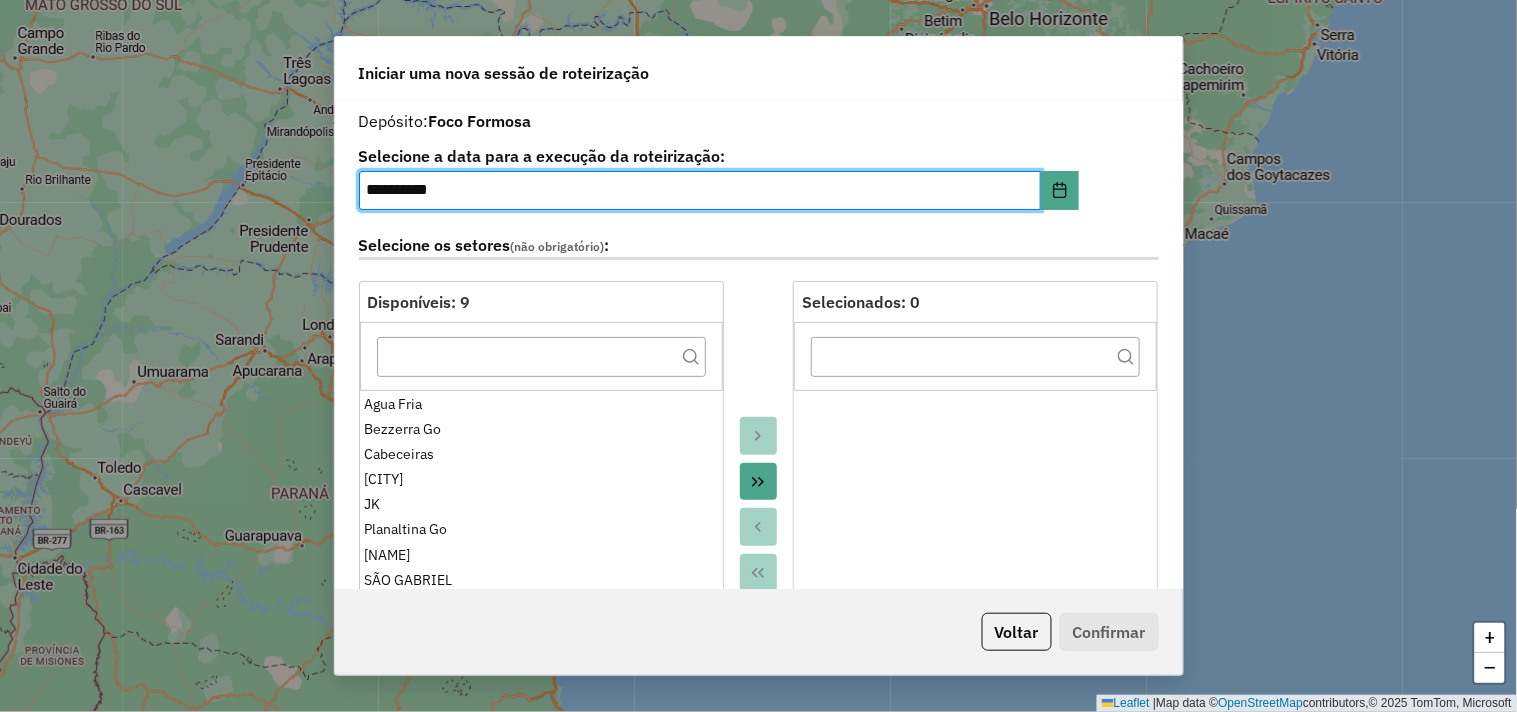 scroll, scrollTop: 111, scrollLeft: 0, axis: vertical 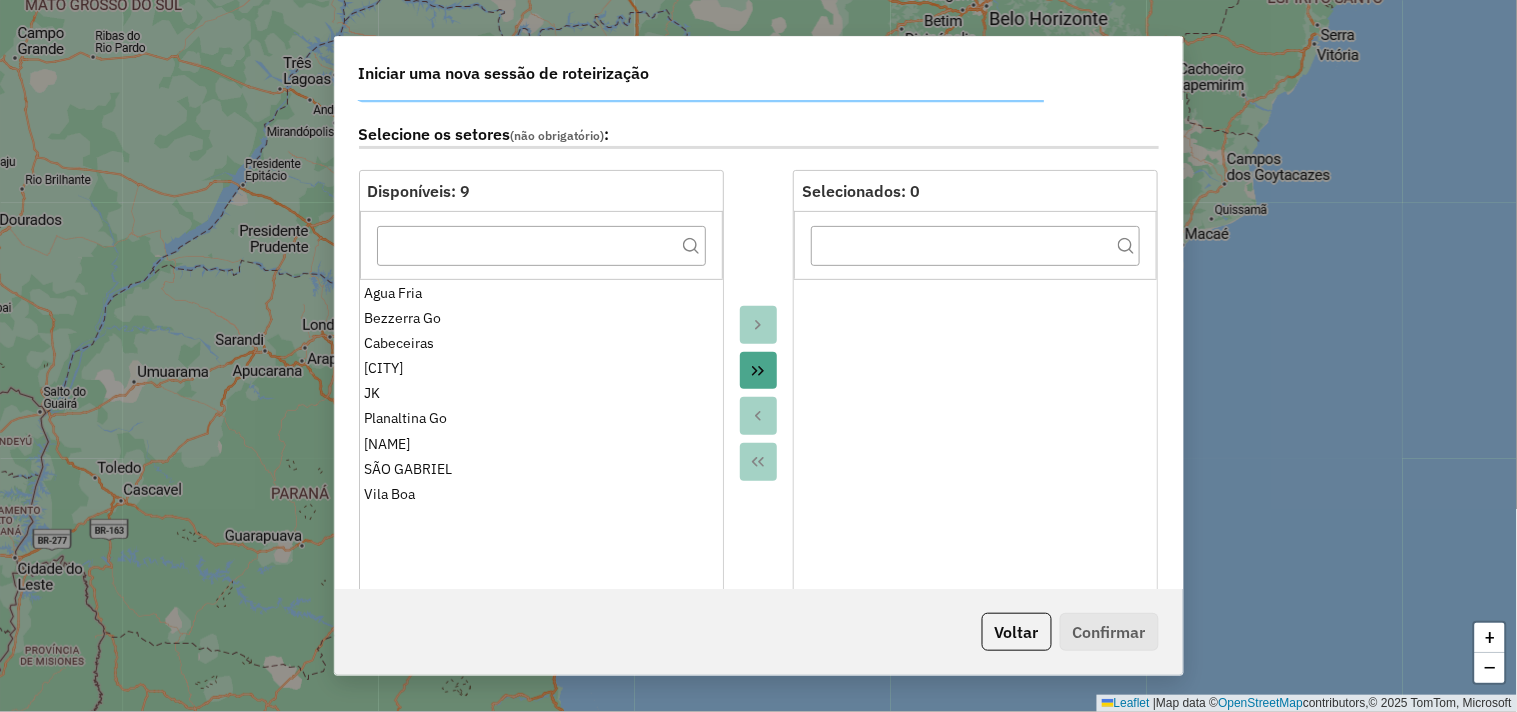 click 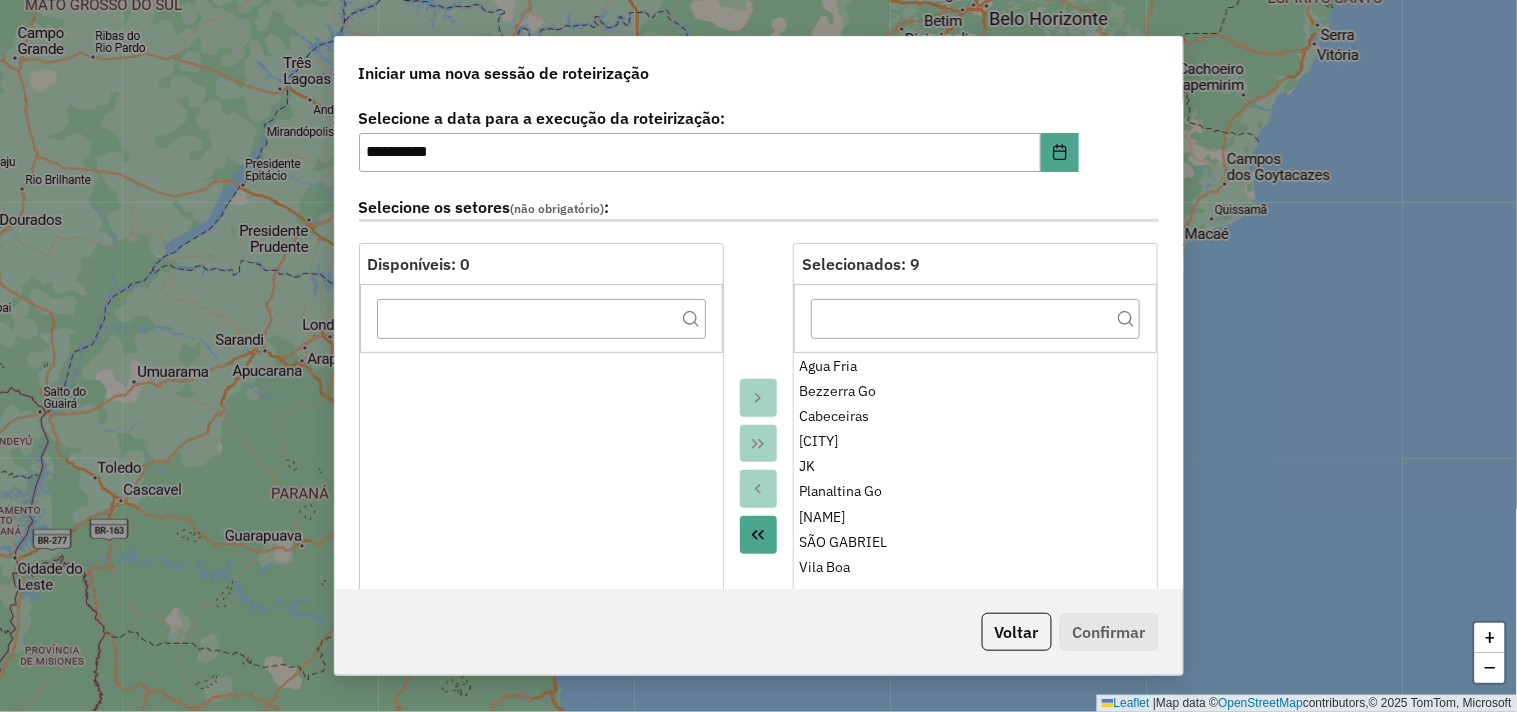 scroll, scrollTop: 0, scrollLeft: 0, axis: both 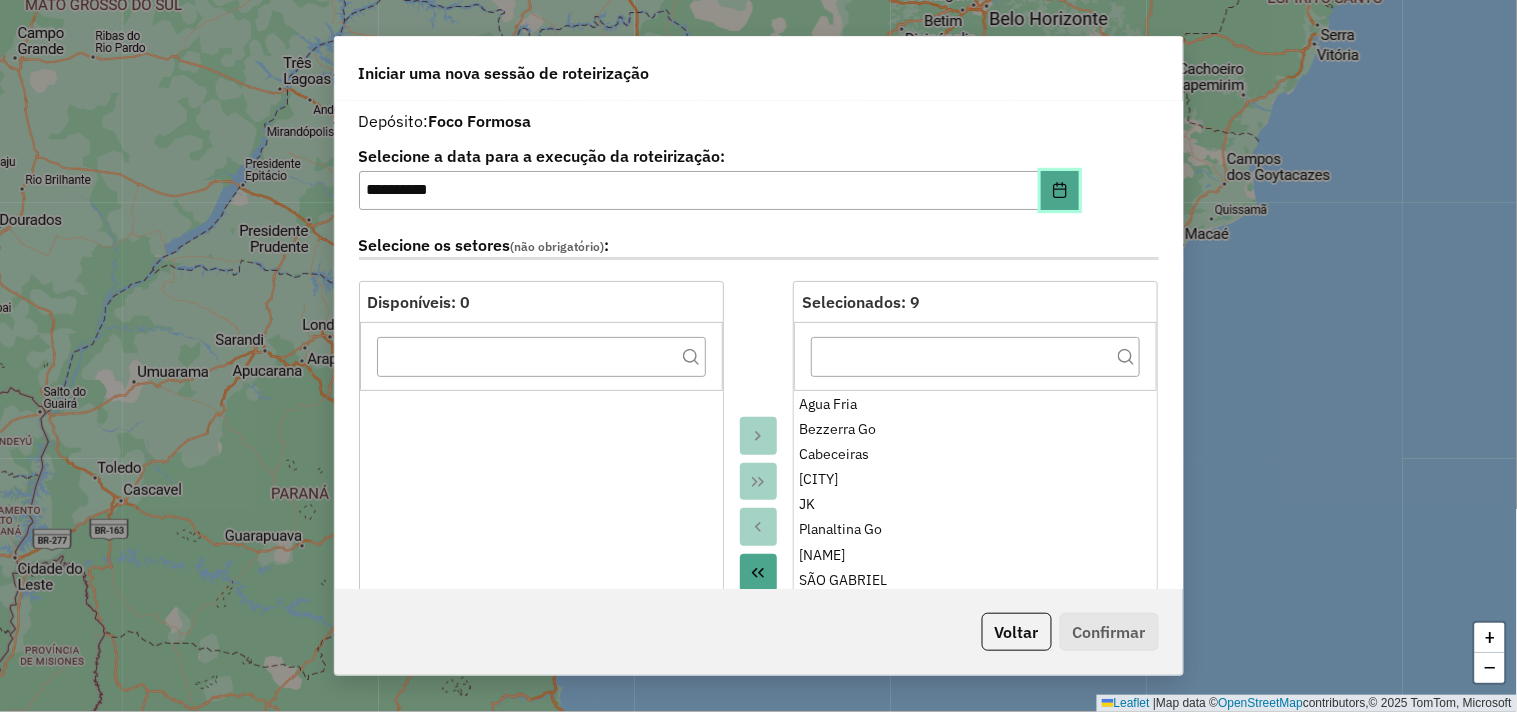 click at bounding box center (1060, 191) 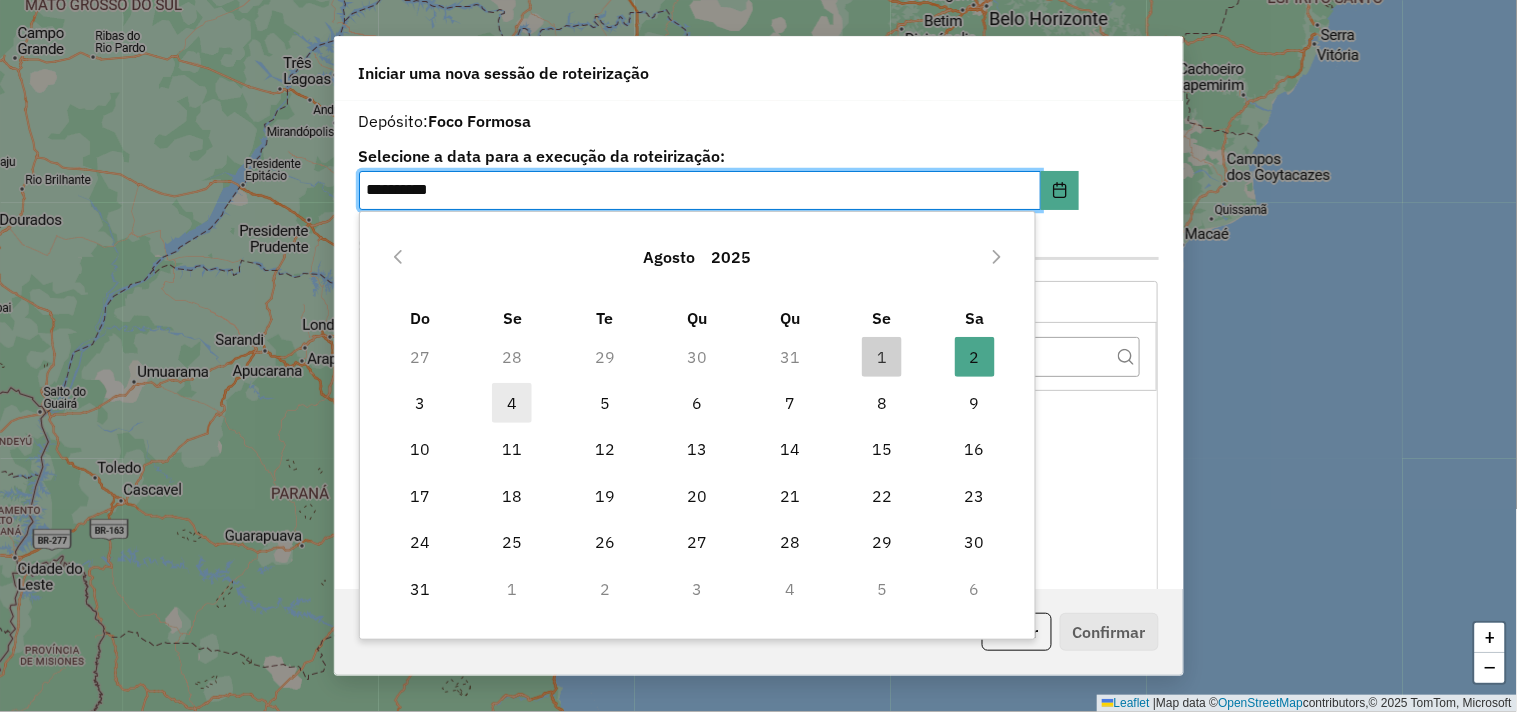 click on "4" at bounding box center (512, 403) 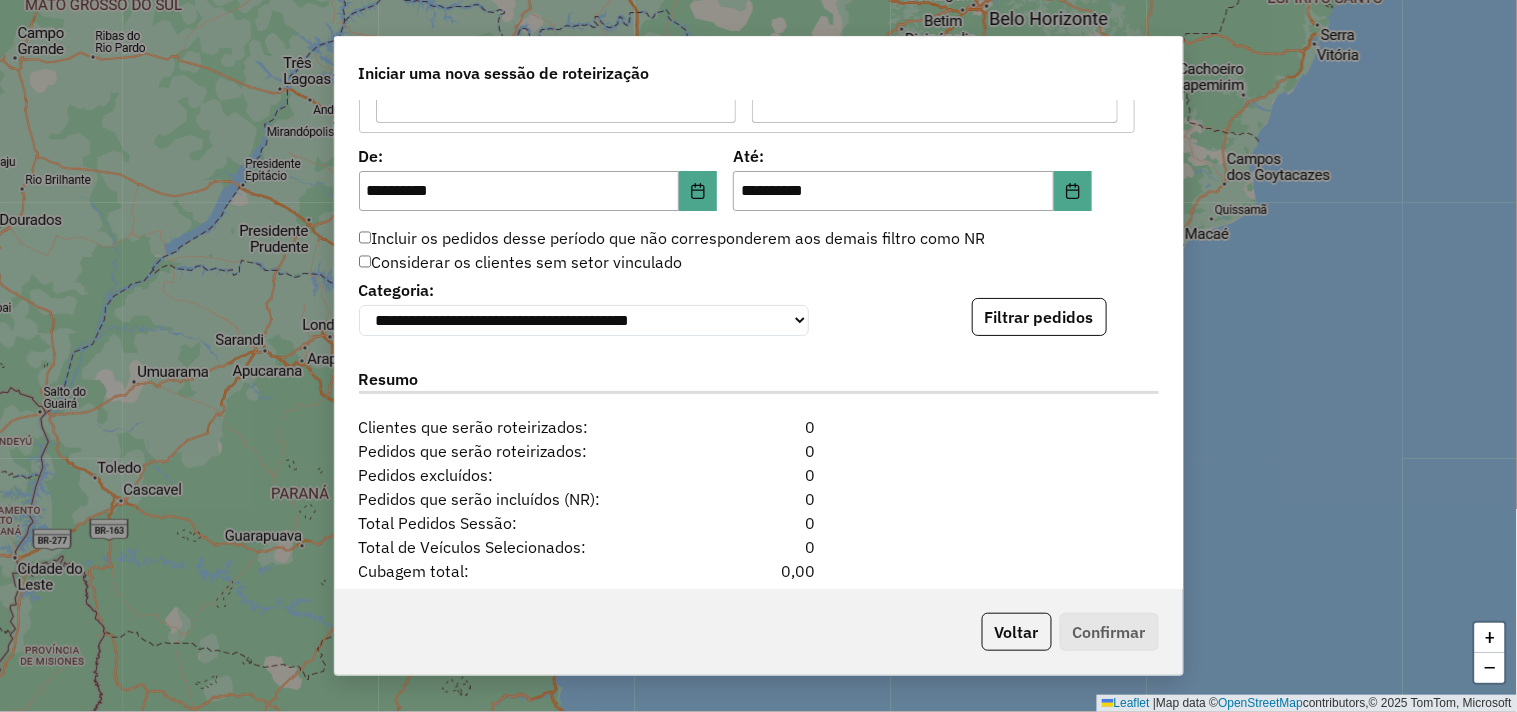 scroll, scrollTop: 1888, scrollLeft: 0, axis: vertical 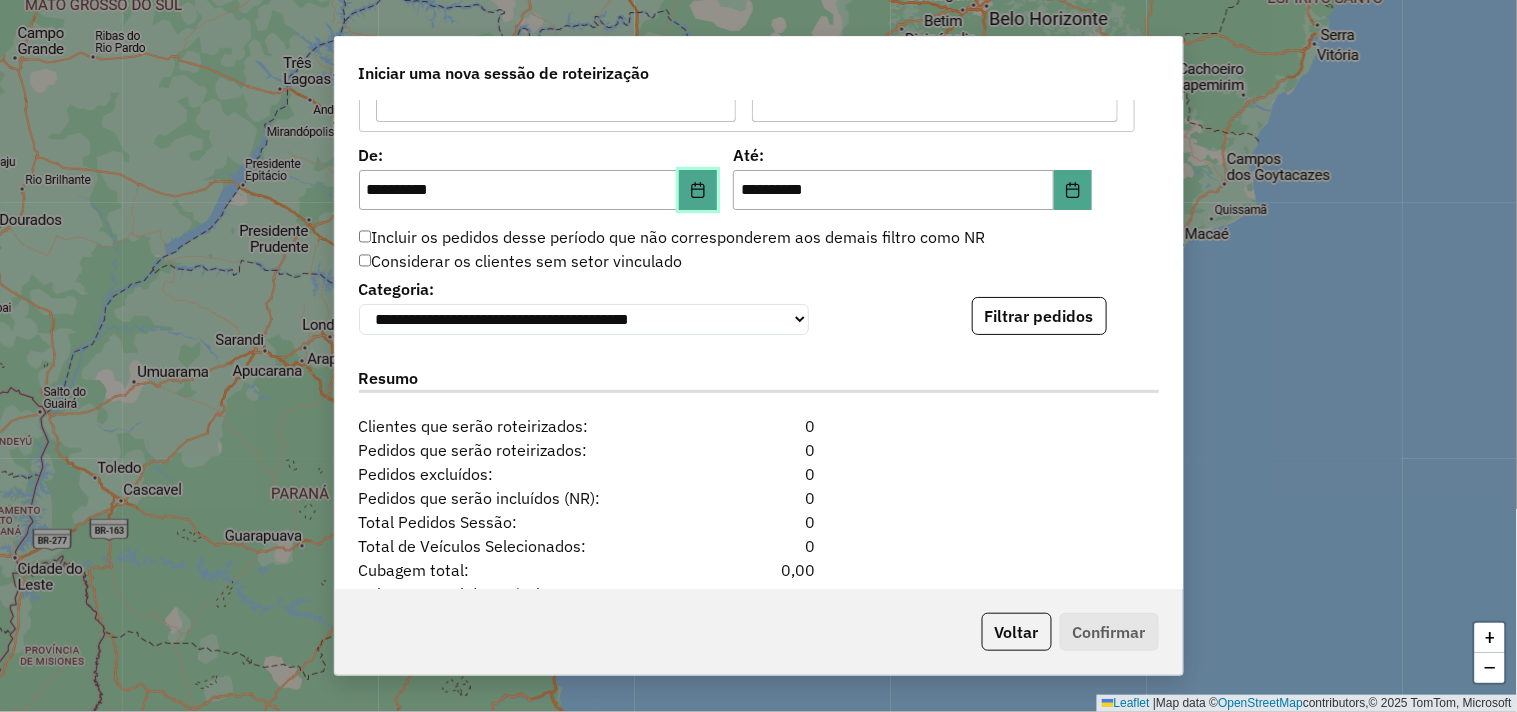 click 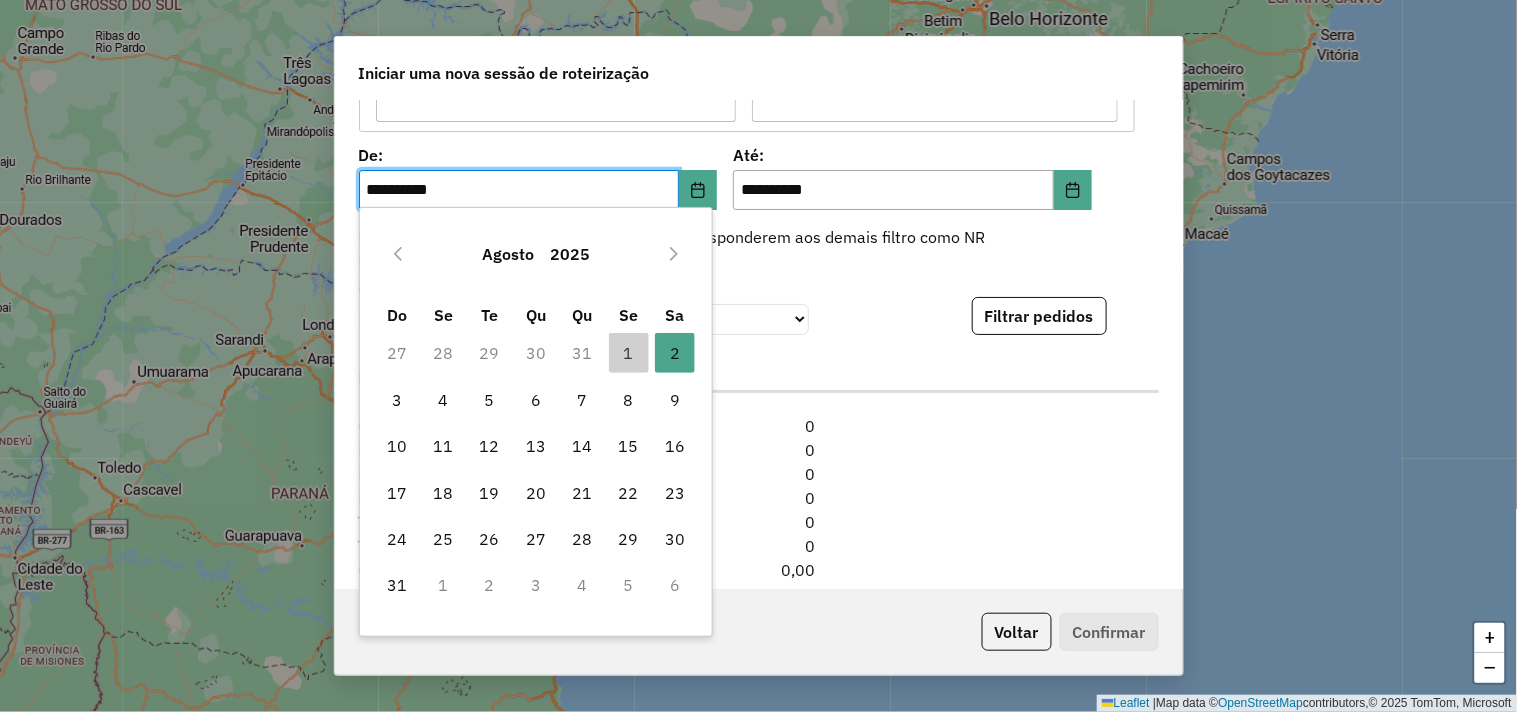 click on "3" at bounding box center [397, 400] 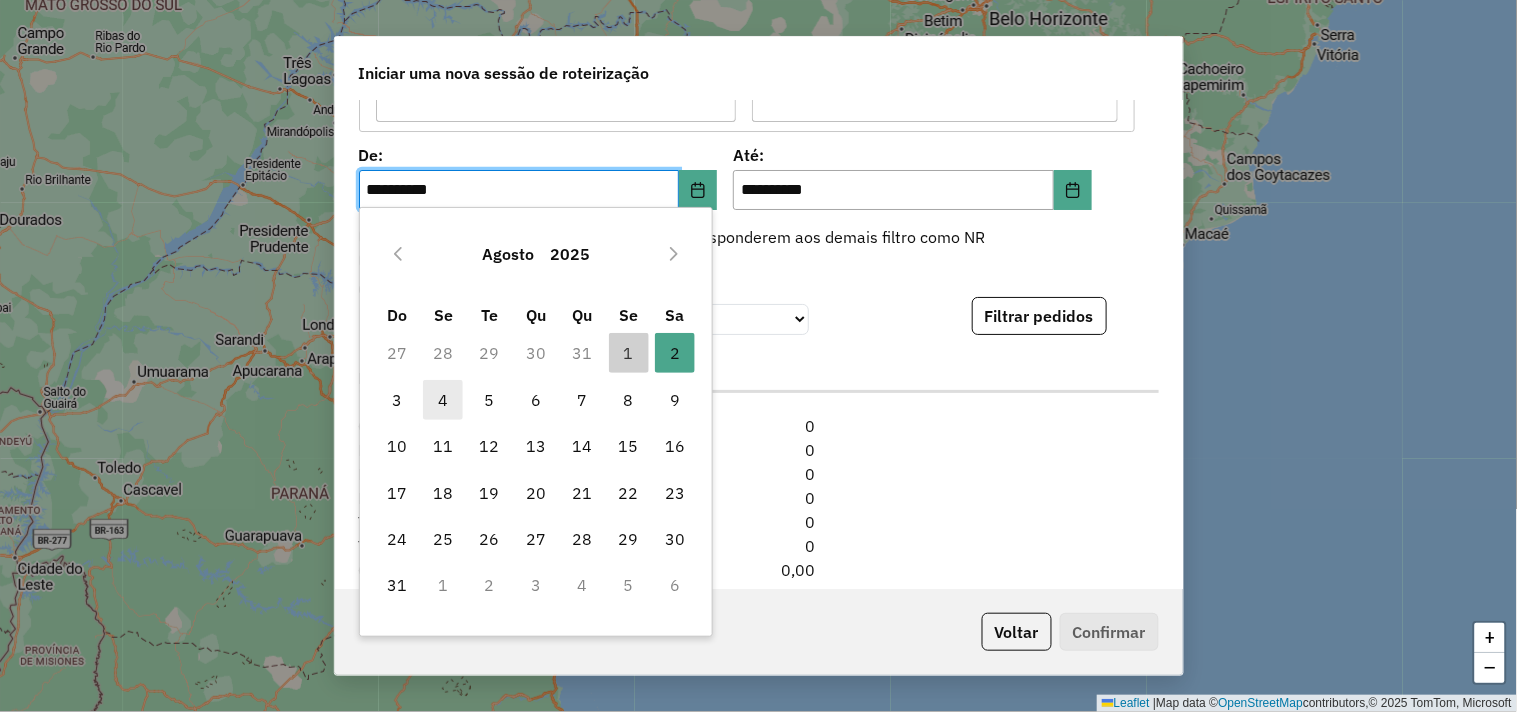 click on "4" at bounding box center (443, 400) 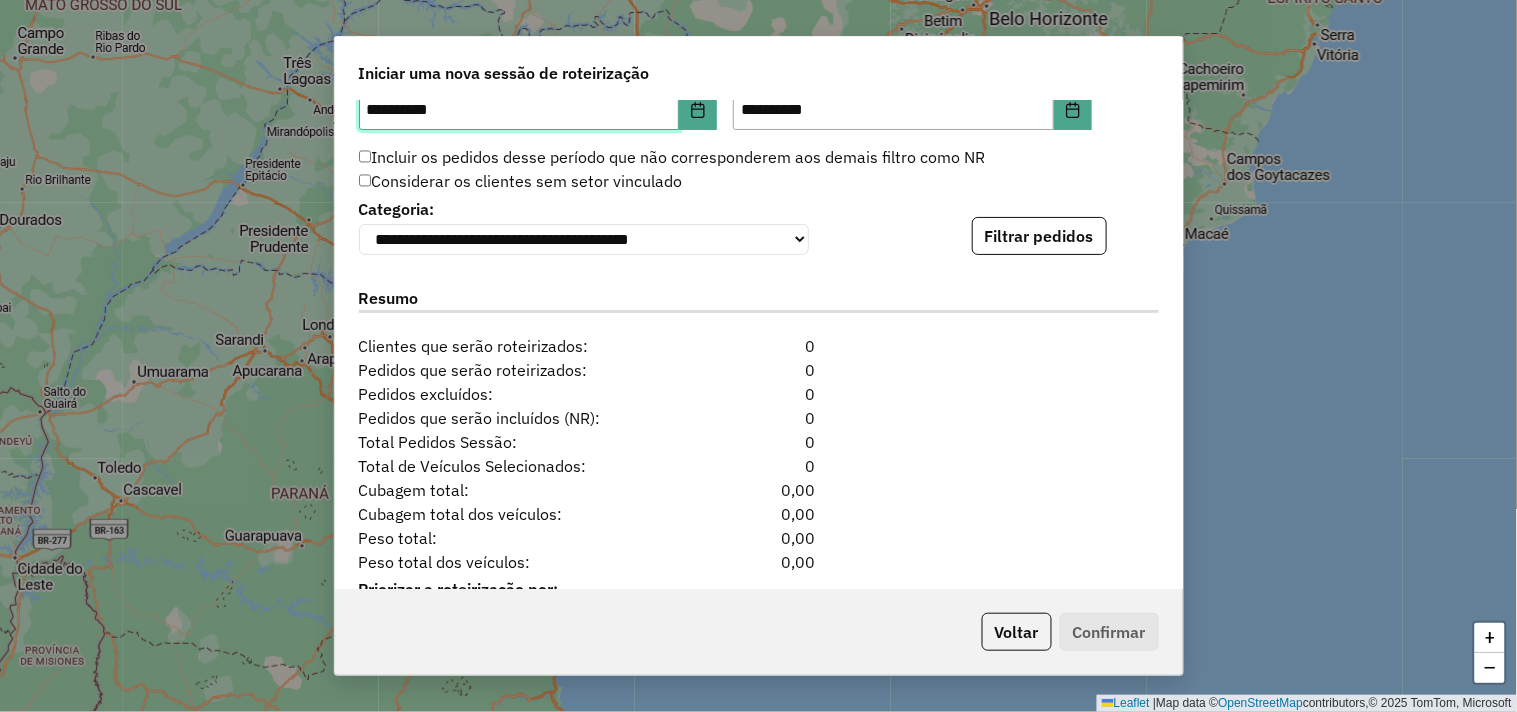 scroll, scrollTop: 2000, scrollLeft: 0, axis: vertical 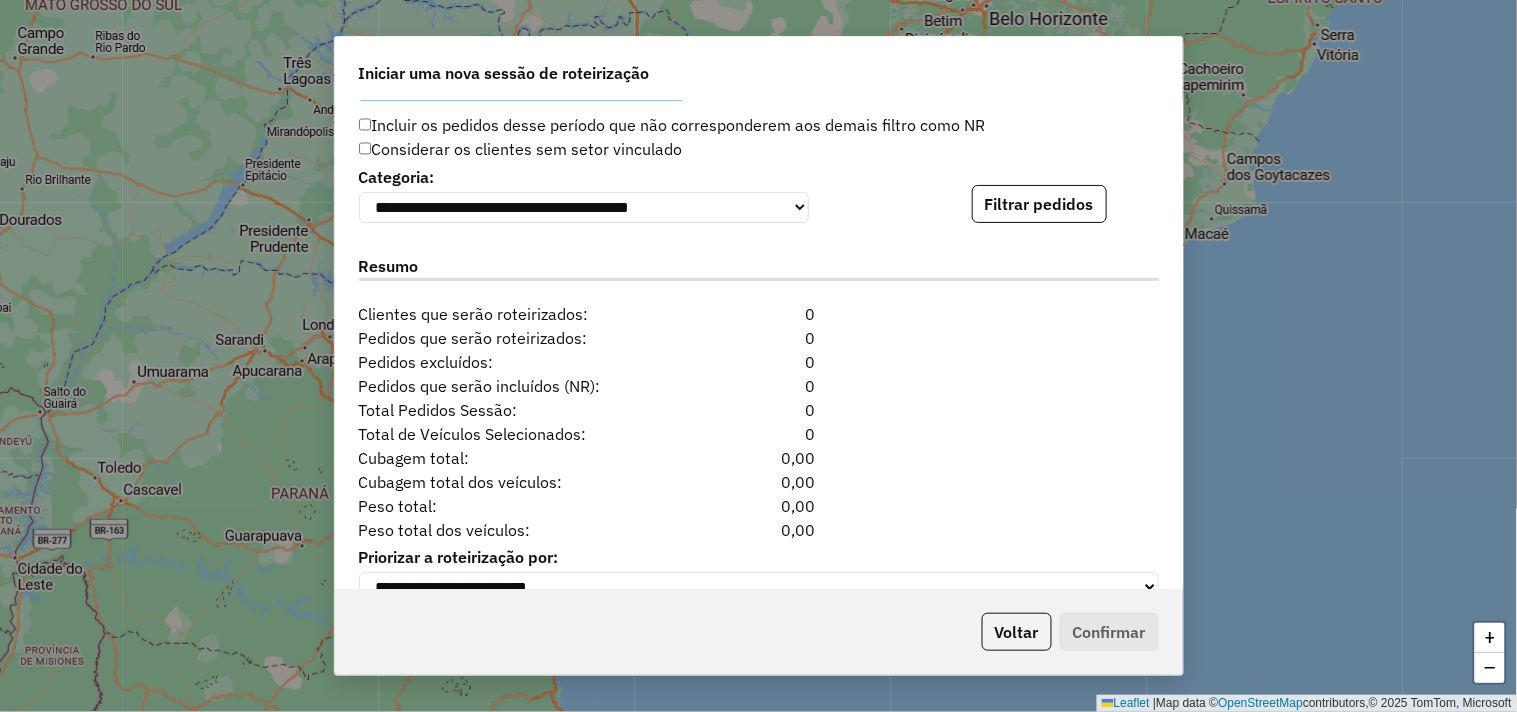 click on "Filtrar pedidos" 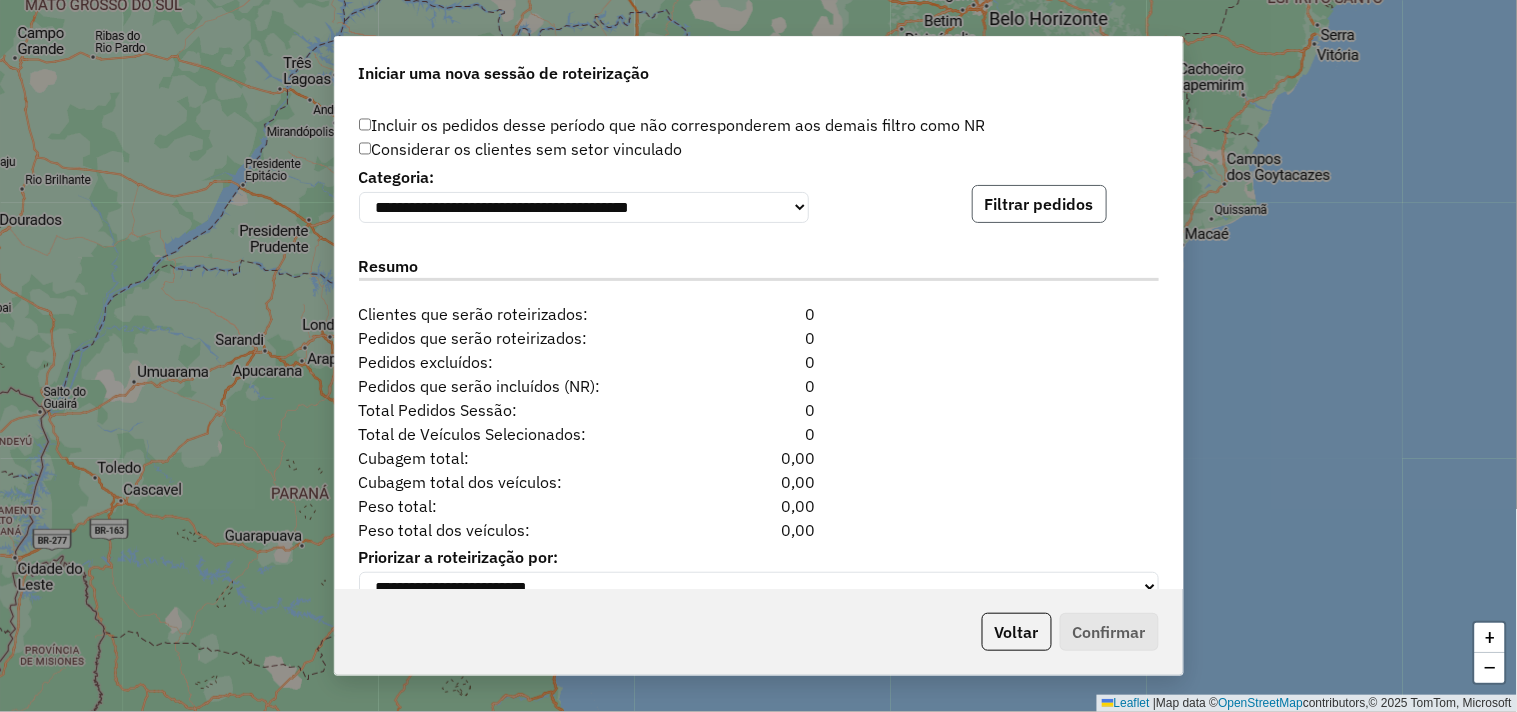 click on "Filtrar pedidos" 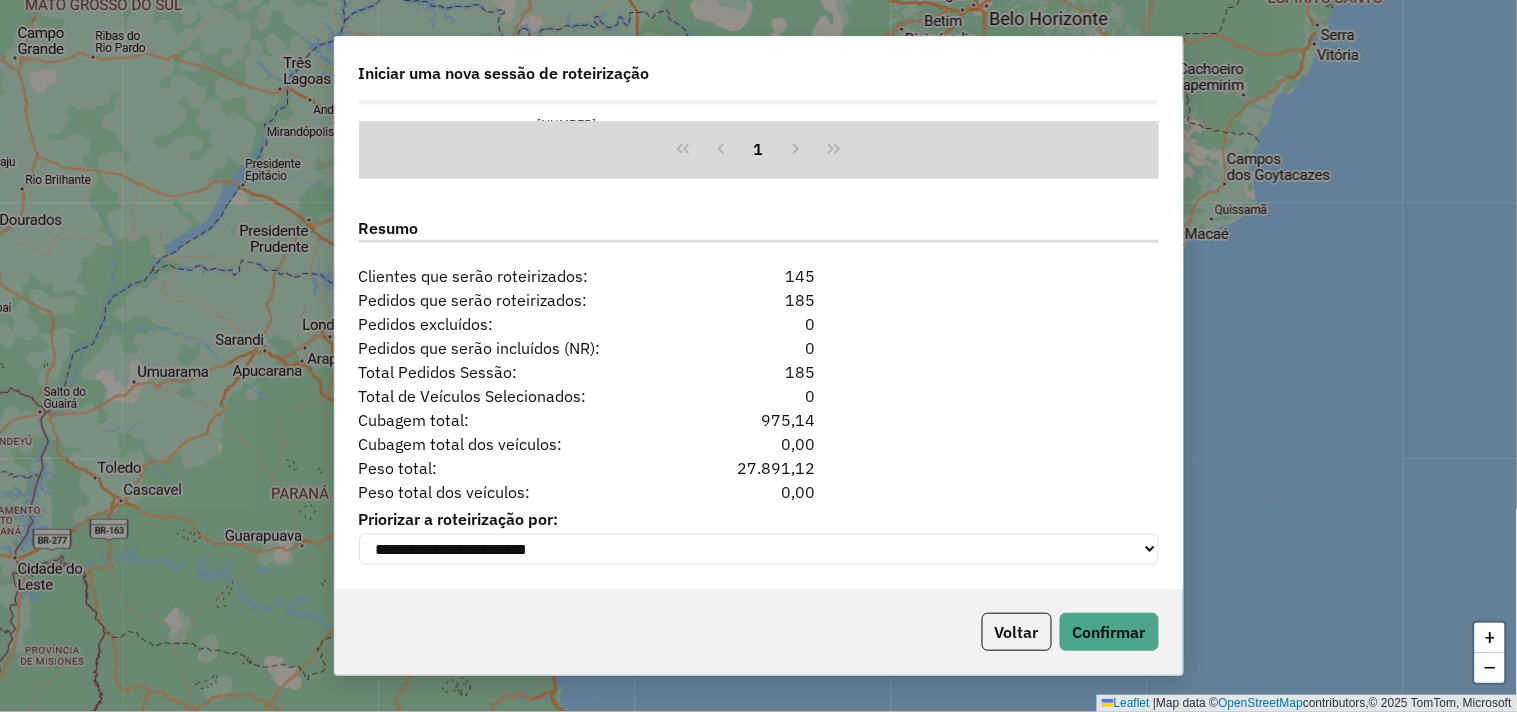 scroll, scrollTop: 2456, scrollLeft: 0, axis: vertical 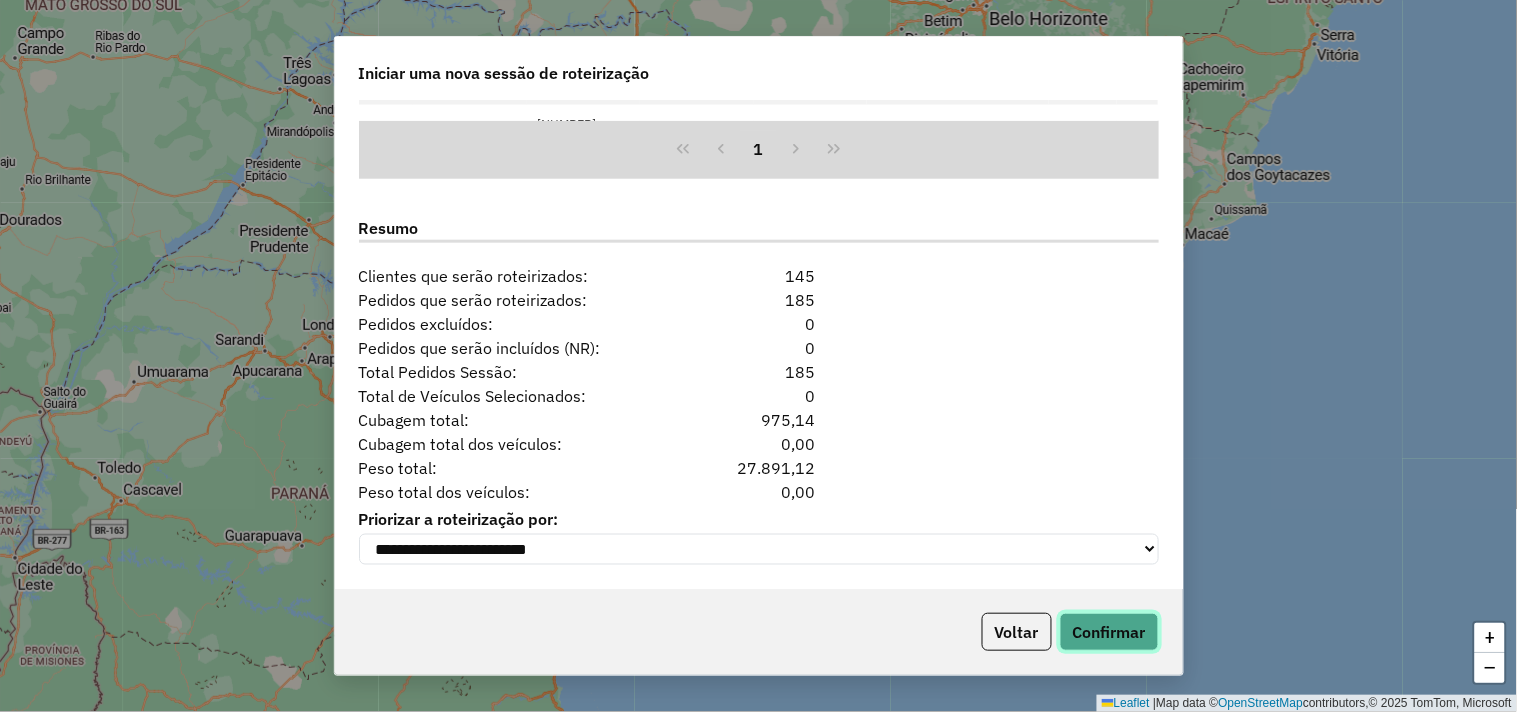 click on "Confirmar" 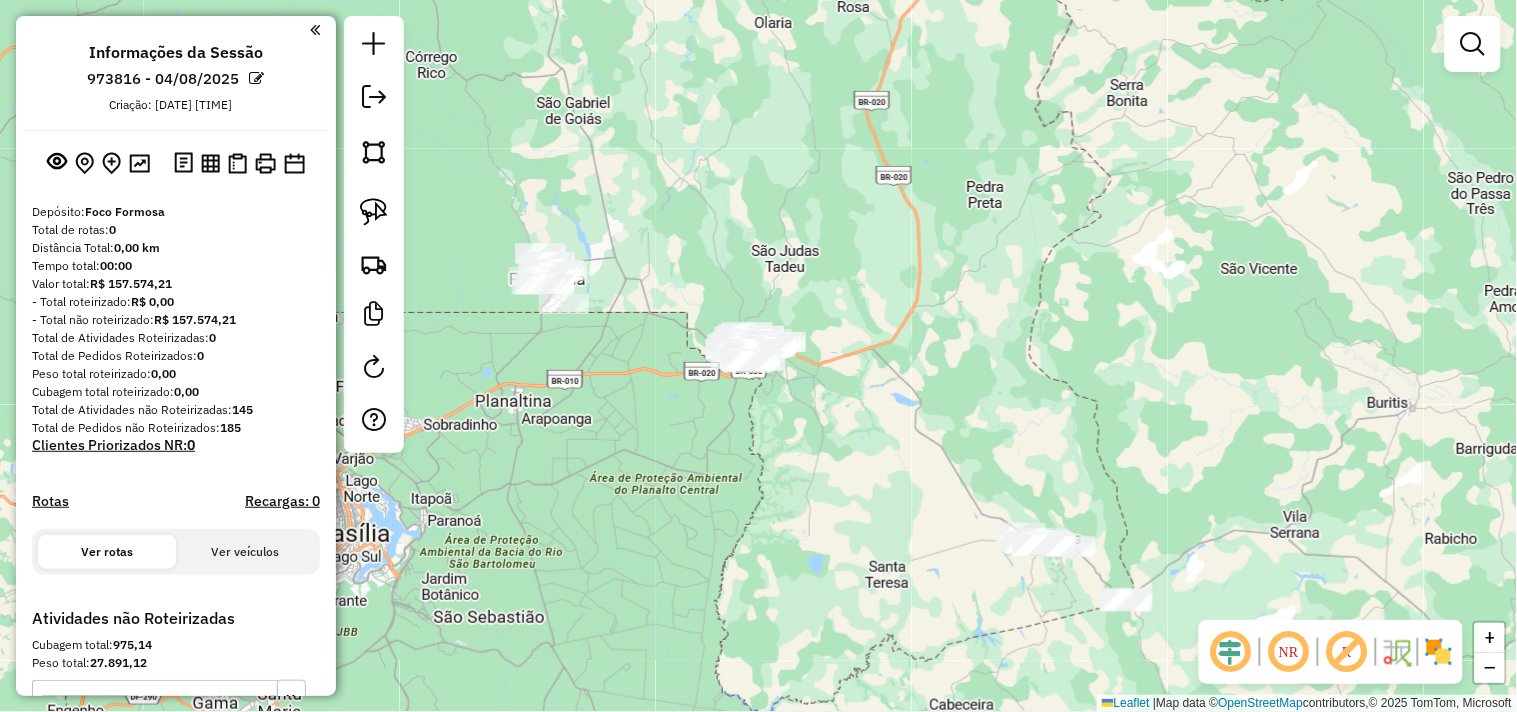 drag, startPoint x: 1065, startPoint y: 448, endPoint x: 697, endPoint y: 284, distance: 402.88956 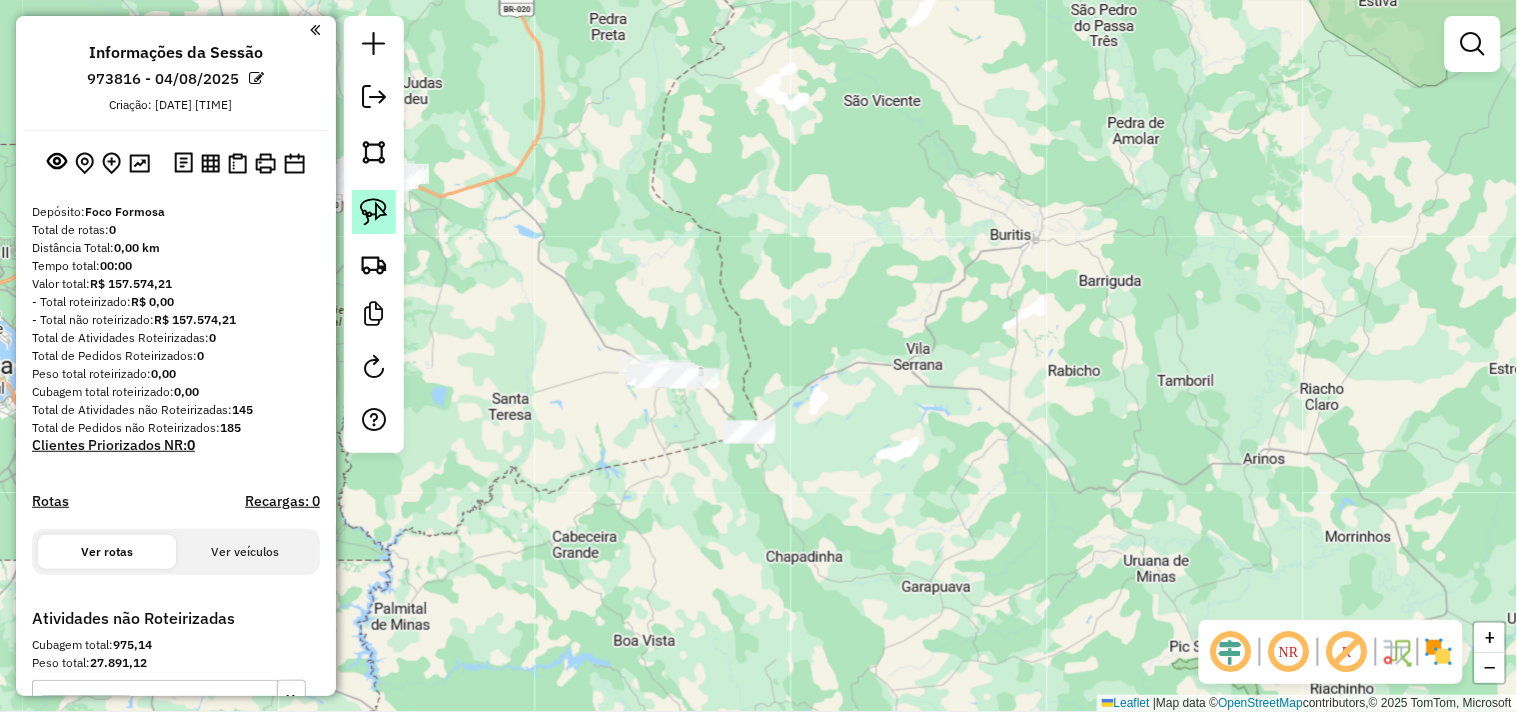 click 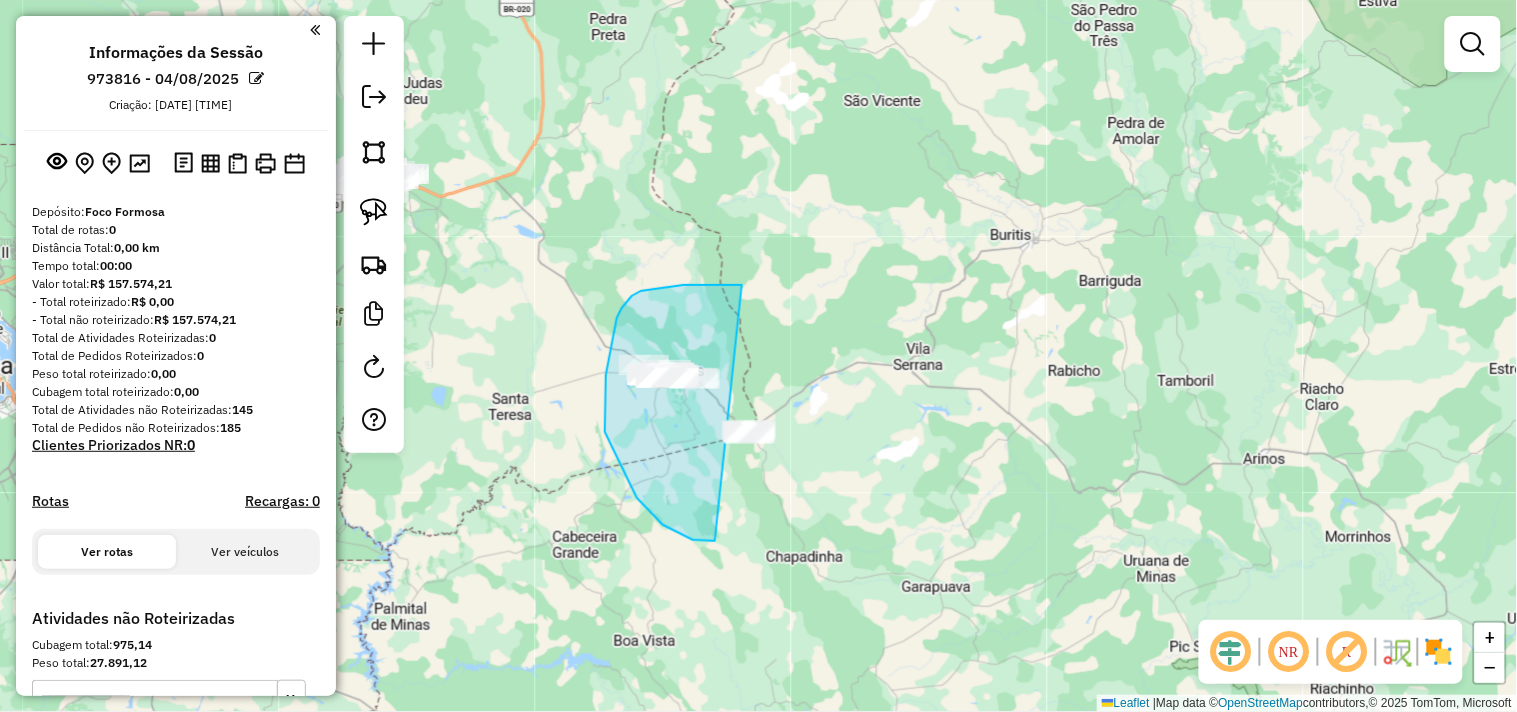 drag, startPoint x: 641, startPoint y: 291, endPoint x: 866, endPoint y: 371, distance: 238.79907 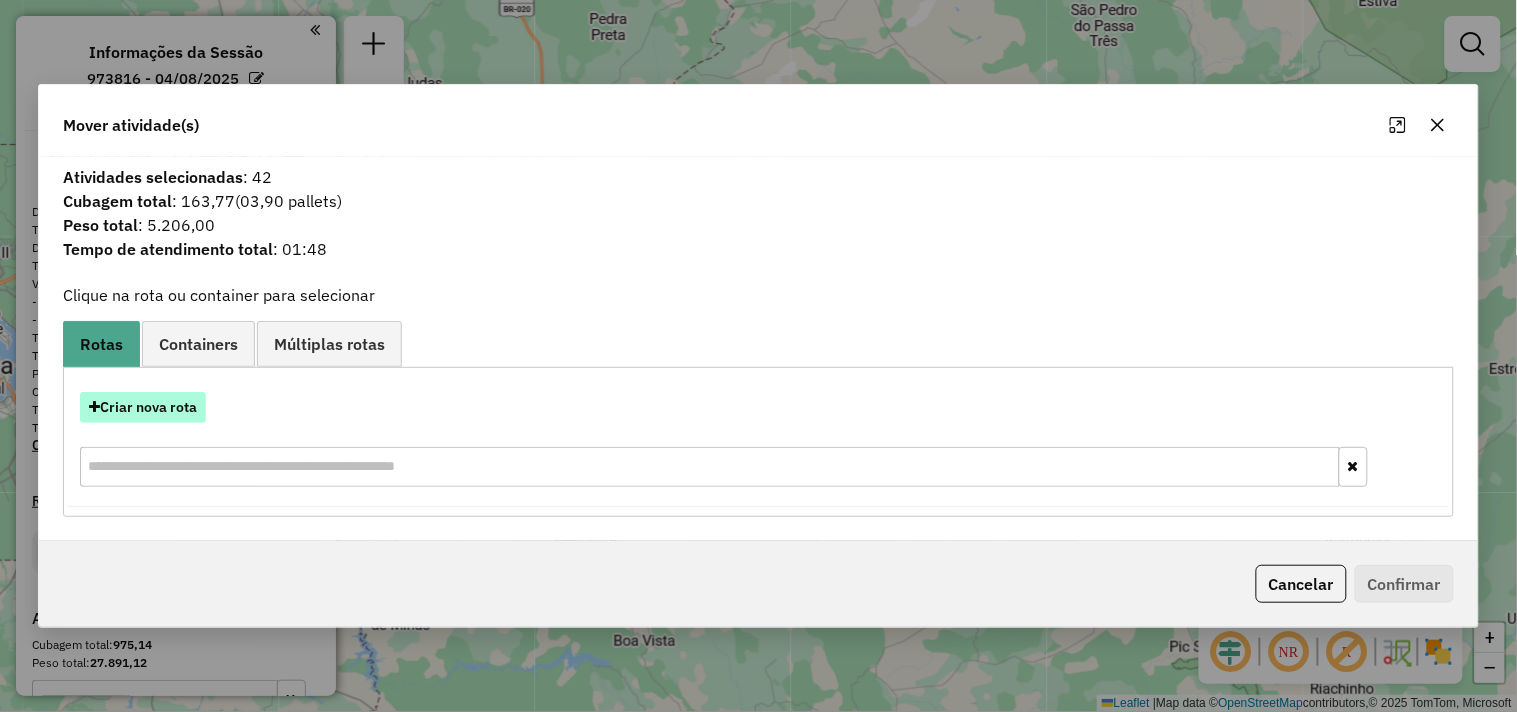 click on "Criar nova rota" at bounding box center [143, 407] 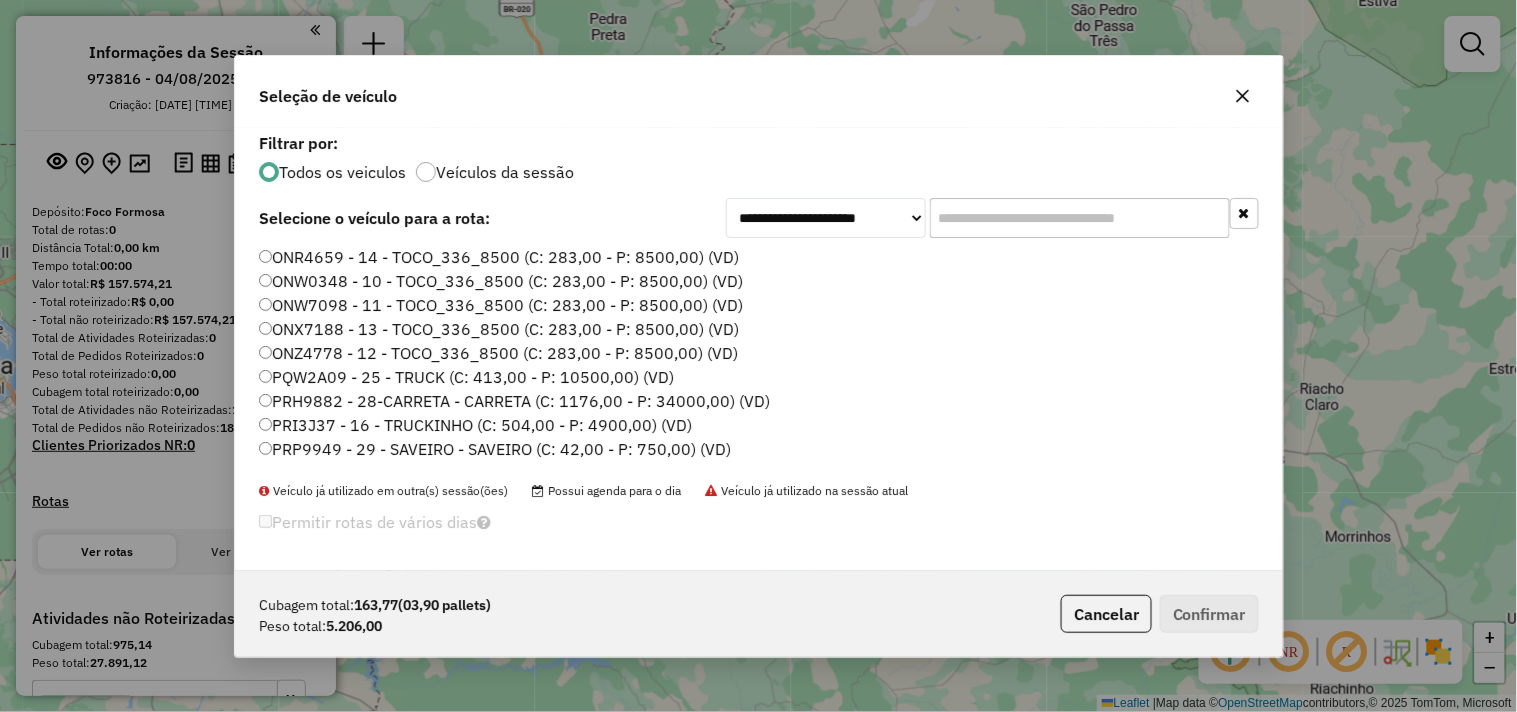 scroll, scrollTop: 11, scrollLeft: 5, axis: both 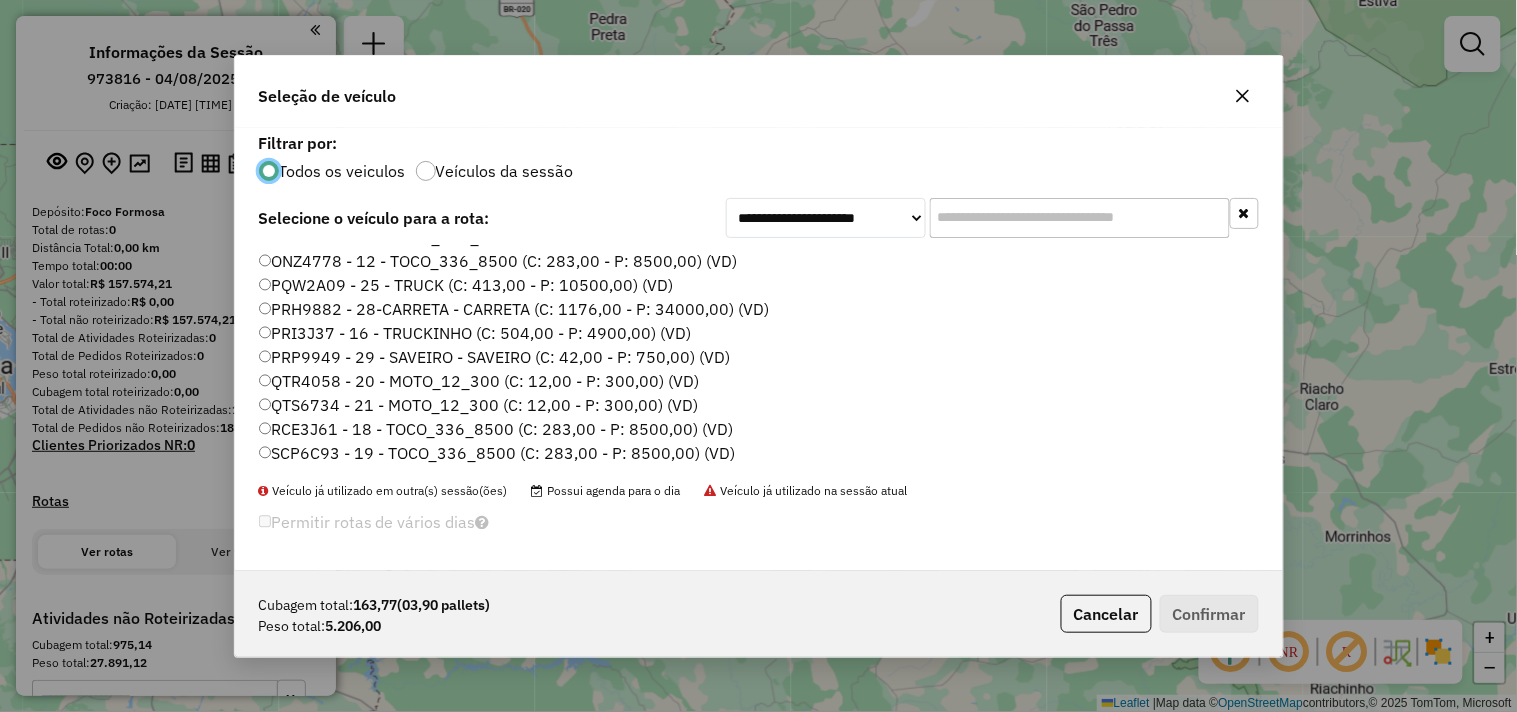 click on "SCP6C93 - 19 - TOCO_336_8500 (C: 283,00 - P: 8500,00) (VD)" 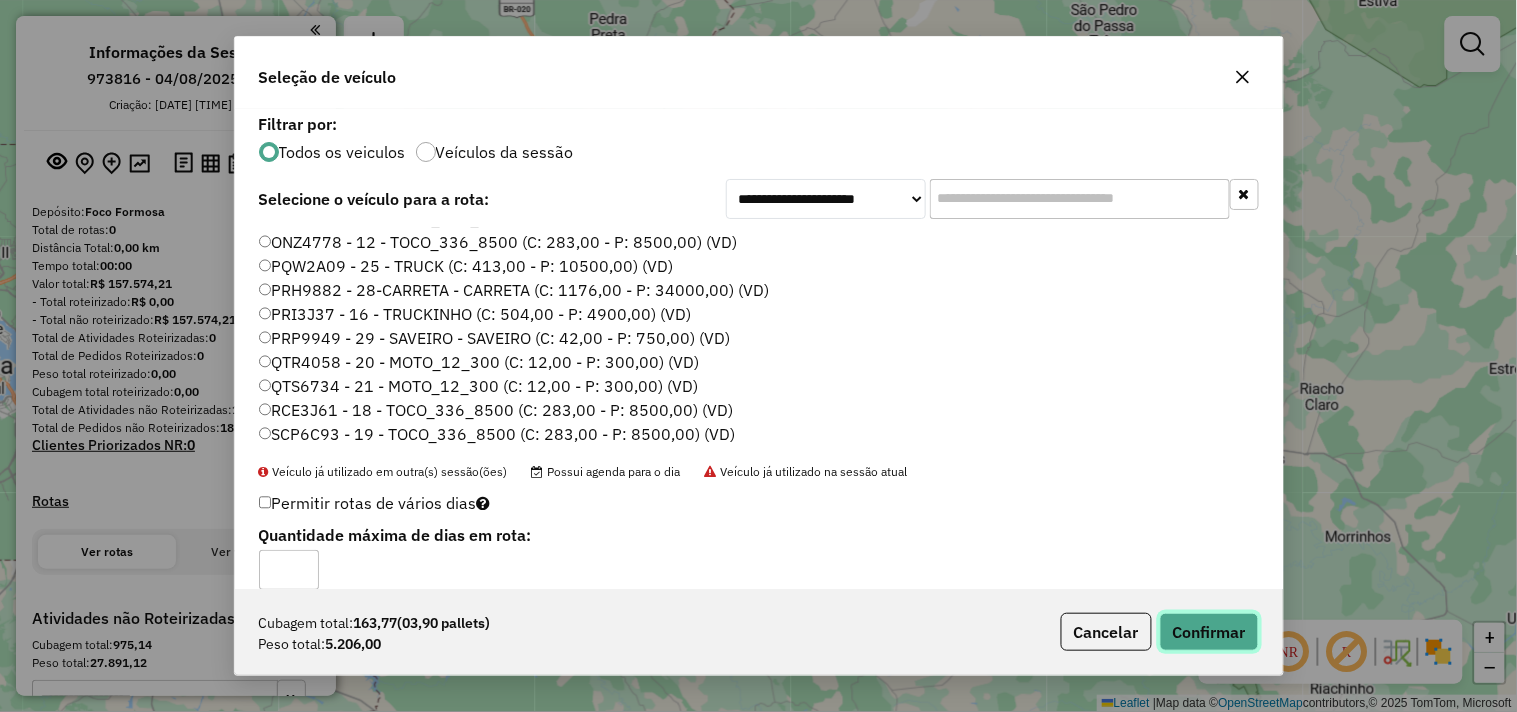 click on "Confirmar" 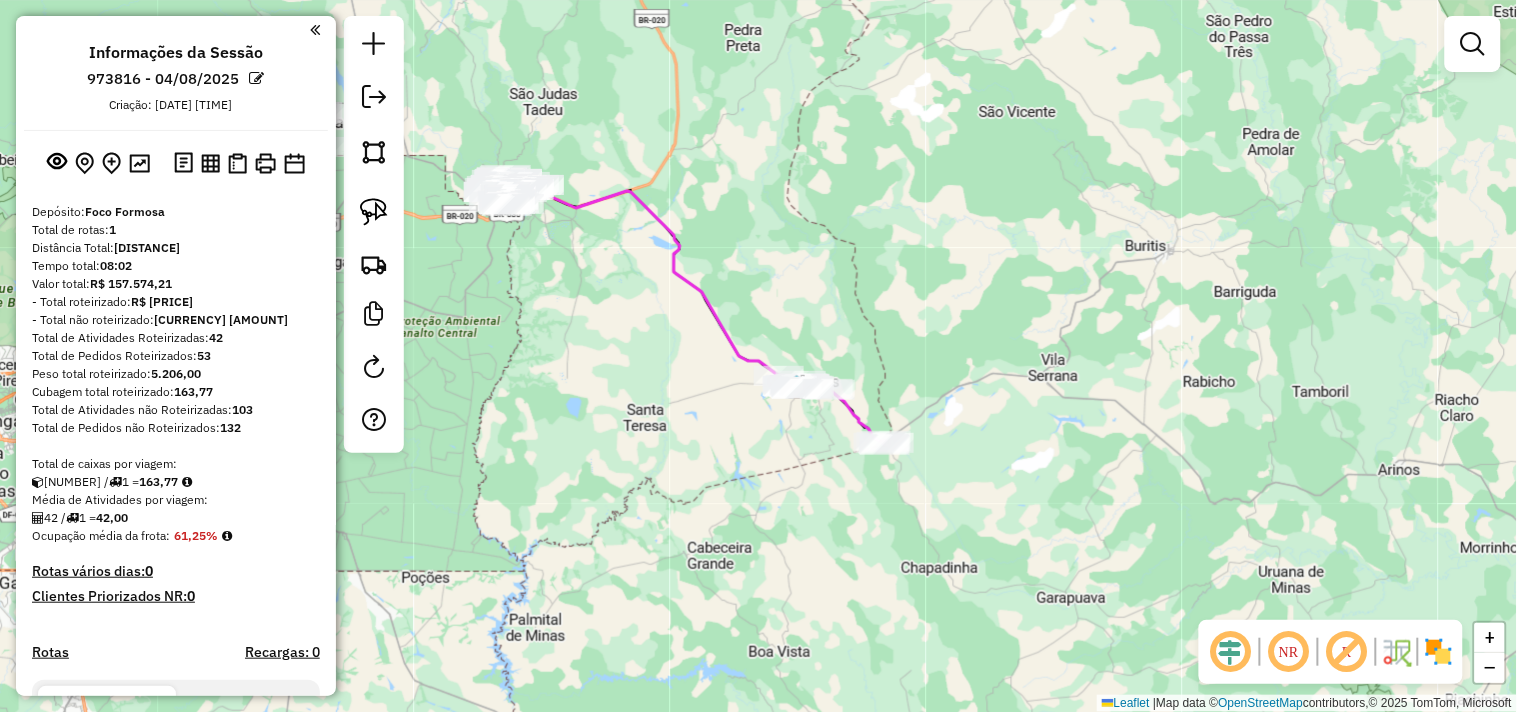 drag, startPoint x: 586, startPoint y: 350, endPoint x: 754, endPoint y: 374, distance: 169.70563 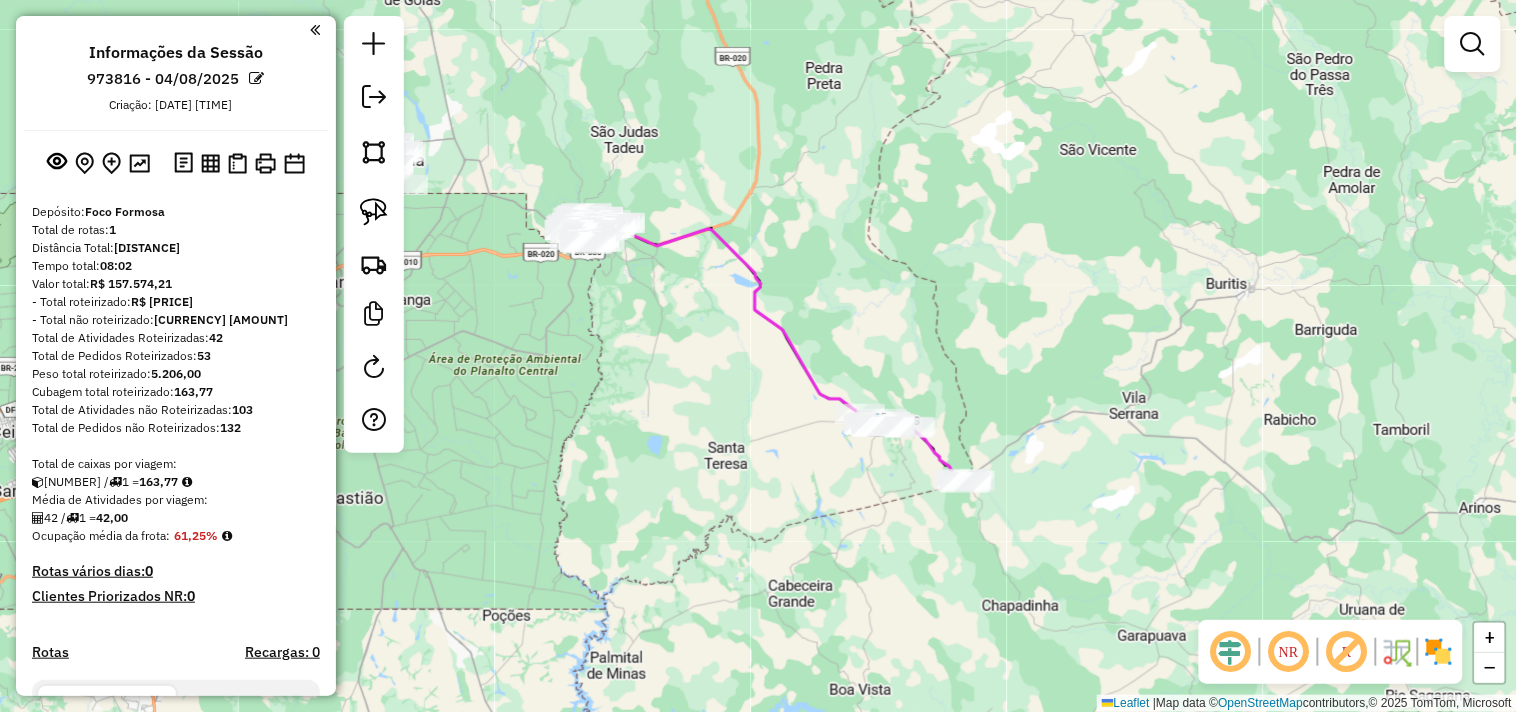 drag, startPoint x: 605, startPoint y: 301, endPoint x: 654, endPoint y: 326, distance: 55.00909 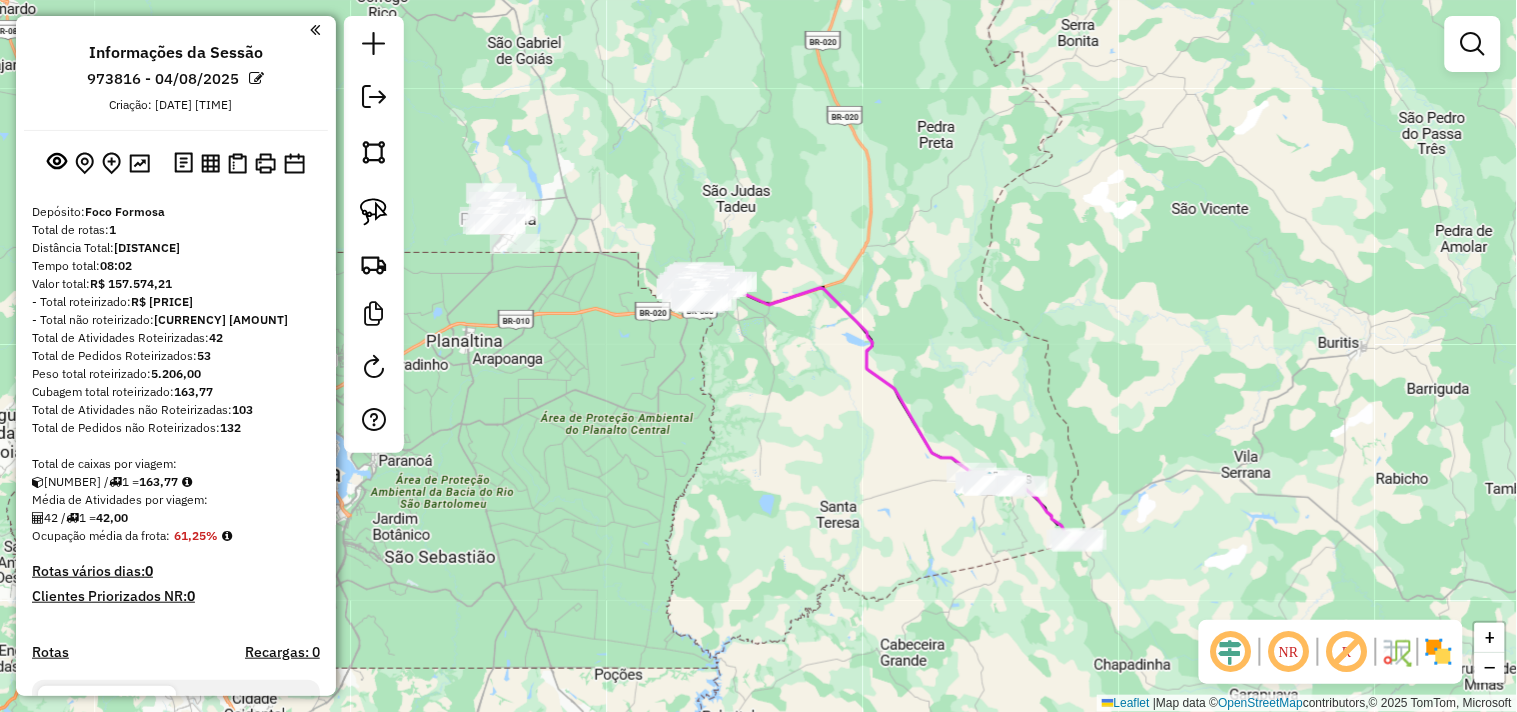 drag, startPoint x: 571, startPoint y: 285, endPoint x: 714, endPoint y: 360, distance: 161.47446 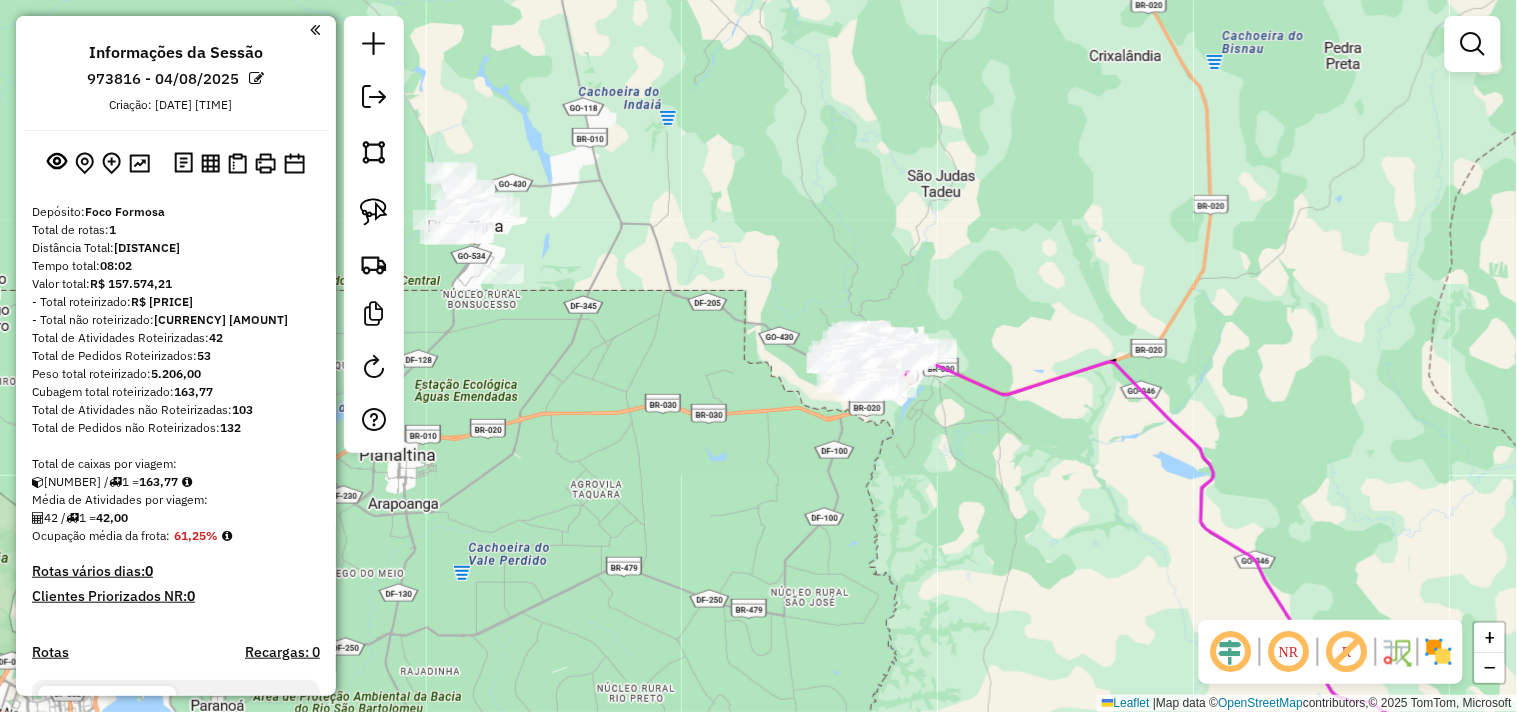 drag, startPoint x: 607, startPoint y: 268, endPoint x: 680, endPoint y: 282, distance: 74.330345 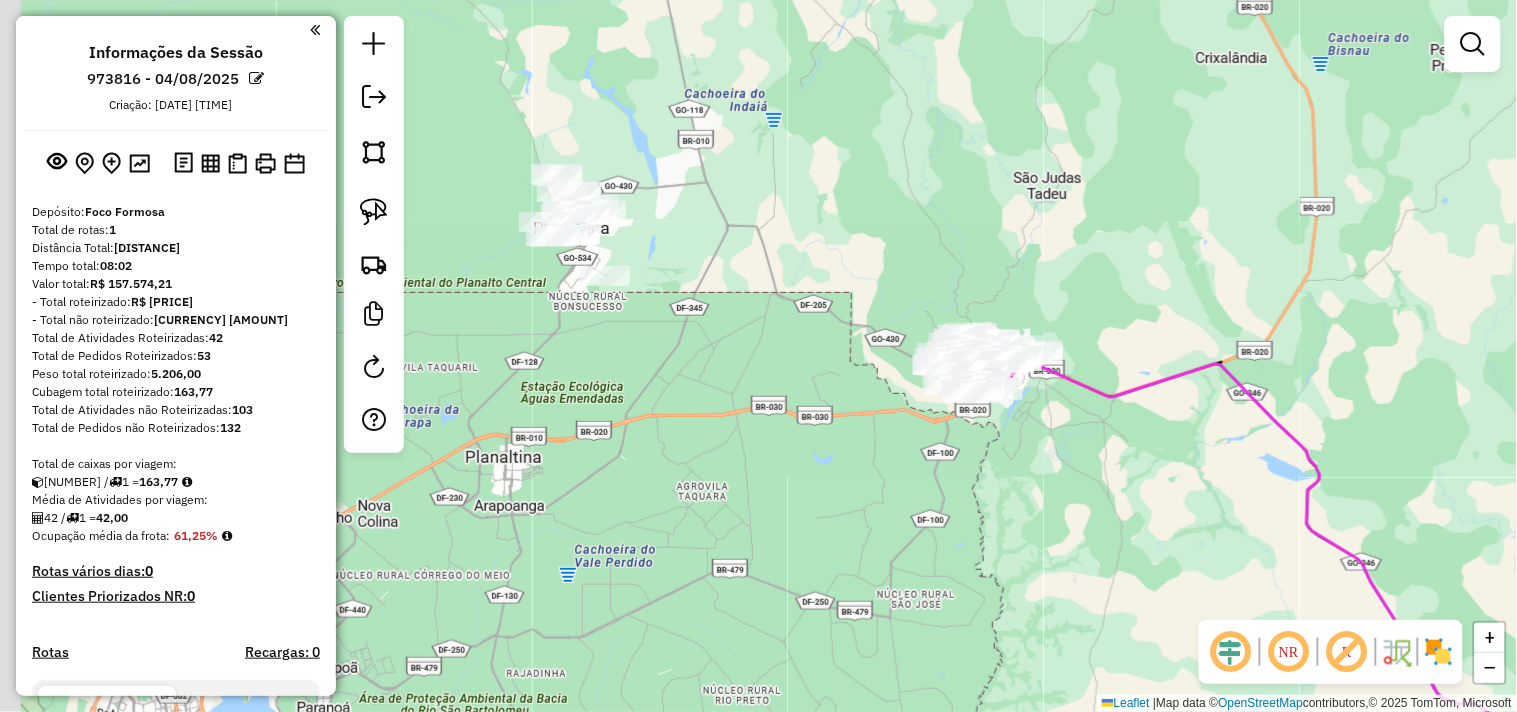 drag, startPoint x: 596, startPoint y: 163, endPoint x: 617, endPoint y: 166, distance: 21.213203 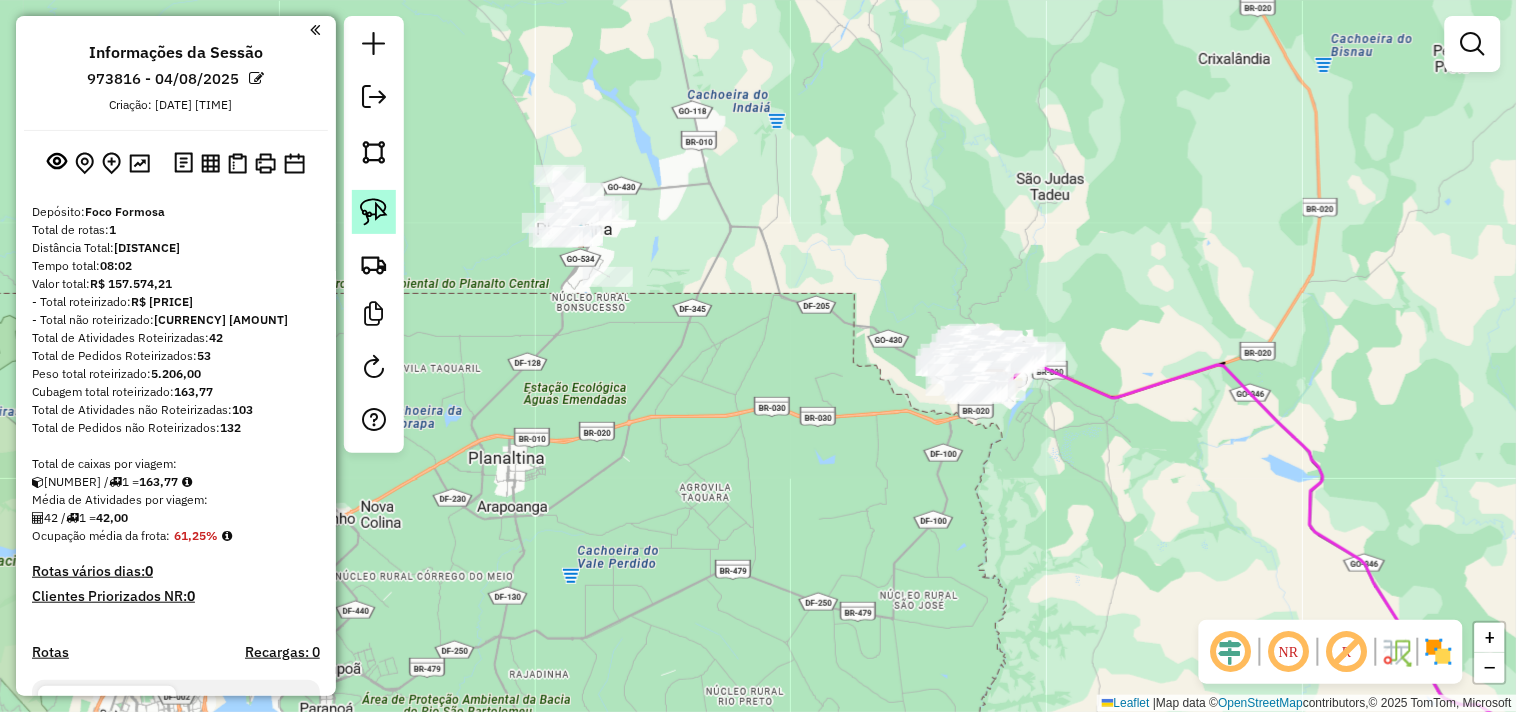 click 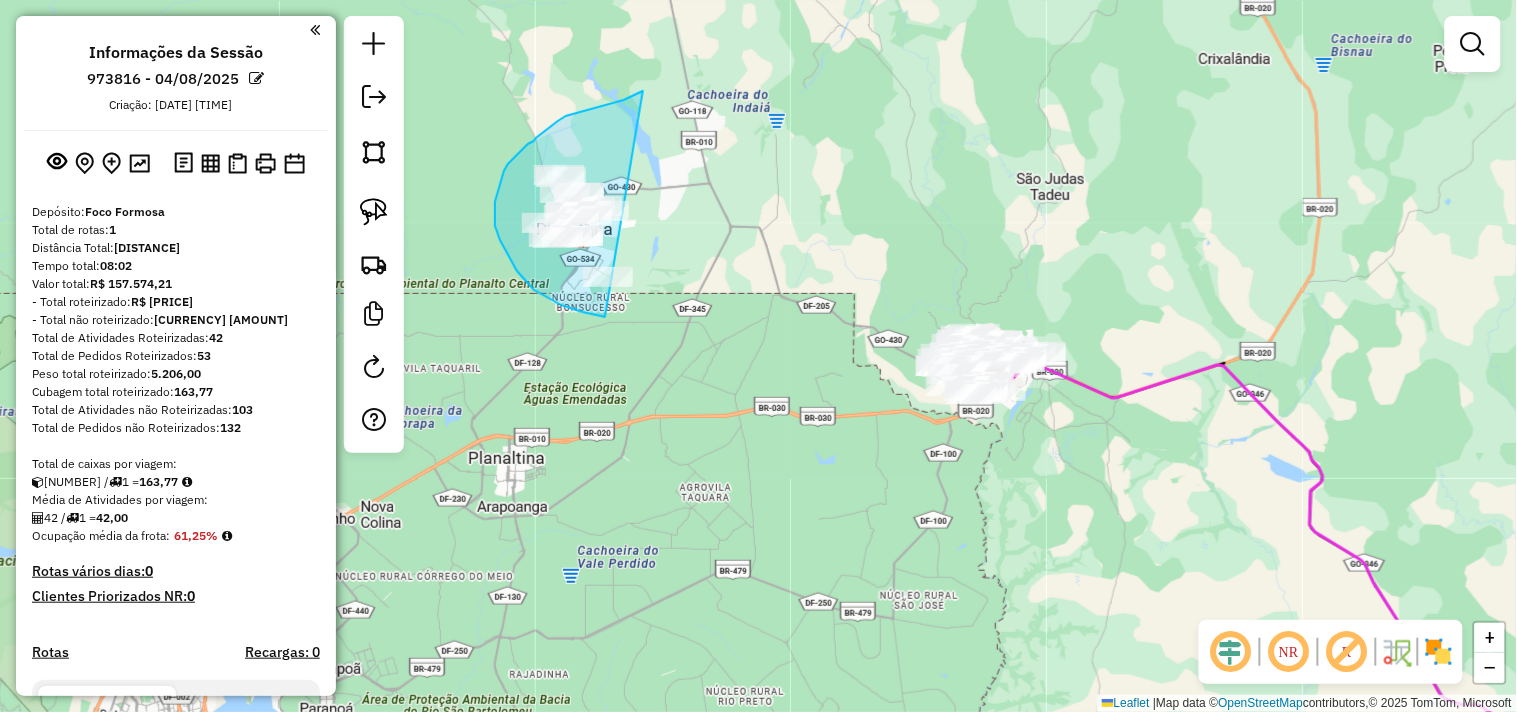 drag, startPoint x: 643, startPoint y: 91, endPoint x: 708, endPoint y: 258, distance: 179.2038 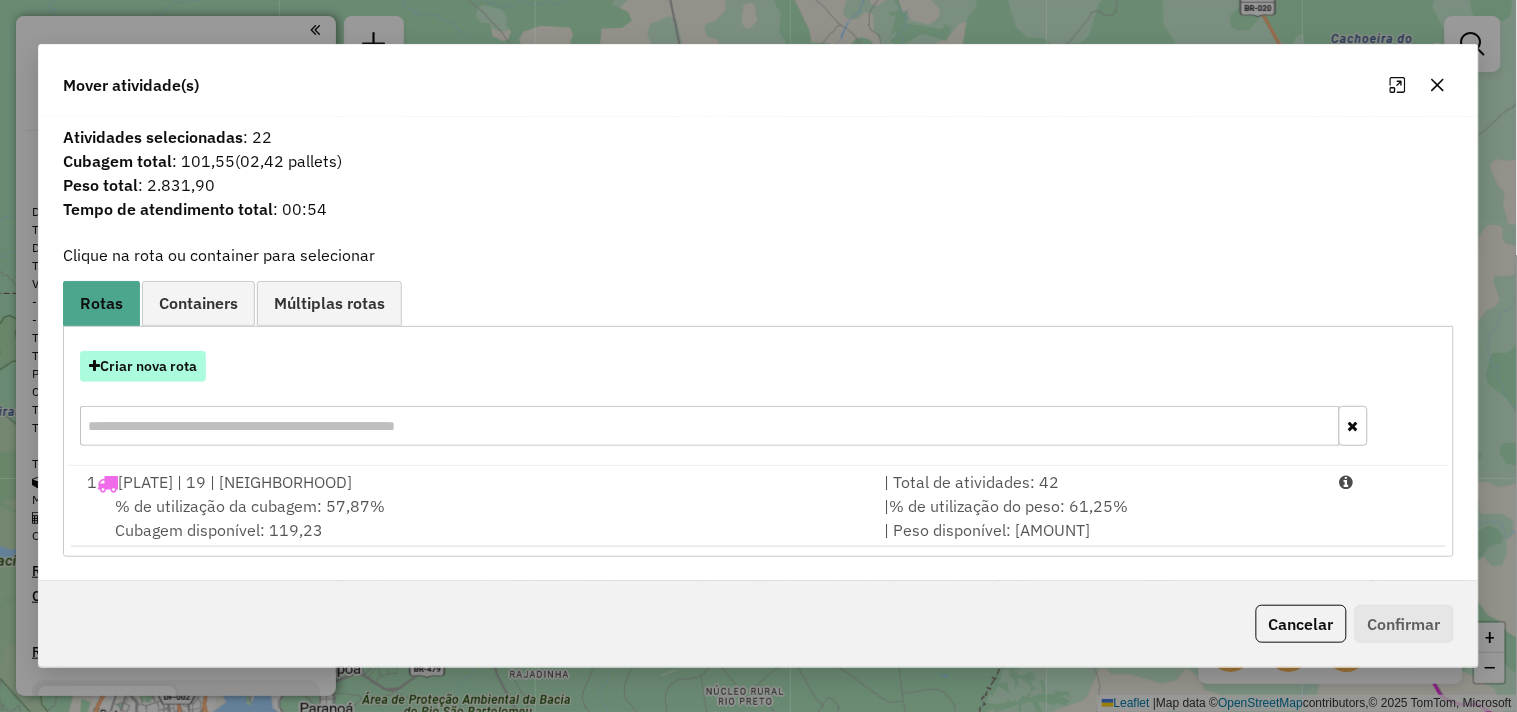 click on "Criar nova rota" at bounding box center (143, 366) 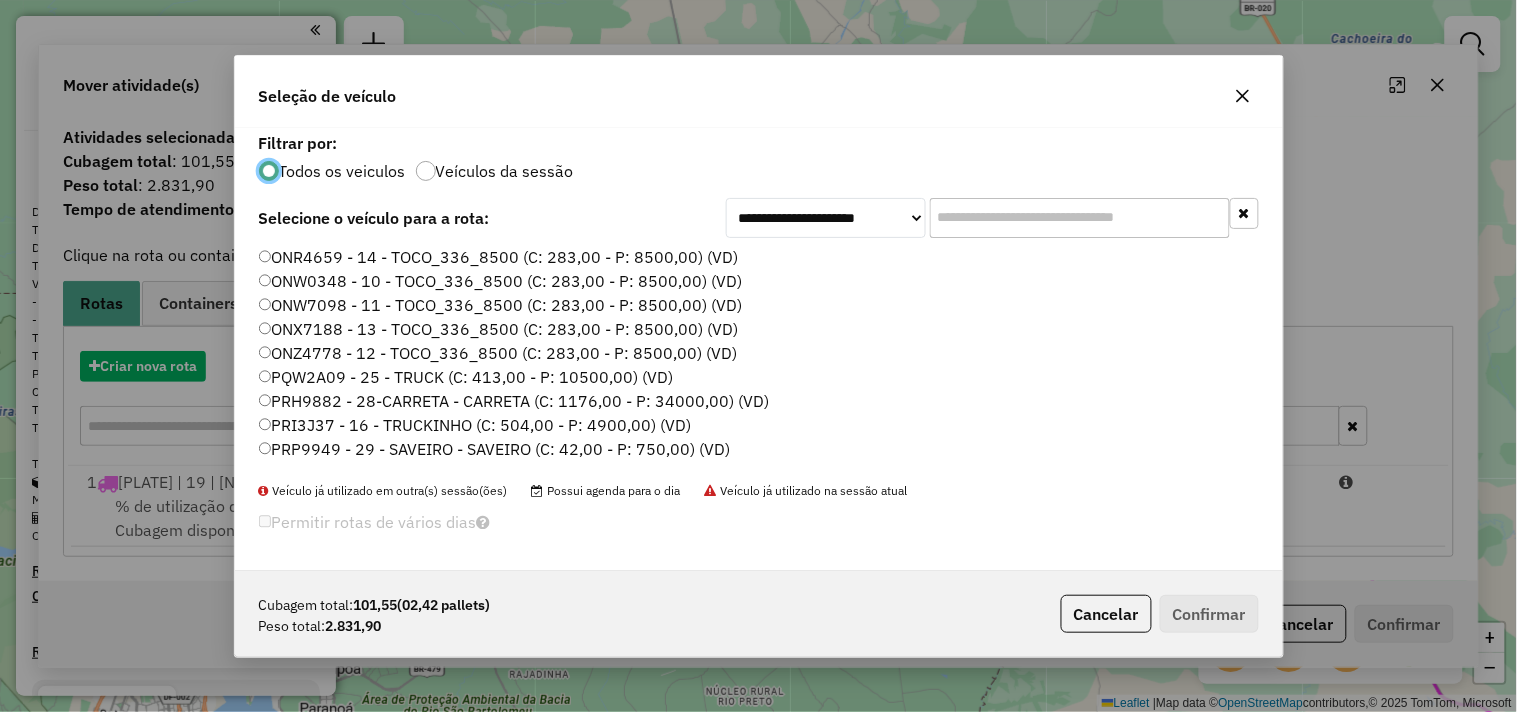 scroll, scrollTop: 11, scrollLeft: 5, axis: both 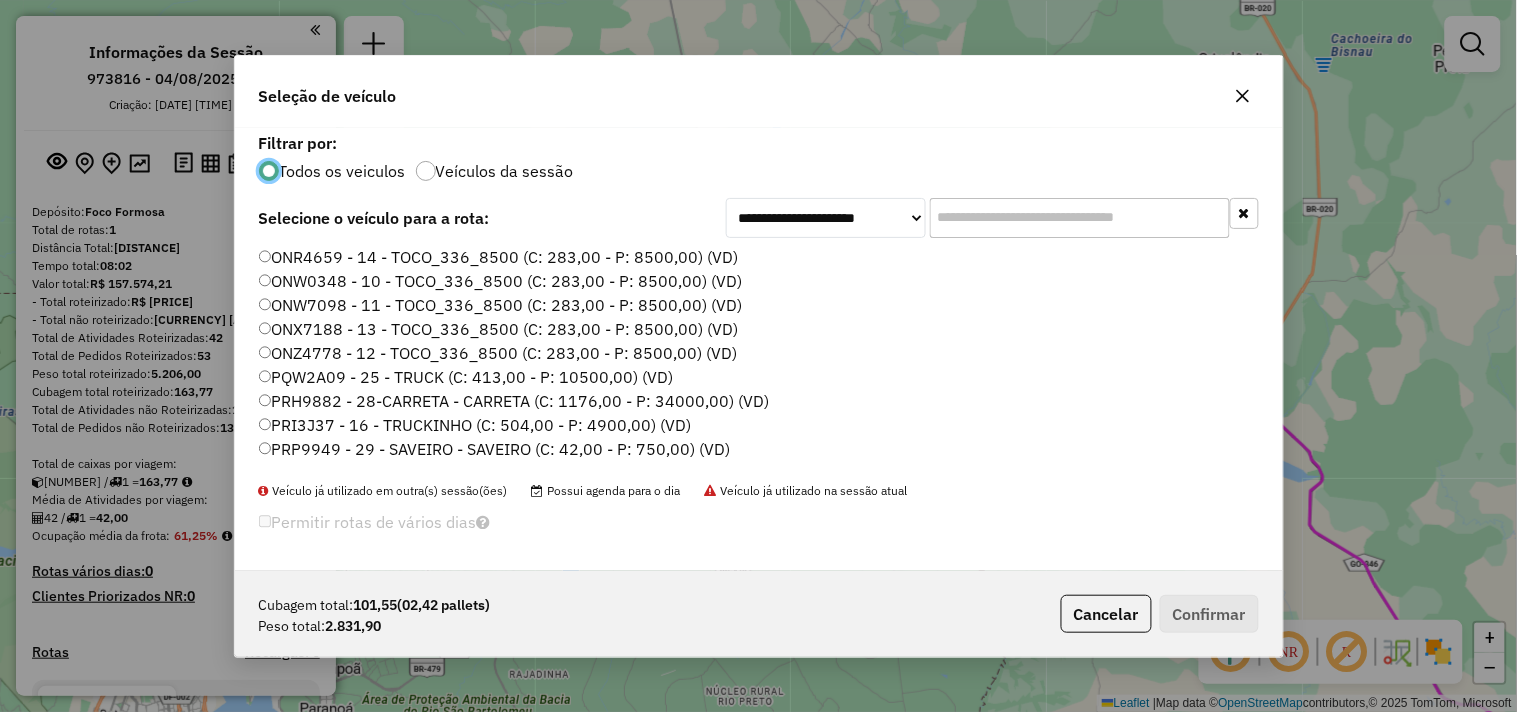 click on "ONZ4778 - 12 - TOCO_336_8500 (C: 283,00 - P: 8500,00) (VD)" 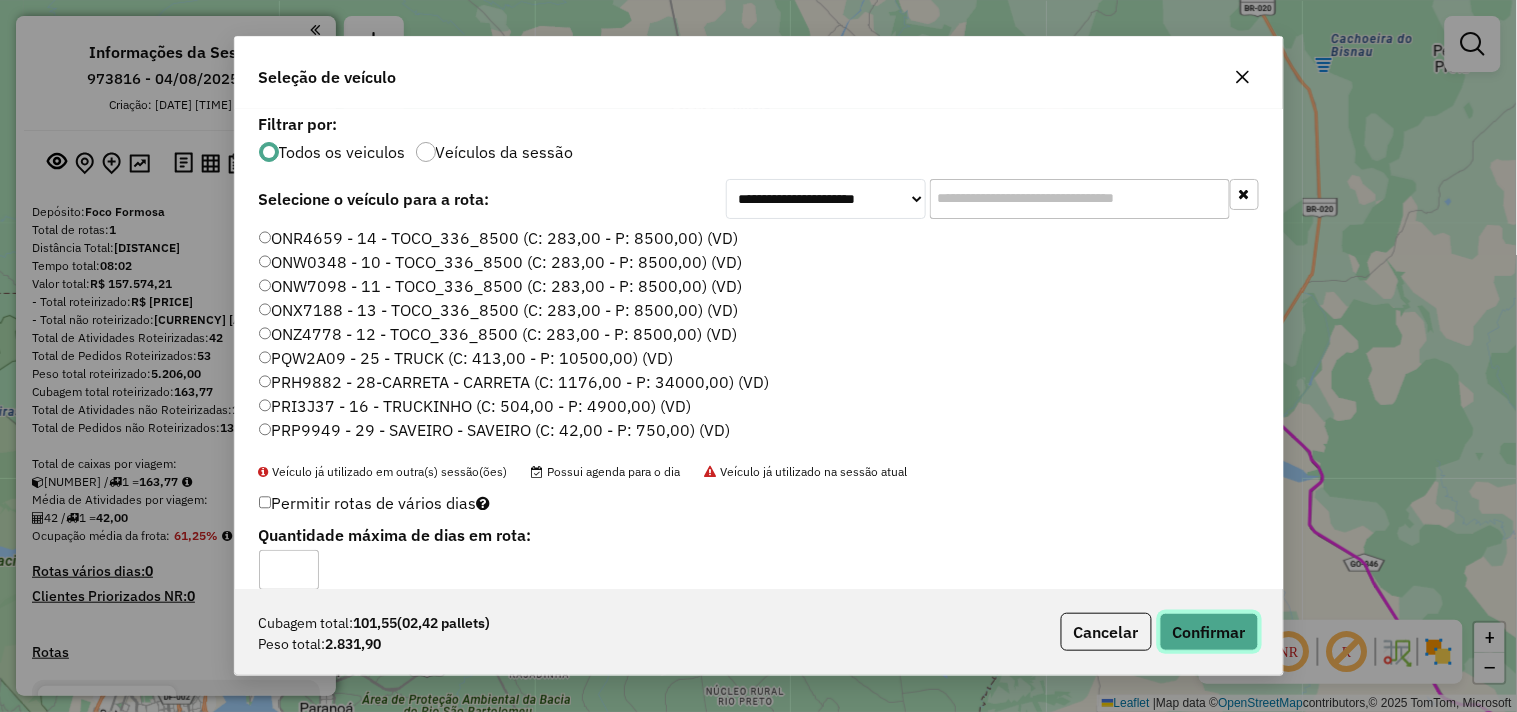 click on "Confirmar" 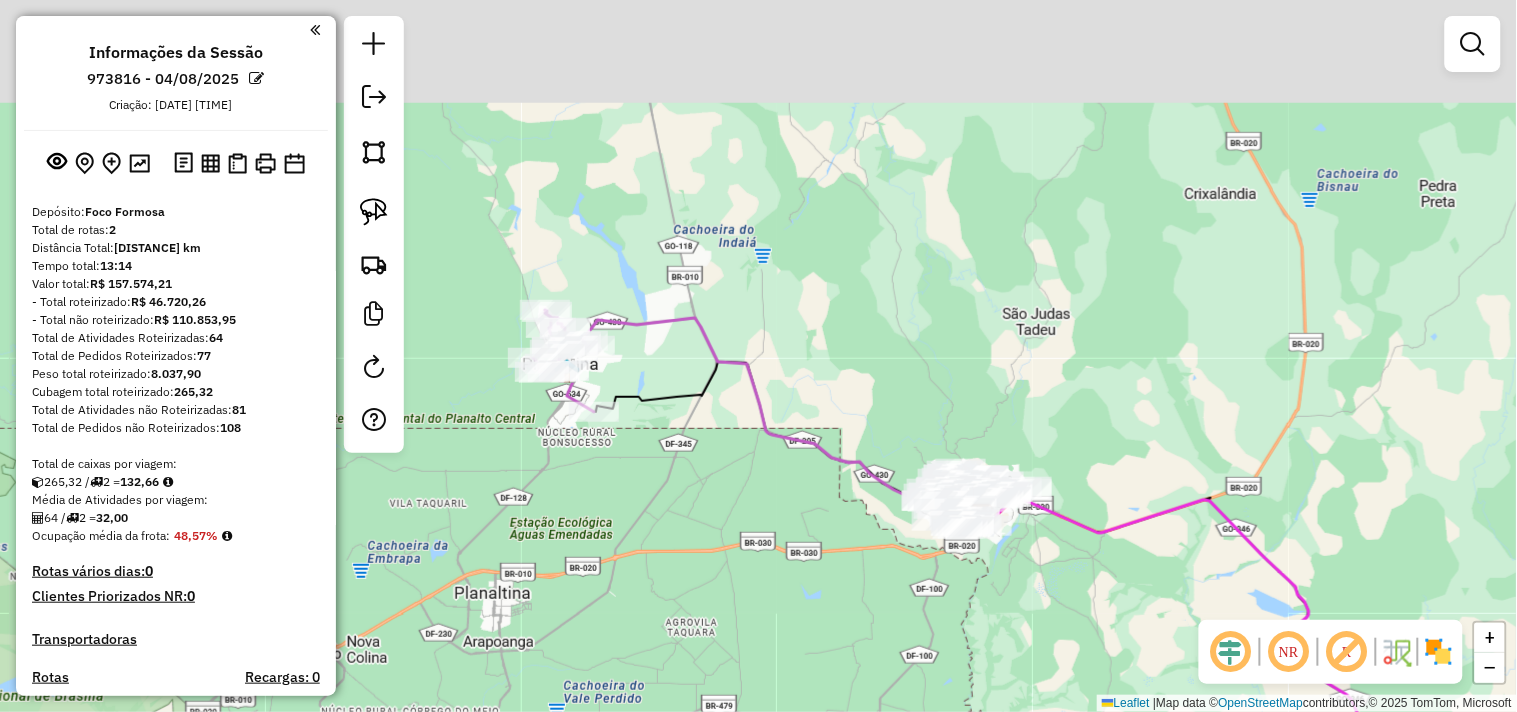 drag, startPoint x: 585, startPoint y: 322, endPoint x: 572, endPoint y: 488, distance: 166.50826 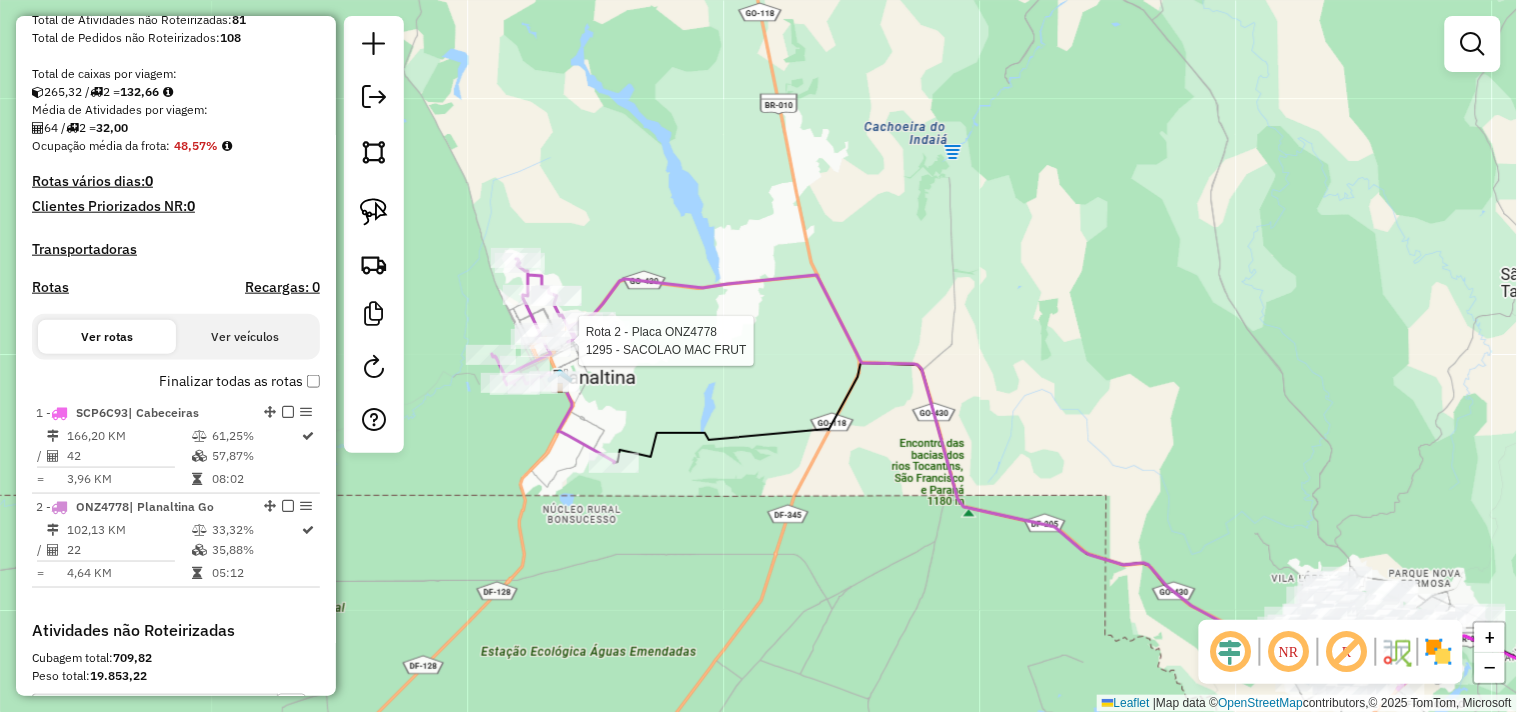 select on "**********" 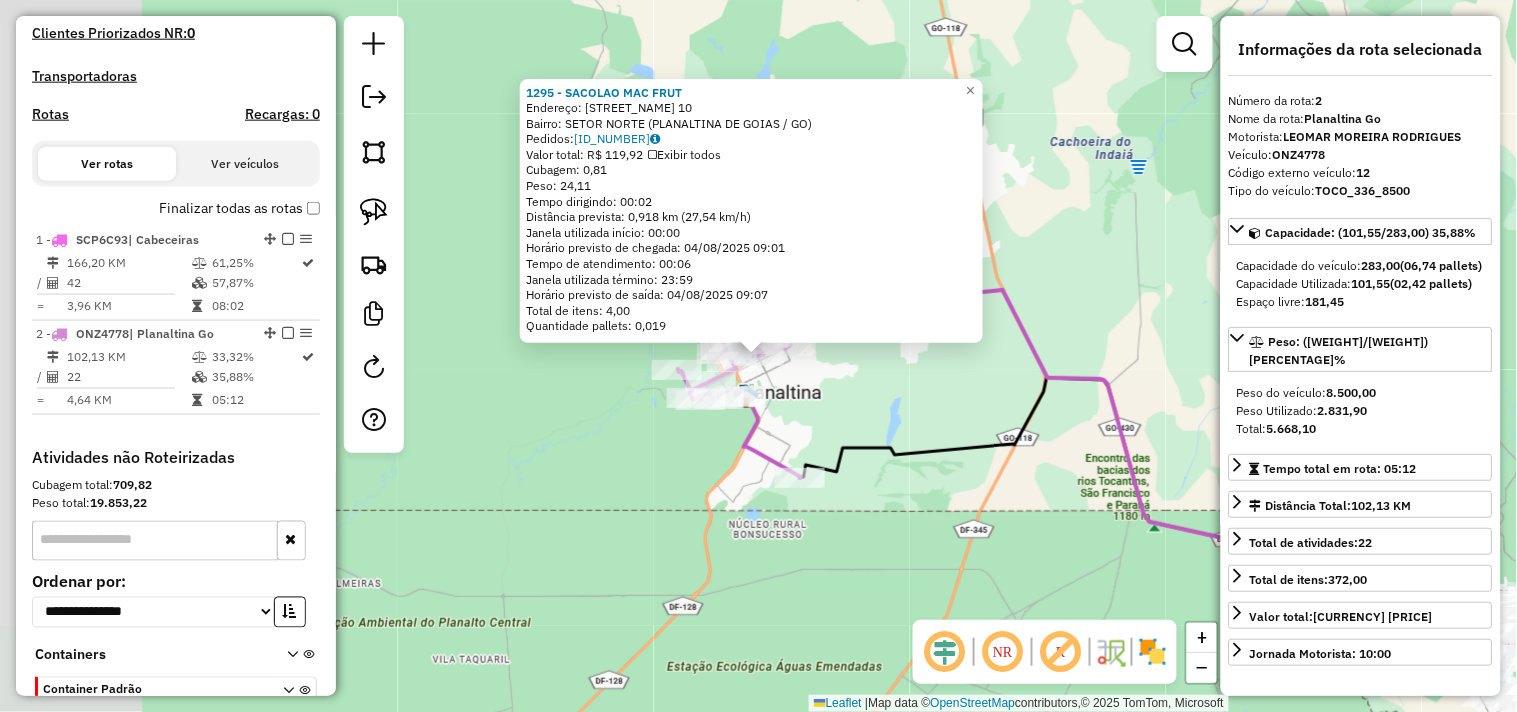 scroll, scrollTop: 675, scrollLeft: 0, axis: vertical 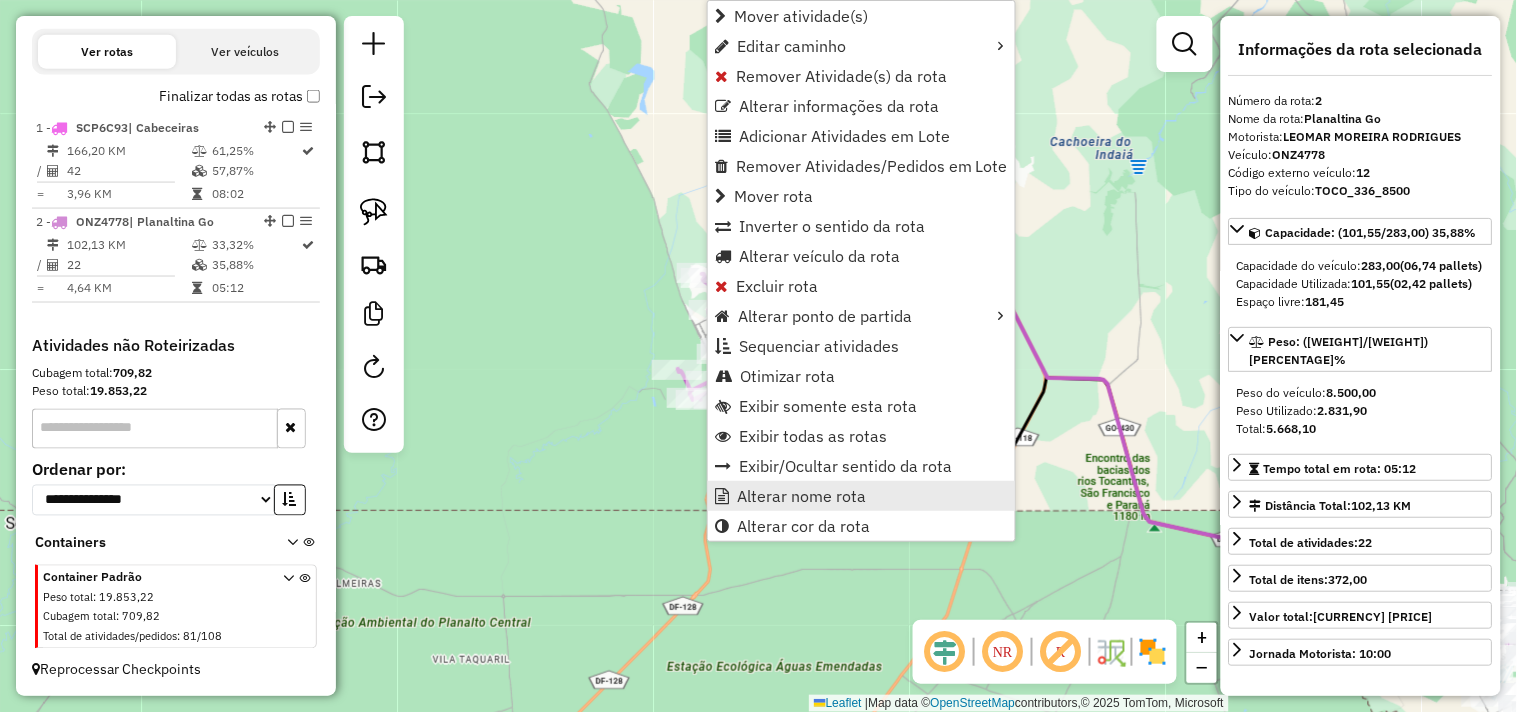 click on "Alterar nome rota" at bounding box center (801, 496) 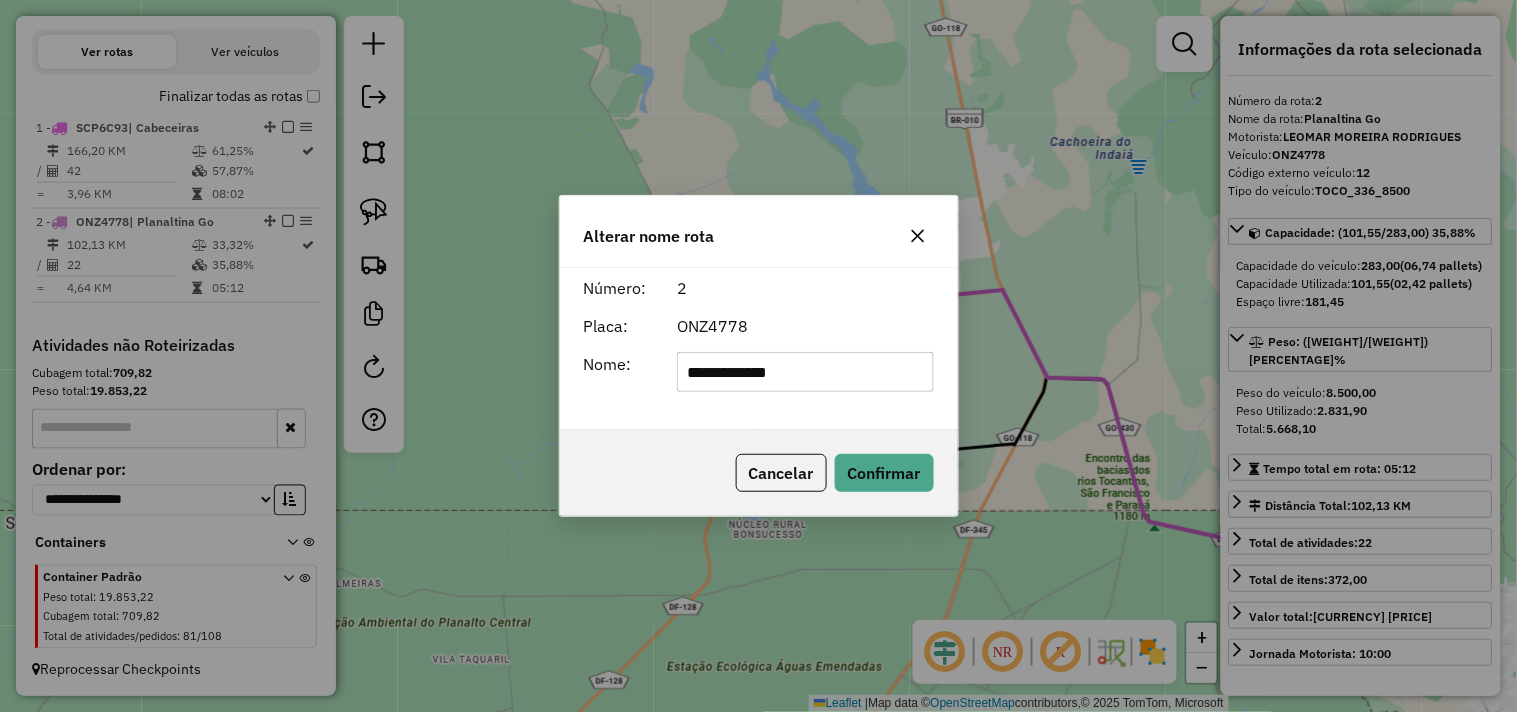 click on "**********" 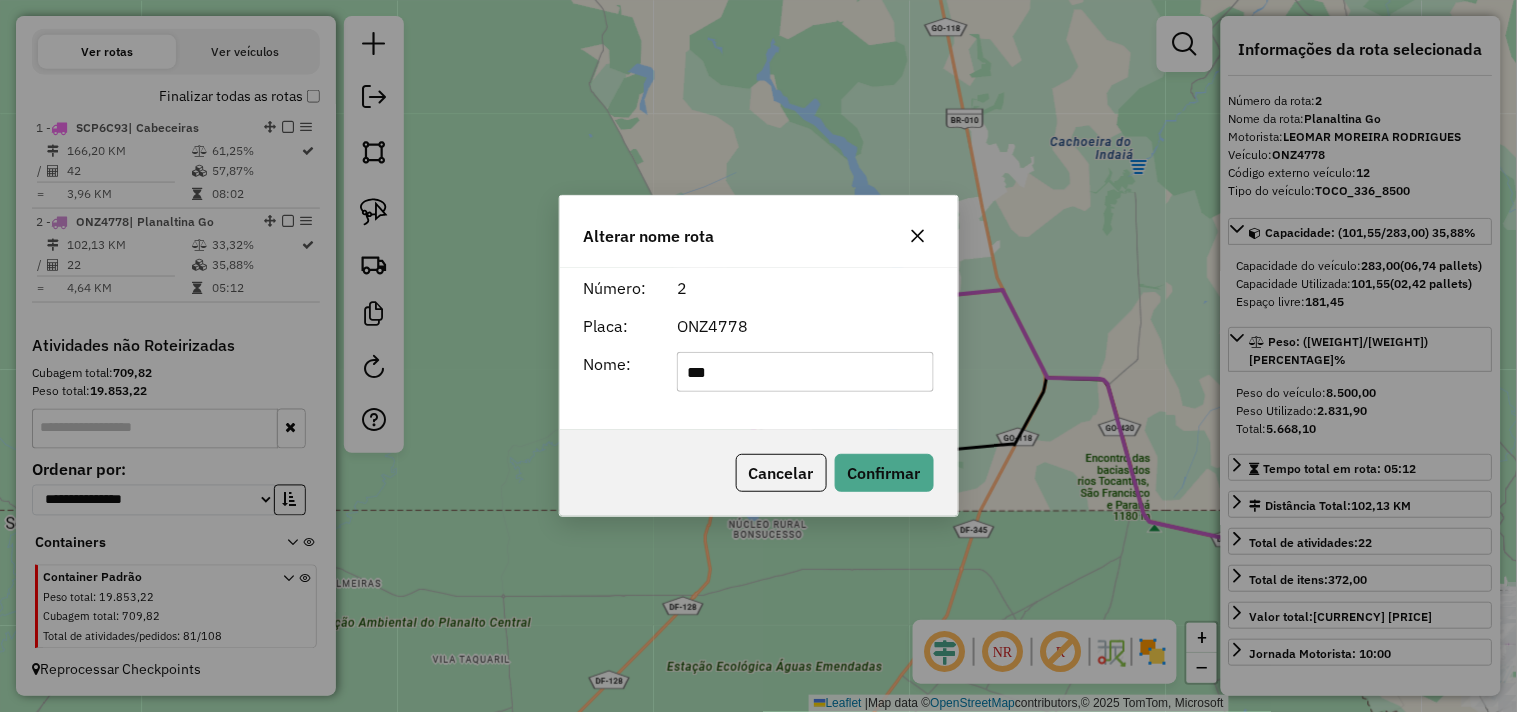 type on "**********" 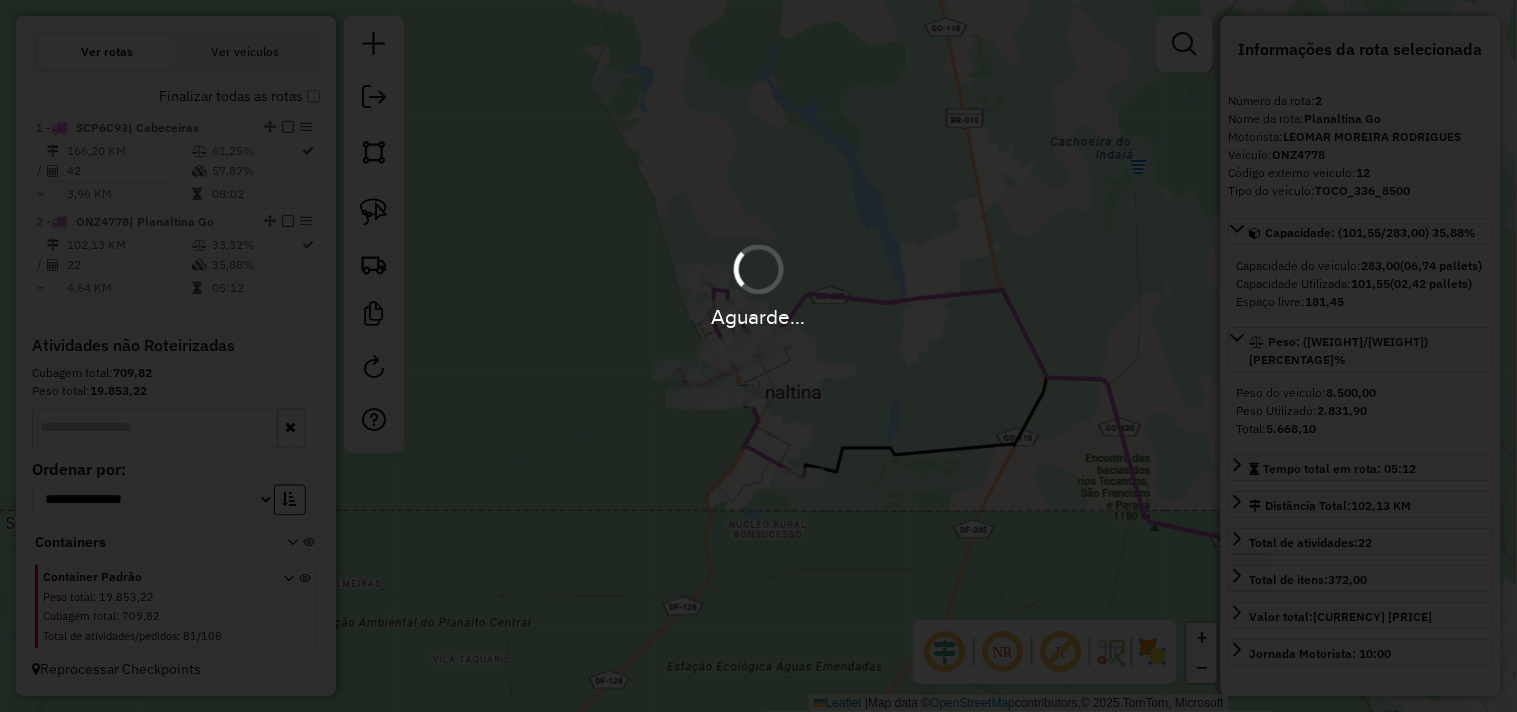 type 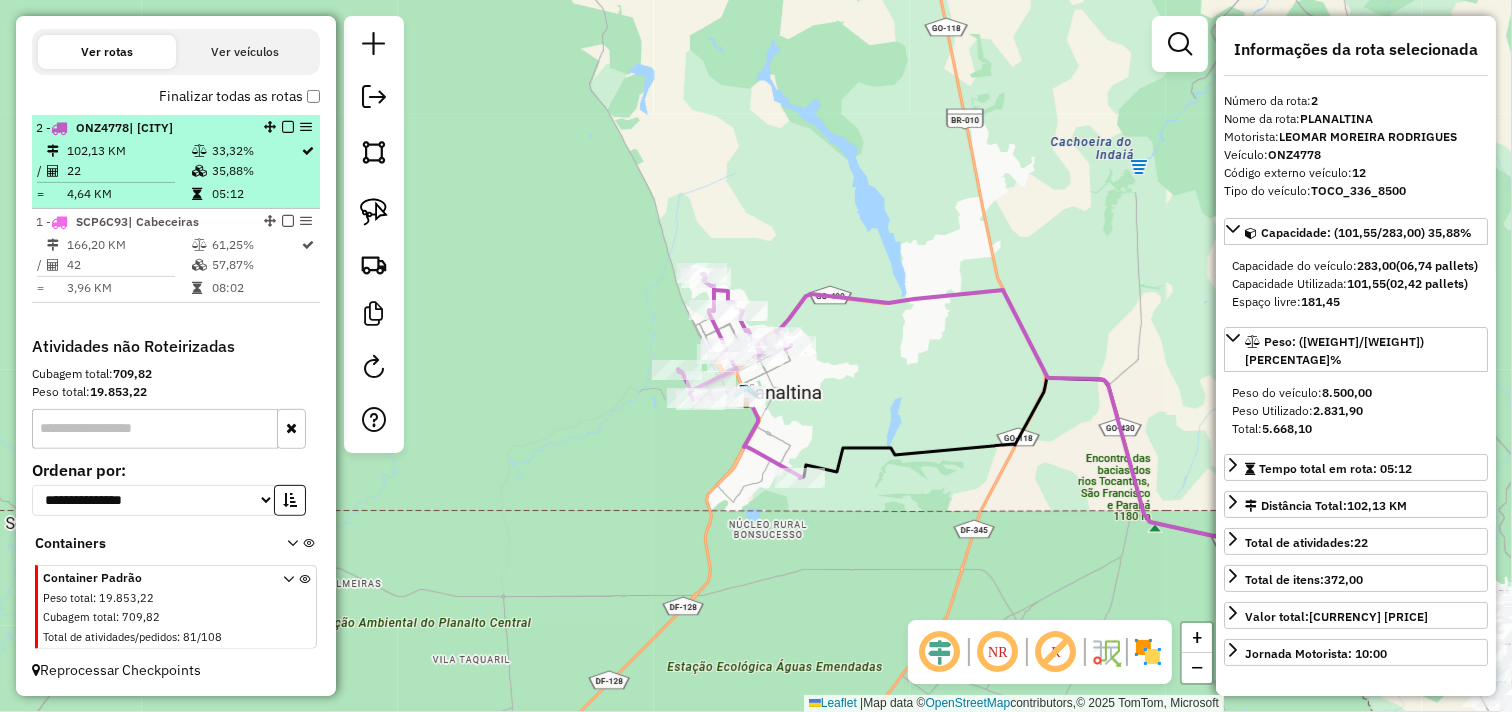 drag, startPoint x: 264, startPoint y: 216, endPoint x: 256, endPoint y: 133, distance: 83.38465 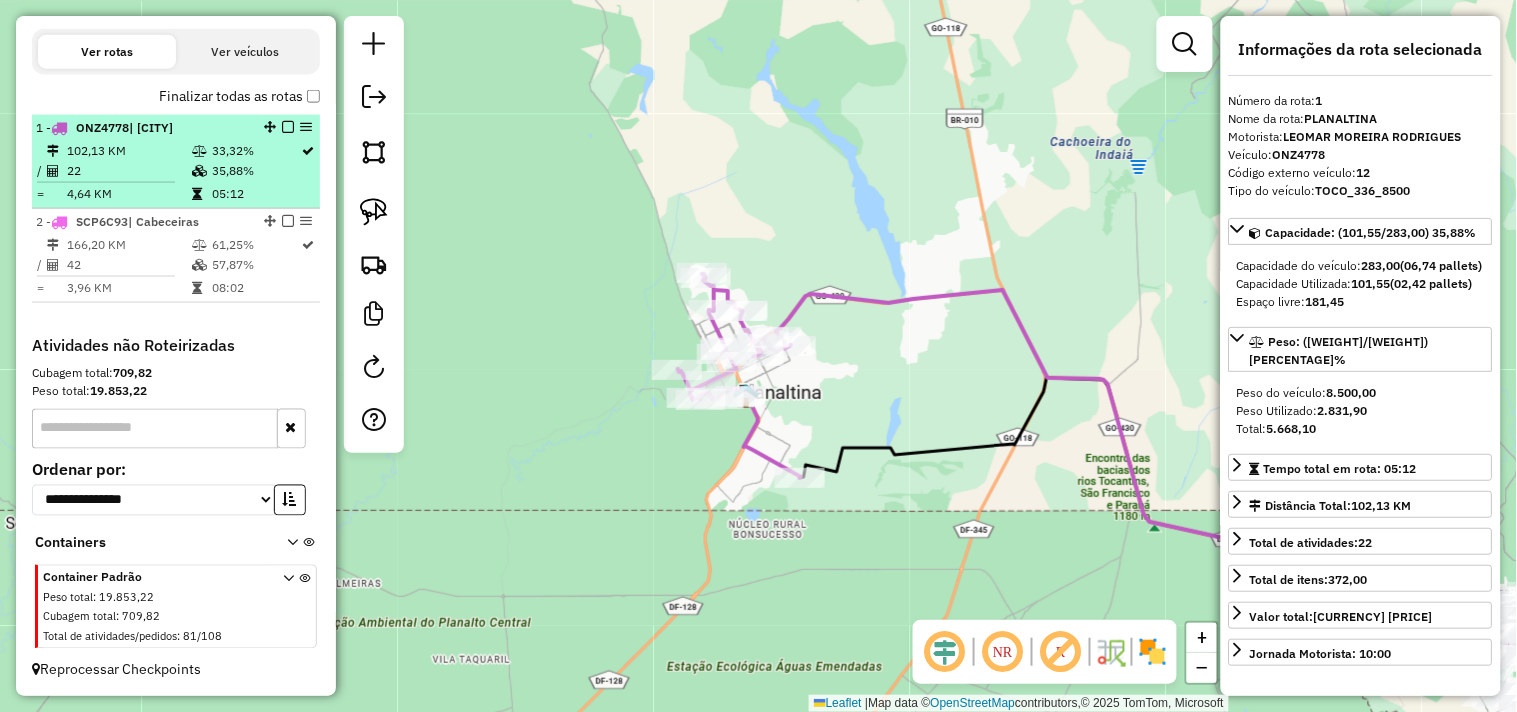 click at bounding box center (288, 127) 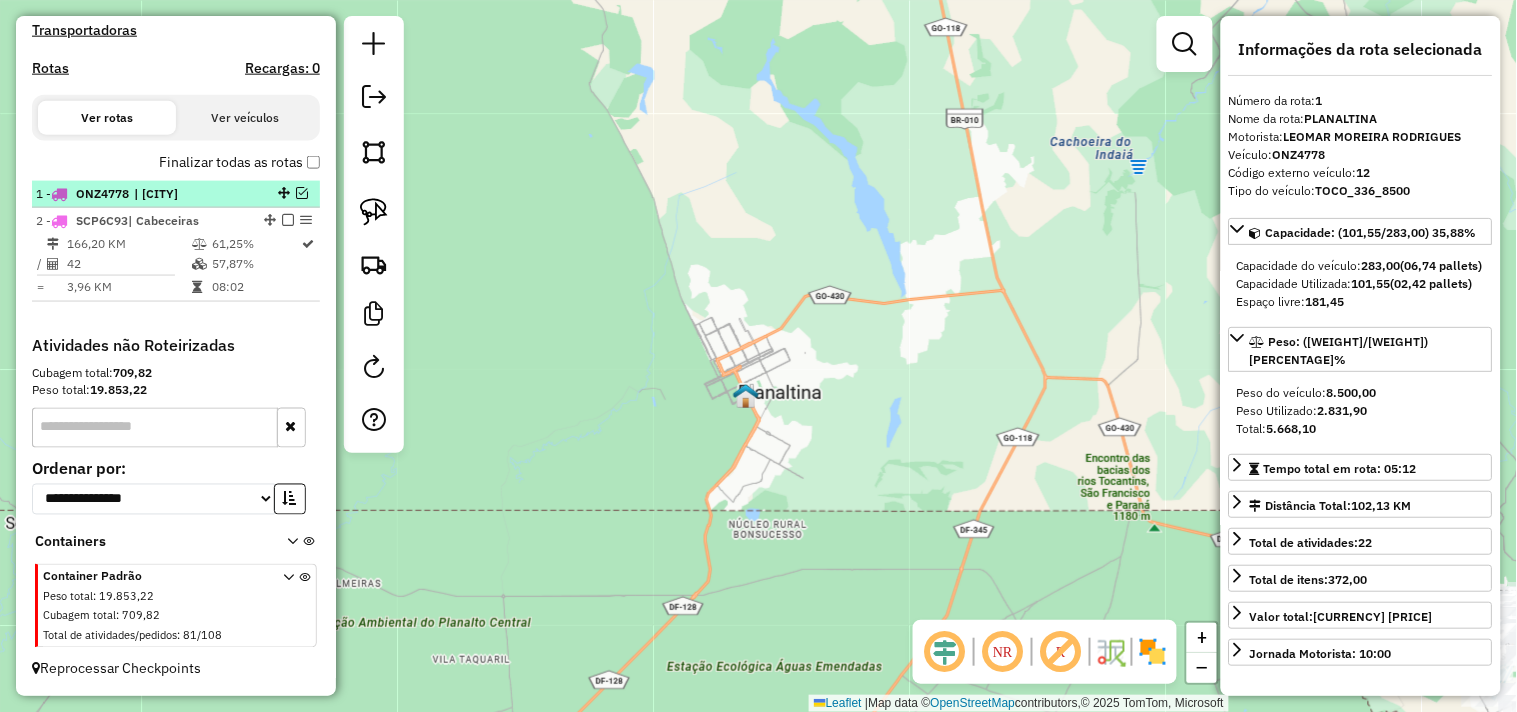 scroll, scrollTop: 607, scrollLeft: 0, axis: vertical 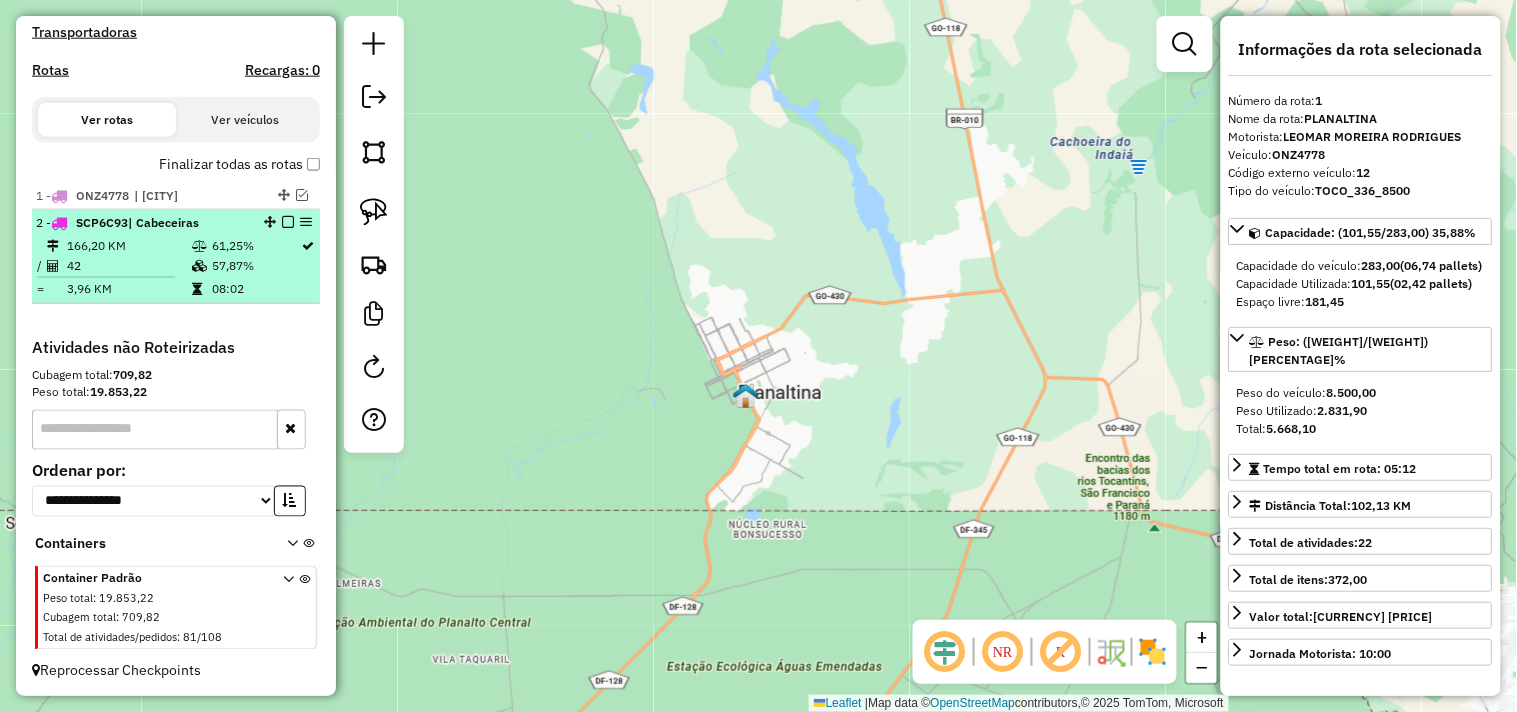 click on "| Cabeceiras" at bounding box center [163, 222] 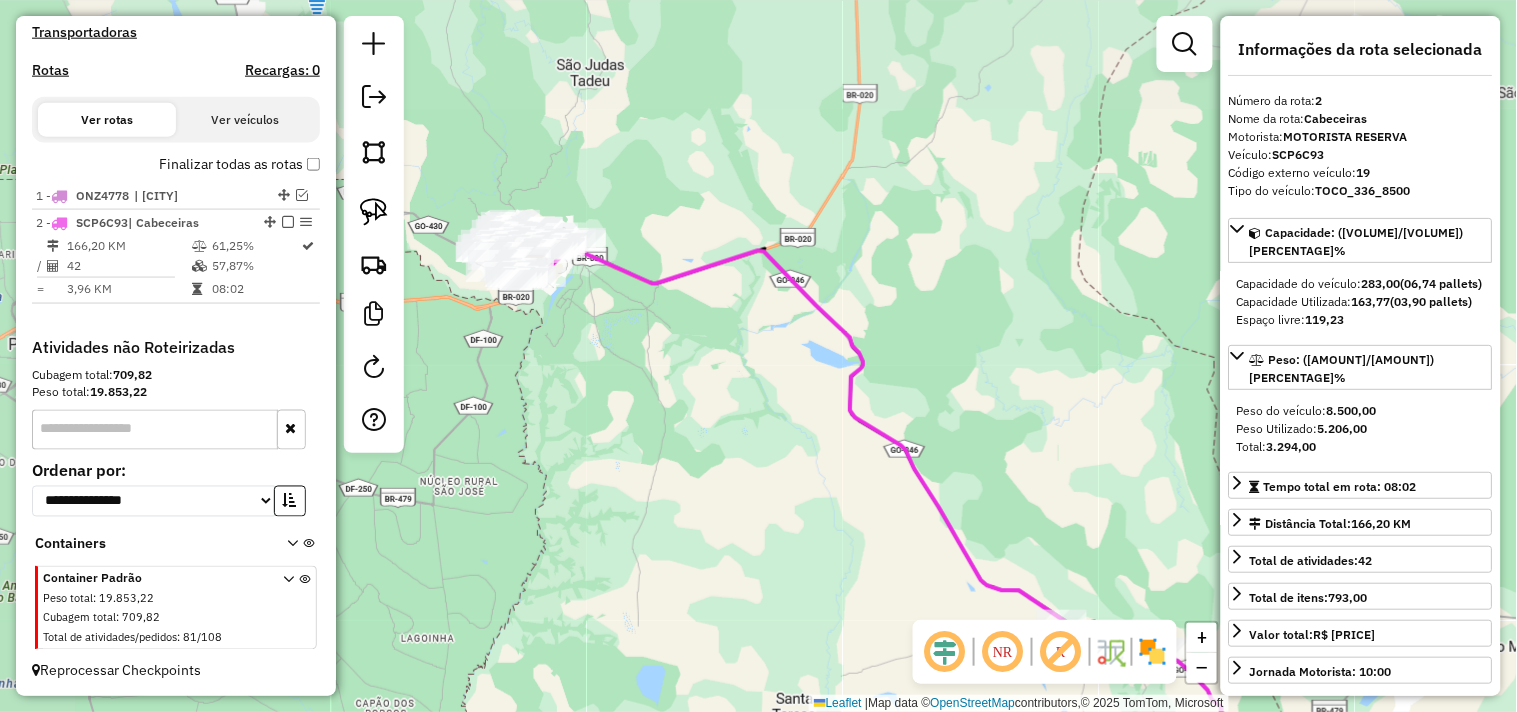 drag, startPoint x: 640, startPoint y: 340, endPoint x: 790, endPoint y: 495, distance: 215.69655 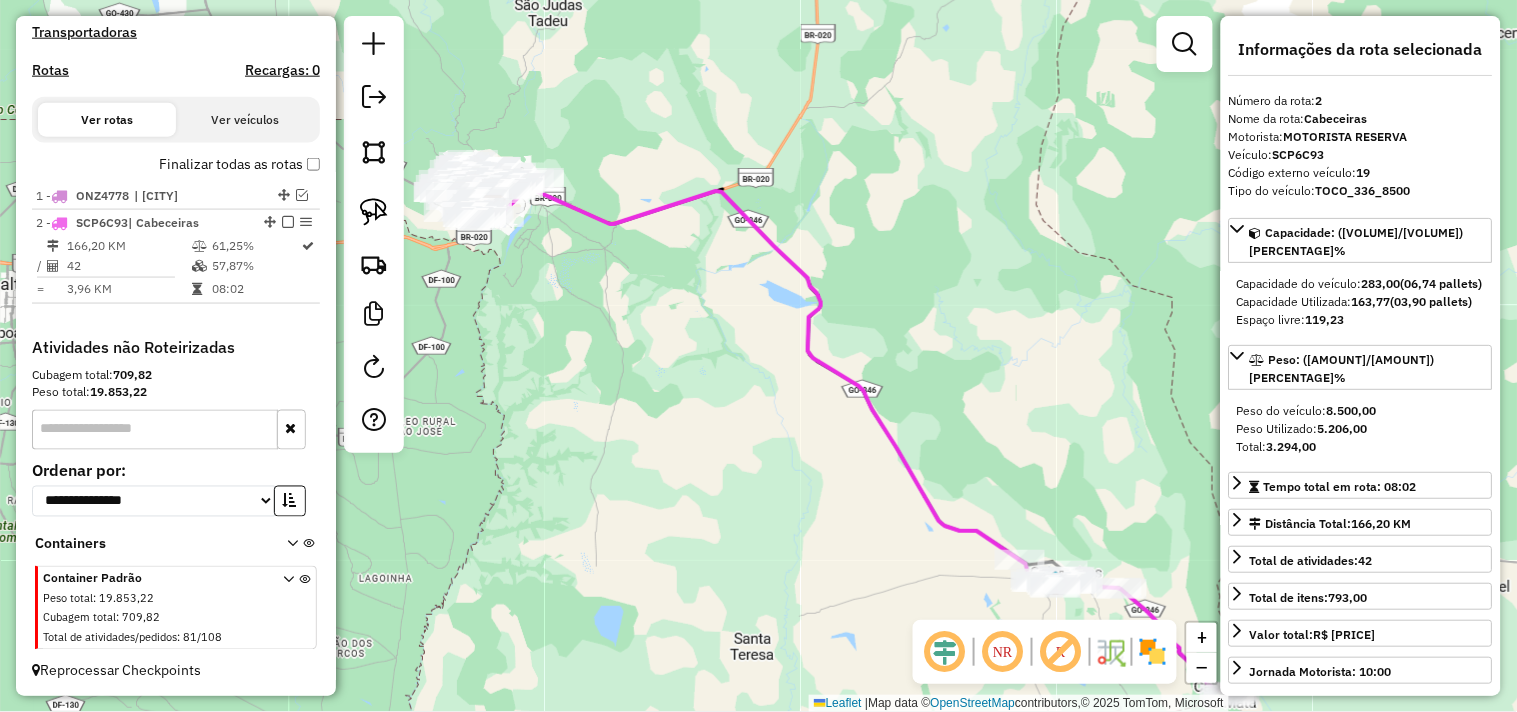 drag, startPoint x: 915, startPoint y: 463, endPoint x: 653, endPoint y: 198, distance: 372.6513 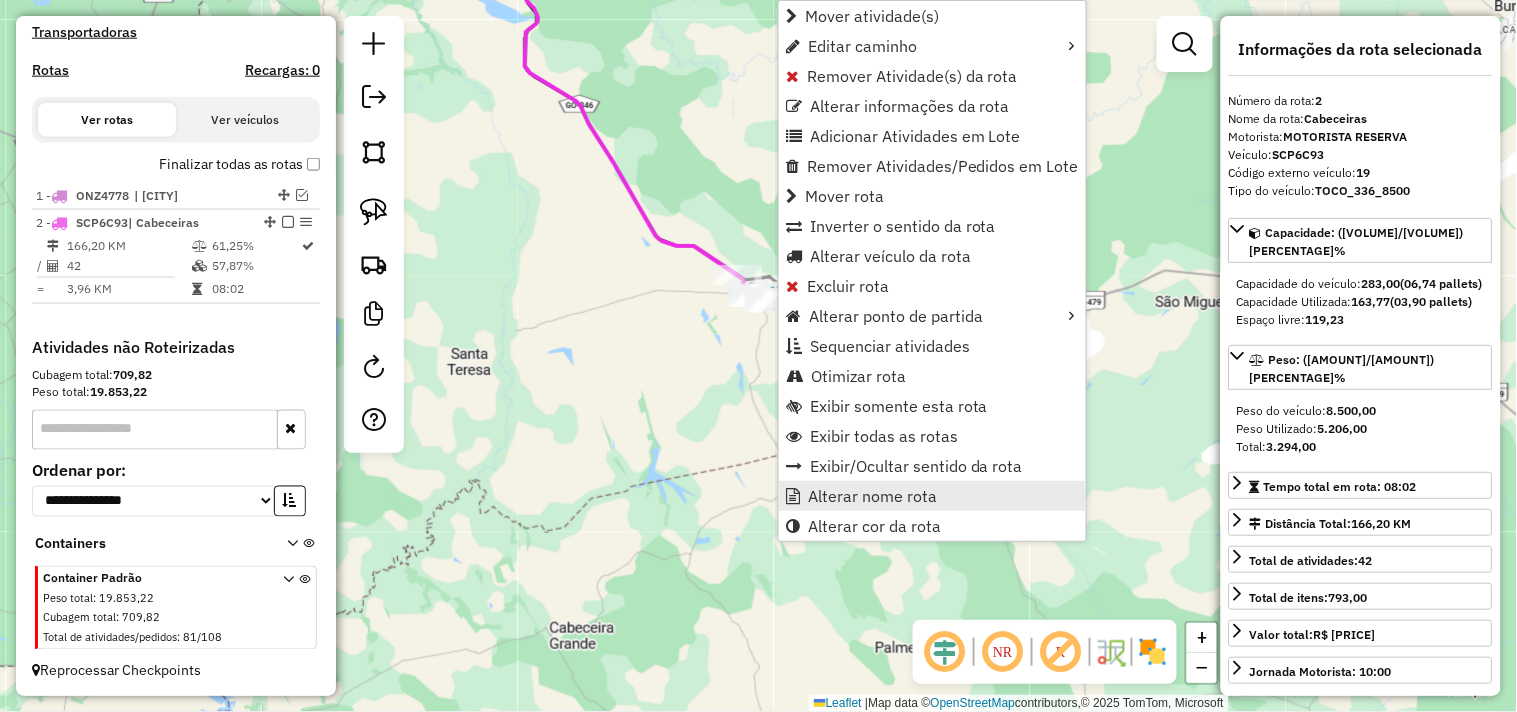 click on "Alterar nome rota" at bounding box center [872, 496] 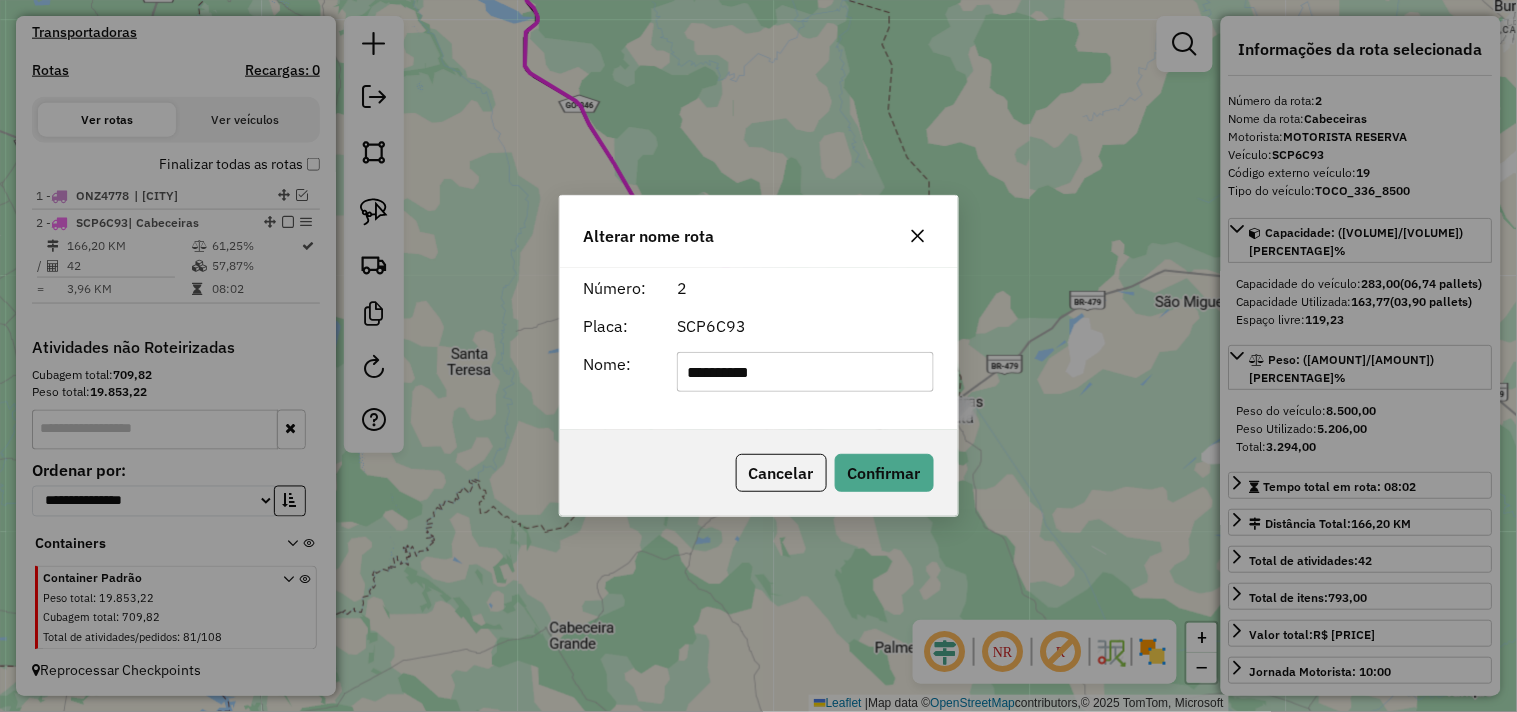 click on "**********" 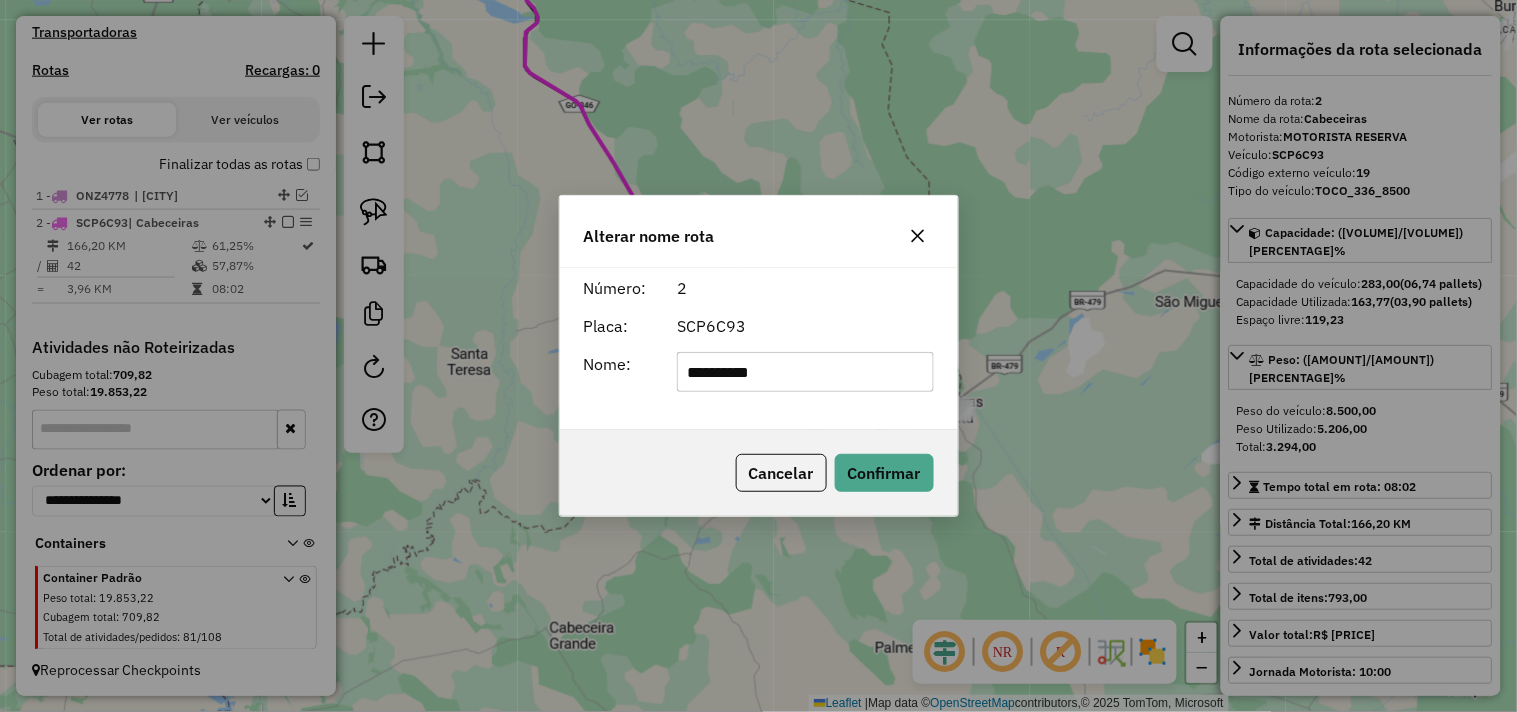 type on "**********" 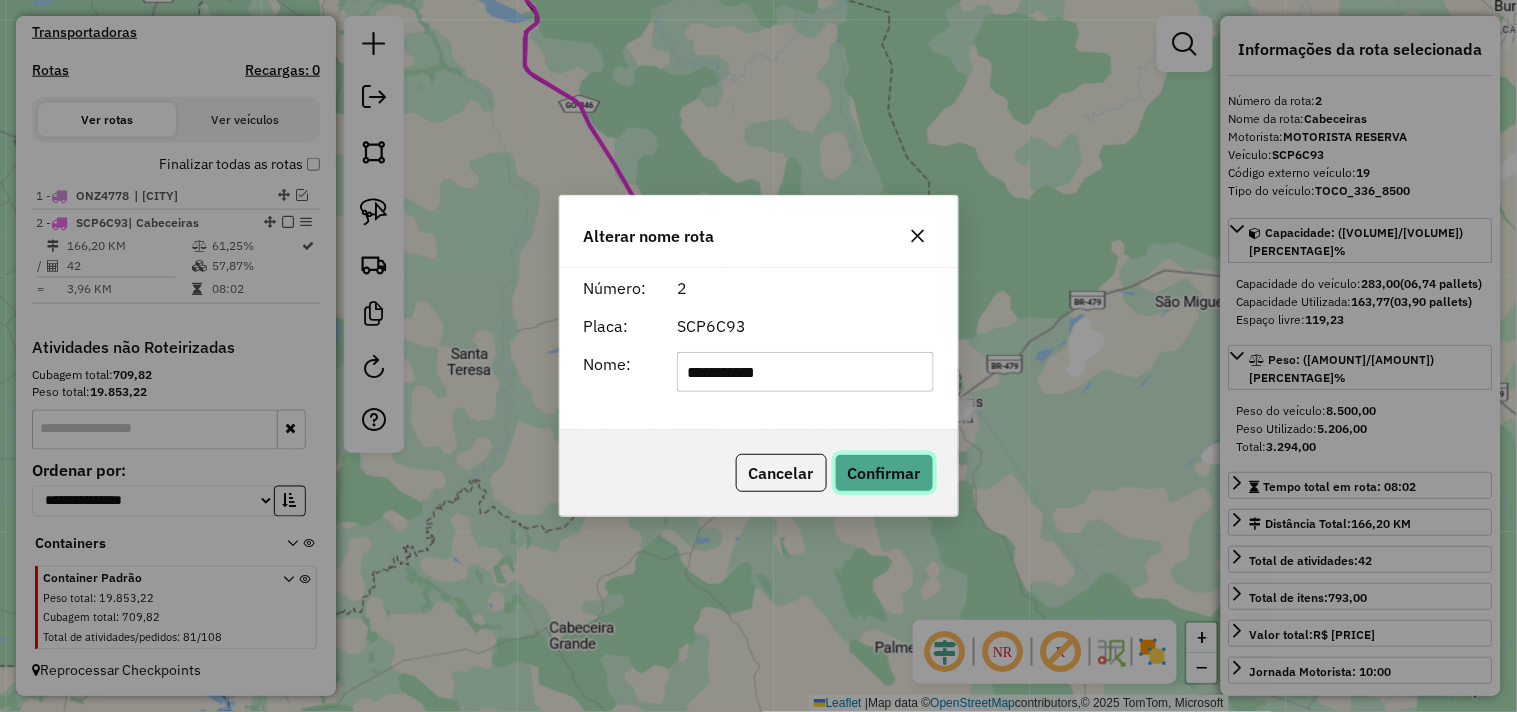 click on "Confirmar" 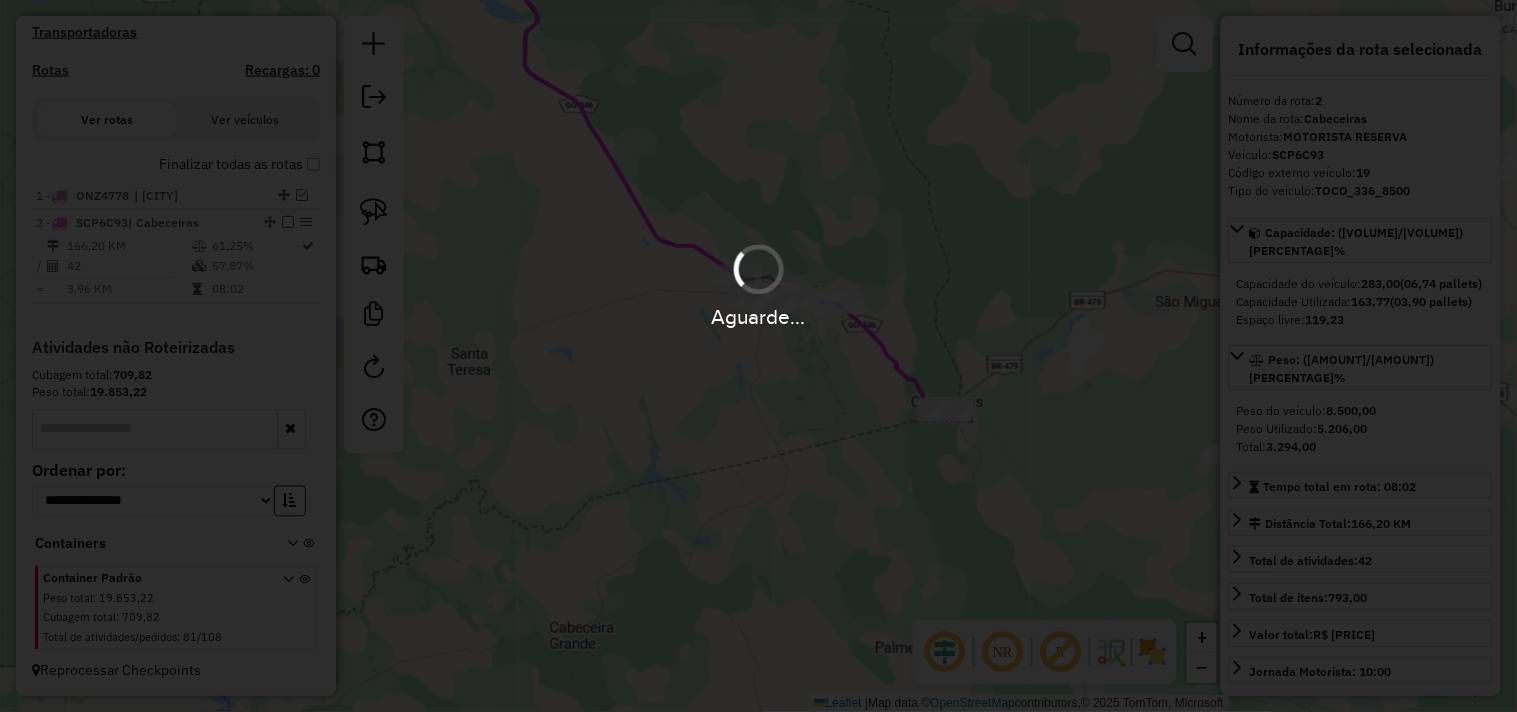 type 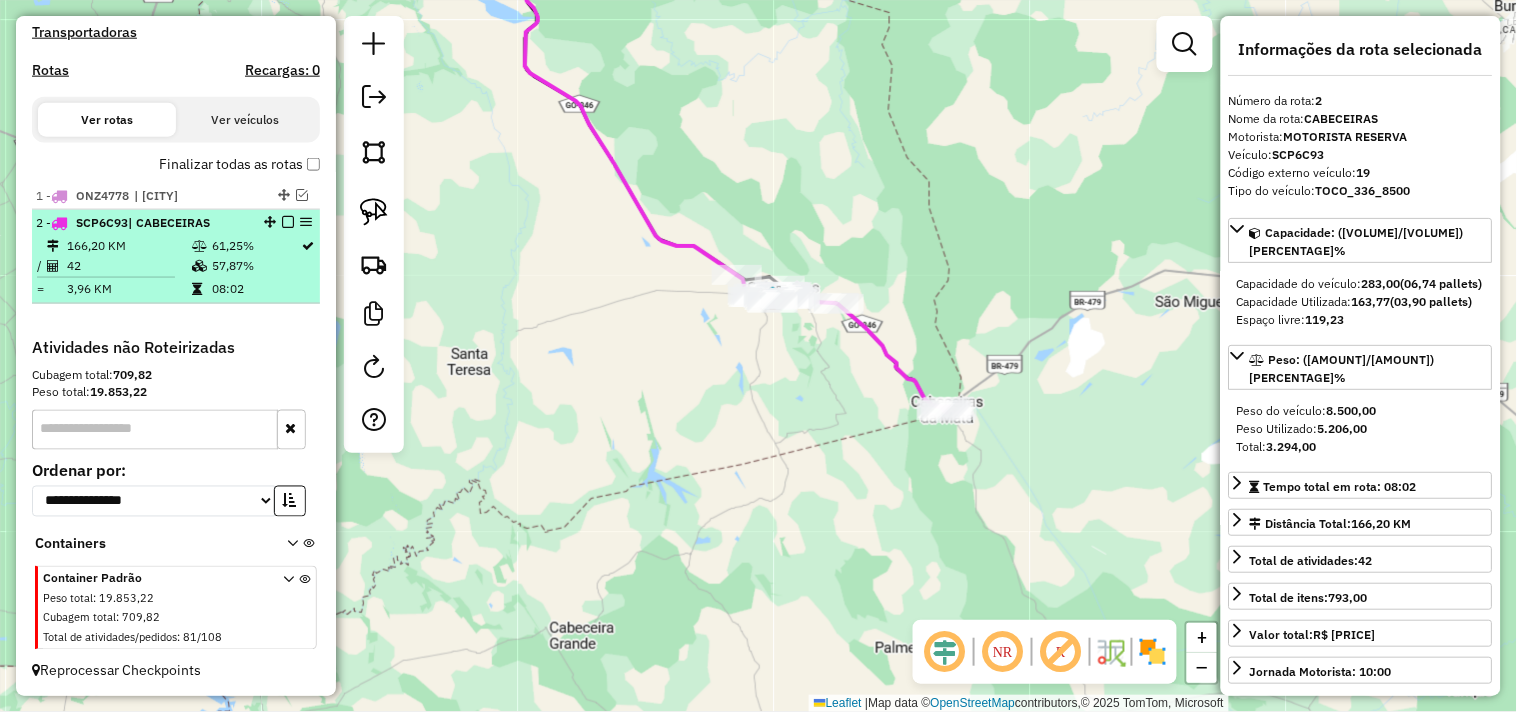 click at bounding box center (288, 222) 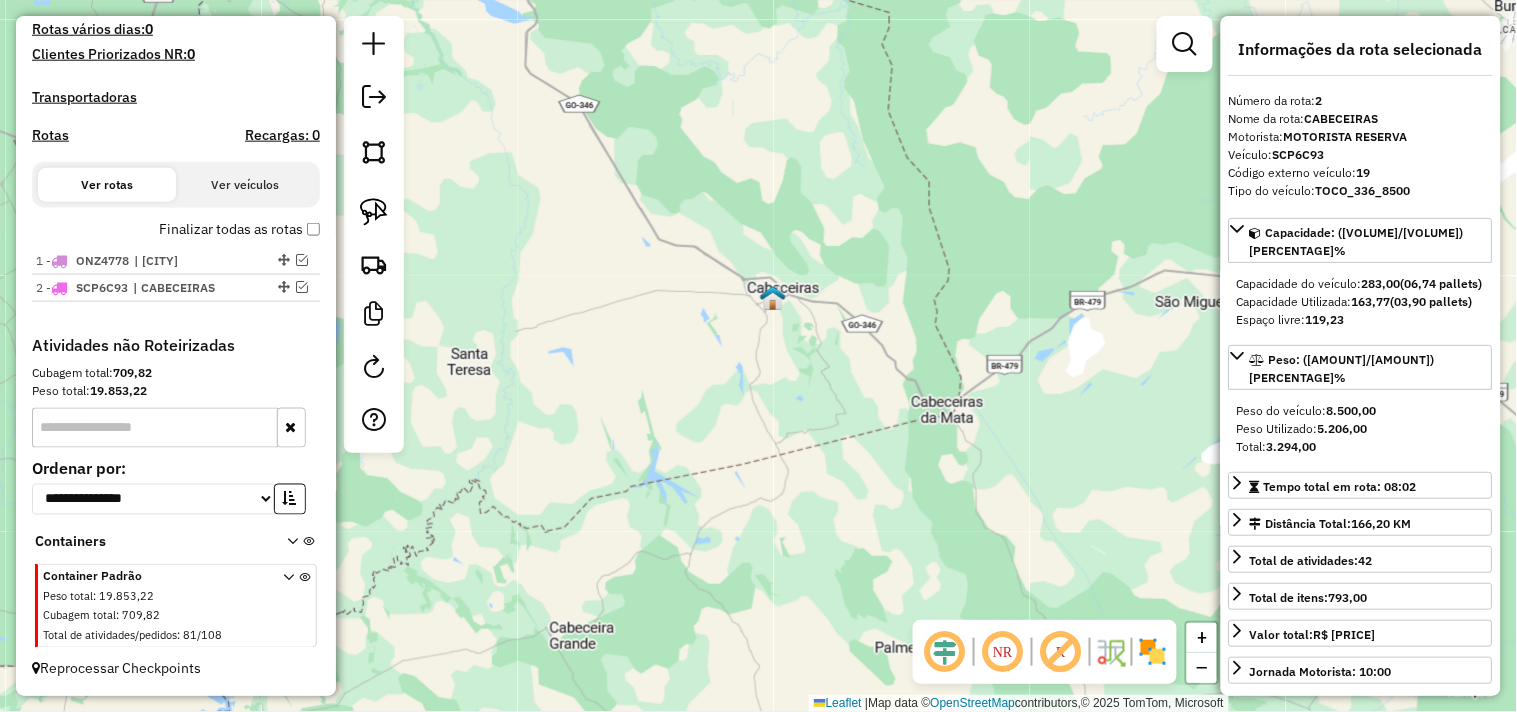 scroll, scrollTop: 541, scrollLeft: 0, axis: vertical 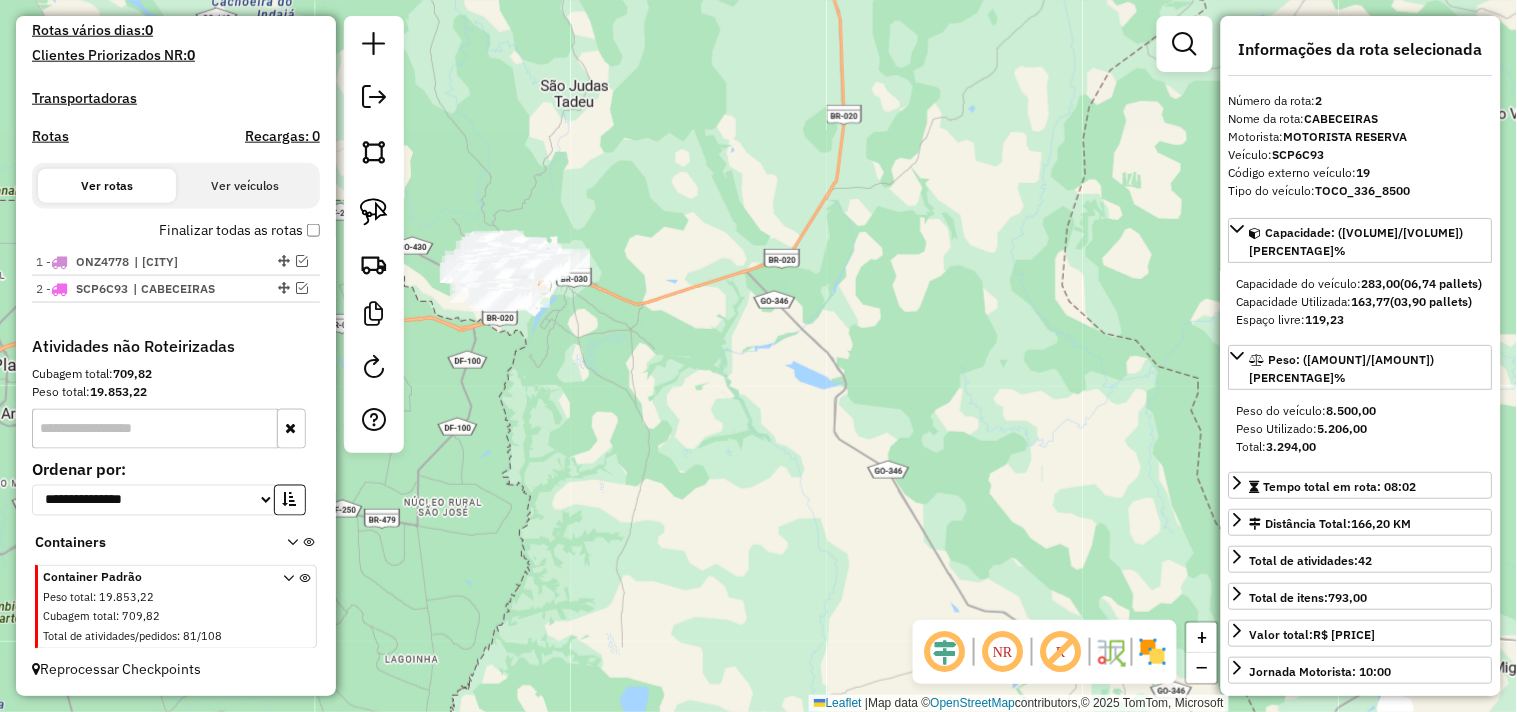 drag, startPoint x: 502, startPoint y: 151, endPoint x: 780, endPoint y: 474, distance: 426.16077 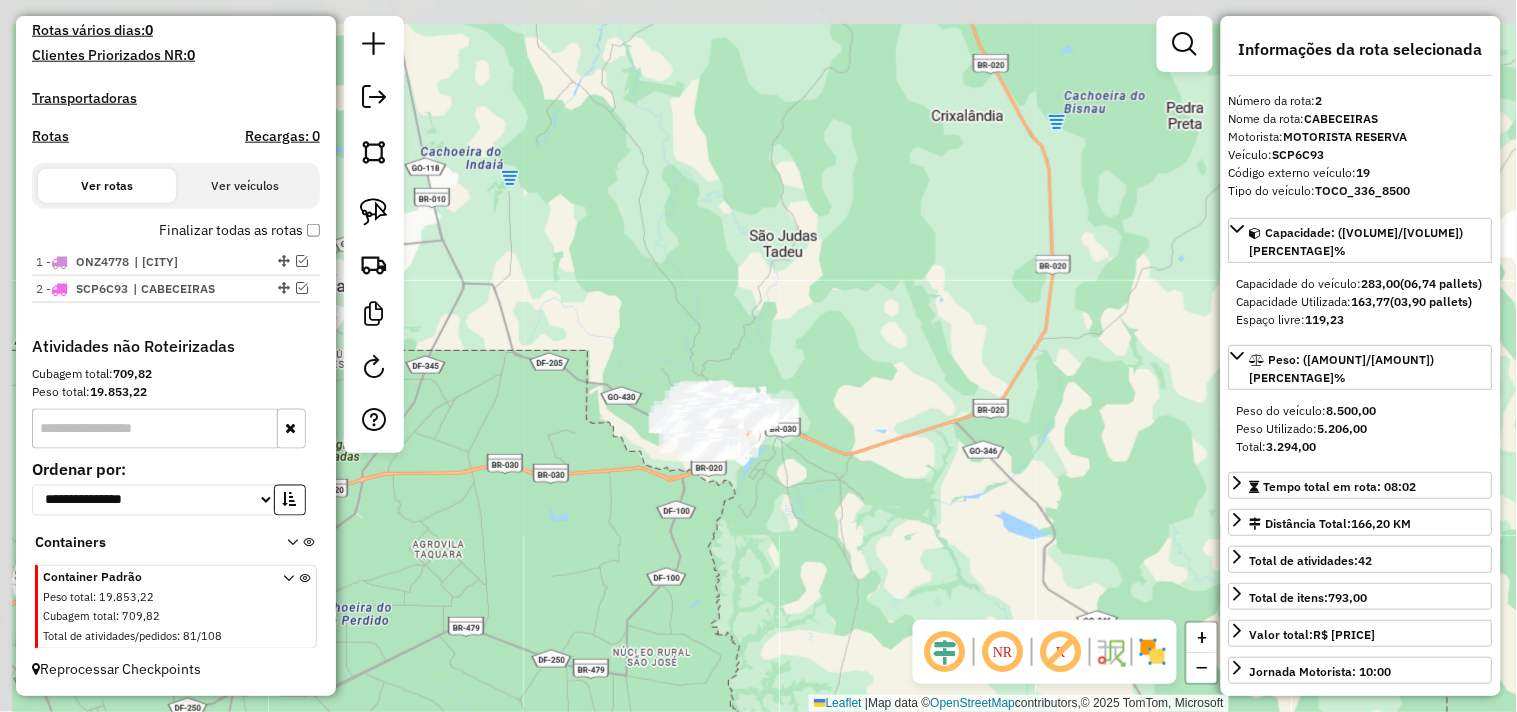 drag, startPoint x: 594, startPoint y: 360, endPoint x: 724, endPoint y: 502, distance: 192.52013 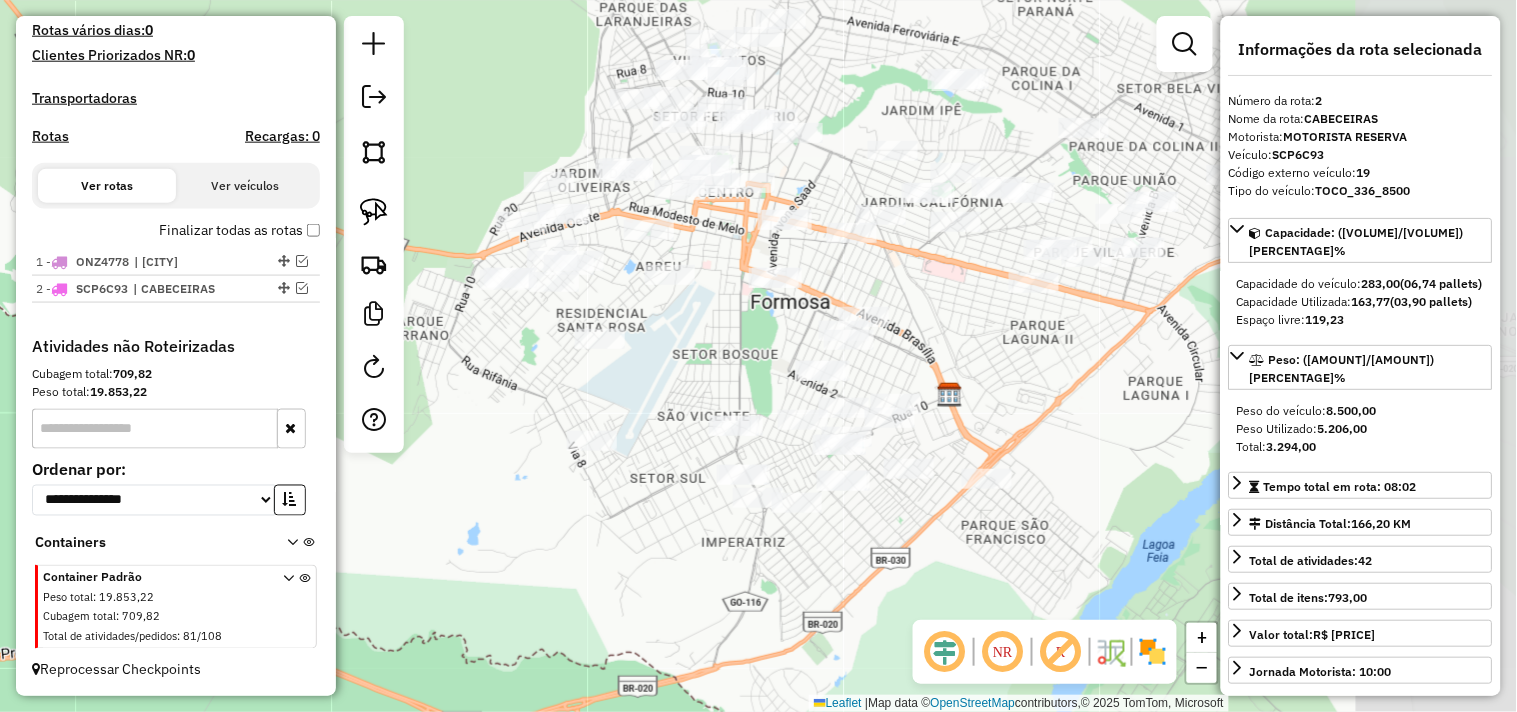 drag, startPoint x: 678, startPoint y: 483, endPoint x: 546, endPoint y: 593, distance: 171.8255 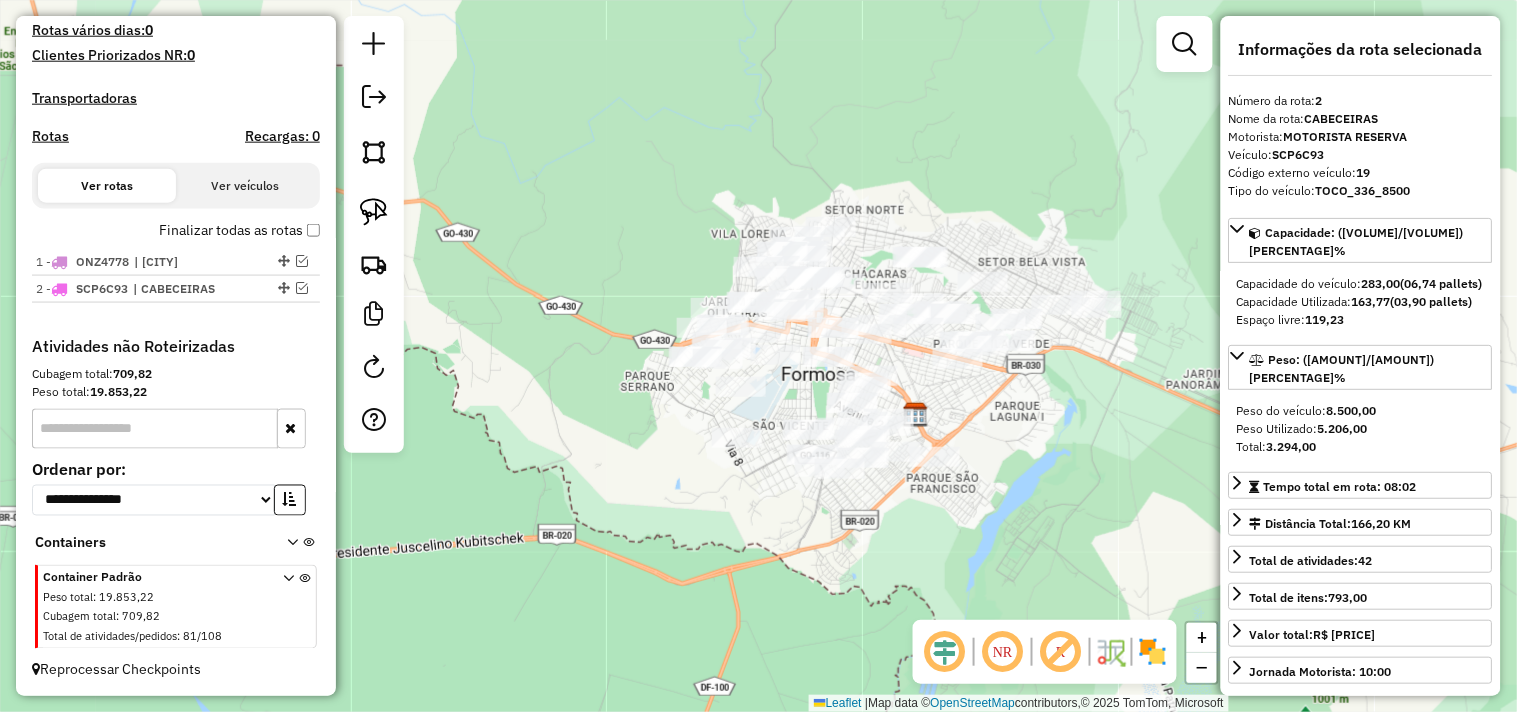 drag, startPoint x: 1052, startPoint y: 412, endPoint x: 995, endPoint y: 421, distance: 57.706154 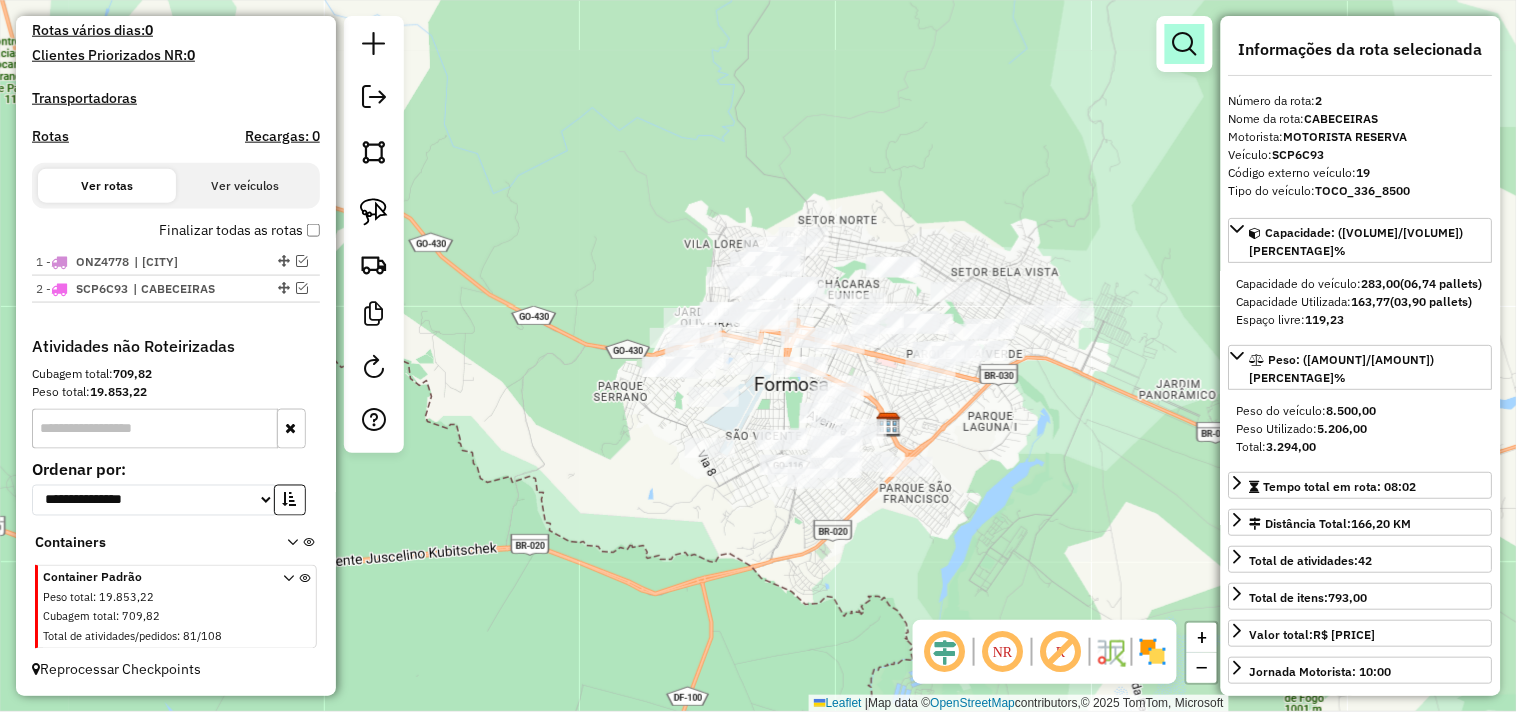 click at bounding box center (1185, 44) 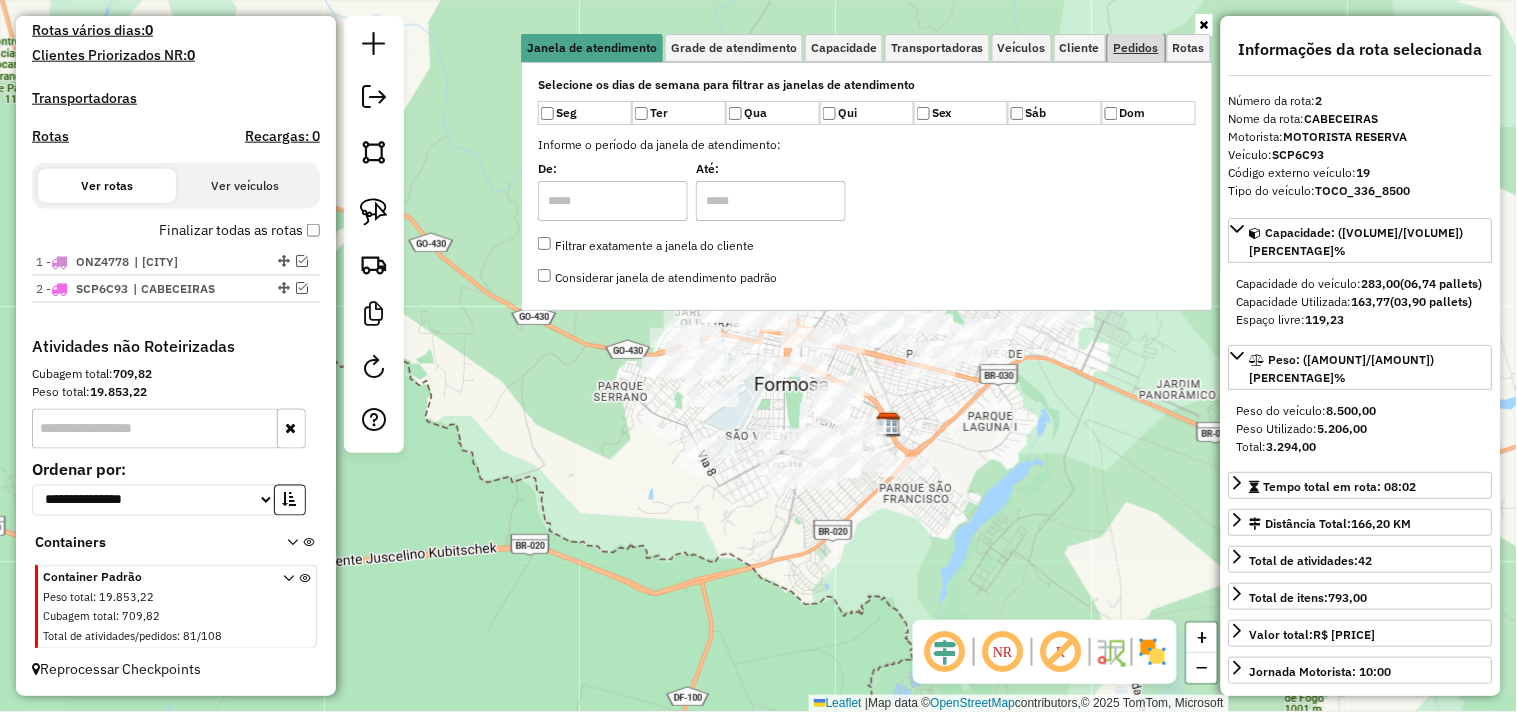 click on "Pedidos" at bounding box center (1136, 48) 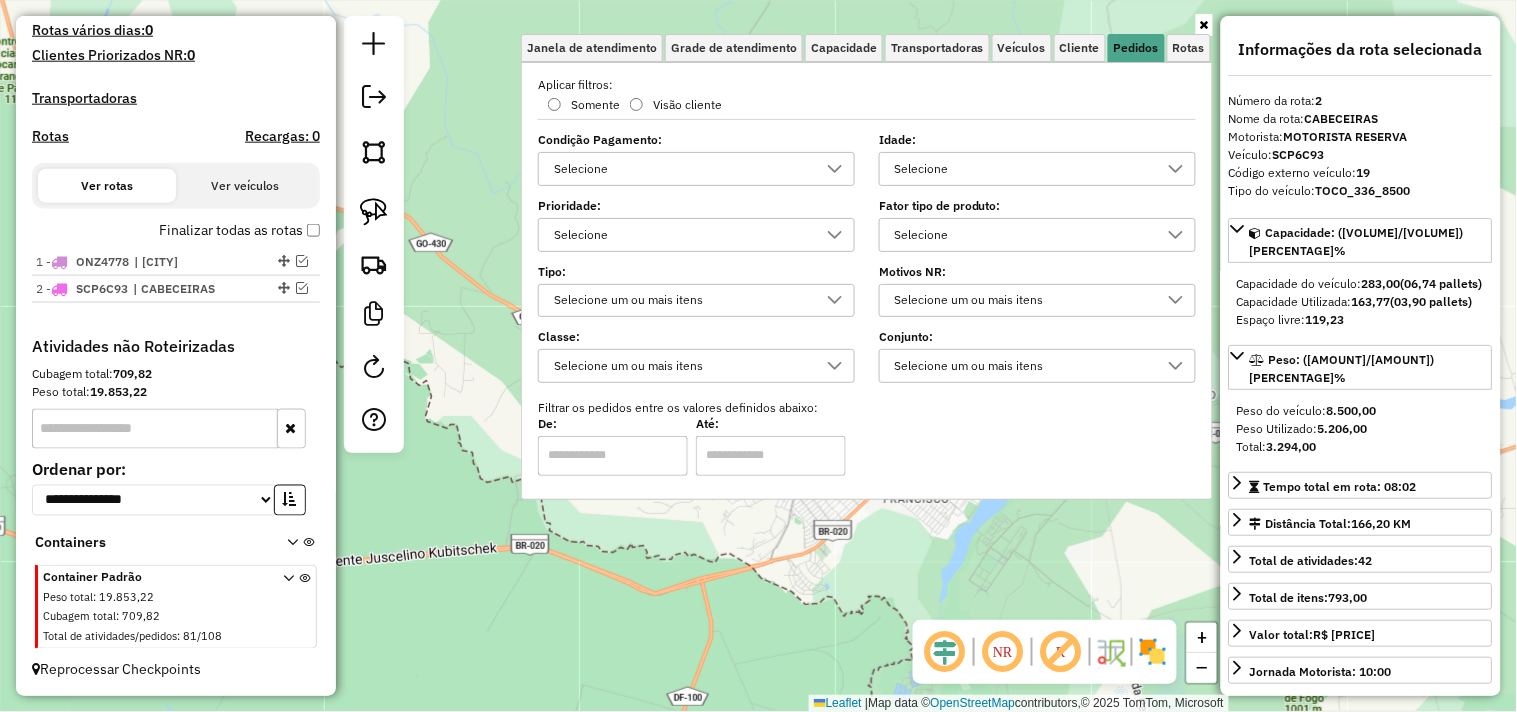 click on "Selecione" at bounding box center [681, 235] 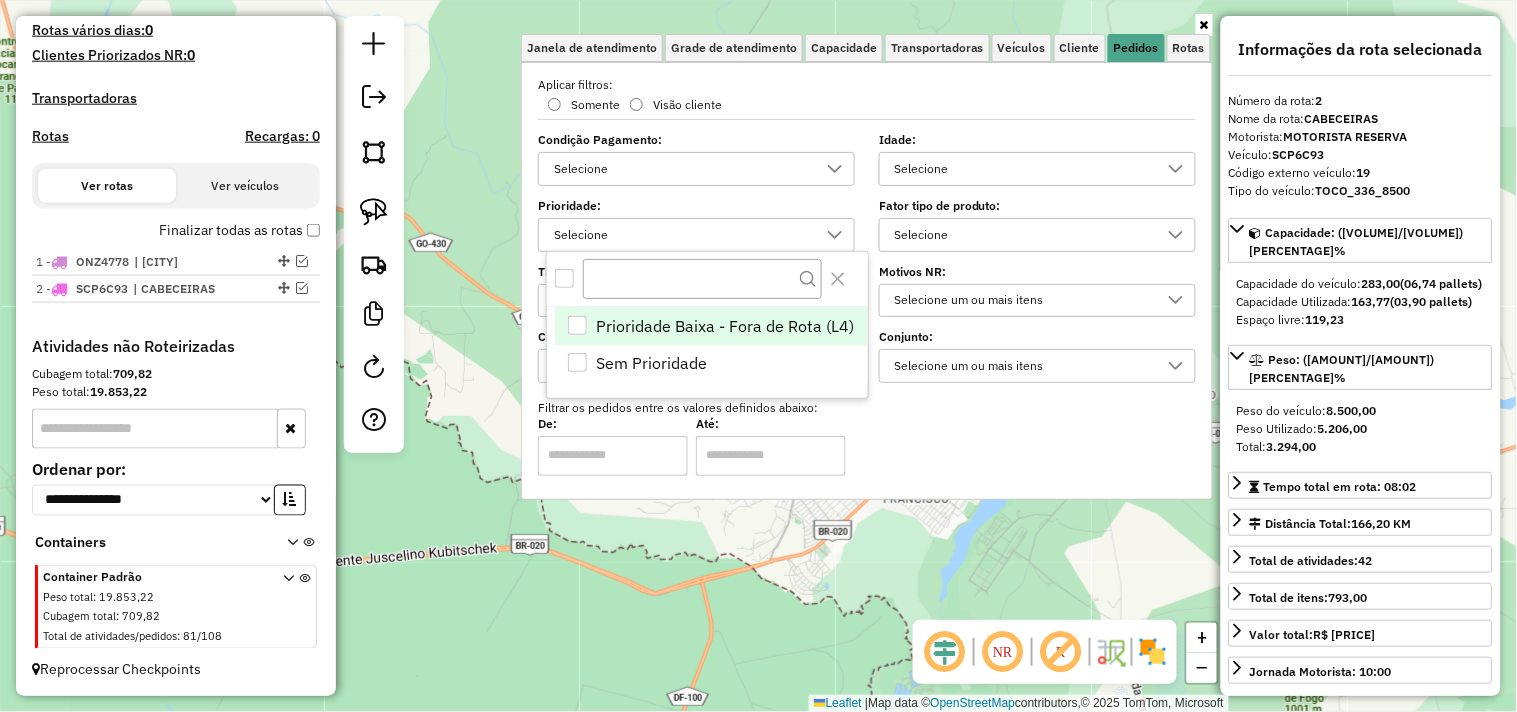 click on "Aplicar filtros:" at bounding box center [867, 85] 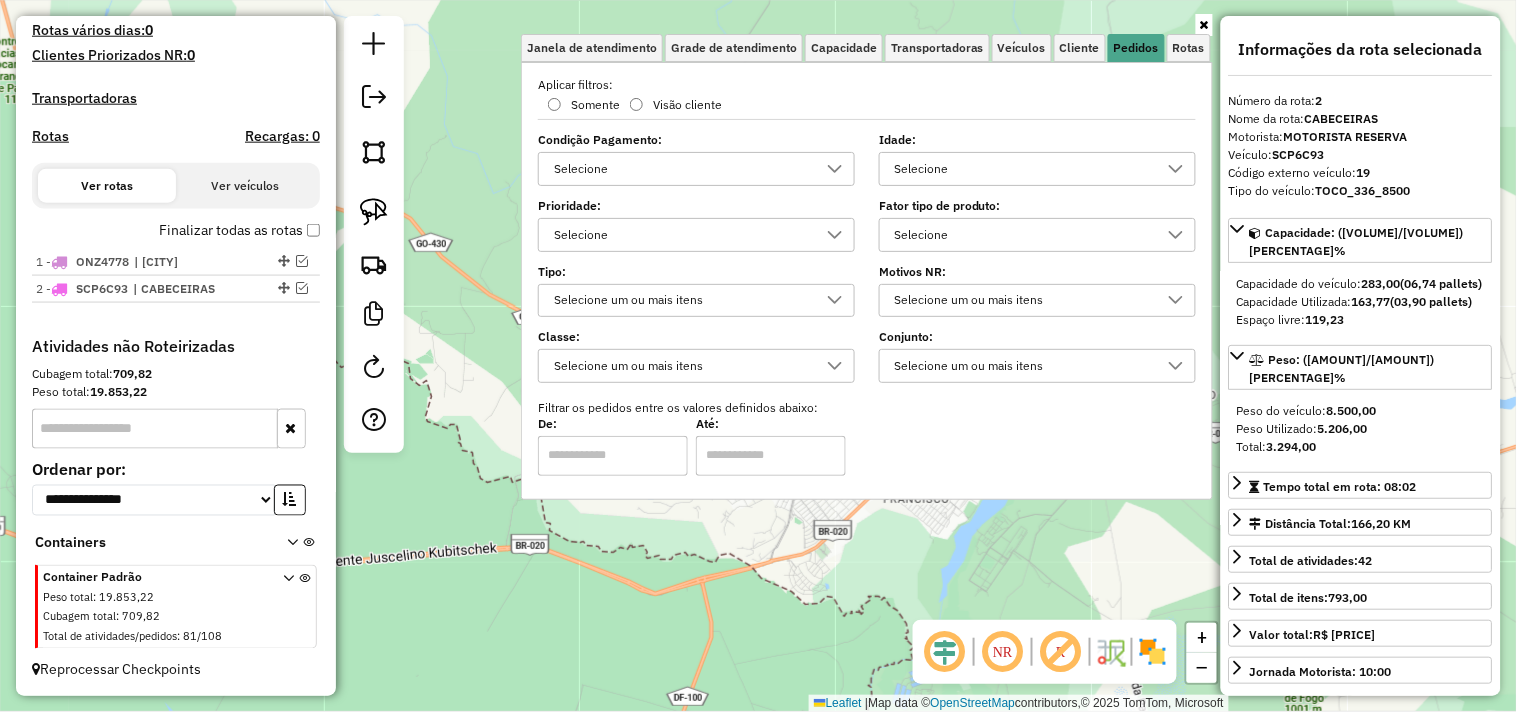 click on "Selecione" at bounding box center (1022, 235) 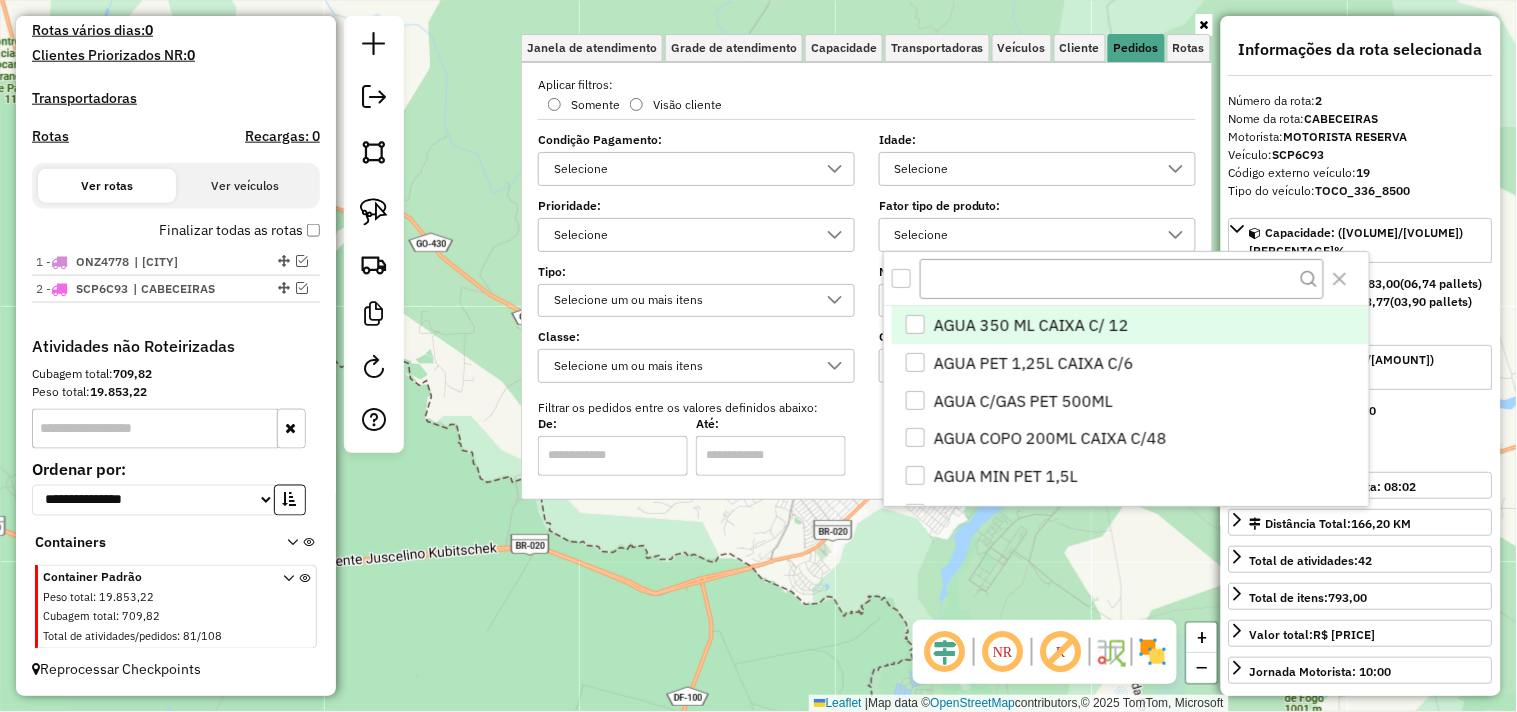scroll, scrollTop: 11, scrollLeft: 67, axis: both 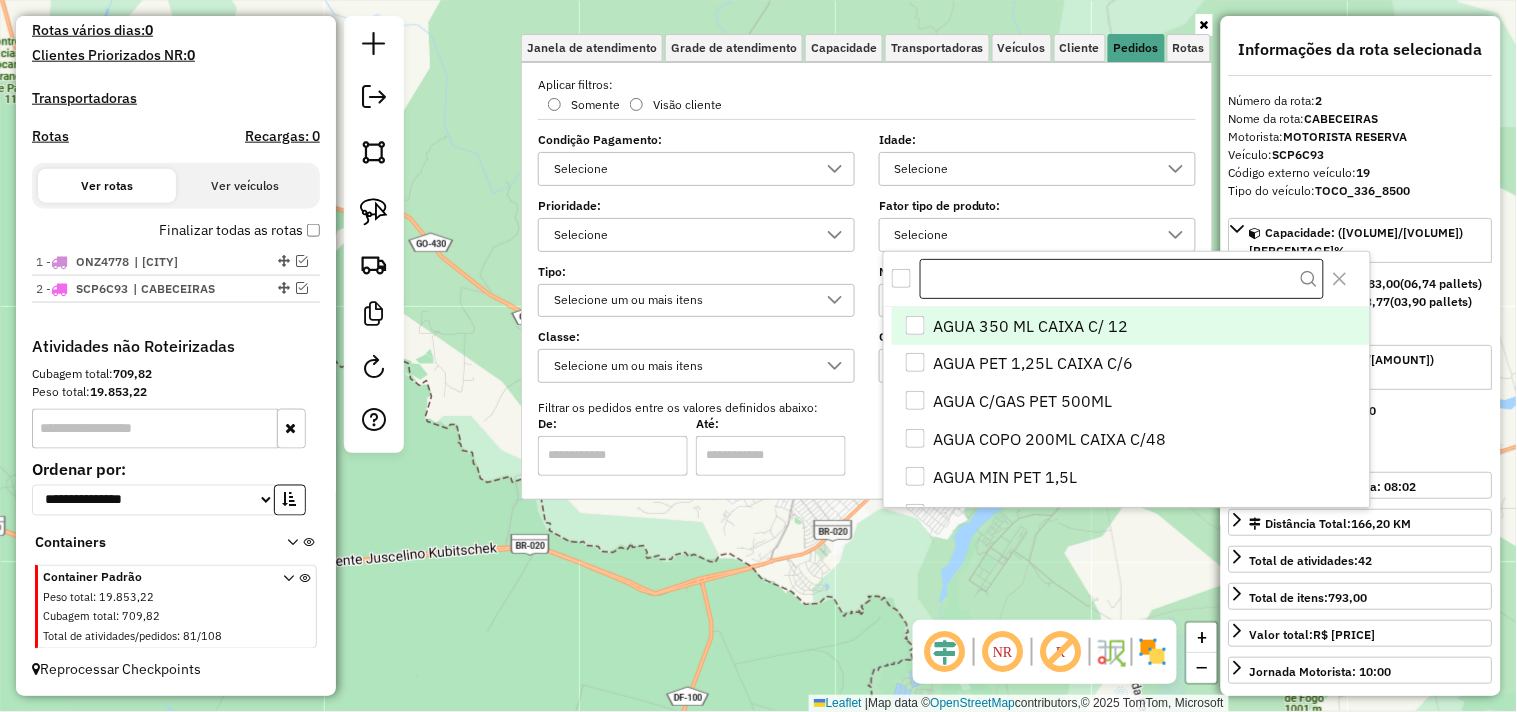 click at bounding box center [1122, 279] 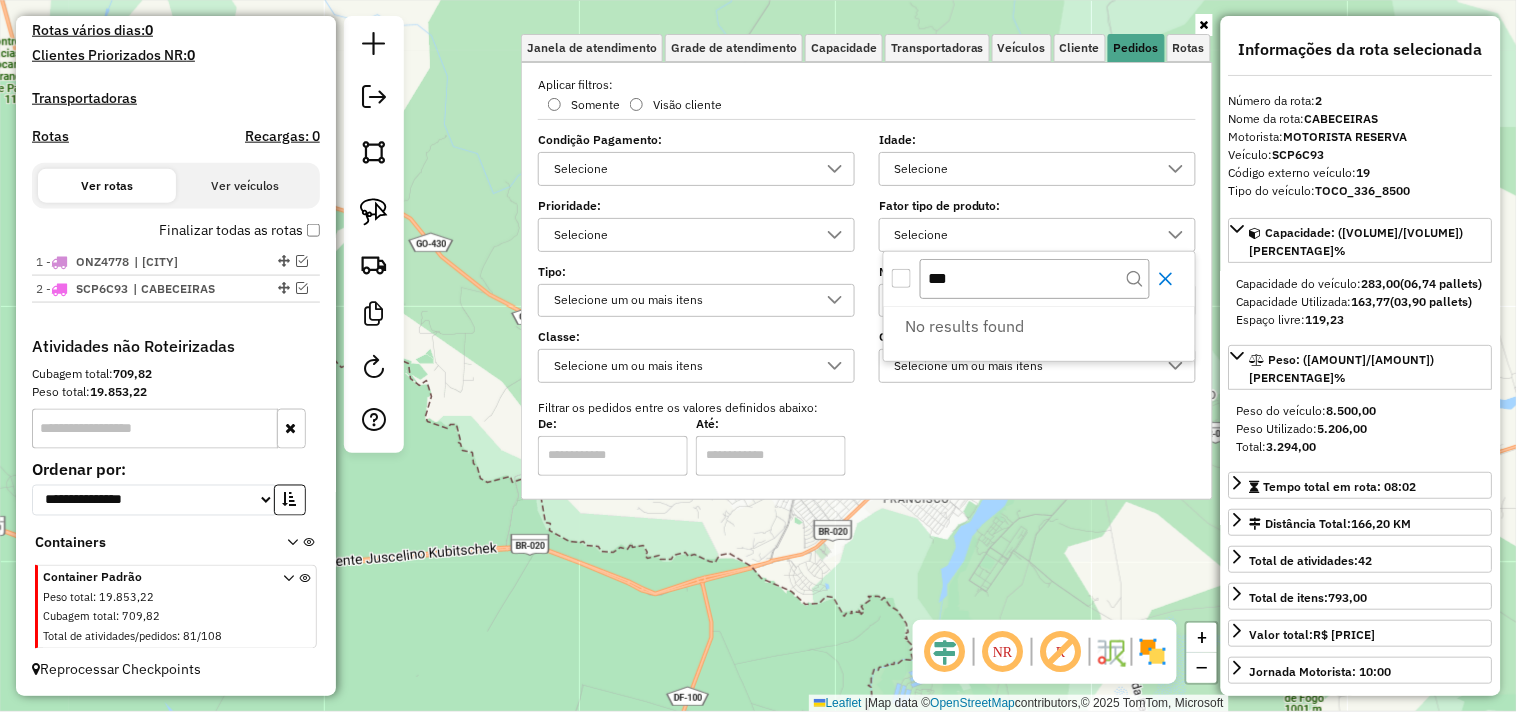 type on "***" 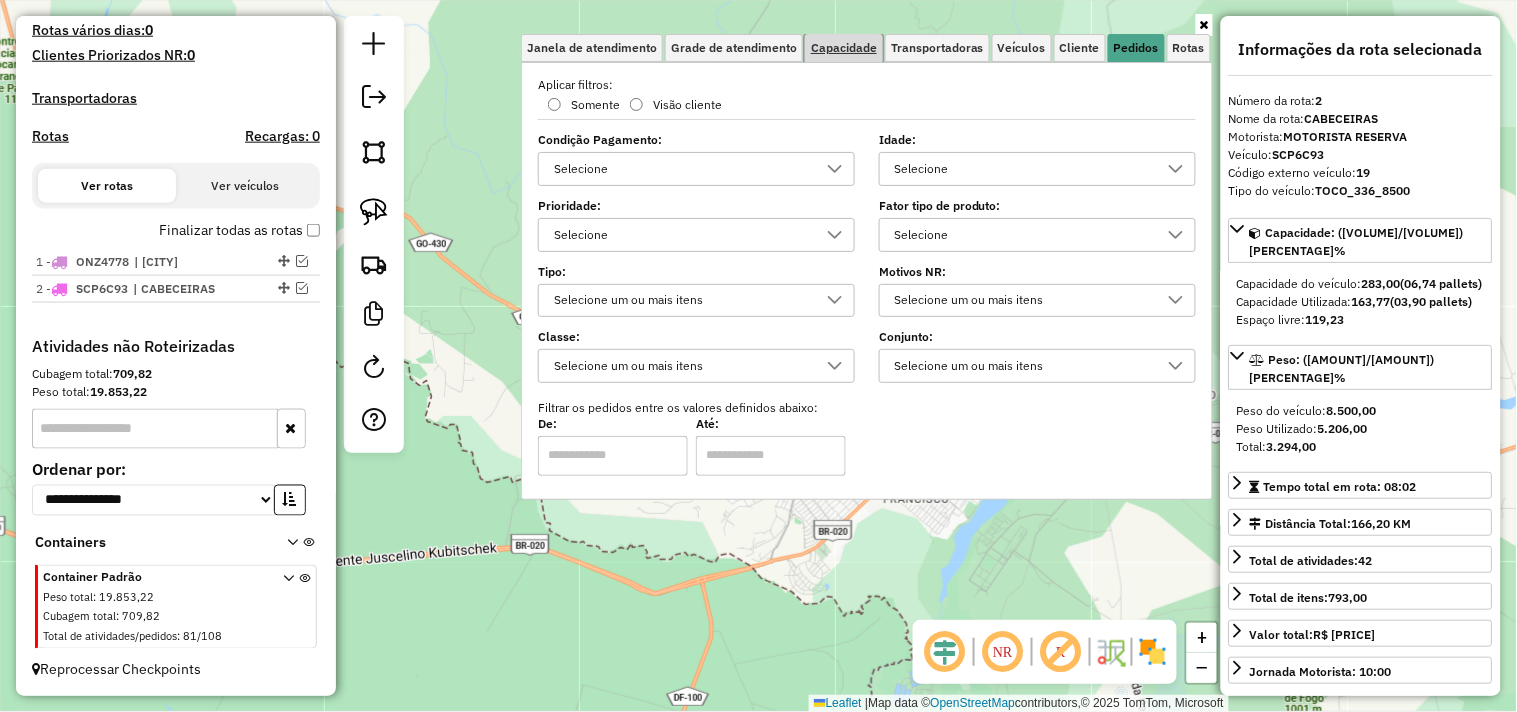 click on "Capacidade" at bounding box center [844, 48] 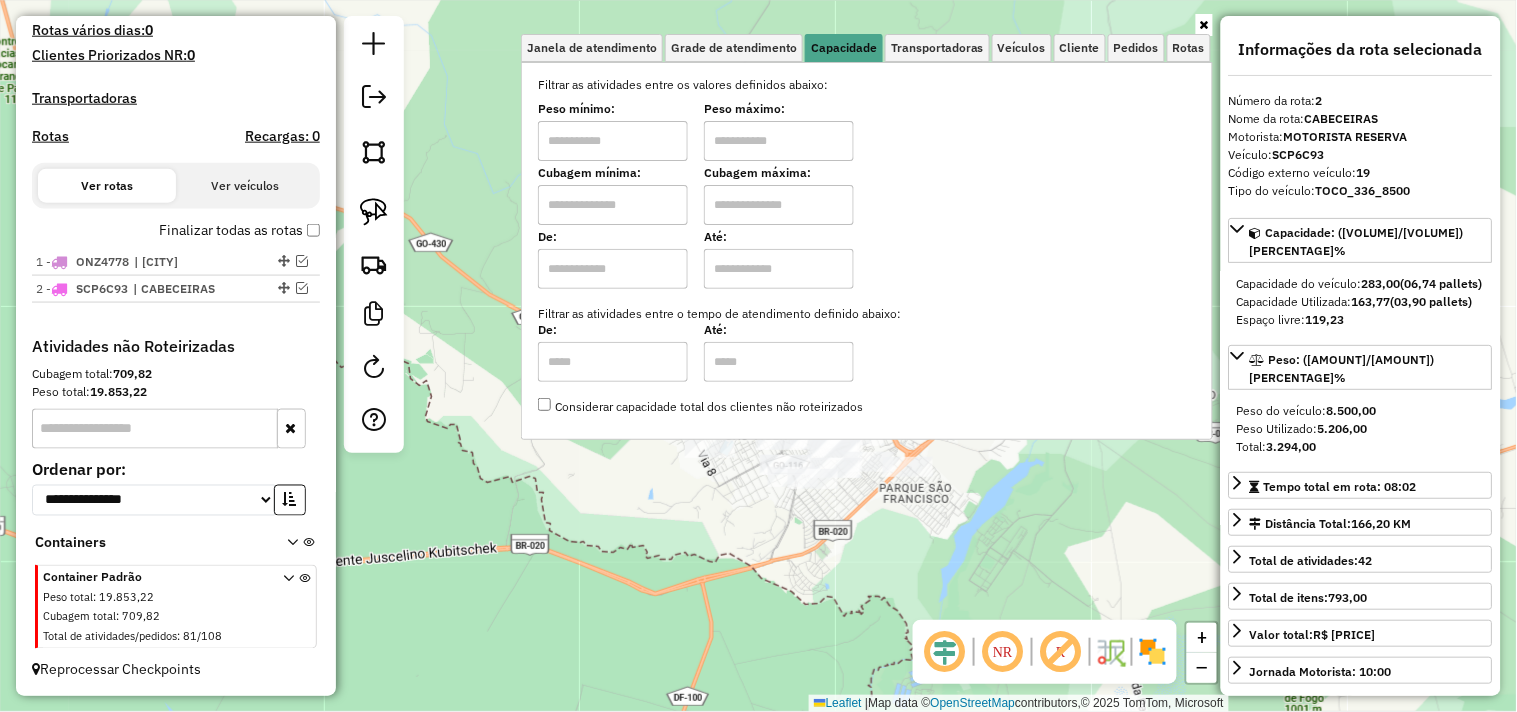 click at bounding box center (613, 141) 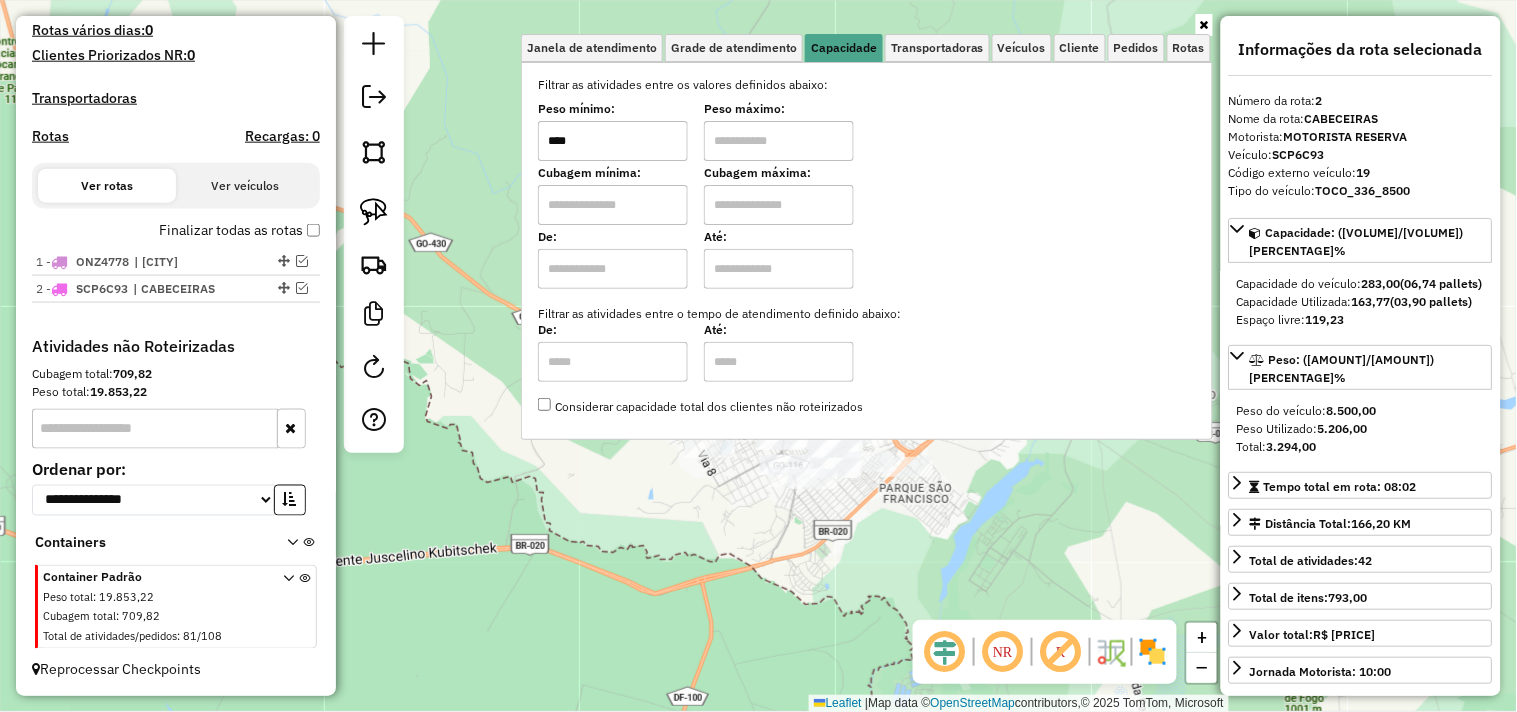 type on "****" 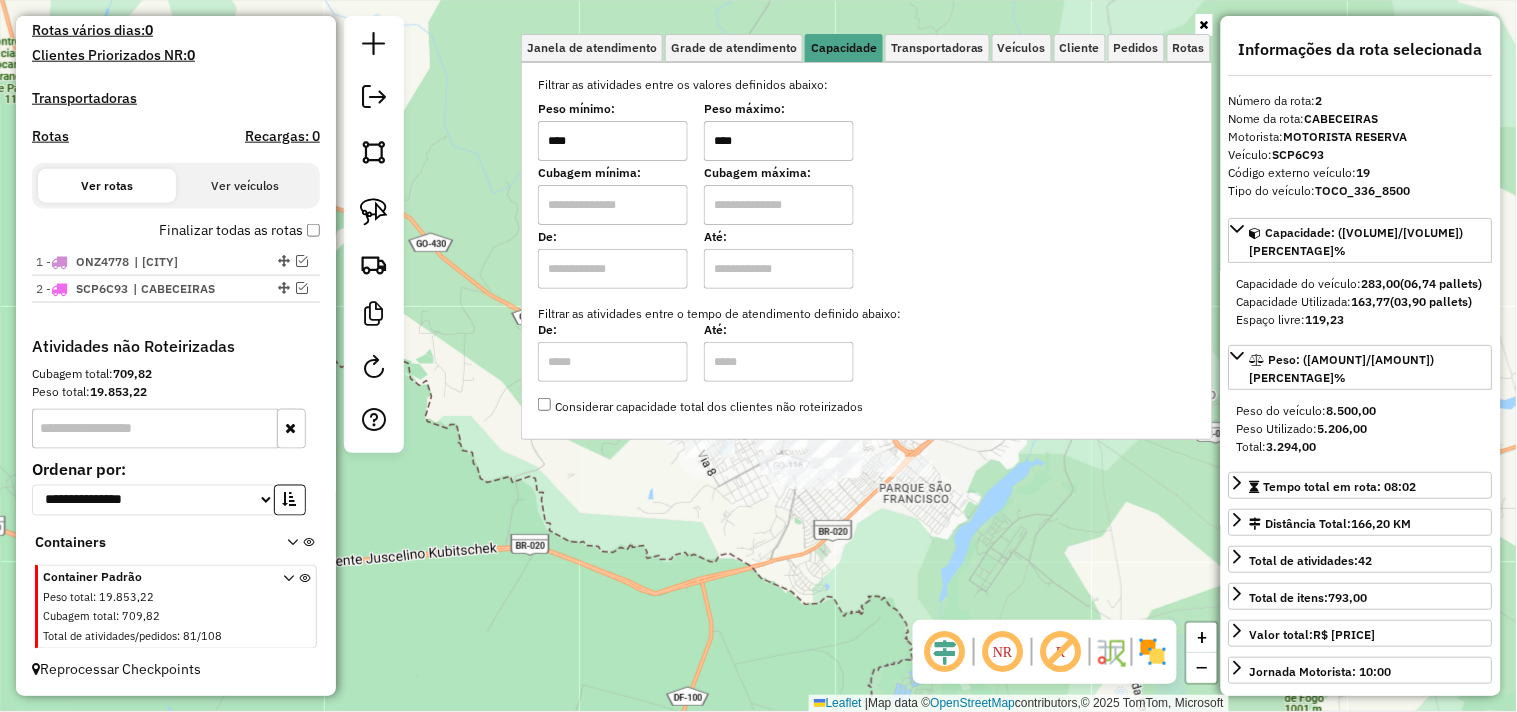 type on "****" 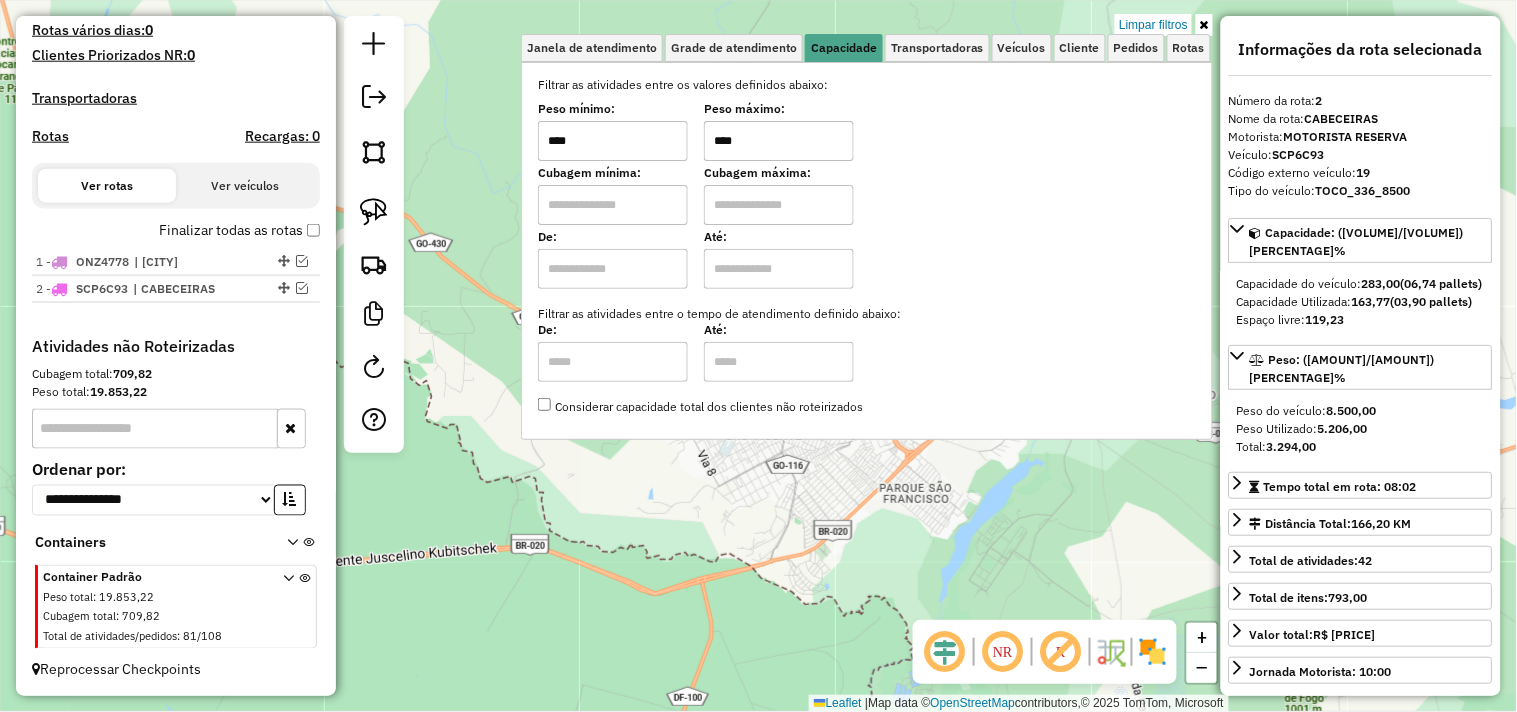 type on "****" 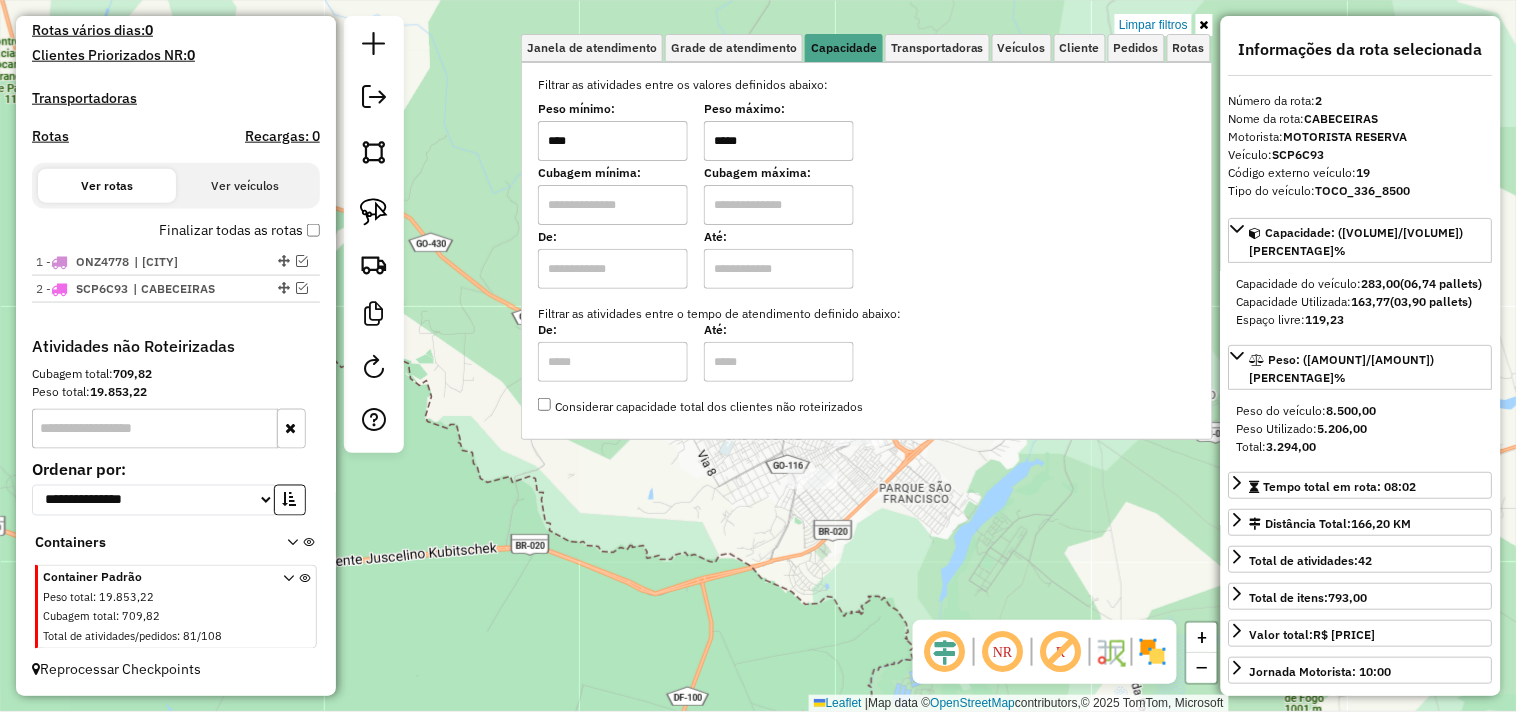 type on "*****" 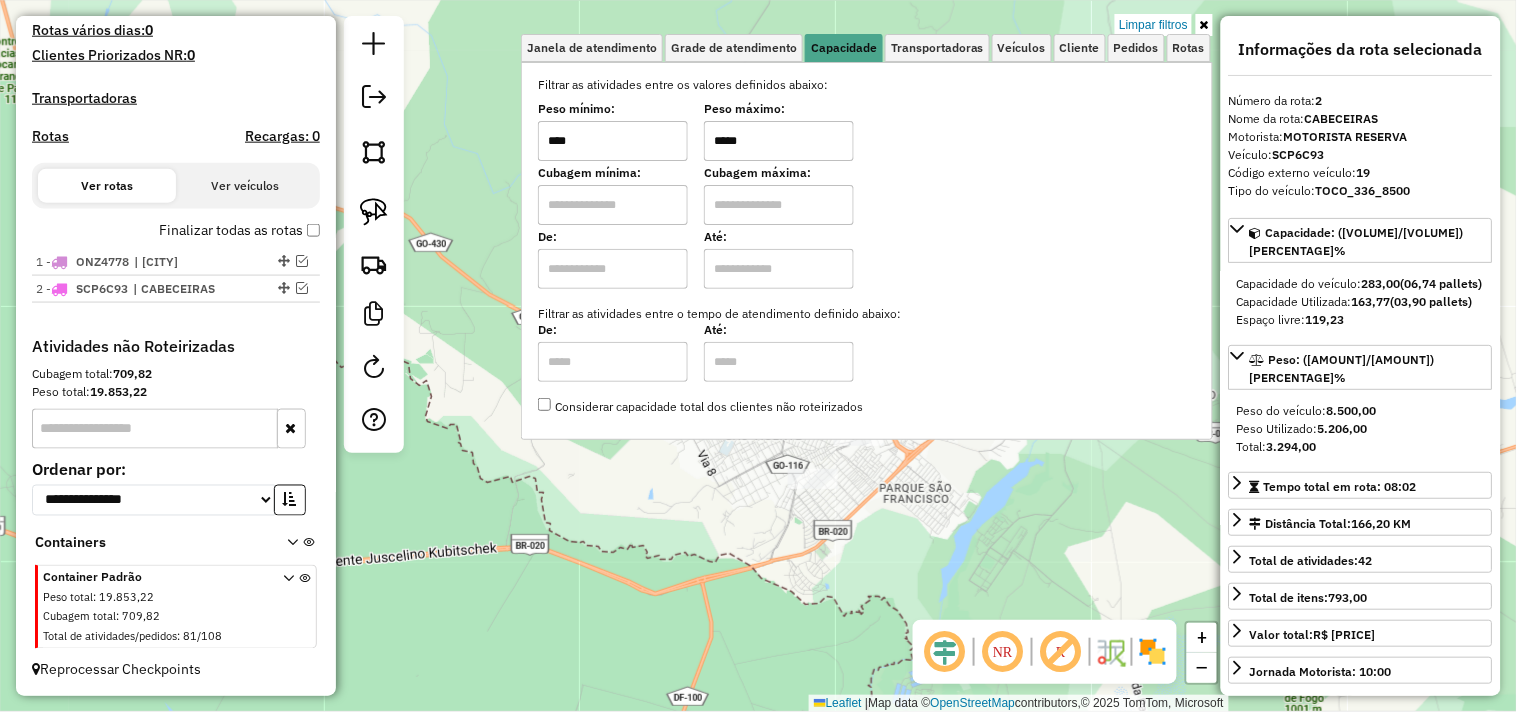 click on "Limpar filtros Janela de atendimento Grade de atendimento Capacidade Transportadoras Veículos Cliente Pedidos  Rotas Selecione os dias de semana para filtrar as janelas de atendimento  Seg   Ter   Qua   Qui   Sex   Sáb   Dom  Informe o período da janela de atendimento: De: Até:  Filtrar exatamente a janela do cliente  Considerar janela de atendimento padrão  Selecione os dias de semana para filtrar as grades de atendimento  Seg   Ter   Qua   Qui   Sex   Sáb   Dom   Considerar clientes sem dia de atendimento cadastrado  Clientes fora do dia de atendimento selecionado Filtrar as atividades entre os valores definidos abaixo:  Peso mínimo:  ****  Peso máximo:  *****  Cubagem mínima:   Cubagem máxima:   De:   Até:  Filtrar as atividades entre o tempo de atendimento definido abaixo:  De:   Até:   Considerar capacidade total dos clientes não roteirizados Transportadora: Selecione um ou mais itens Tipo de veículo: Selecione um ou mais itens Veículo: Selecione um ou mais itens Motorista: Nome: Rótulo:" 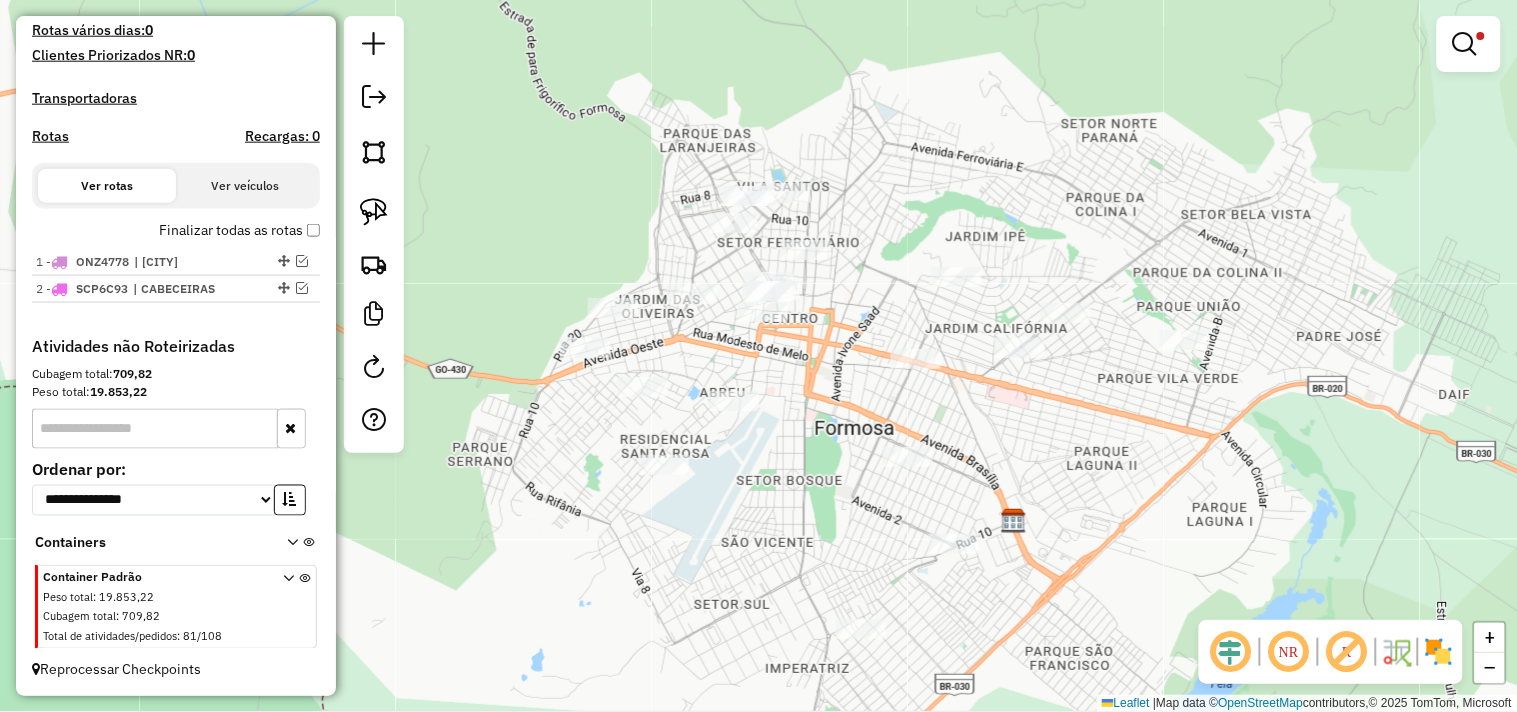 drag, startPoint x: 660, startPoint y: 215, endPoint x: 523, endPoint y: 132, distance: 160.18115 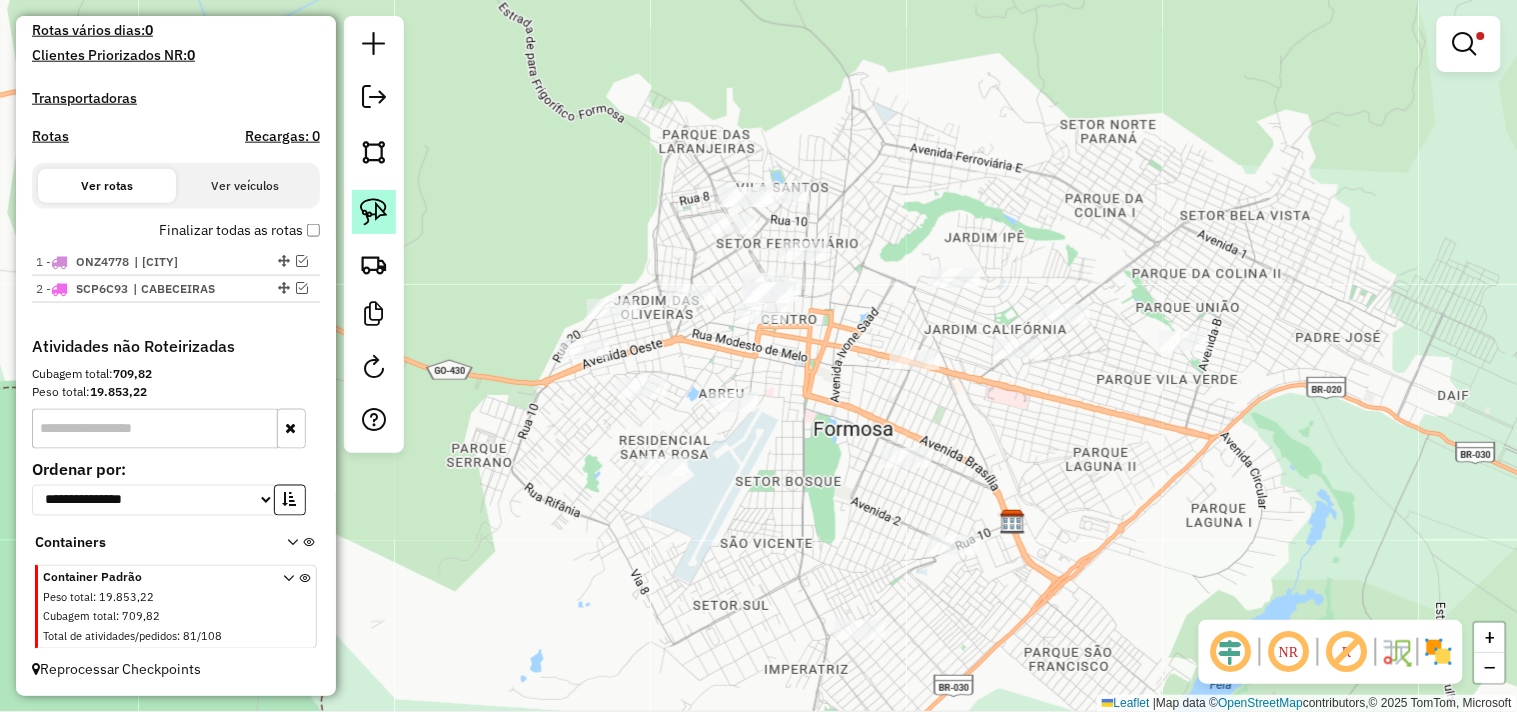 click 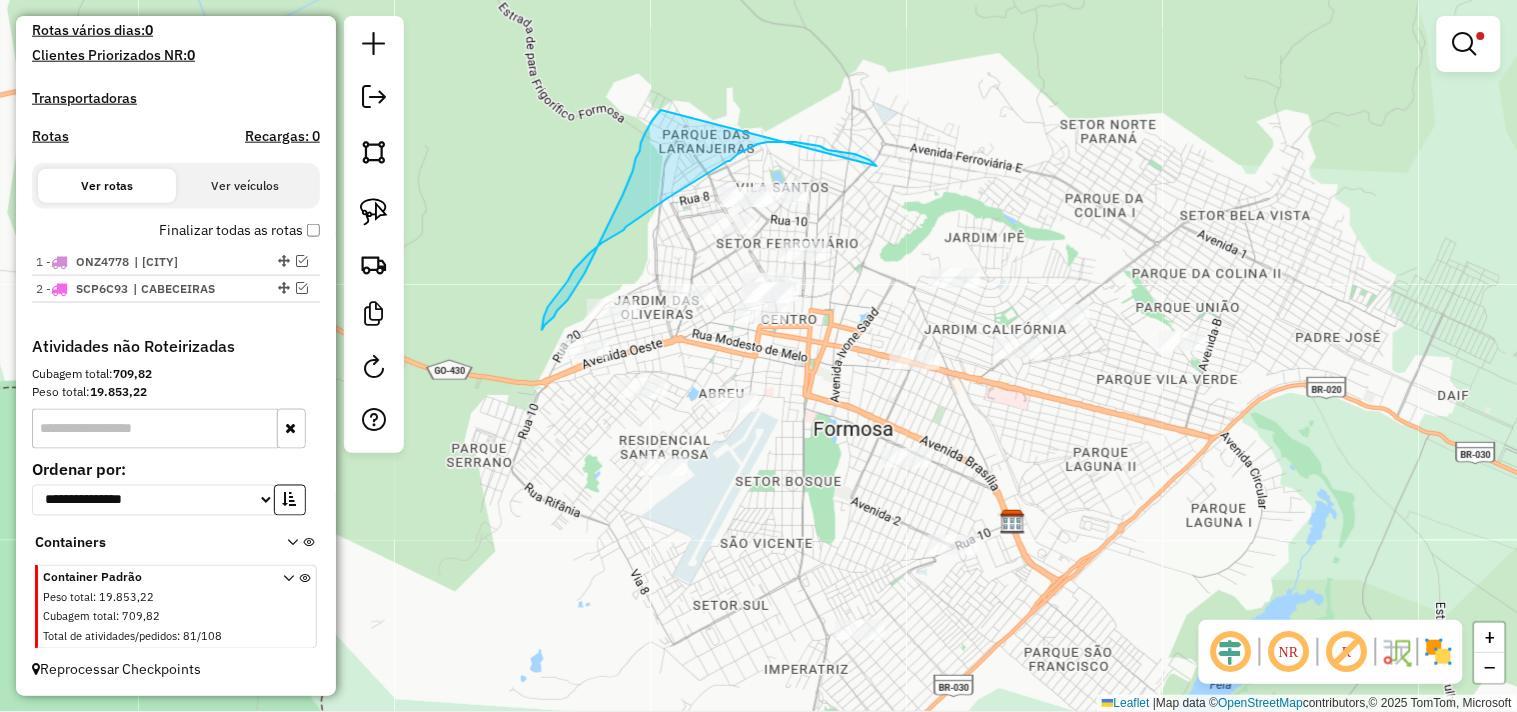 drag, startPoint x: 877, startPoint y: 166, endPoint x: 712, endPoint y: 83, distance: 184.69975 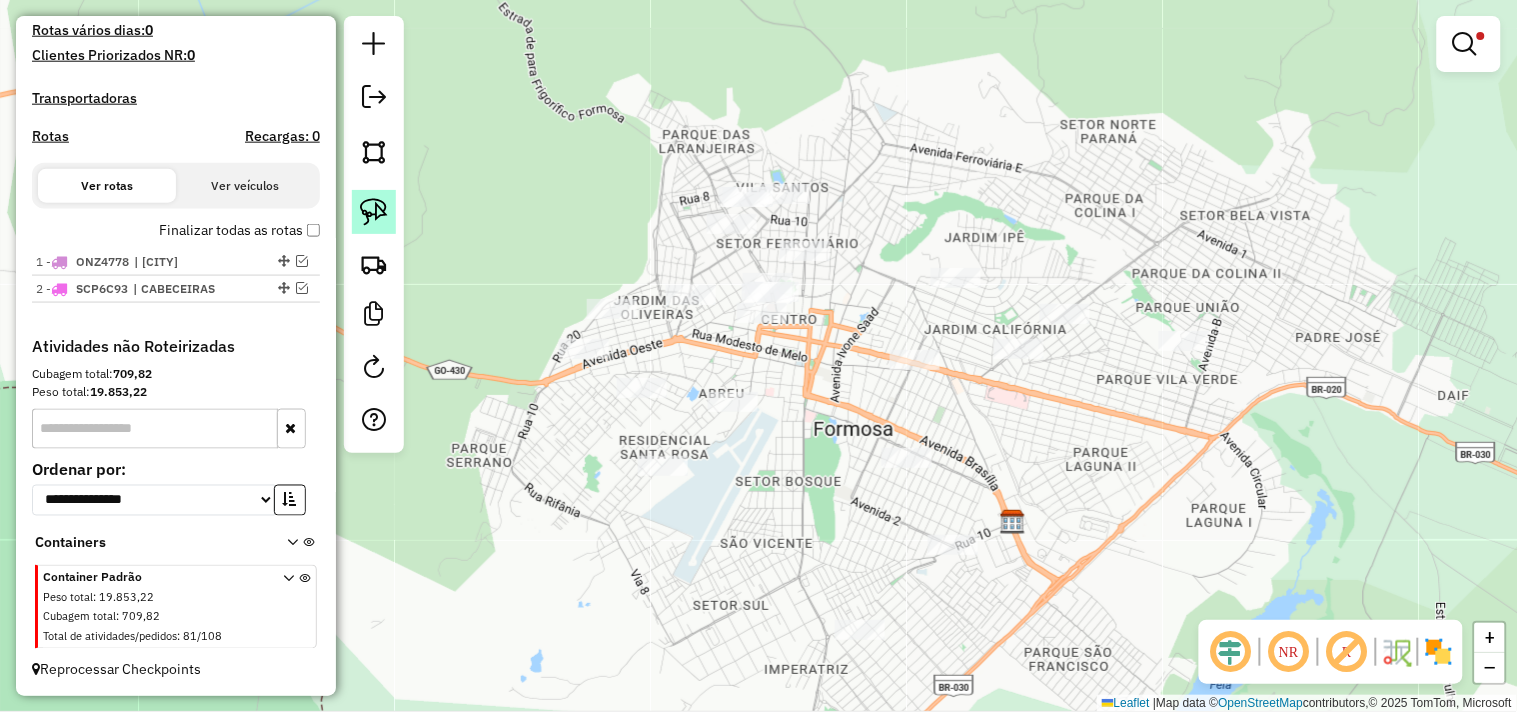 click 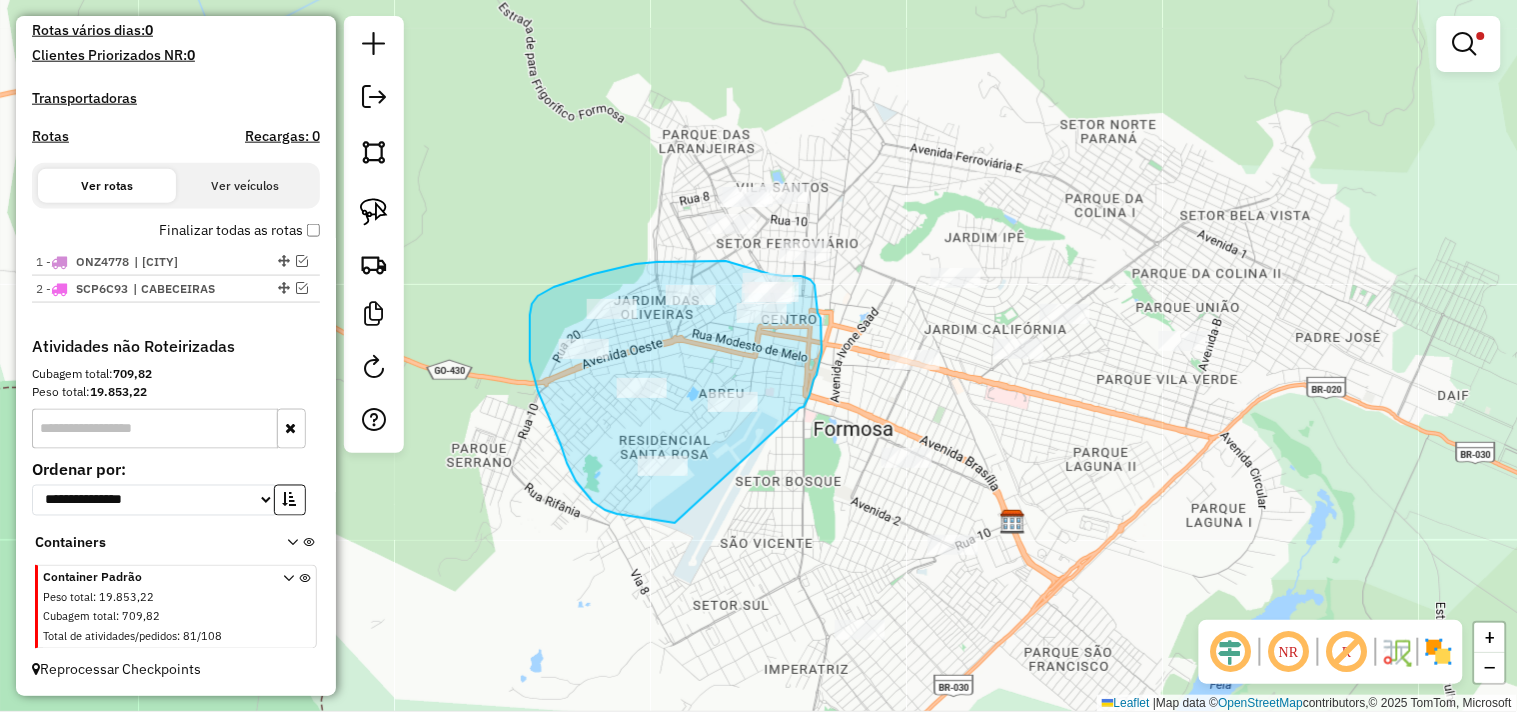 drag, startPoint x: 810, startPoint y: 395, endPoint x: 692, endPoint y: 516, distance: 169.01184 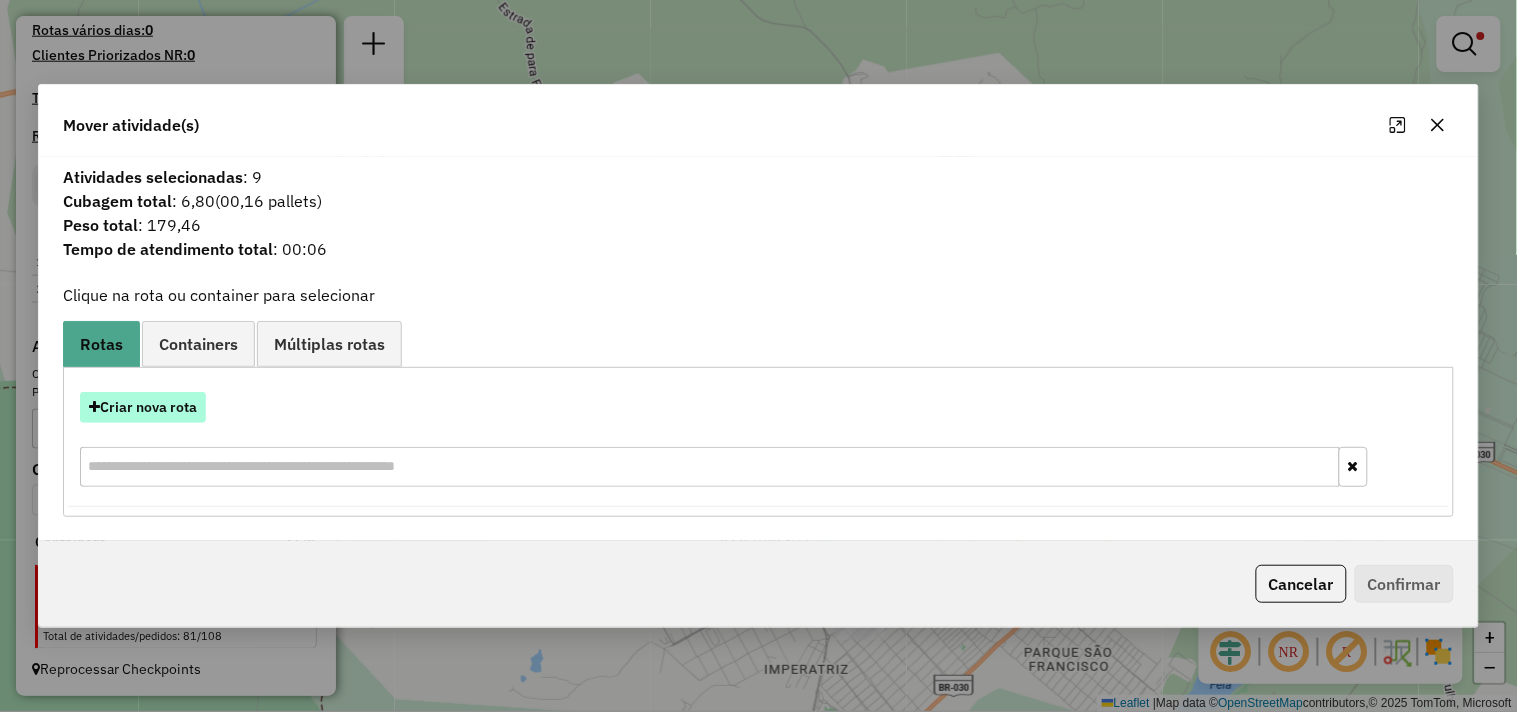 click on "Criar nova rota" at bounding box center (143, 407) 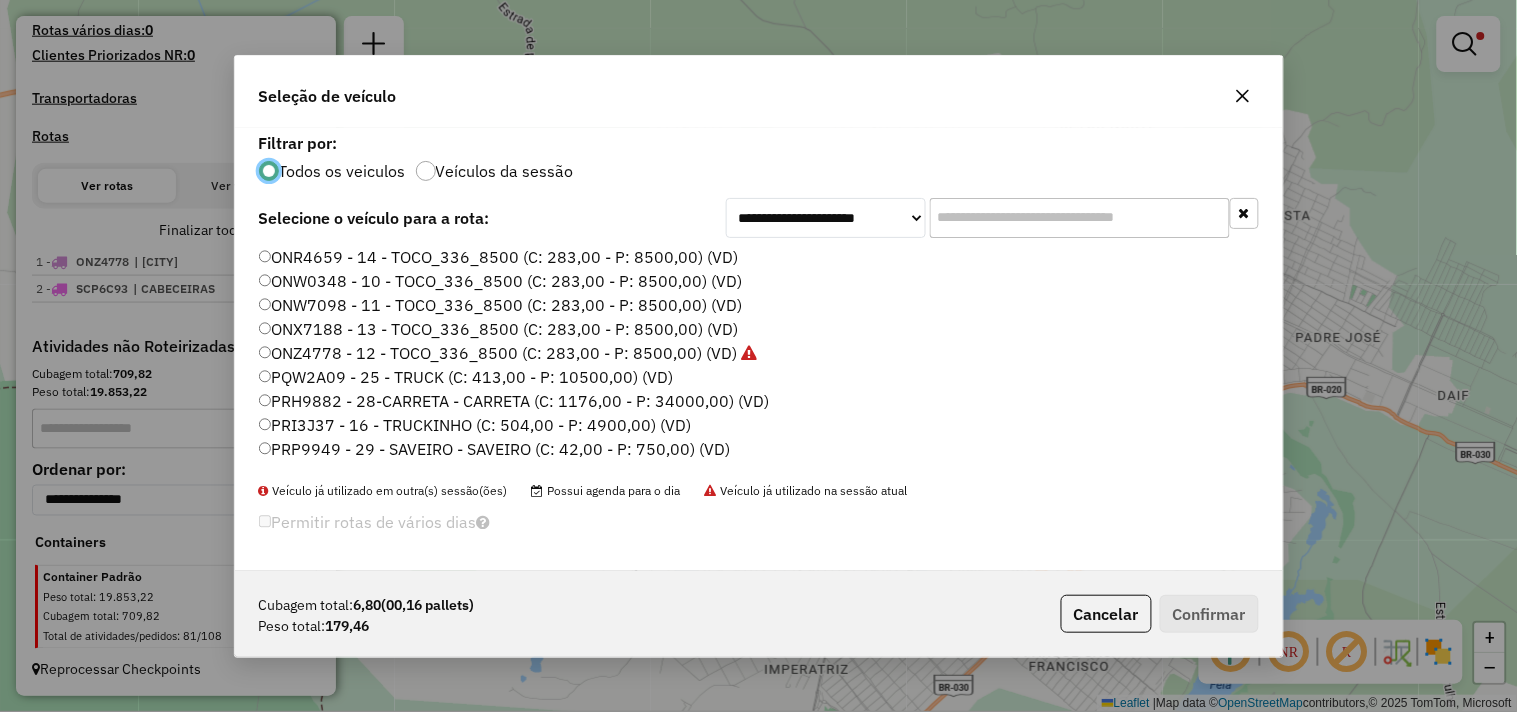 scroll, scrollTop: 11, scrollLeft: 5, axis: both 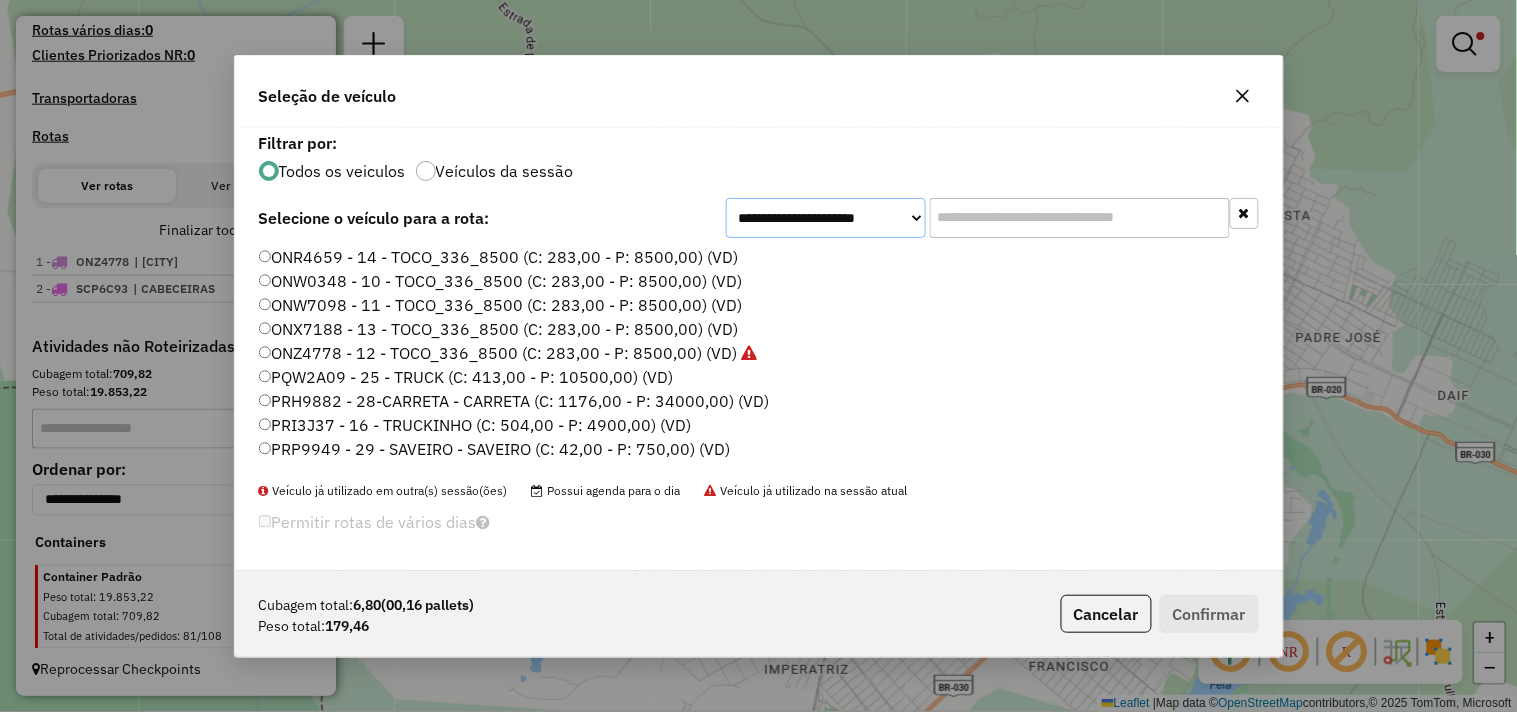 click on "**********" 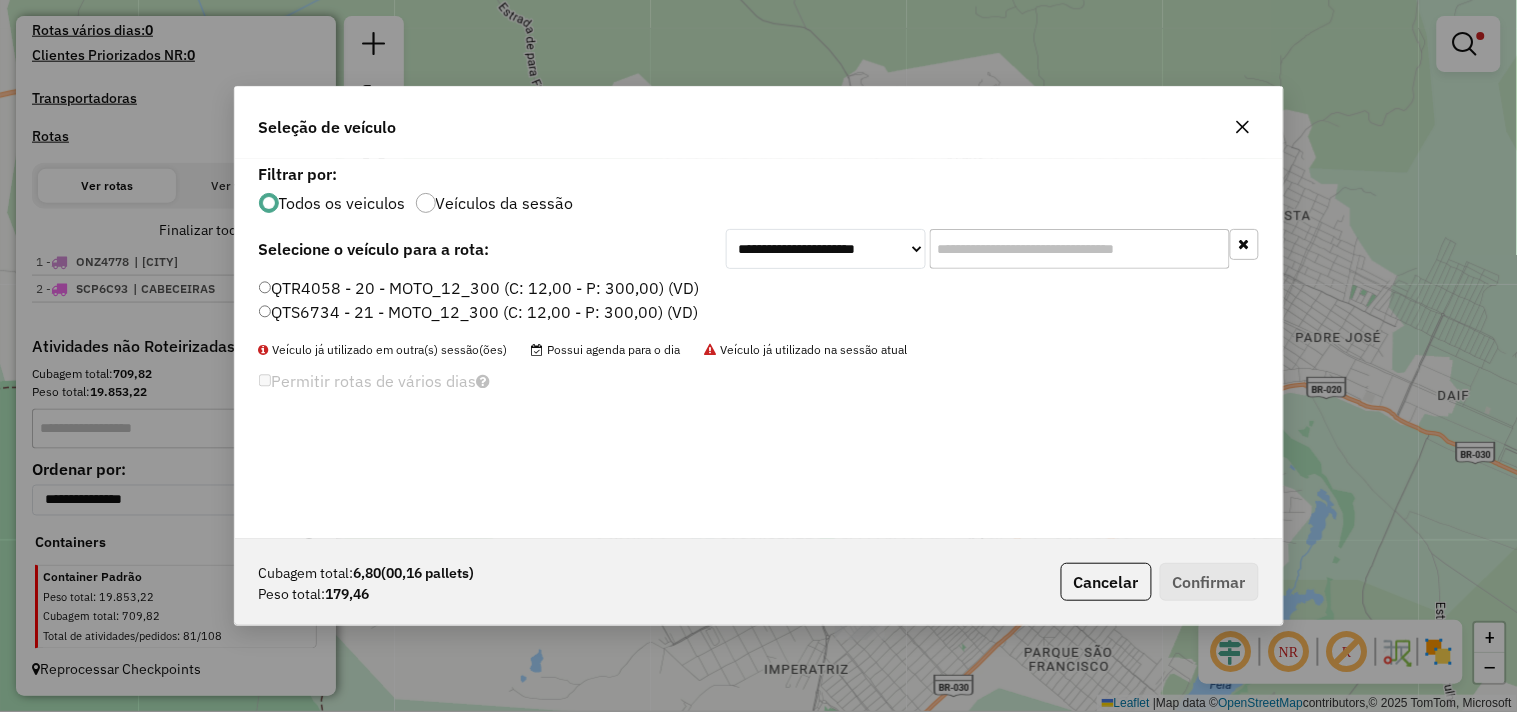 click on "QTR4058 - 20 - MOTO_12_300 (C: 12,00 - P: 300,00) (VD)" 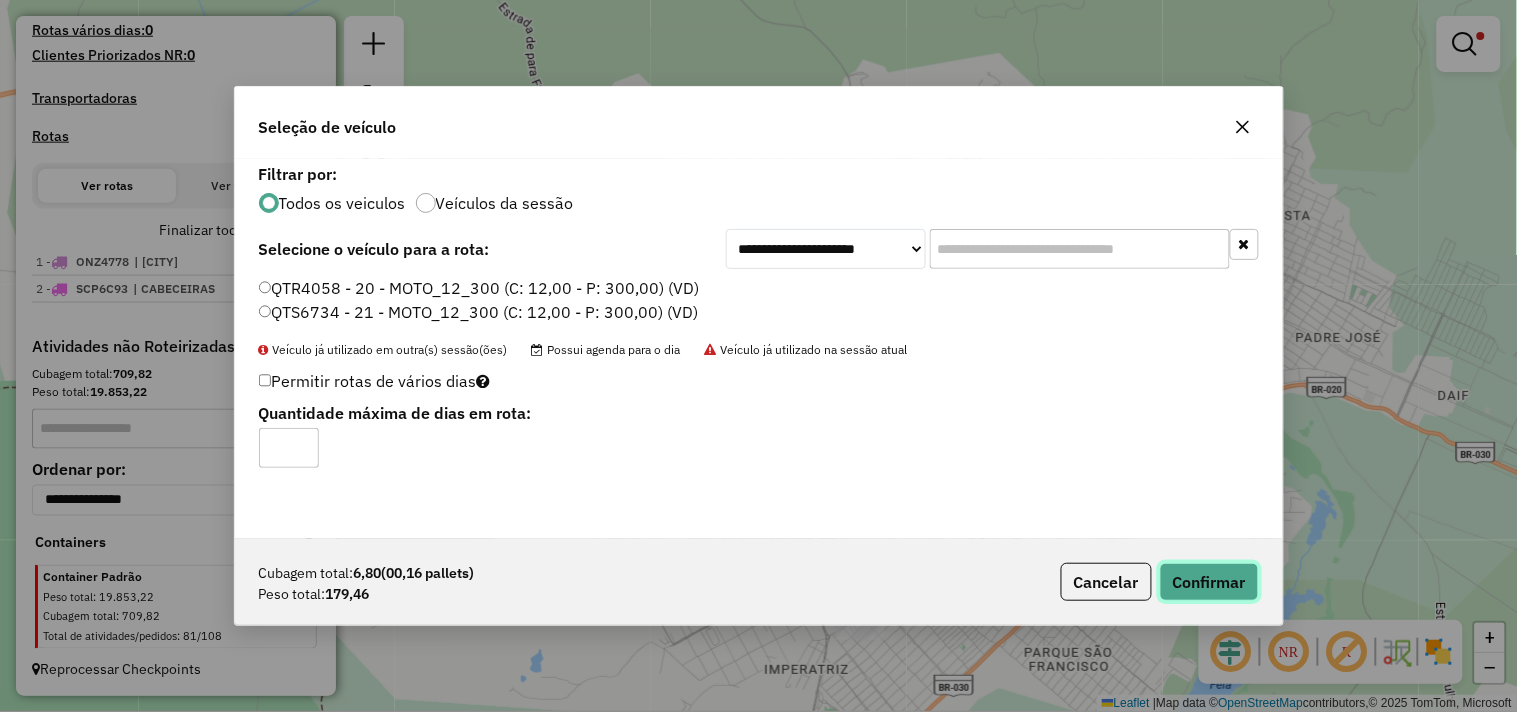 click on "Confirmar" 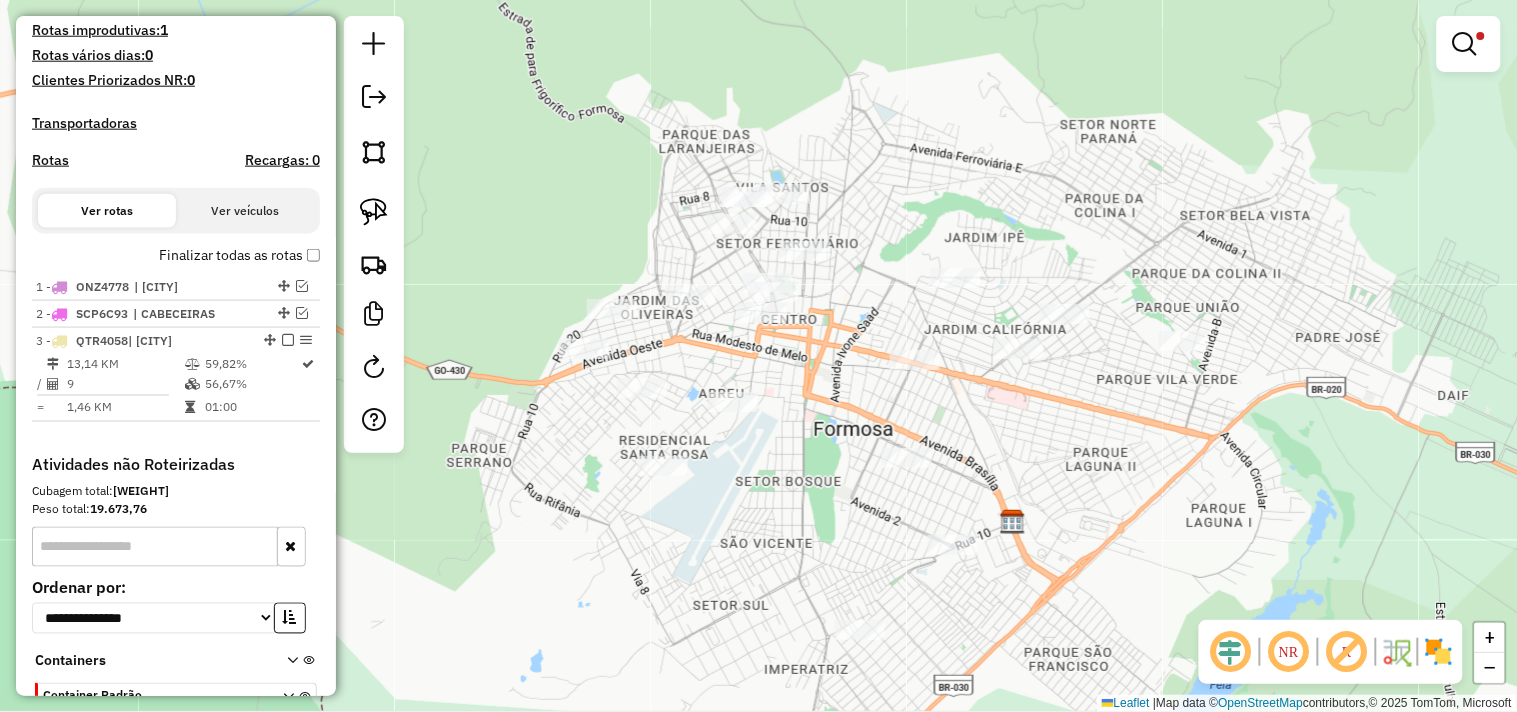 scroll, scrollTop: 660, scrollLeft: 0, axis: vertical 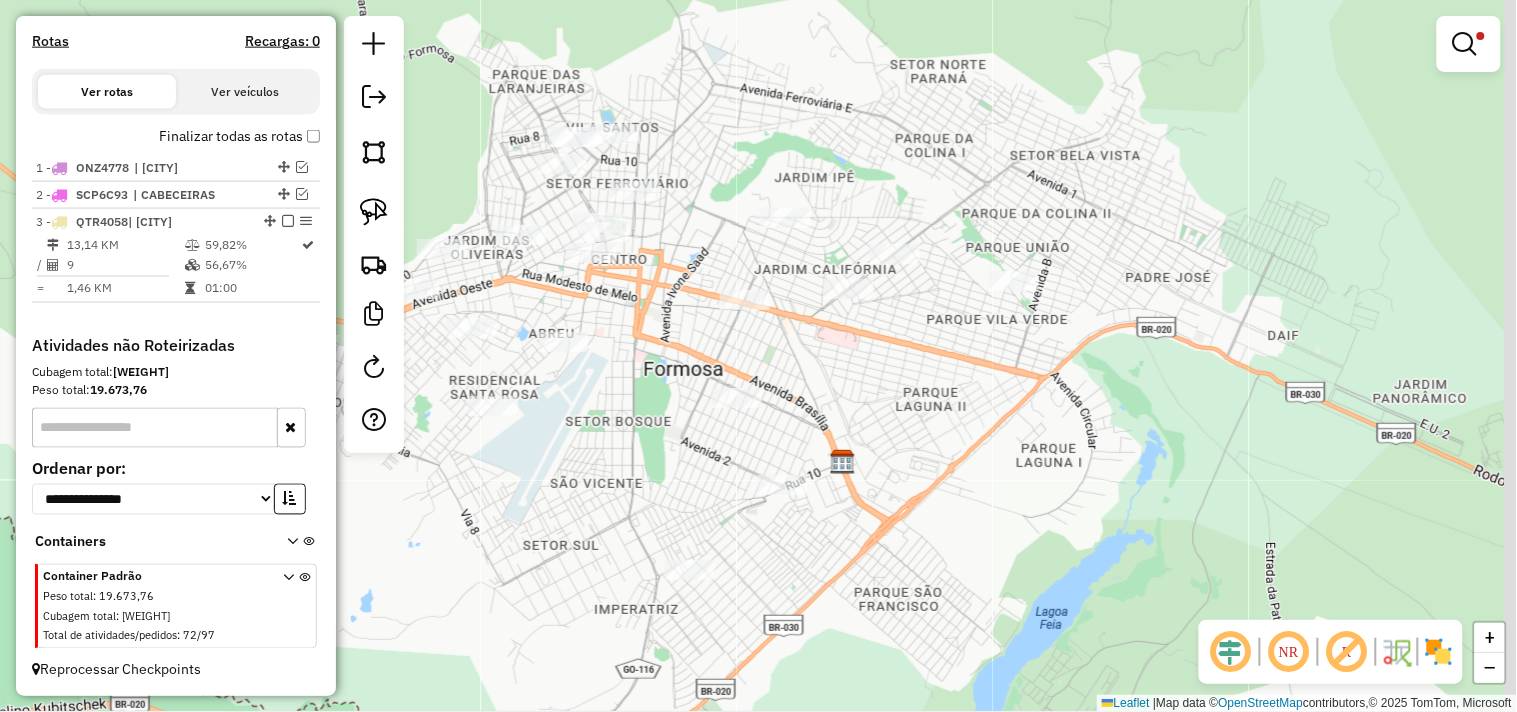 drag, startPoint x: 788, startPoint y: 435, endPoint x: 585, endPoint y: 365, distance: 214.73006 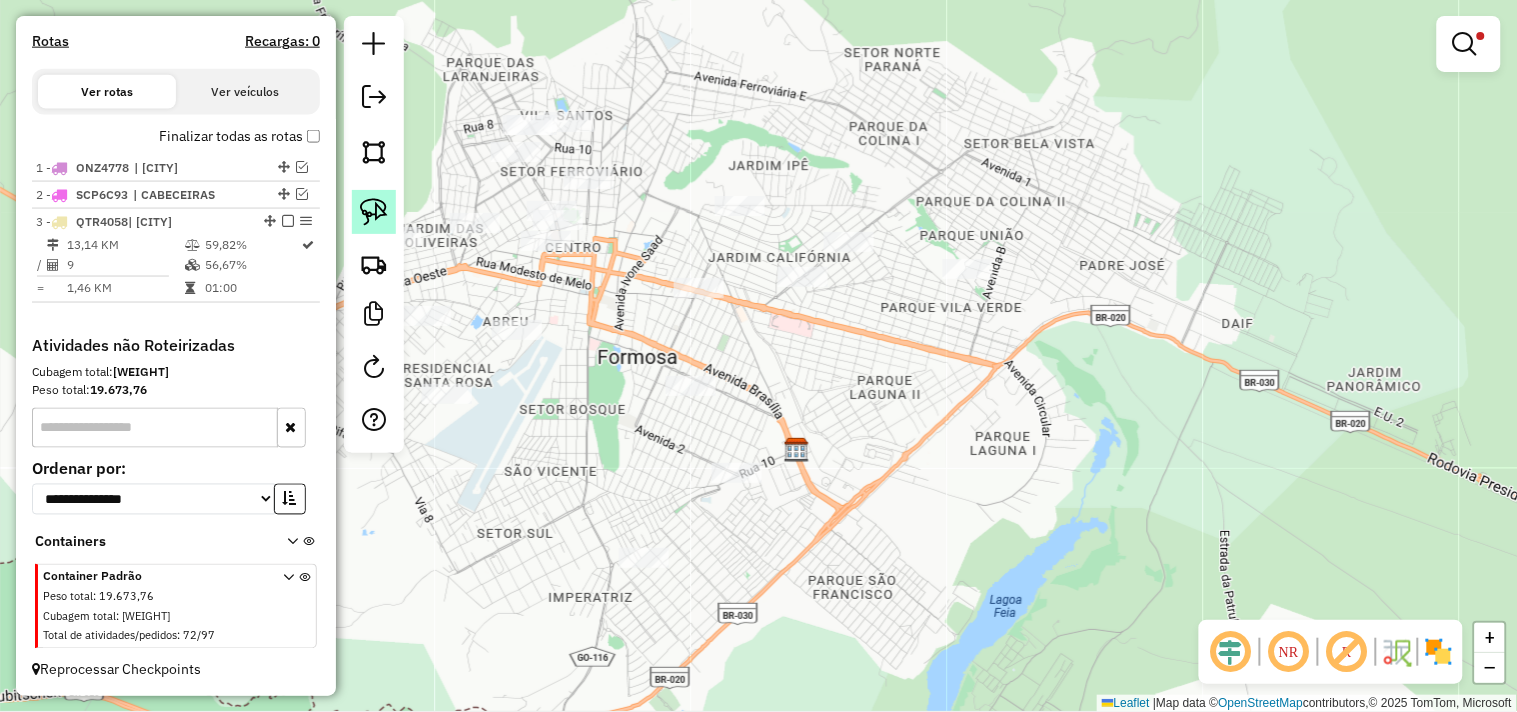 click 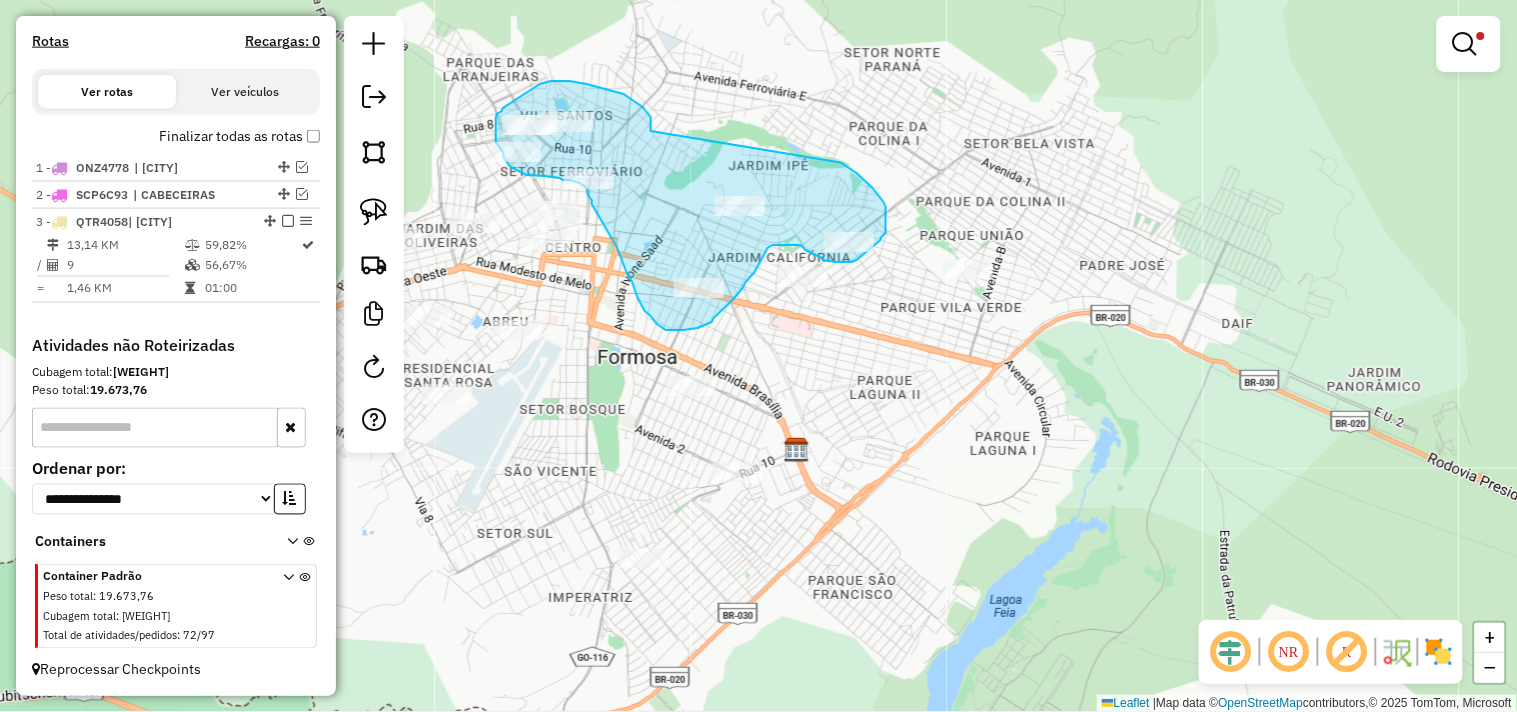 drag, startPoint x: 651, startPoint y: 131, endPoint x: 838, endPoint y: 162, distance: 189.55211 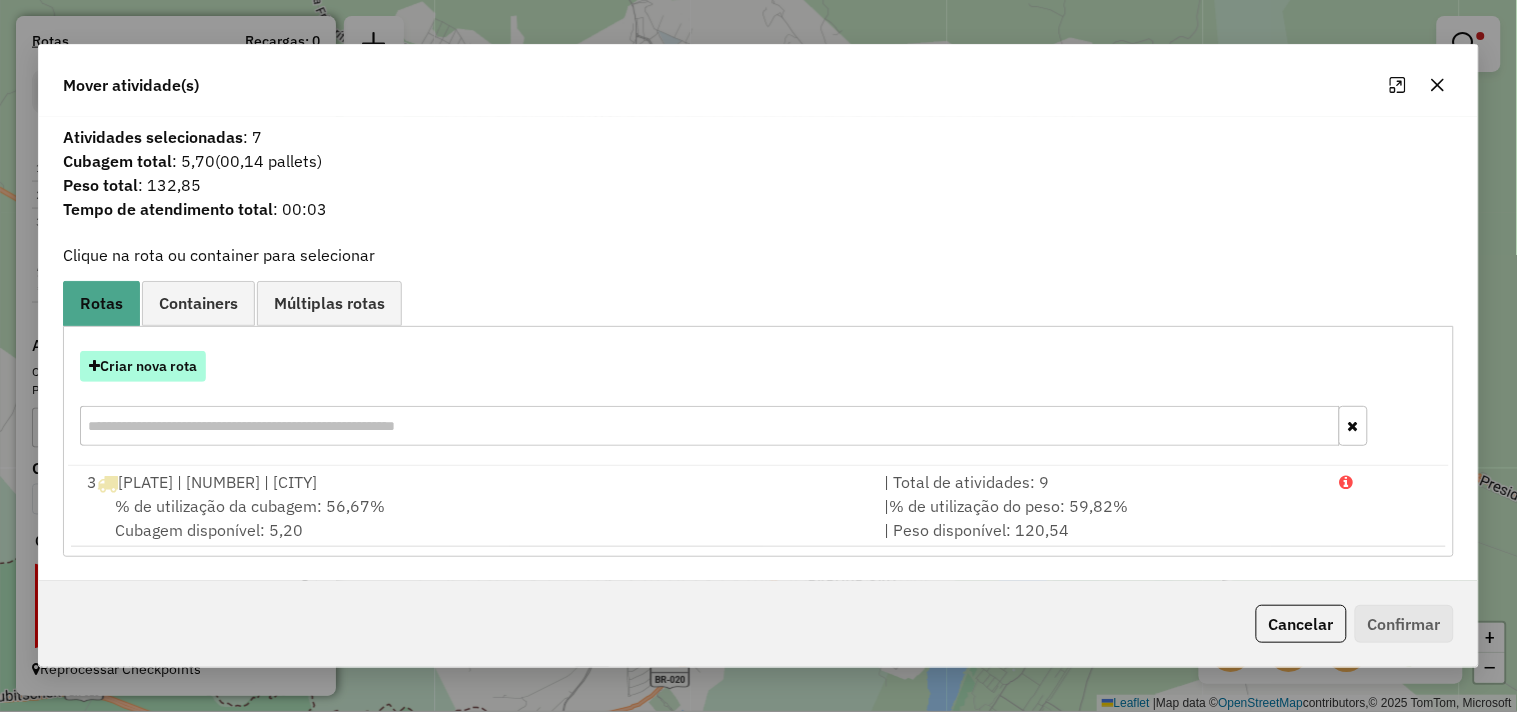 click on "Criar nova rota" at bounding box center (143, 366) 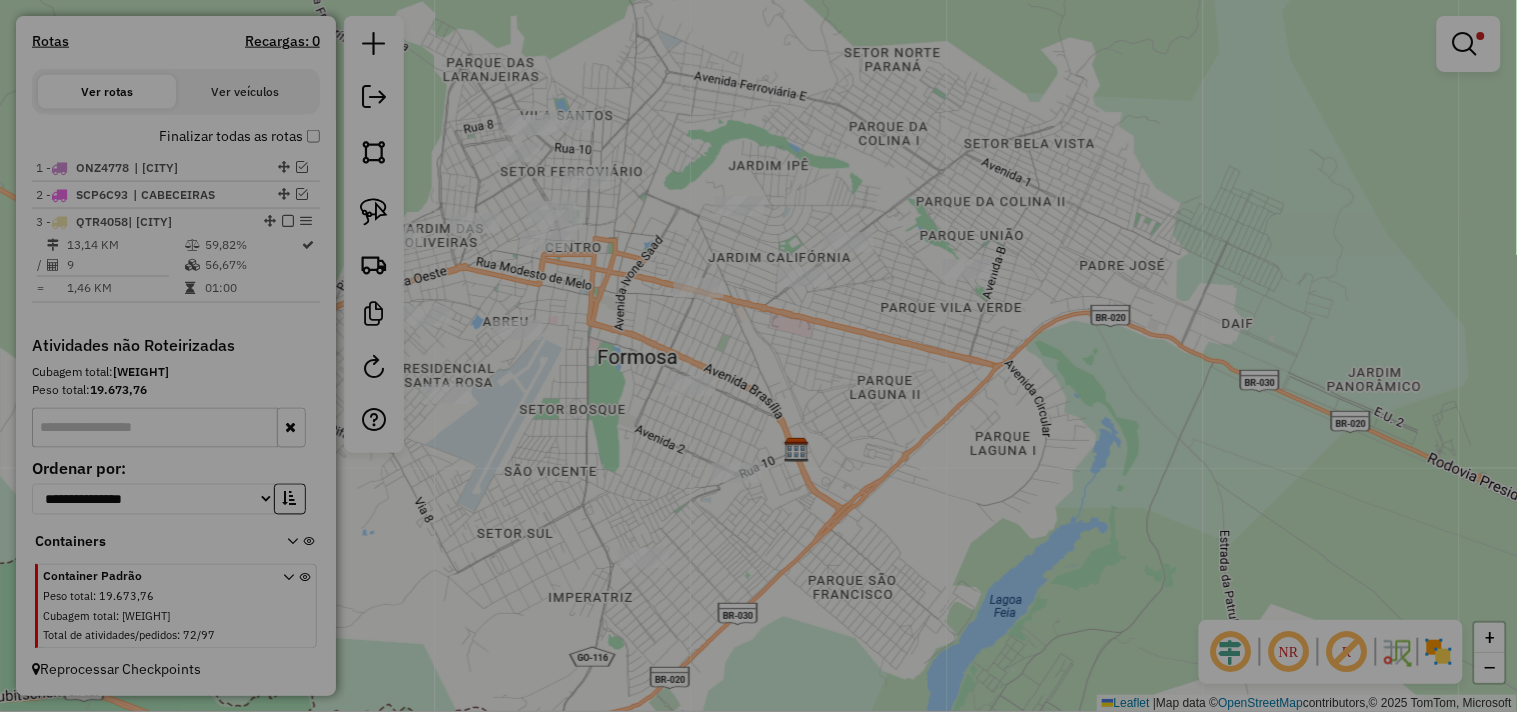 select on "*******" 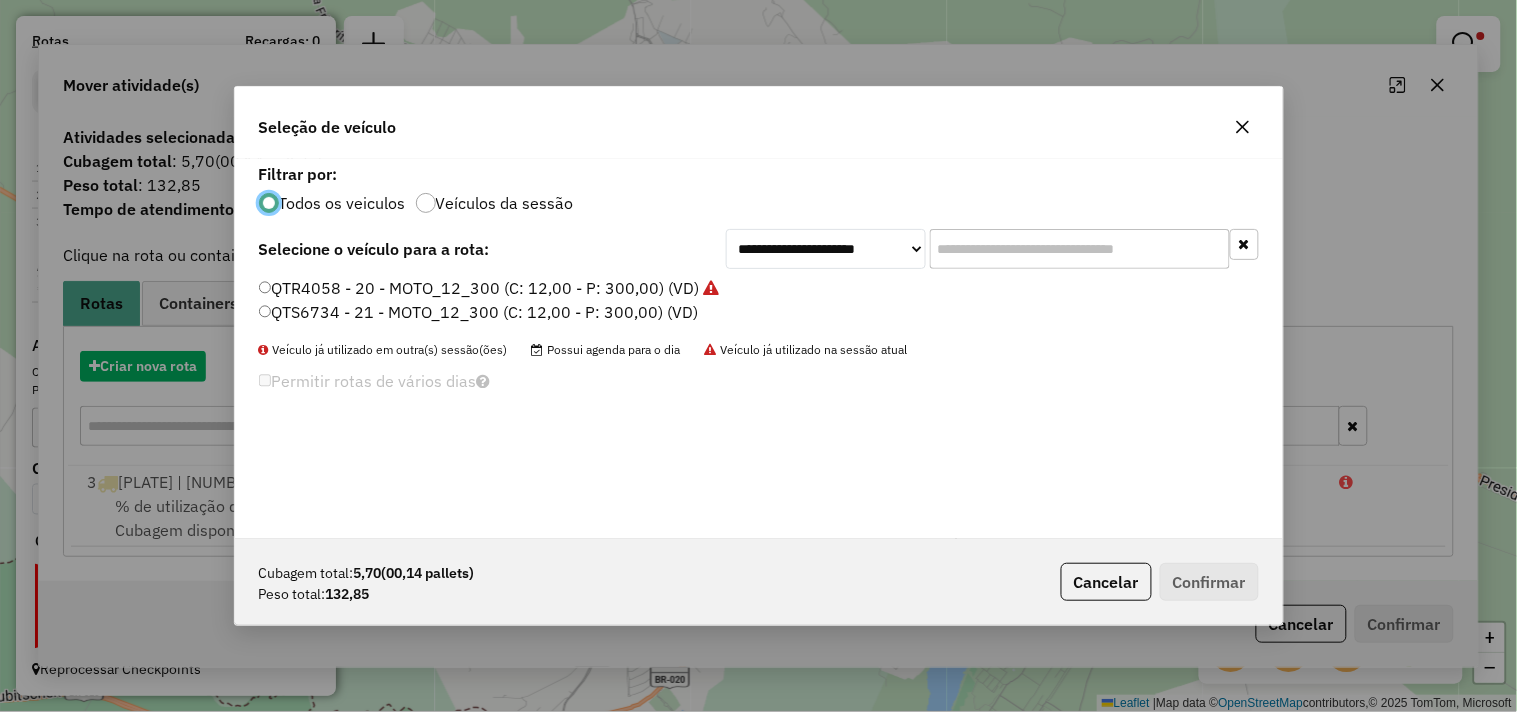 scroll, scrollTop: 11, scrollLeft: 5, axis: both 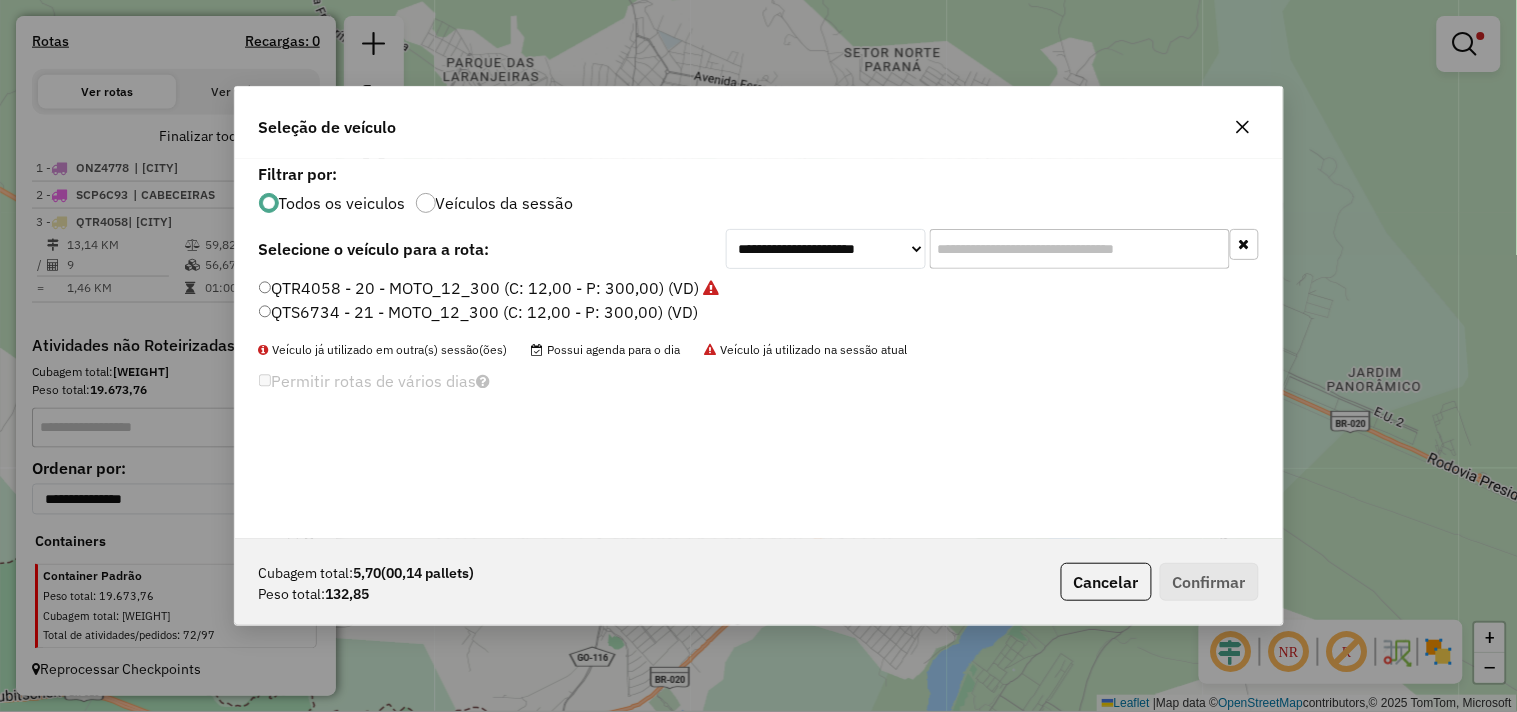 click on "QTS6734 - 21 - MOTO_12_300 (C: 12,00 - P: 300,00) (VD)" 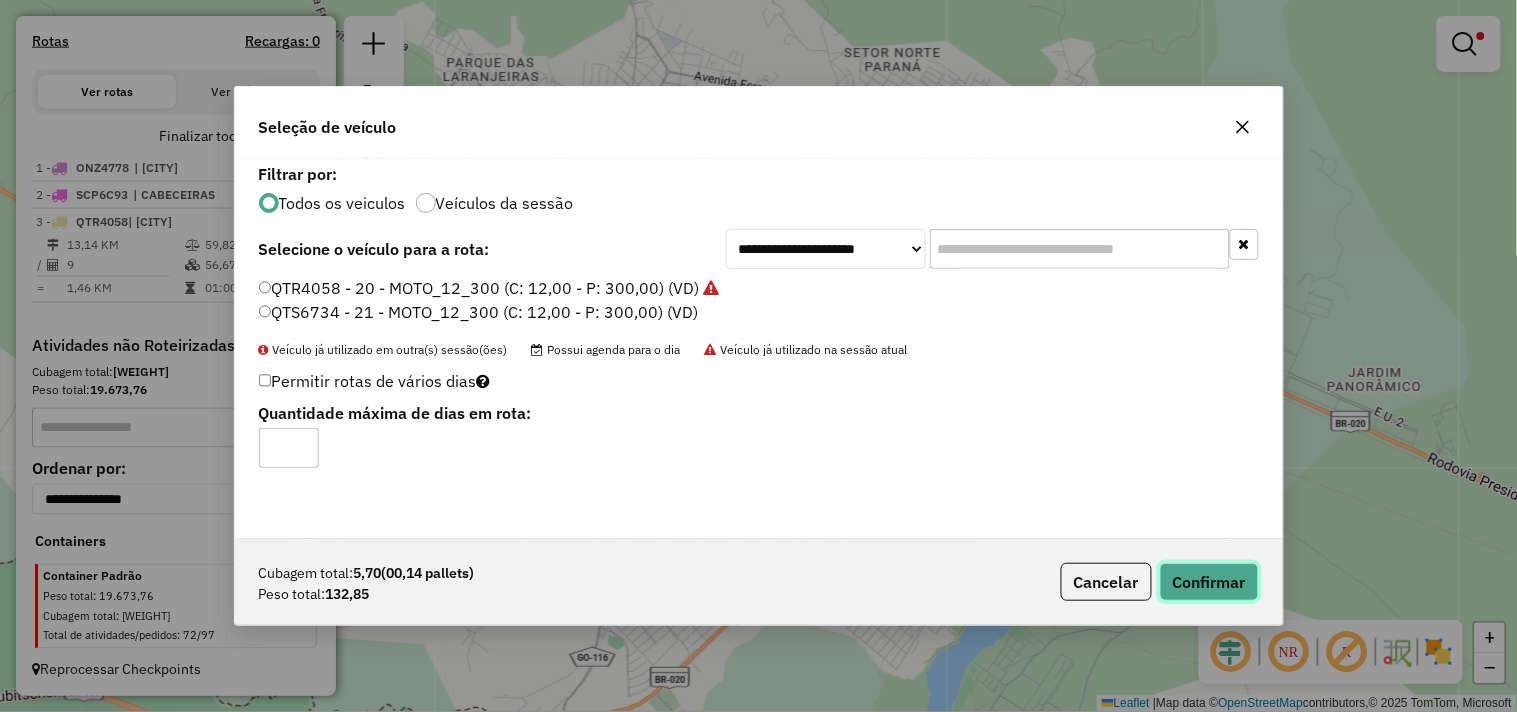 click on "Confirmar" 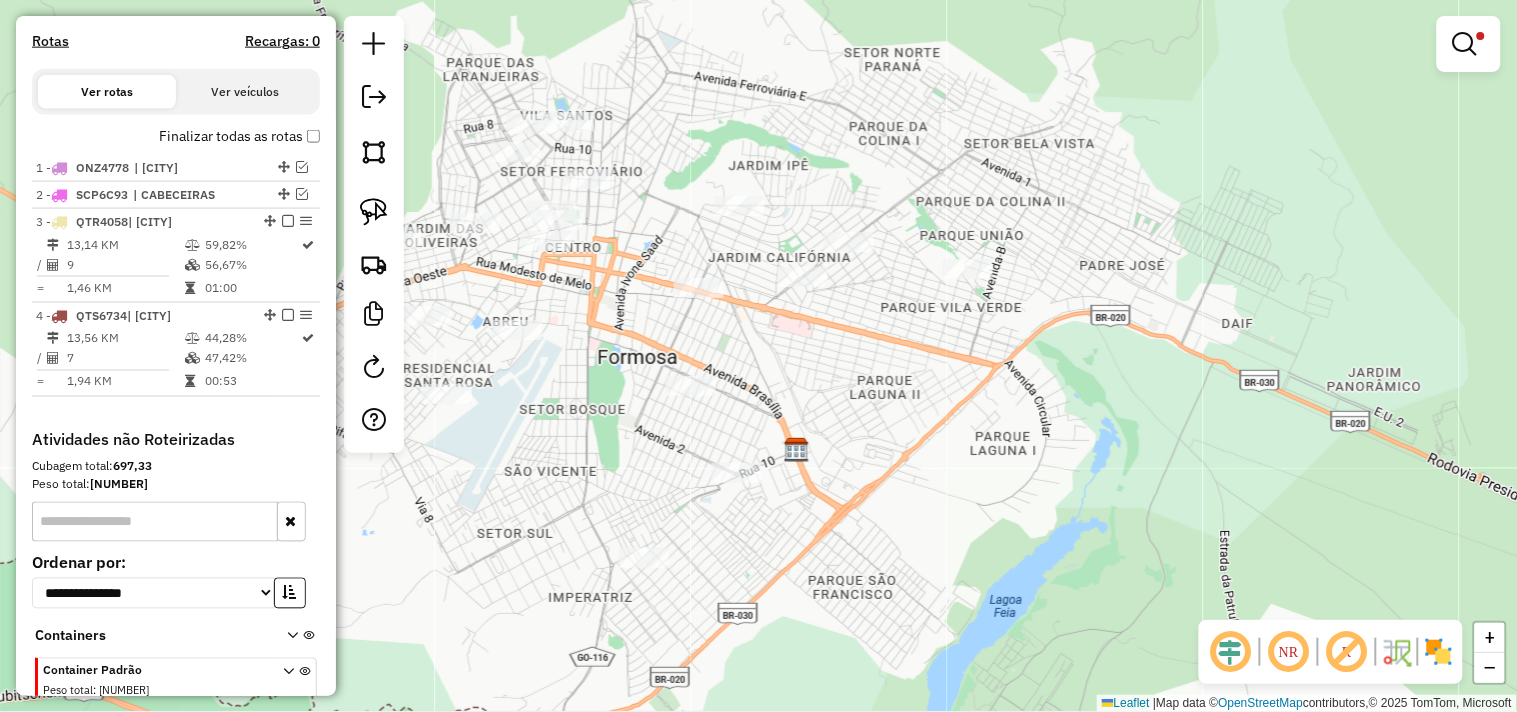 scroll, scrollTop: 701, scrollLeft: 0, axis: vertical 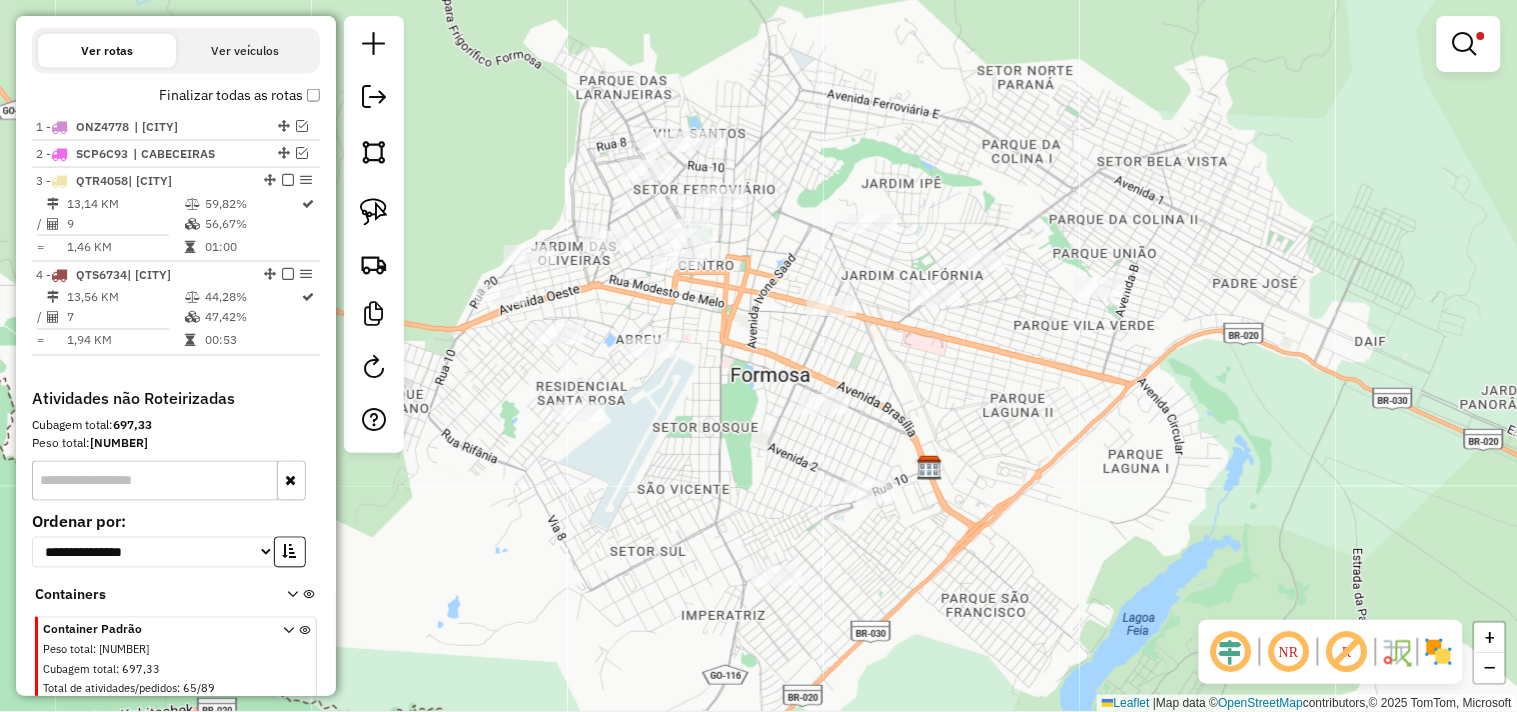 drag, startPoint x: 654, startPoint y: 215, endPoint x: 893, endPoint y: 238, distance: 240.10414 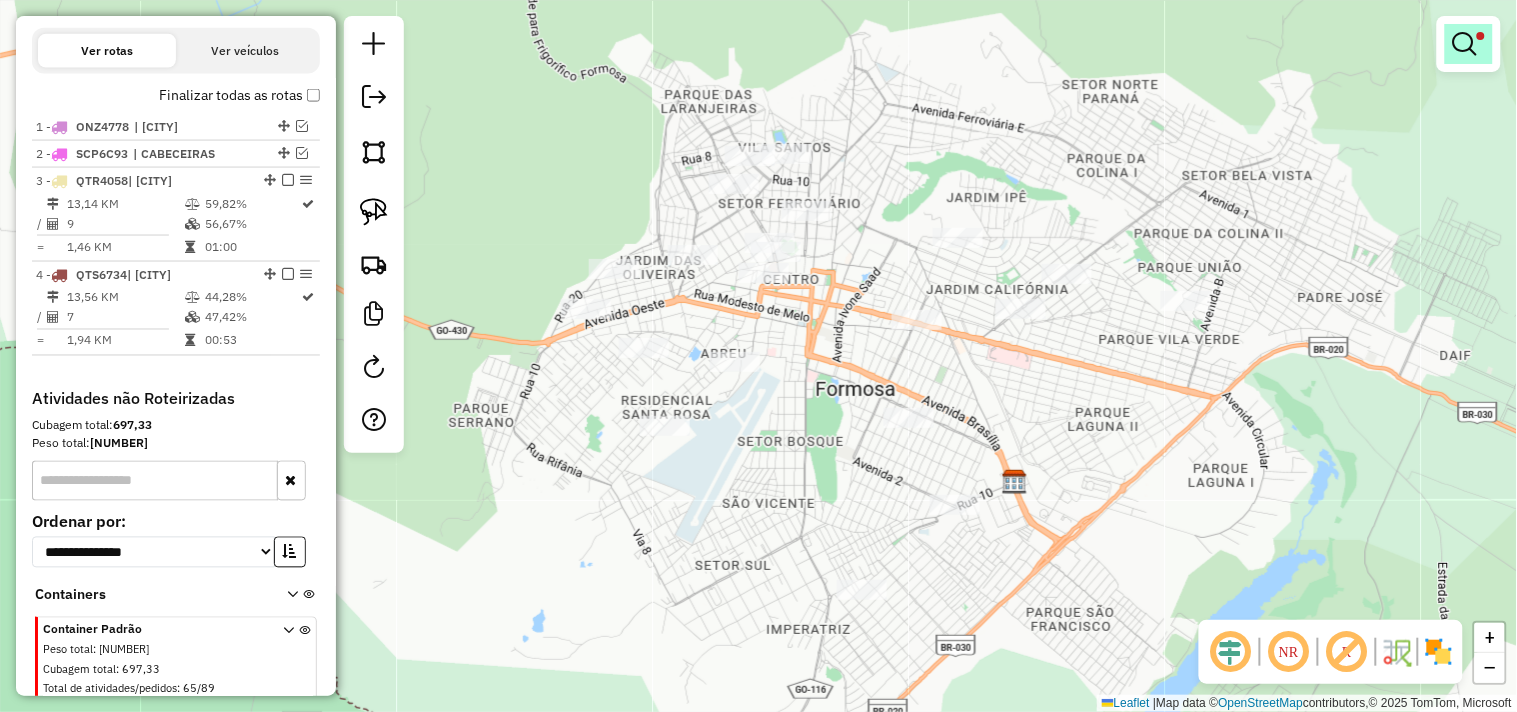 click at bounding box center [1465, 44] 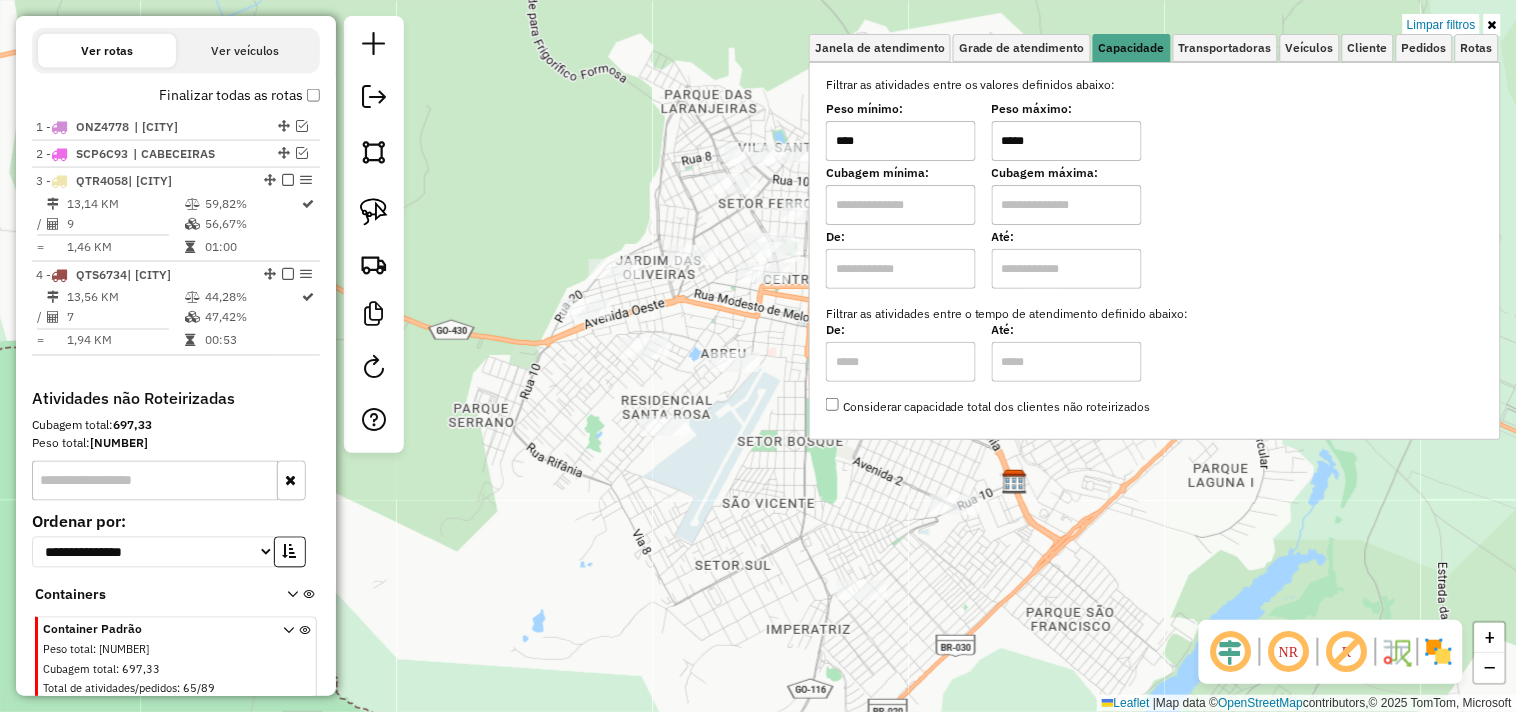 drag, startPoint x: 1072, startPoint y: 133, endPoint x: 978, endPoint y: 135, distance: 94.02127 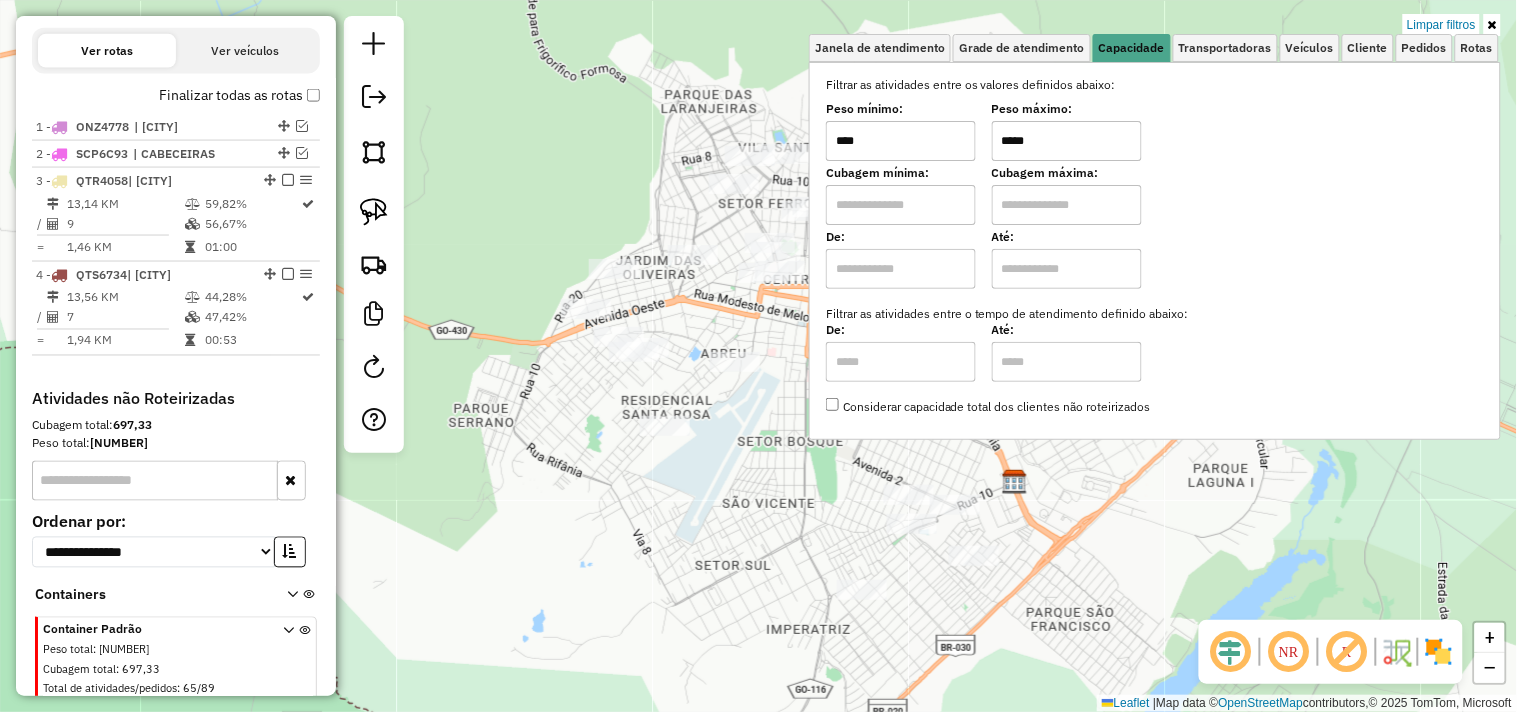 type on "*****" 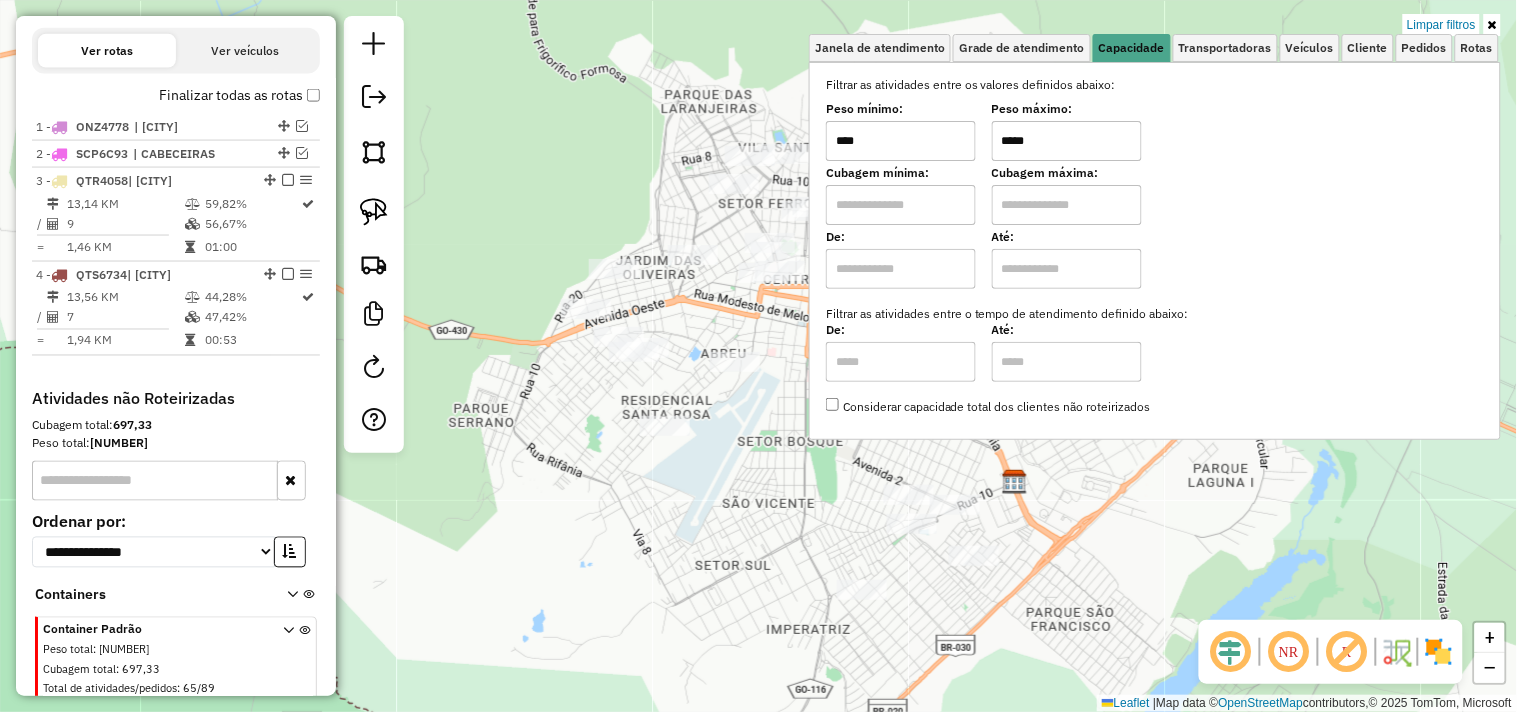 click on "Limpar filtros Janela de atendimento Grade de atendimento Capacidade Transportadoras Veículos Cliente Pedidos  Rotas Selecione os dias de semana para filtrar as janelas de atendimento  Seg   Ter   Qua   Qui   Sex   Sáb   Dom  Informe o período da janela de atendimento: De: Até:  Filtrar exatamente a janela do cliente  Considerar janela de atendimento padrão  Selecione os dias de semana para filtrar as grades de atendimento  Seg   Ter   Qua   Qui   Sex   Sáb   Dom   Considerar clientes sem dia de atendimento cadastrado  Clientes fora do dia de atendimento selecionado Filtrar as atividades entre os valores definidos abaixo:  Peso mínimo:  ****  Peso máximo:  *****  Cubagem mínima:   Cubagem máxima:   De:   Até:  Filtrar as atividades entre o tempo de atendimento definido abaixo:  De:   Até:   Considerar capacidade total dos clientes não roteirizados Transportadora: Selecione um ou mais itens Tipo de veículo: Selecione um ou mais itens Veículo: Selecione um ou mais itens Motorista: Nome: Rótulo:" 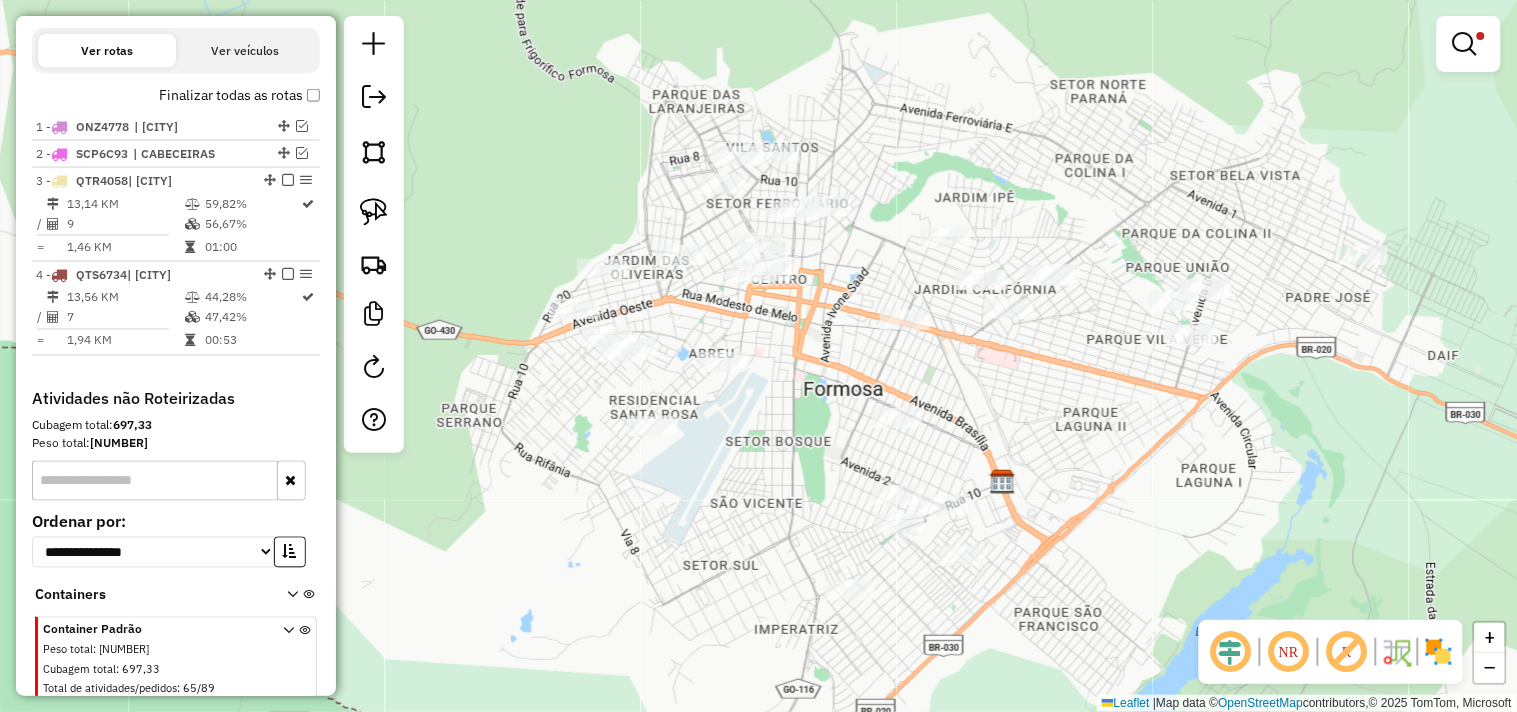 drag, startPoint x: 678, startPoint y: 207, endPoint x: 575, endPoint y: 198, distance: 103.392456 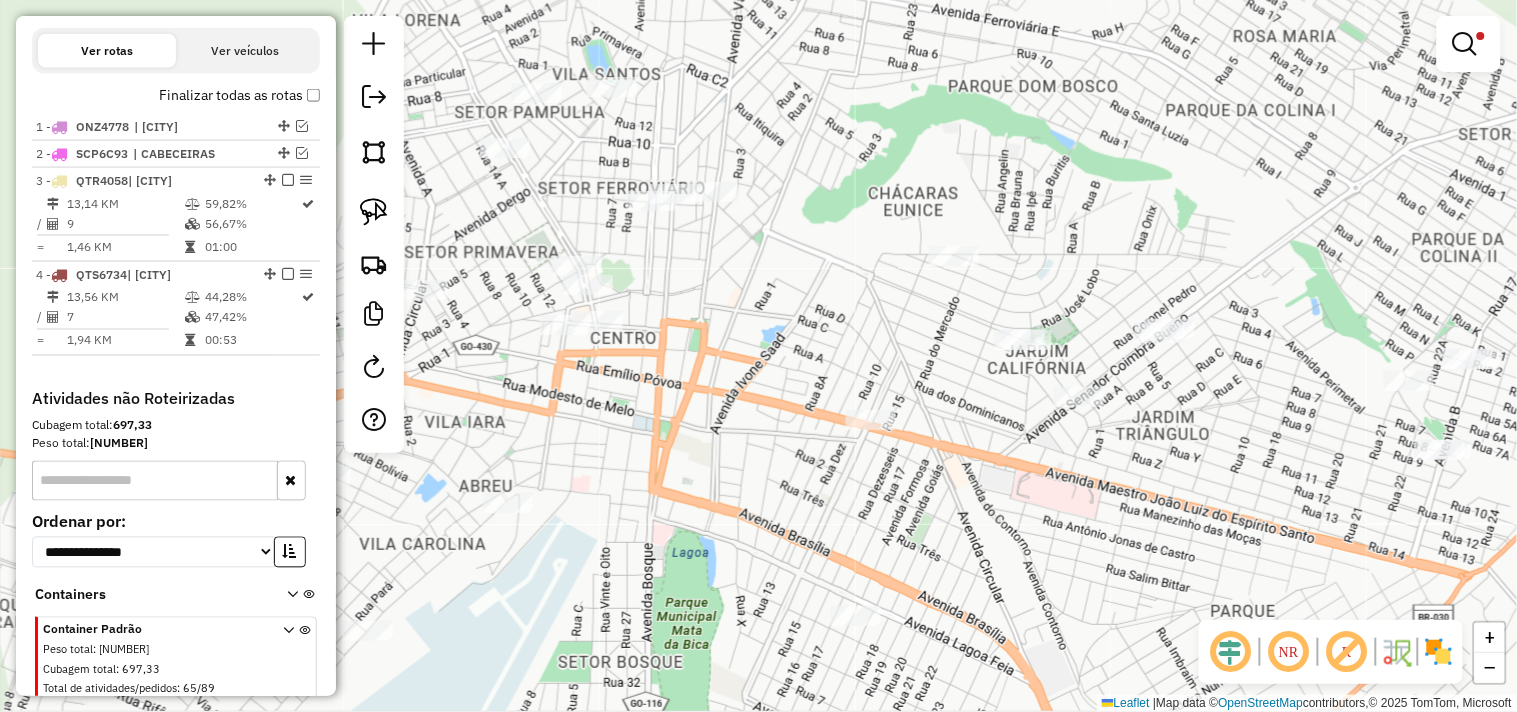 drag, startPoint x: 735, startPoint y: 222, endPoint x: 782, endPoint y: 214, distance: 47.67599 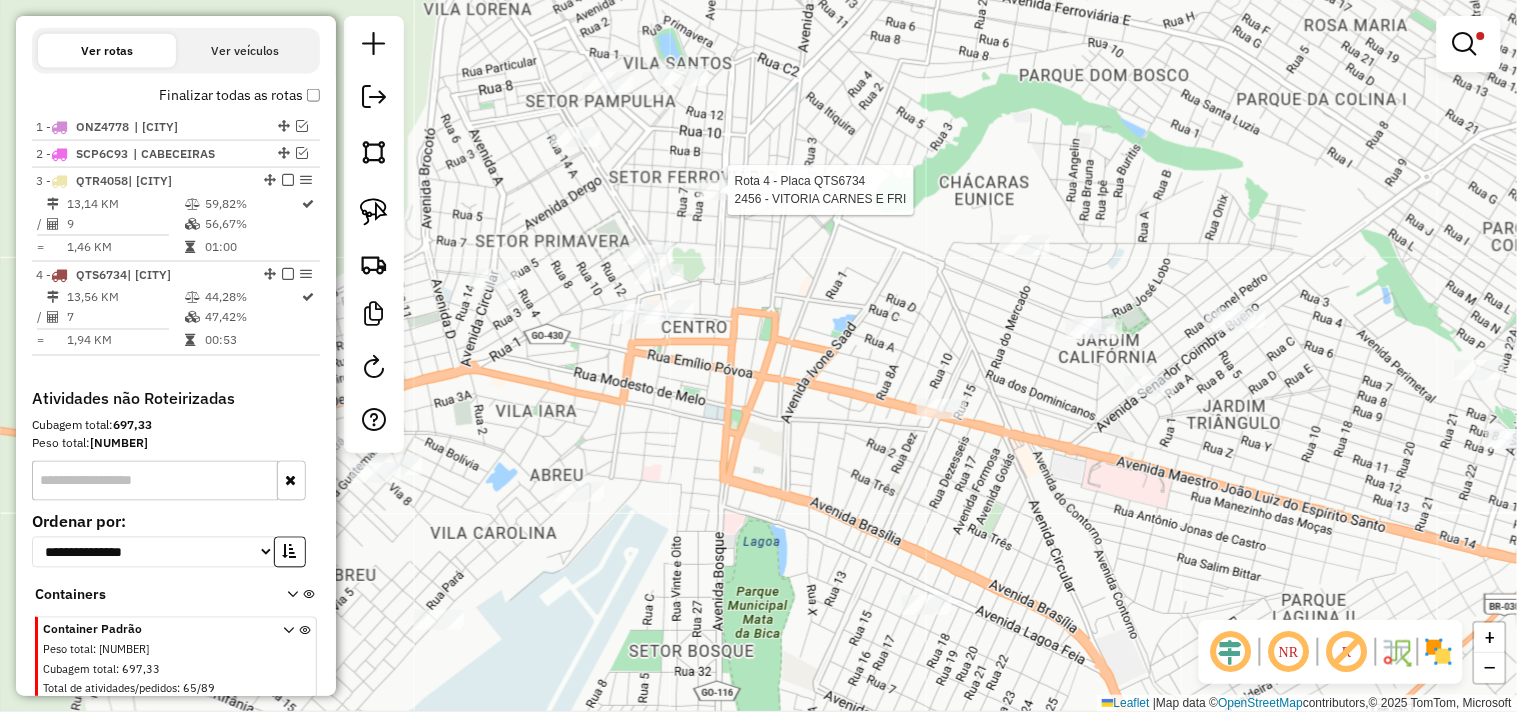 select on "**********" 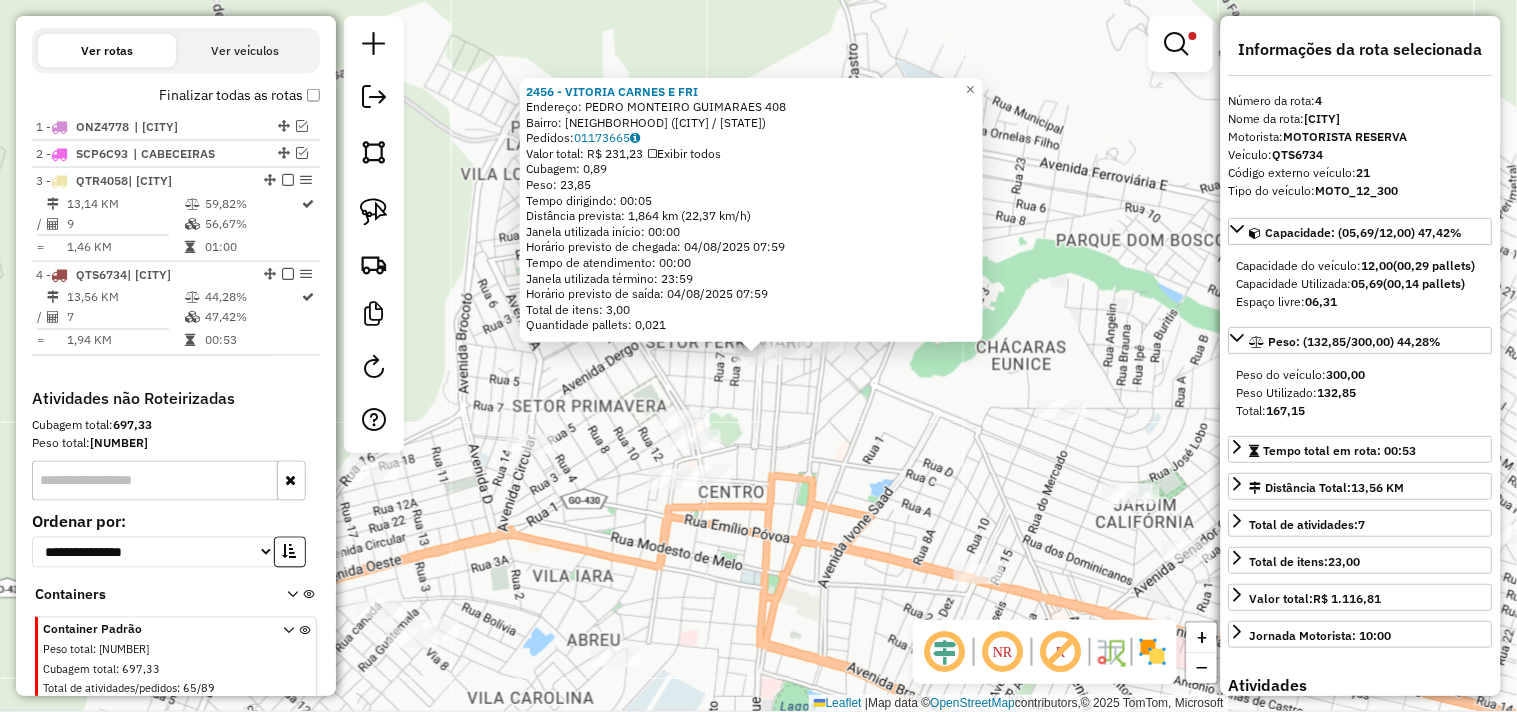 scroll, scrollTop: 754, scrollLeft: 0, axis: vertical 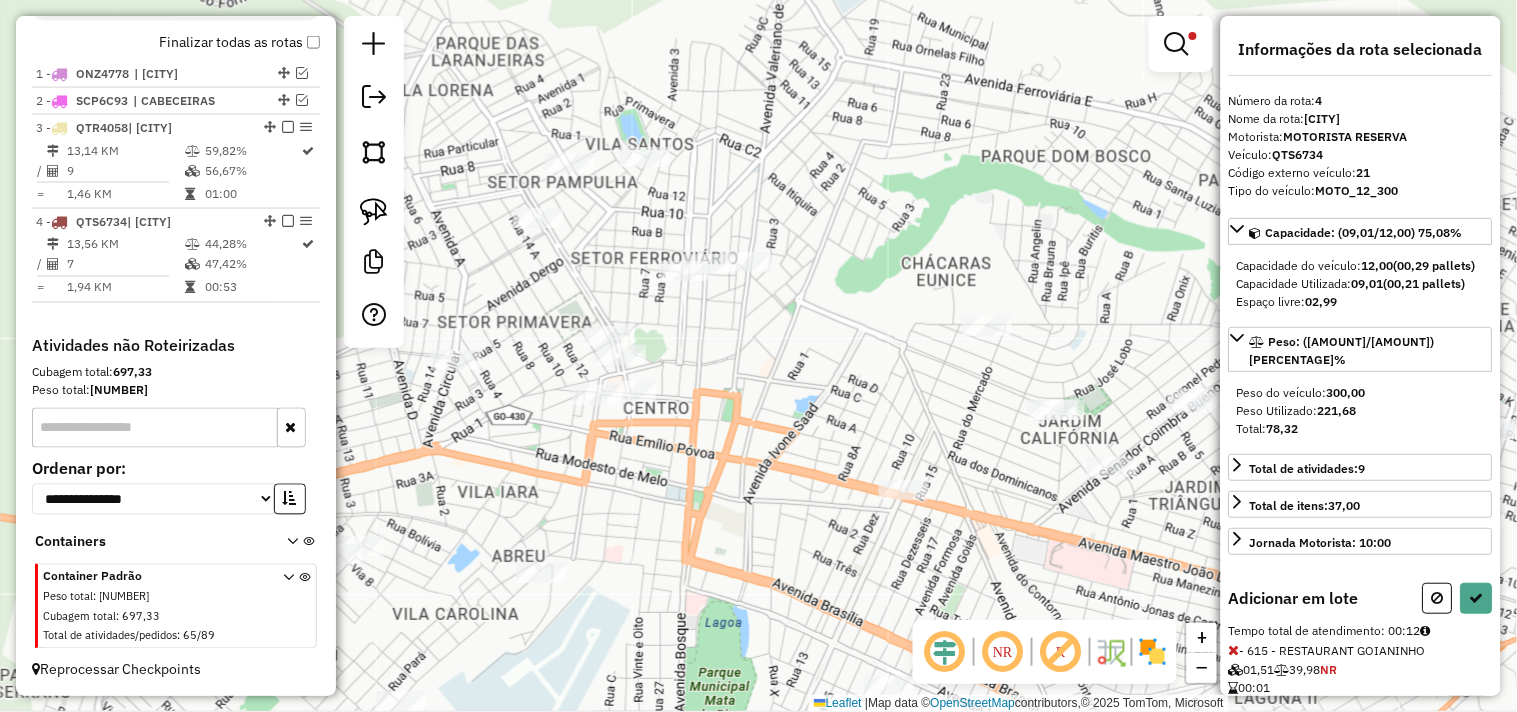drag, startPoint x: 982, startPoint y: 420, endPoint x: 907, endPoint y: 336, distance: 112.60995 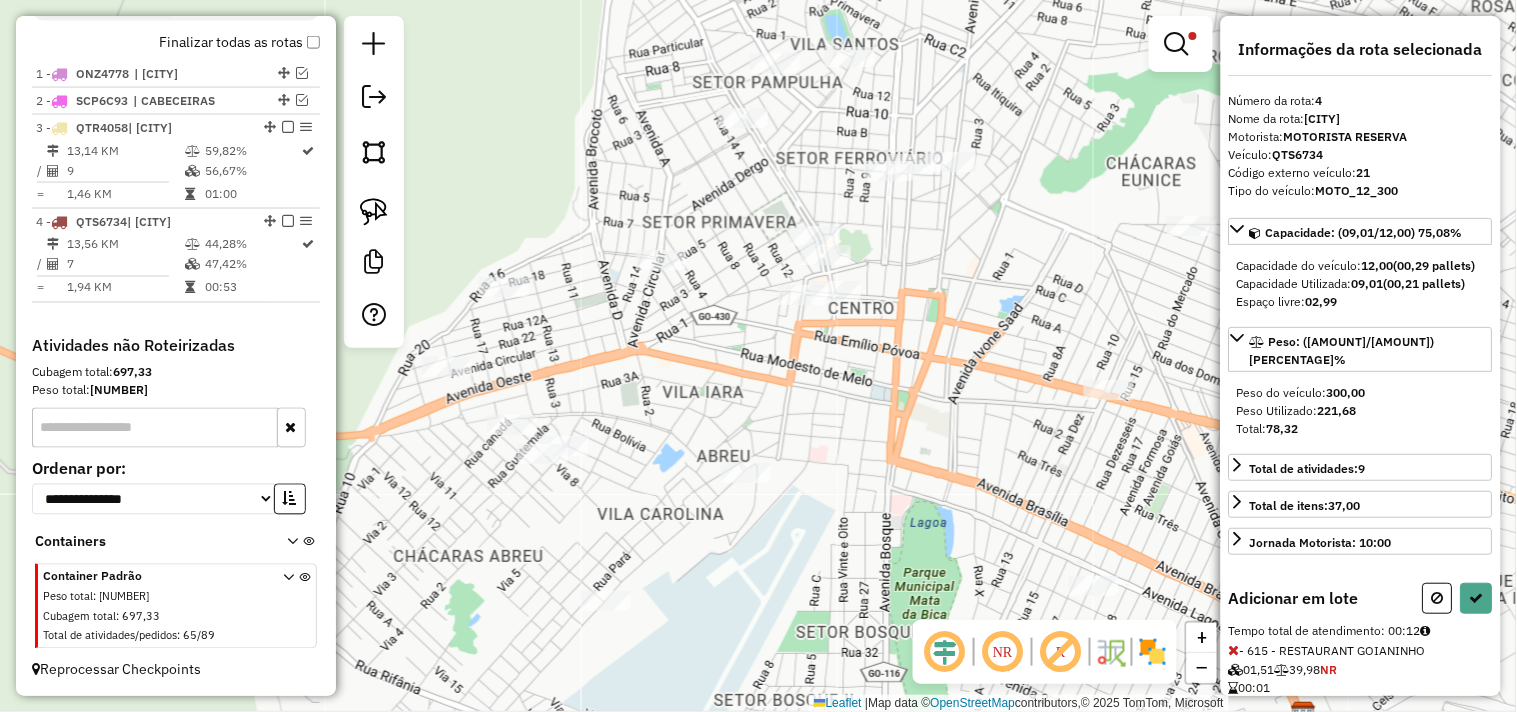 drag, startPoint x: 850, startPoint y: 325, endPoint x: 997, endPoint y: 283, distance: 152.88231 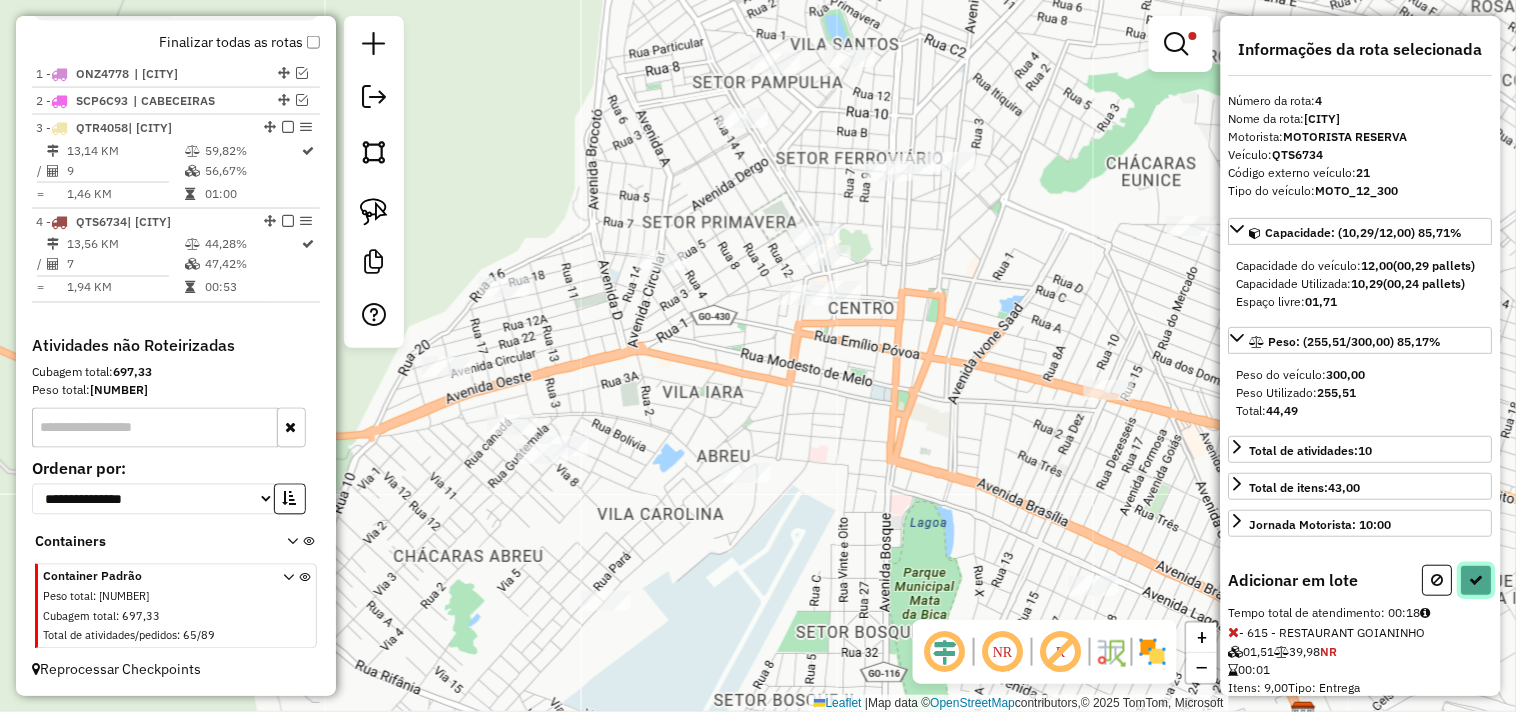 click at bounding box center (1477, 580) 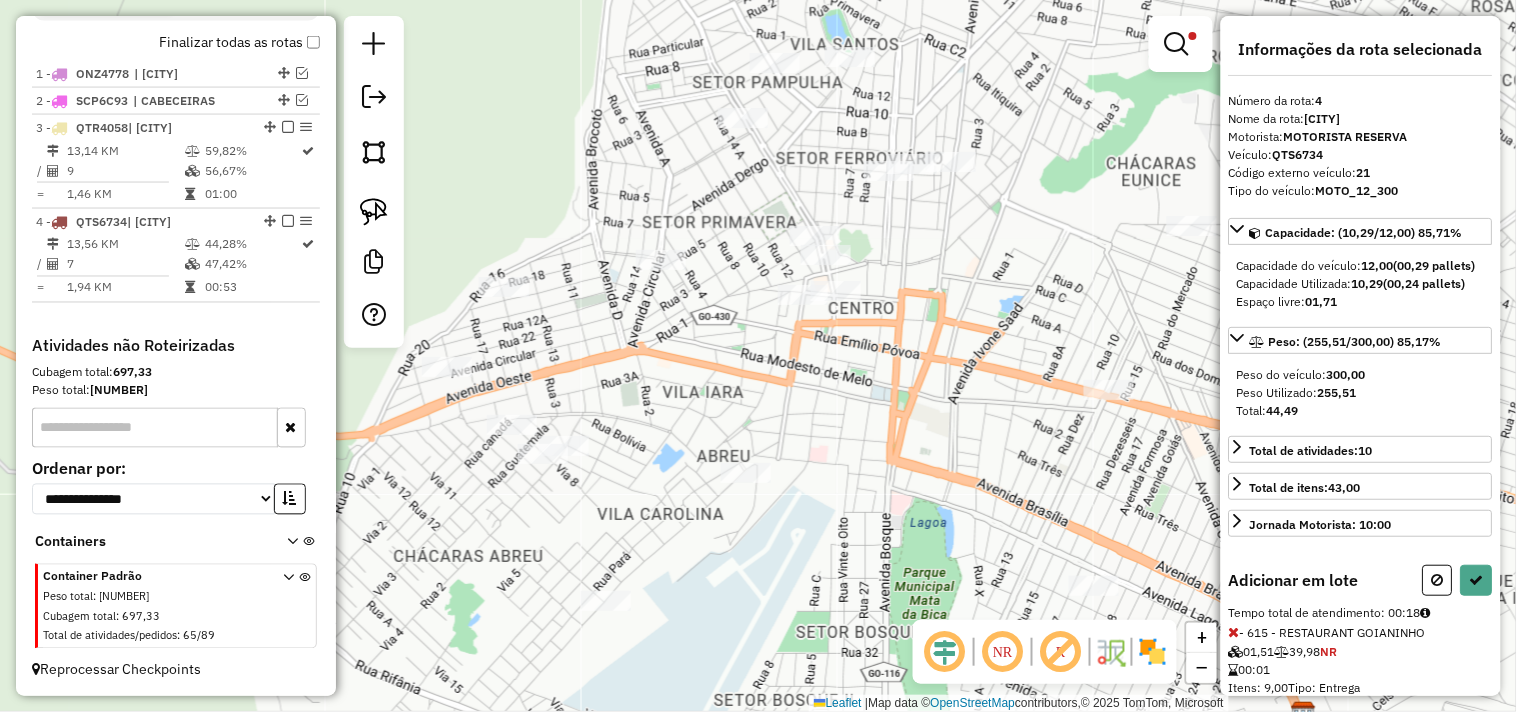 select on "**********" 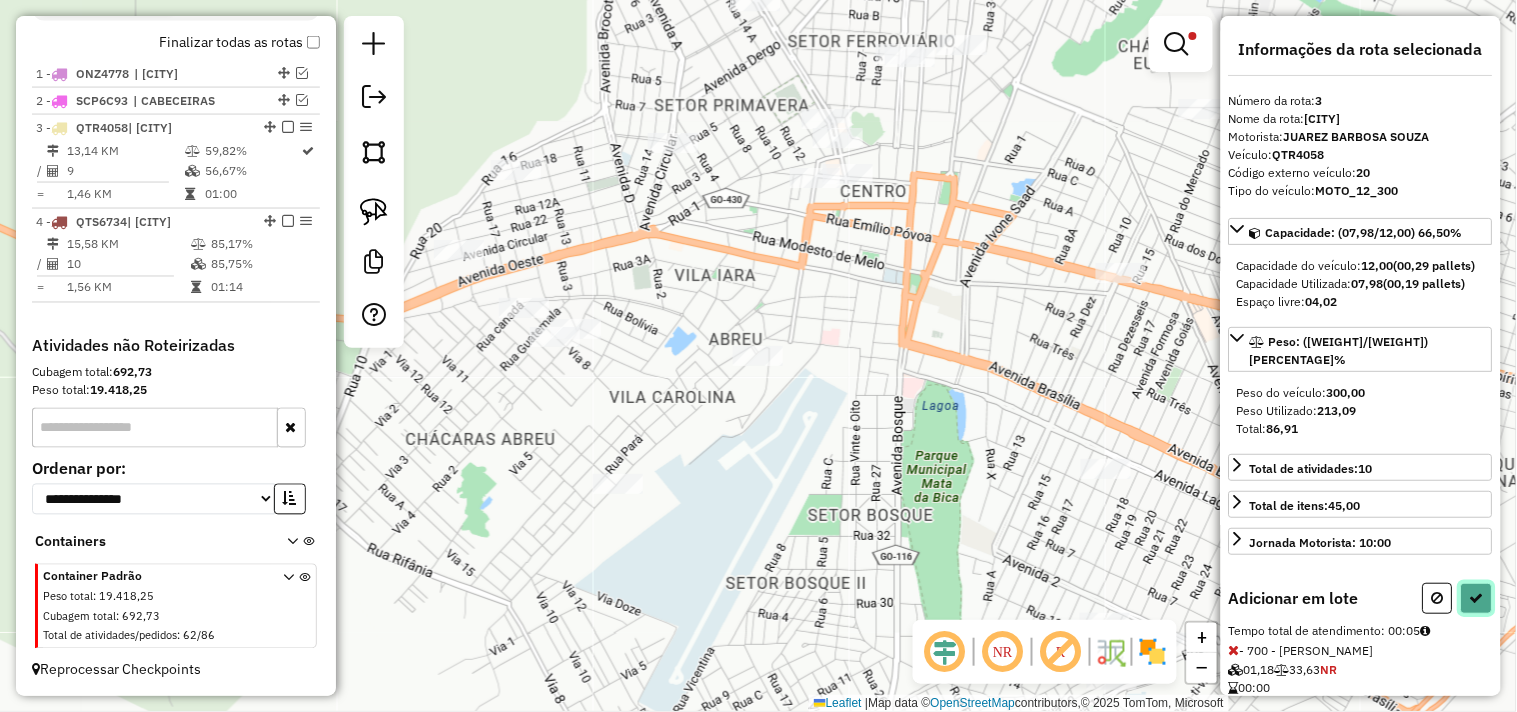 click at bounding box center [1477, 598] 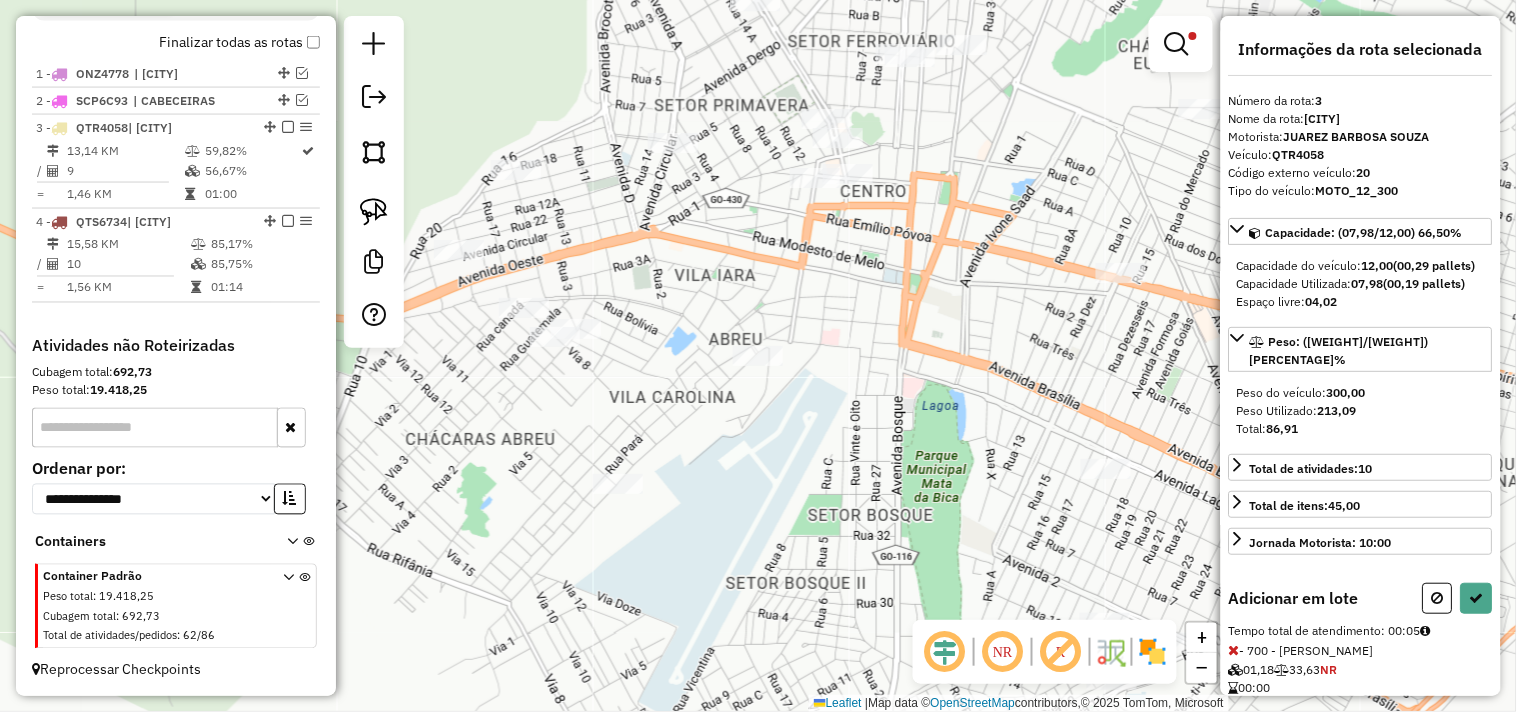 select on "**********" 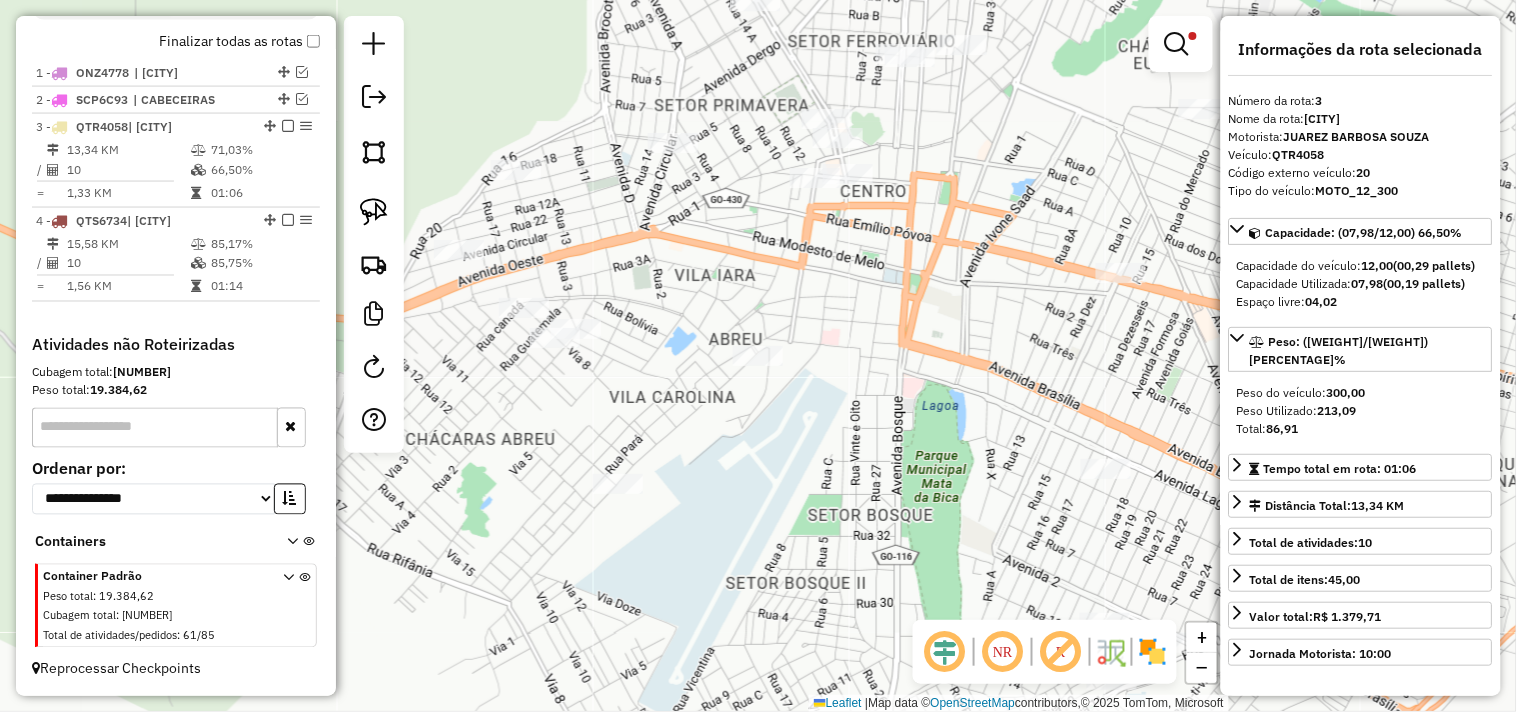 scroll, scrollTop: 728, scrollLeft: 0, axis: vertical 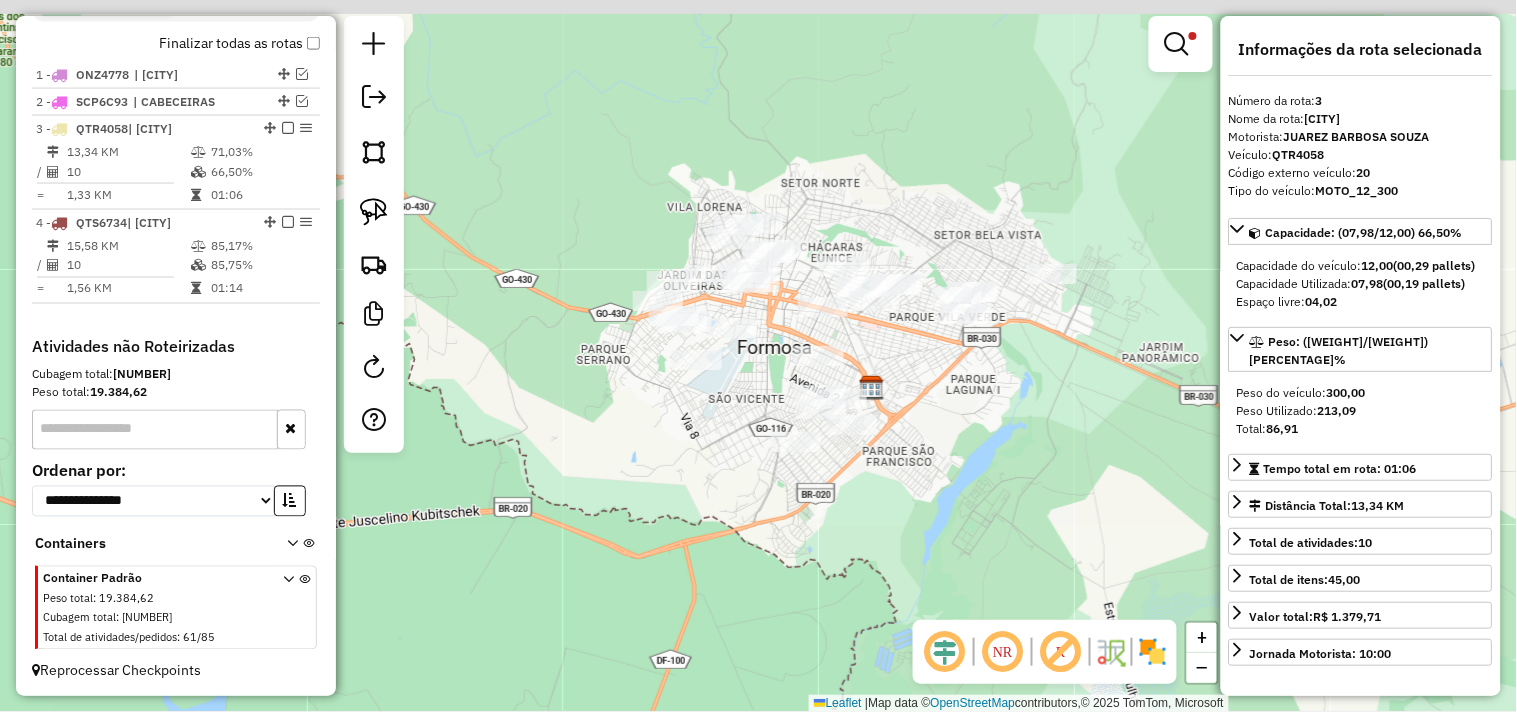 drag, startPoint x: 808, startPoint y: 286, endPoint x: 757, endPoint y: 311, distance: 56.797886 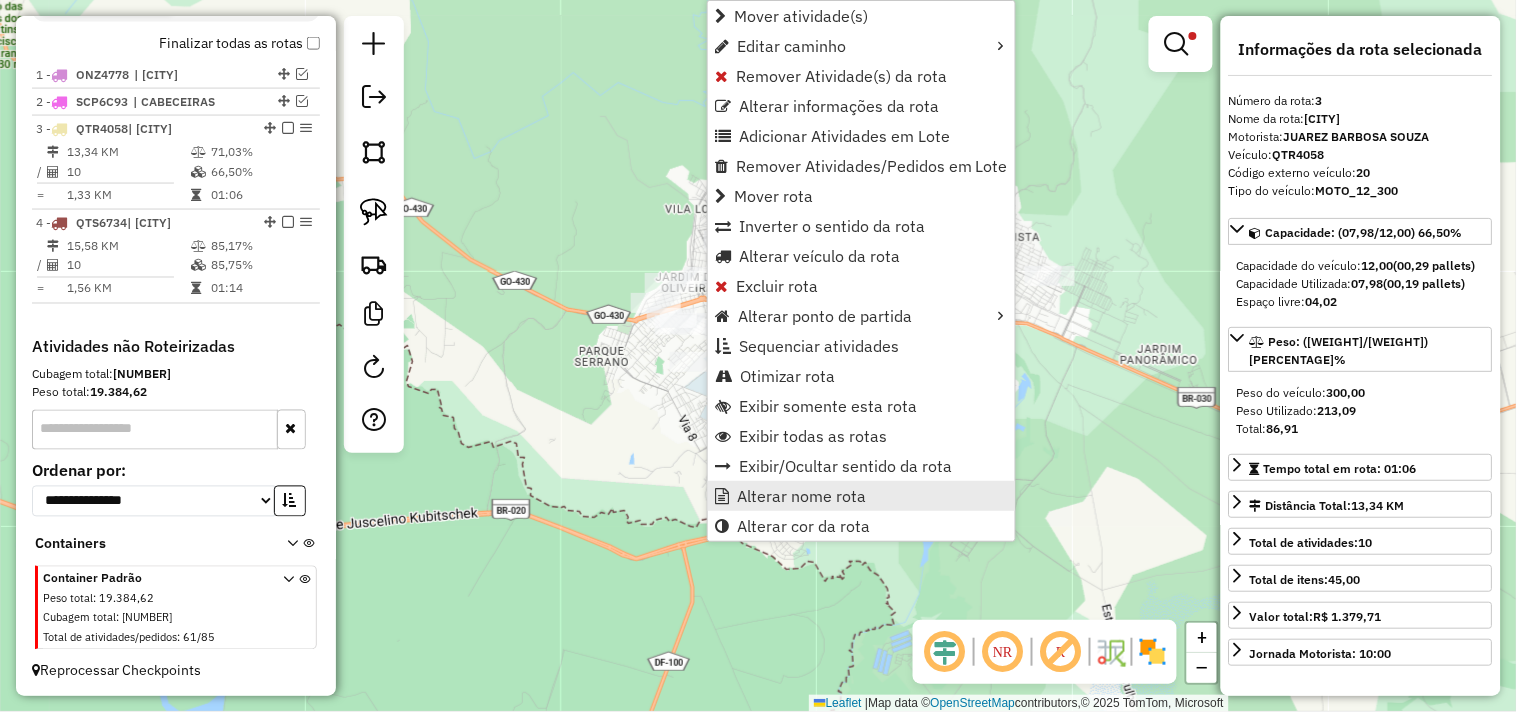click on "Alterar nome rota" at bounding box center [801, 496] 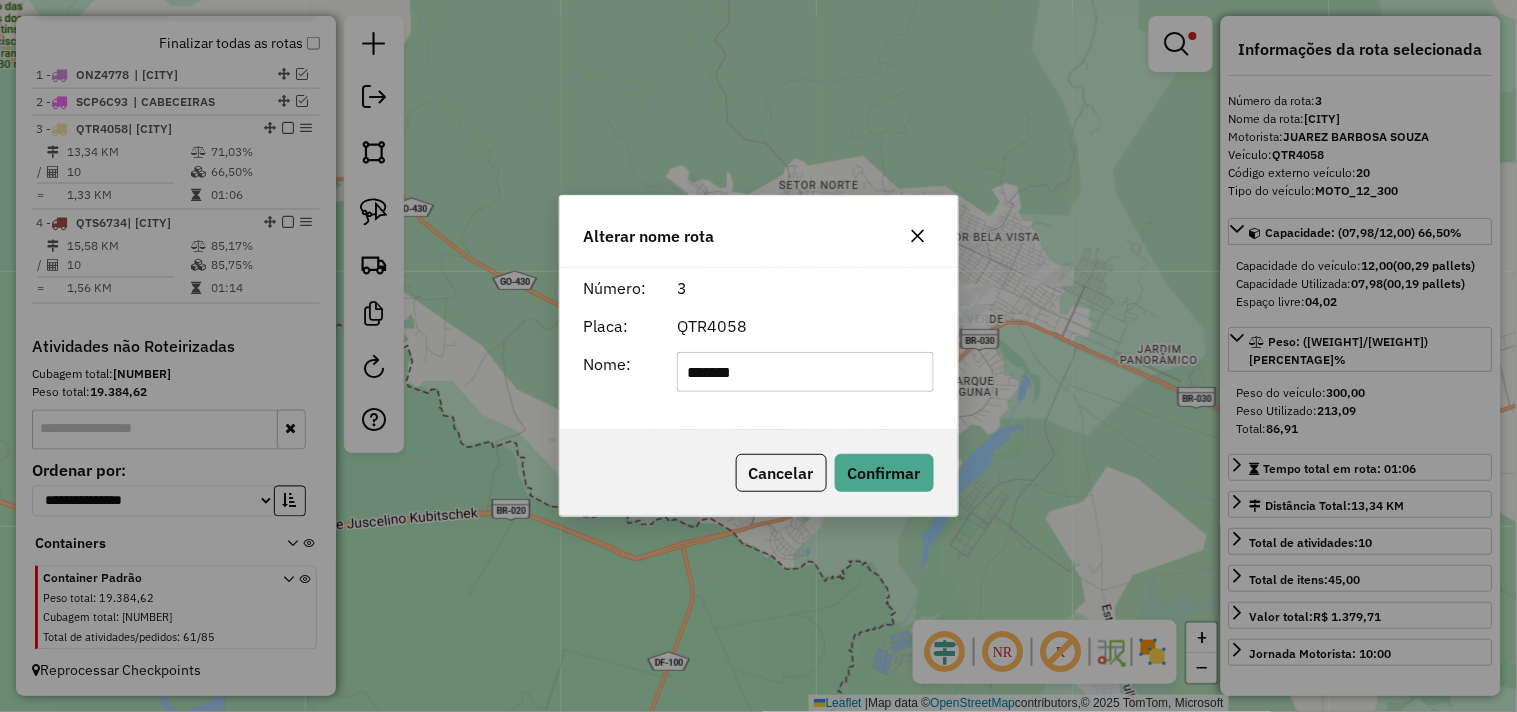 drag, startPoint x: 668, startPoint y: 360, endPoint x: 631, endPoint y: 354, distance: 37.48333 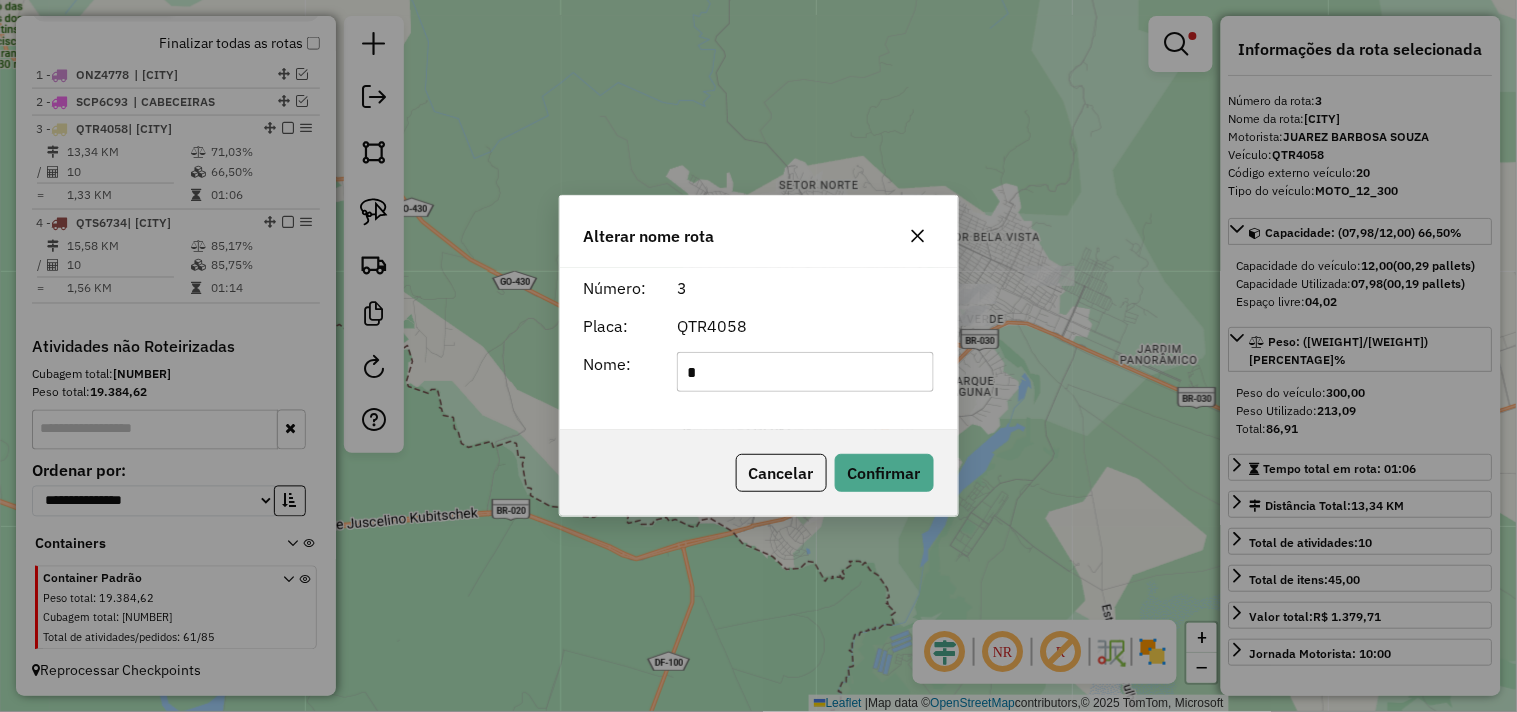 type on "**********" 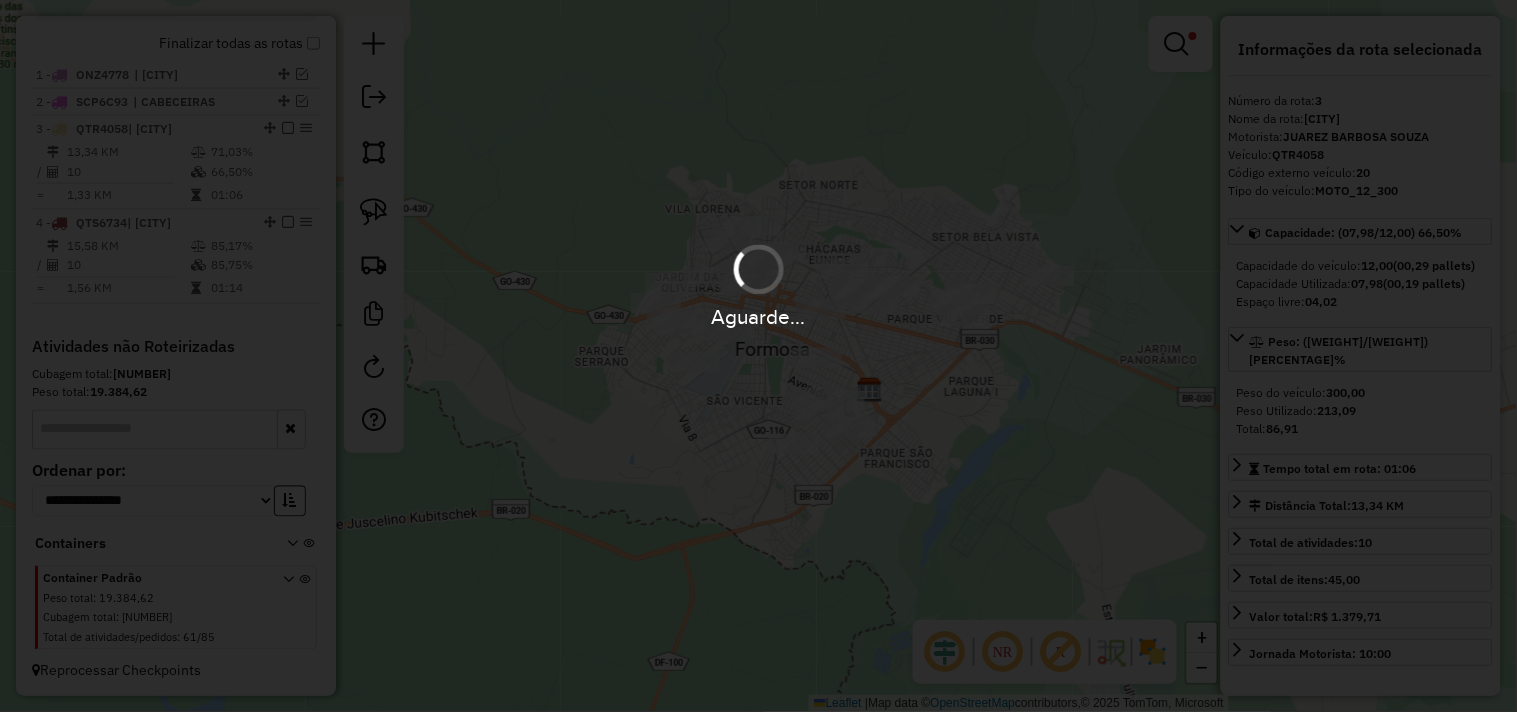type 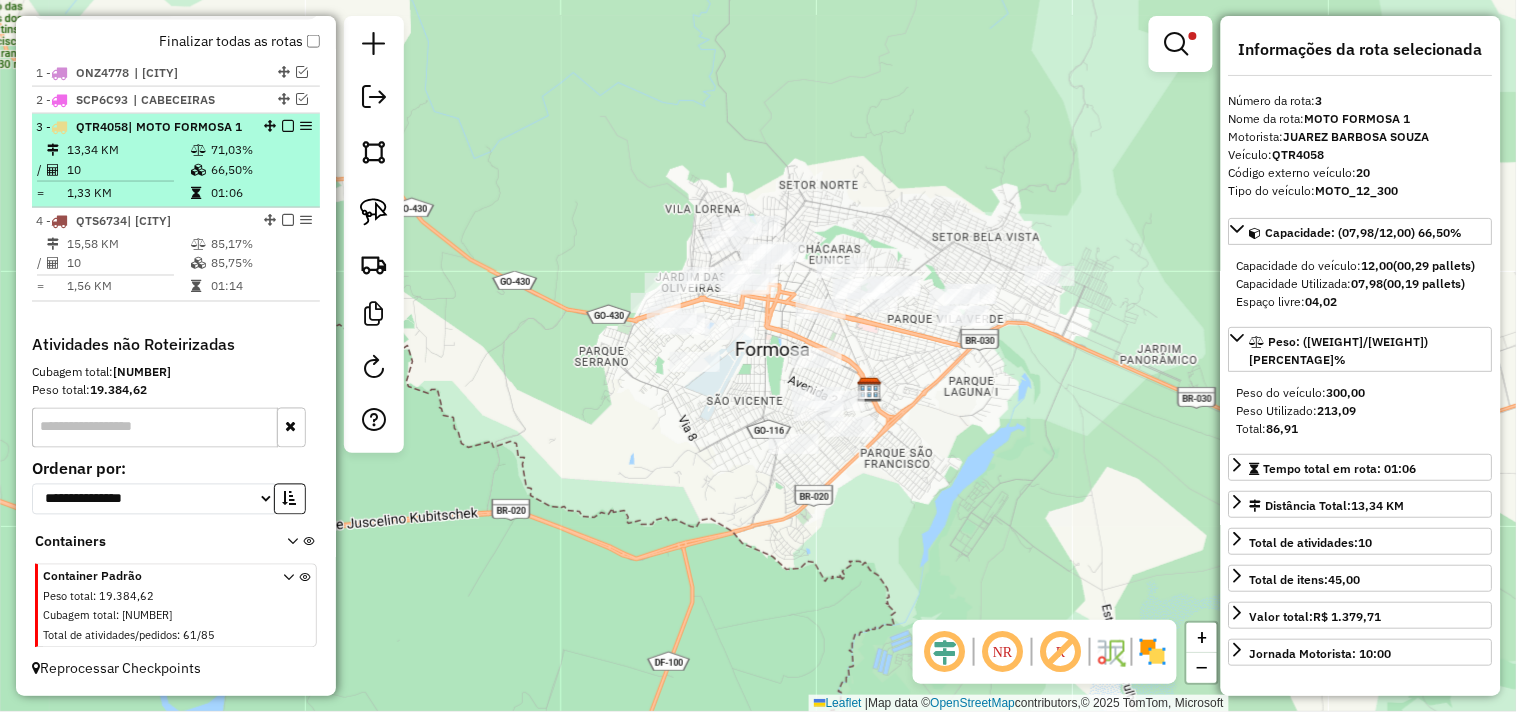 scroll, scrollTop: 618, scrollLeft: 0, axis: vertical 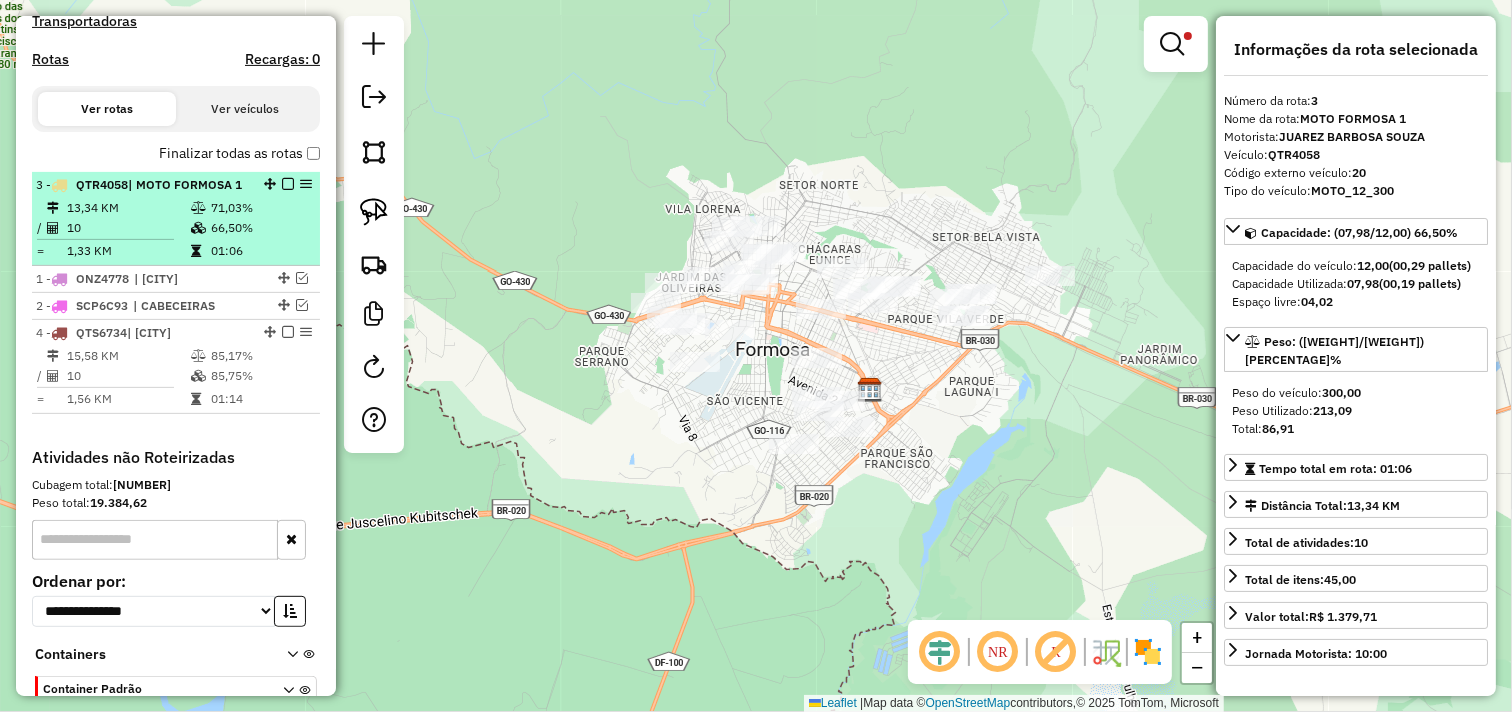 drag, startPoint x: 266, startPoint y: 233, endPoint x: 268, endPoint y: 172, distance: 61.03278 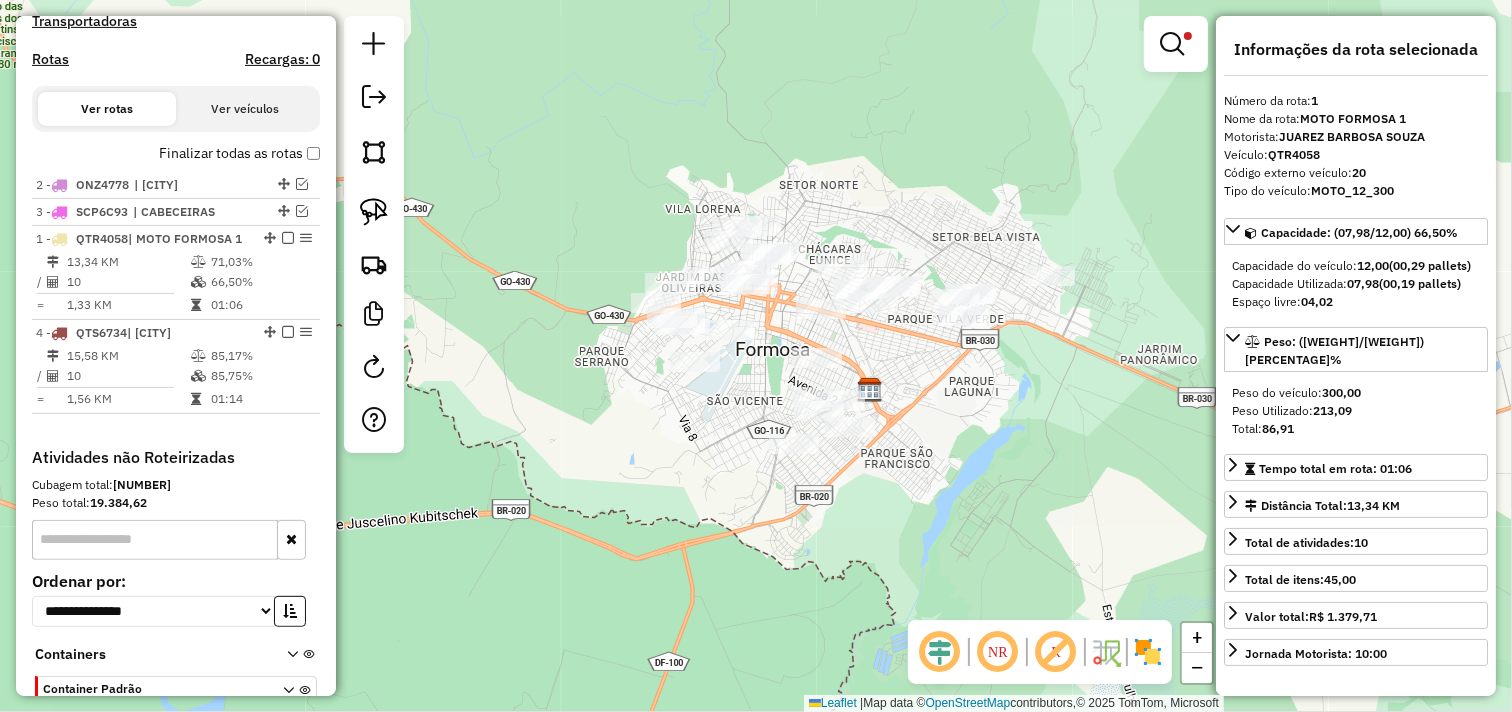 drag, startPoint x: 267, startPoint y: 180, endPoint x: 258, endPoint y: 333, distance: 153.26448 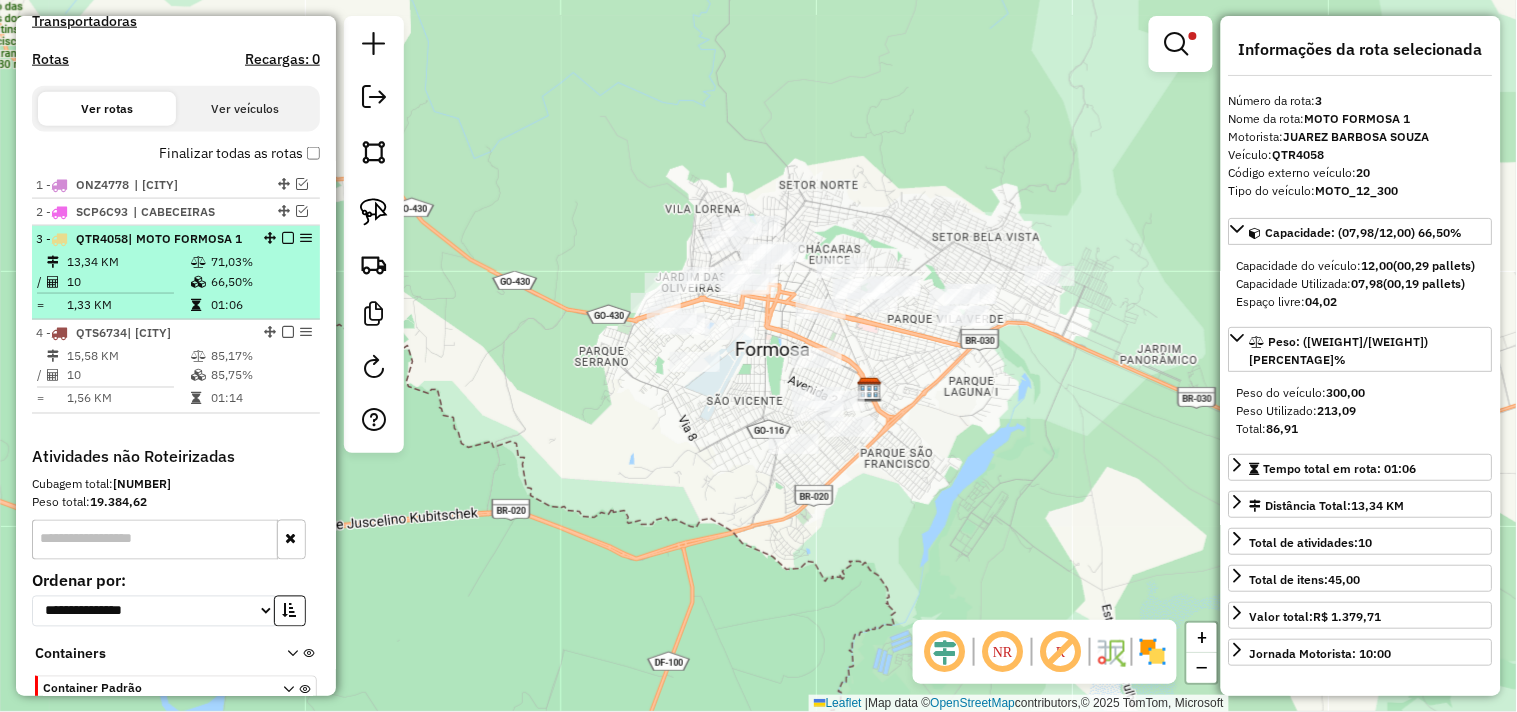 click at bounding box center (288, 238) 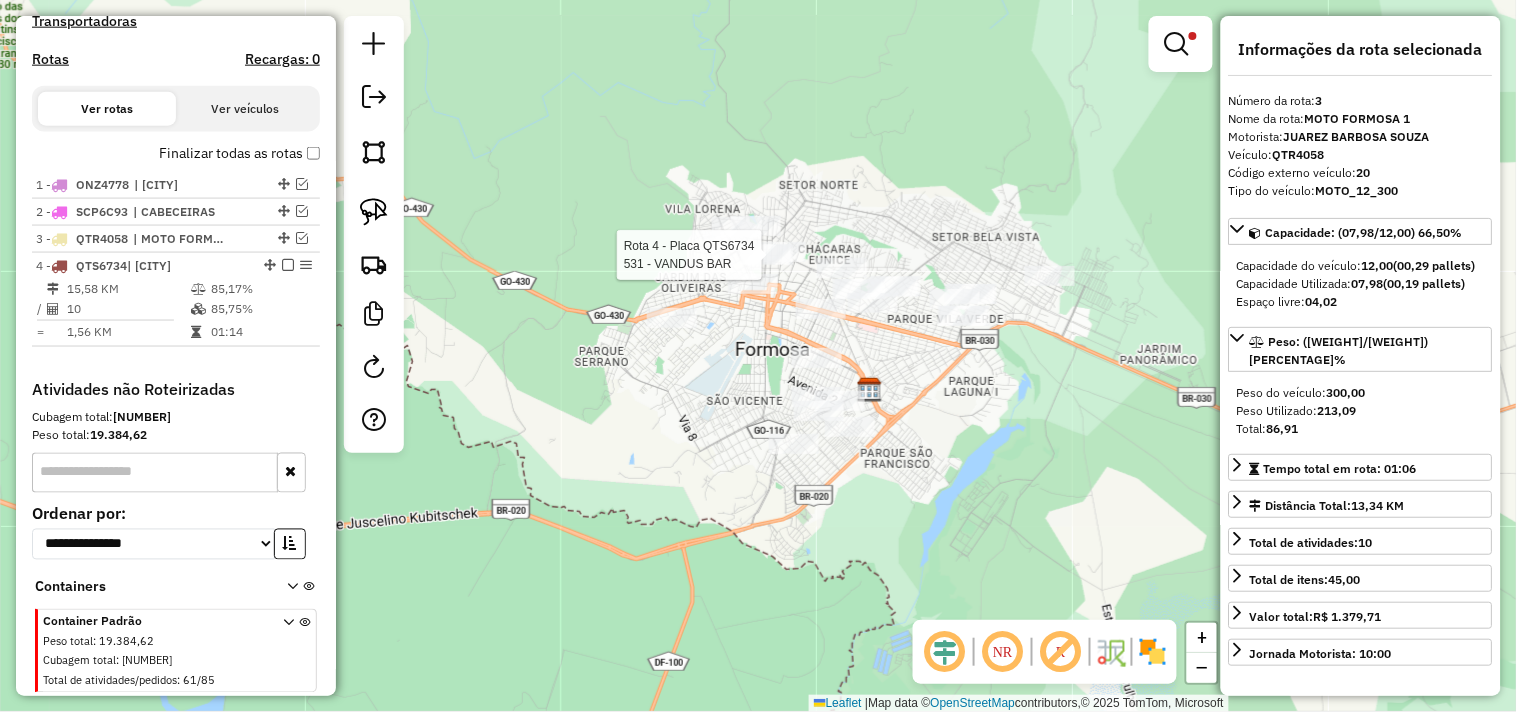 scroll, scrollTop: 662, scrollLeft: 0, axis: vertical 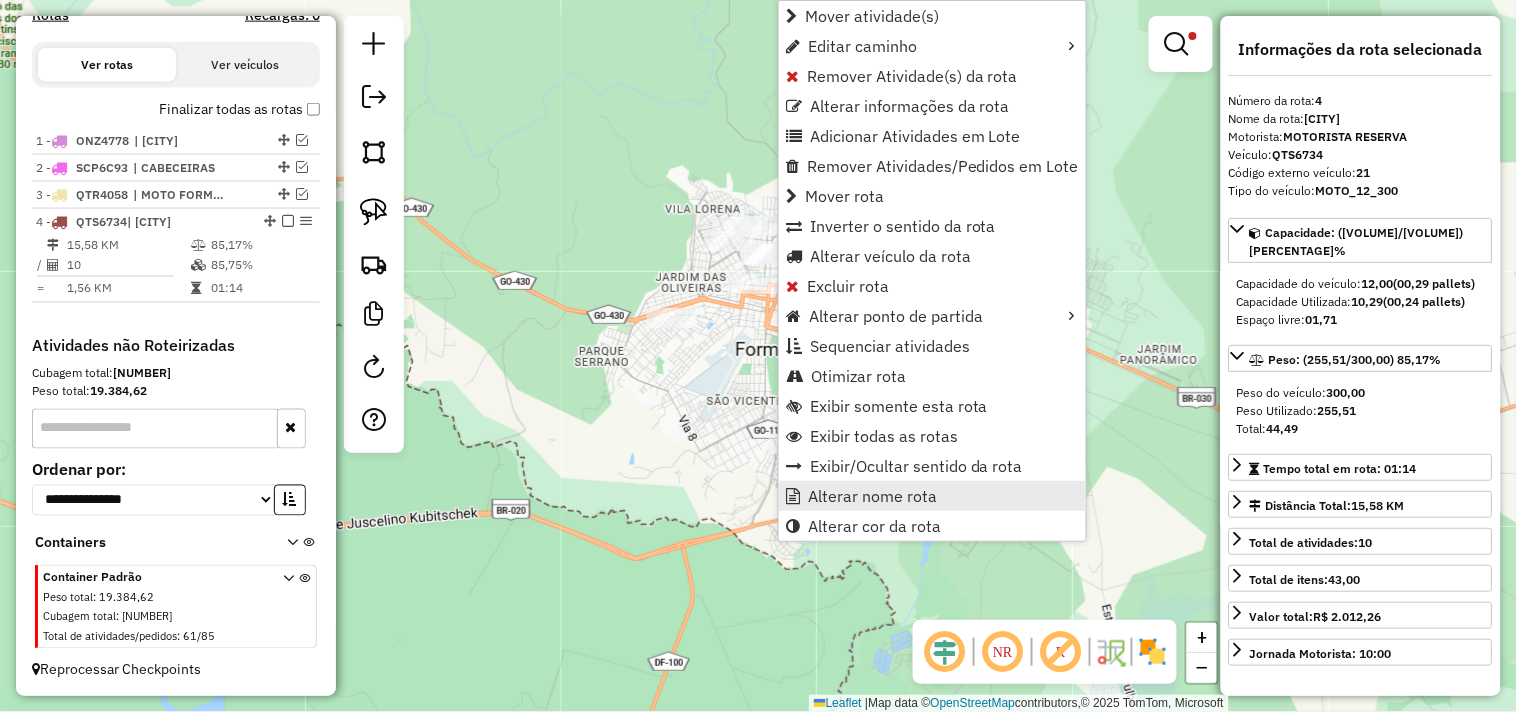 click on "Alterar nome rota" at bounding box center [872, 496] 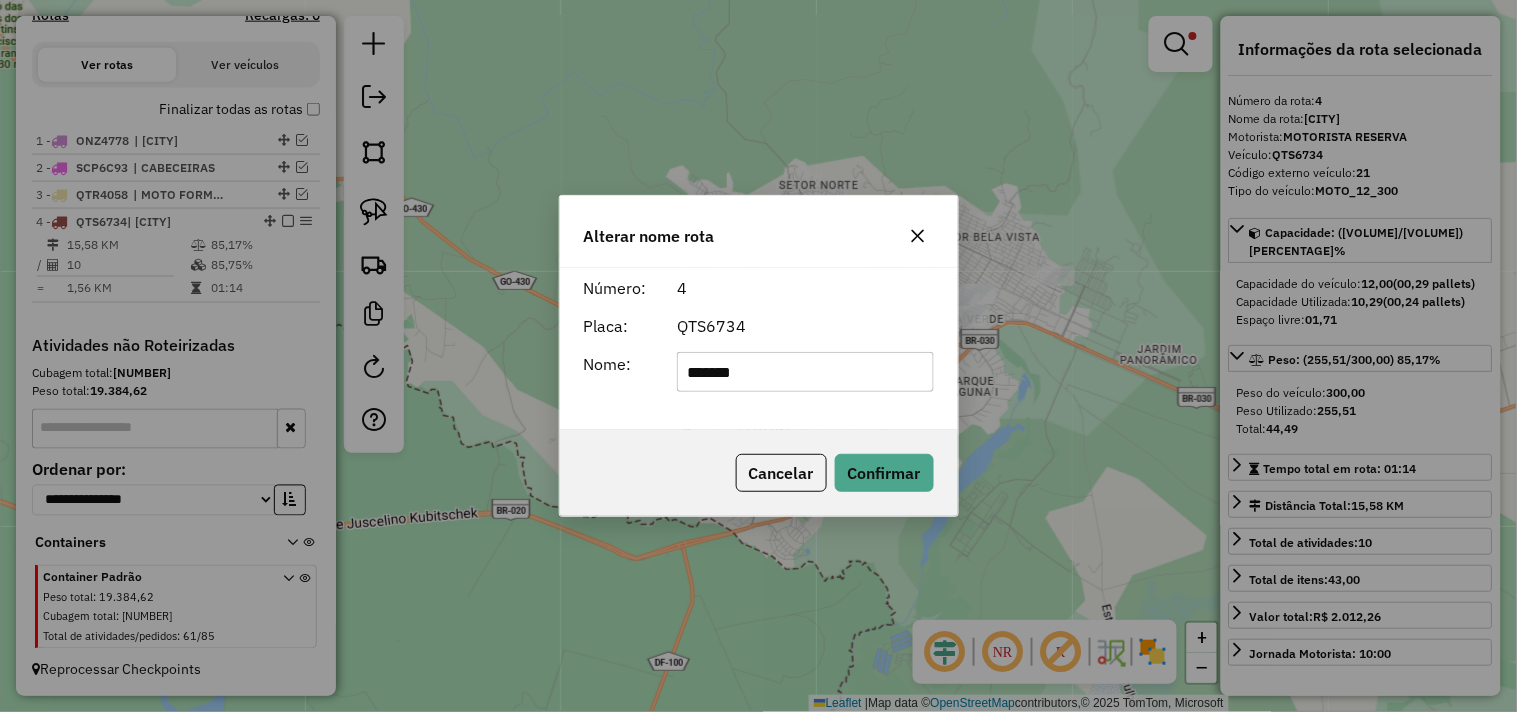 click on "*******" 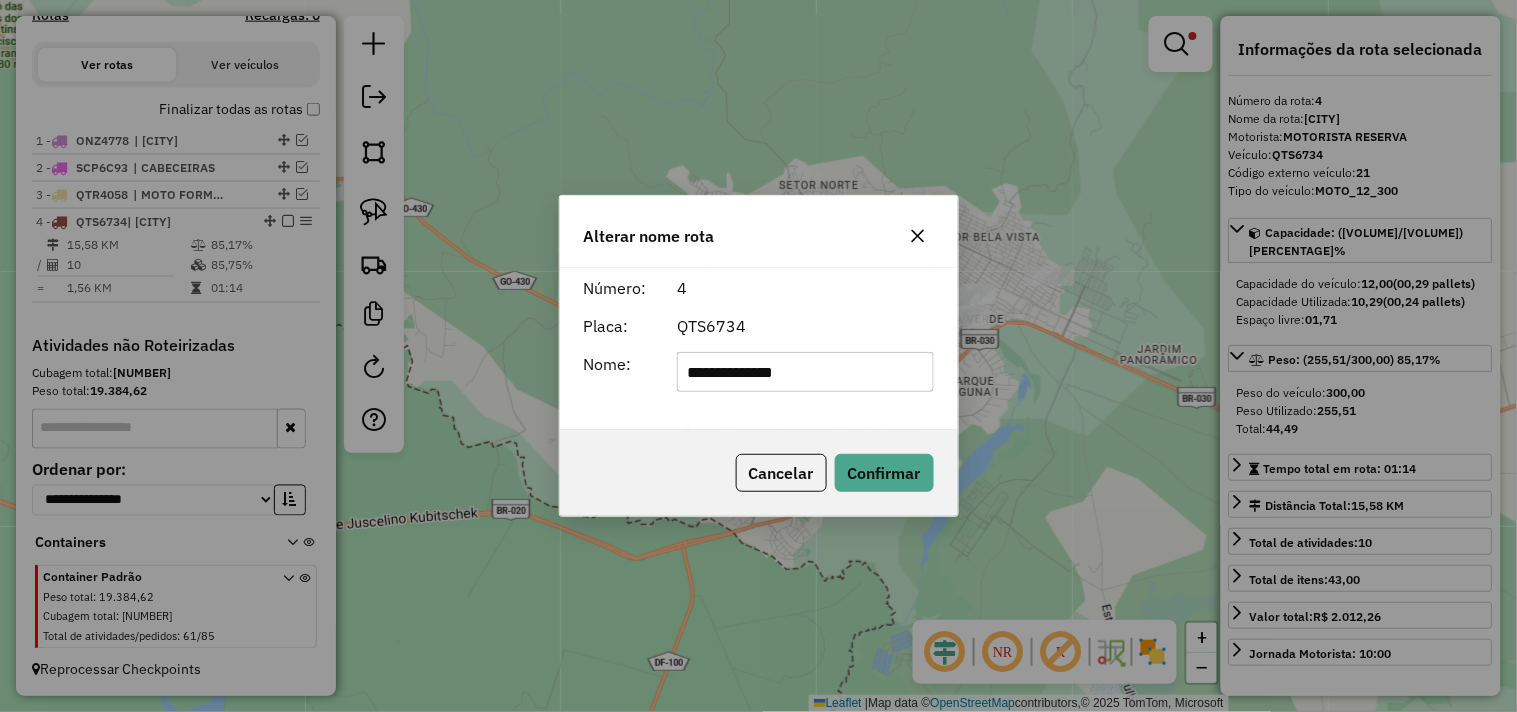 type on "**********" 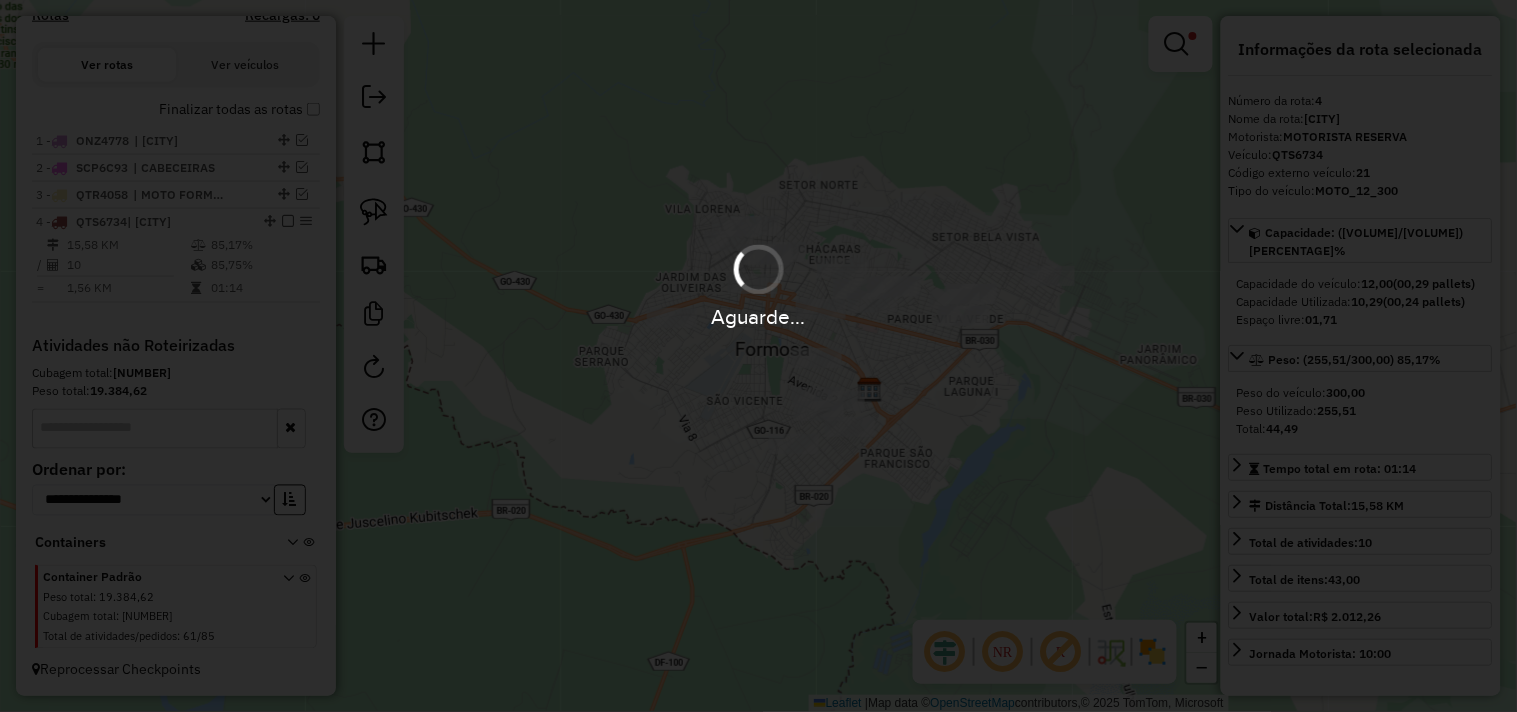 type 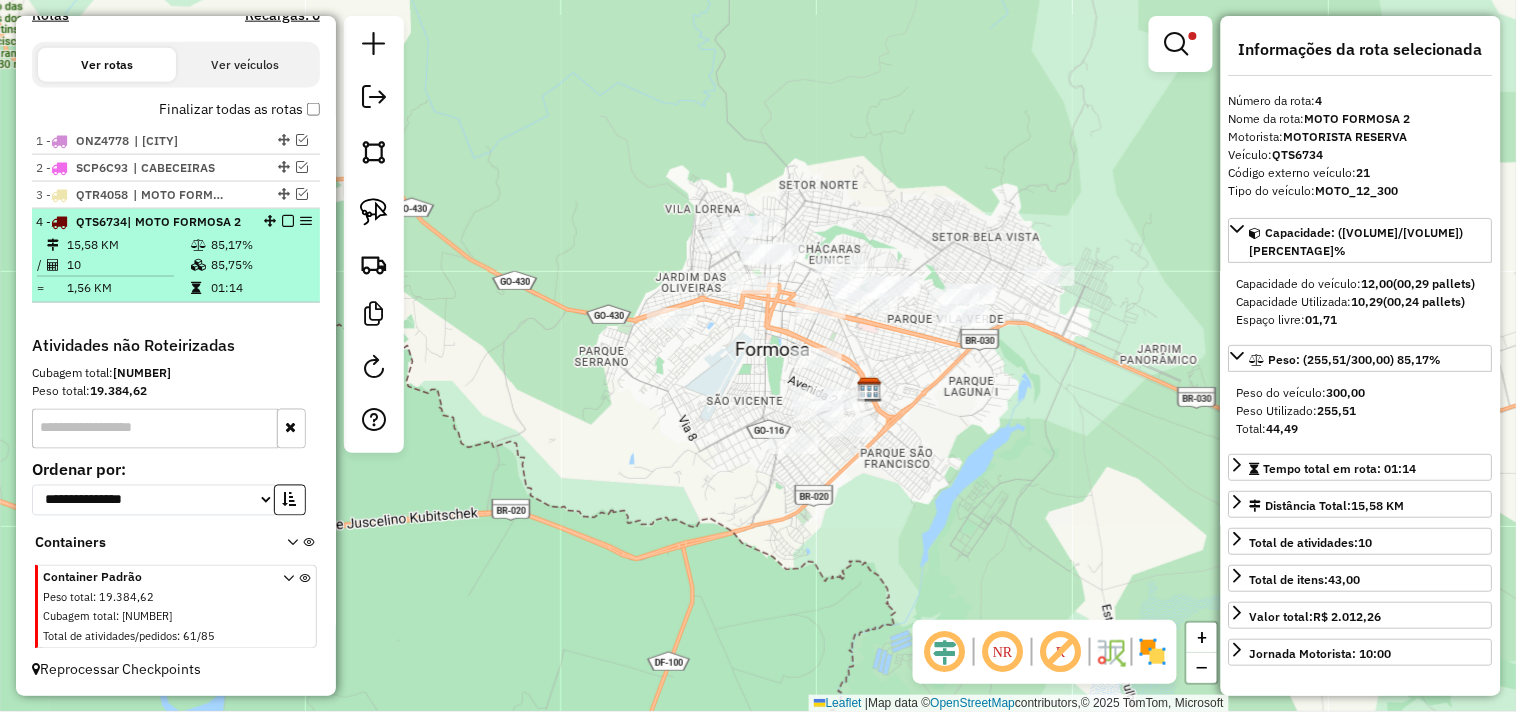 click at bounding box center [288, 221] 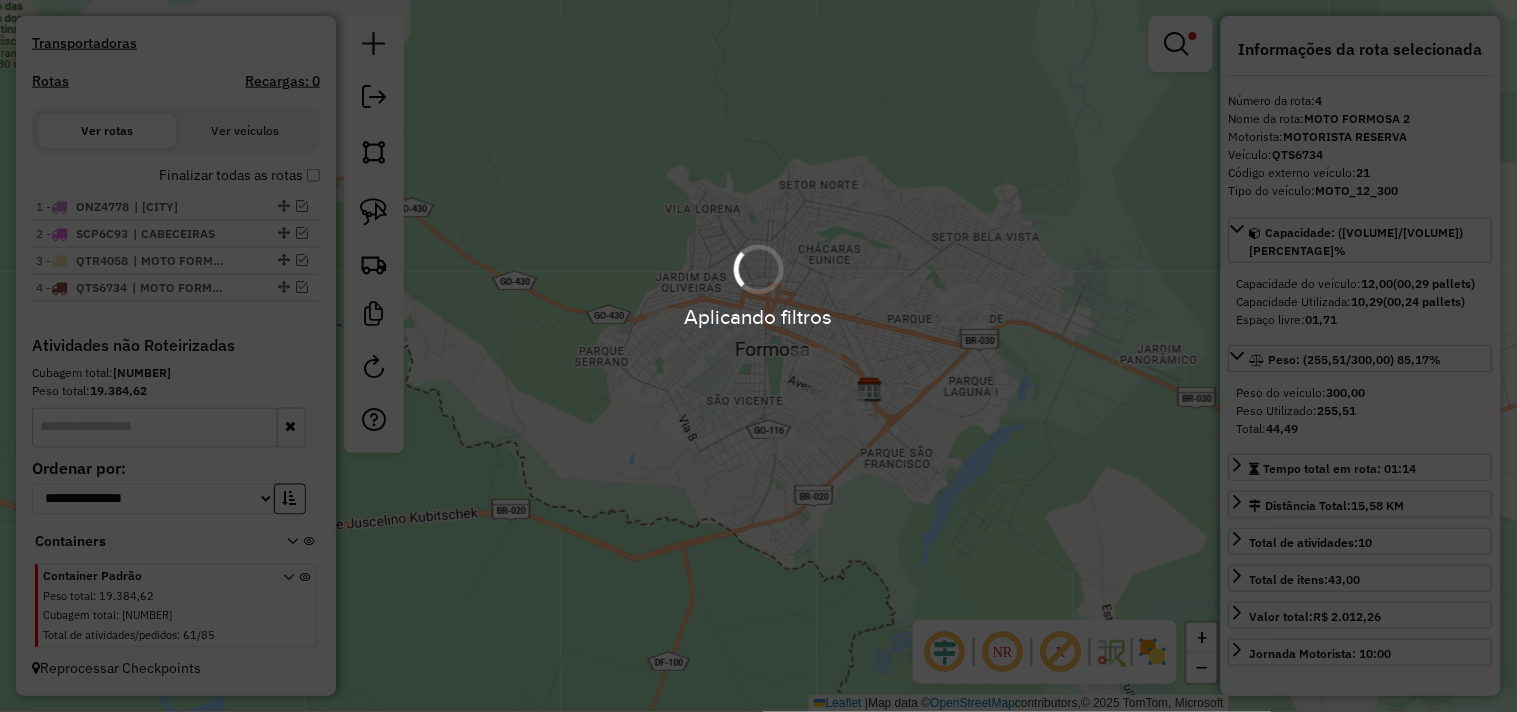 scroll, scrollTop: 595, scrollLeft: 0, axis: vertical 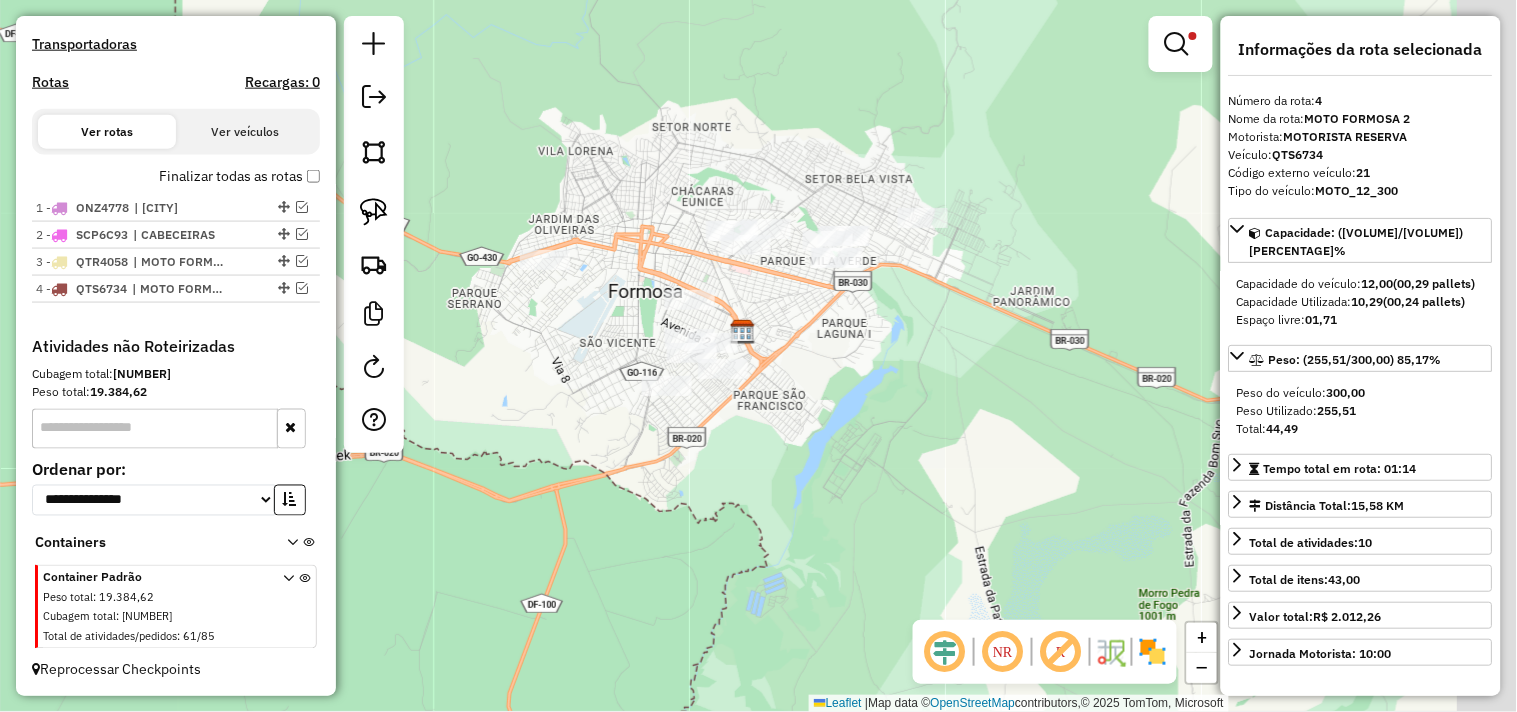 drag, startPoint x: 770, startPoint y: 230, endPoint x: 635, endPoint y: 166, distance: 149.40215 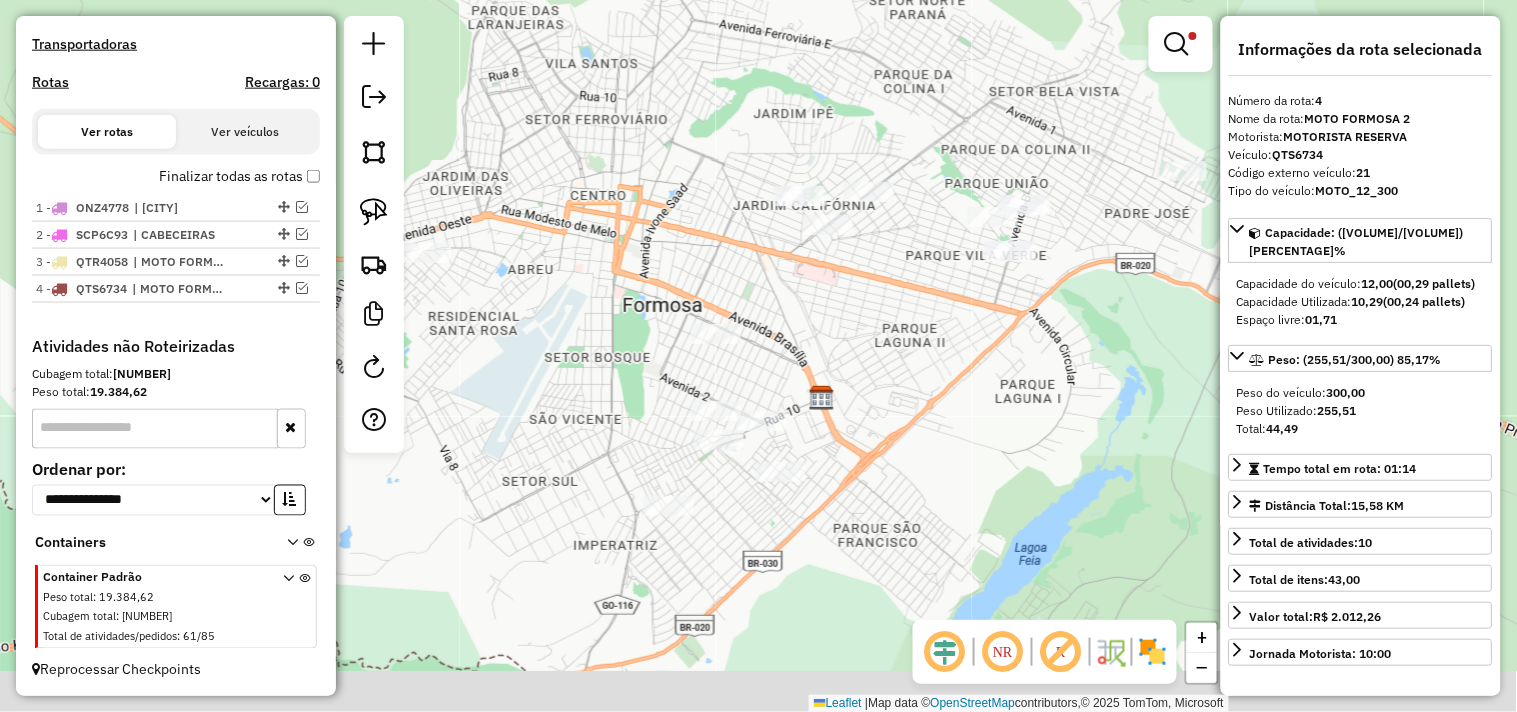 drag, startPoint x: 647, startPoint y: 223, endPoint x: 655, endPoint y: 192, distance: 32.01562 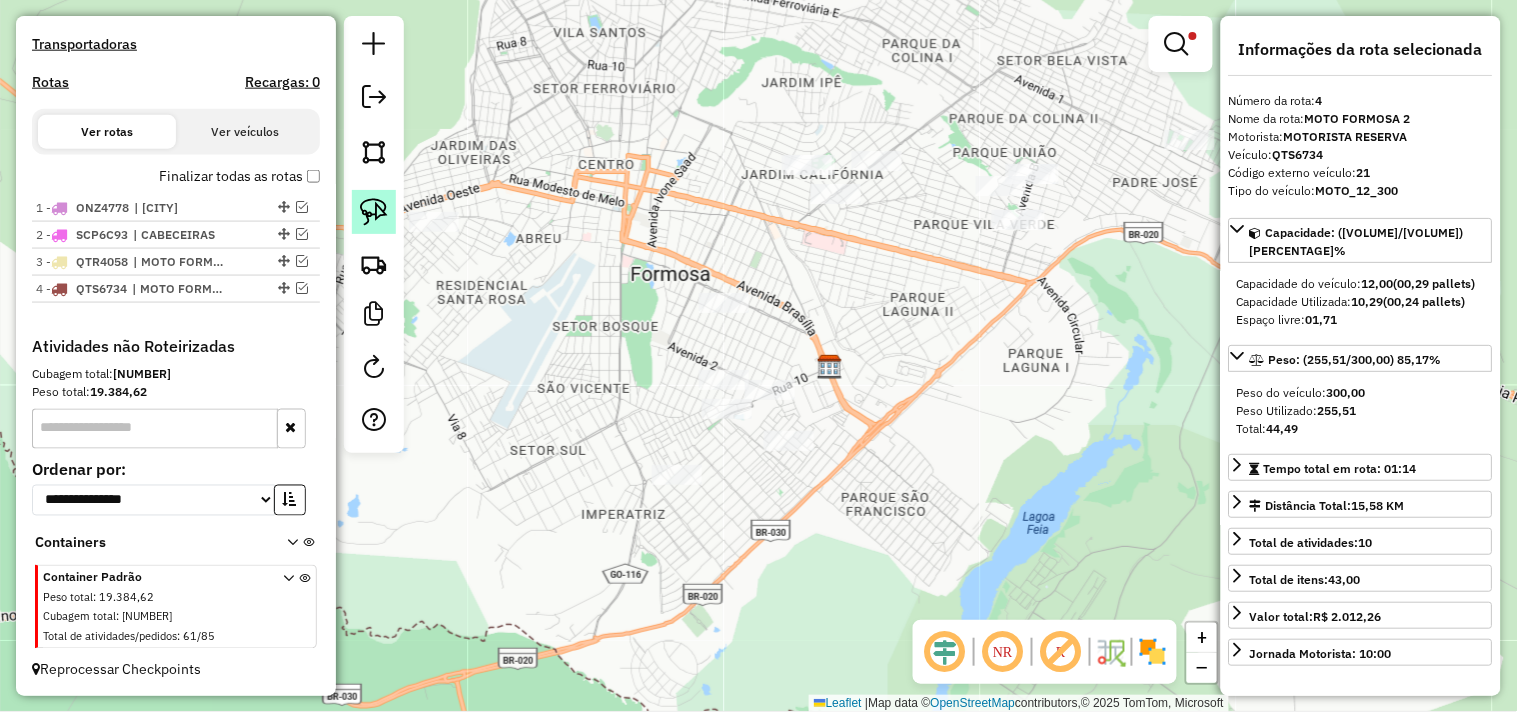 click 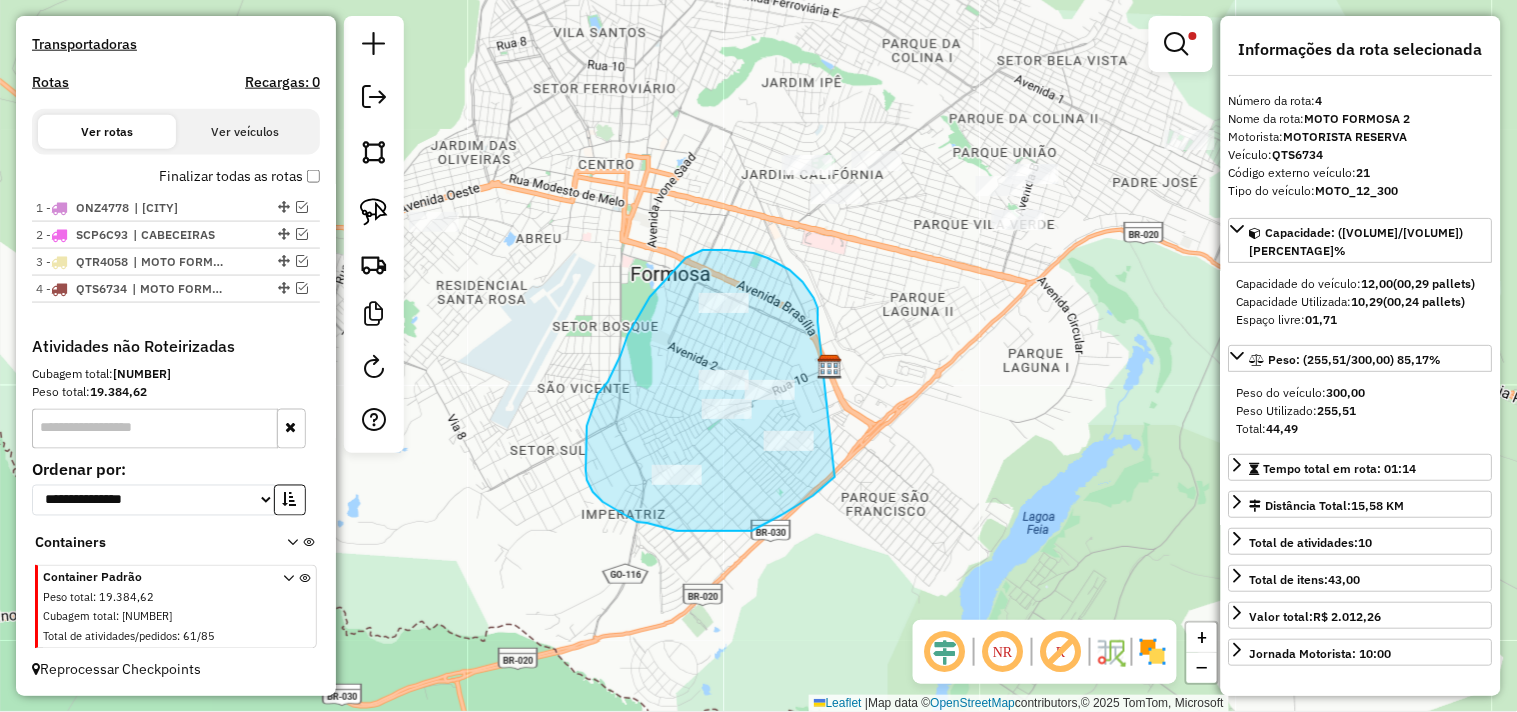 drag, startPoint x: 818, startPoint y: 322, endPoint x: 861, endPoint y: 440, distance: 125.59061 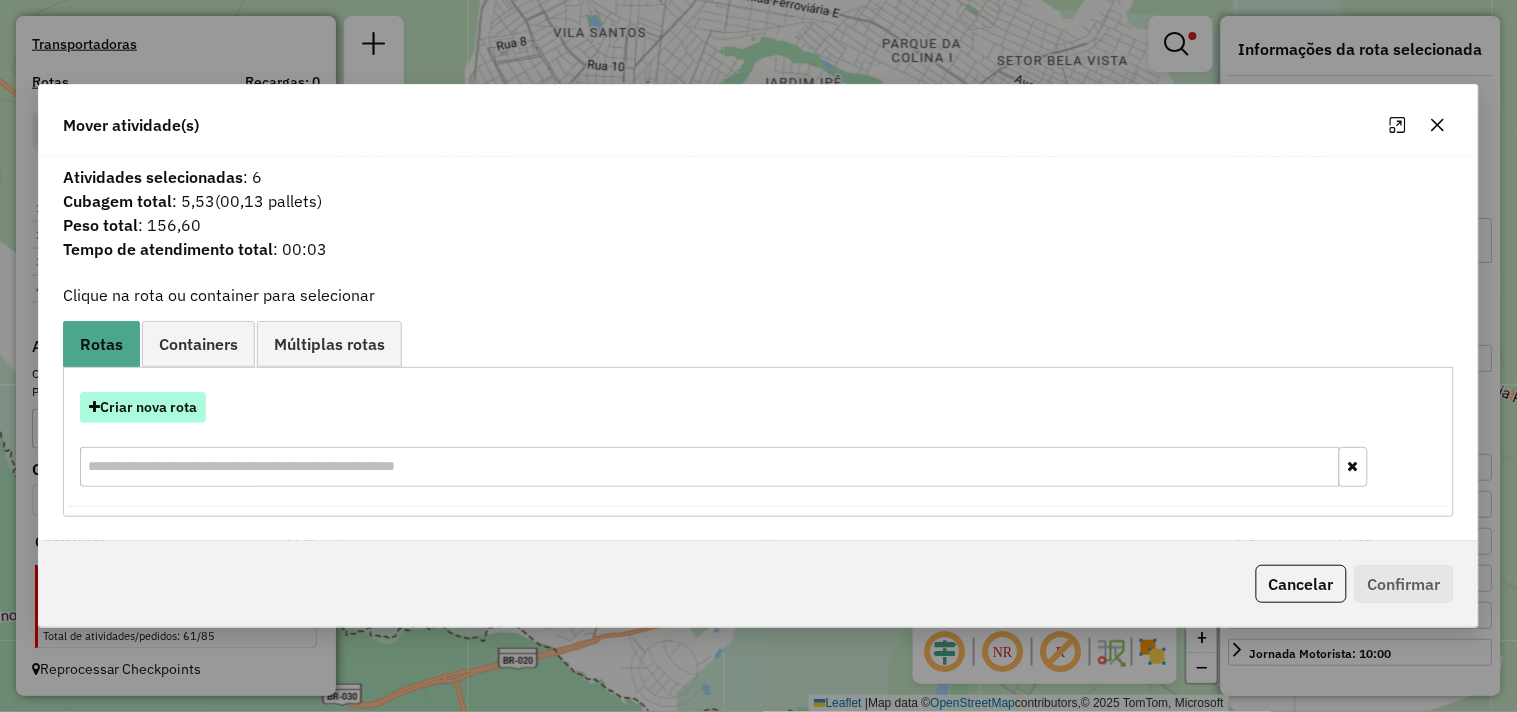 click on "Criar nova rota" at bounding box center (143, 407) 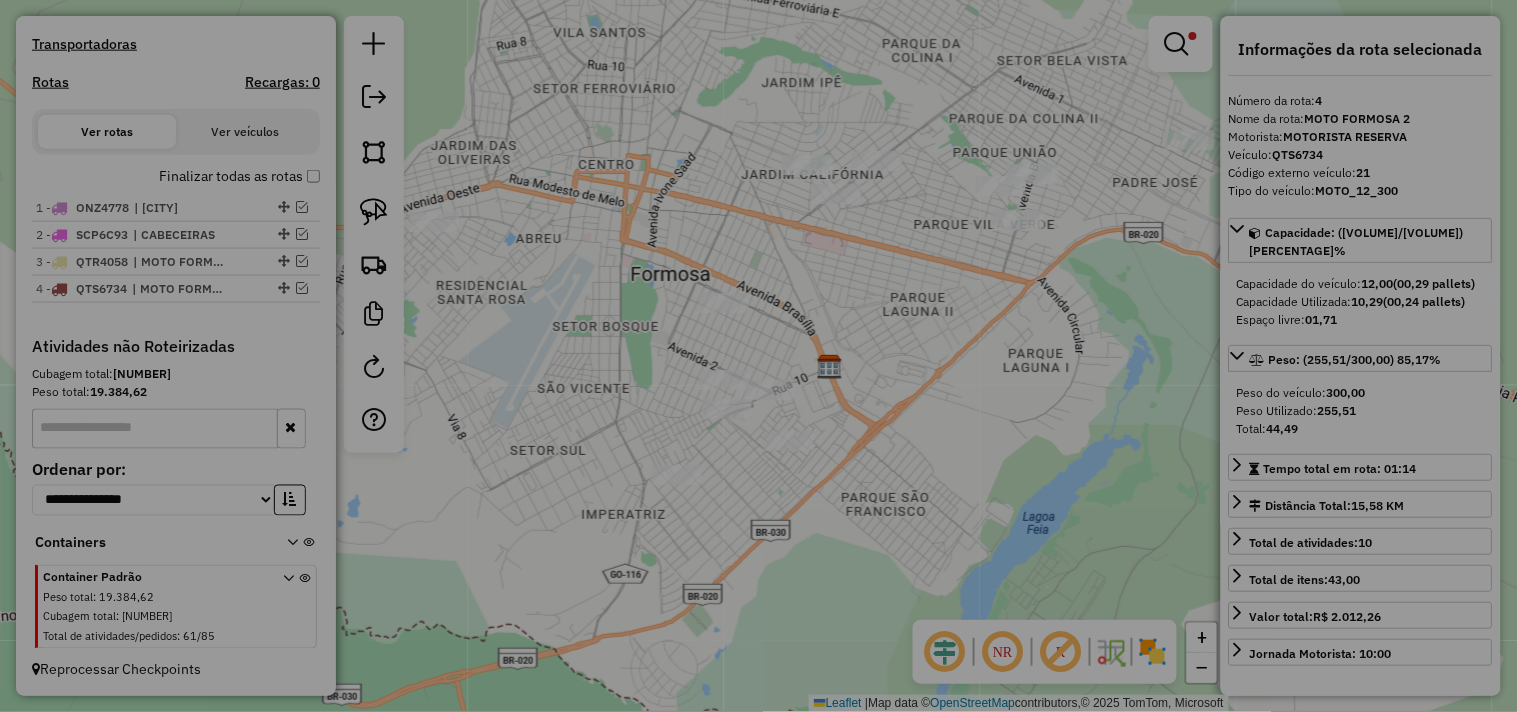 select on "*******" 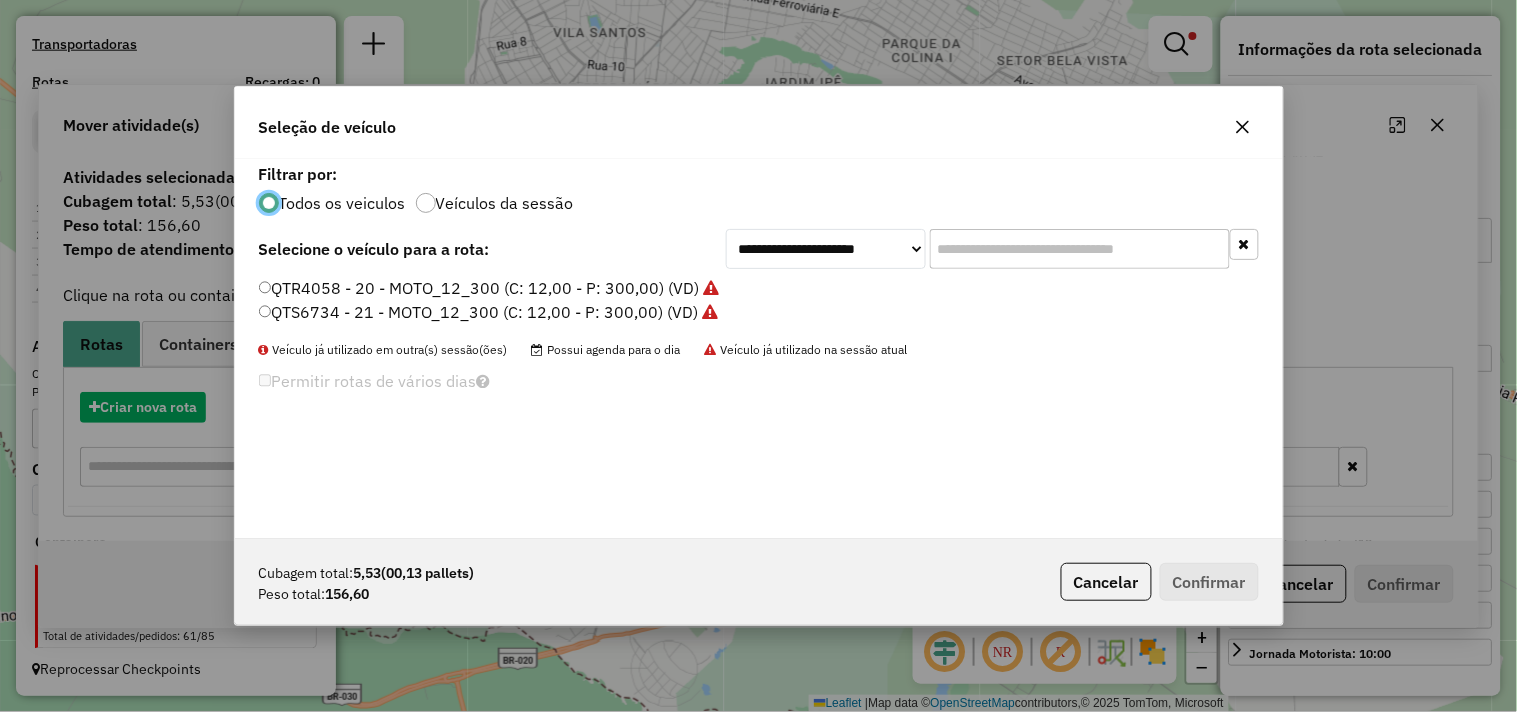 scroll, scrollTop: 11, scrollLeft: 5, axis: both 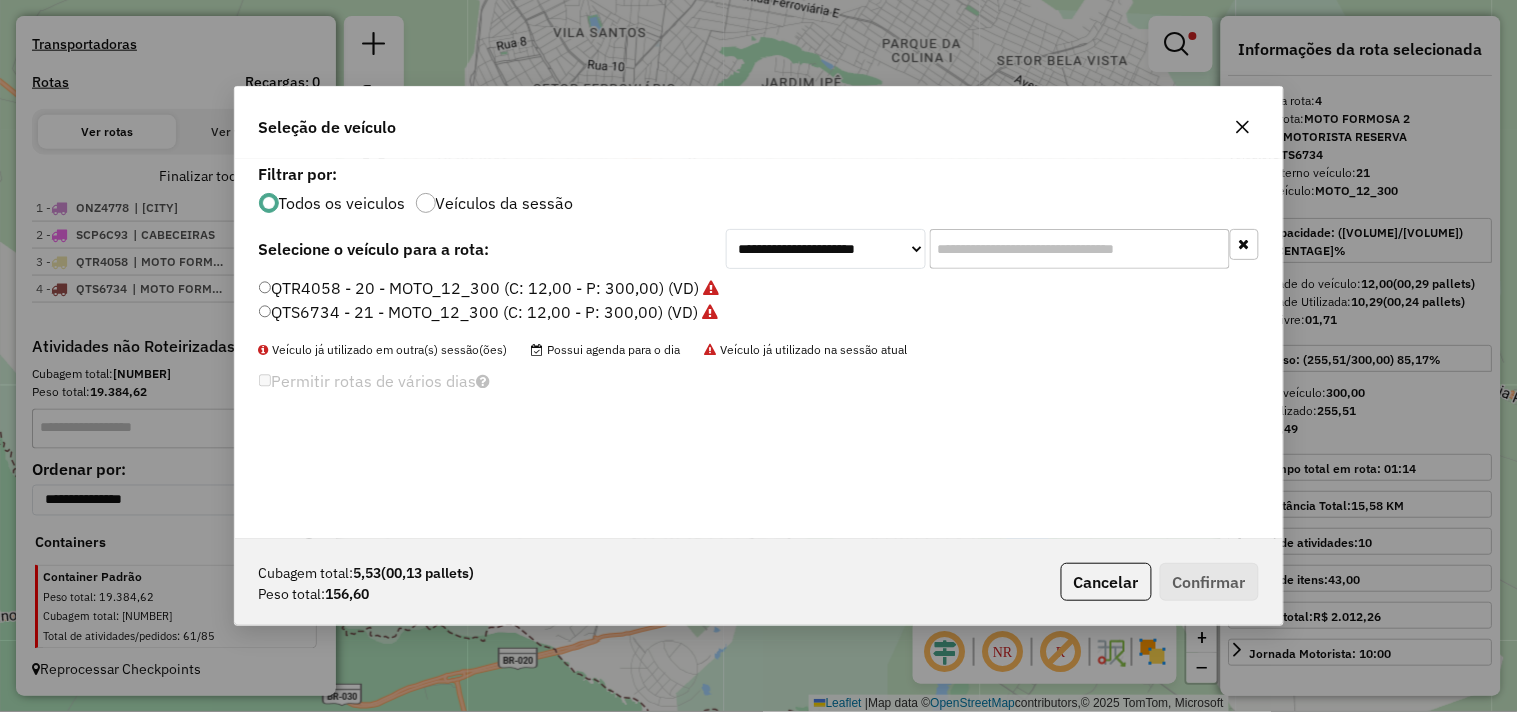 click on "QTR4058 - 20 - MOTO_12_300 (C: 12,00 - P: 300,00) (VD)" 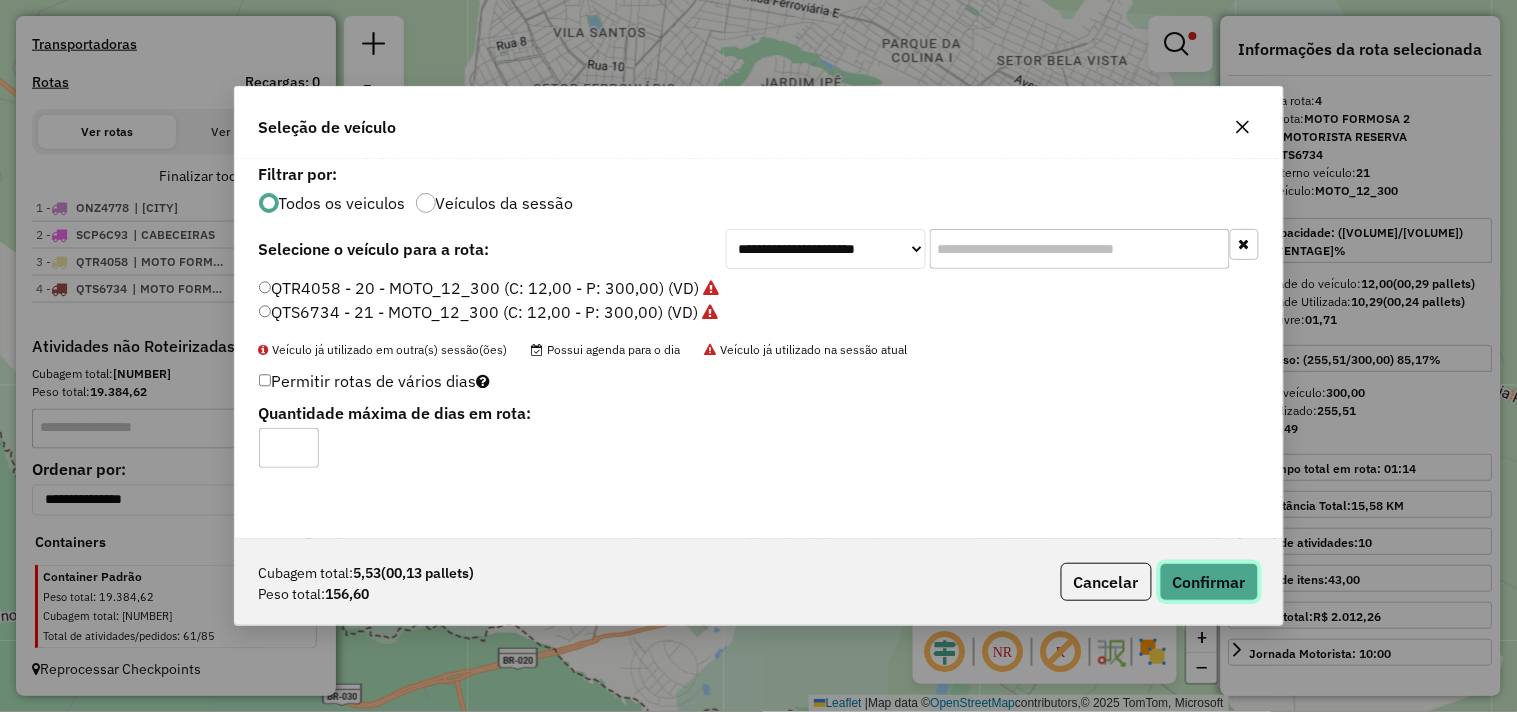 click on "Confirmar" 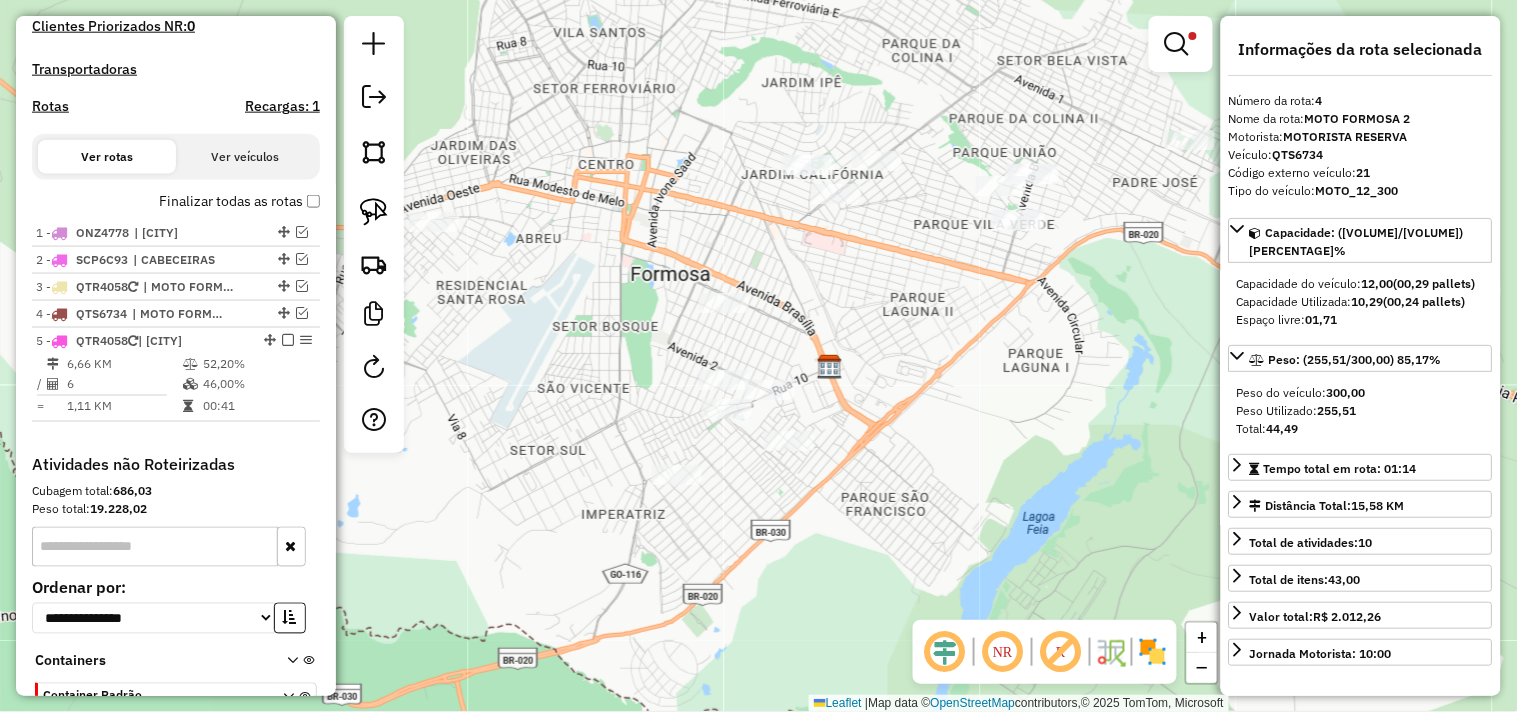 scroll, scrollTop: 714, scrollLeft: 0, axis: vertical 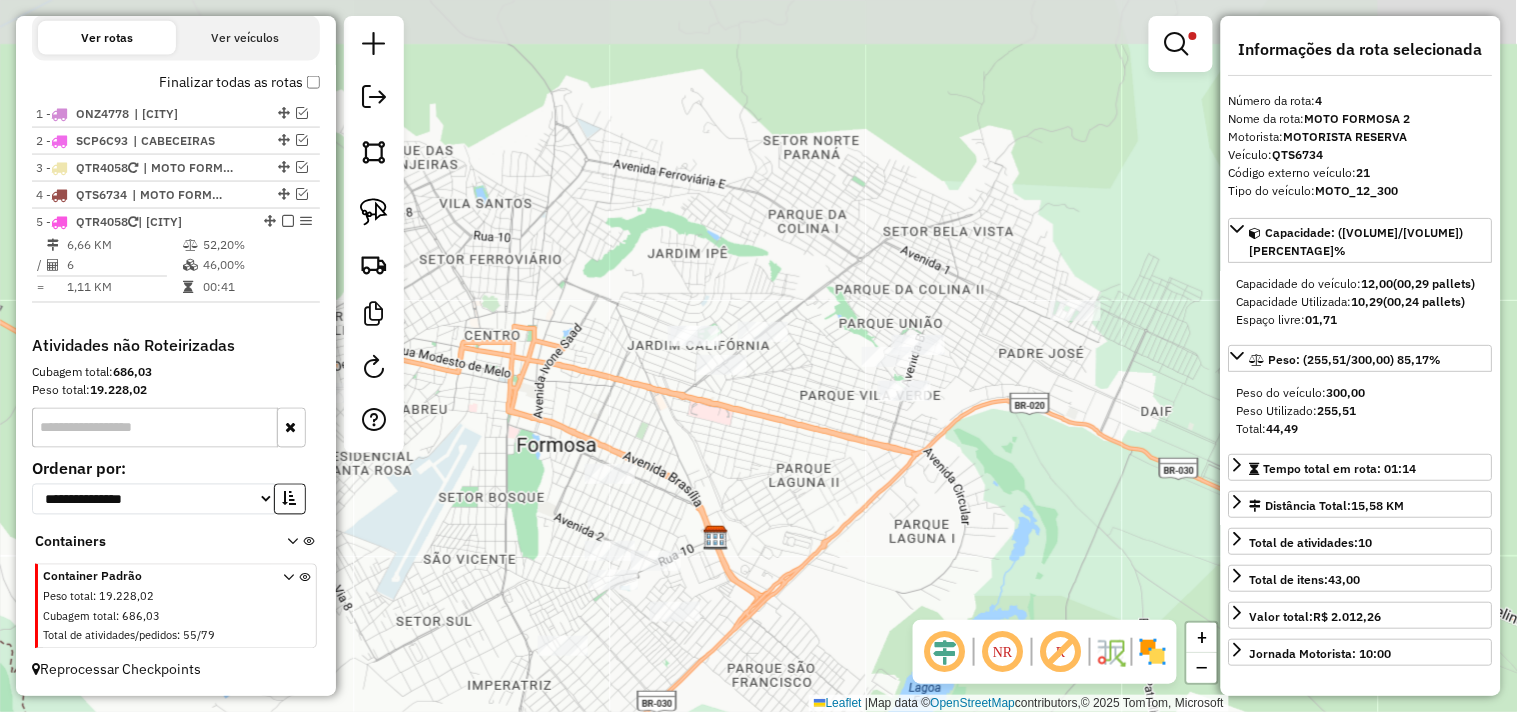 drag, startPoint x: 835, startPoint y: 341, endPoint x: 721, endPoint y: 512, distance: 205.51642 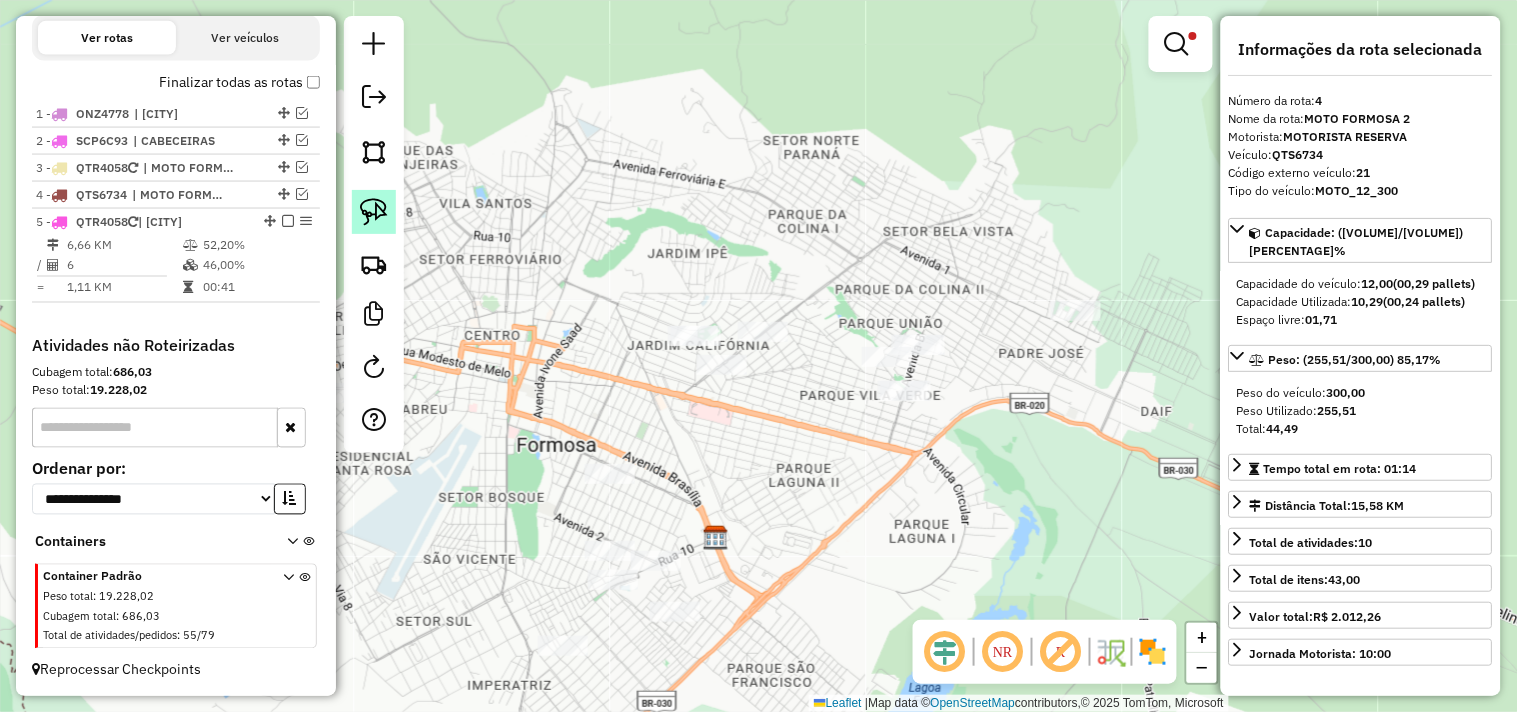 click 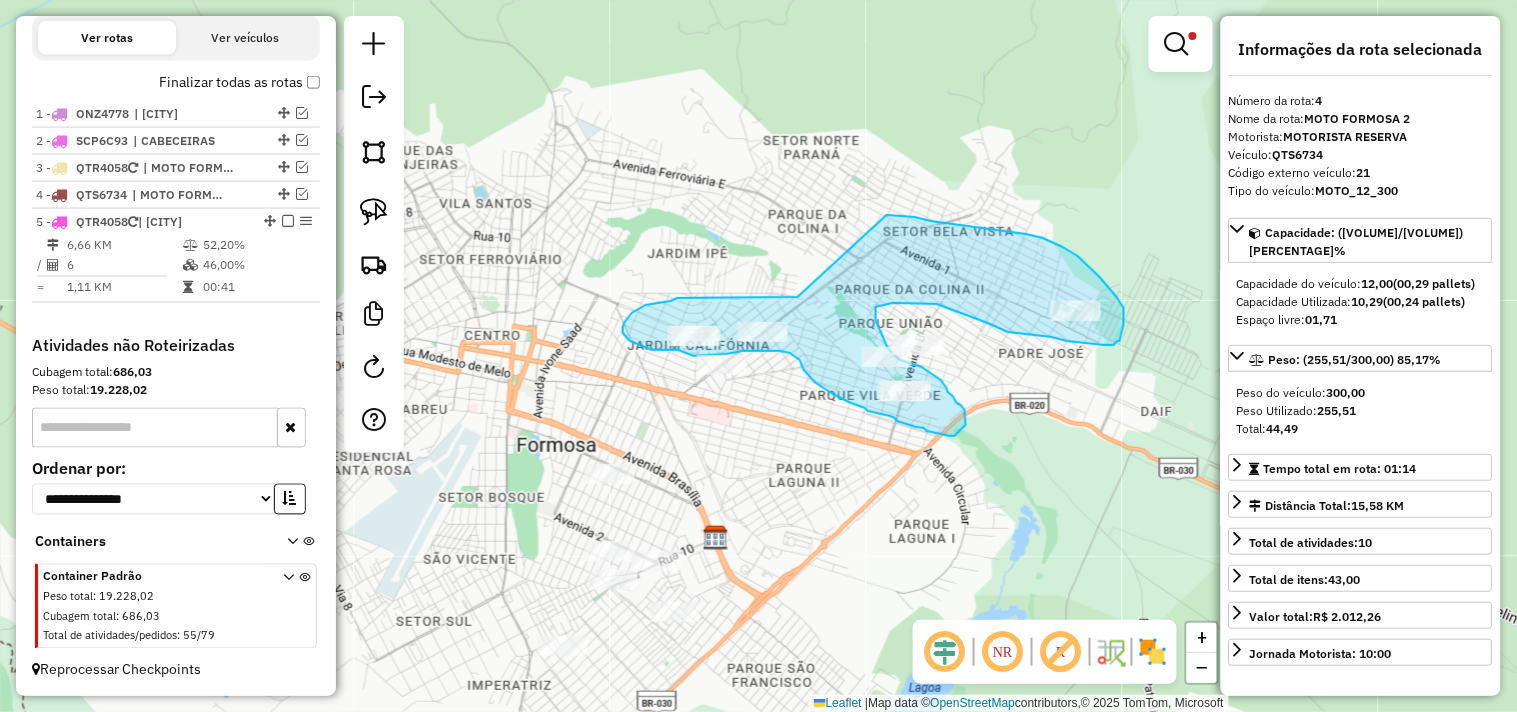 drag, startPoint x: 798, startPoint y: 297, endPoint x: 855, endPoint y: 208, distance: 105.68822 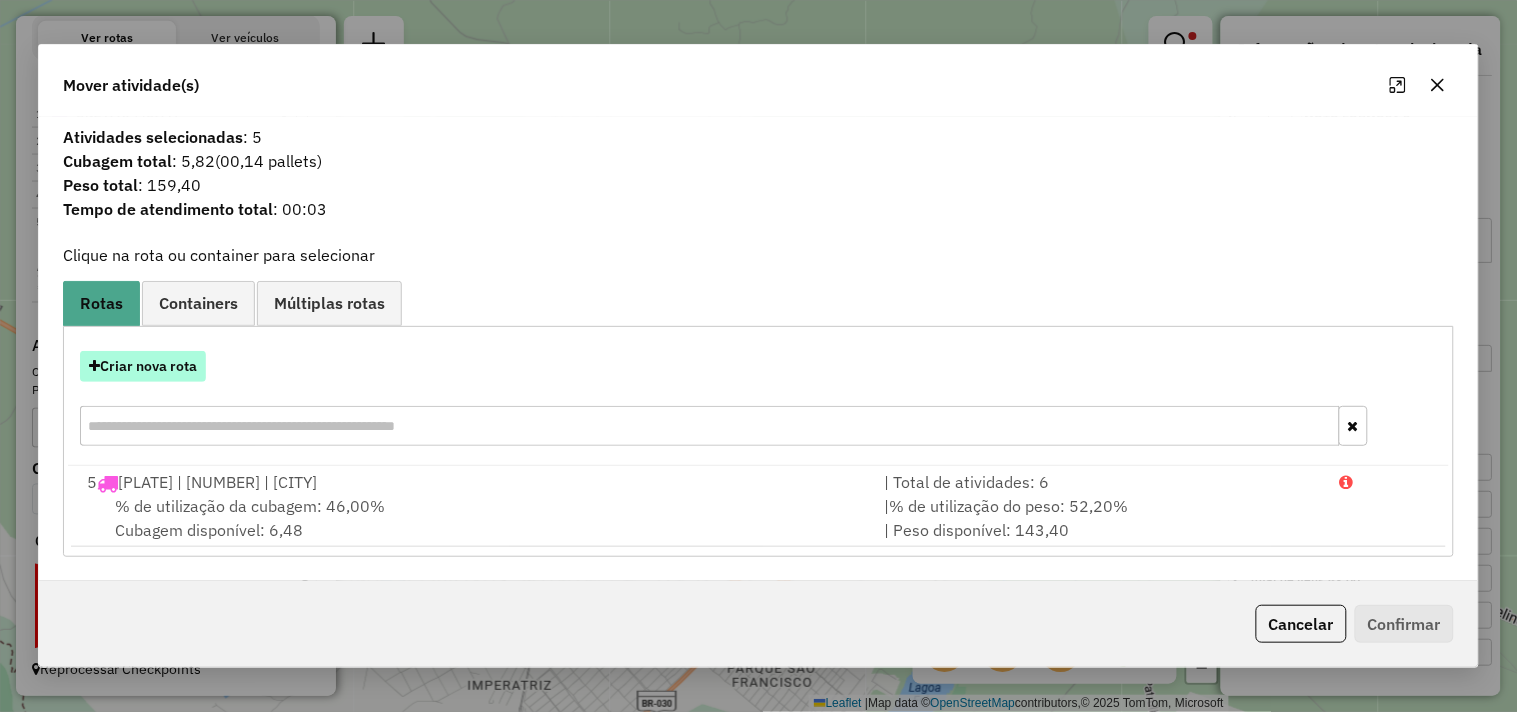 click on "Criar nova rota" at bounding box center (143, 366) 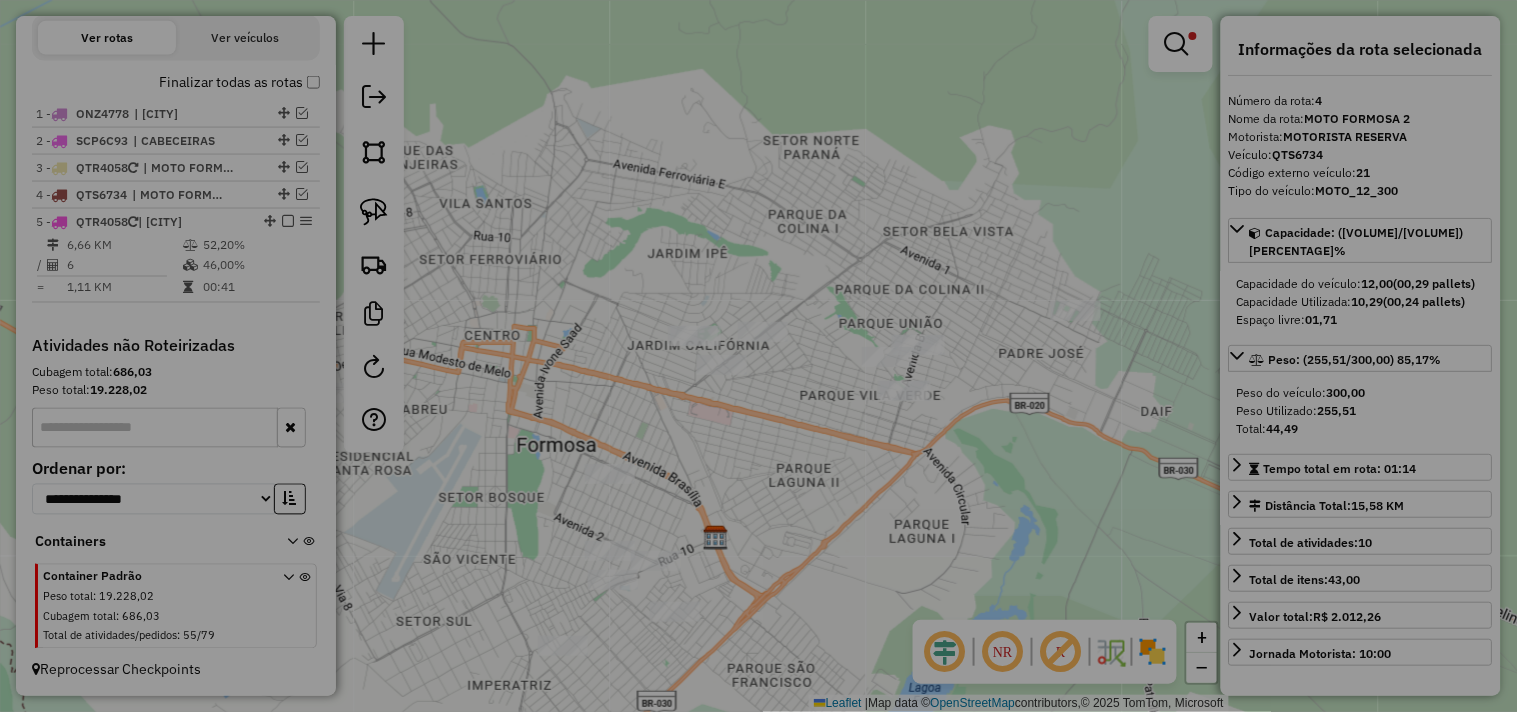 select on "*******" 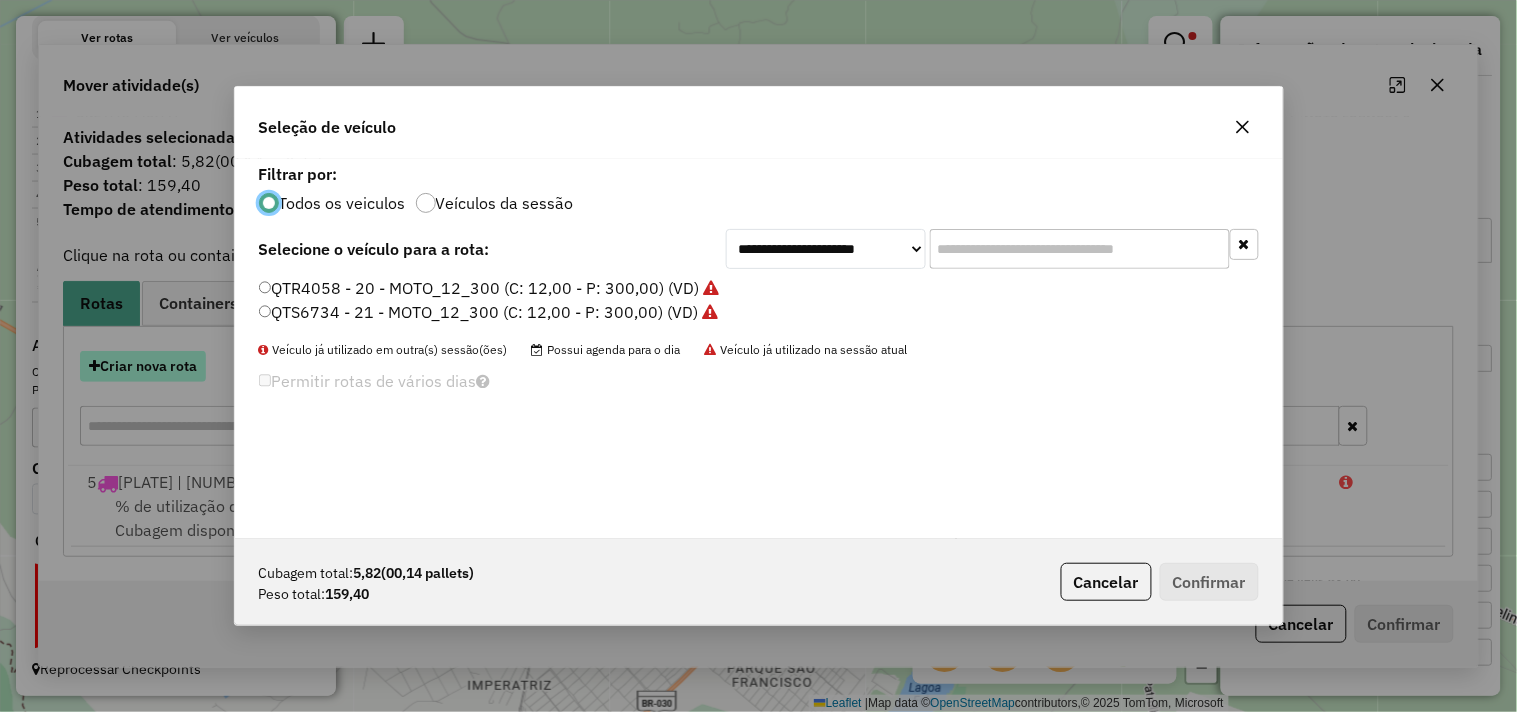 scroll, scrollTop: 11, scrollLeft: 5, axis: both 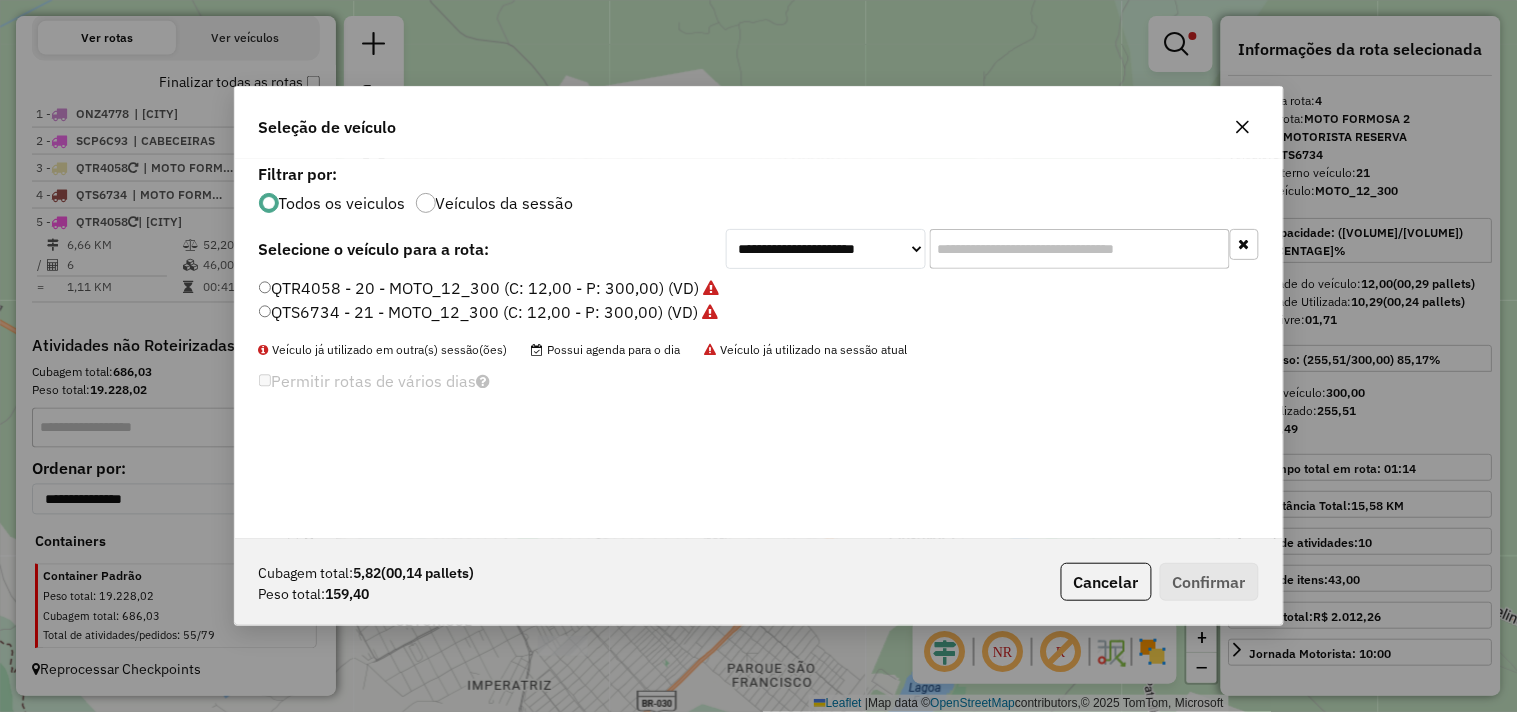 click on "QTS6734 - 21 - MOTO_12_300 (C: 12,00 - P: 300,00) (VD)" 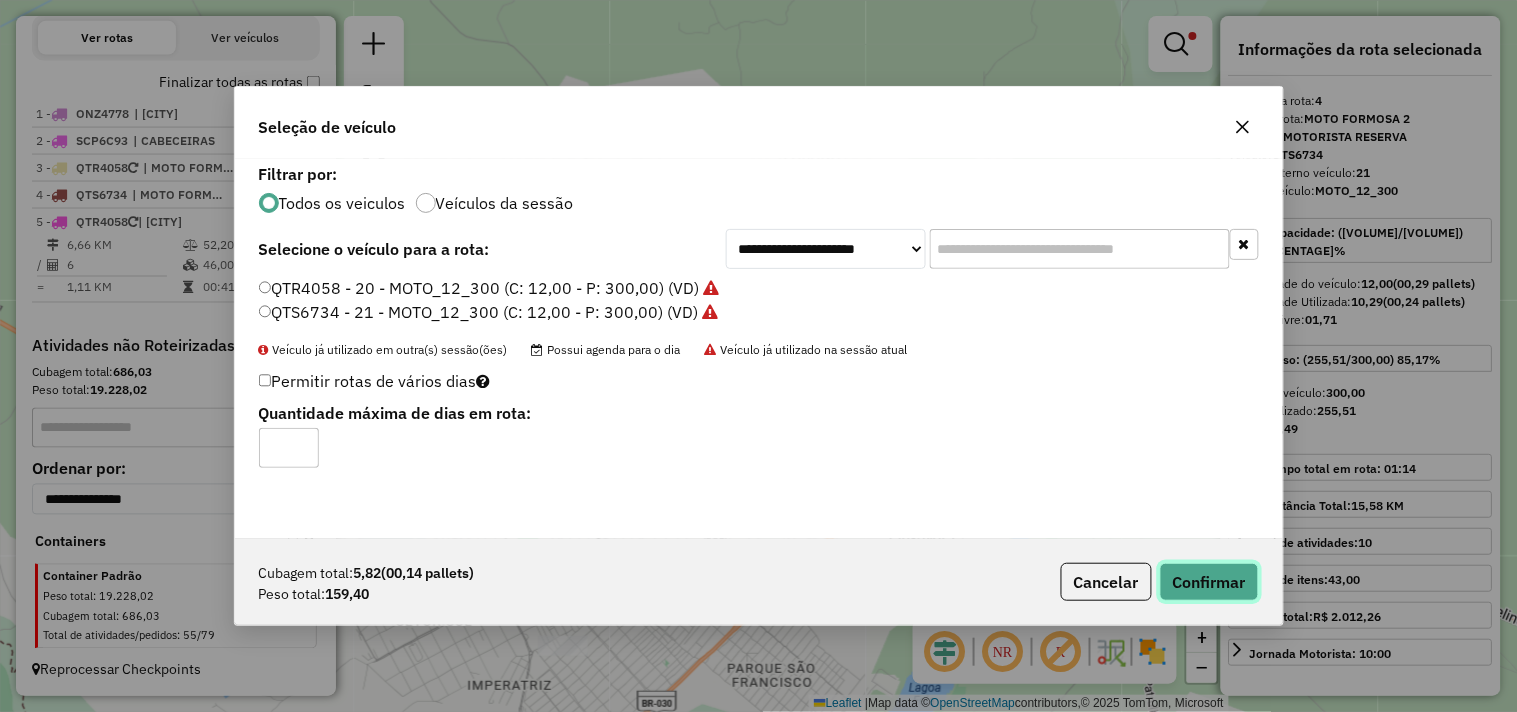 click on "Confirmar" 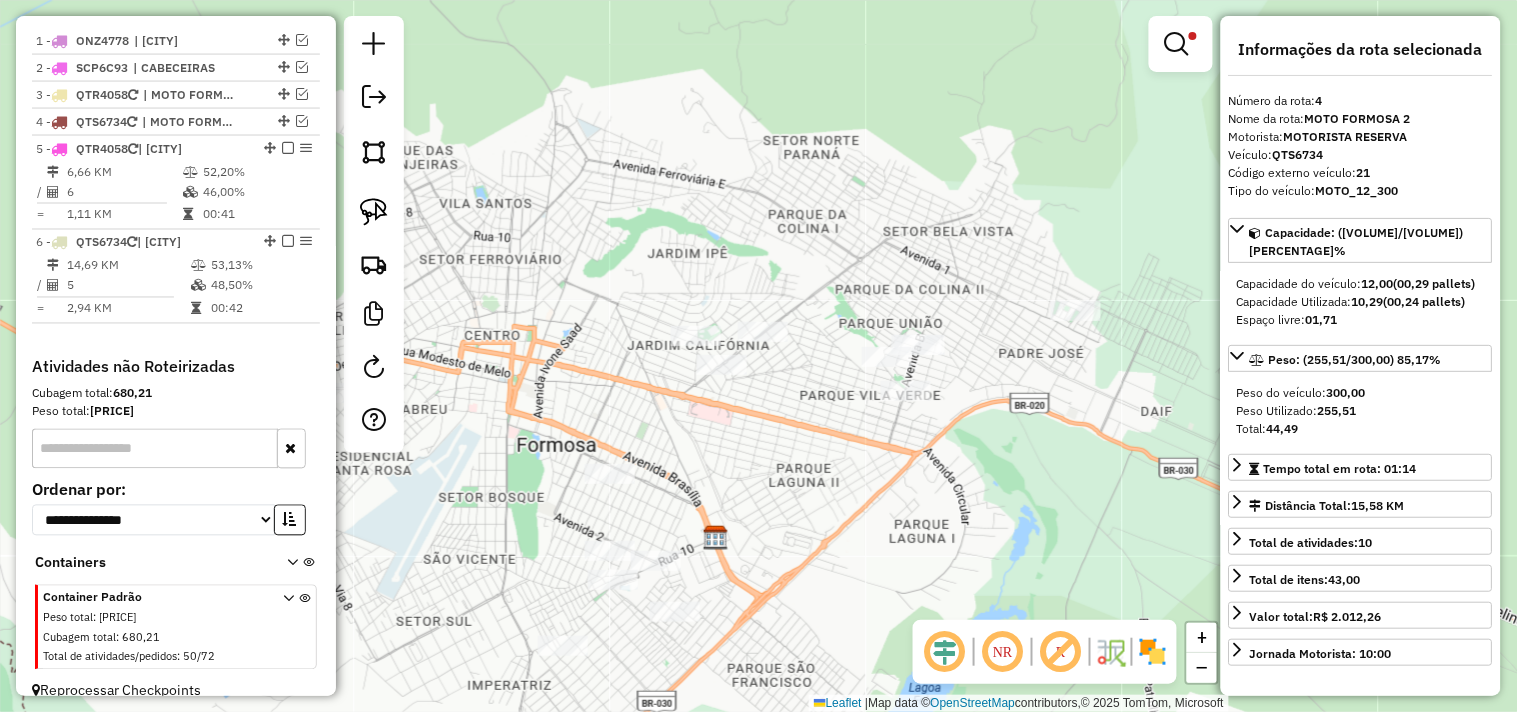 scroll, scrollTop: 807, scrollLeft: 0, axis: vertical 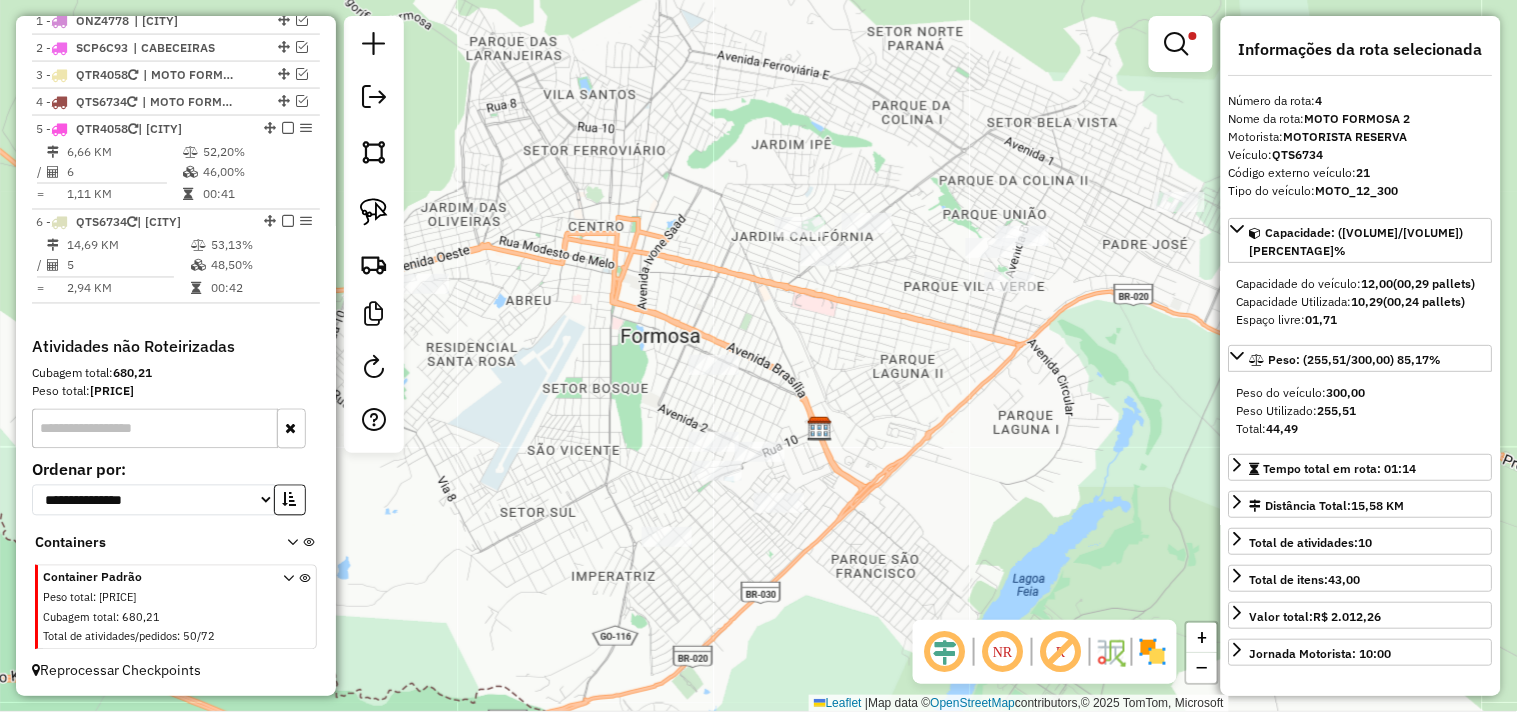 drag, startPoint x: 573, startPoint y: 352, endPoint x: 677, endPoint y: 243, distance: 150.65524 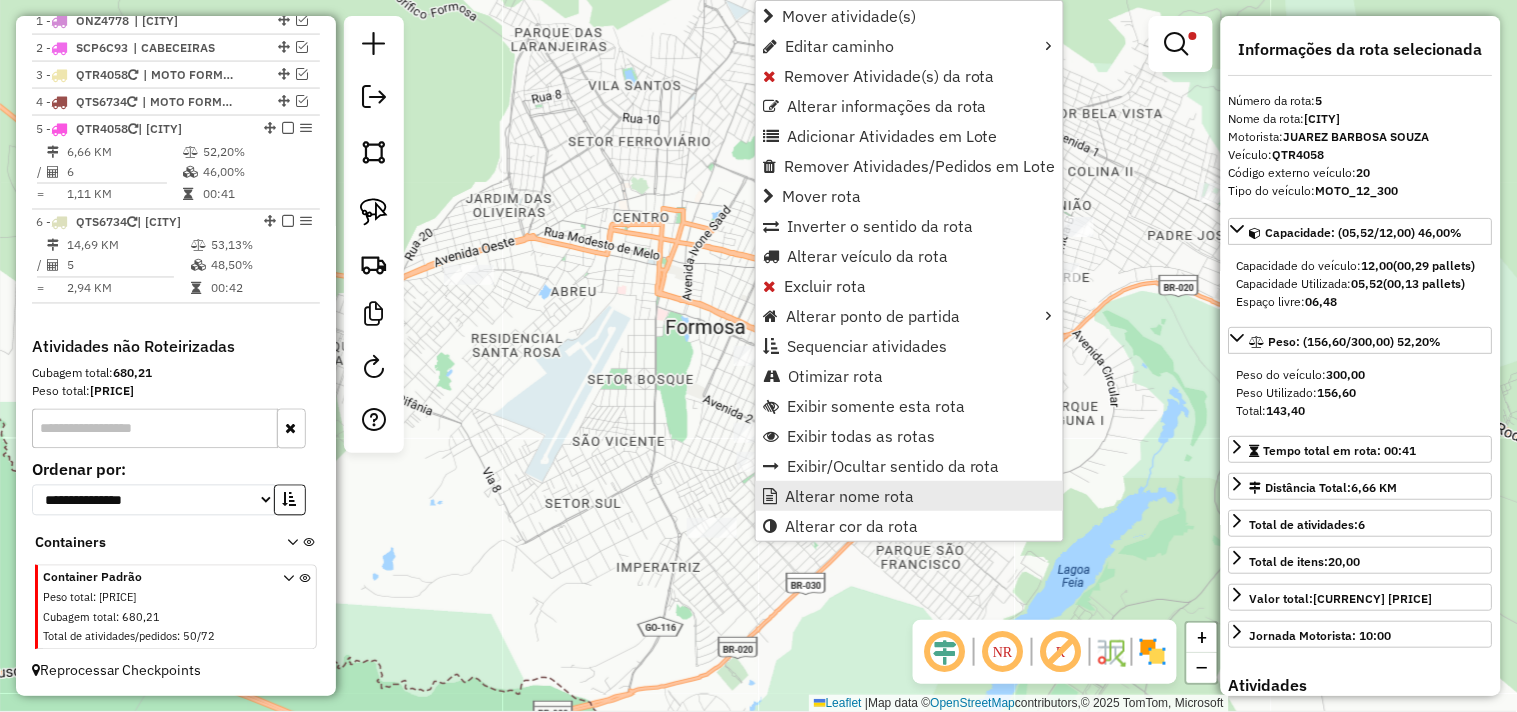 click on "Alterar nome rota" at bounding box center (849, 496) 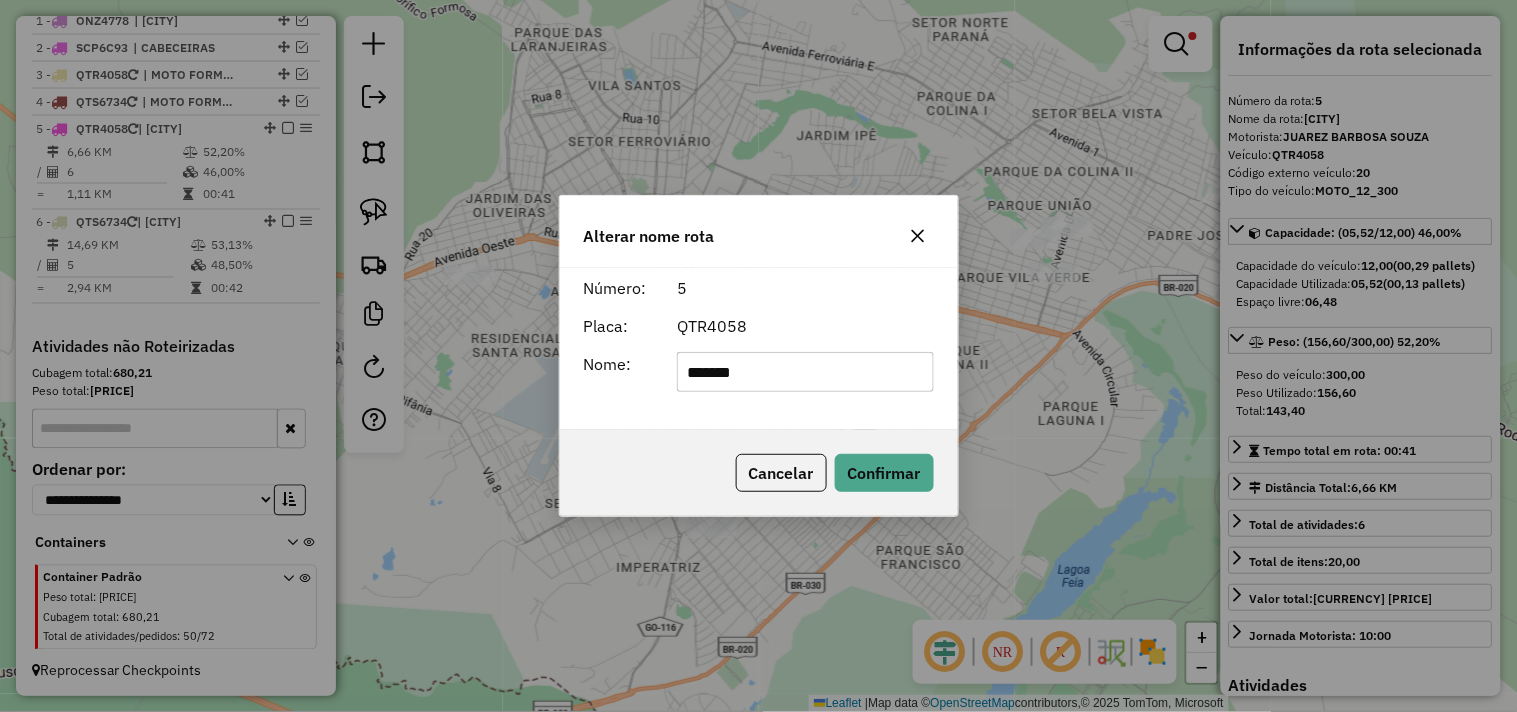 click on "*******" 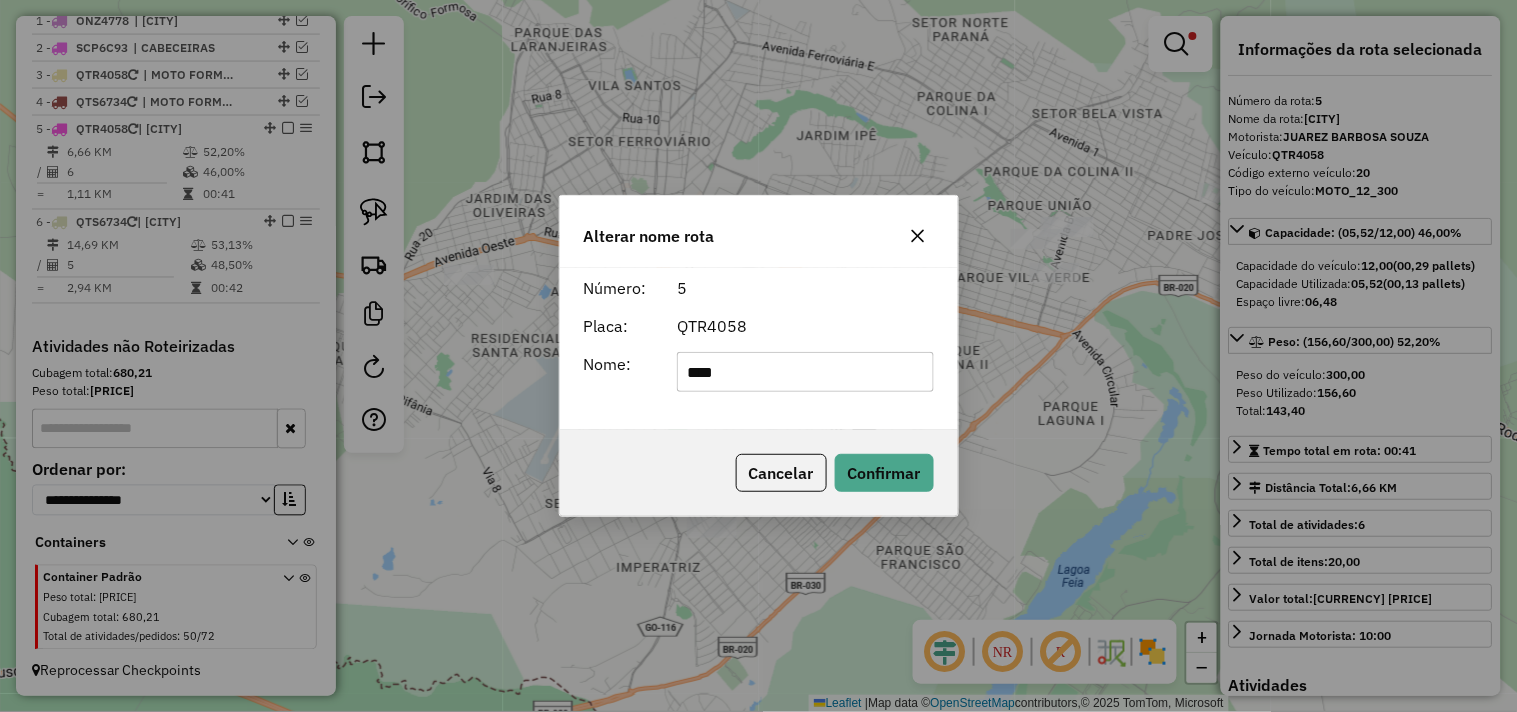 type on "**********" 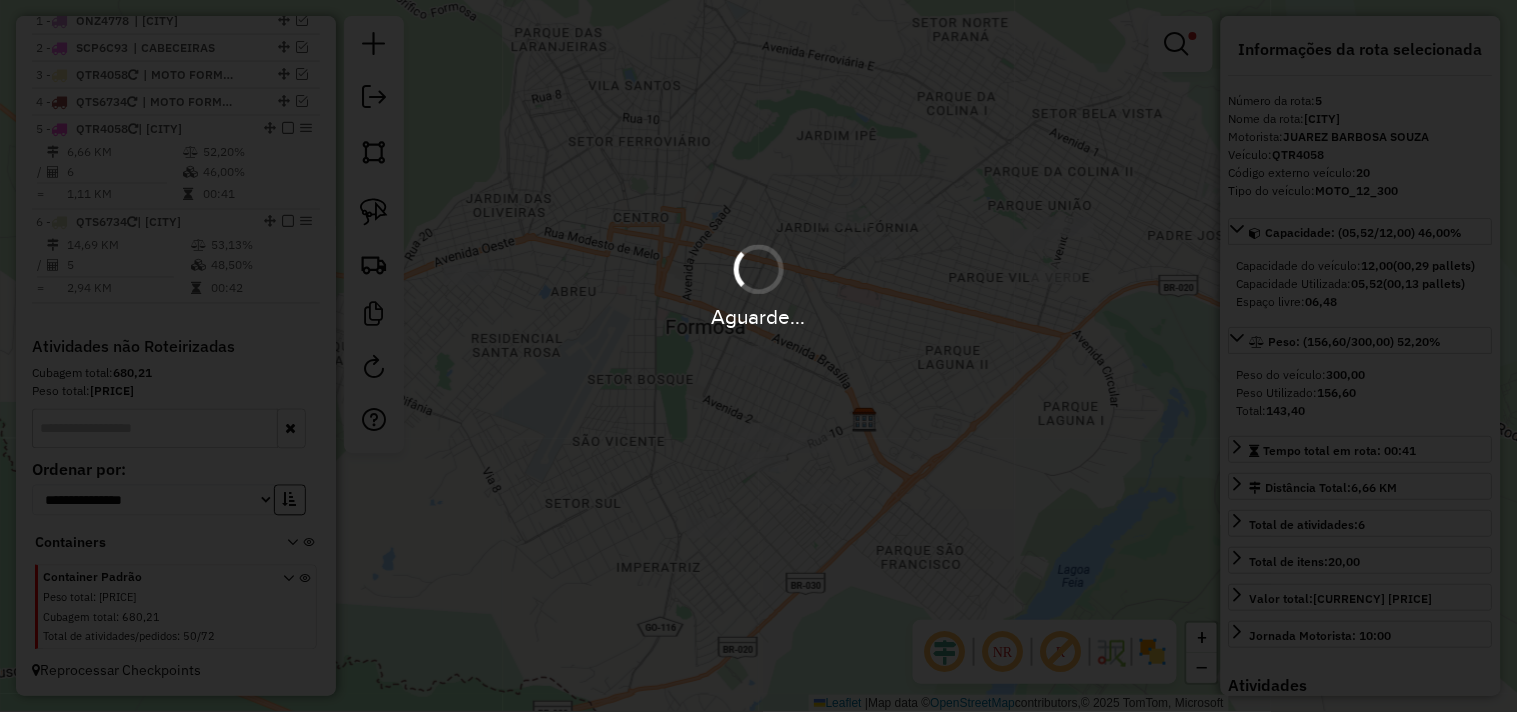 type 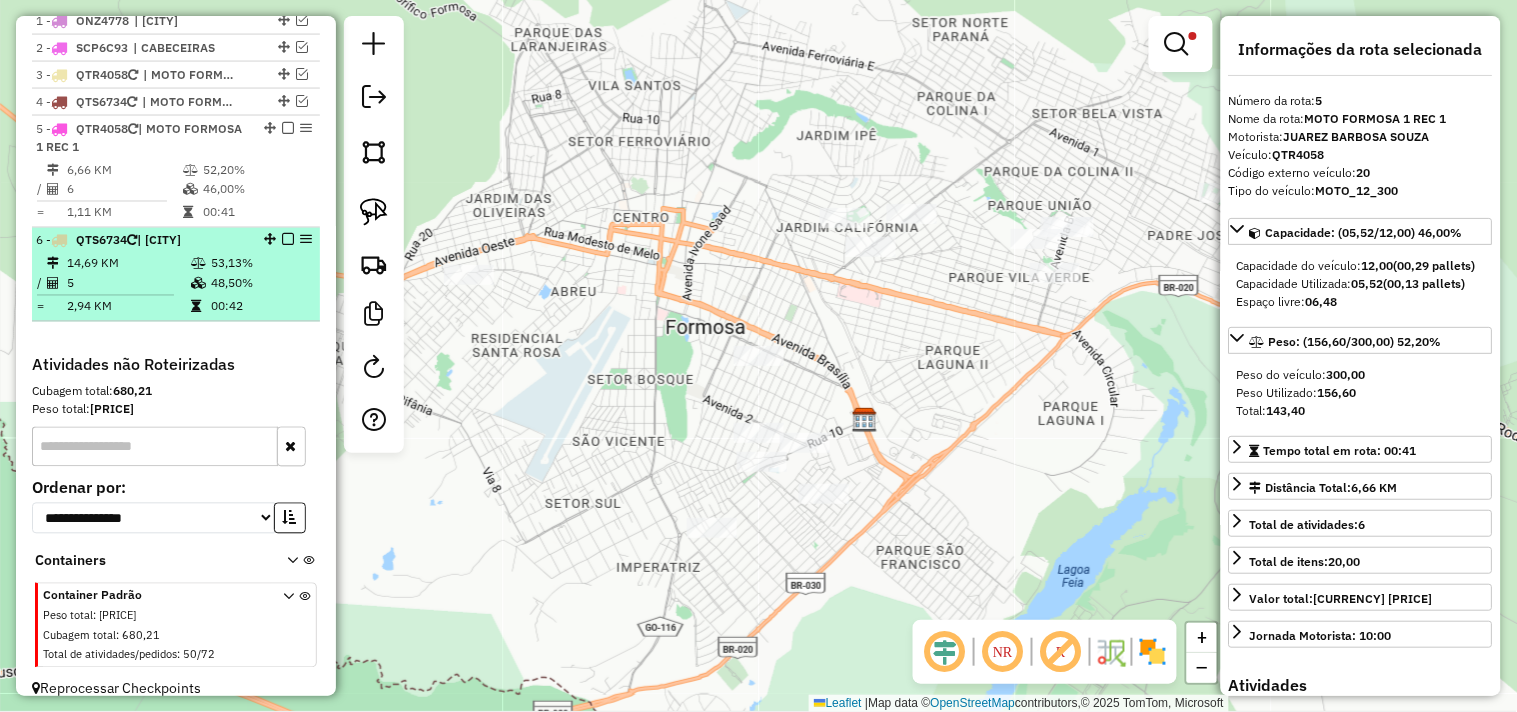scroll, scrollTop: 696, scrollLeft: 0, axis: vertical 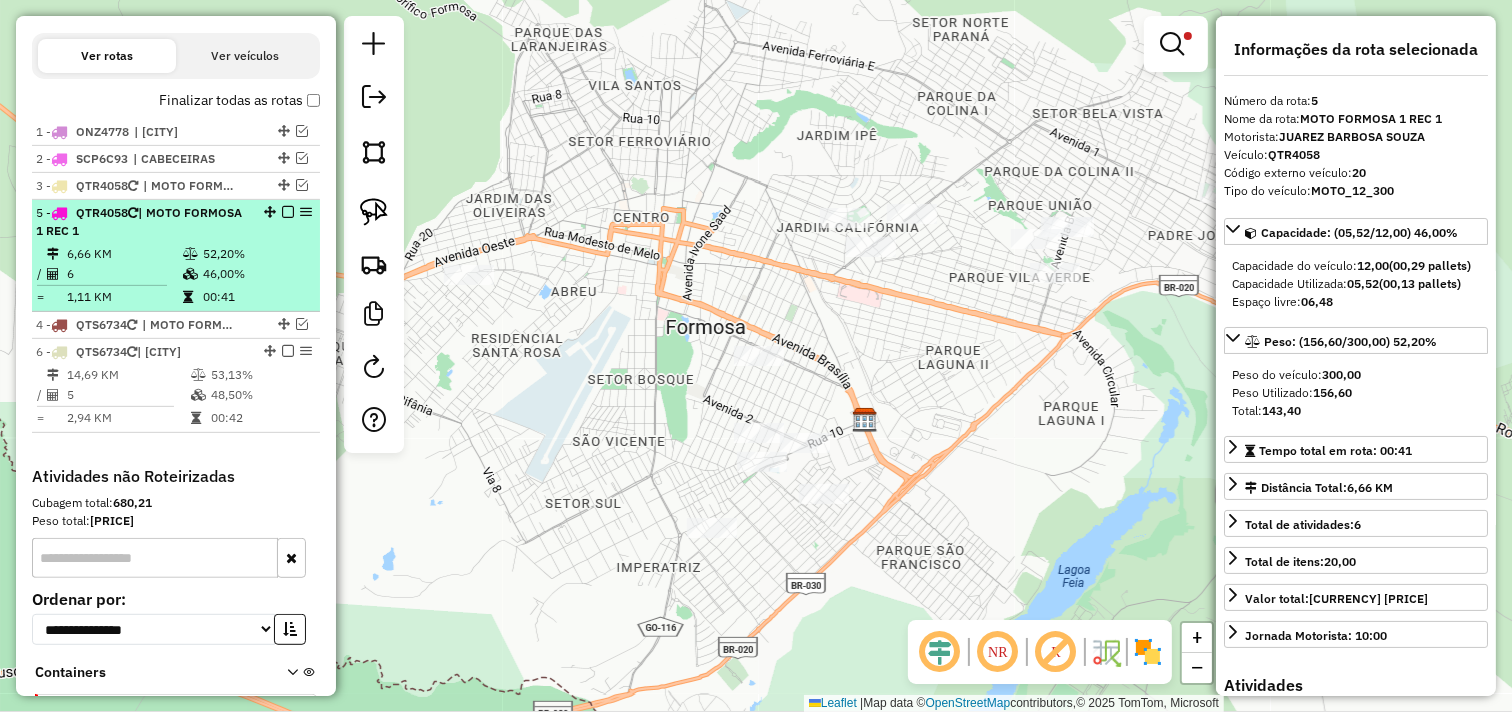 drag, startPoint x: 267, startPoint y: 240, endPoint x: 261, endPoint y: 204, distance: 36.496574 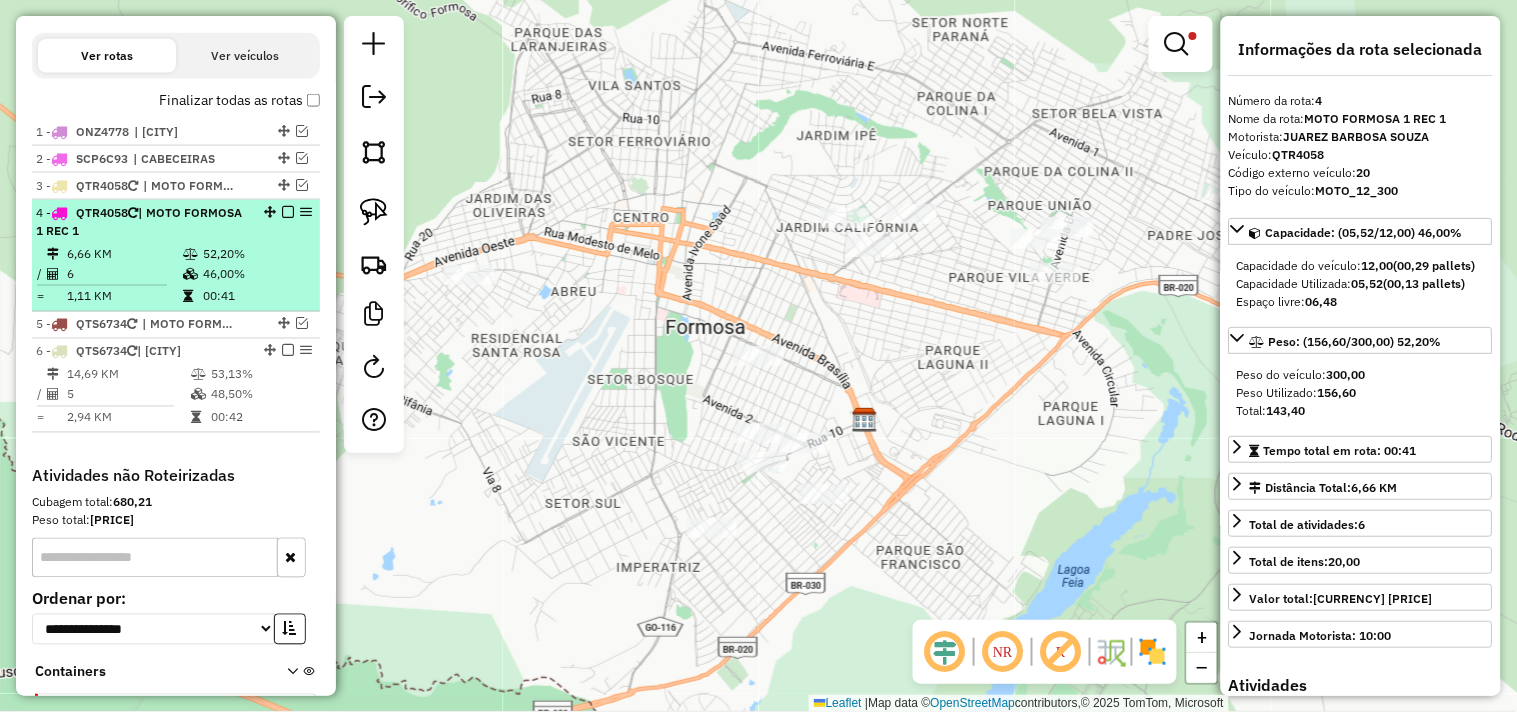 click at bounding box center [288, 212] 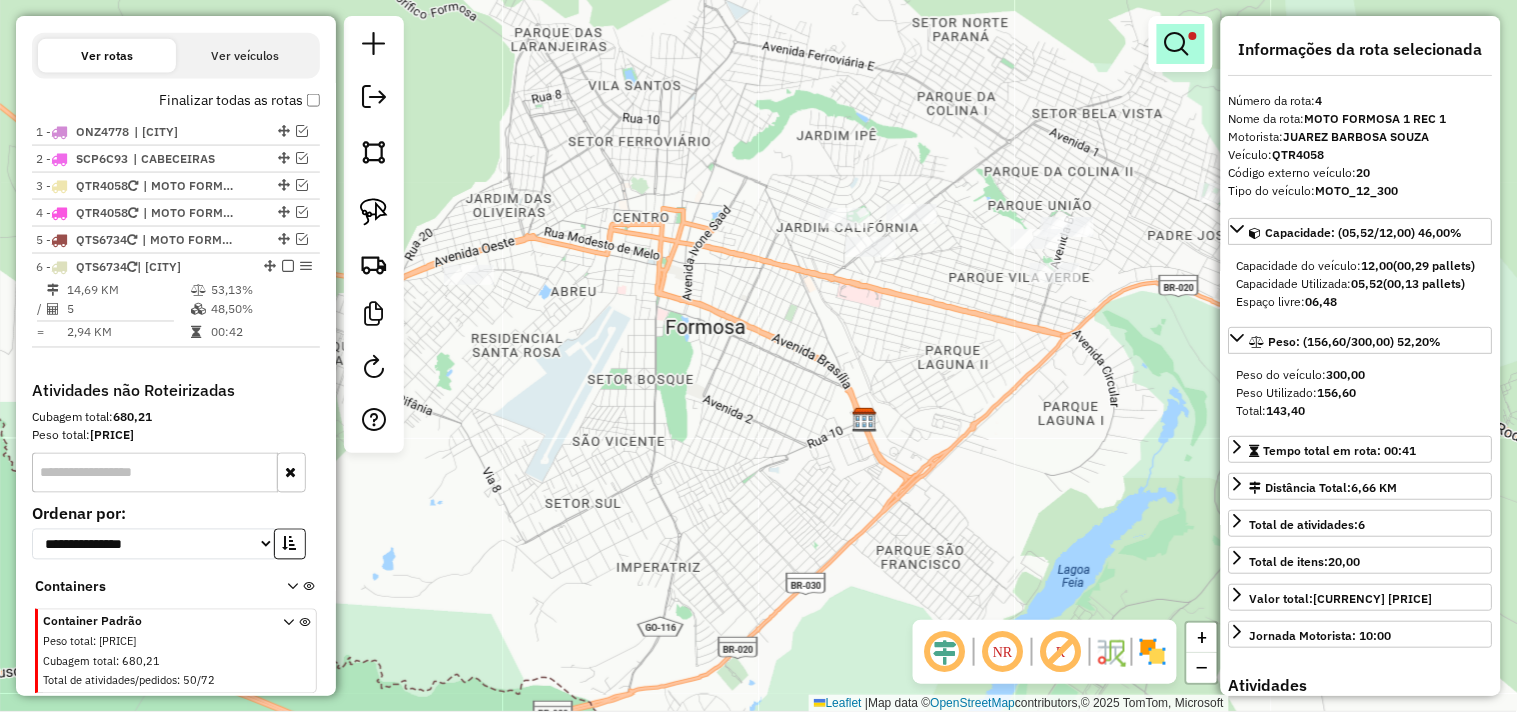 click at bounding box center [1177, 44] 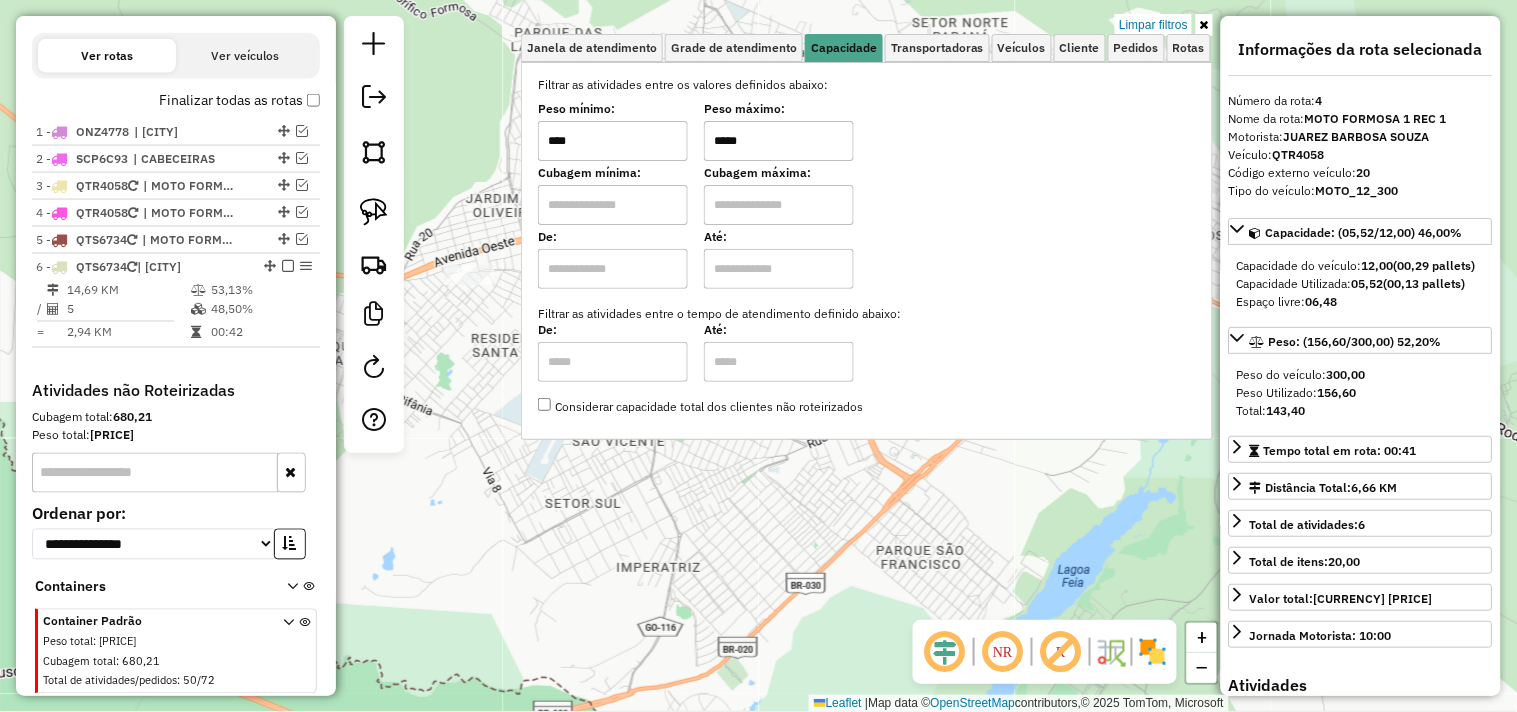 drag, startPoint x: 785, startPoint y: 146, endPoint x: 662, endPoint y: 145, distance: 123.00407 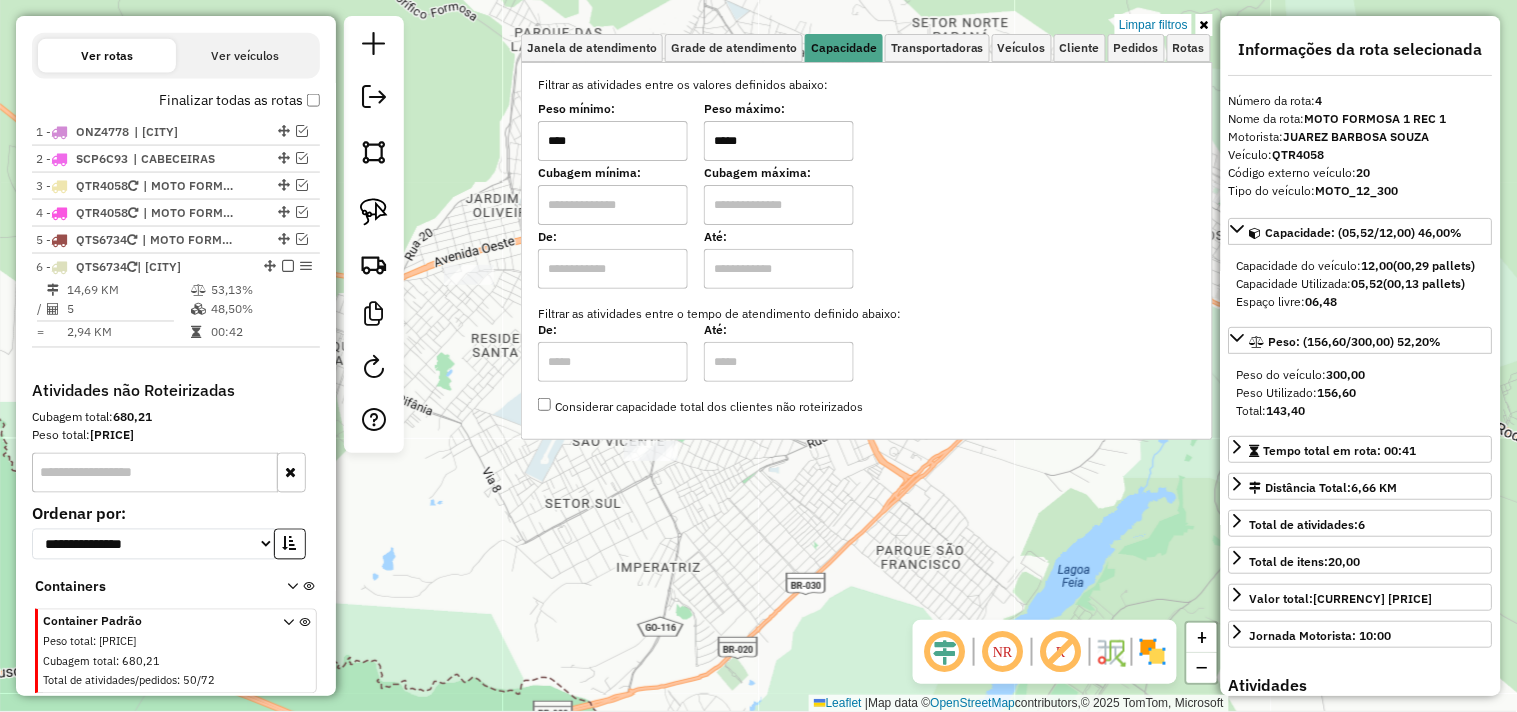 click on "Limpar filtros Janela de atendimento Grade de atendimento Capacidade Transportadoras Veículos Cliente Pedidos  Rotas Selecione os dias de semana para filtrar as janelas de atendimento  Seg   Ter   Qua   Qui   Sex   Sáb   Dom  Informe o período da janela de atendimento: De: Até:  Filtrar exatamente a janela do cliente  Considerar janela de atendimento padrão  Selecione os dias de semana para filtrar as grades de atendimento  Seg   Ter   Qua   Qui   Sex   Sáb   Dom   Considerar clientes sem dia de atendimento cadastrado  Clientes fora do dia de atendimento selecionado Filtrar as atividades entre os valores definidos abaixo:  Peso mínimo:  ****  Peso máximo:  *****  Cubagem mínima:   Cubagem máxima:   De:   Até:  Filtrar as atividades entre o tempo de atendimento definido abaixo:  De:   Até:   Considerar capacidade total dos clientes não roteirizados Transportadora: Selecione um ou mais itens Tipo de veículo: Selecione um ou mais itens Veículo: Selecione um ou mais itens Motorista: Nome: Rótulo:" 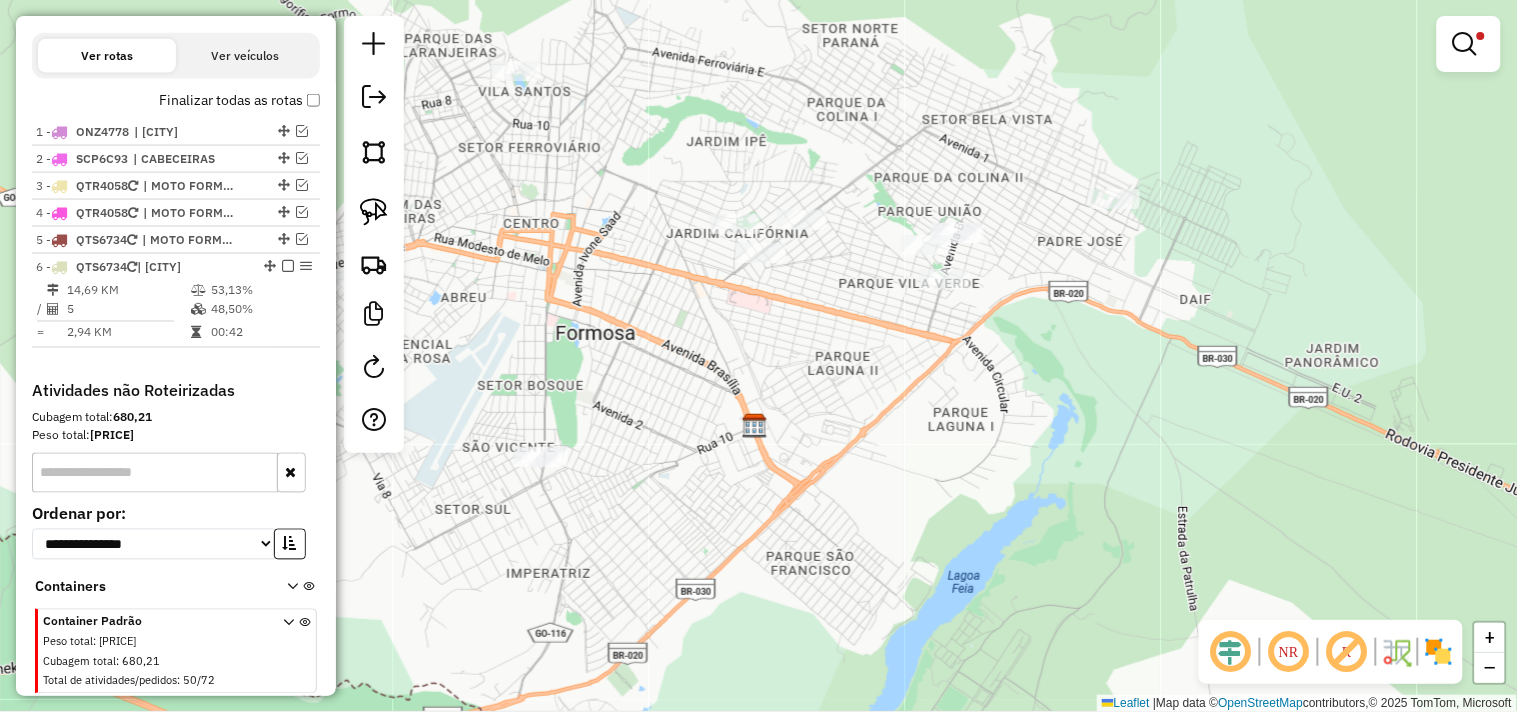 drag, startPoint x: 816, startPoint y: 487, endPoint x: 706, endPoint y: 493, distance: 110.16351 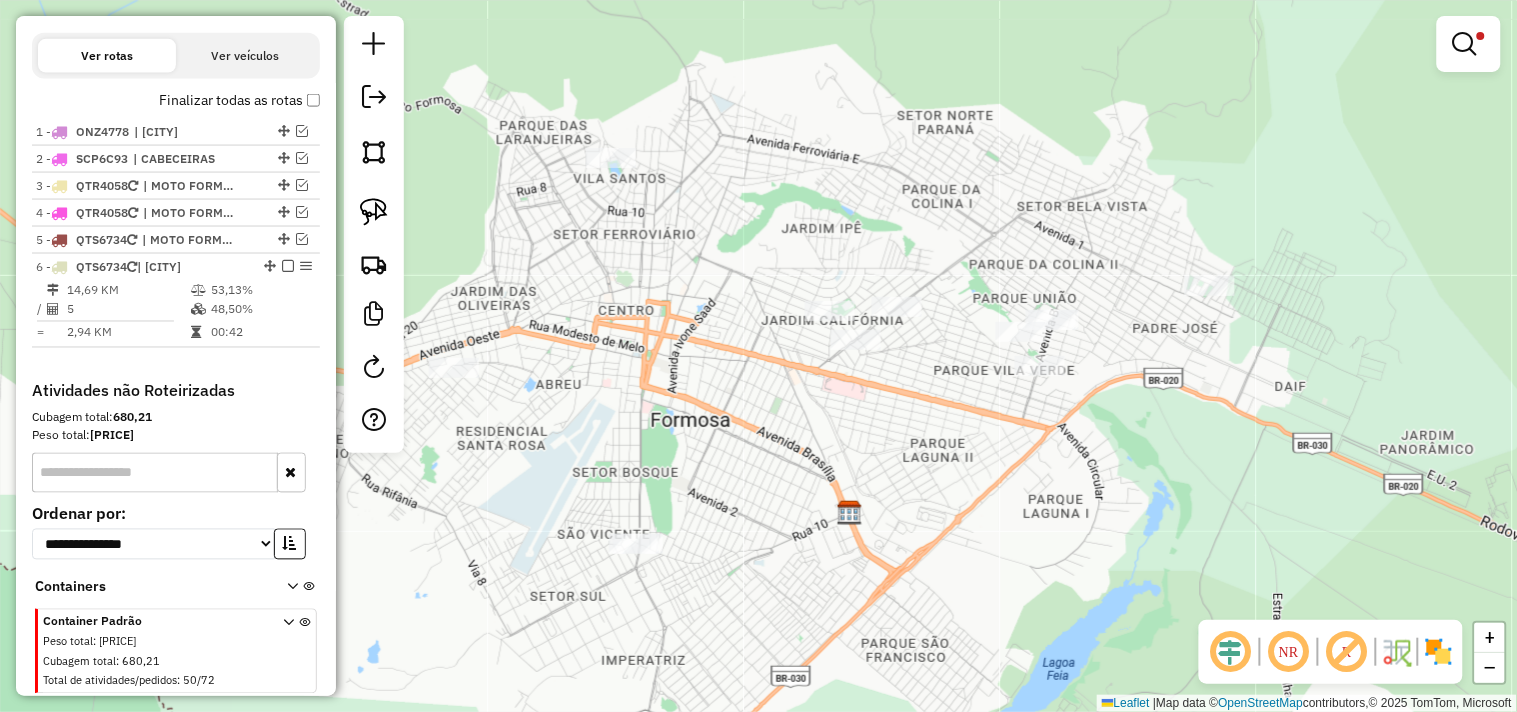 drag, startPoint x: 816, startPoint y: 357, endPoint x: 905, endPoint y: 428, distance: 113.85078 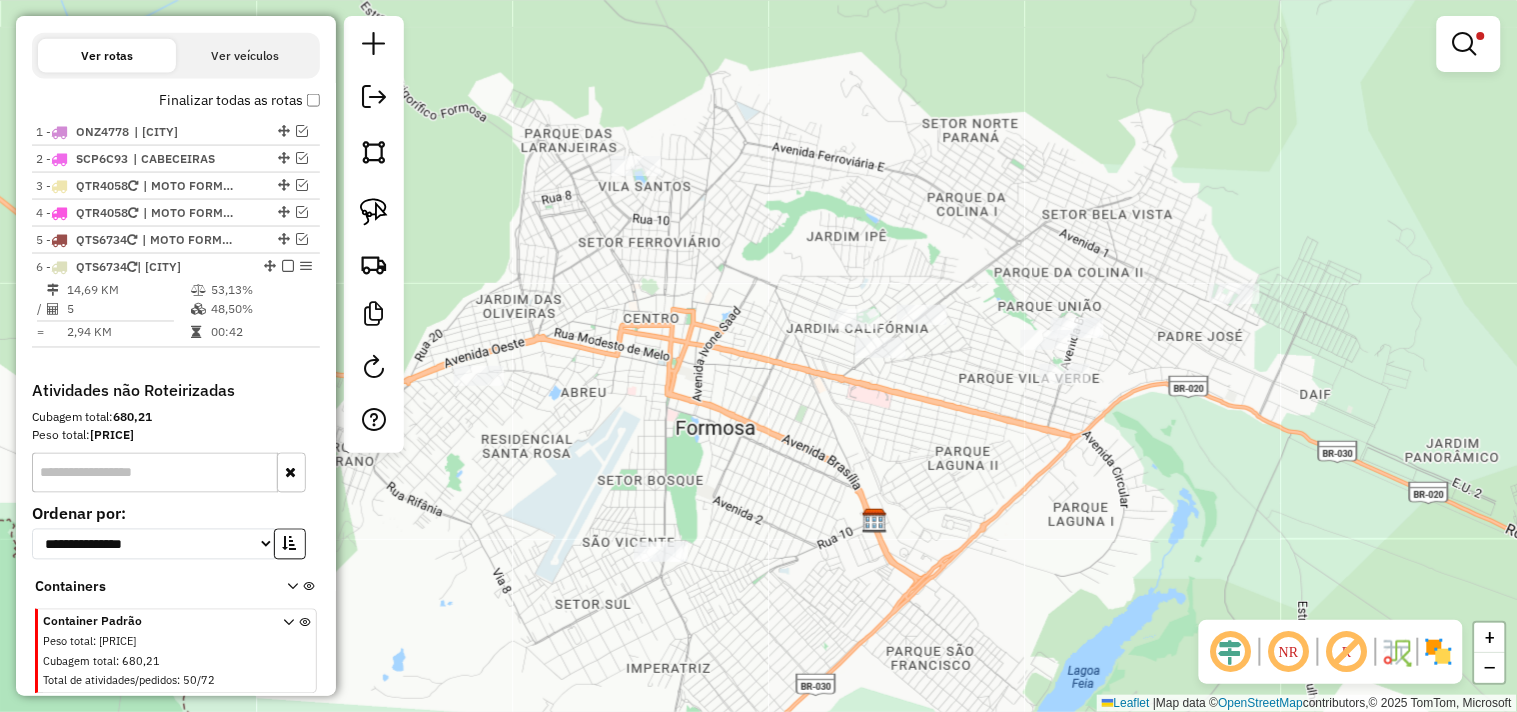 drag, startPoint x: 1481, startPoint y: 38, endPoint x: 1448, endPoint y: 43, distance: 33.37664 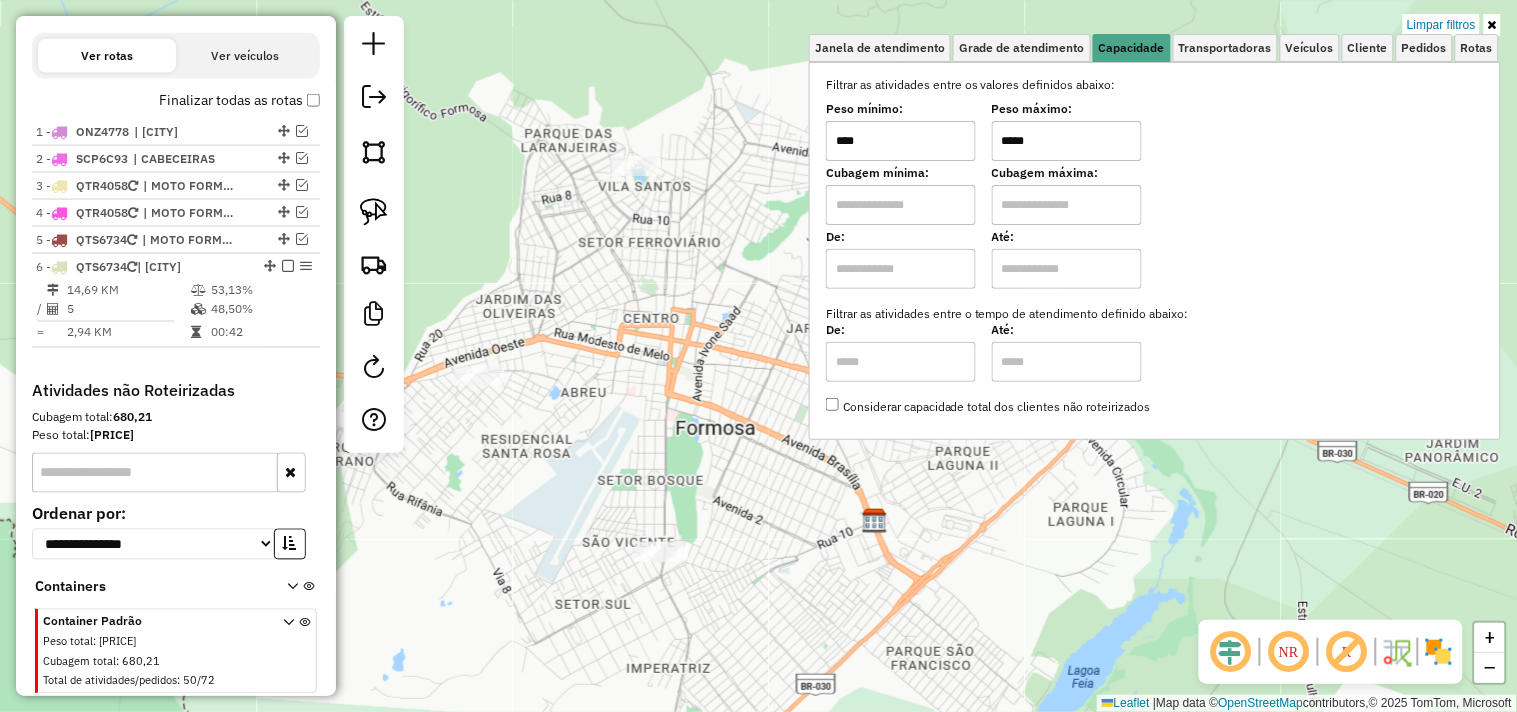 drag, startPoint x: 1134, startPoint y: 135, endPoint x: 984, endPoint y: 152, distance: 150.96027 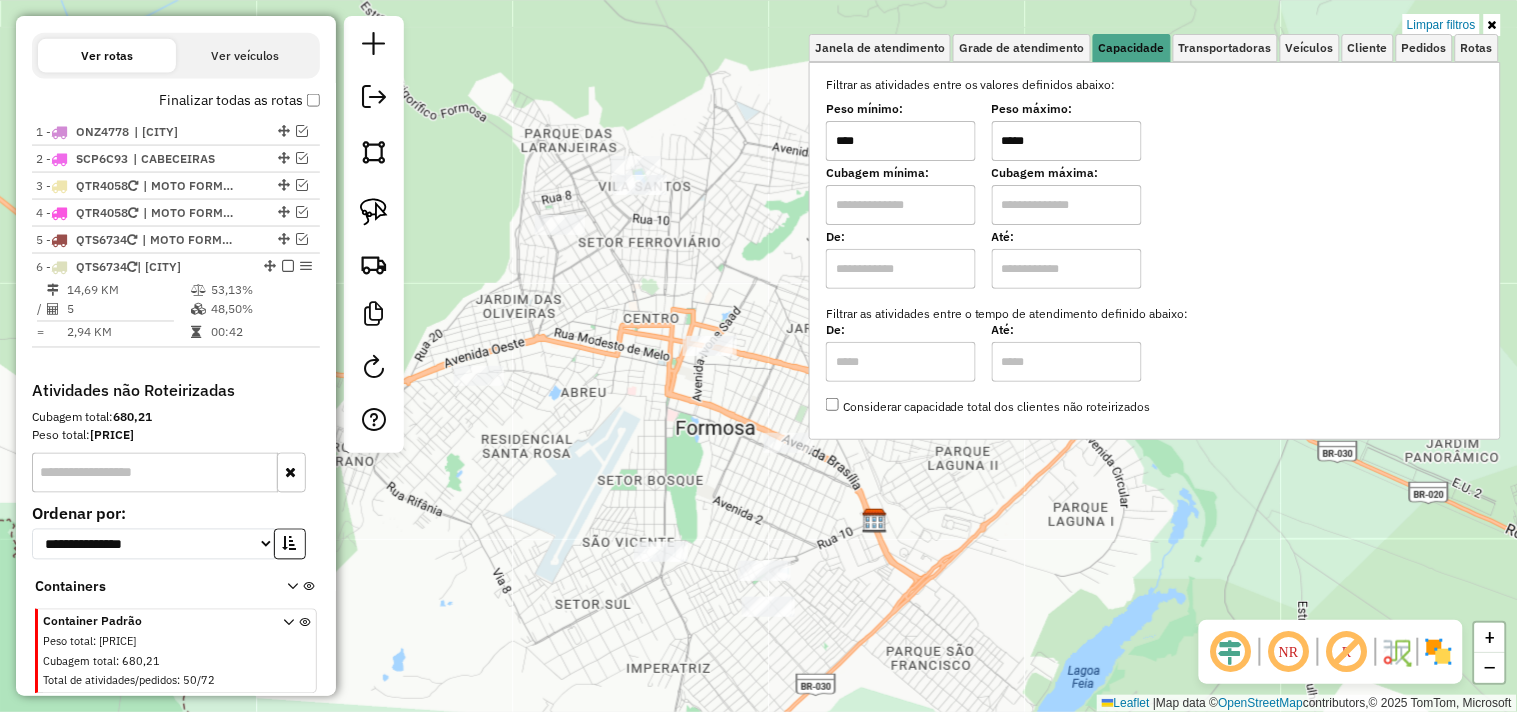 type on "*****" 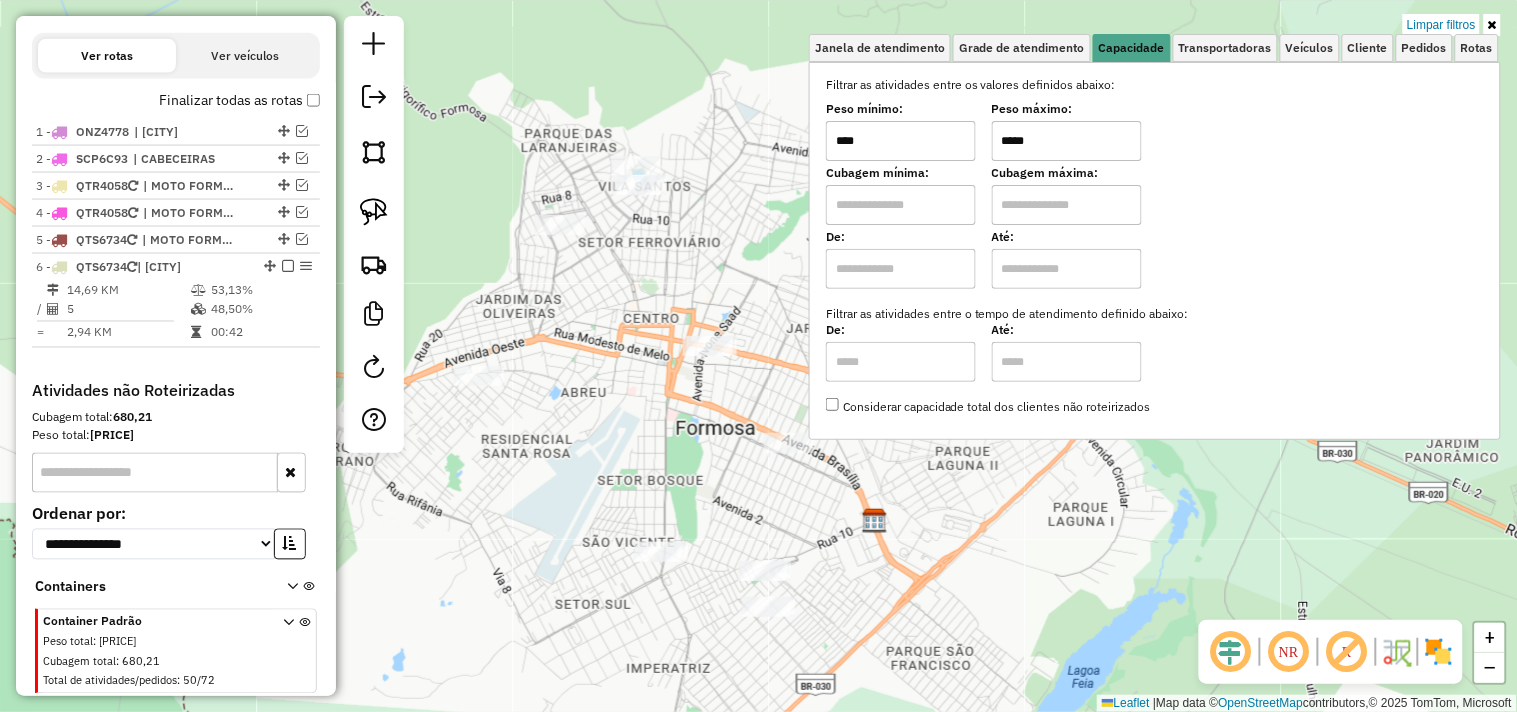 click on "Limpar filtros Janela de atendimento Grade de atendimento Capacidade Transportadoras Veículos Cliente Pedidos  Rotas Selecione os dias de semana para filtrar as janelas de atendimento  Seg   Ter   Qua   Qui   Sex   Sáb   Dom  Informe o período da janela de atendimento: De: Até:  Filtrar exatamente a janela do cliente  Considerar janela de atendimento padrão  Selecione os dias de semana para filtrar as grades de atendimento  Seg   Ter   Qua   Qui   Sex   Sáb   Dom   Considerar clientes sem dia de atendimento cadastrado  Clientes fora do dia de atendimento selecionado Filtrar as atividades entre os valores definidos abaixo:  Peso mínimo:  ****  Peso máximo:  *****  Cubagem mínima:   Cubagem máxima:   De:   Até:  Filtrar as atividades entre o tempo de atendimento definido abaixo:  De:   Até:   Considerar capacidade total dos clientes não roteirizados Transportadora: Selecione um ou mais itens Tipo de veículo: Selecione um ou mais itens Veículo: Selecione um ou mais itens Motorista: Nome: Rótulo:" 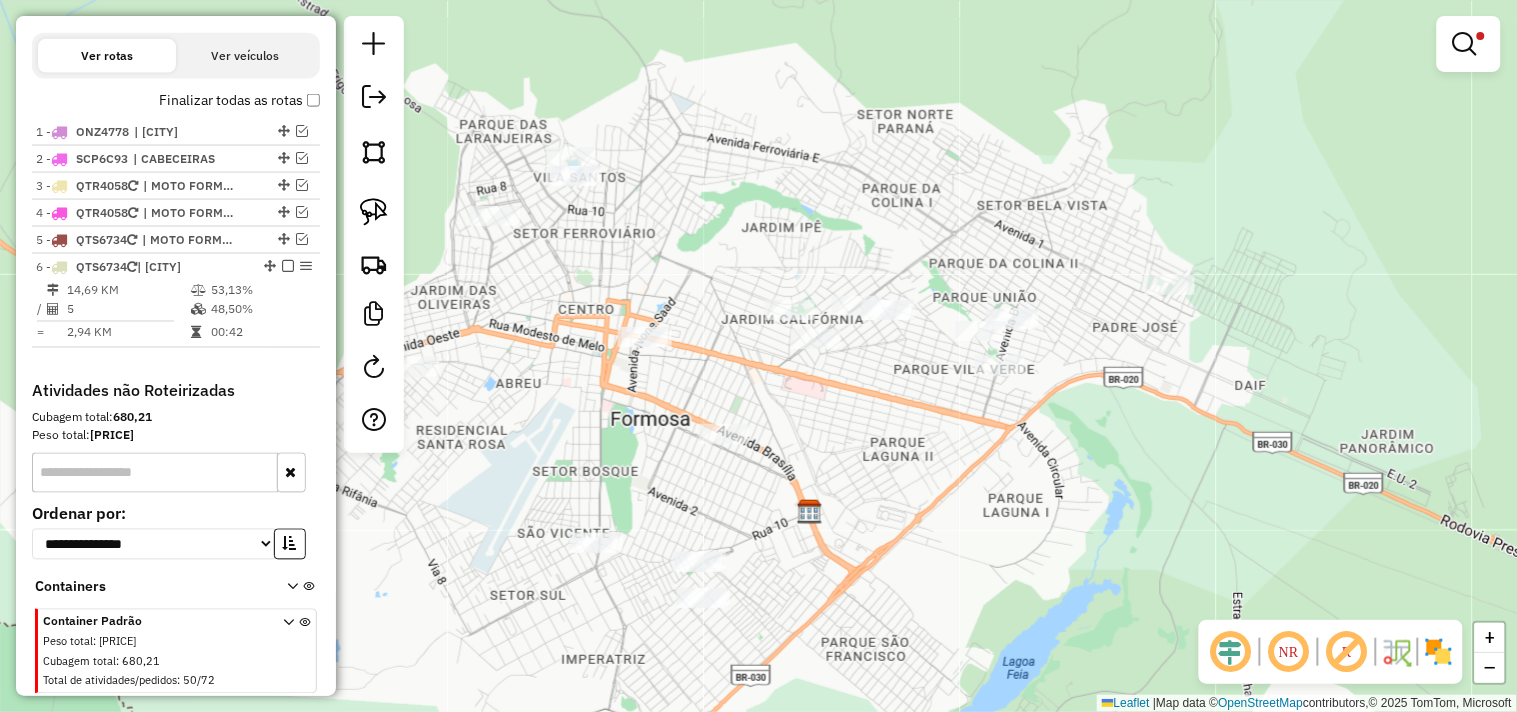 drag, startPoint x: 982, startPoint y: 500, endPoint x: 825, endPoint y: 448, distance: 165.38742 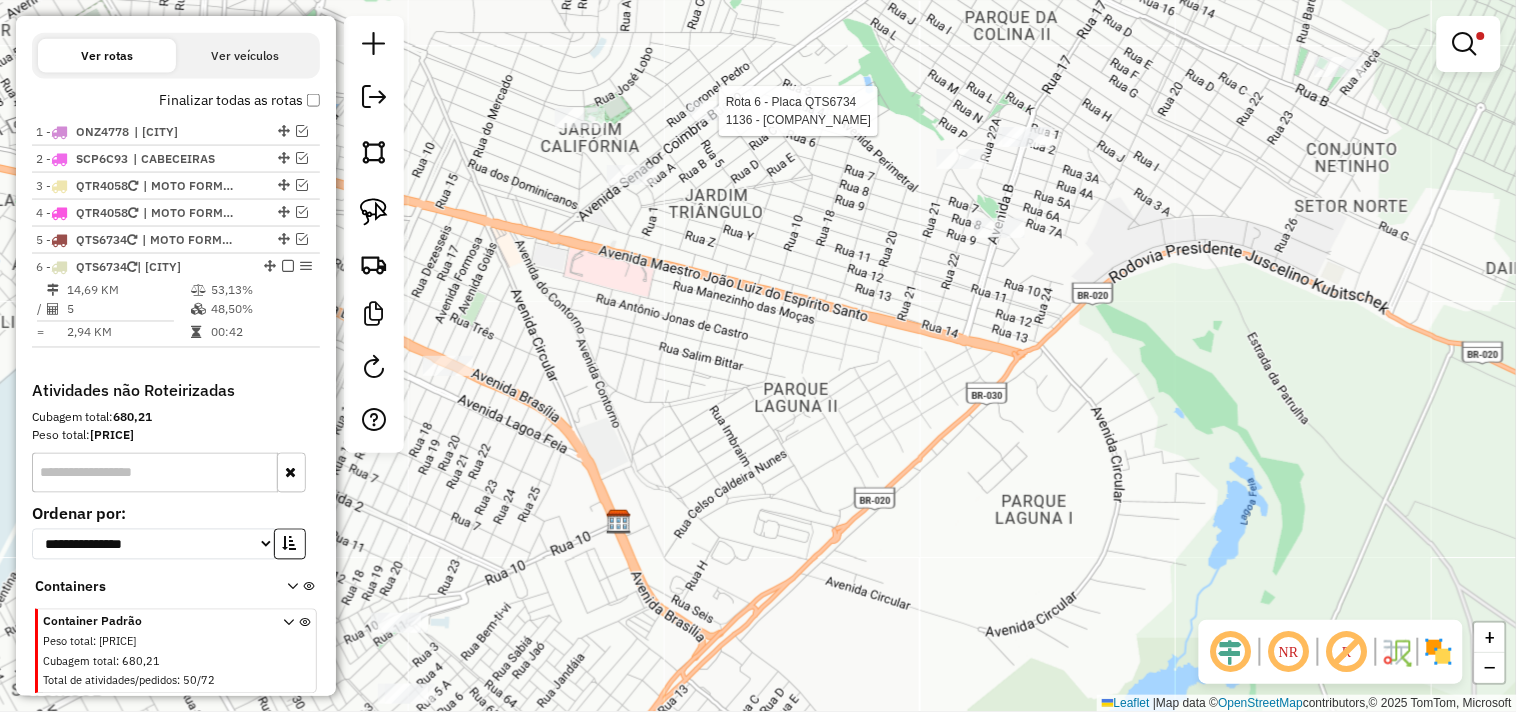 scroll, scrollTop: 741, scrollLeft: 0, axis: vertical 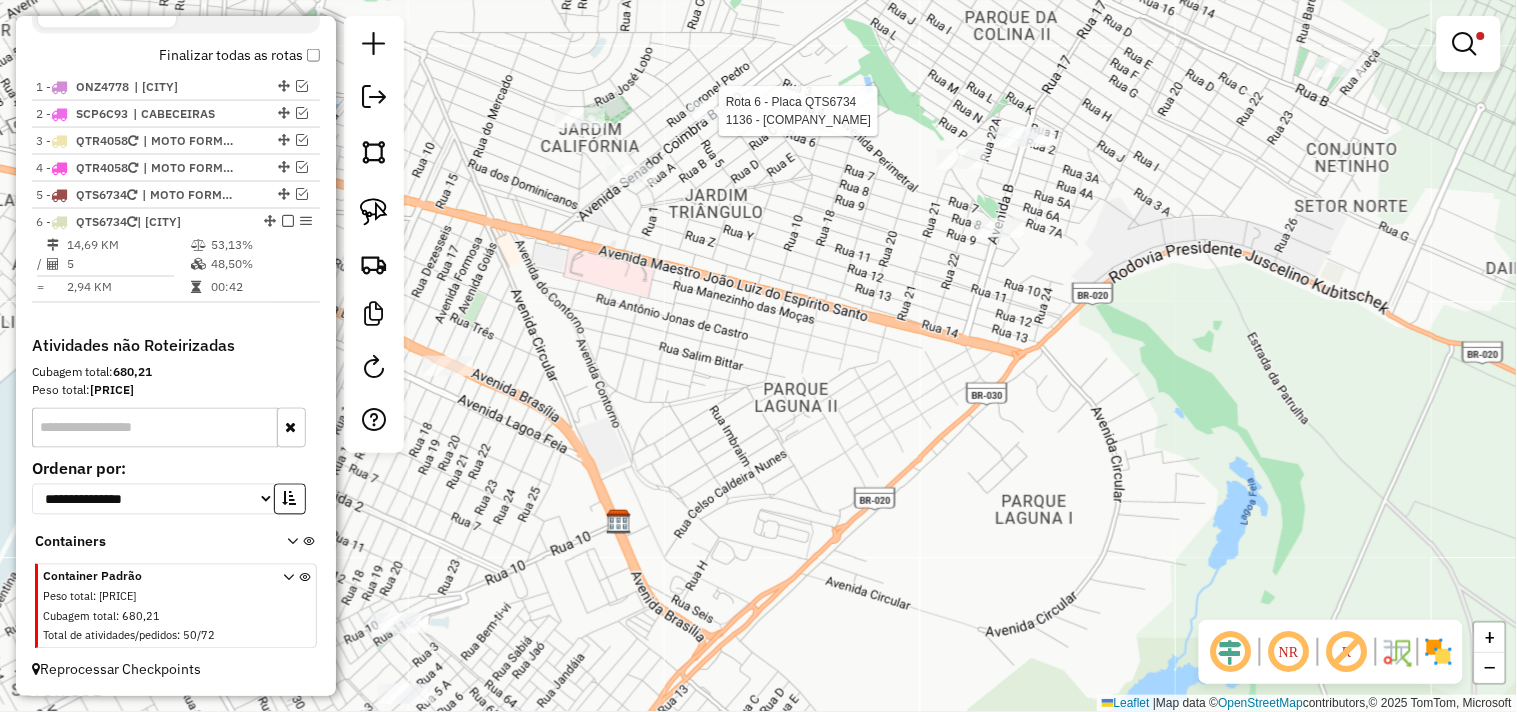select on "**********" 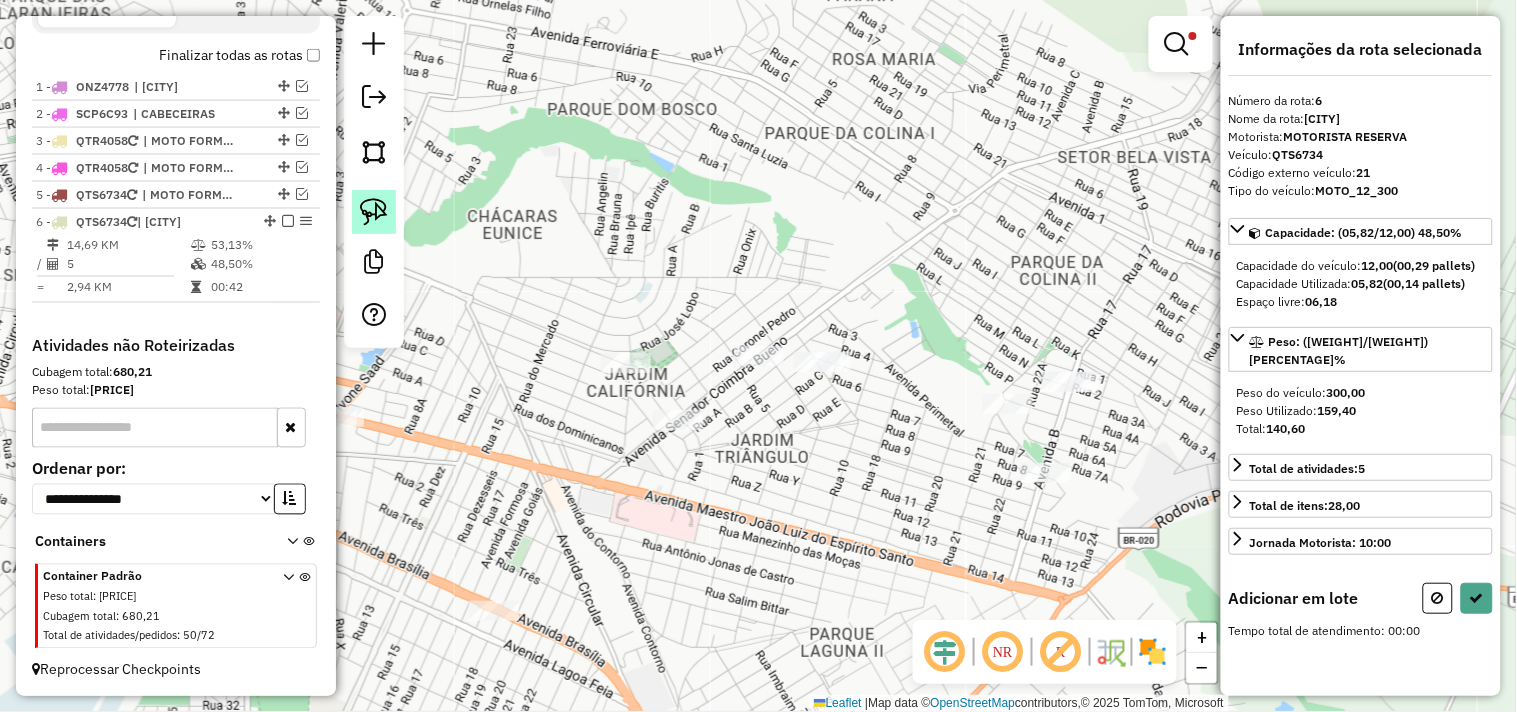 click 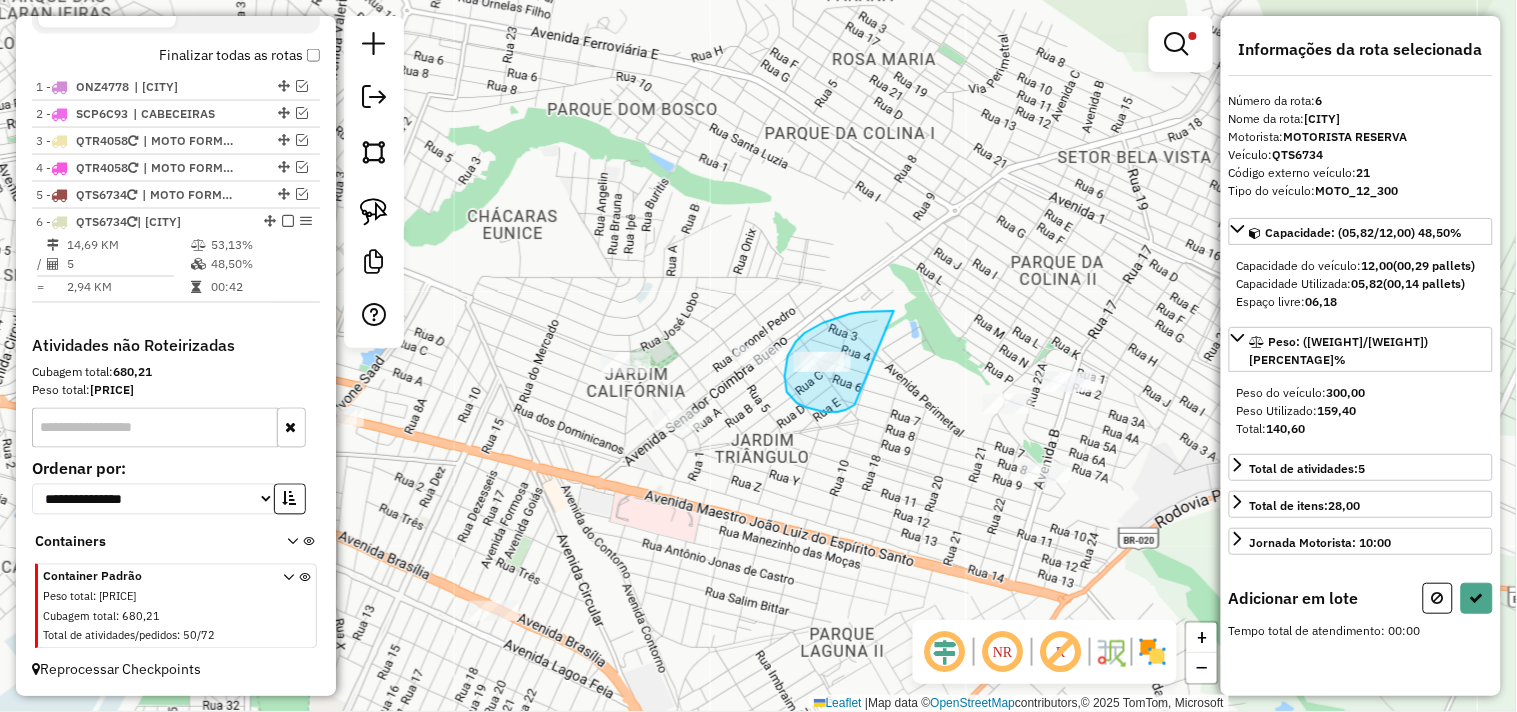 drag, startPoint x: 894, startPoint y: 311, endPoint x: 876, endPoint y: 385, distance: 76.15773 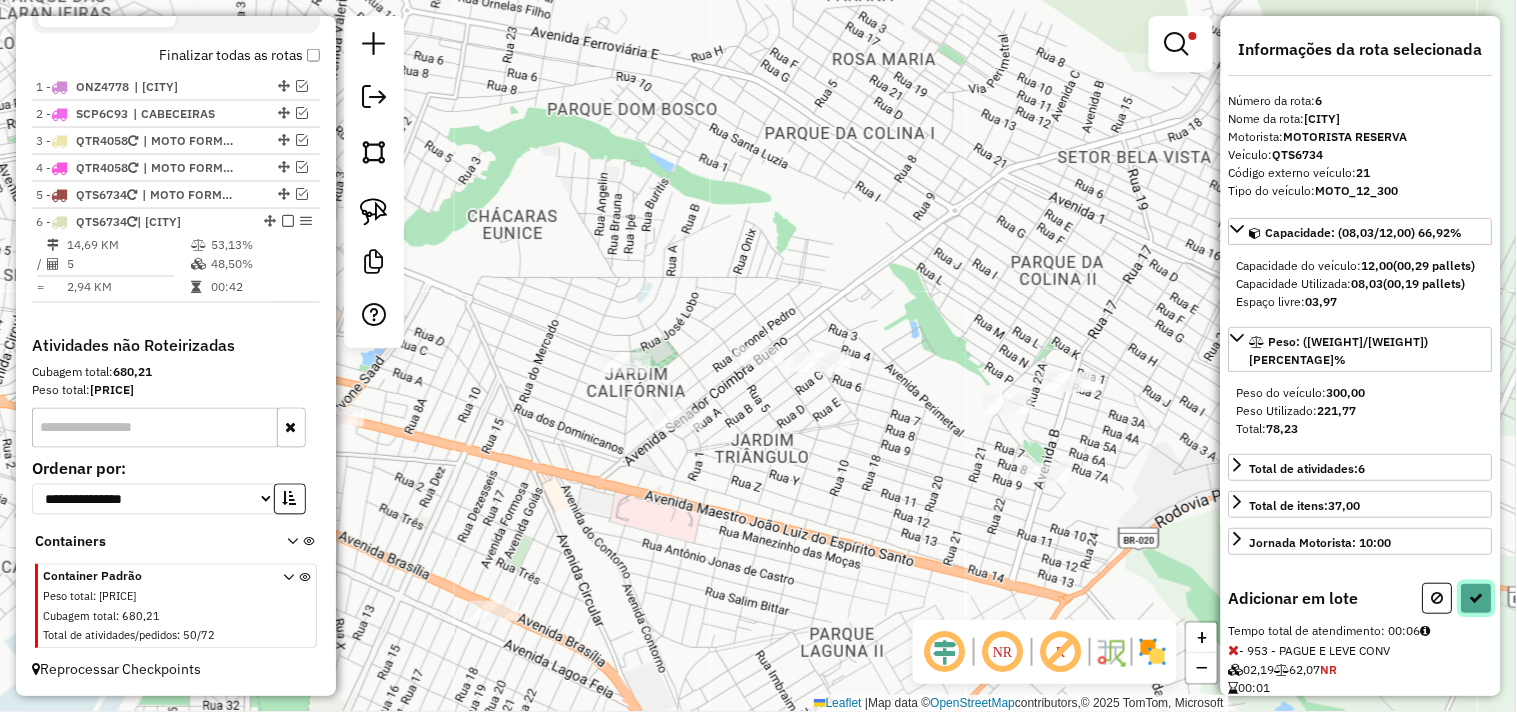 click at bounding box center (1477, 598) 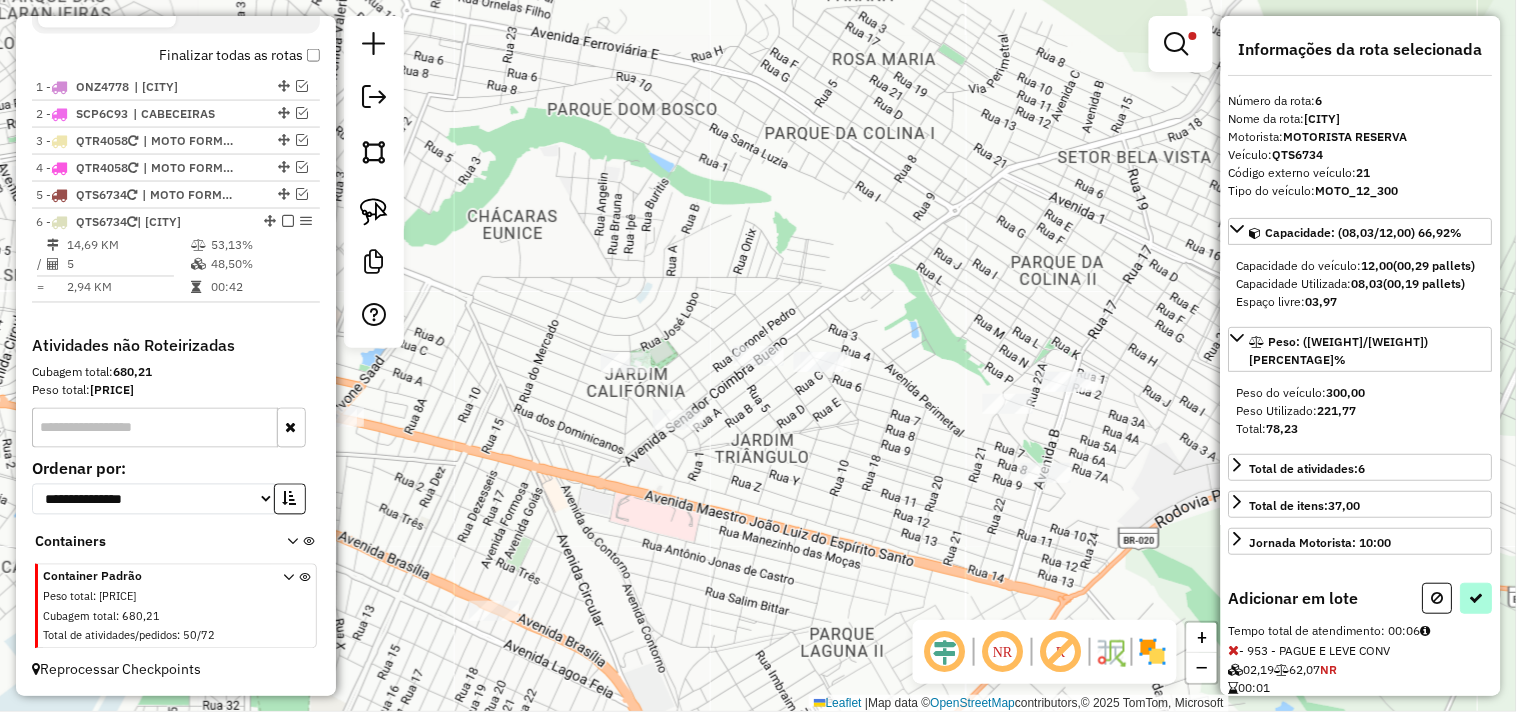select on "**********" 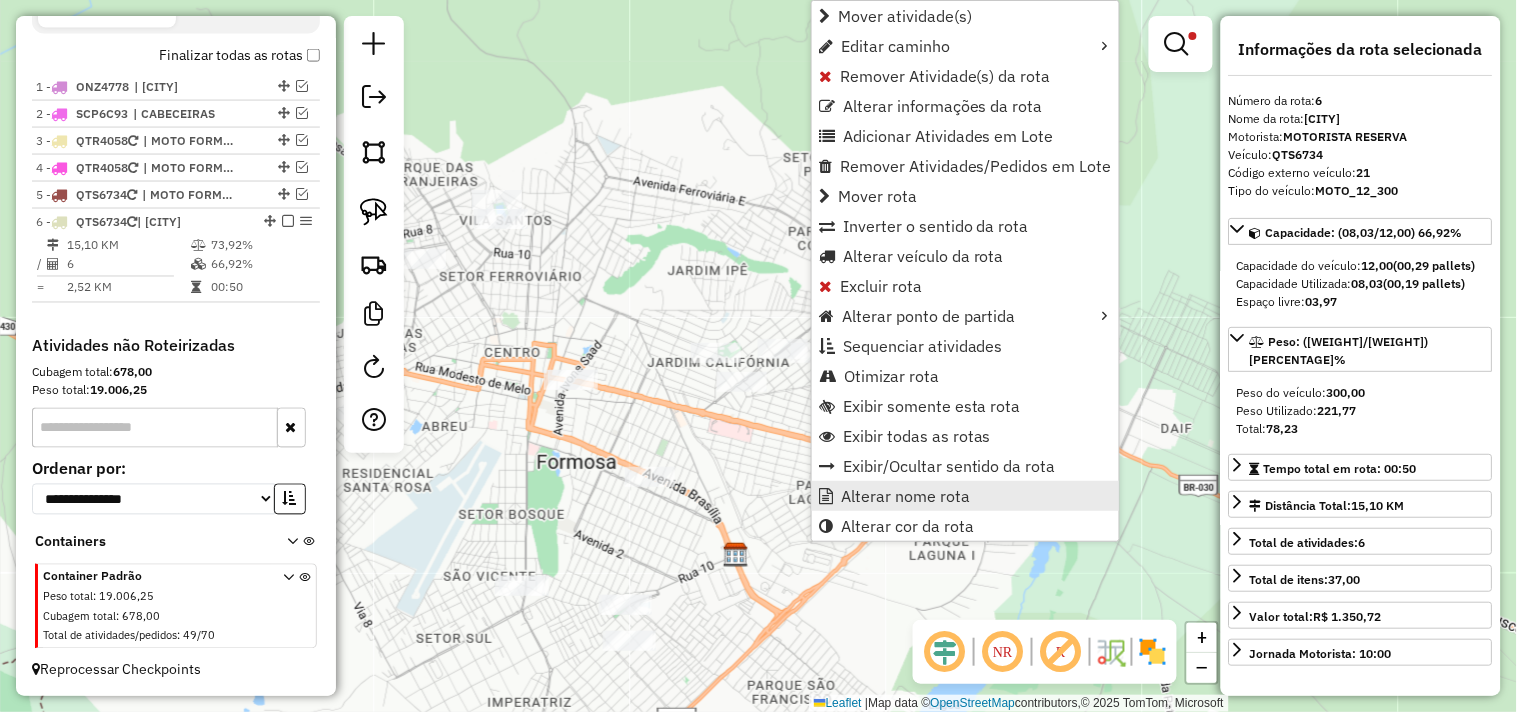click on "Alterar nome rota" at bounding box center (905, 496) 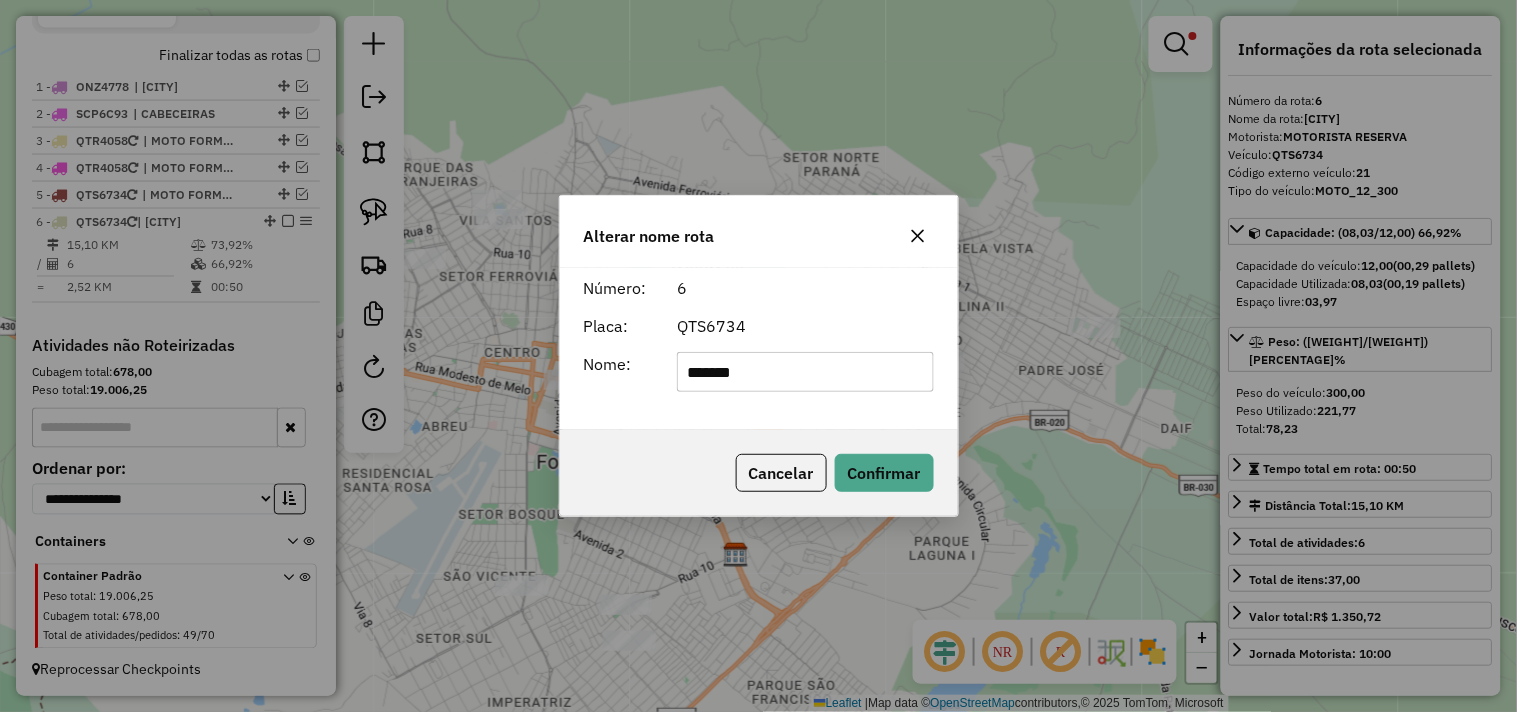 click on "*******" 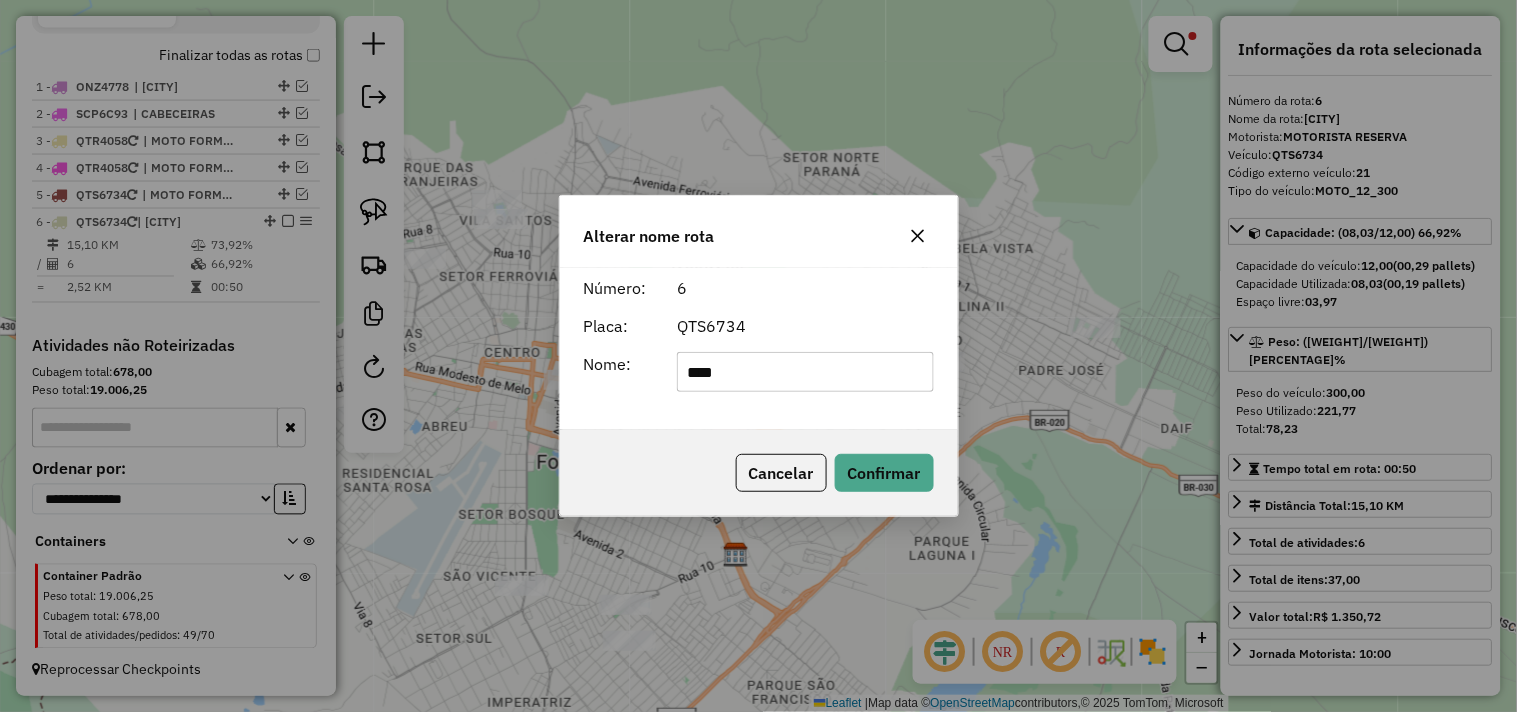 type on "**********" 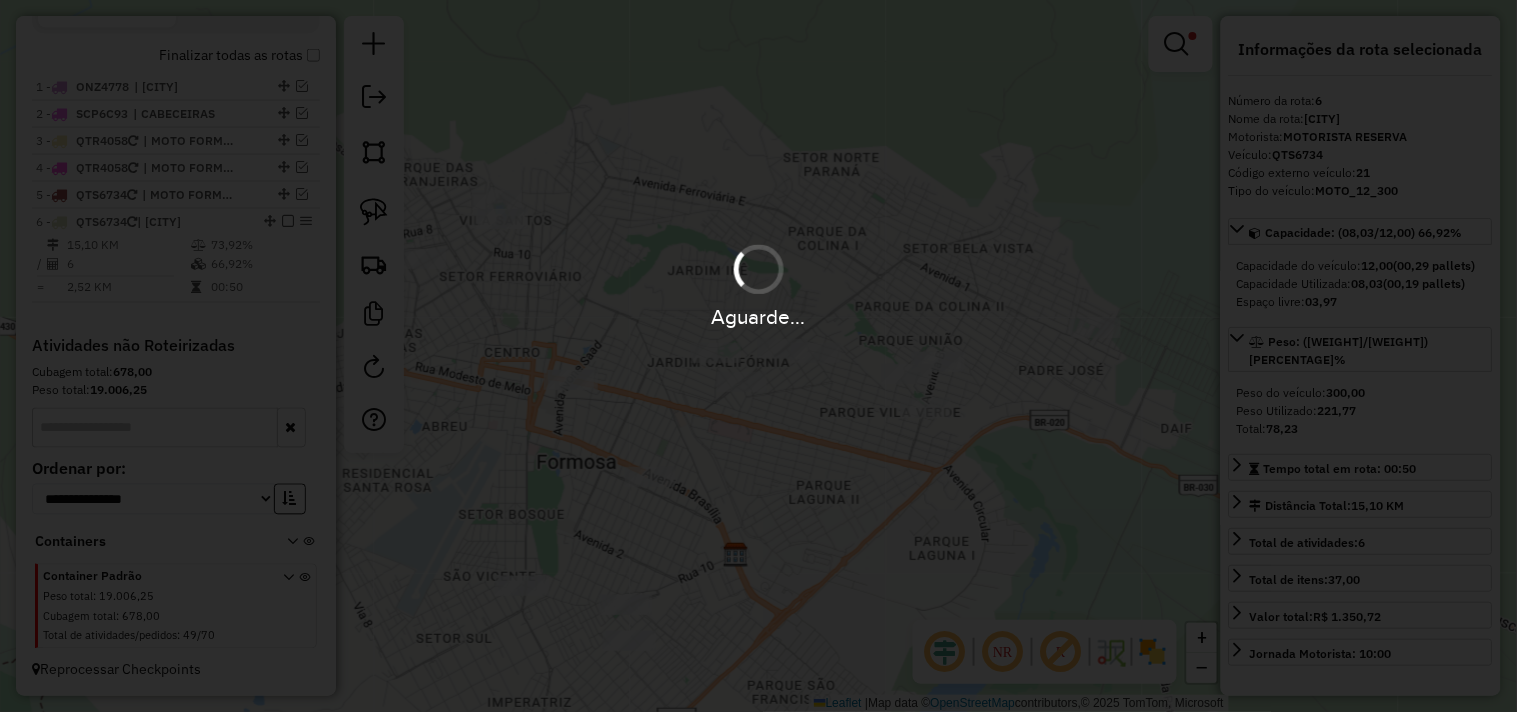 type 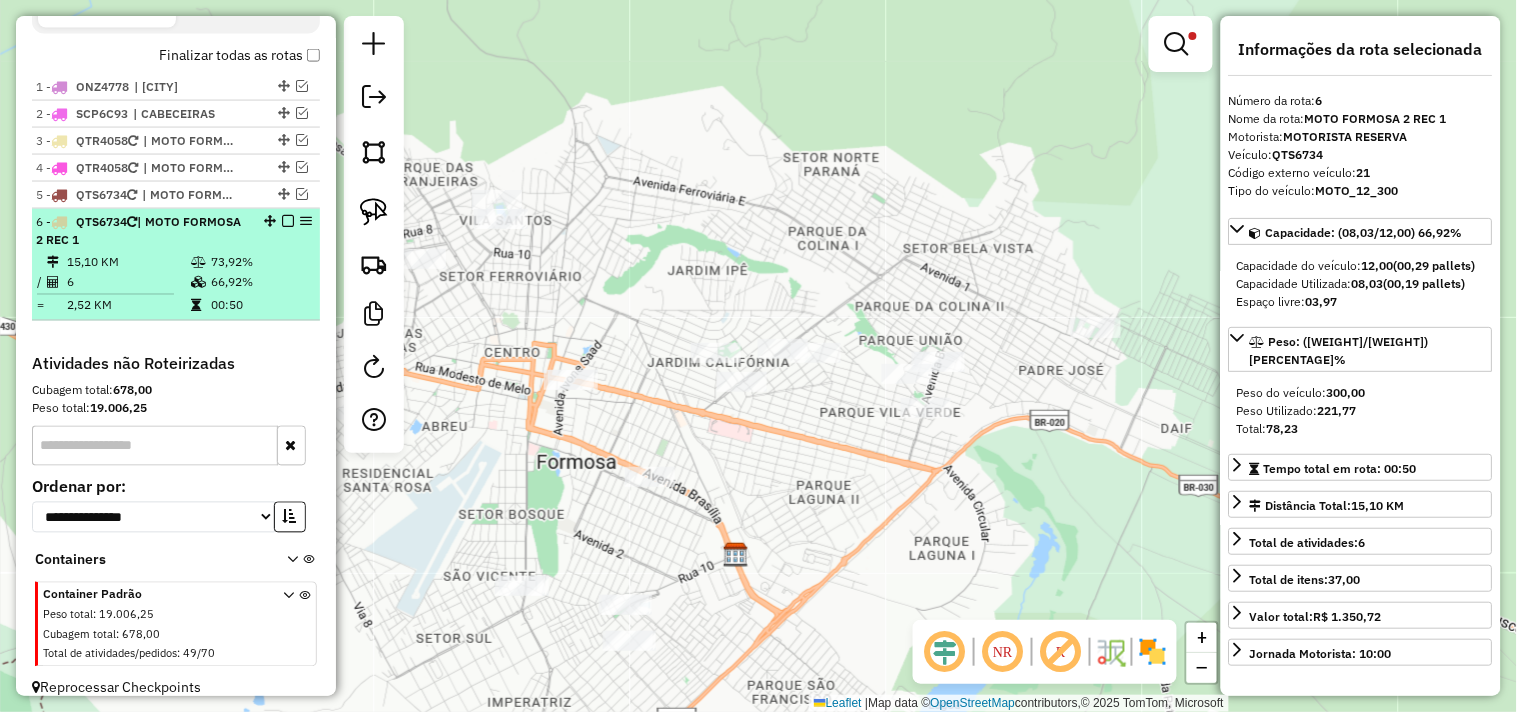 click at bounding box center (288, 221) 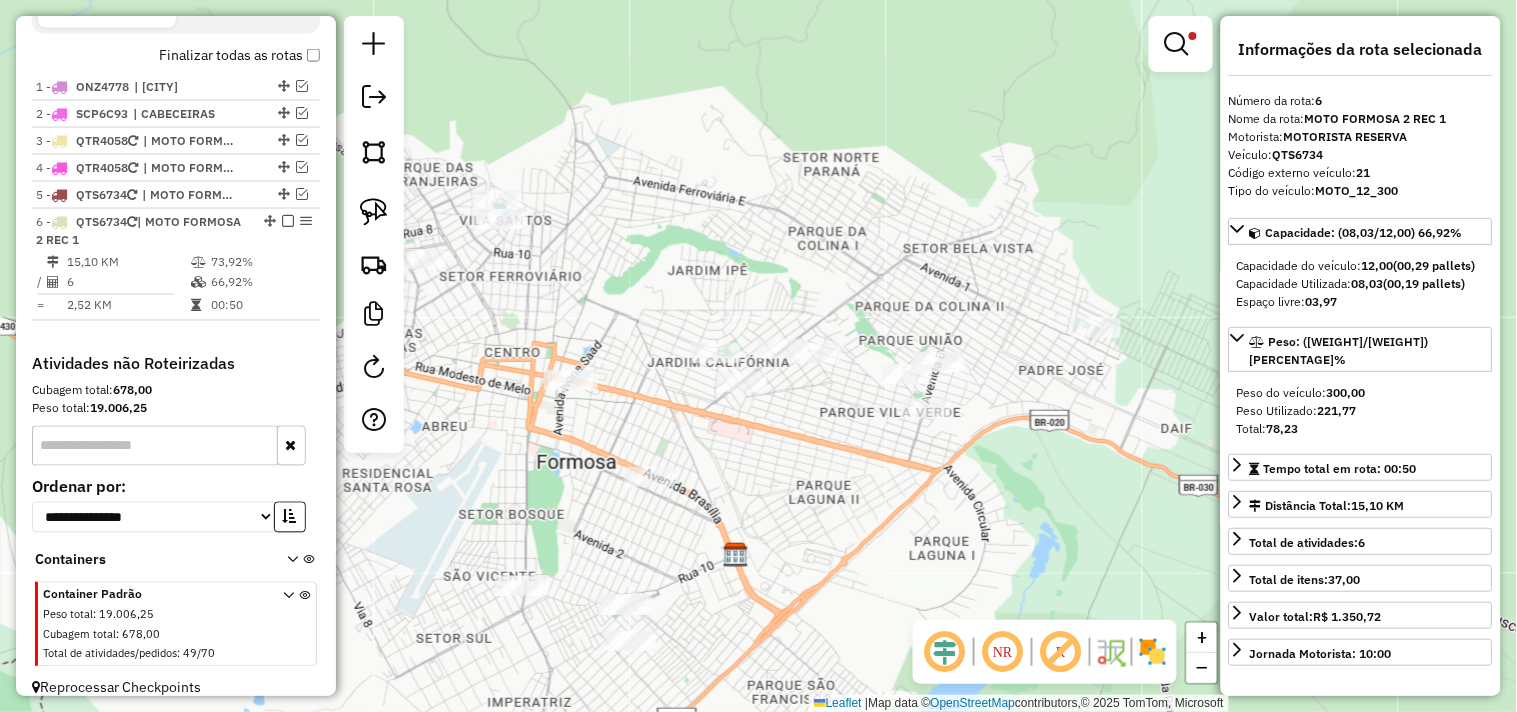scroll, scrollTop: 674, scrollLeft: 0, axis: vertical 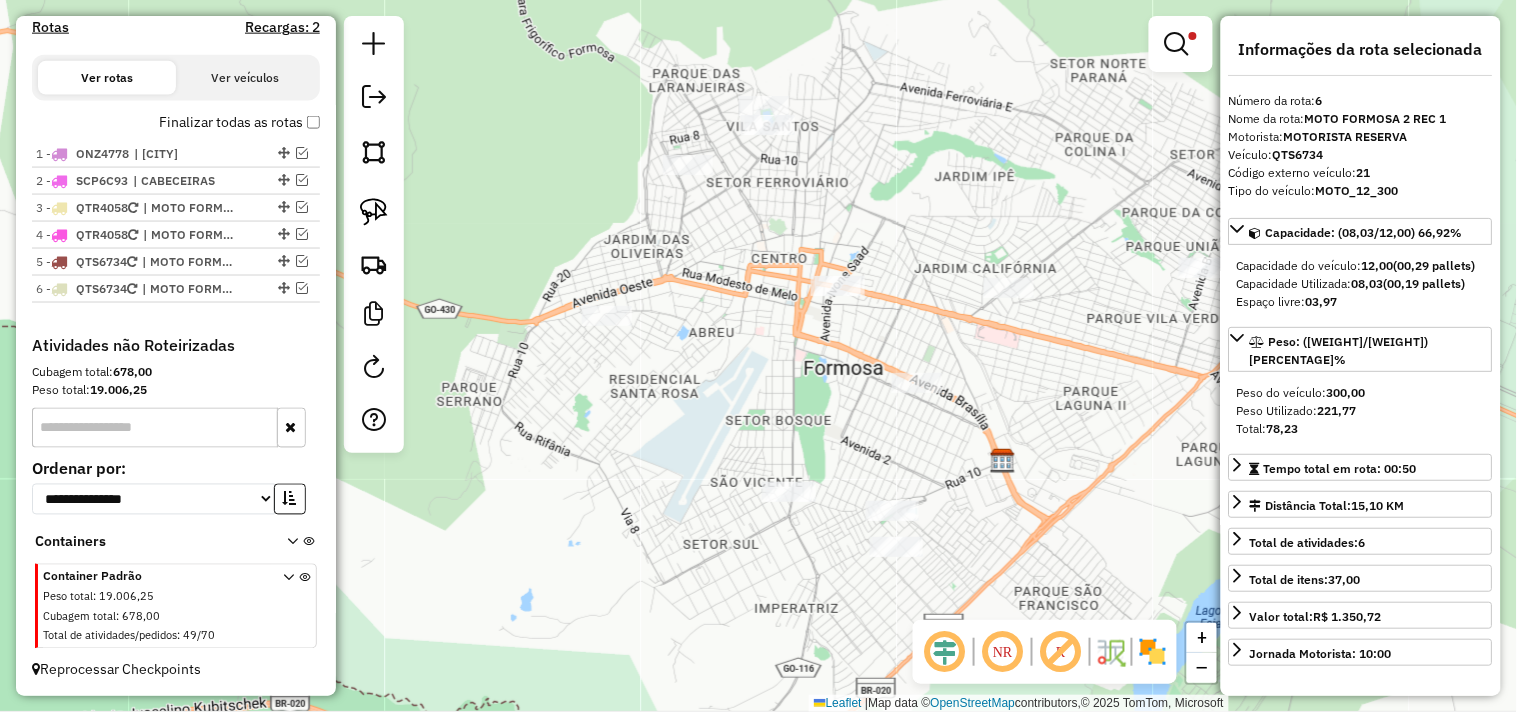 drag, startPoint x: 584, startPoint y: 294, endPoint x: 851, endPoint y: 200, distance: 283.0636 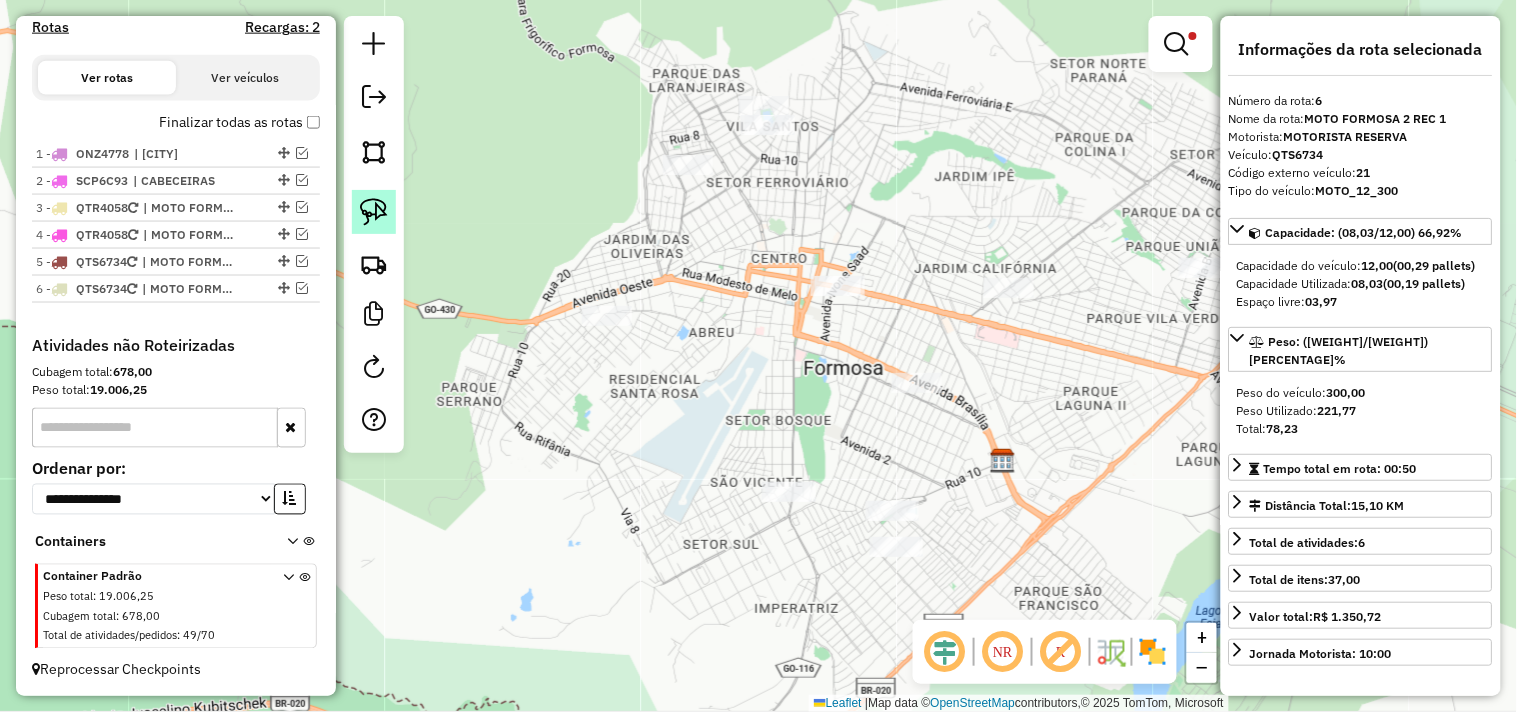 click 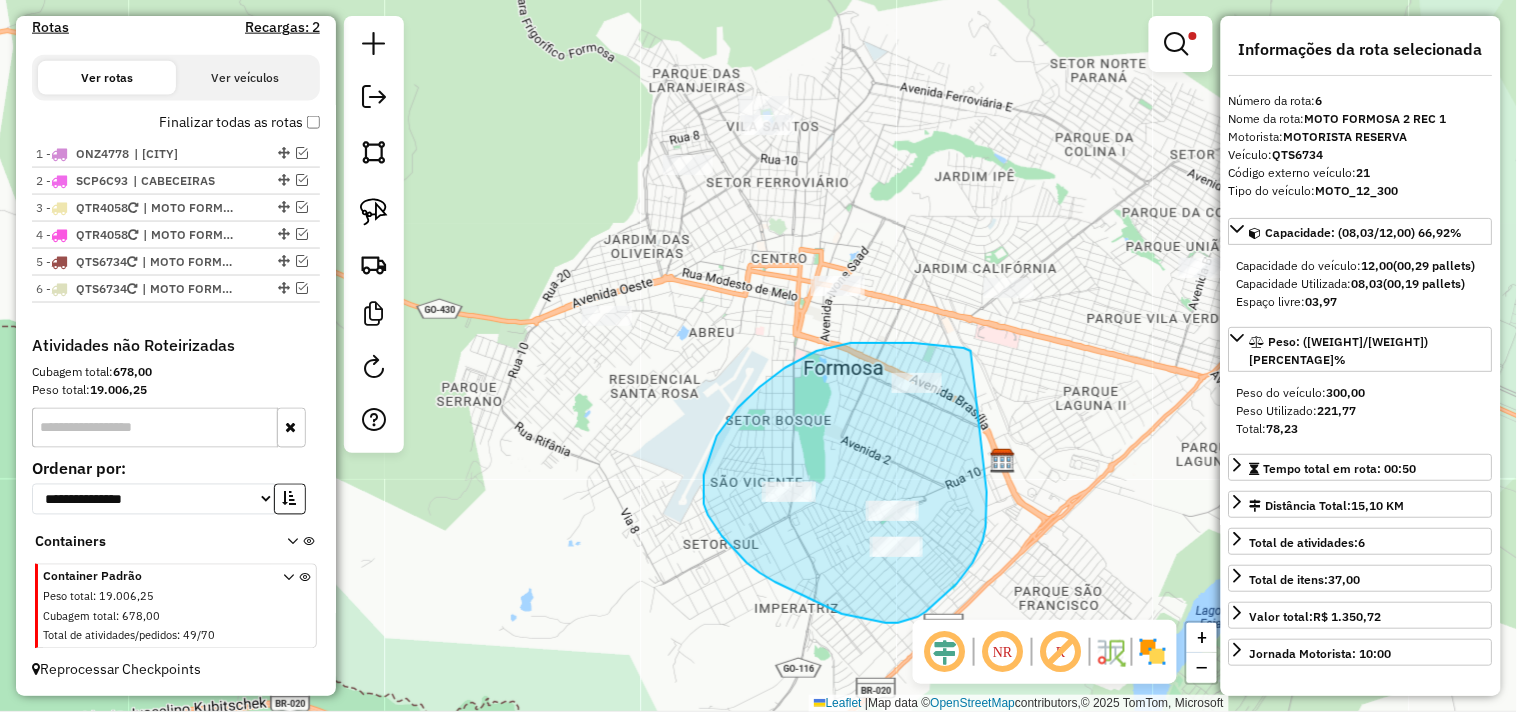 drag, startPoint x: 964, startPoint y: 348, endPoint x: 965, endPoint y: 451, distance: 103.00485 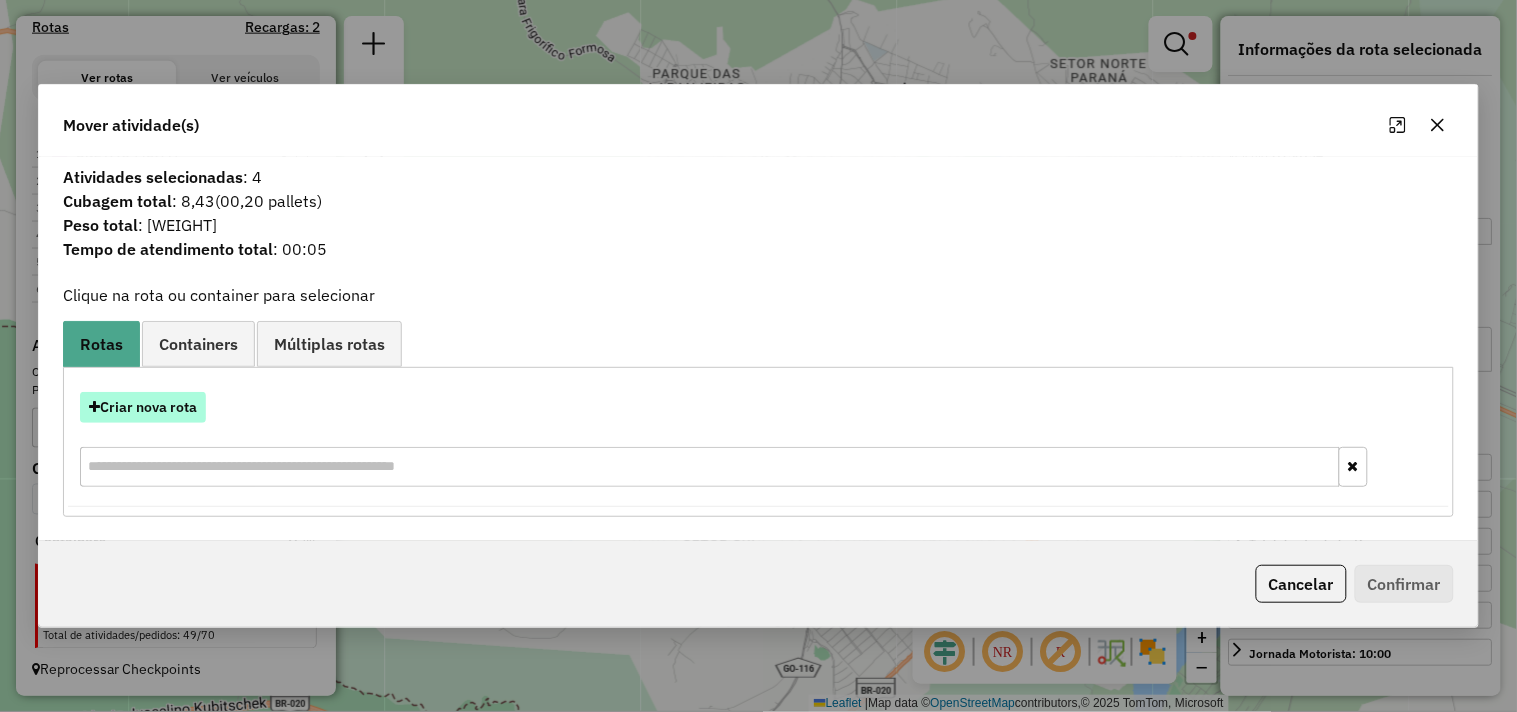 click on "Criar nova rota" at bounding box center (143, 407) 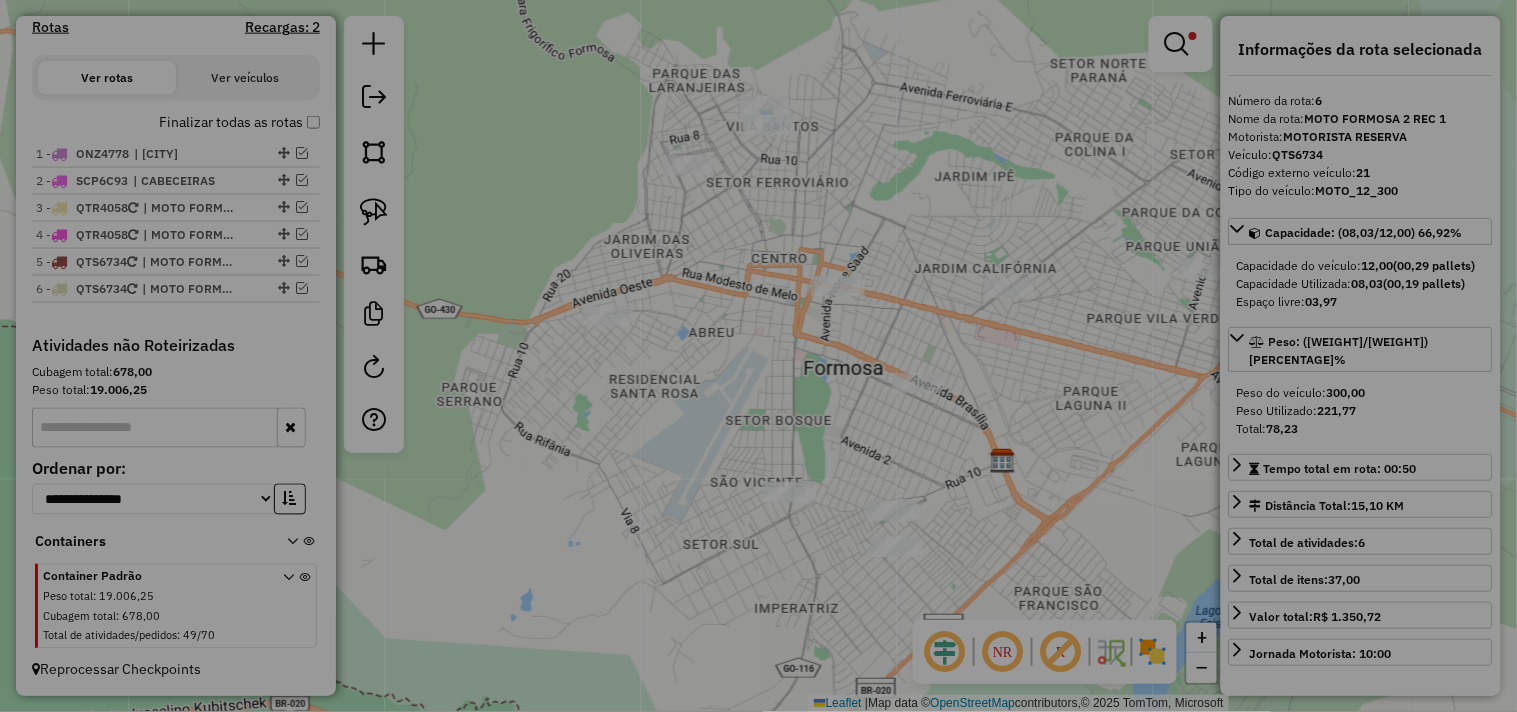 select on "*******" 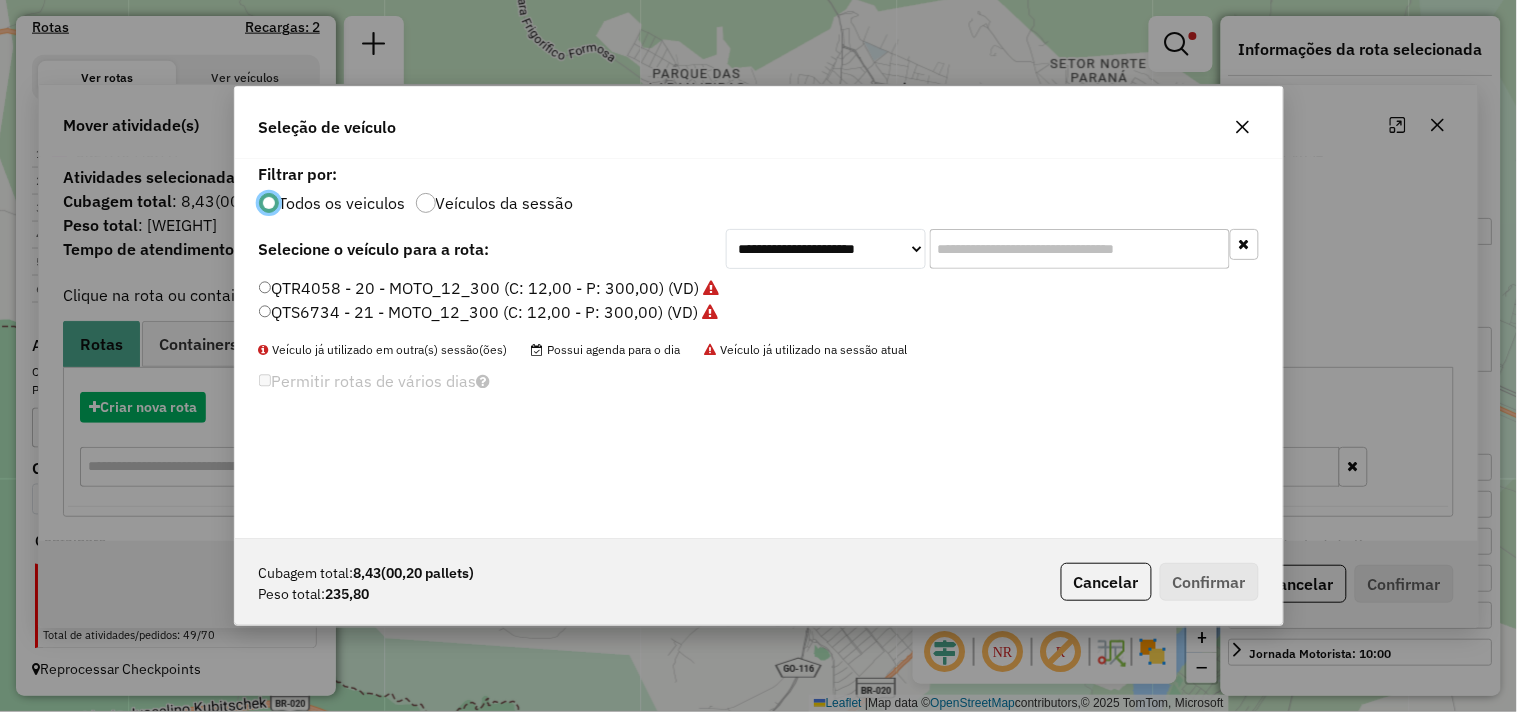scroll, scrollTop: 11, scrollLeft: 5, axis: both 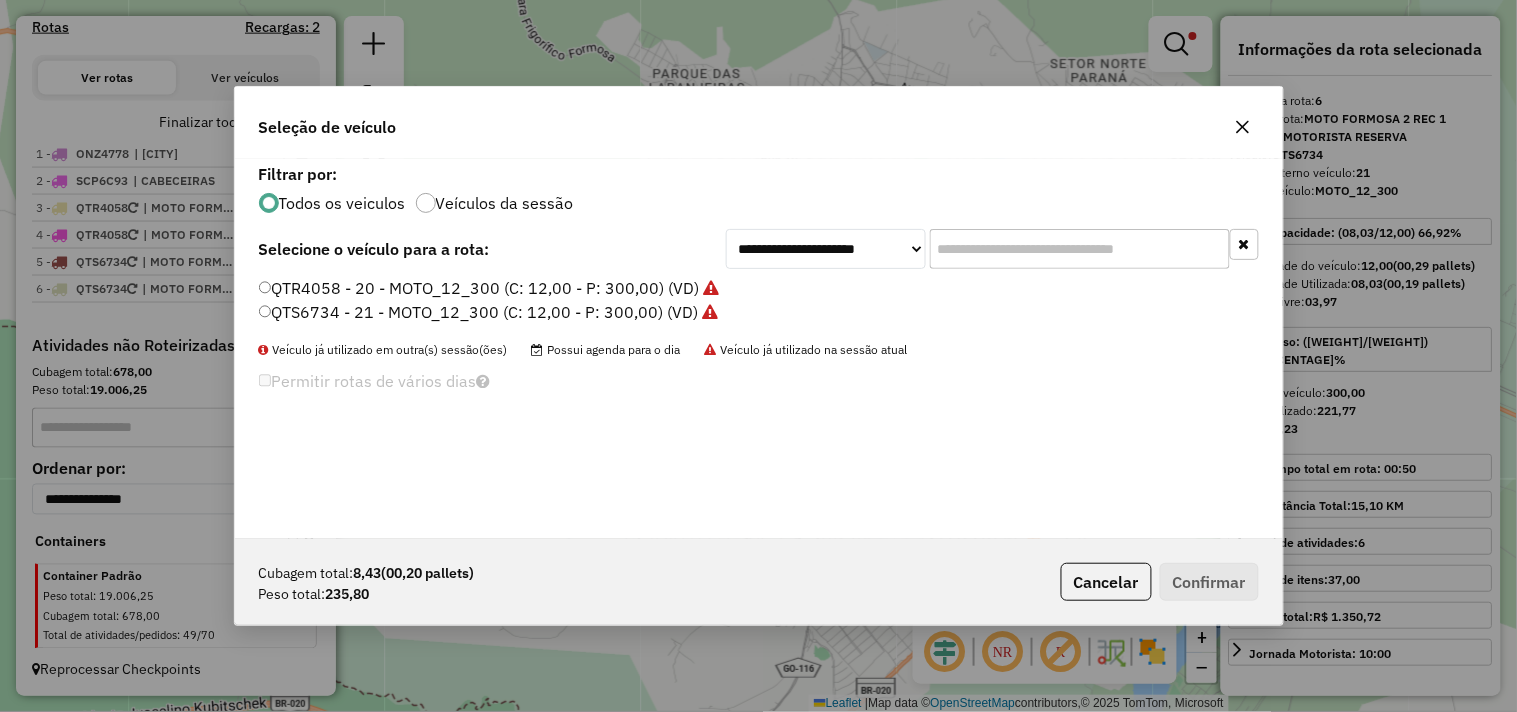 click on "QTR4058 - 20 - MOTO_12_300 (C: 12,00 - P: 300,00) (VD)" 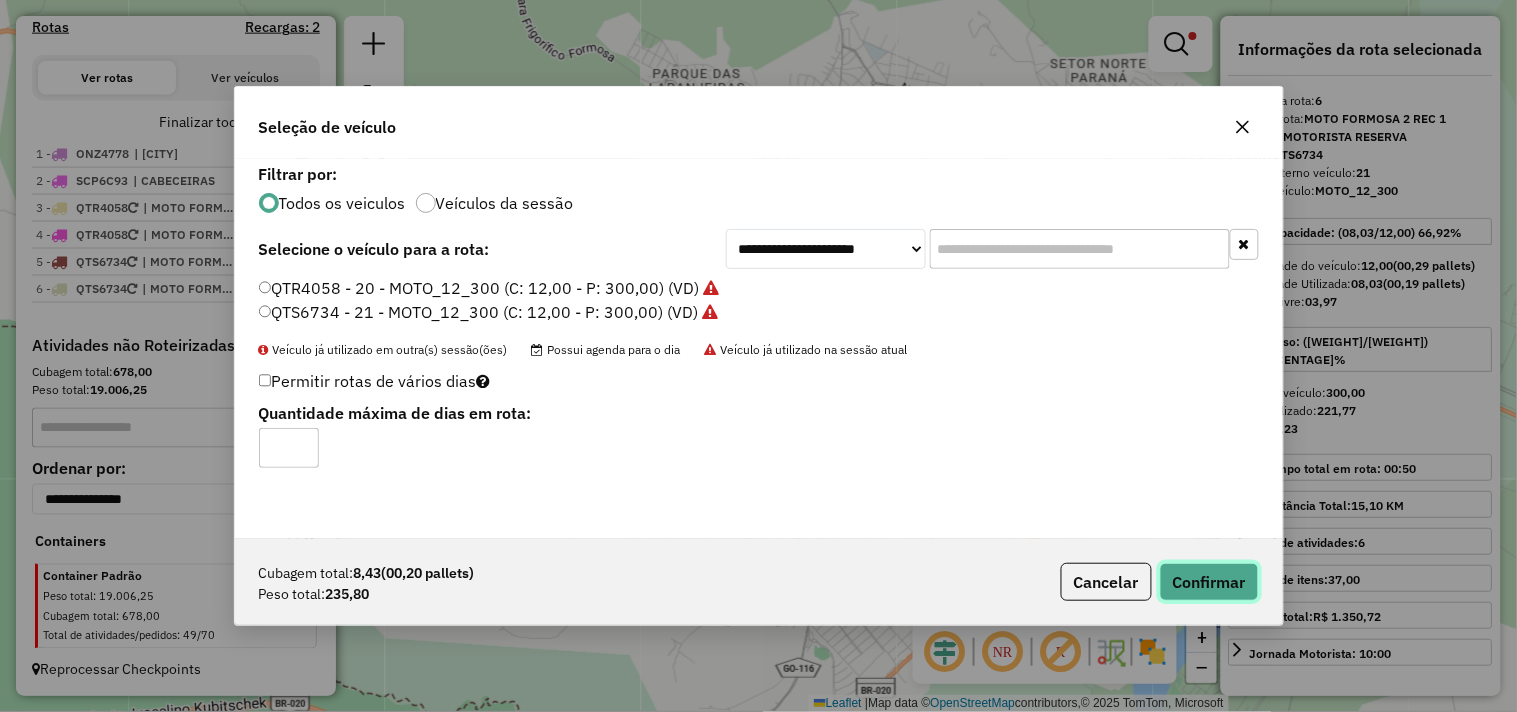 click on "Confirmar" 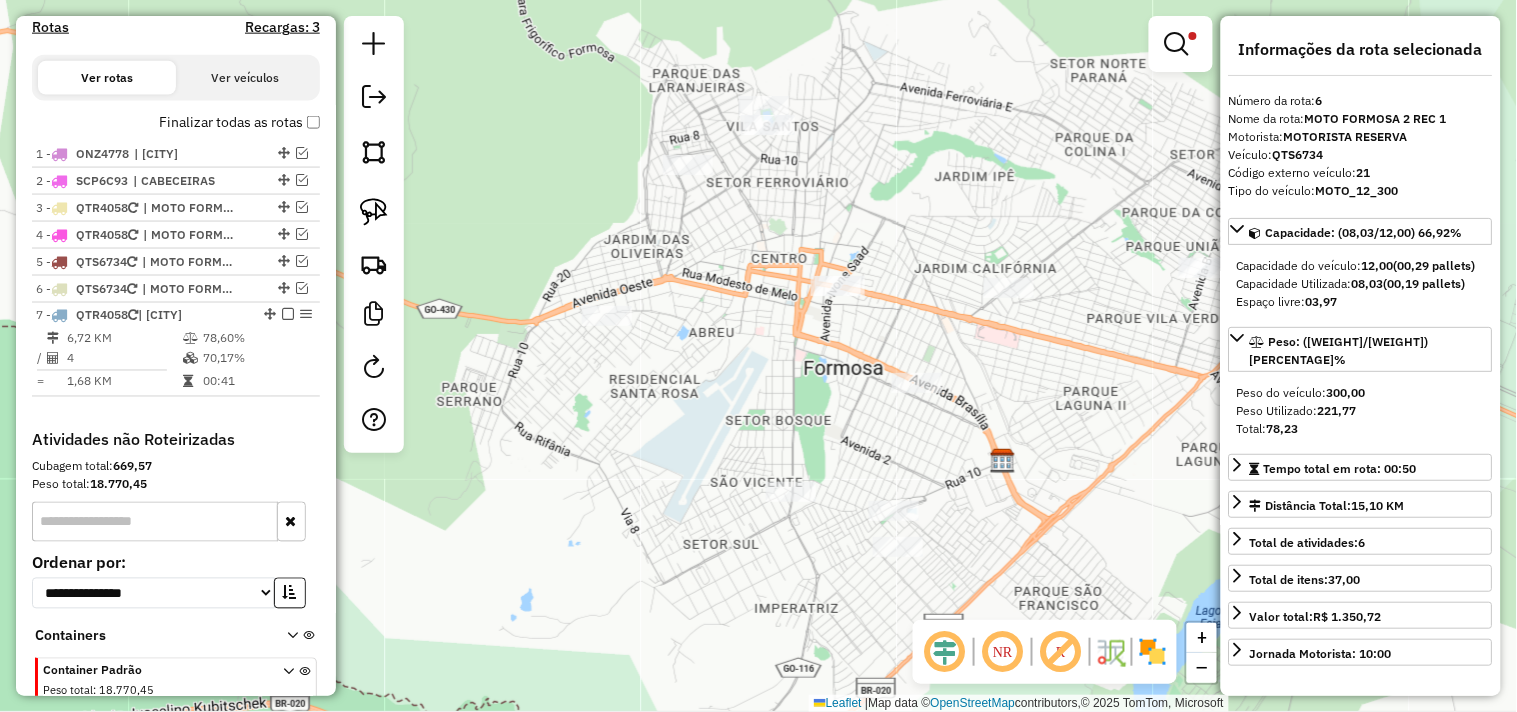 scroll, scrollTop: 768, scrollLeft: 0, axis: vertical 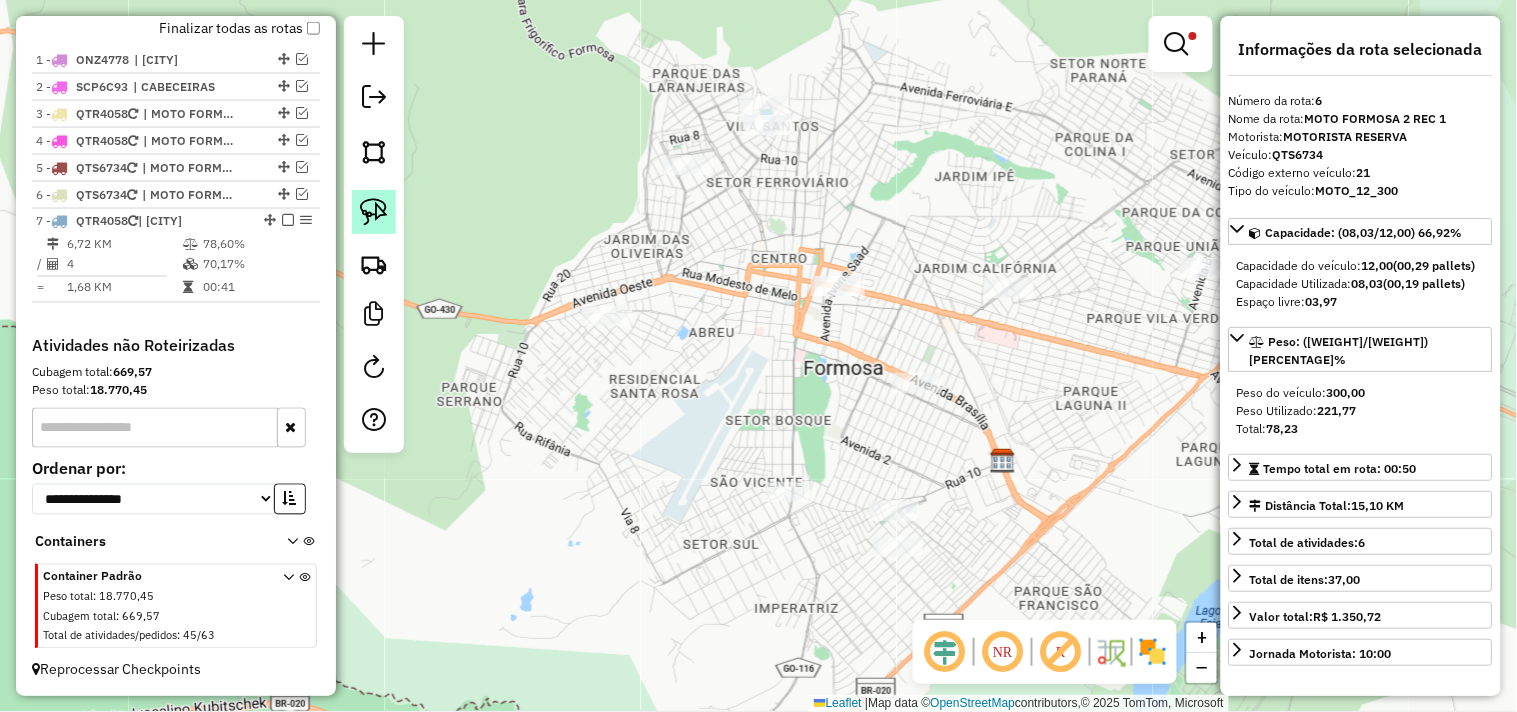click 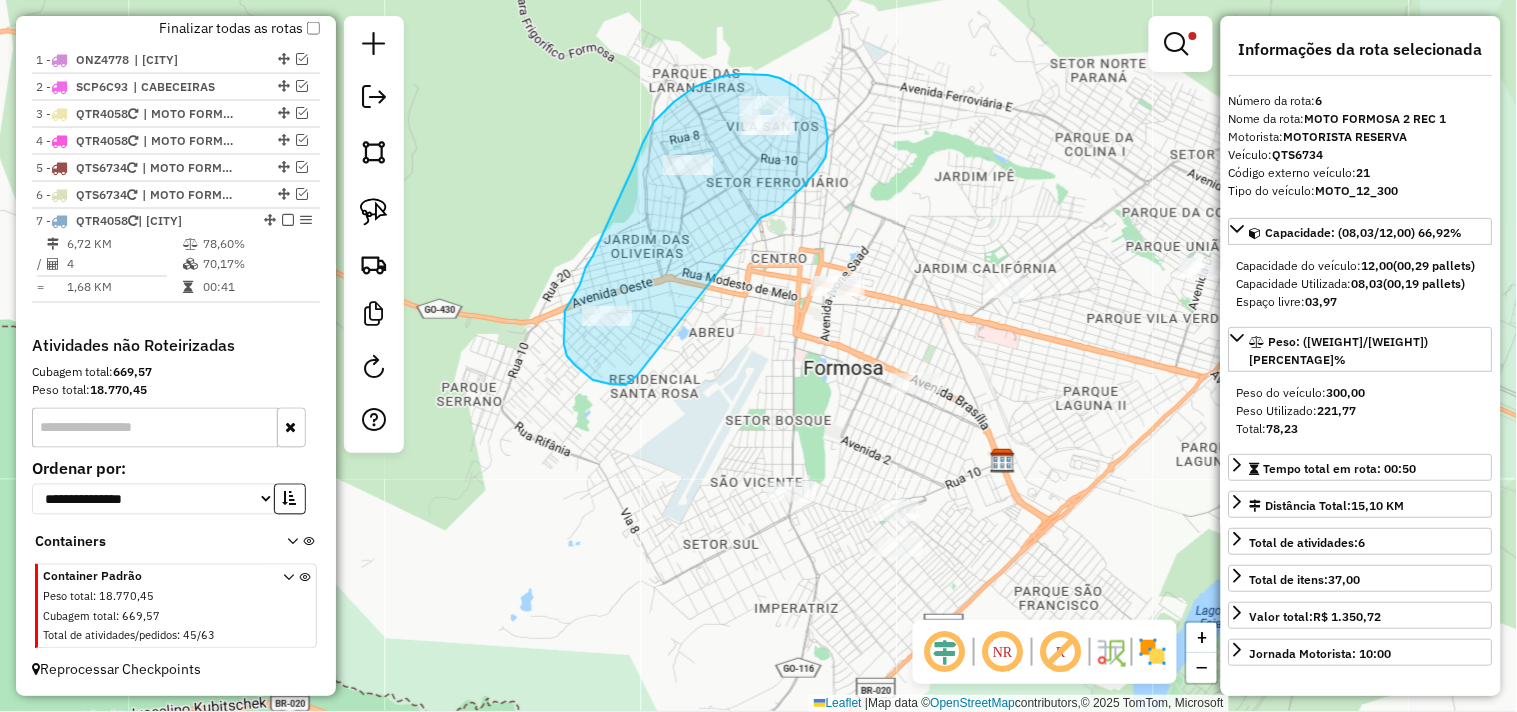 drag, startPoint x: 802, startPoint y: 188, endPoint x: 641, endPoint y: 372, distance: 244.49335 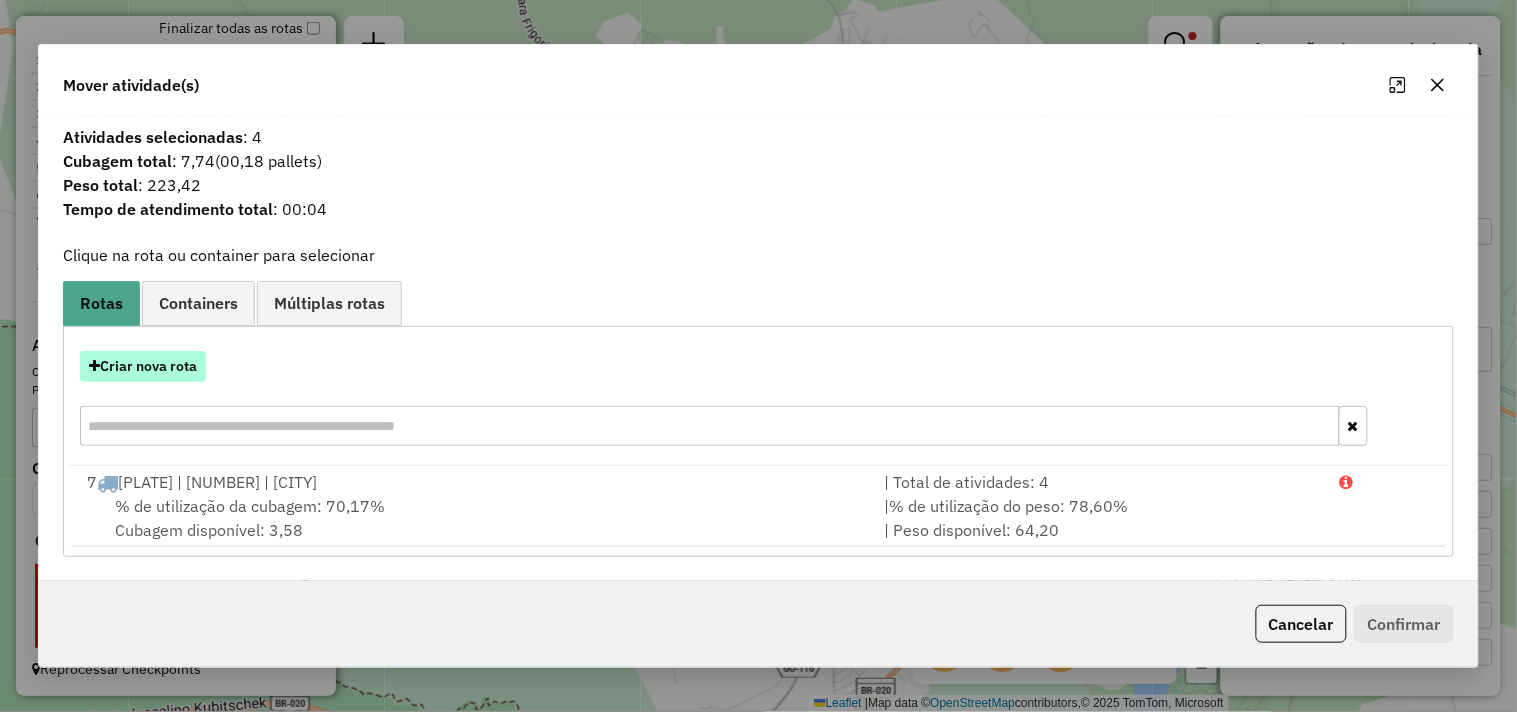 click on "Criar nova rota" at bounding box center [143, 366] 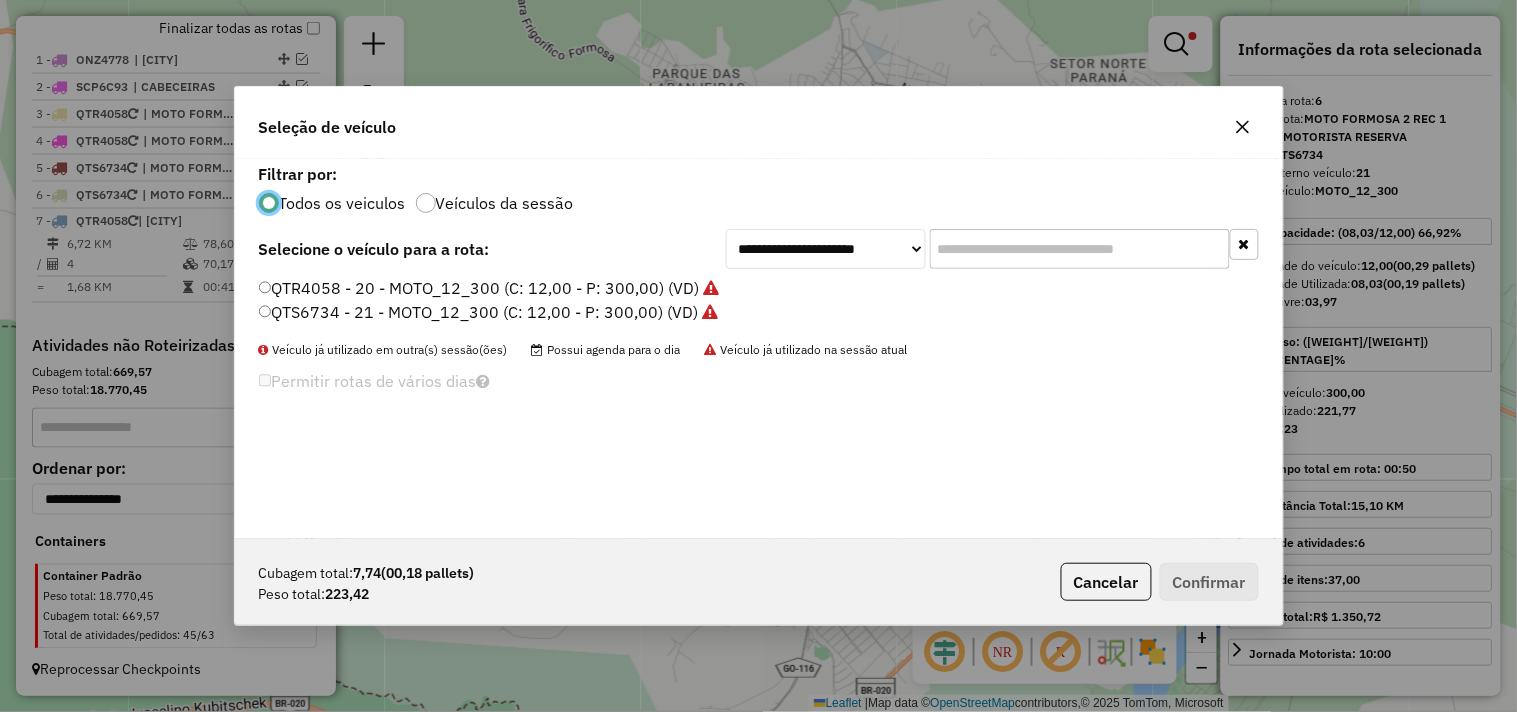 scroll, scrollTop: 11, scrollLeft: 5, axis: both 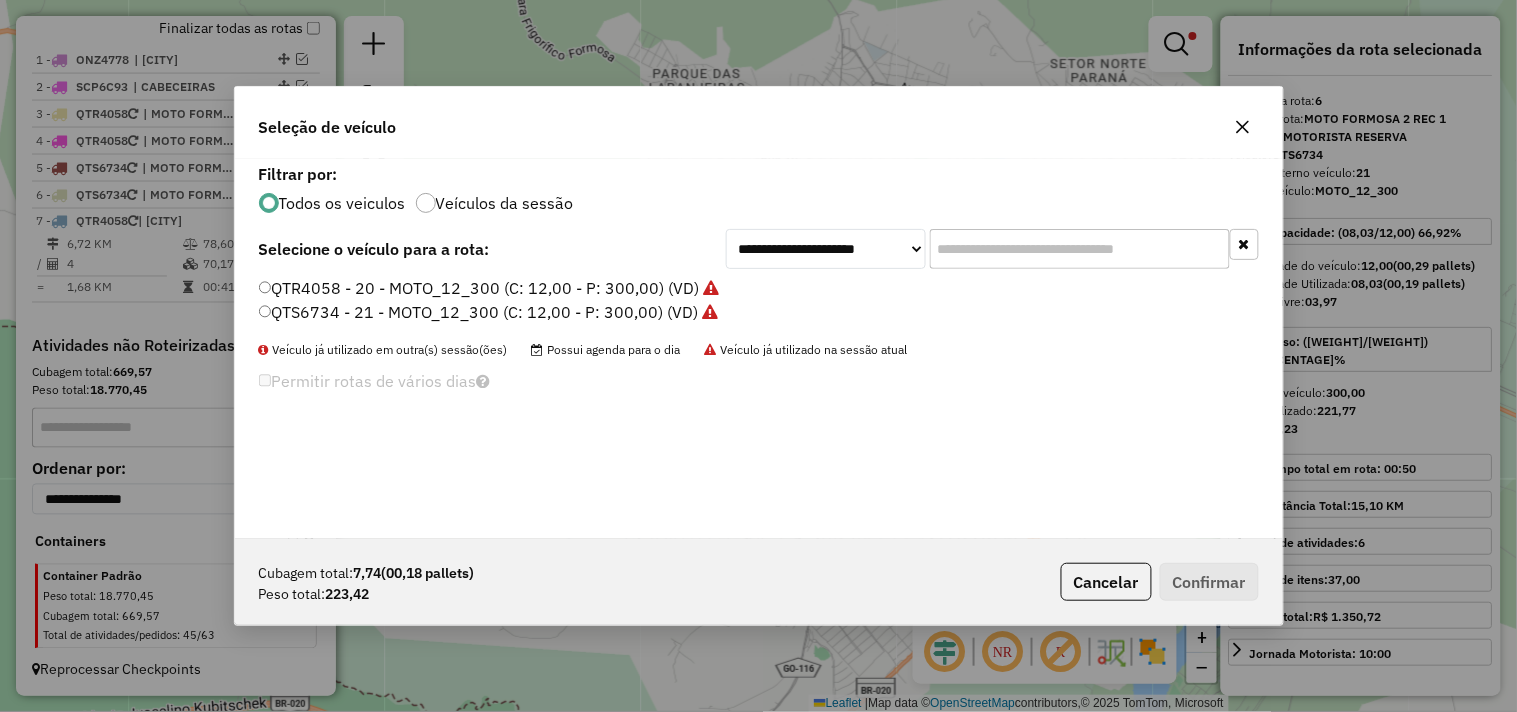 click on "QTS6734 - 21 - MOTO_12_300 (C: 12,00 - P: 300,00) (VD)" 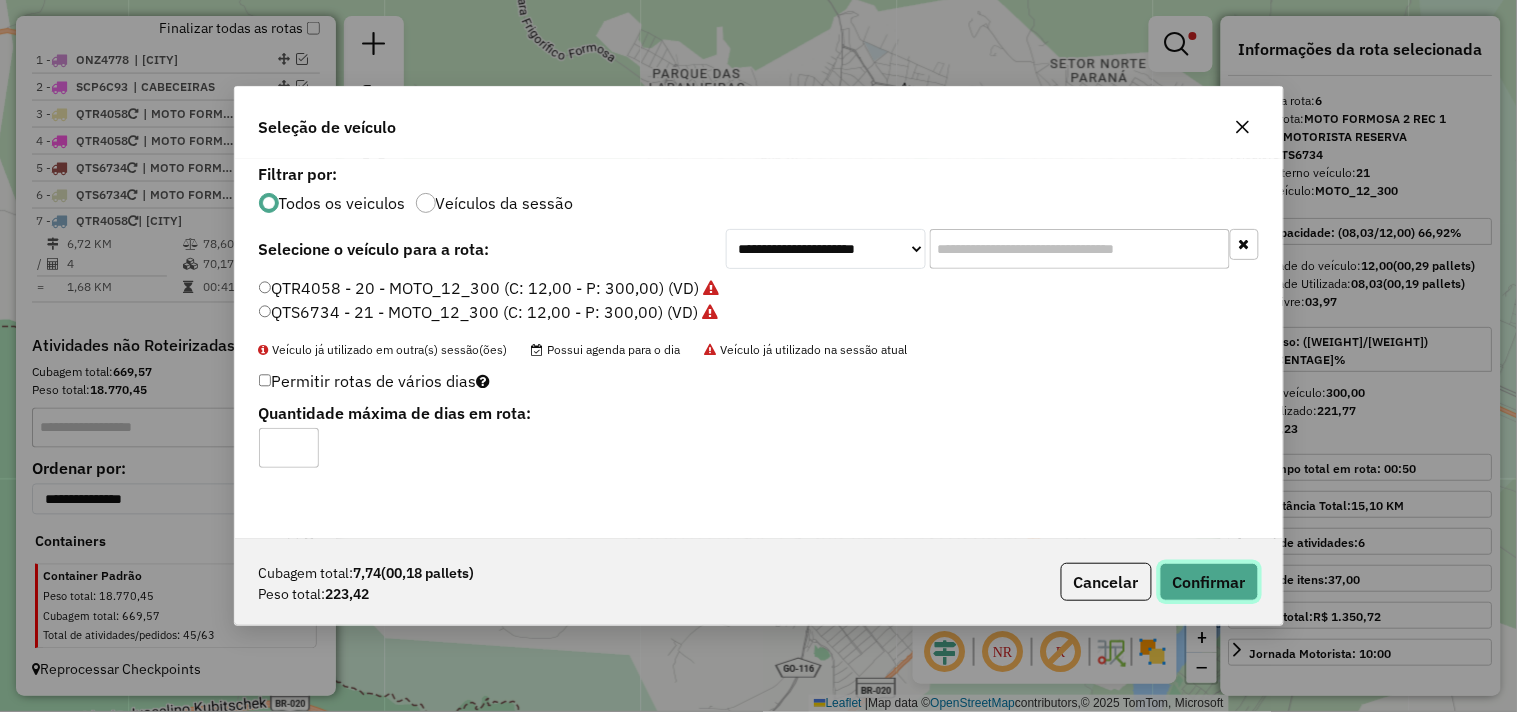 click on "Confirmar" 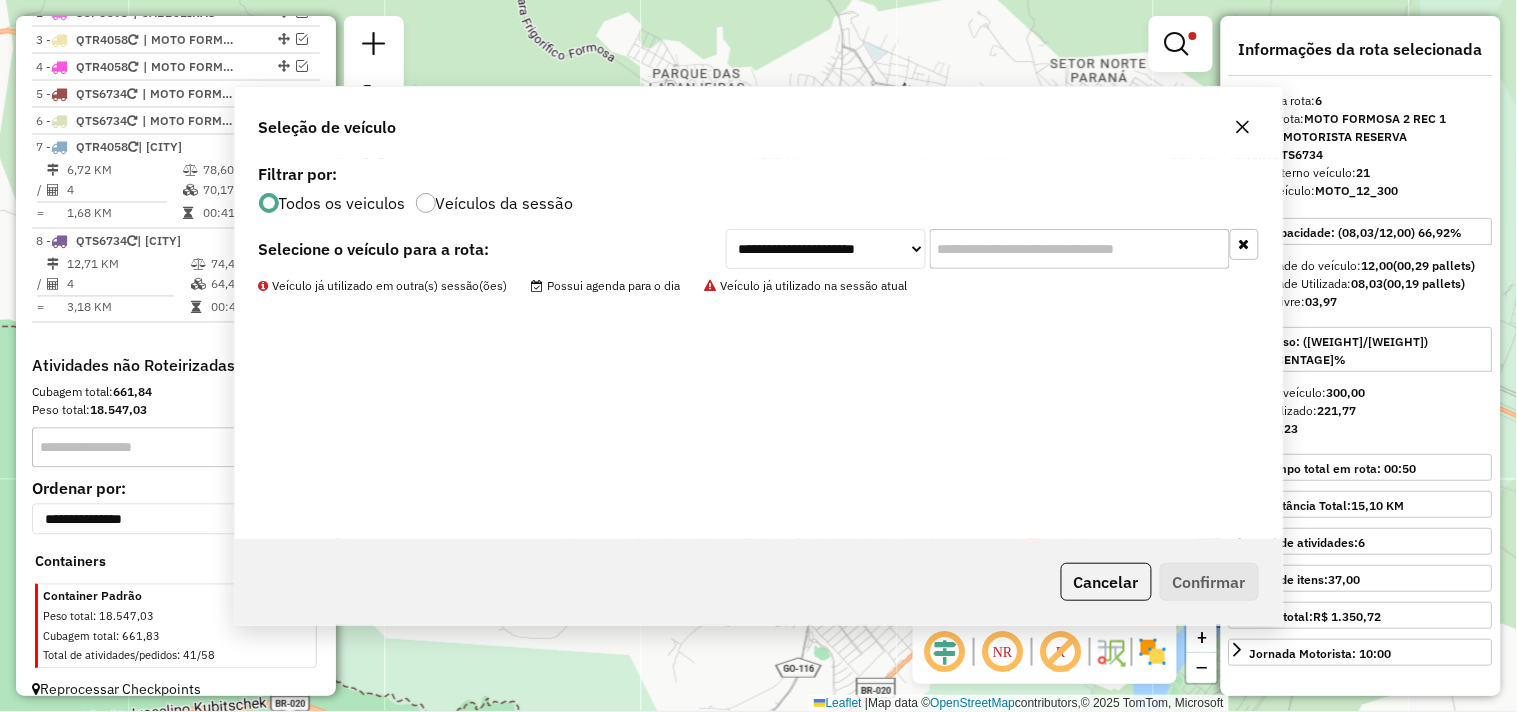 scroll, scrollTop: 862, scrollLeft: 0, axis: vertical 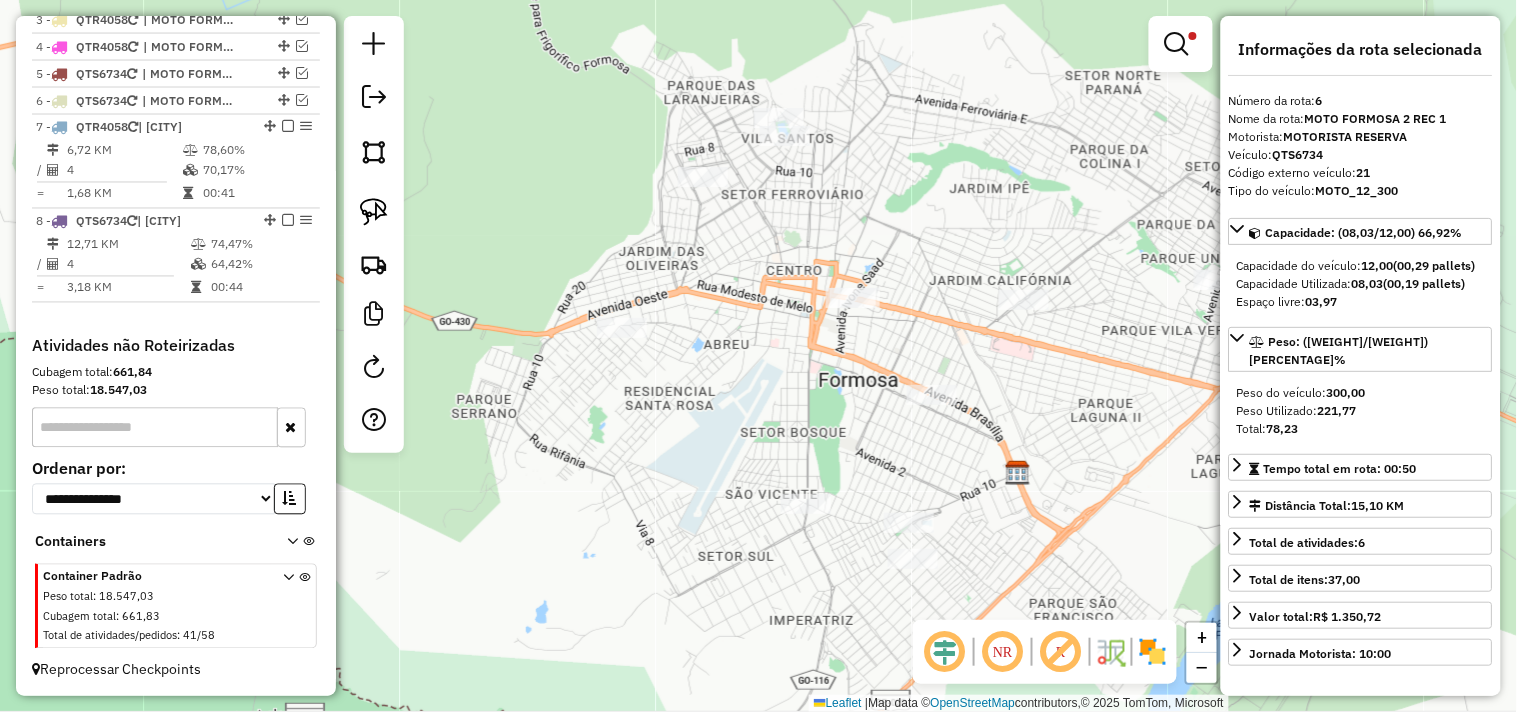 drag, startPoint x: 667, startPoint y: 460, endPoint x: 682, endPoint y: 472, distance: 19.209373 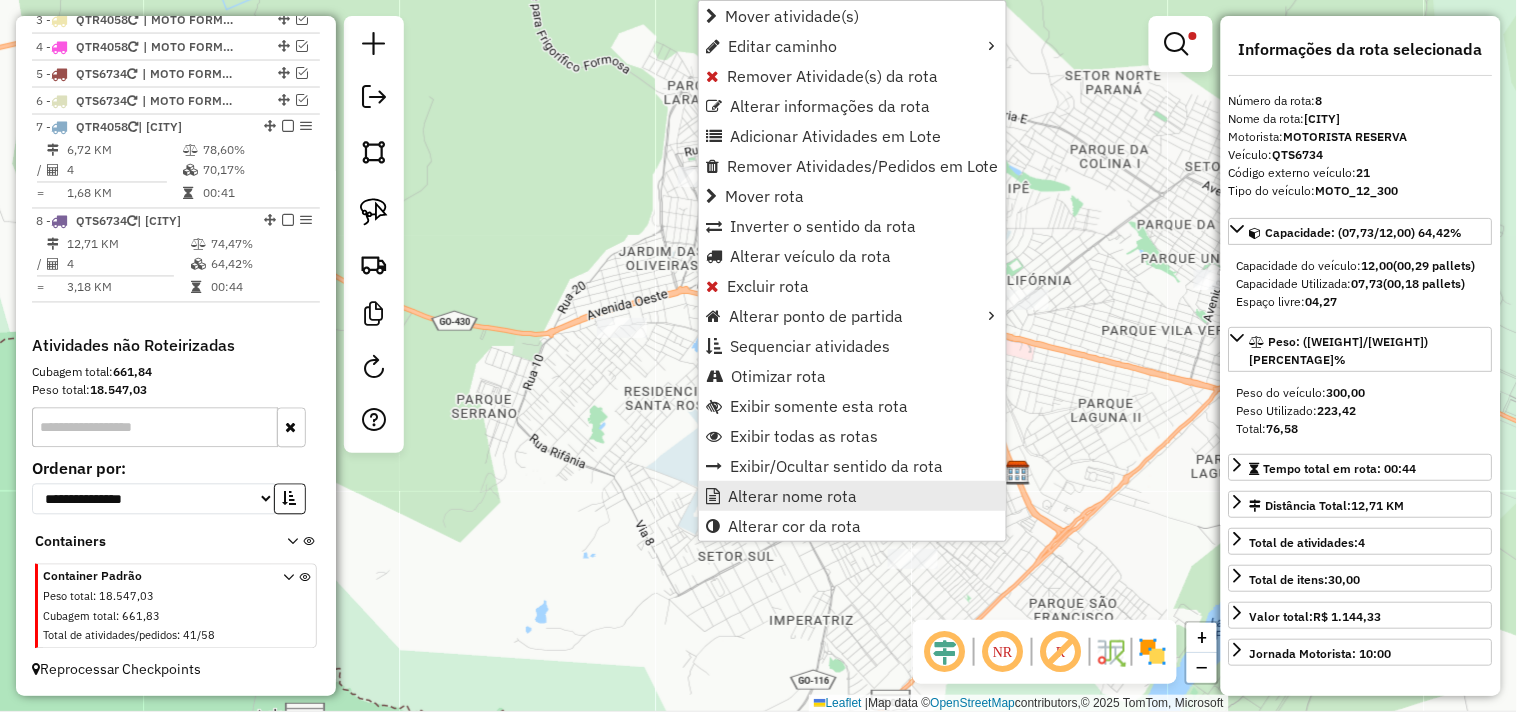 click on "Alterar nome rota" at bounding box center (792, 496) 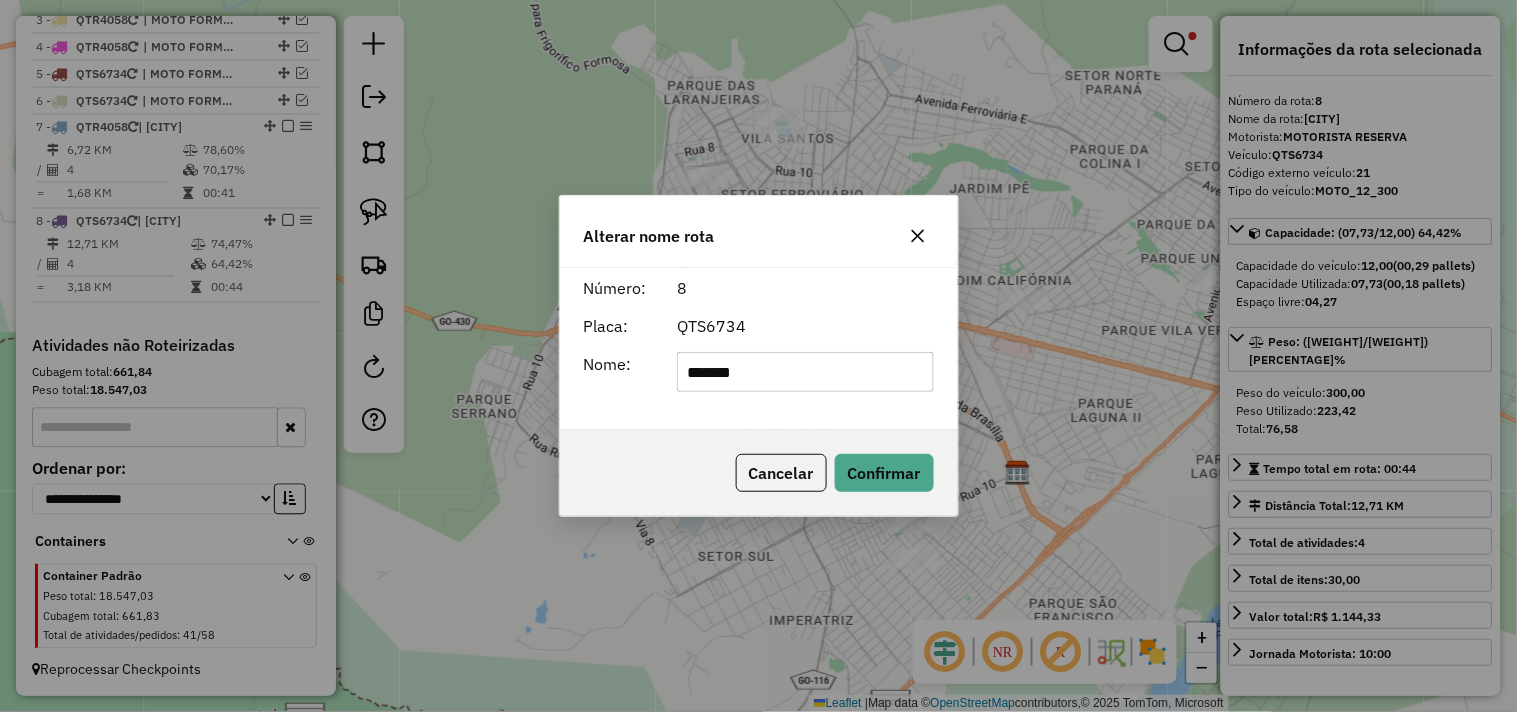 click on "*******" 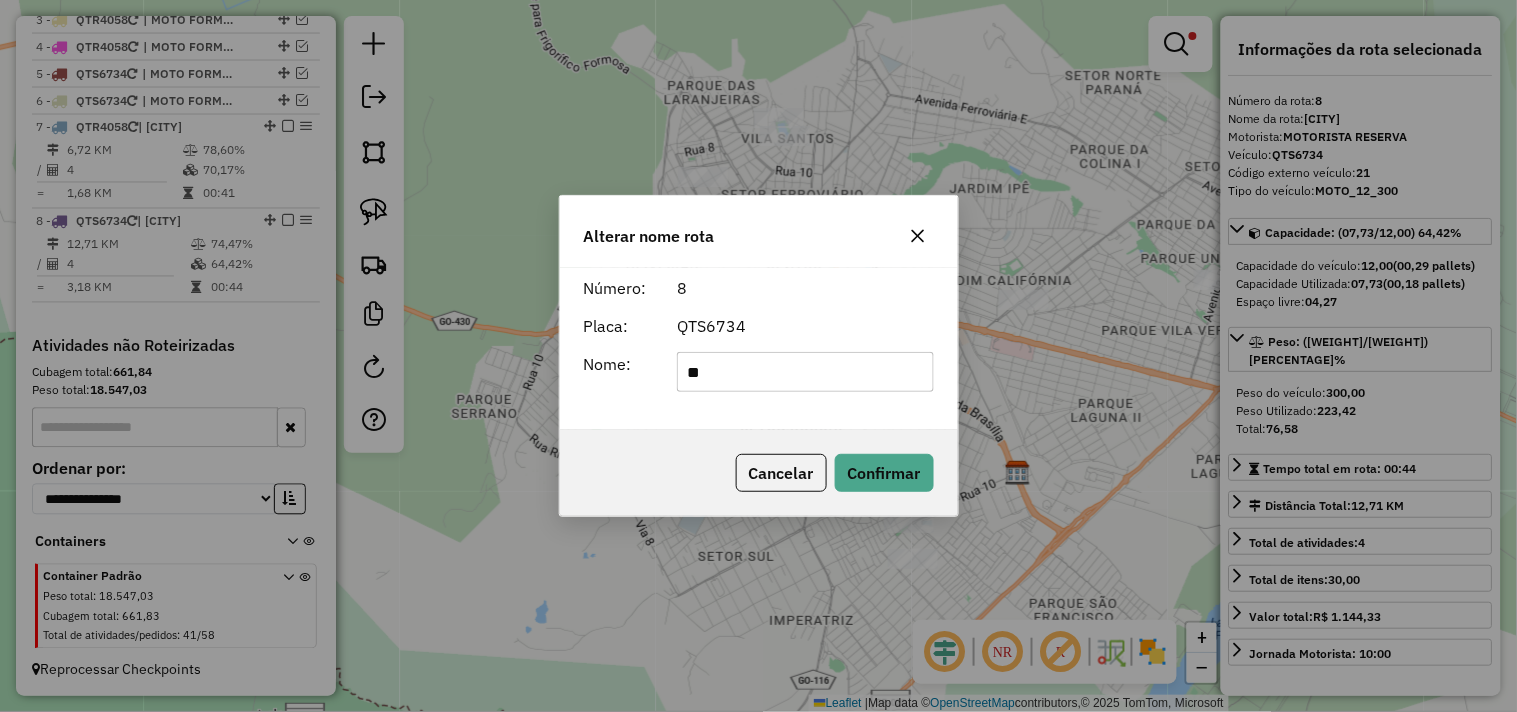 type on "**********" 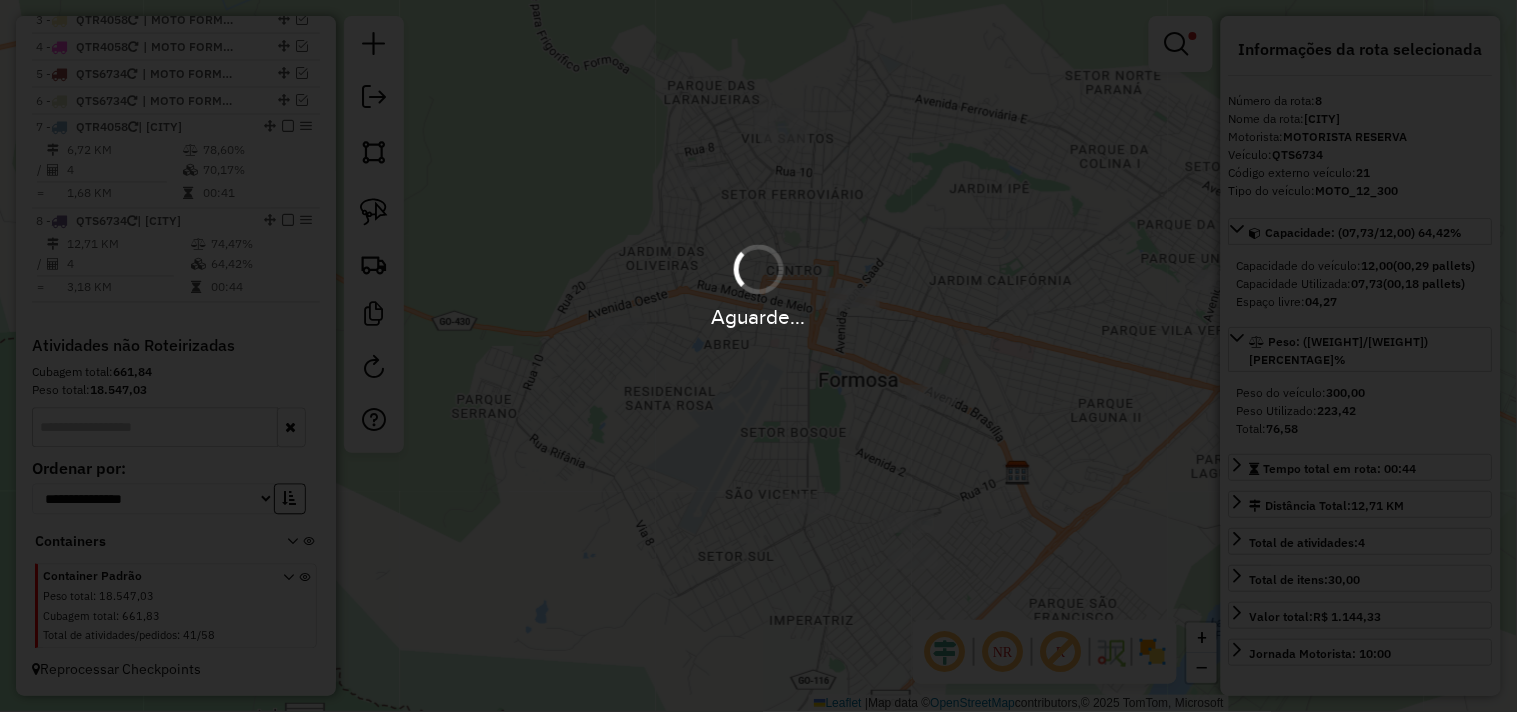 type 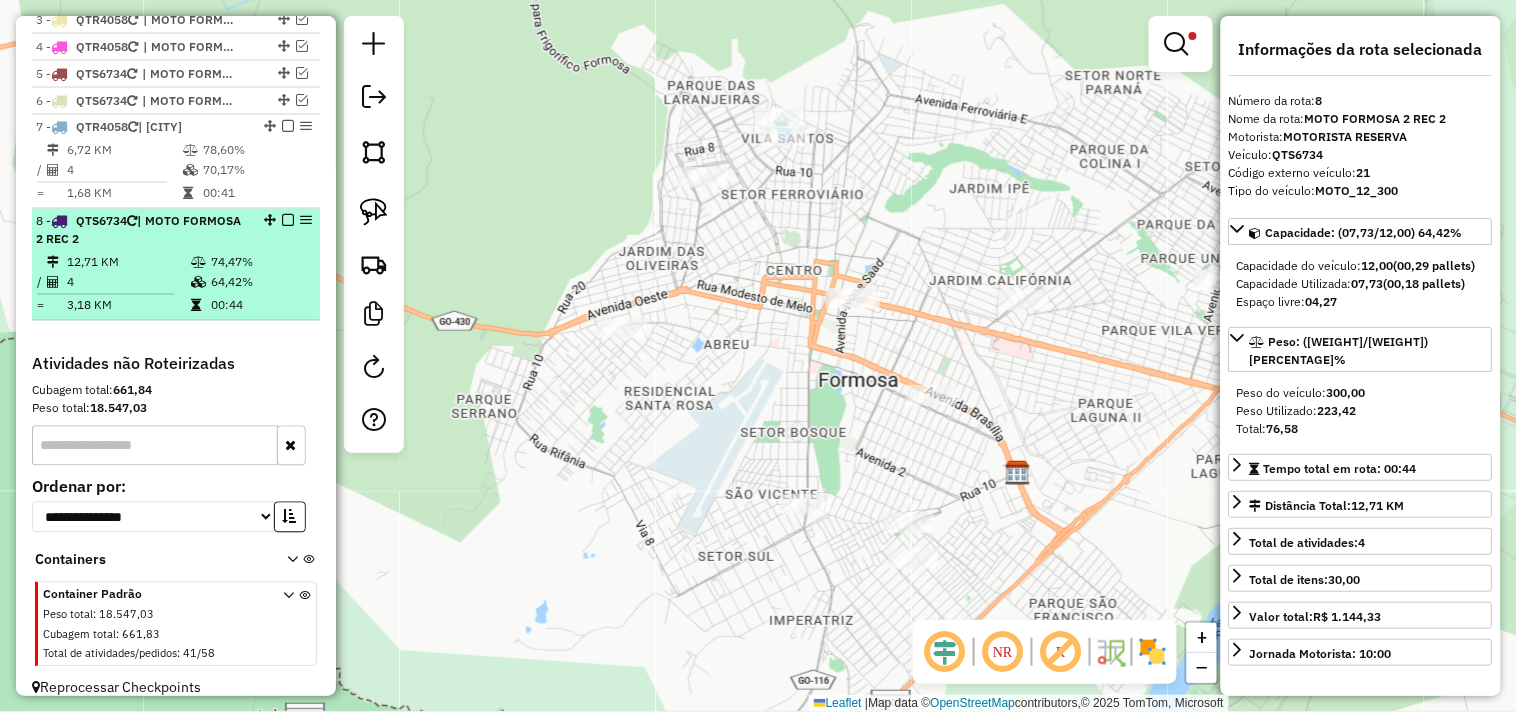 click at bounding box center [288, 221] 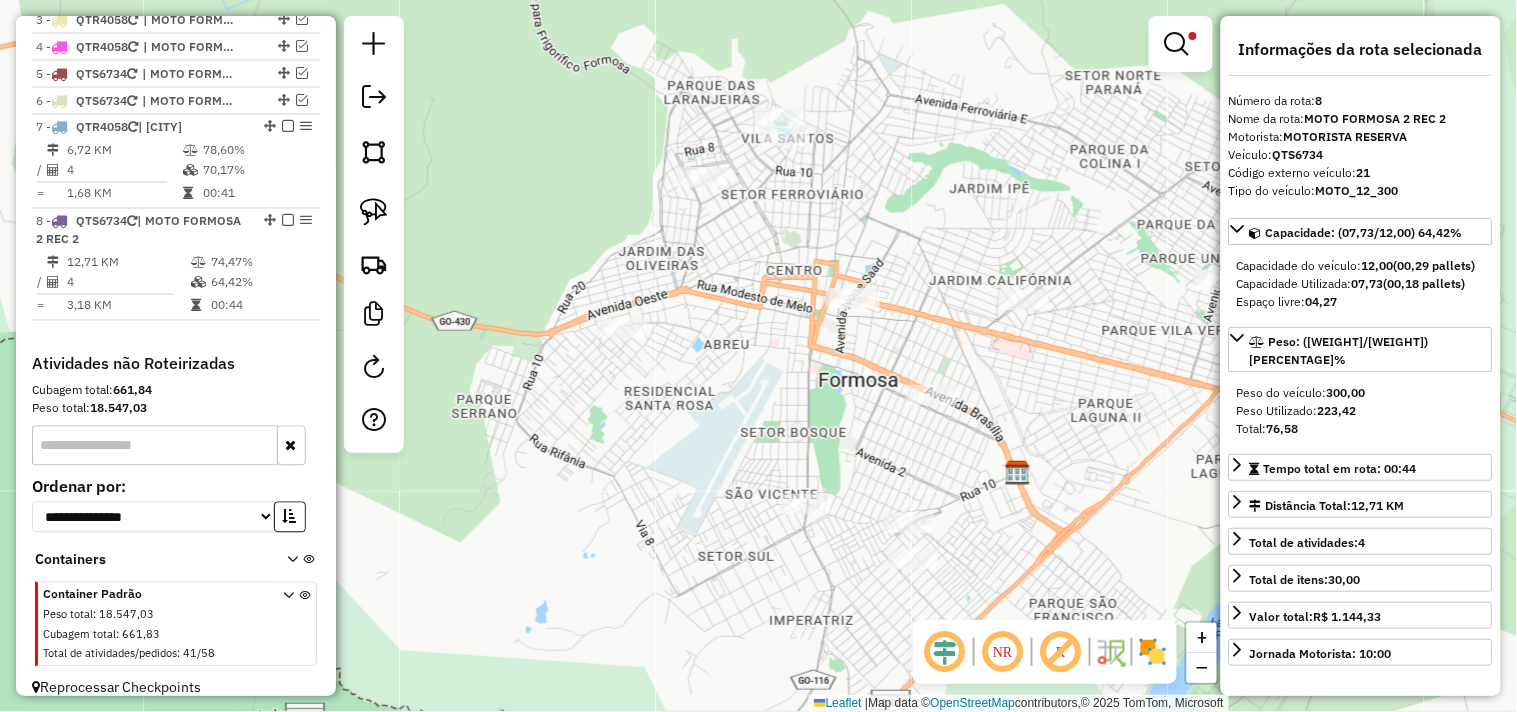scroll, scrollTop: 795, scrollLeft: 0, axis: vertical 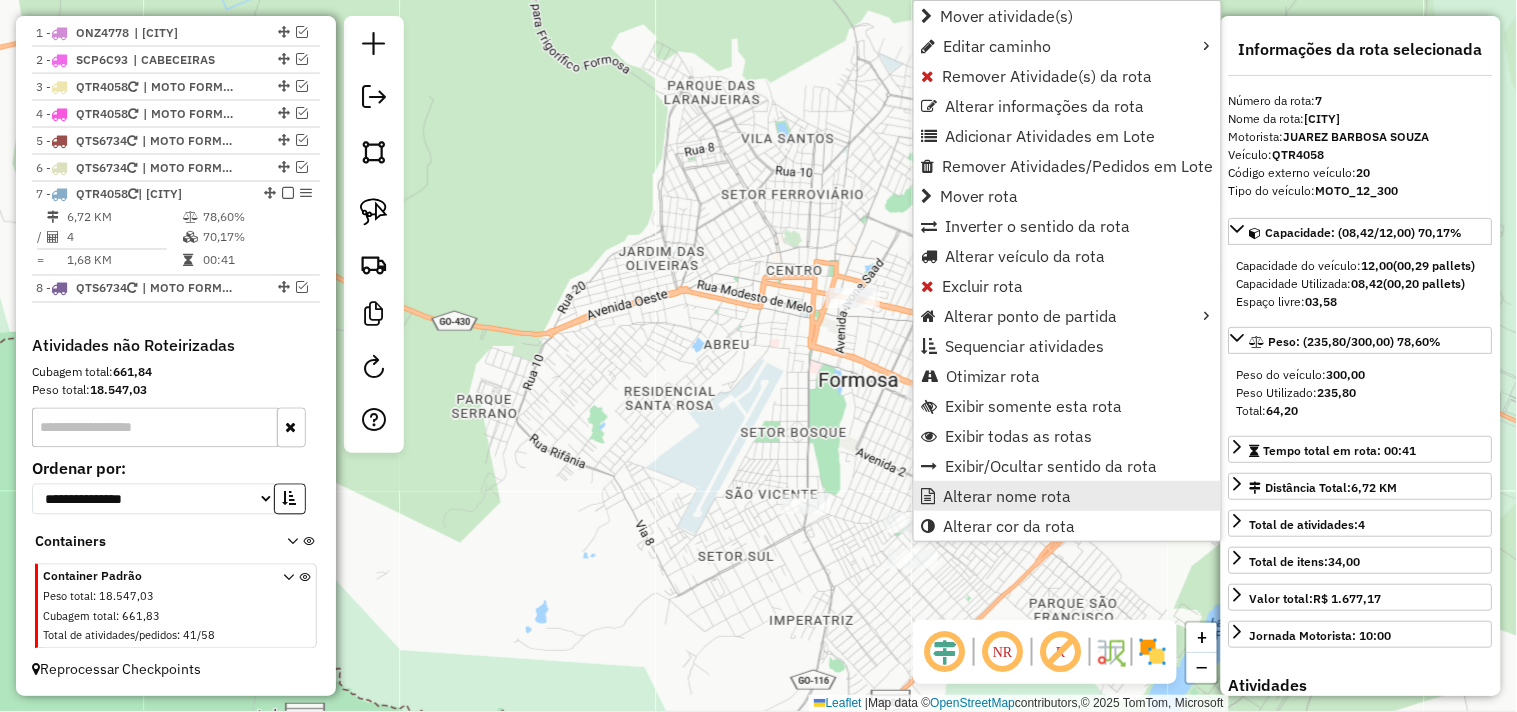 click on "Alterar nome rota" at bounding box center (1007, 496) 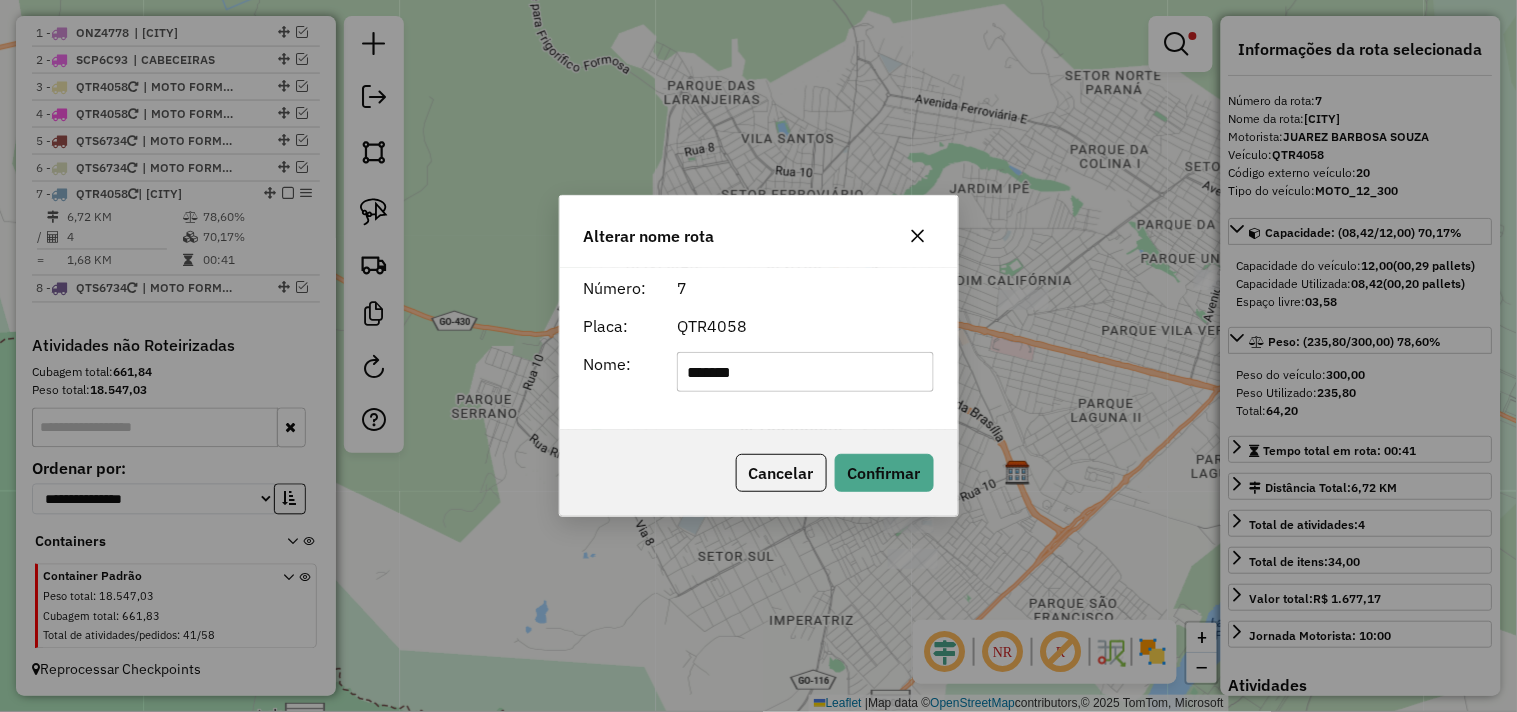 click on "*******" 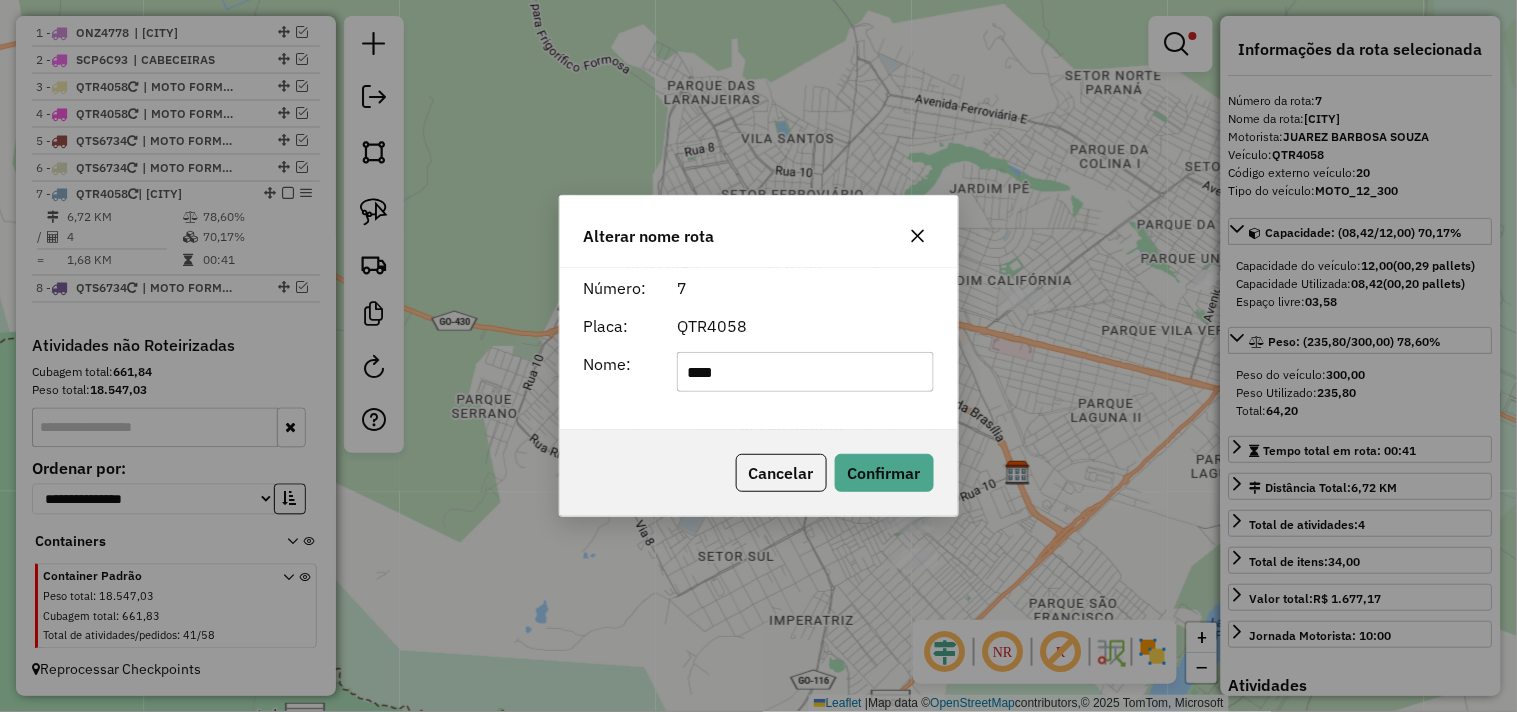 type on "**********" 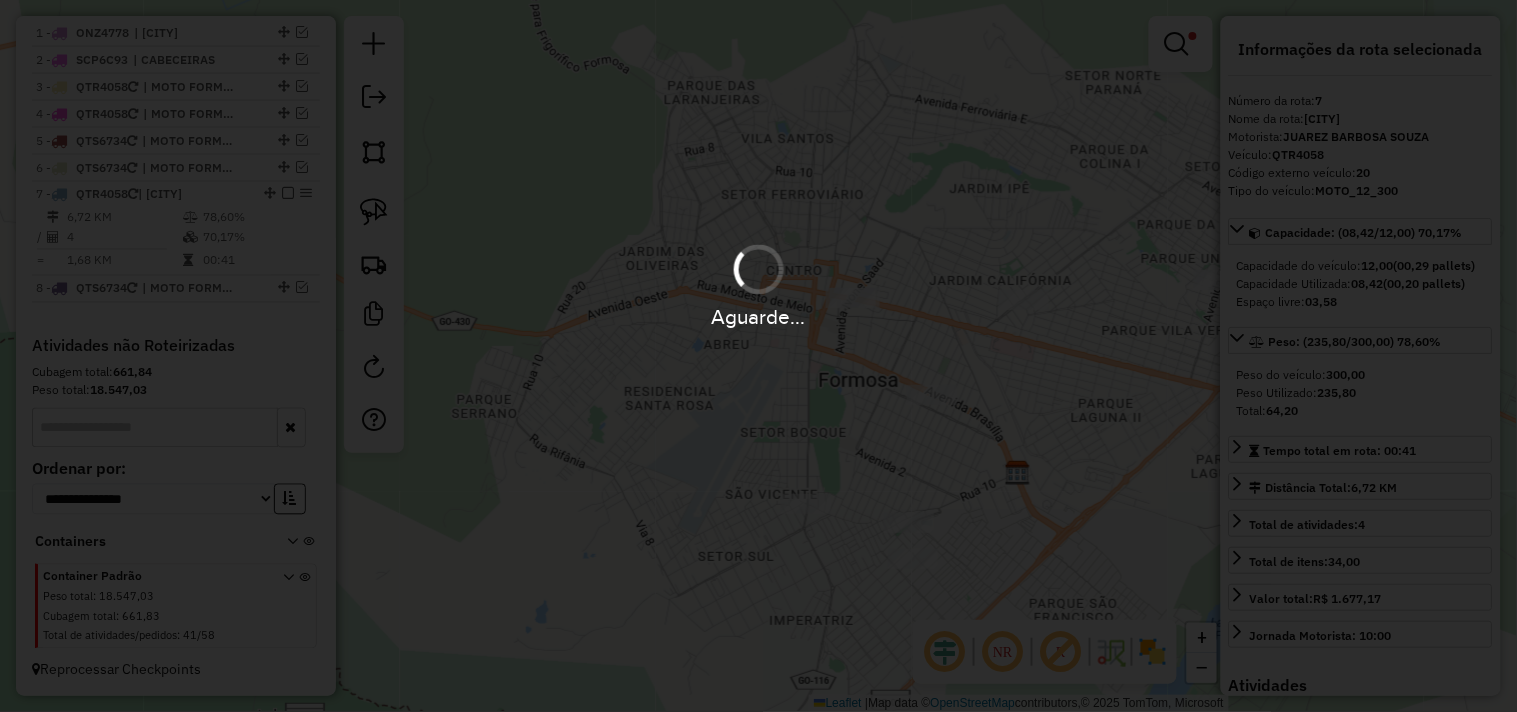 type 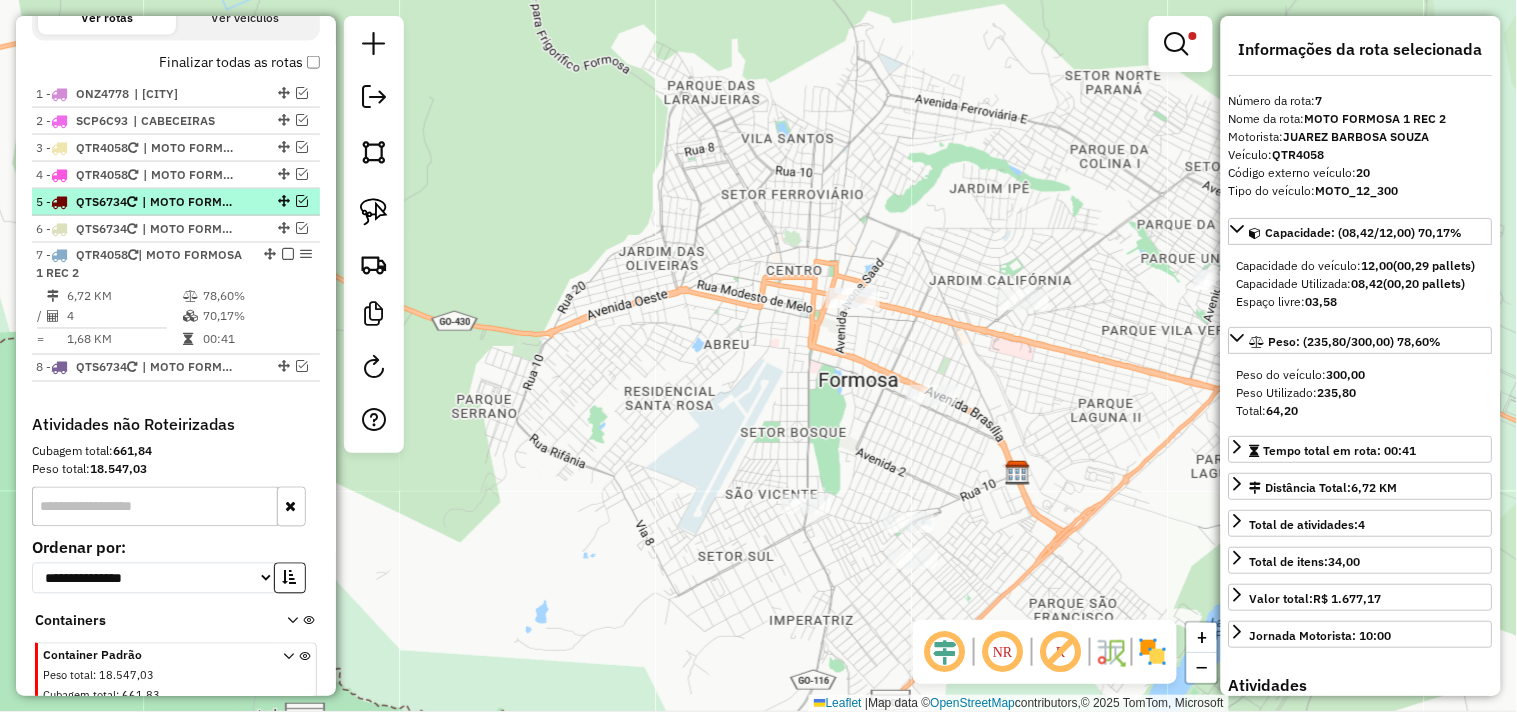 scroll, scrollTop: 702, scrollLeft: 0, axis: vertical 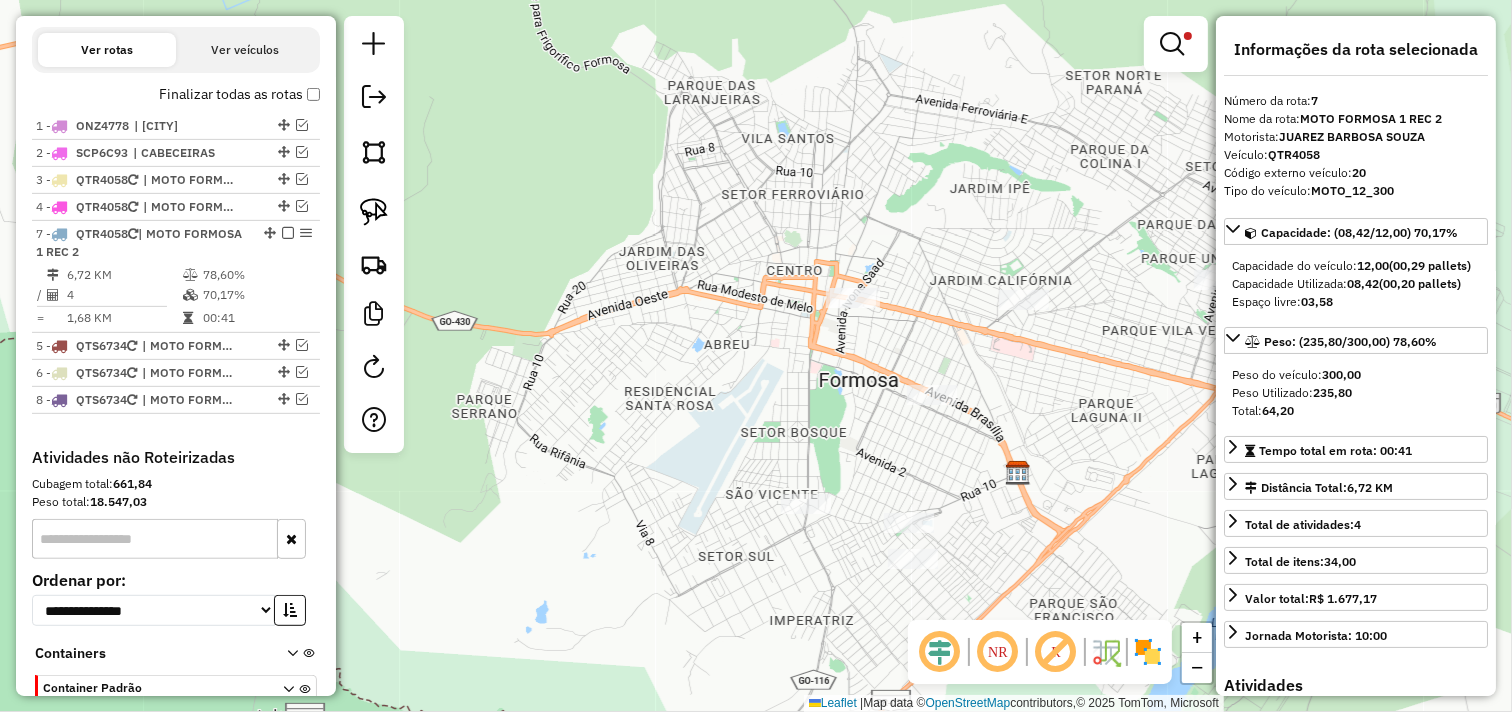 drag, startPoint x: 265, startPoint y: 283, endPoint x: 264, endPoint y: 226, distance: 57.00877 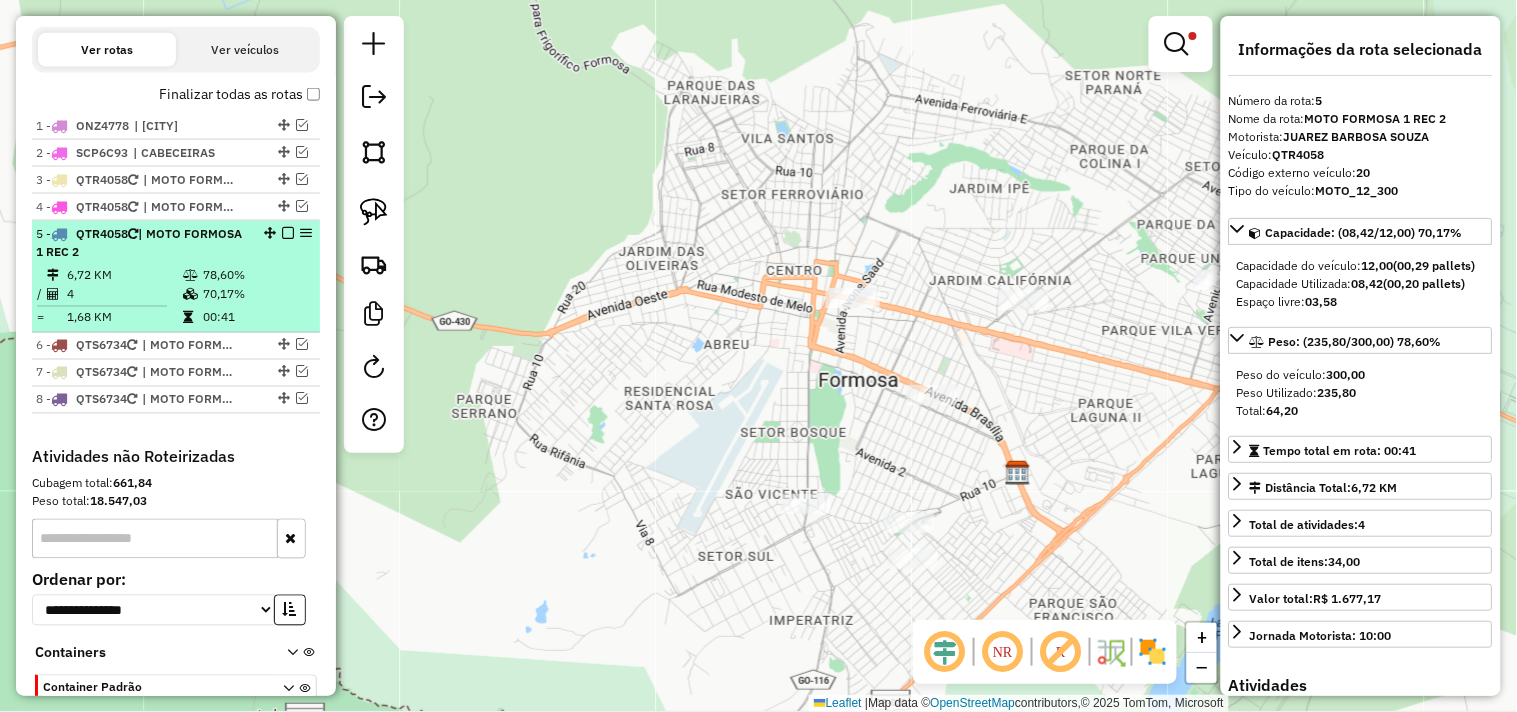 click at bounding box center (288, 233) 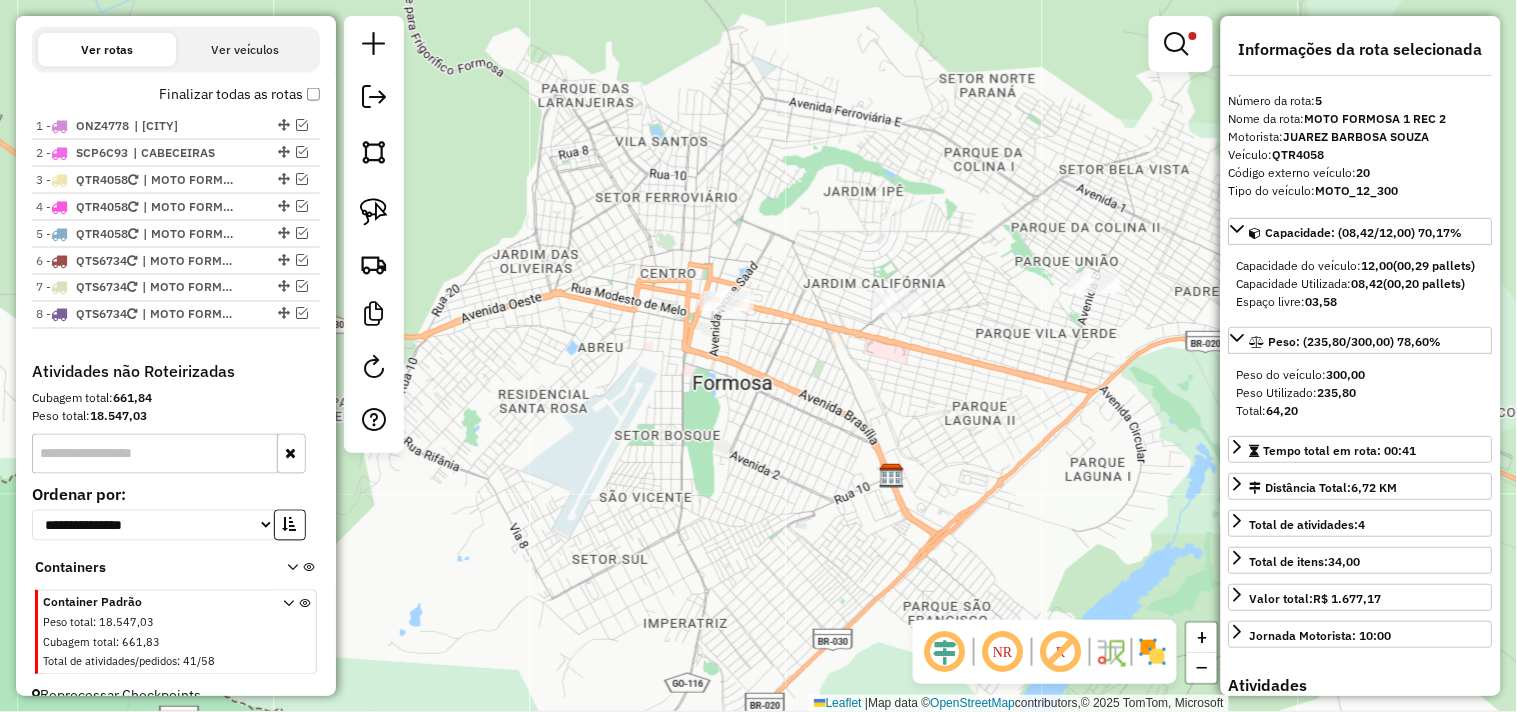 drag, startPoint x: 734, startPoint y: 362, endPoint x: 608, endPoint y: 364, distance: 126.01587 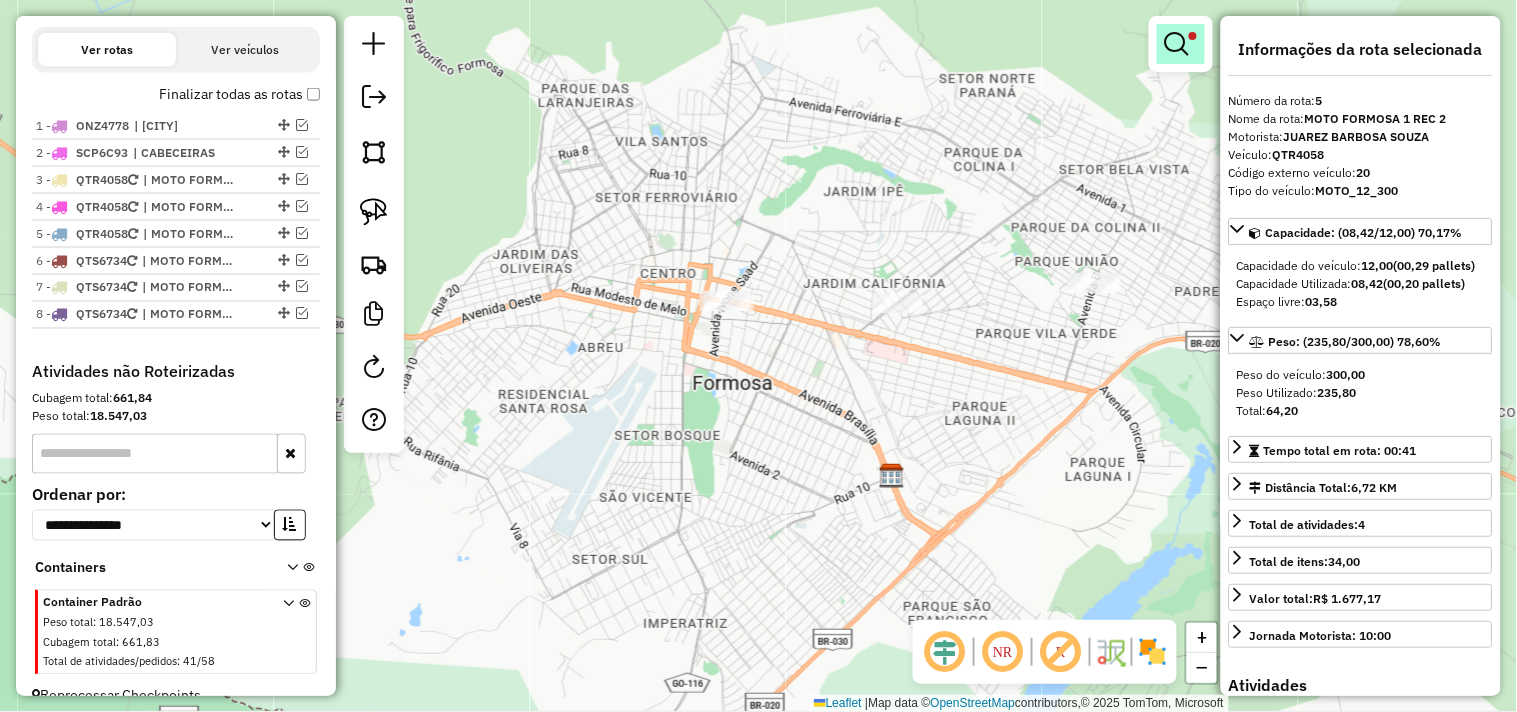 click at bounding box center (1177, 44) 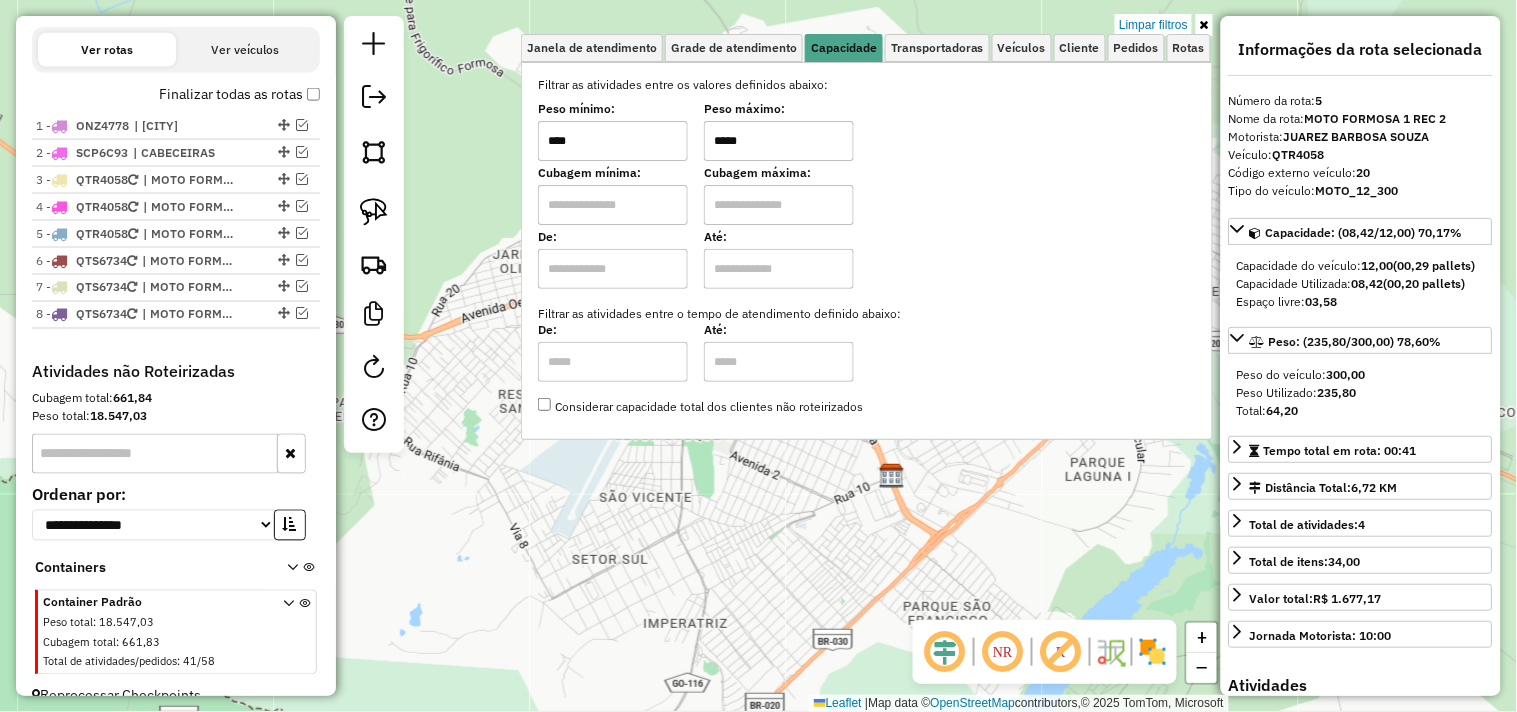 drag, startPoint x: 825, startPoint y: 135, endPoint x: 682, endPoint y: 145, distance: 143.34923 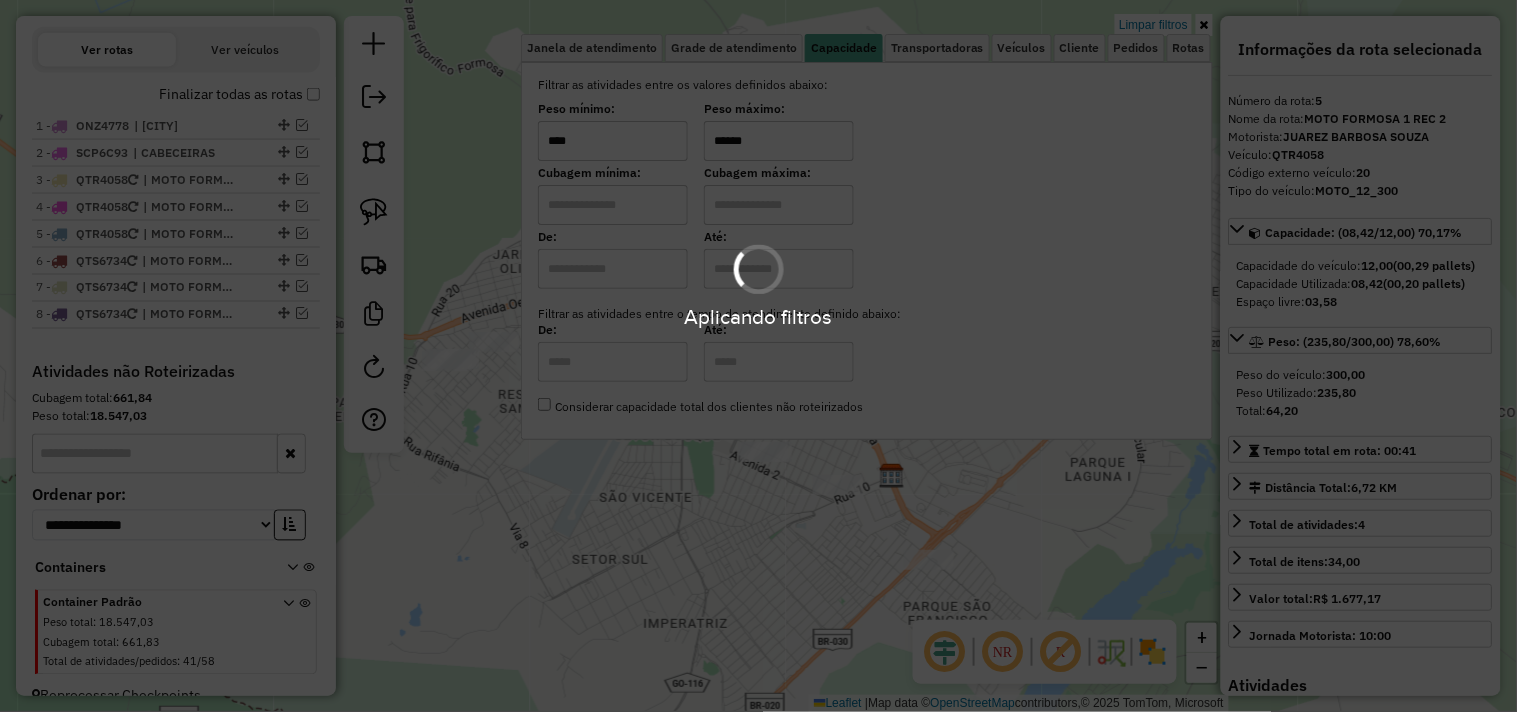 type on "******" 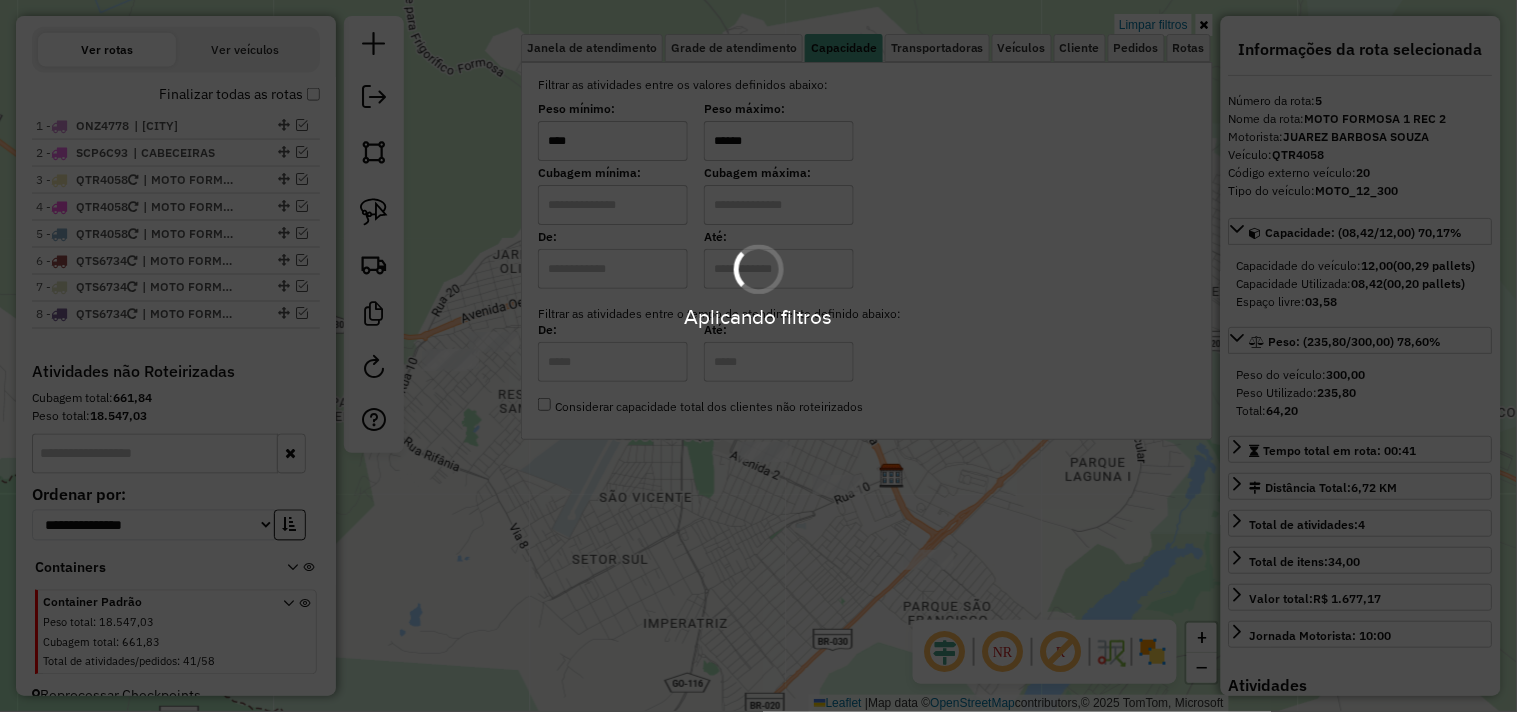 click on "Limpar filtros Janela de atendimento Grade de atendimento Capacidade Transportadoras Veículos Cliente Pedidos  Rotas Selecione os dias de semana para filtrar as janelas de atendimento  Seg   Ter   Qua   Qui   Sex   Sáb   Dom  Informe o período da janela de atendimento: De: Até:  Filtrar exatamente a janela do cliente  Considerar janela de atendimento padrão  Selecione os dias de semana para filtrar as grades de atendimento  Seg   Ter   Qua   Qui   Sex   Sáb   Dom   Considerar clientes sem dia de atendimento cadastrado  Clientes fora do dia de atendimento selecionado Filtrar as atividades entre os valores definidos abaixo:  Peso mínimo:  ****  Peso máximo:  ******  Cubagem mínima:   Cubagem máxima:   De:   Até:  Filtrar as atividades entre o tempo de atendimento definido abaixo:  De:   Até:   Considerar capacidade total dos clientes não roteirizados Transportadora: Selecione um ou mais itens Tipo de veículo: Selecione um ou mais itens Veículo: Selecione um ou mais itens Motorista: Nome: Rótulo:" 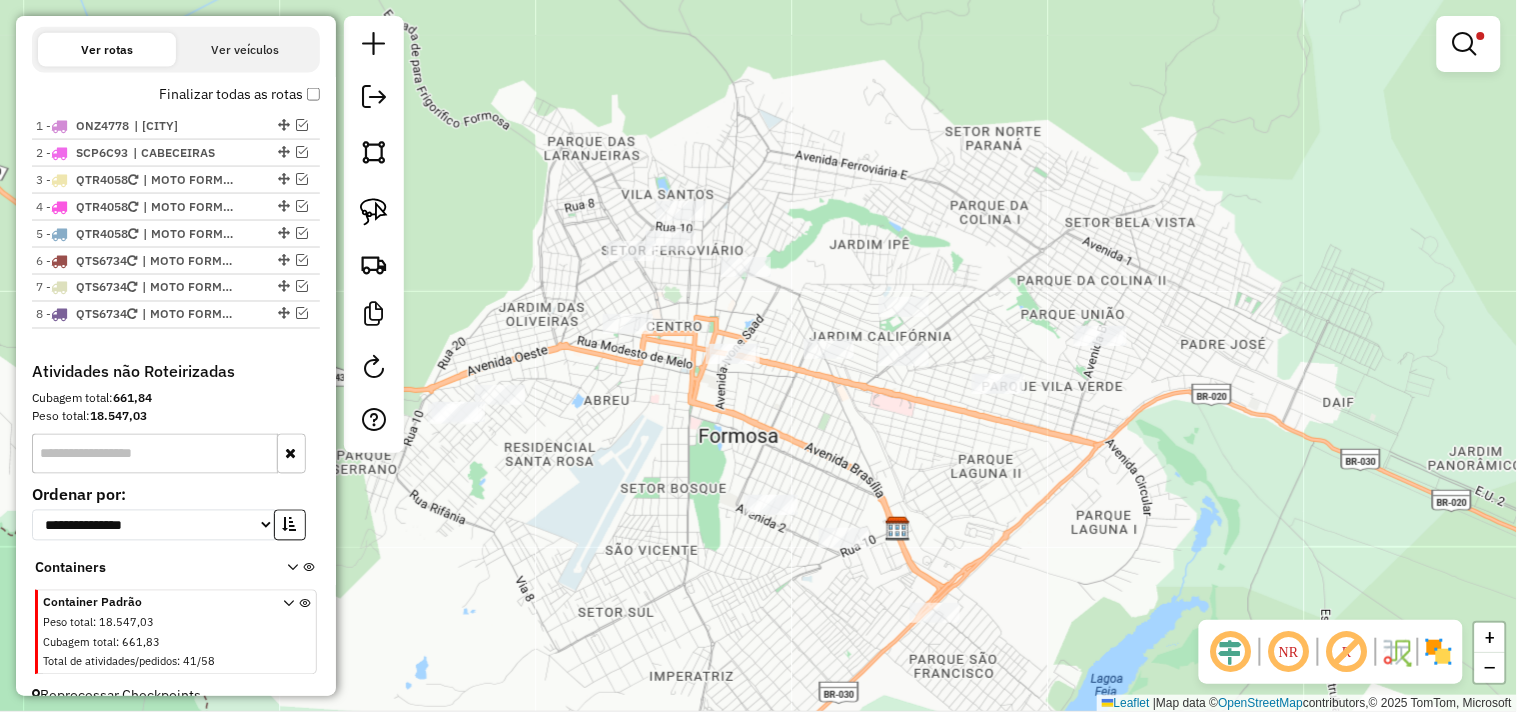drag, startPoint x: 657, startPoint y: 544, endPoint x: 668, endPoint y: 596, distance: 53.15073 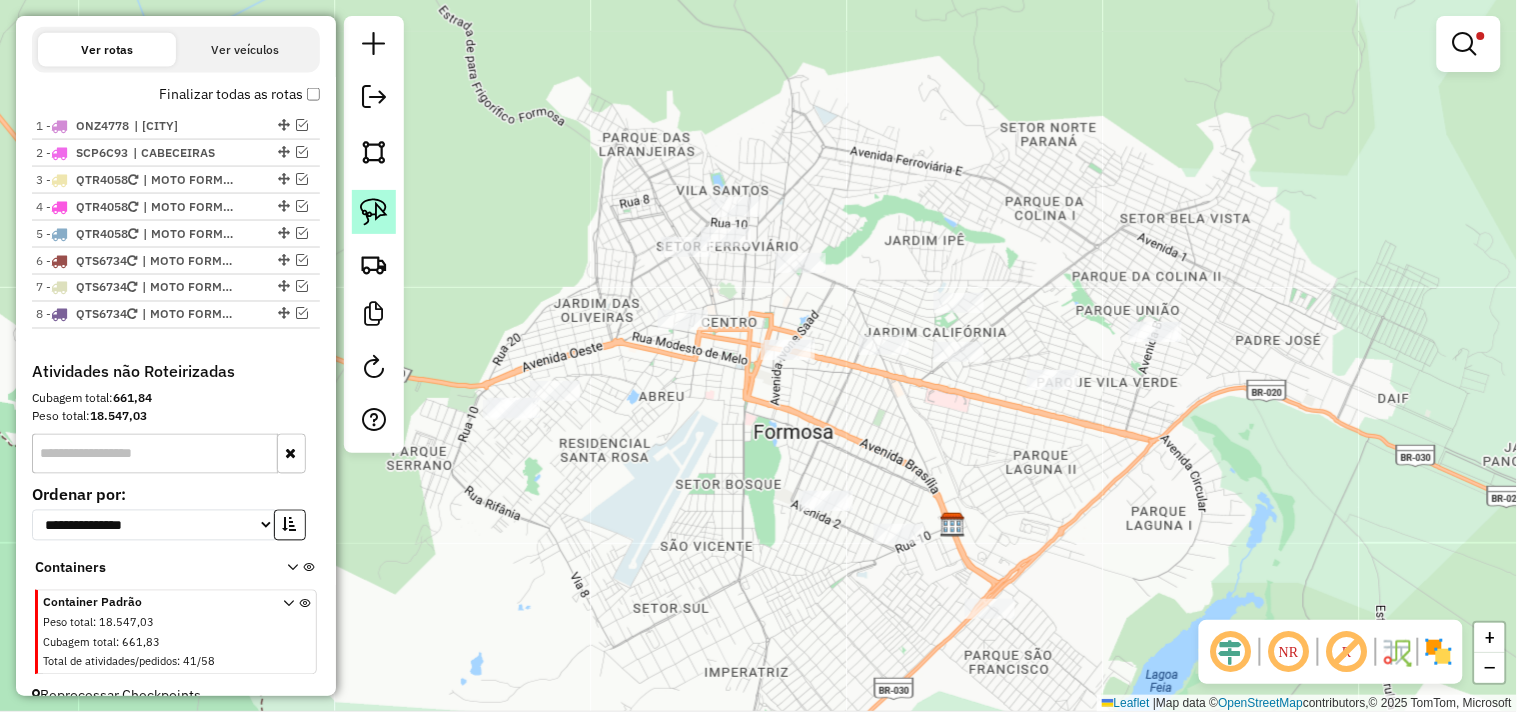 click 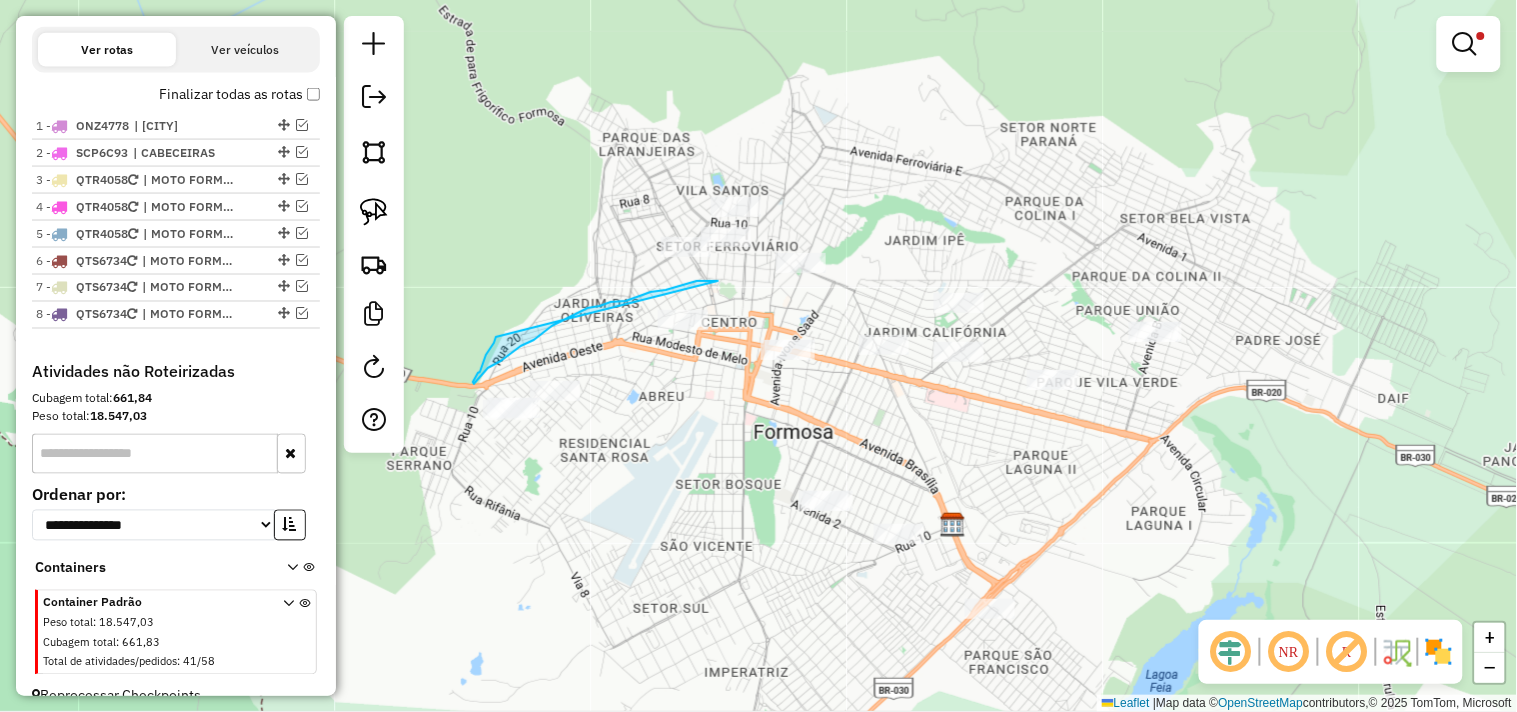 drag, startPoint x: 718, startPoint y: 281, endPoint x: 508, endPoint y: 316, distance: 212.89668 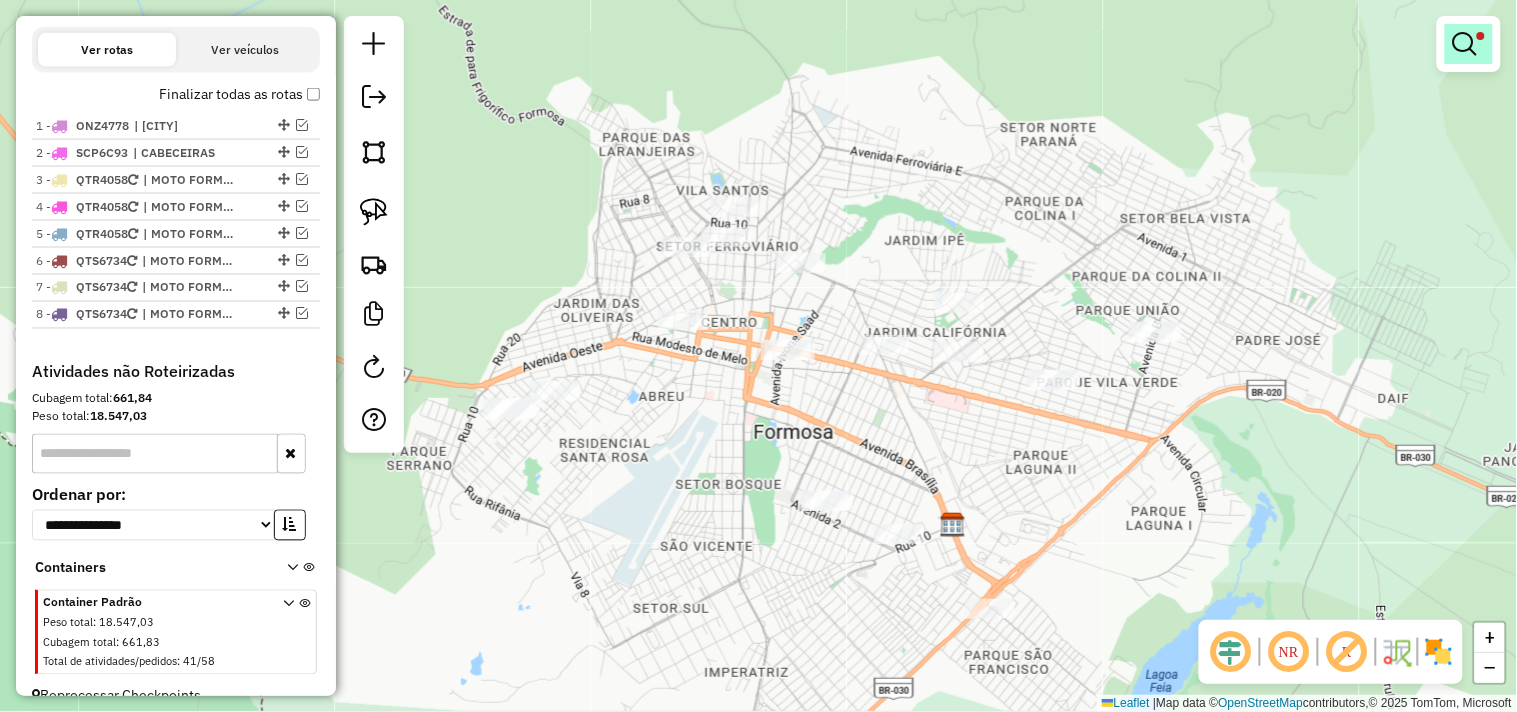 click at bounding box center (1469, 44) 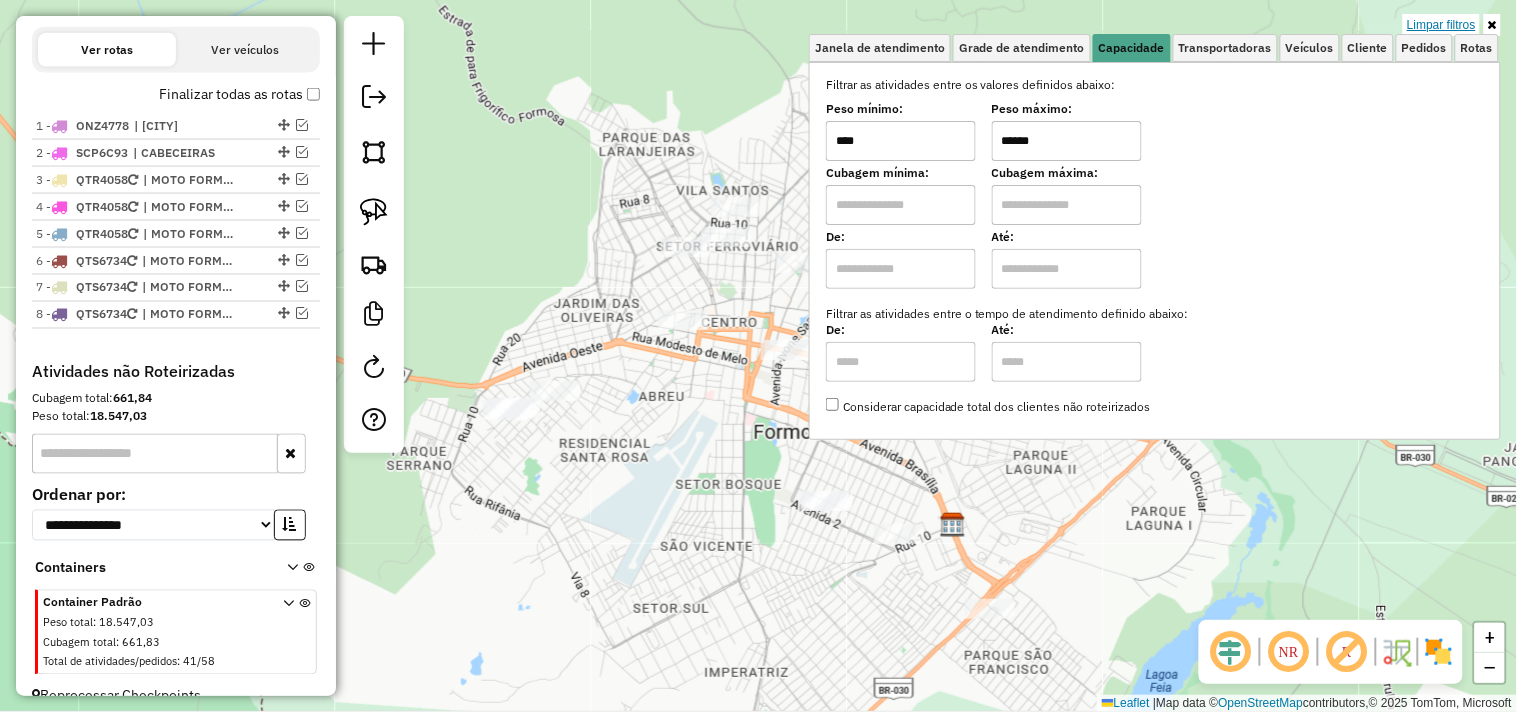 click on "Limpar filtros" at bounding box center (1441, 25) 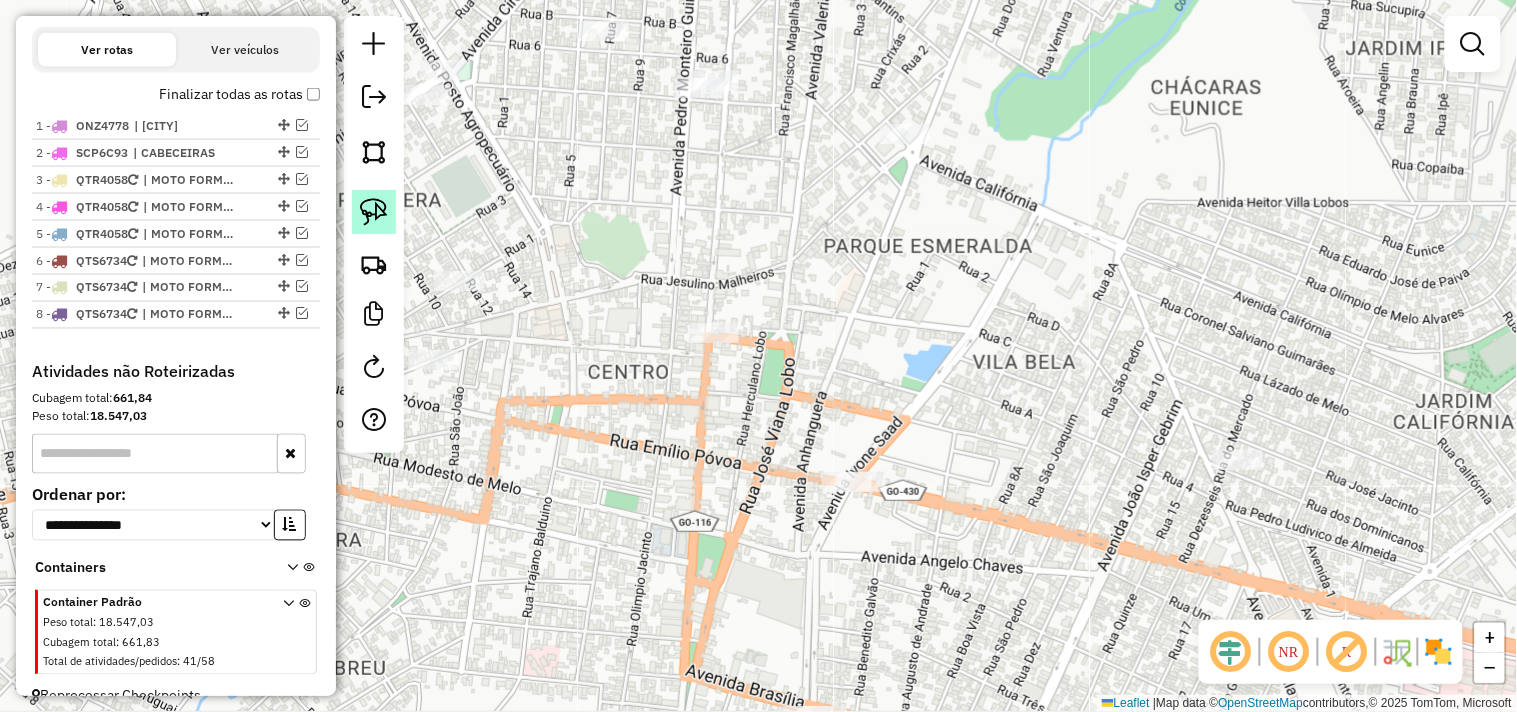click 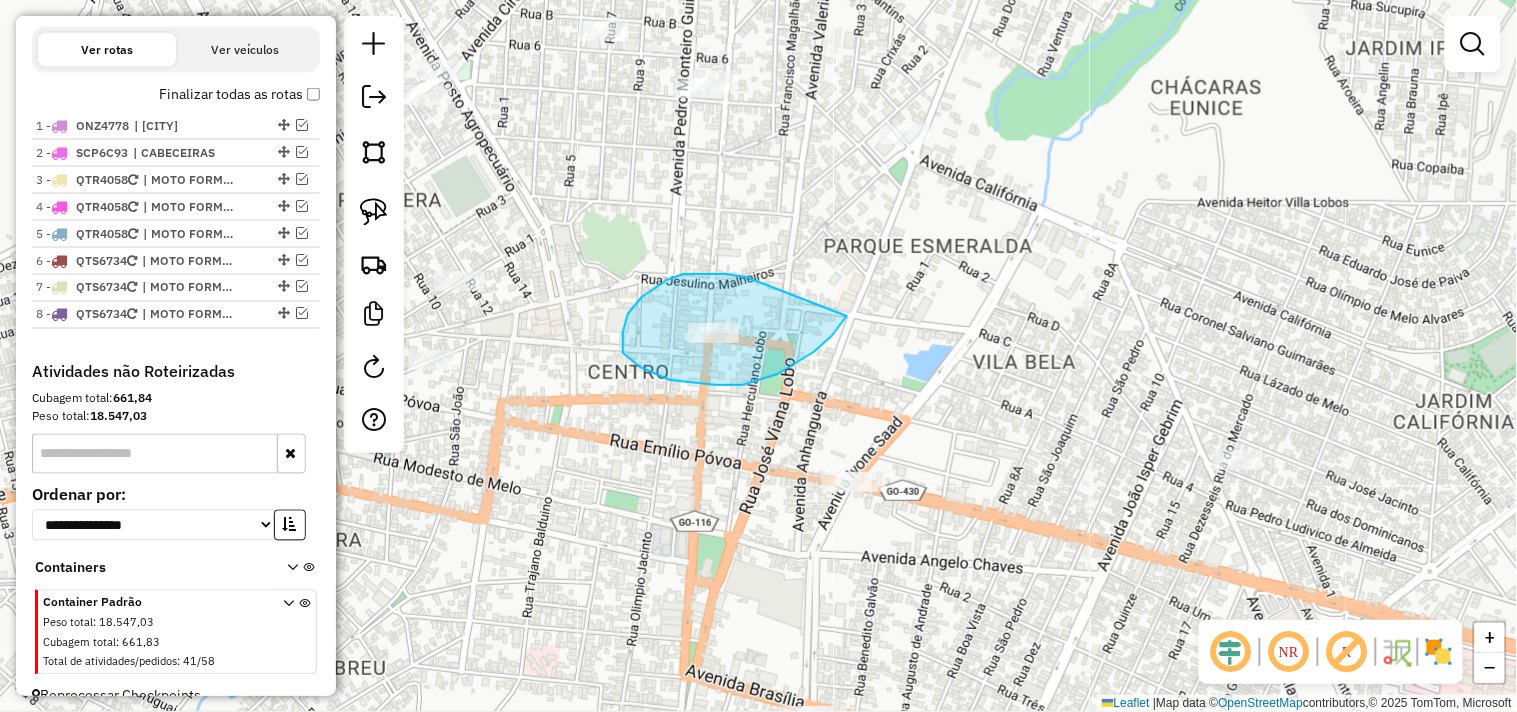 drag, startPoint x: 667, startPoint y: 280, endPoint x: 838, endPoint y: 265, distance: 171.65663 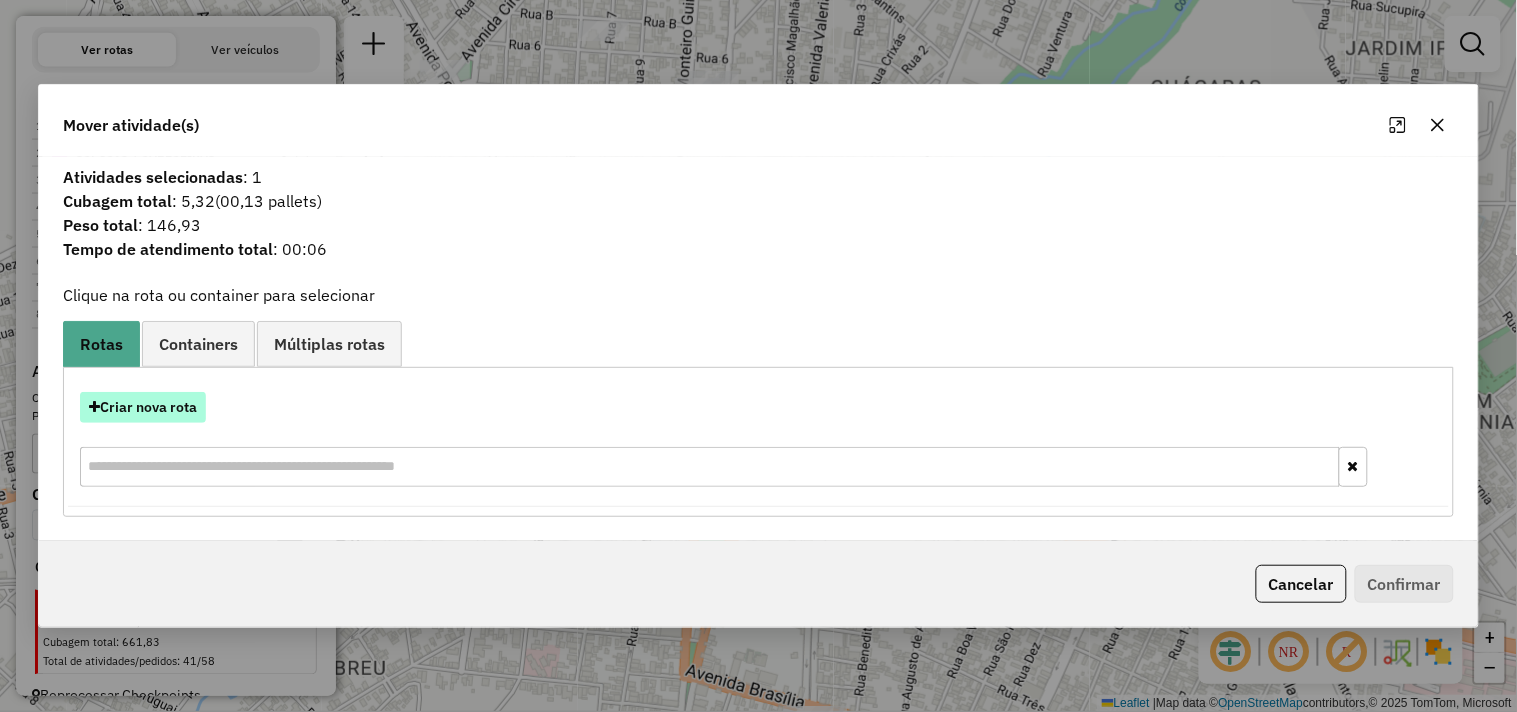 click on "Criar nova rota" at bounding box center [143, 407] 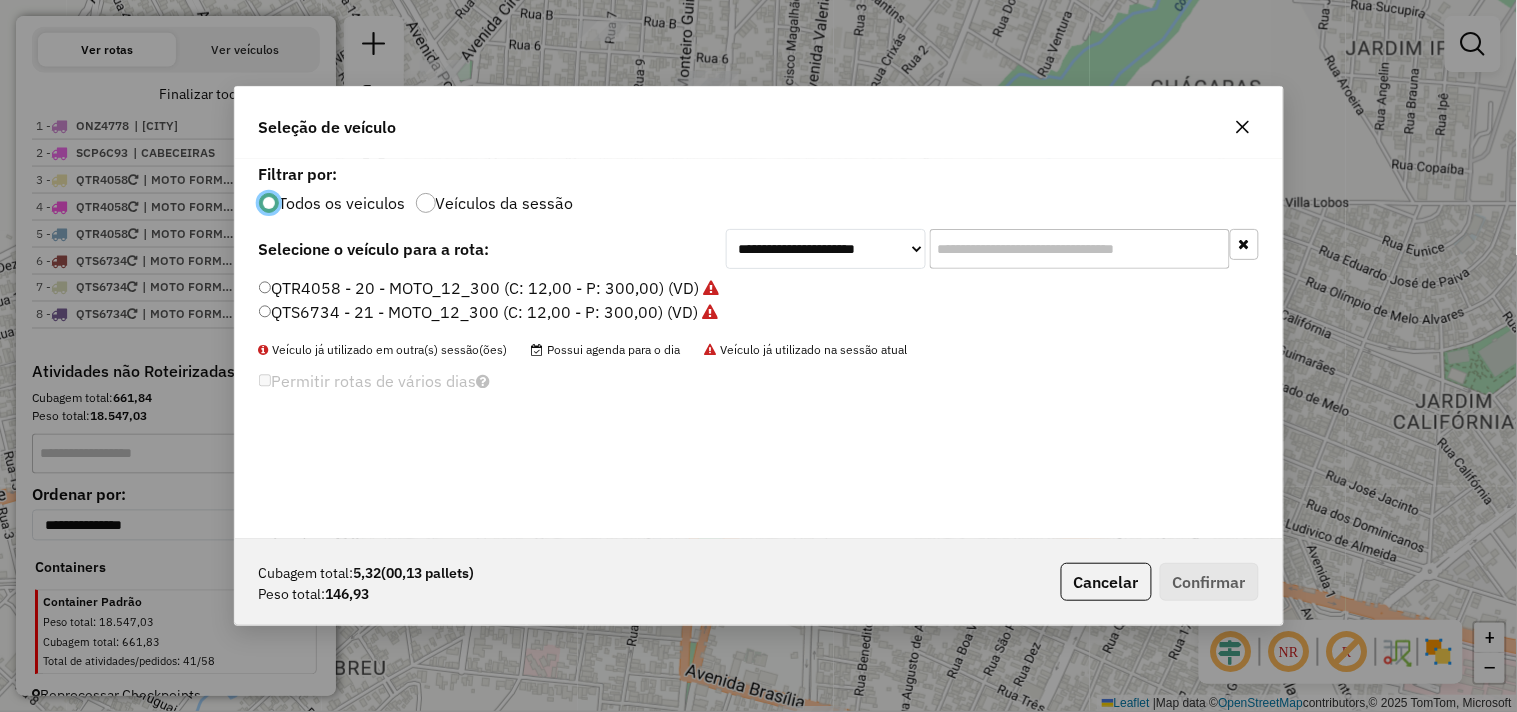 scroll, scrollTop: 11, scrollLeft: 5, axis: both 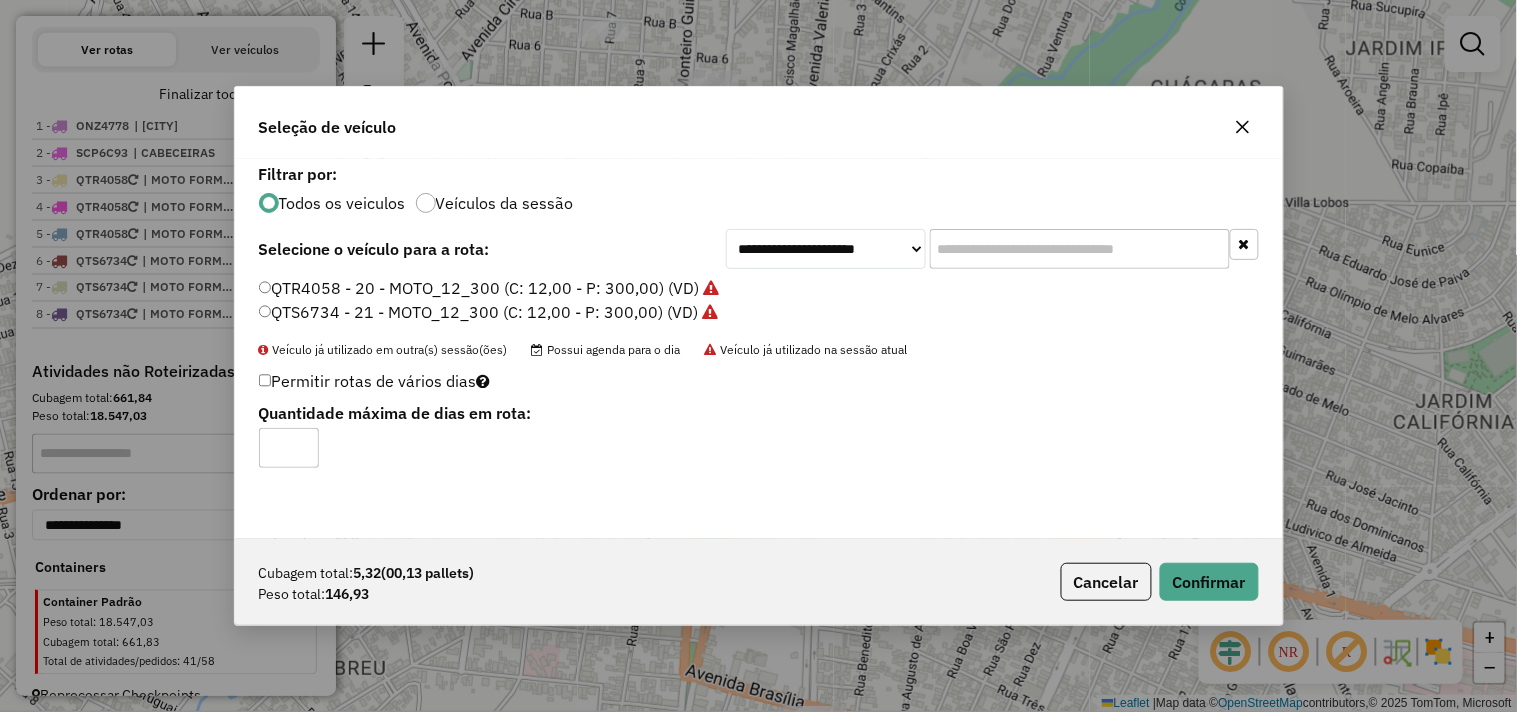 click on "QTS6734 - 21 - MOTO_12_300 (C: 12,00 - P: 300,00) (VD)" 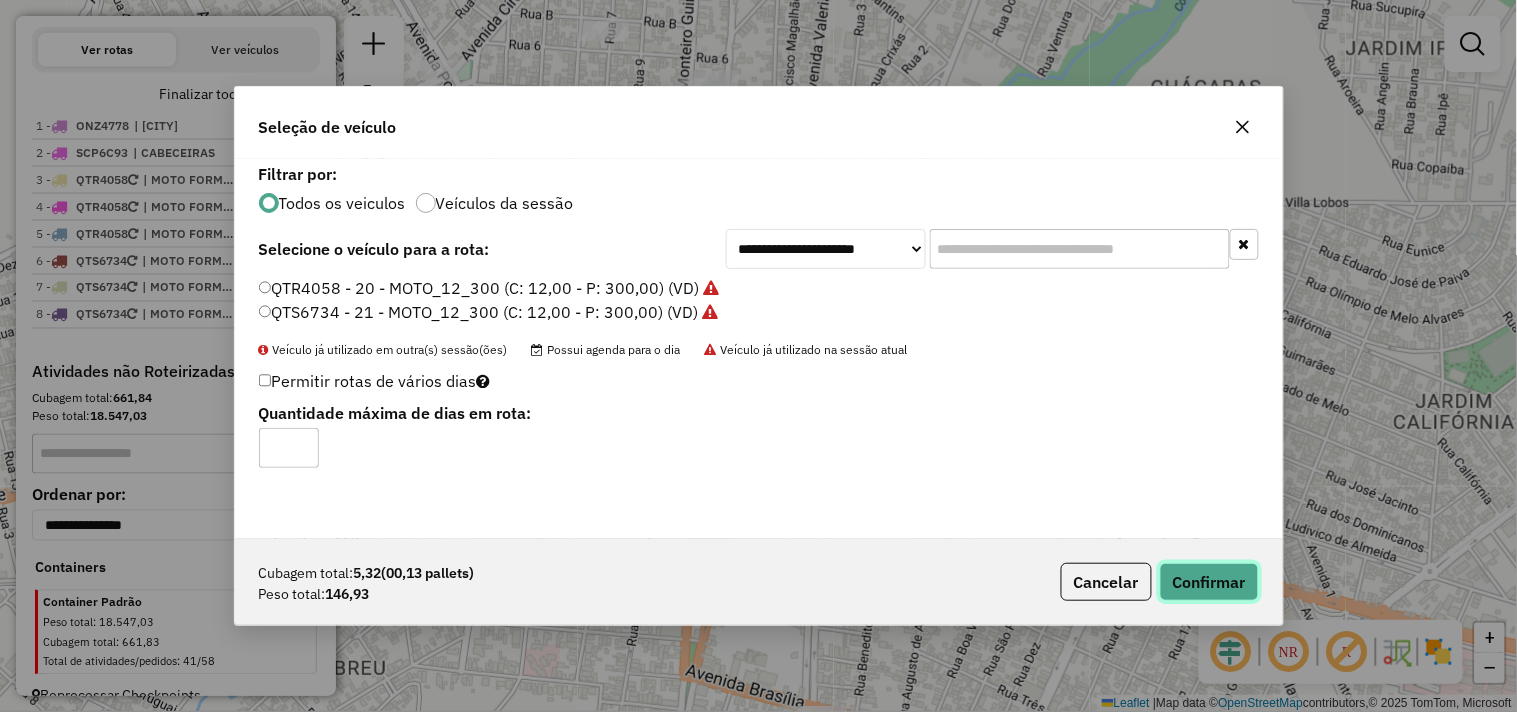 click on "Confirmar" 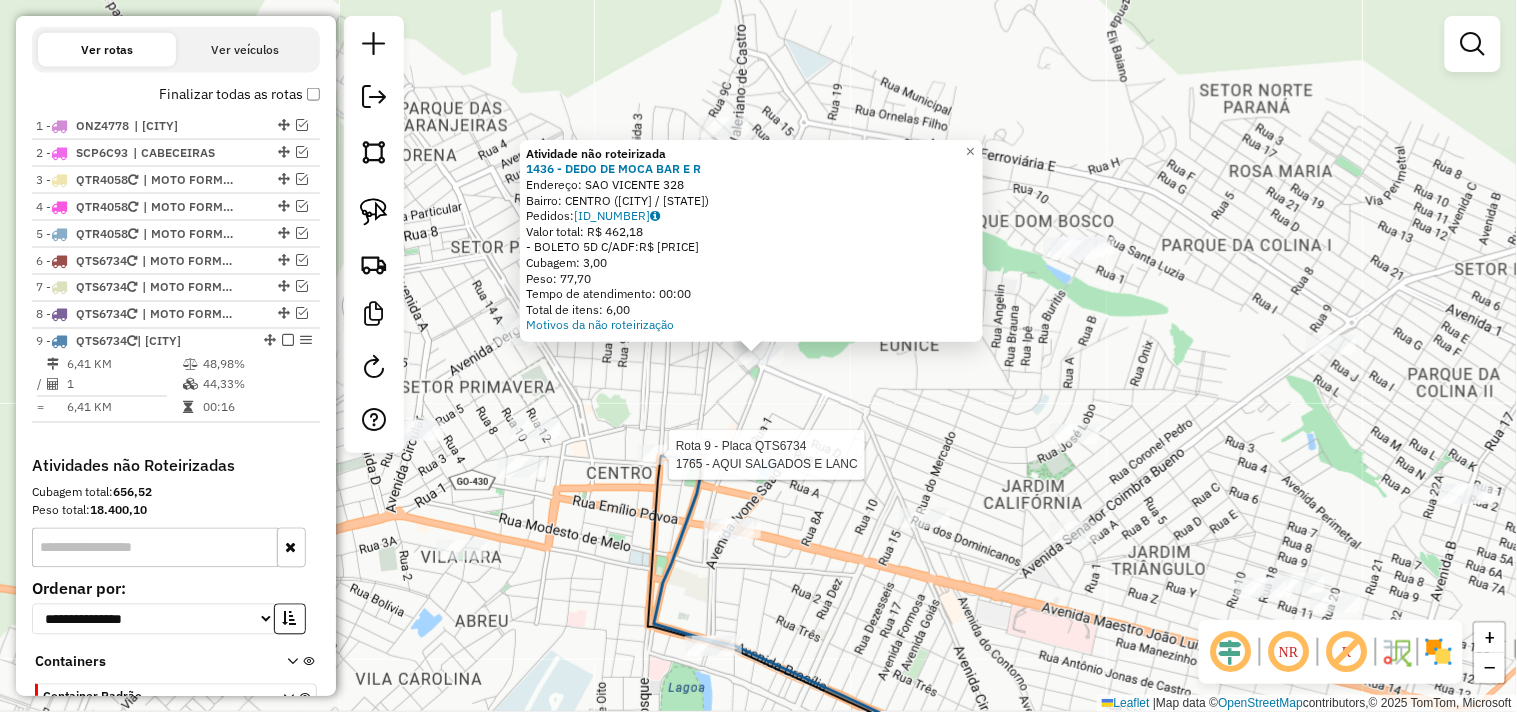 scroll, scrollTop: 822, scrollLeft: 0, axis: vertical 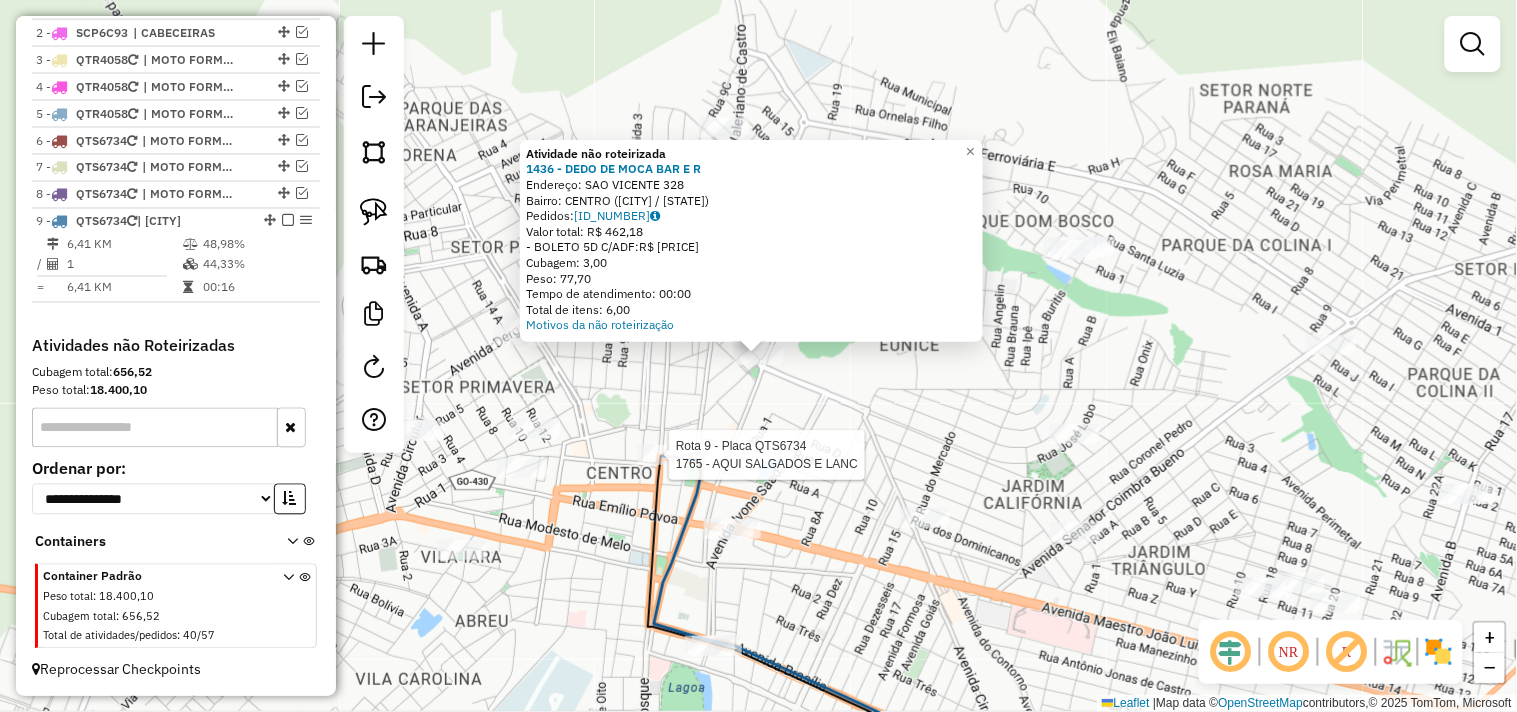 select on "**********" 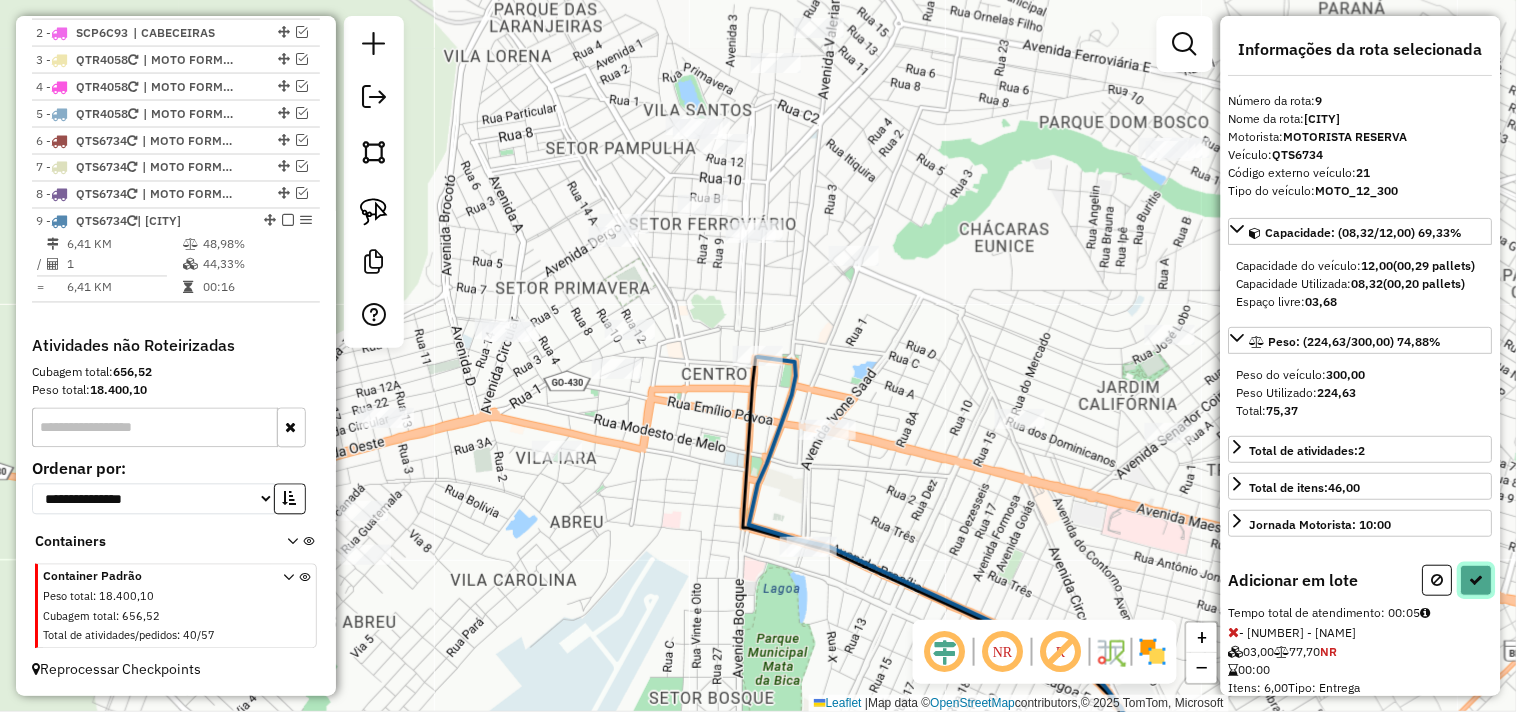 click at bounding box center (1477, 580) 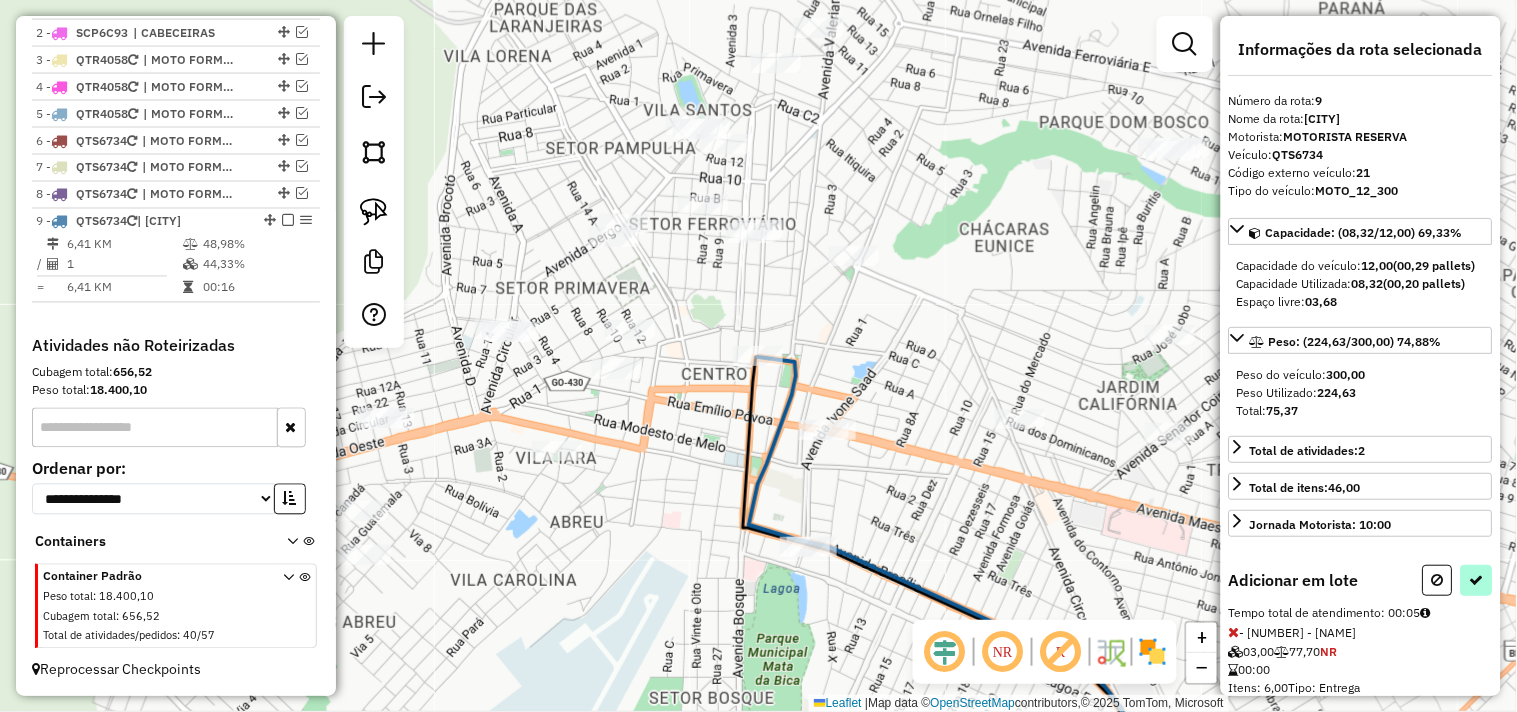 select on "**********" 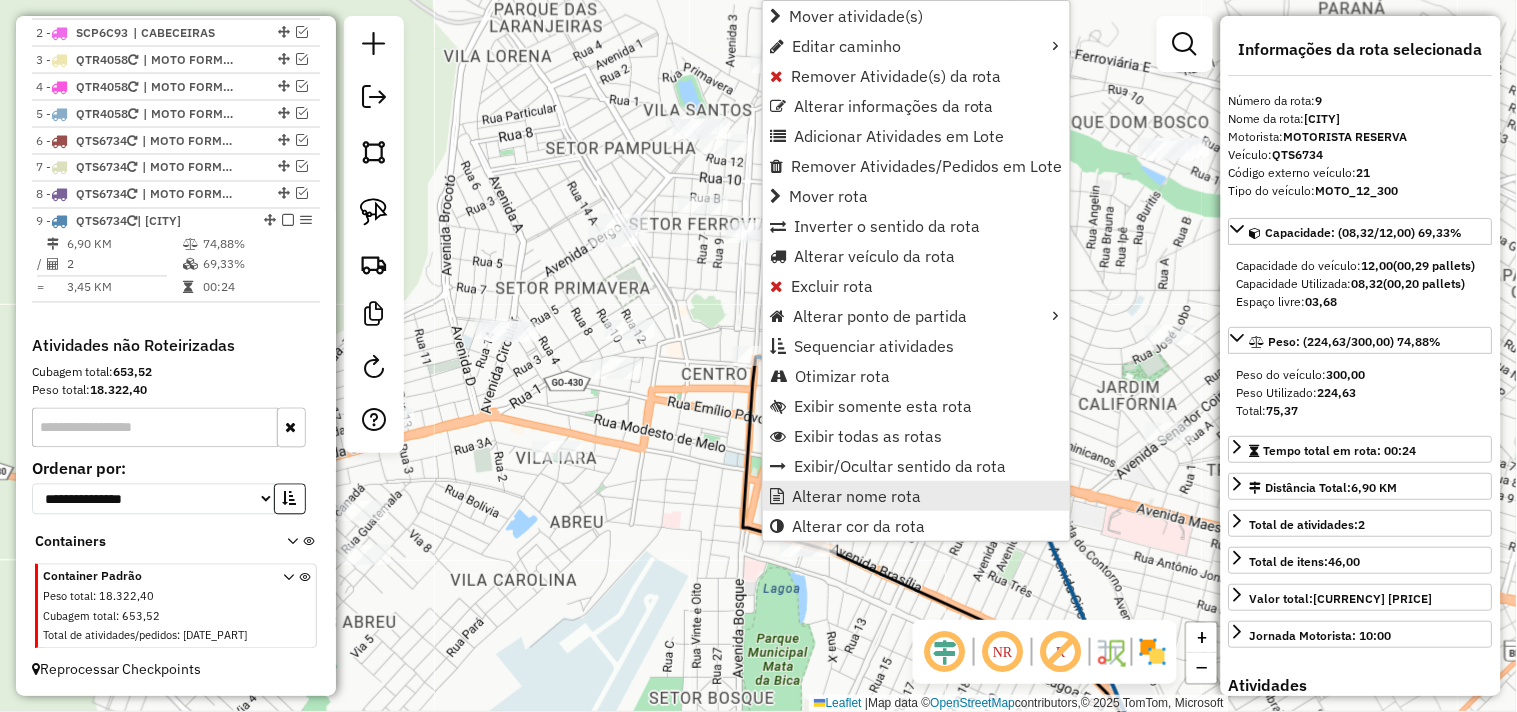 click on "Alterar nome rota" at bounding box center (856, 496) 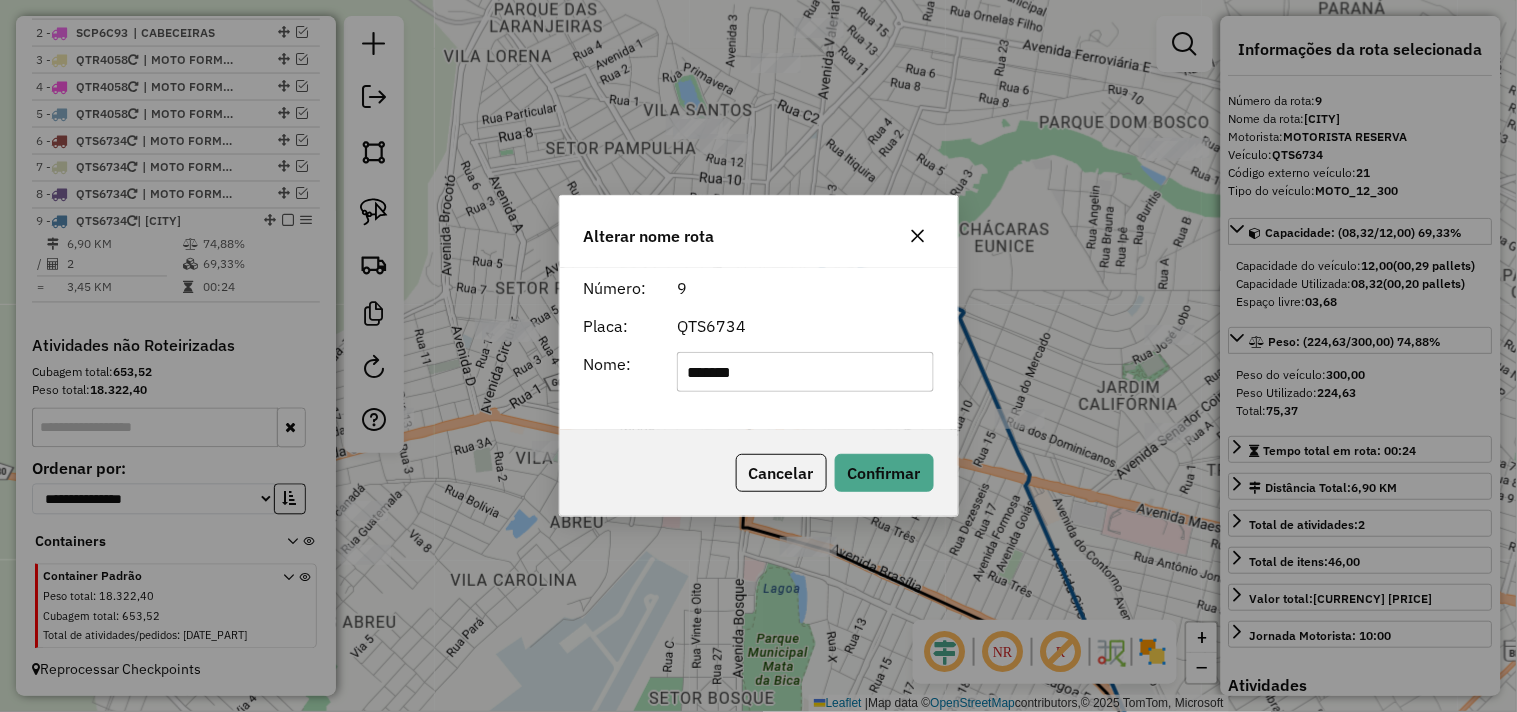 click on "*******" 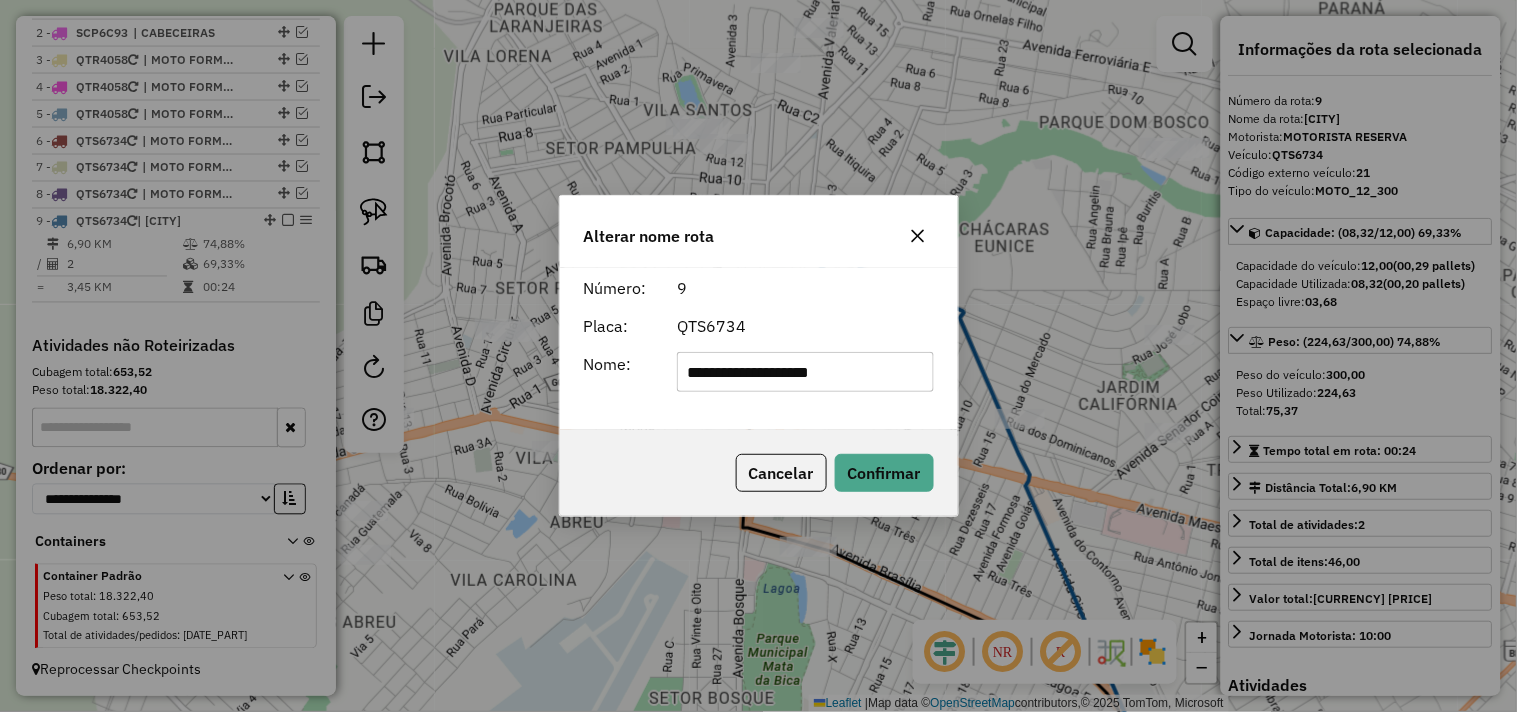 type on "**********" 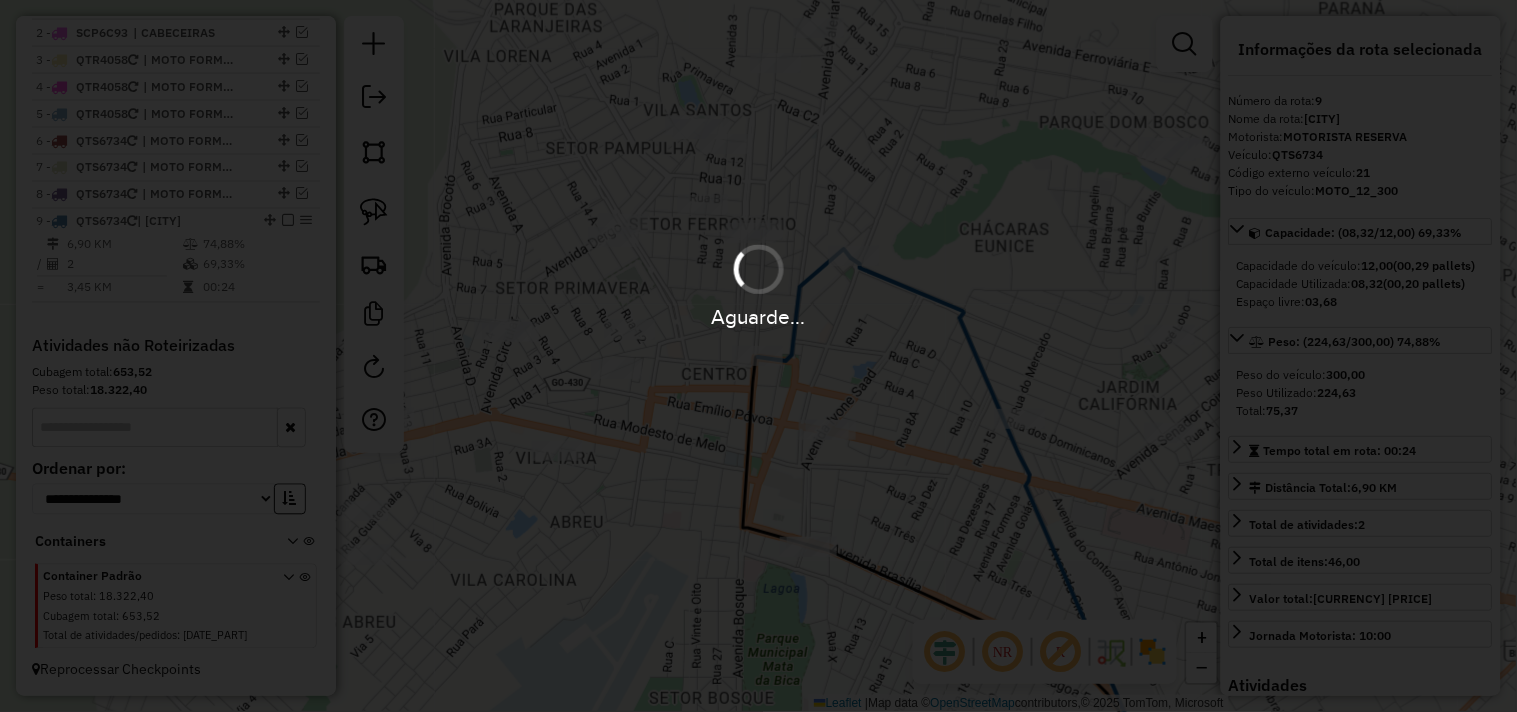 type 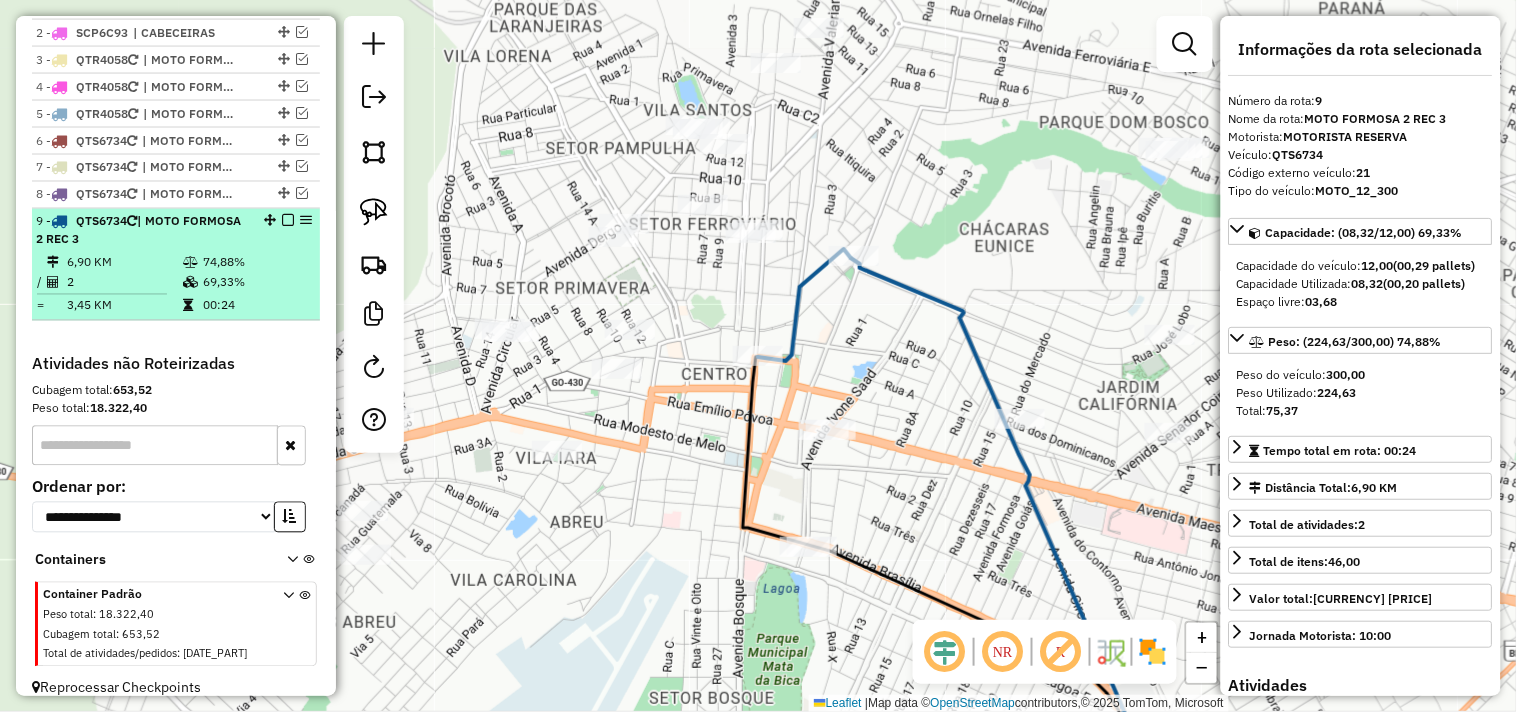 click at bounding box center [288, 221] 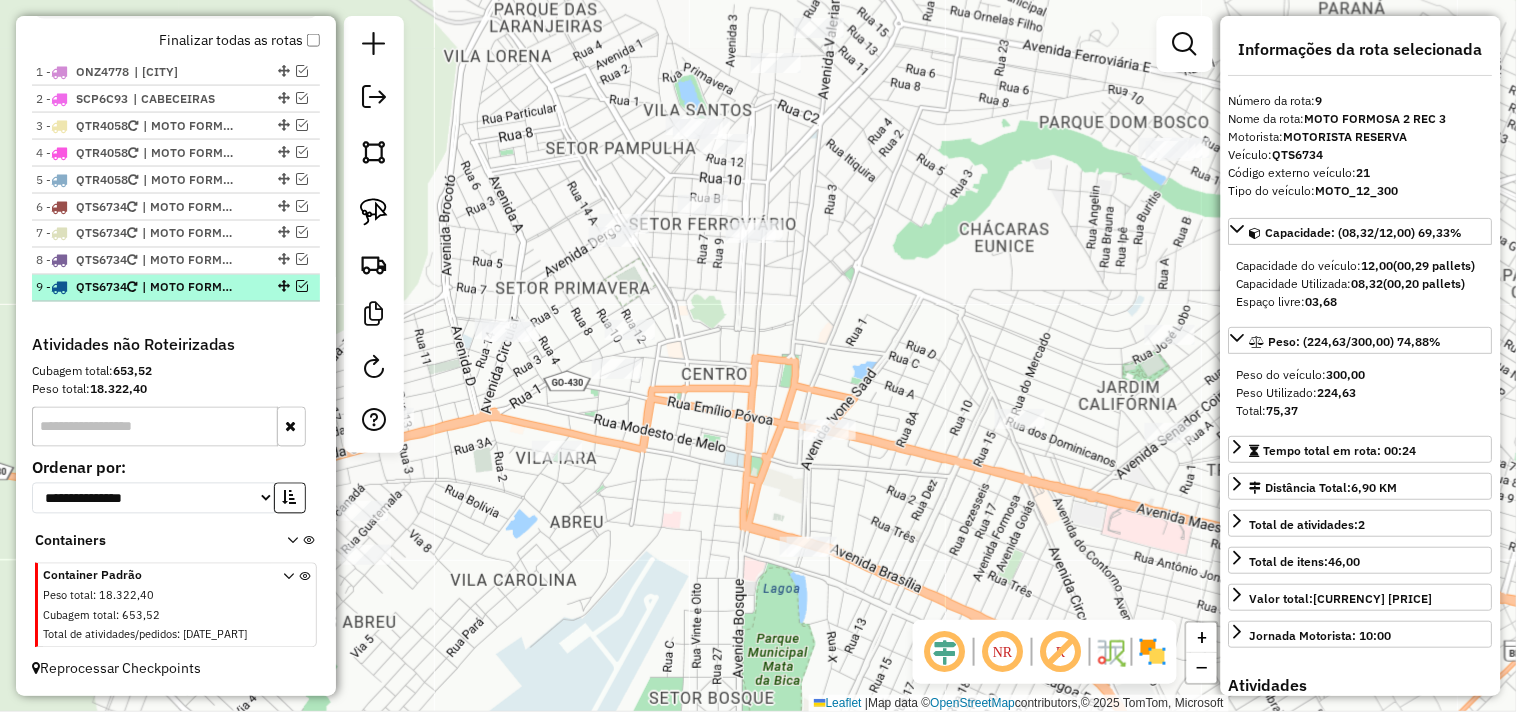 scroll, scrollTop: 755, scrollLeft: 0, axis: vertical 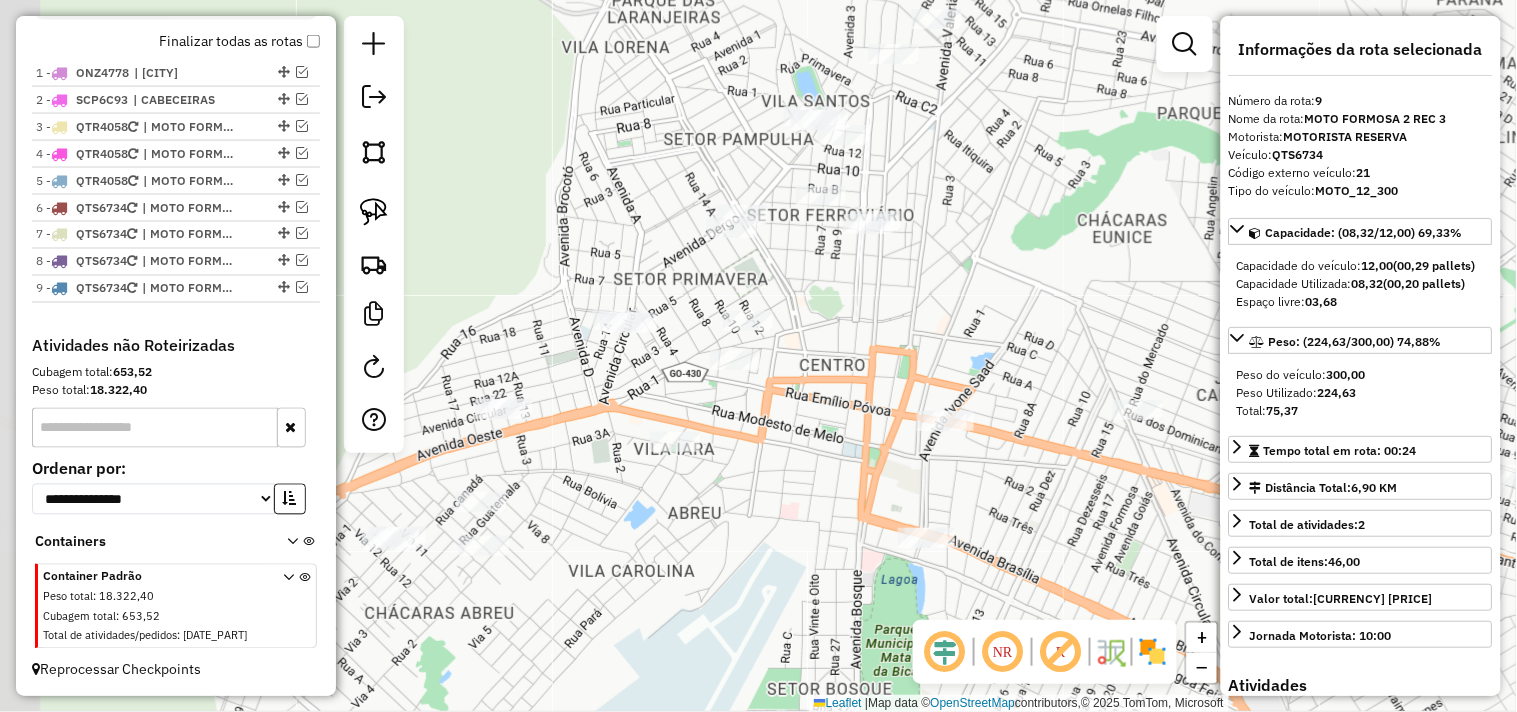 drag, startPoint x: 821, startPoint y: 311, endPoint x: 905, endPoint y: 306, distance: 84.14868 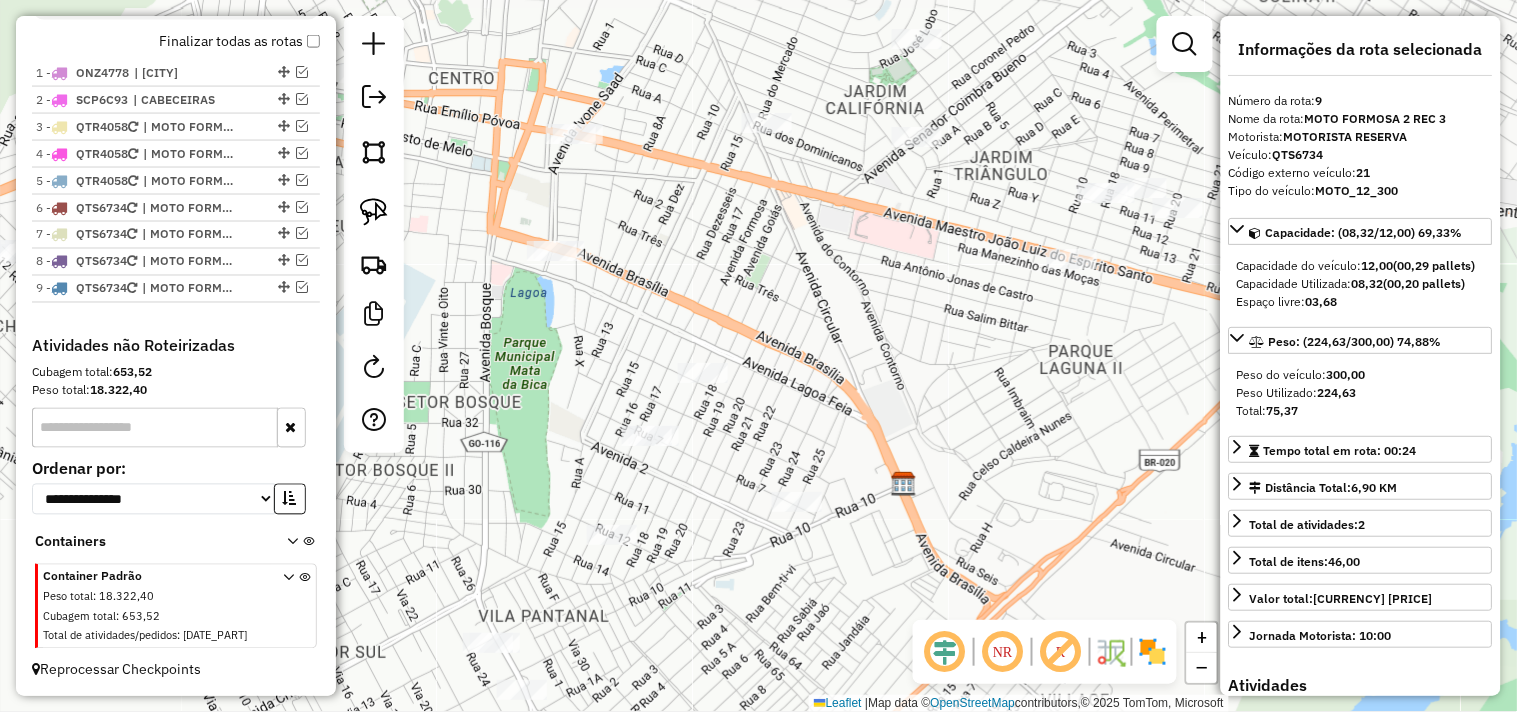 drag, startPoint x: 1027, startPoint y: 395, endPoint x: 657, endPoint y: 104, distance: 470.7239 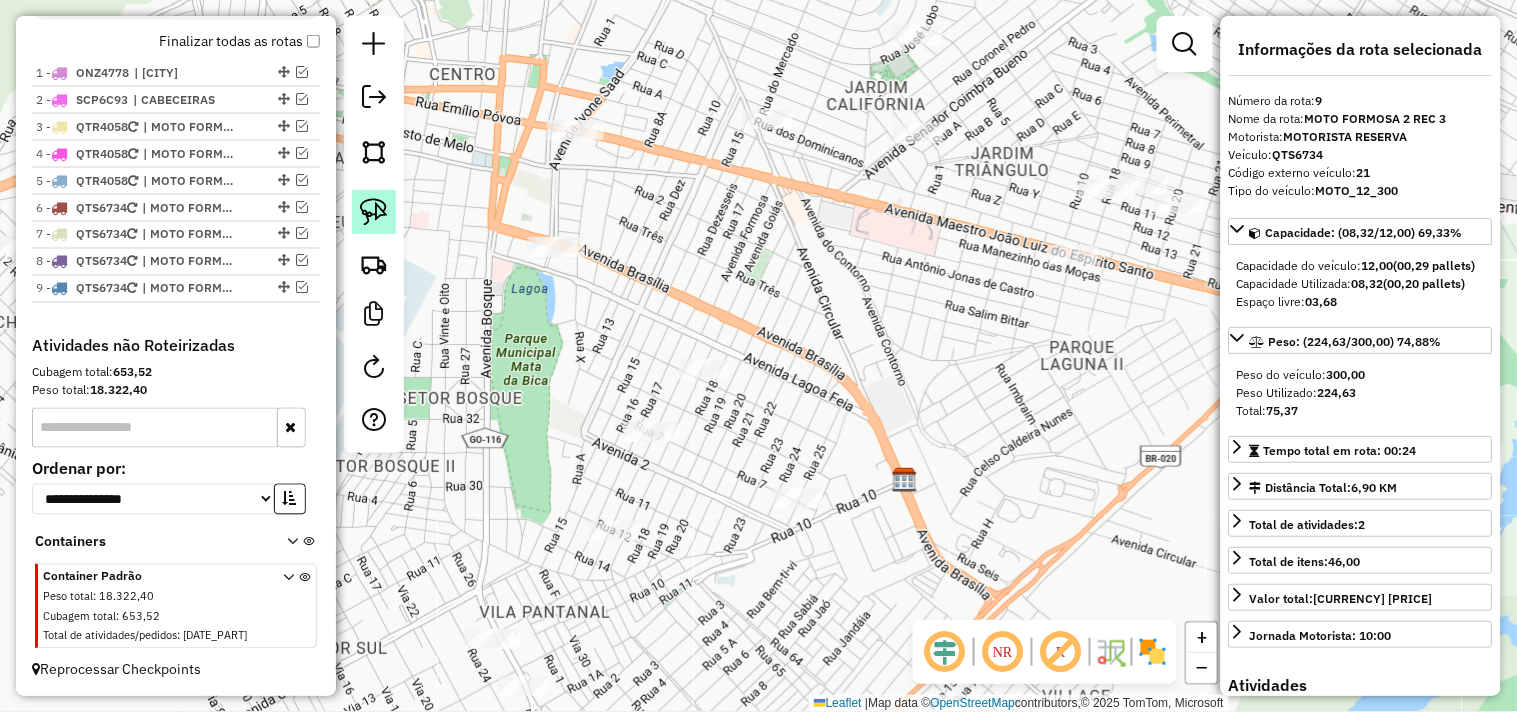 click 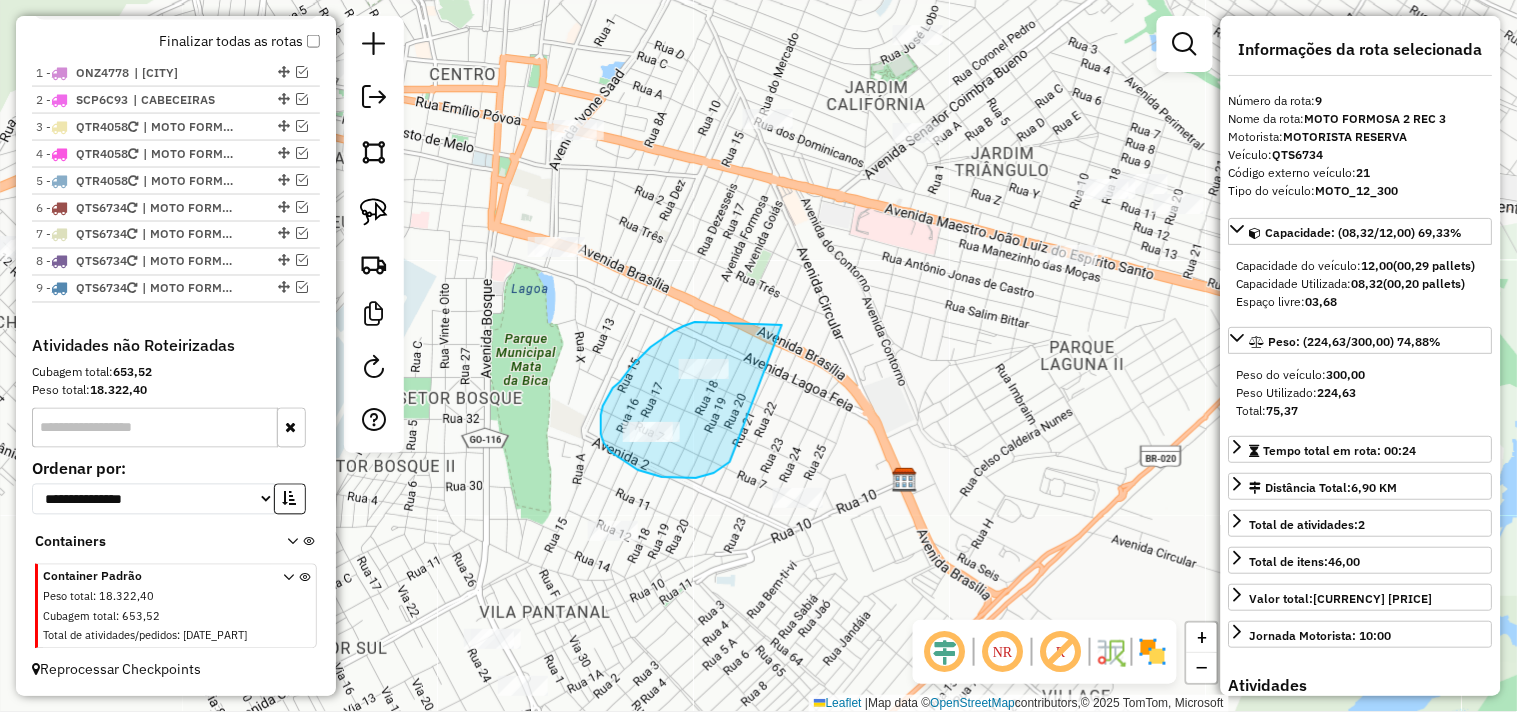 drag, startPoint x: 695, startPoint y: 322, endPoint x: 730, endPoint y: 462, distance: 144.3087 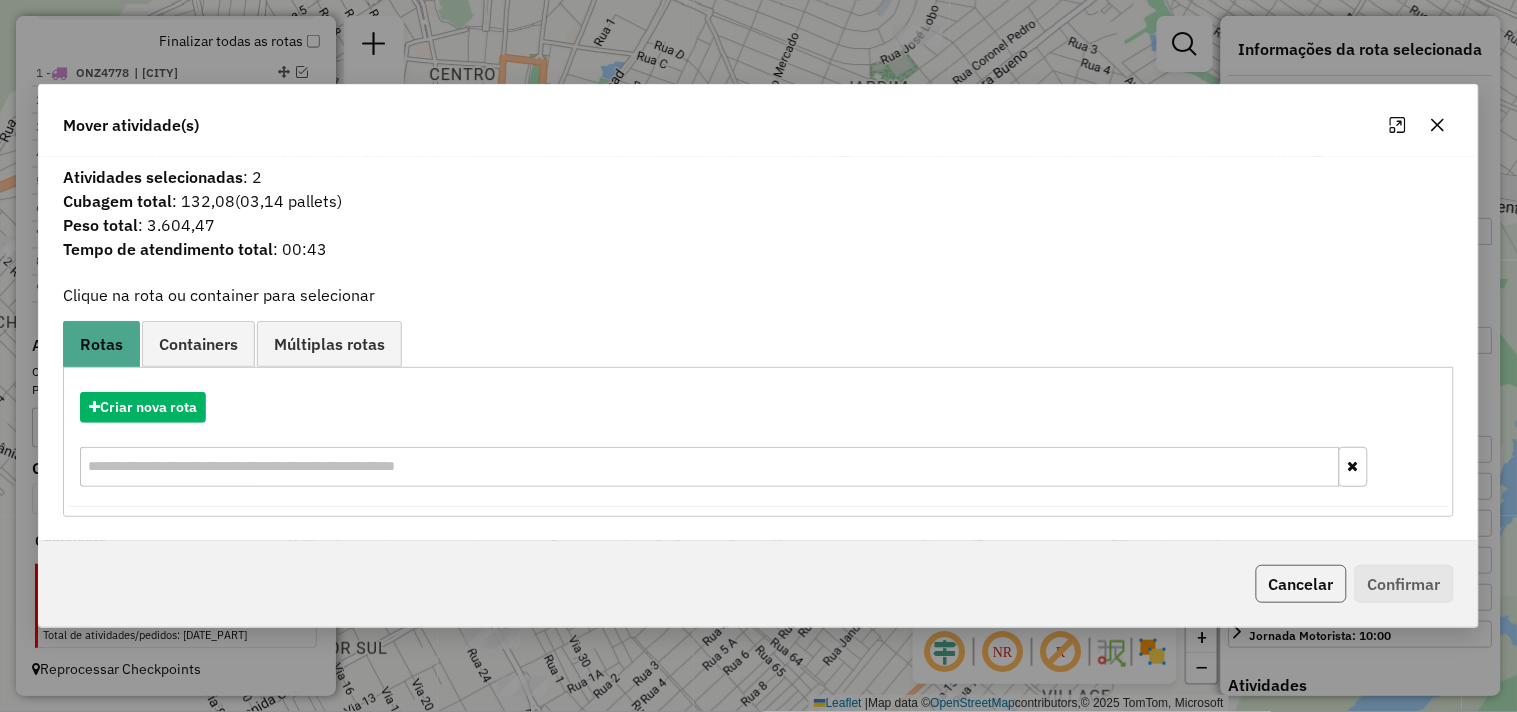 click on "Cancelar" 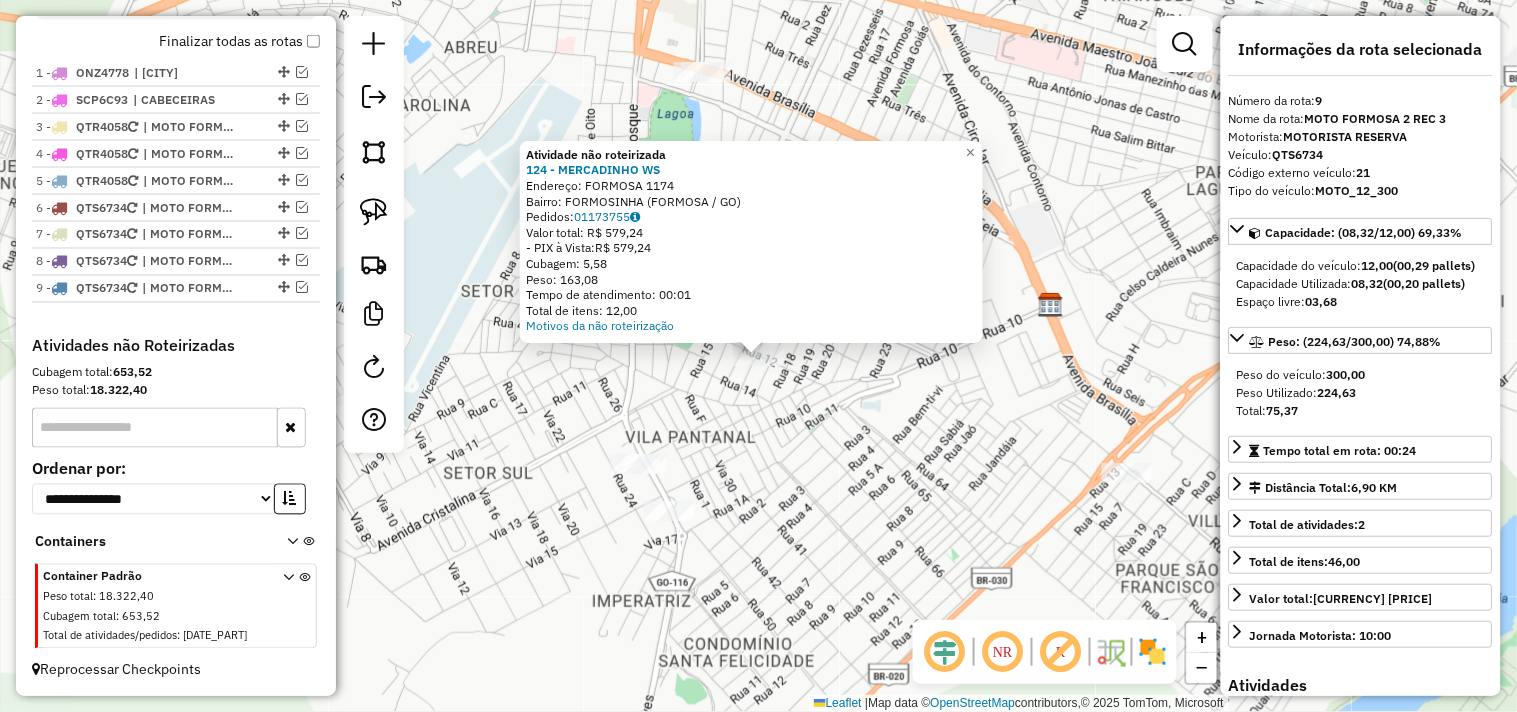 click on "Atividade não roteirizada [NUMBER] - [NAME] Endereço: [CITY] [NUMBER] Bairro: [NEIGHBORHOOD] ([CITY] / [STATE]) Pedidos: [NUMBER] Valor total: [CURRENCY] [AMOUNT] - PIX à Vista: [CURRENCY] [AMOUNT] Cubagem: [AMOUNT] Peso: [AMOUNT] Tempo de atendimento: [TIME] Total de itens: [AMOUNT] Motivos da não roteirização × Janela de atendimento Grade de atendimento Capacidade Transportadoras Veículos Cliente Pedidos Rotas Selecione os dias de semana para filtrar as janelas de atendimento Seg Ter Qua Qui Sex Sáb Dom Informe o período da janela de atendimento: De: Até: Filtrar exatamente a janela do cliente Considerar janela de atendimento padrão Selecione os dias de semana para filtrar as grades de atendimento Seg Ter Qua Qui Sex Sáb Dom Considerar clientes sem dia de atendimento cadastrado Clientes fora do dia de atendimento selecionado Filtrar as atividades entre os valores definidos abaixo: Peso mínimo: Peso máximo: Cubagem mínima: Cubagem máxima: De: Até: De: Até: +" 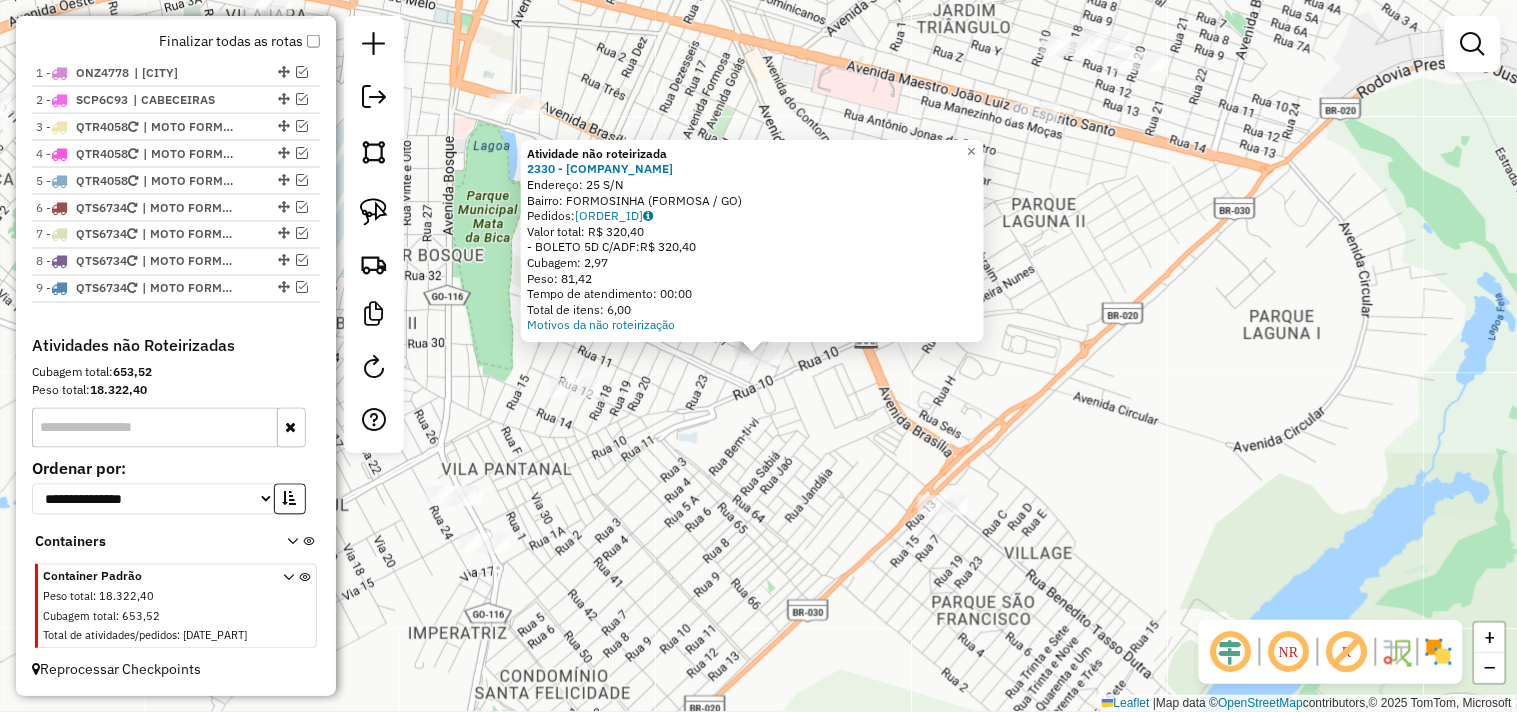 click on "Atividade não roteirizada 2330 - MERC E CONV SILVA  Endereço:  [NUMBER] [STREET]   Bairro: [NEIGHBORHOOD] ([CITY] / [STATE])   Pedidos:  01173707   Valor total: R$ 320,40   - BOLETO 5D C/ADF:  R$ 320,40   Cubagem: 2,97   Peso: 81,42   Tempo de atendimento: 00:00   Total de itens: 6,00  Motivos da não roteirização × Janela de atendimento Grade de atendimento Capacidade Transportadoras Veículos Cliente Pedidos  Rotas Selecione os dias de semana para filtrar as janelas de atendimento  Seg   Ter   Qua   Qui   Sex   Sáb   Dom  Informe o período da janela de atendimento: De: Até:  Filtrar exatamente a janela do cliente  Considerar janela de atendimento padrão  Selecione os dias de semana para filtrar as grades de atendimento  Seg   Ter   Qua   Qui   Sex   Sáb   Dom   Considerar clientes sem dia de atendimento cadastrado  Clientes fora do dia de atendimento selecionado Filtrar as atividades entre os valores definidos abaixo:  Peso mínimo:   Peso máximo:   Cubagem mínima:   Cubagem máxima:   De:   Até:  De:   Até:  +" 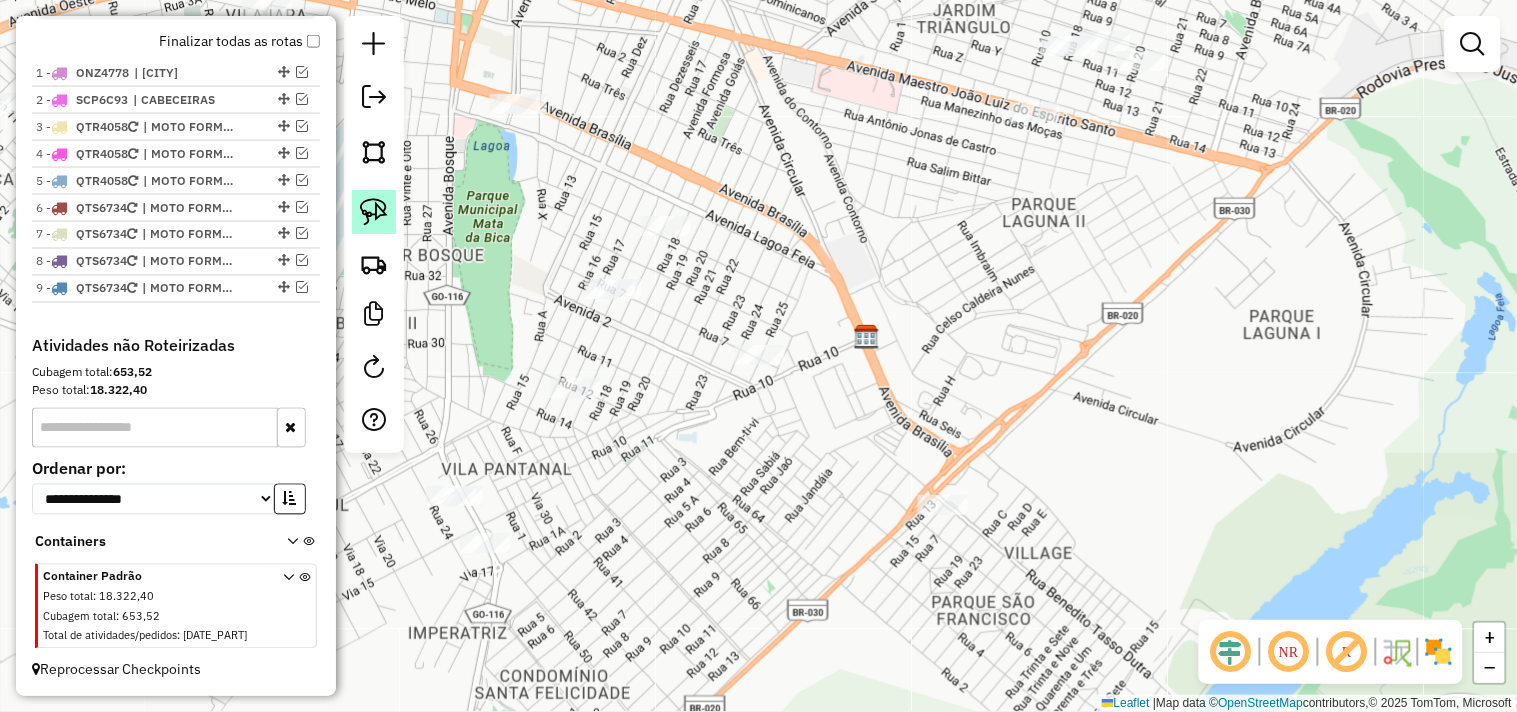 click 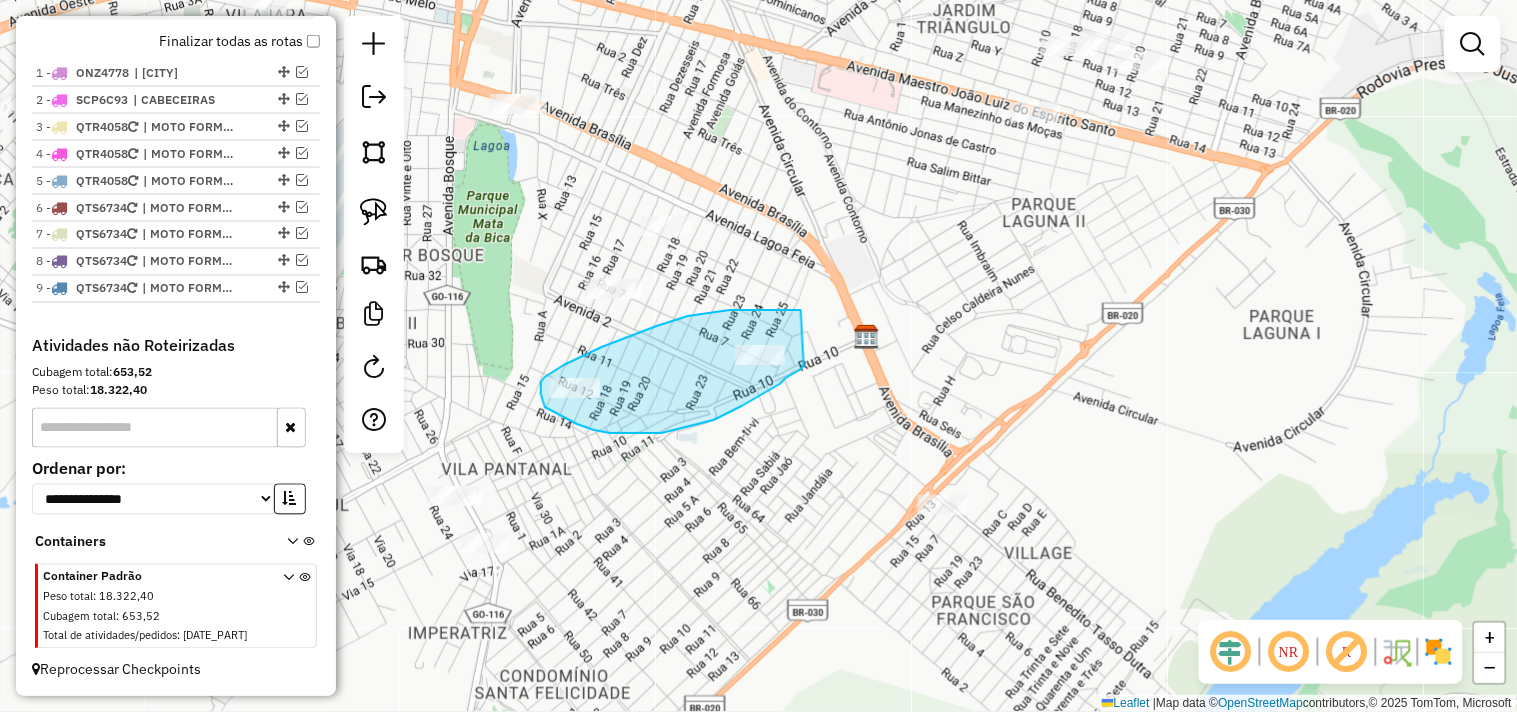 drag, startPoint x: 801, startPoint y: 310, endPoint x: 804, endPoint y: 366, distance: 56.0803 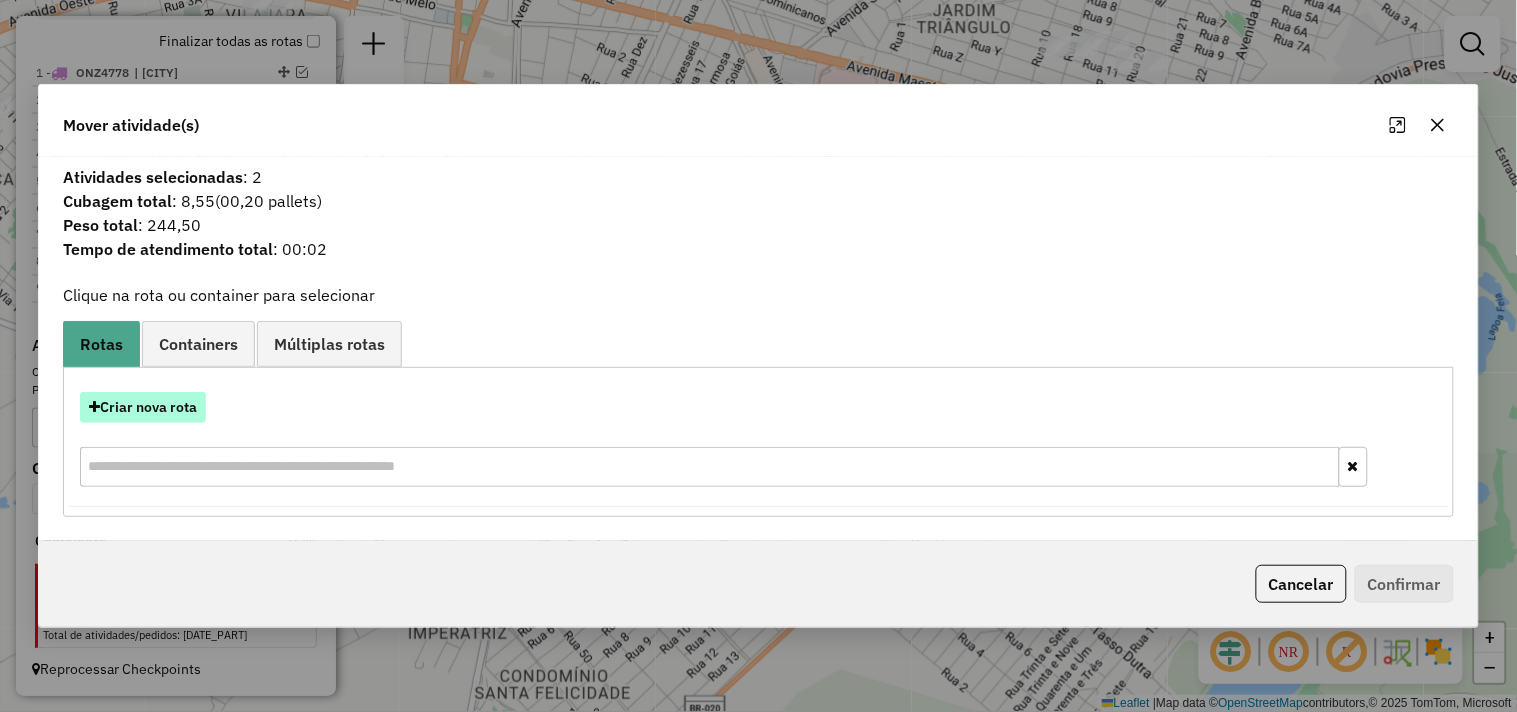 click on "Criar nova rota" at bounding box center (143, 407) 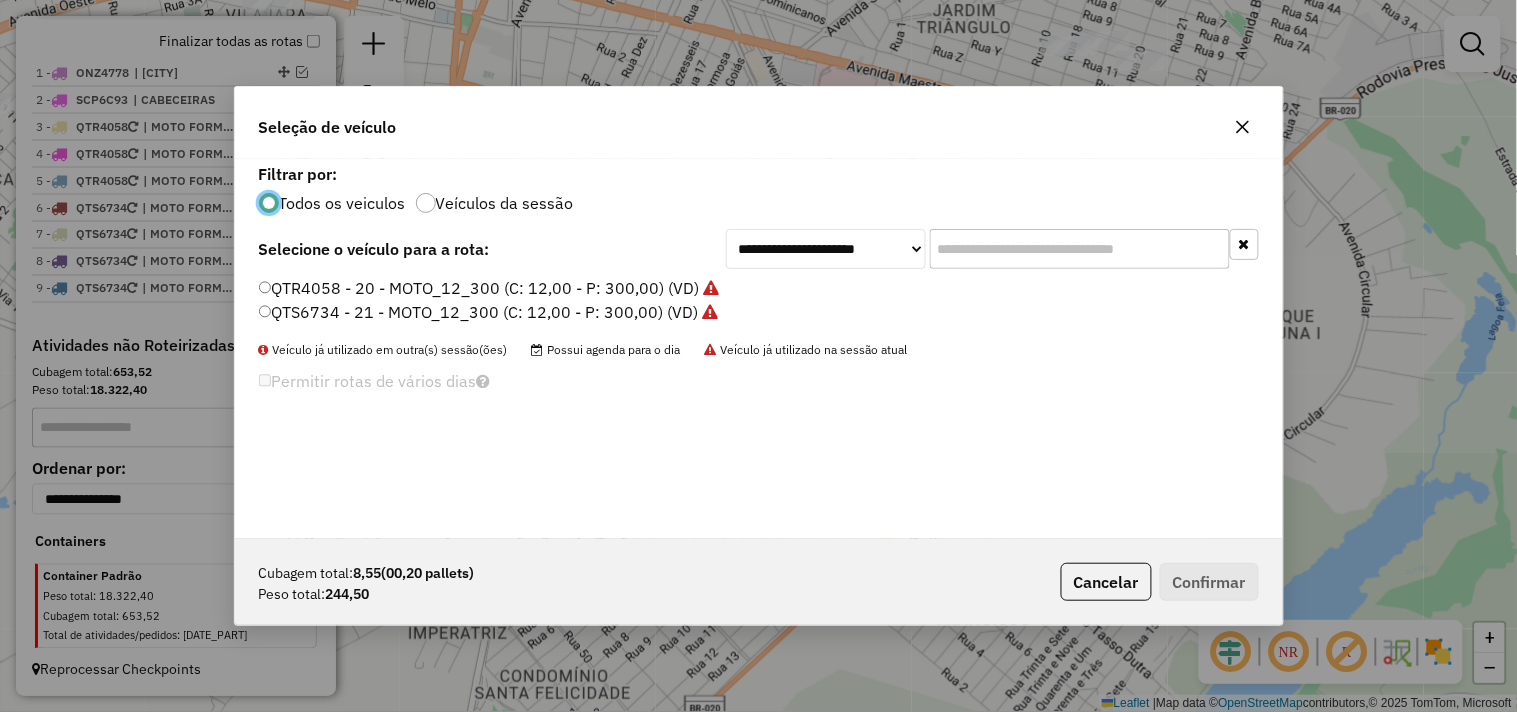 scroll, scrollTop: 11, scrollLeft: 5, axis: both 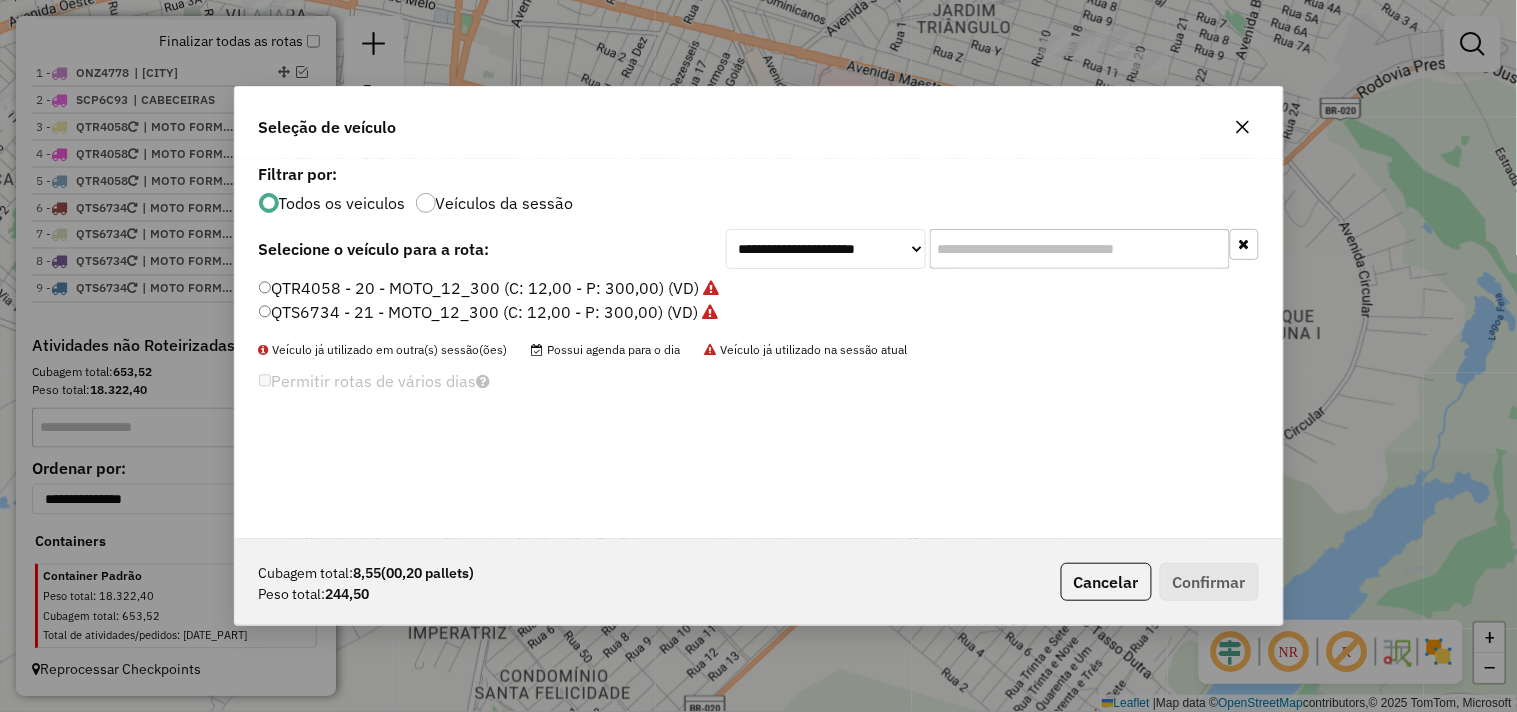 click on "QTR4058 - 20 - MOTO_12_300 (C: 12,00 - P: 300,00) (VD)" 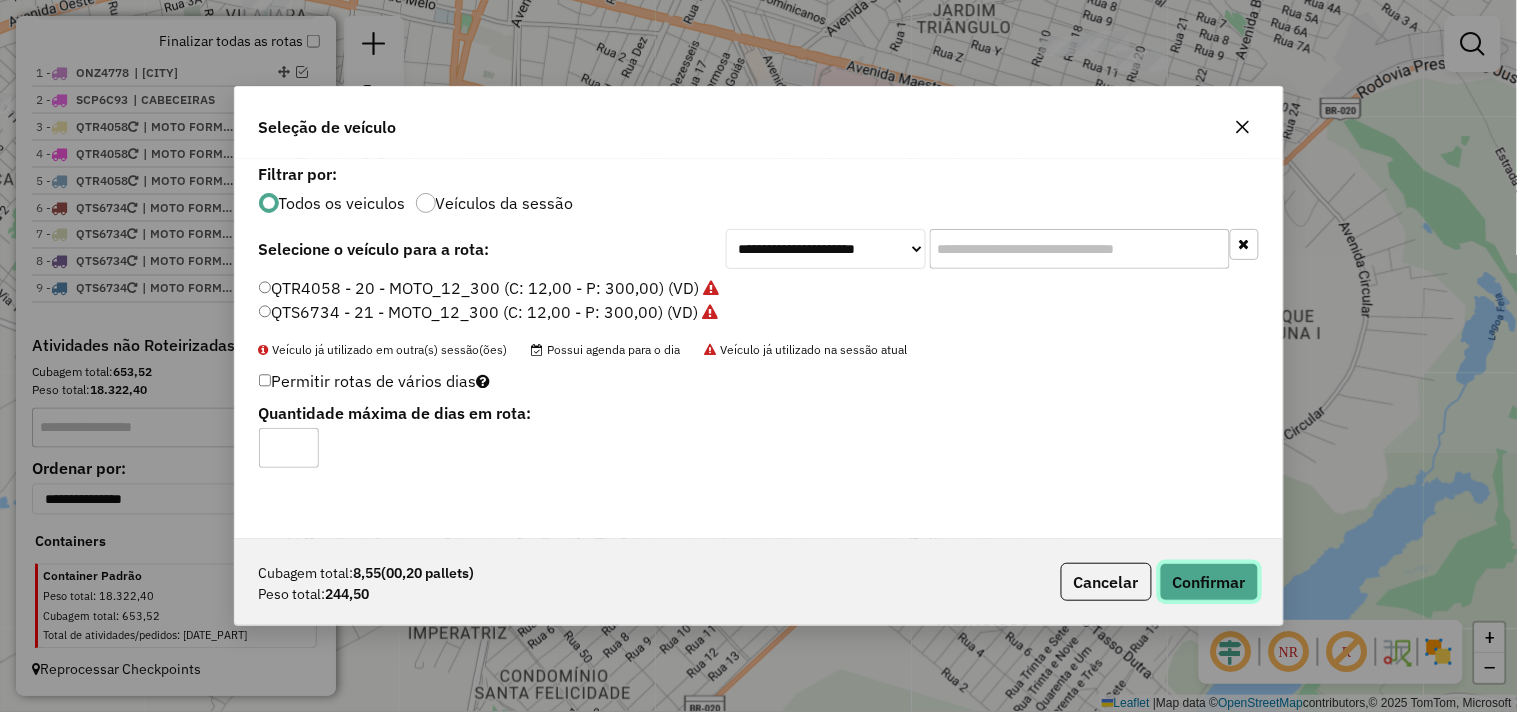 click on "Confirmar" 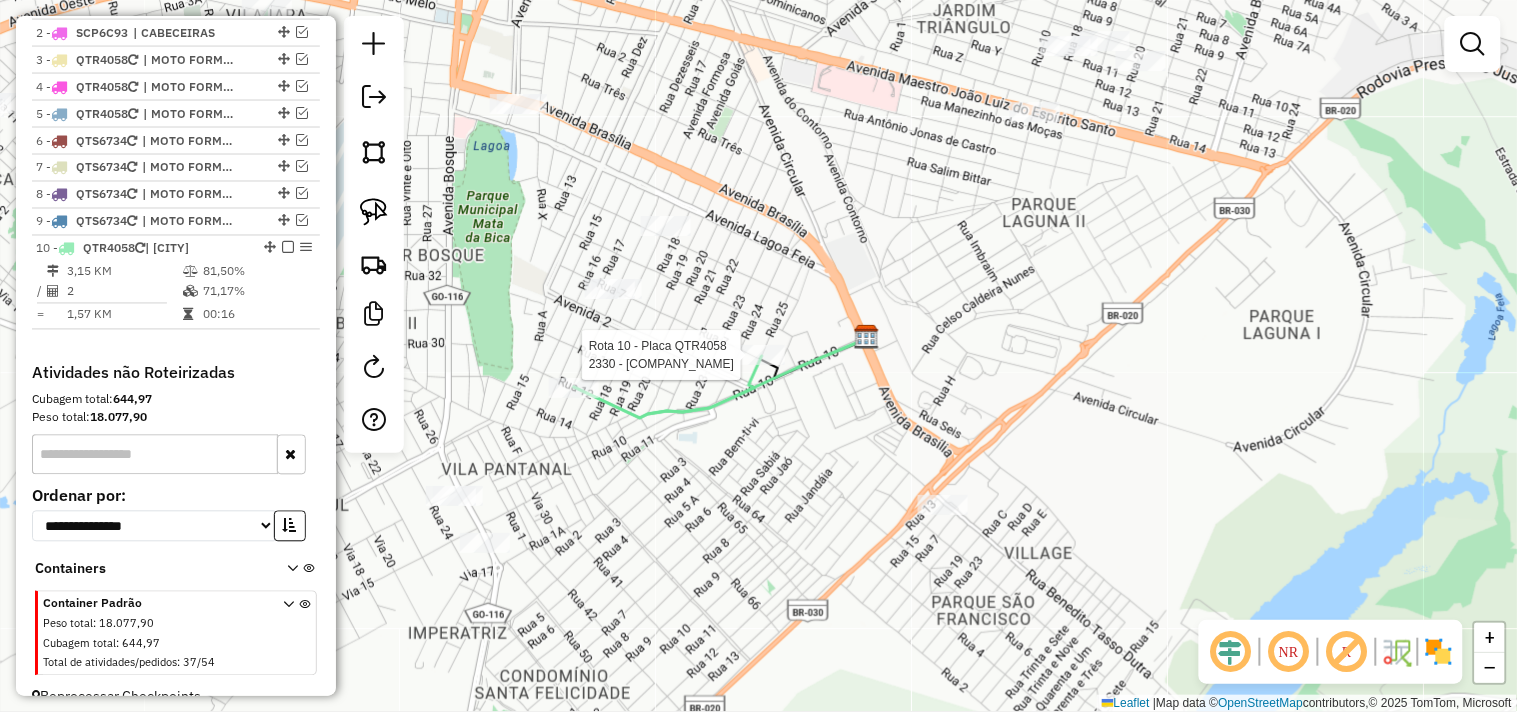 scroll, scrollTop: 850, scrollLeft: 0, axis: vertical 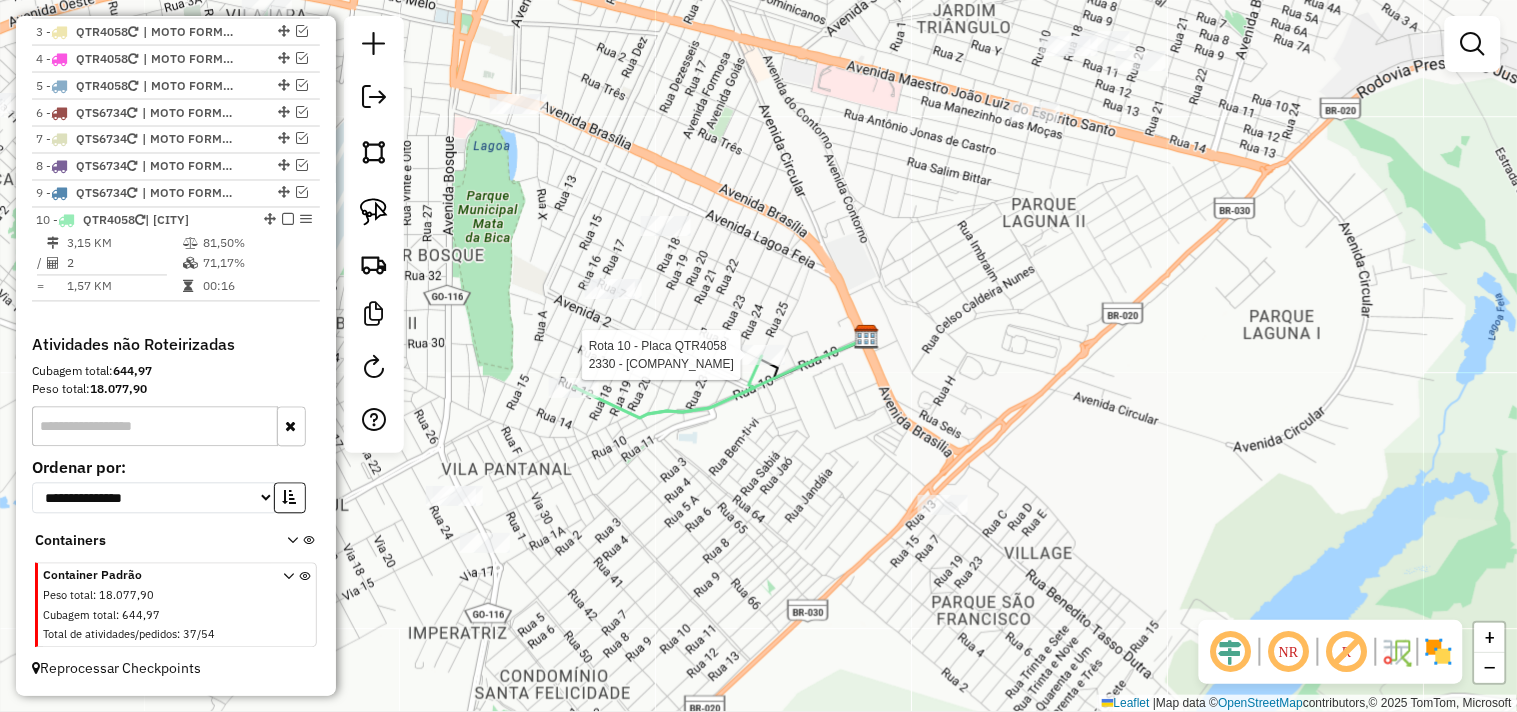 select on "**********" 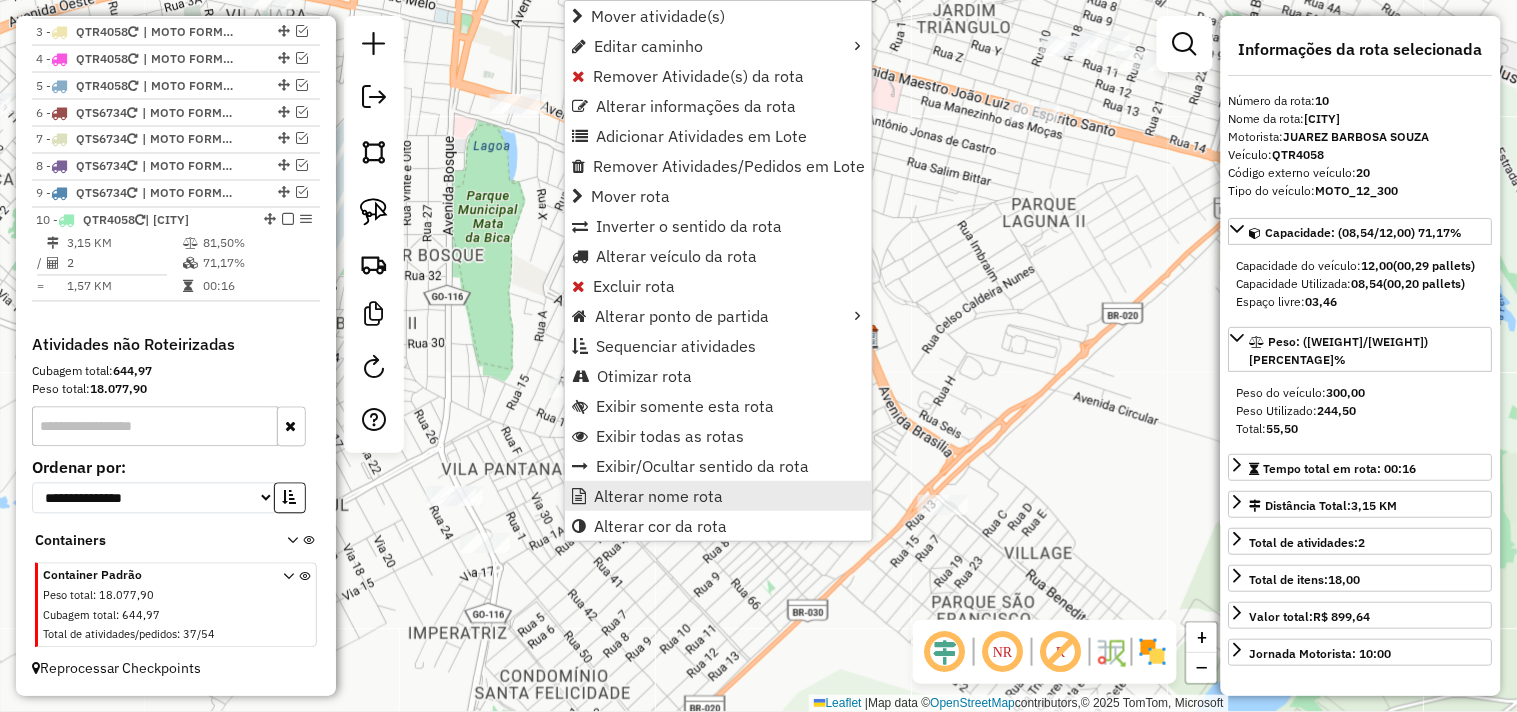 click on "Alterar nome rota" at bounding box center [658, 496] 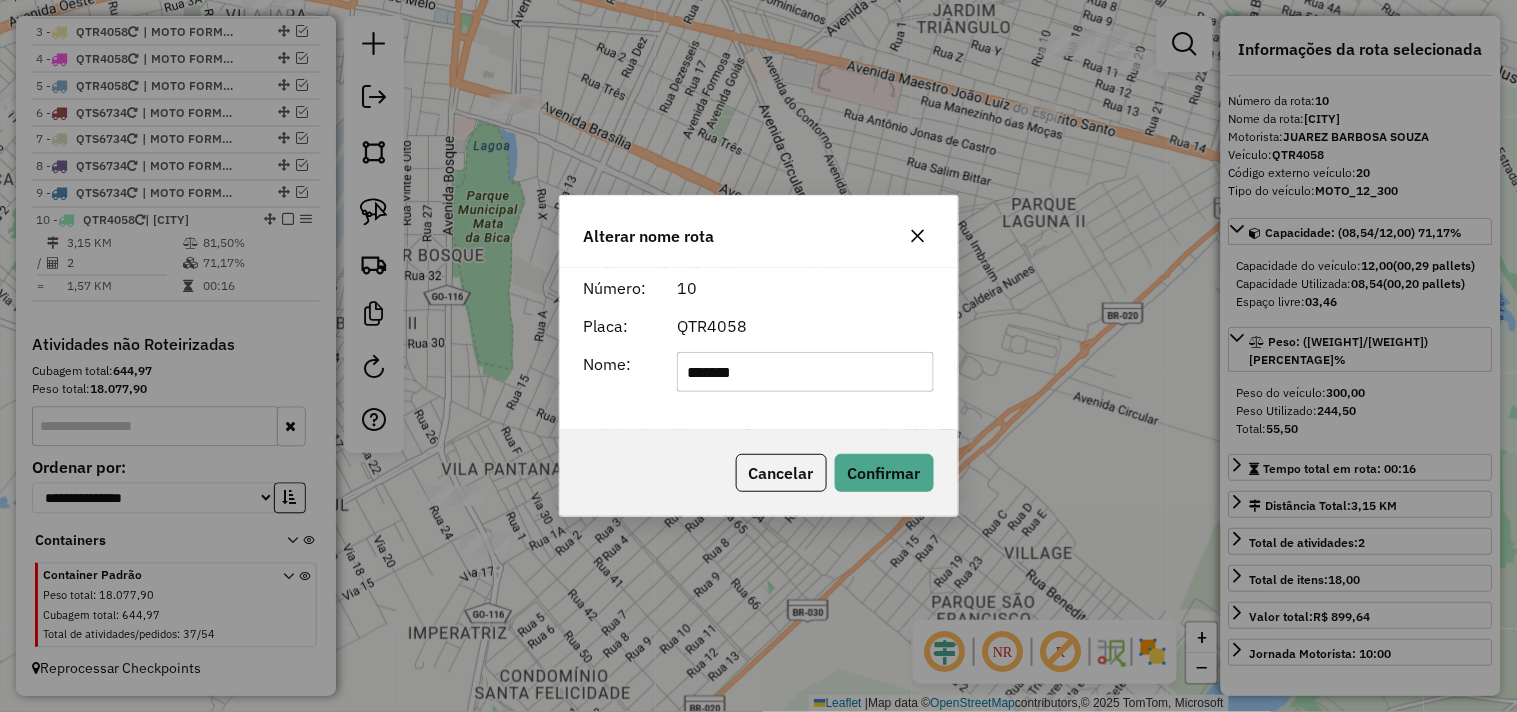click on "*******" 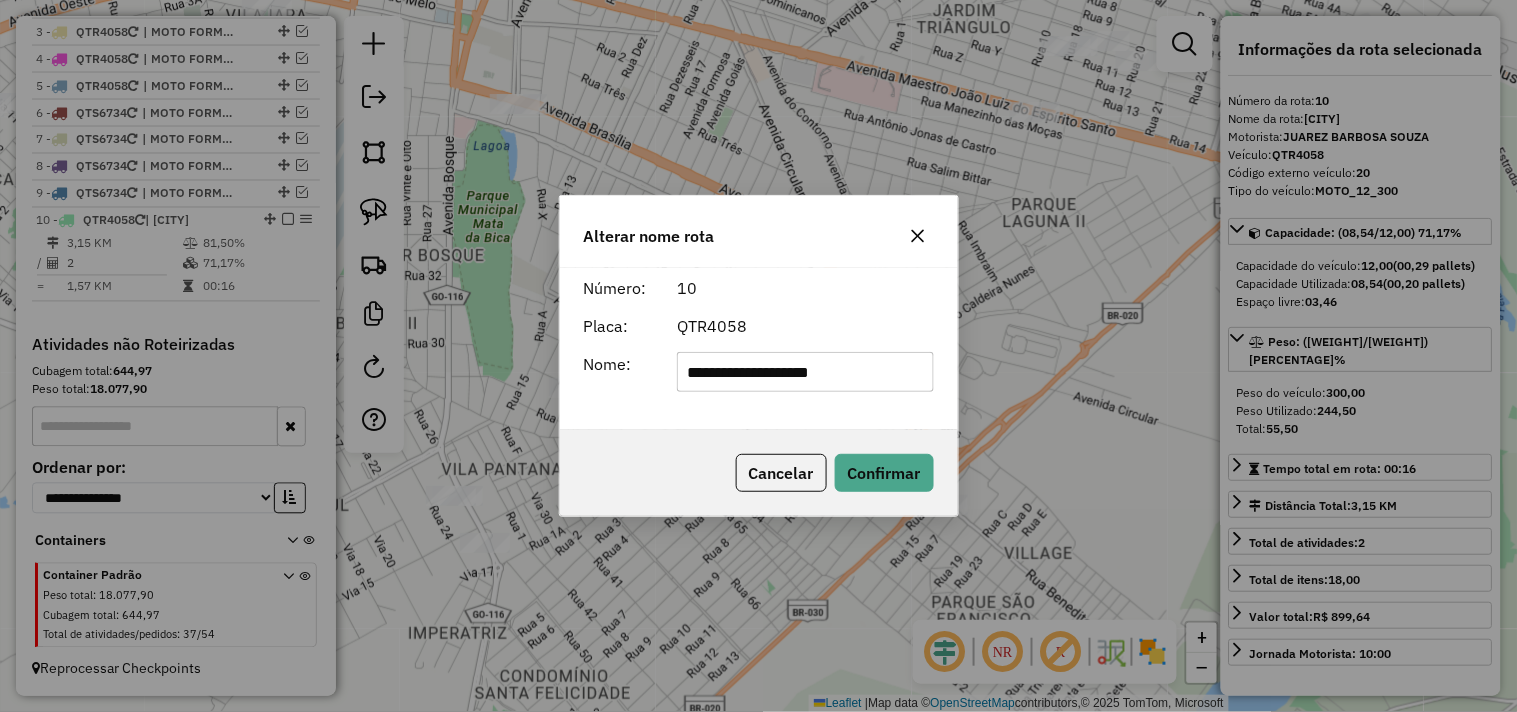 type on "**********" 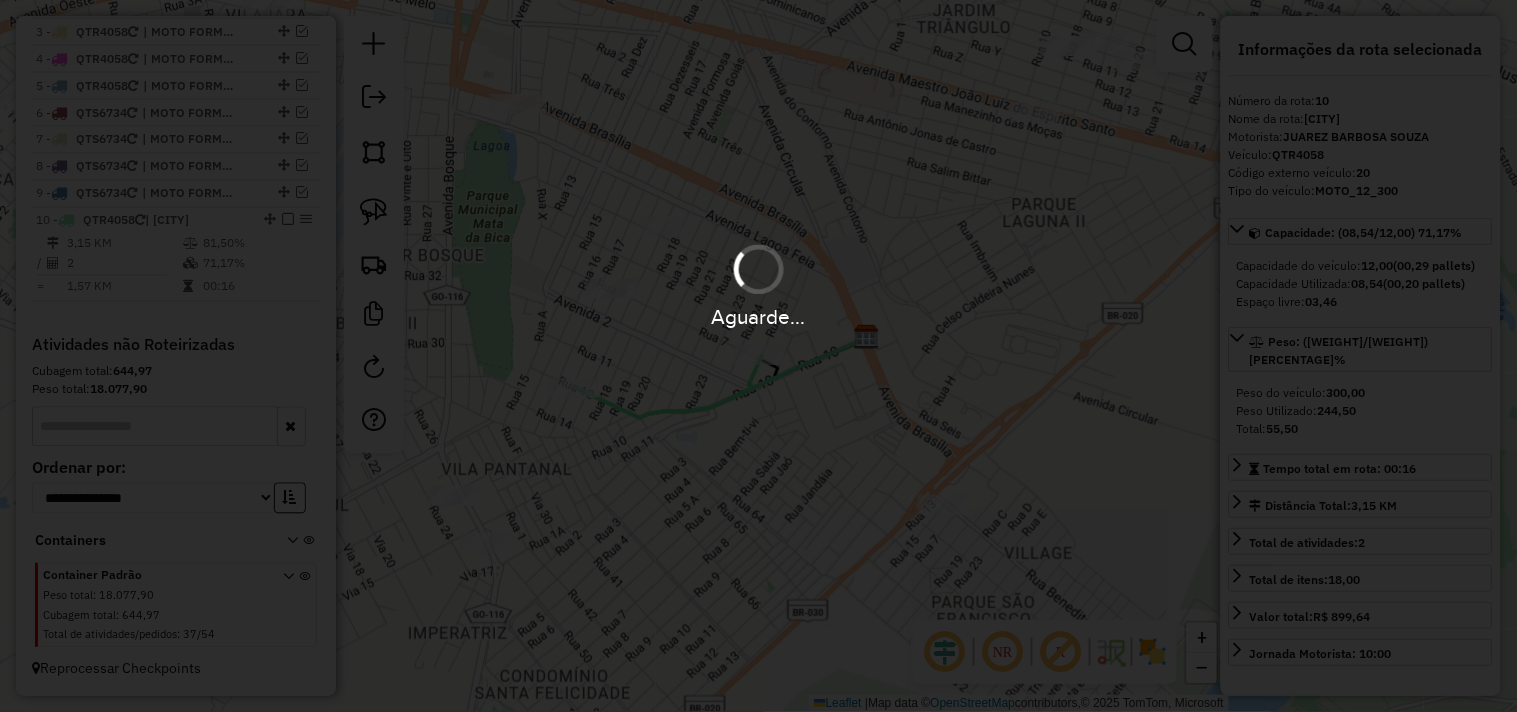 type 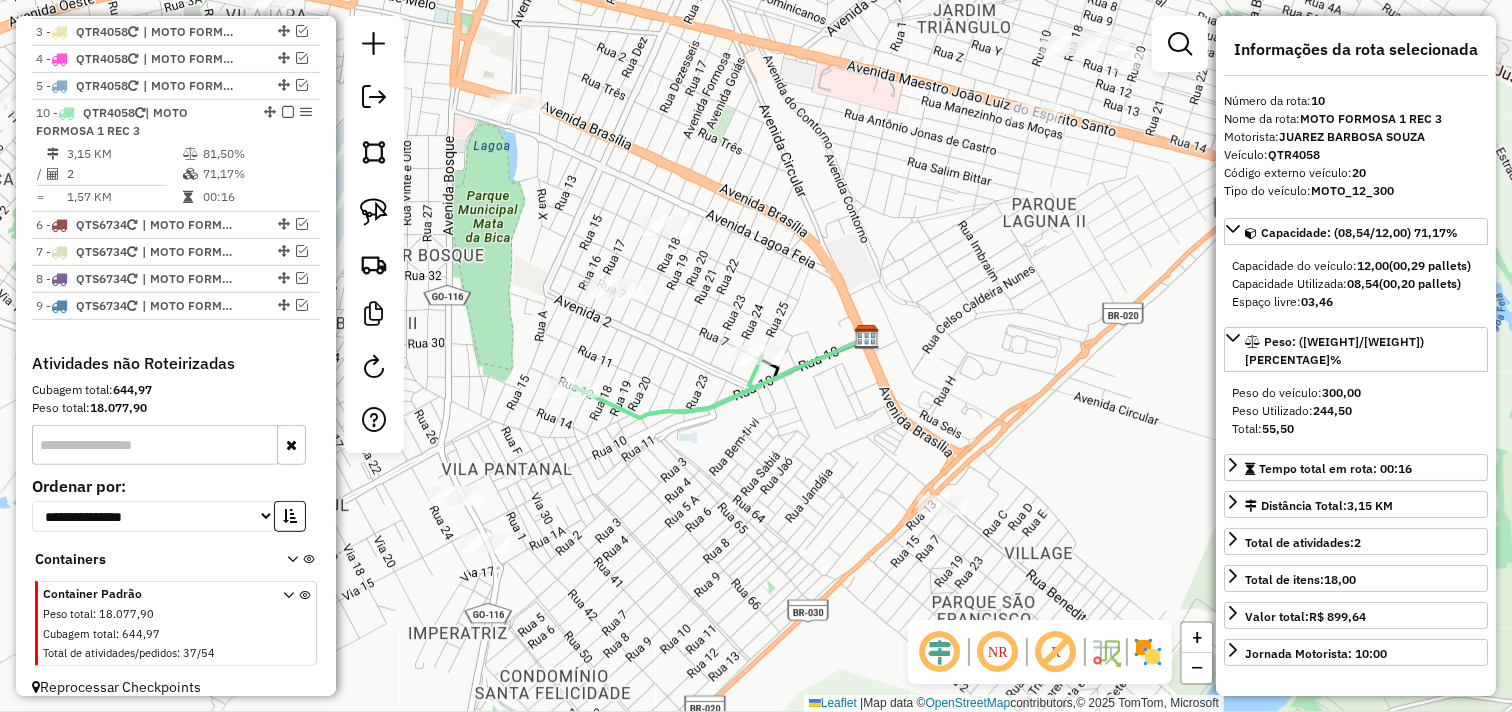 drag, startPoint x: 263, startPoint y: 220, endPoint x: 266, endPoint y: 106, distance: 114.03947 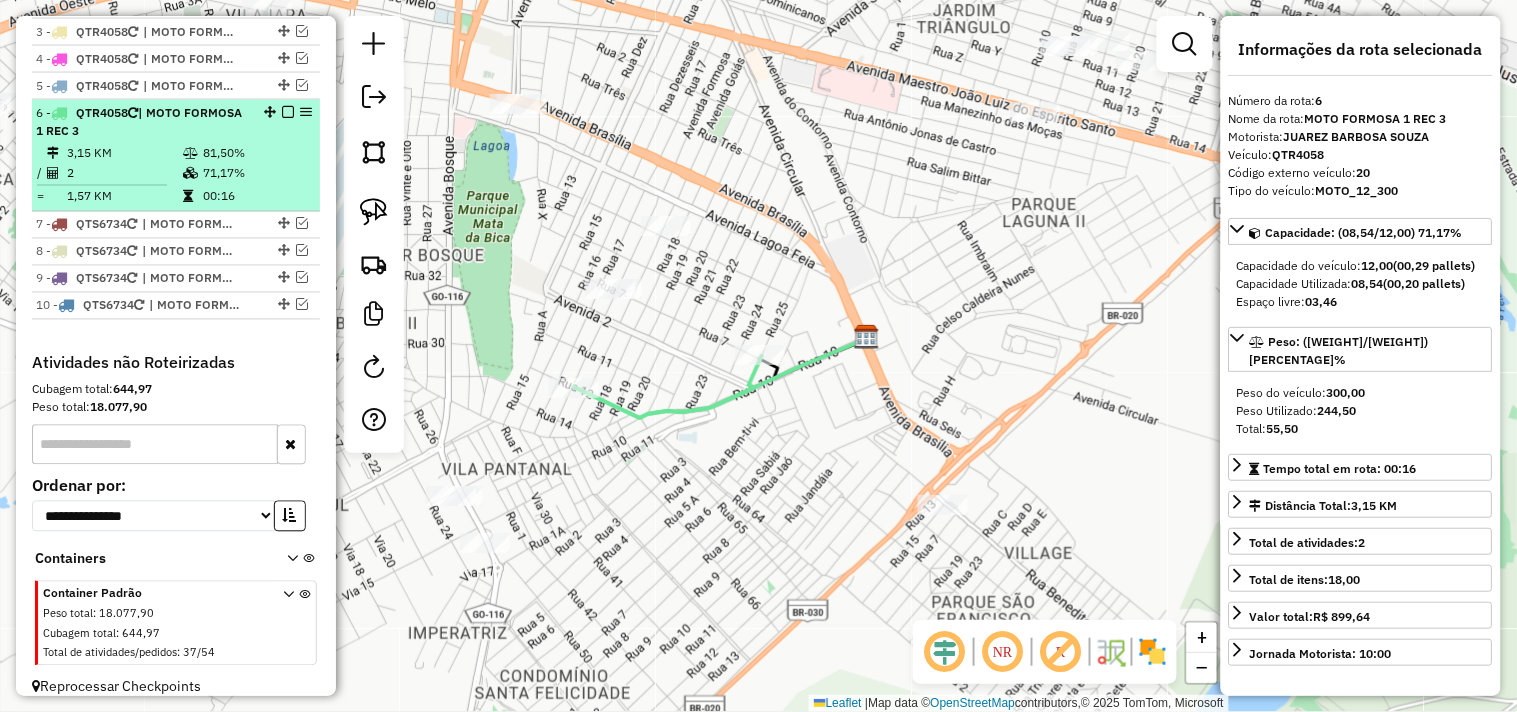 click at bounding box center [288, 112] 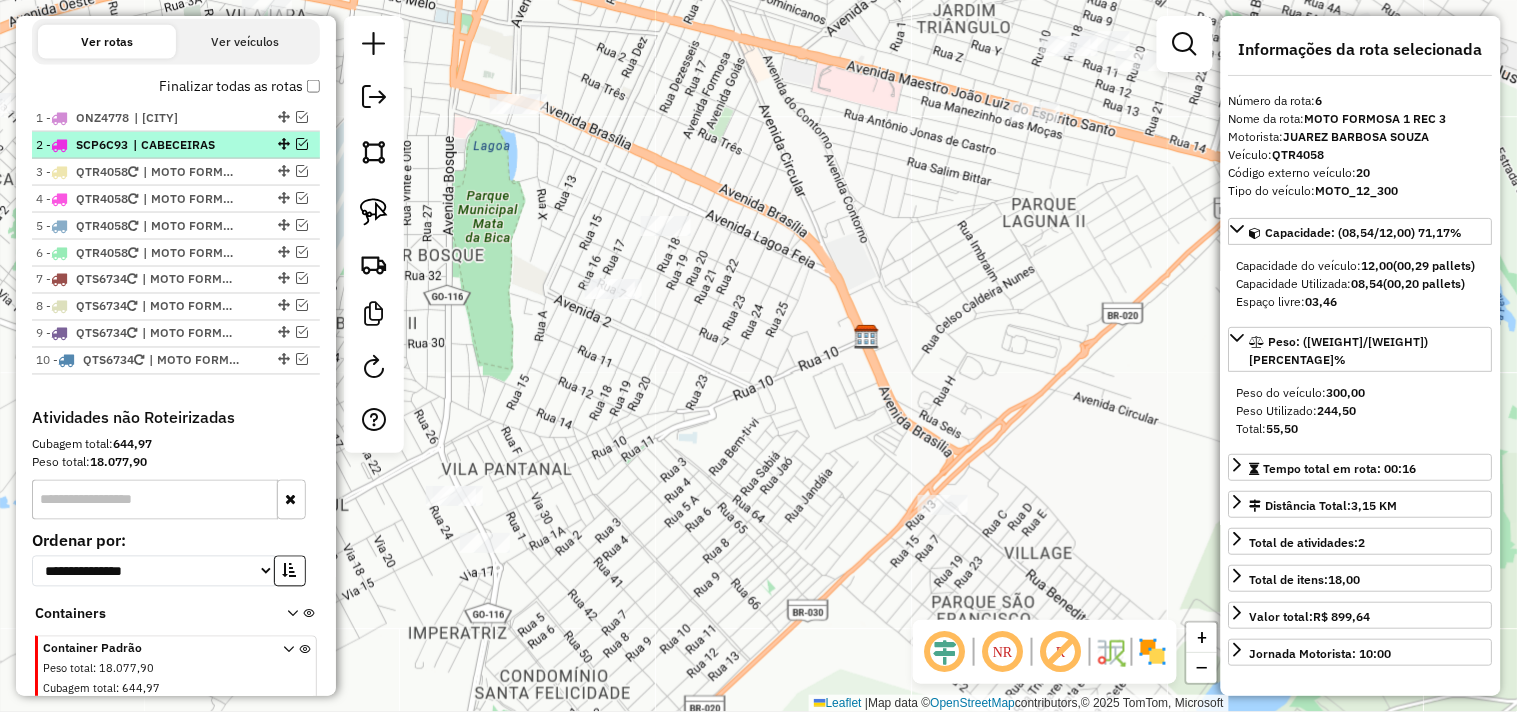 scroll, scrollTop: 672, scrollLeft: 0, axis: vertical 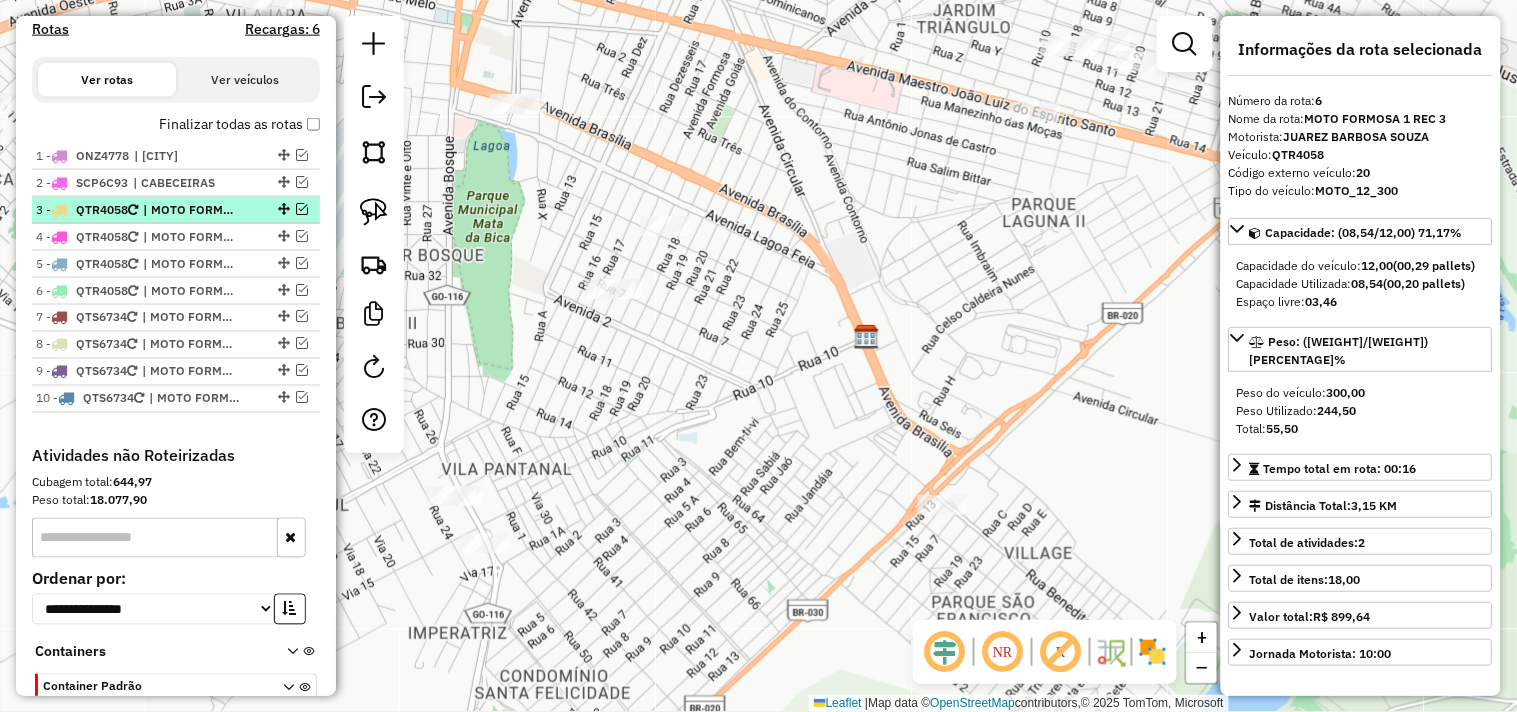click on "| MOTO FORMOSA 1" at bounding box center [189, 210] 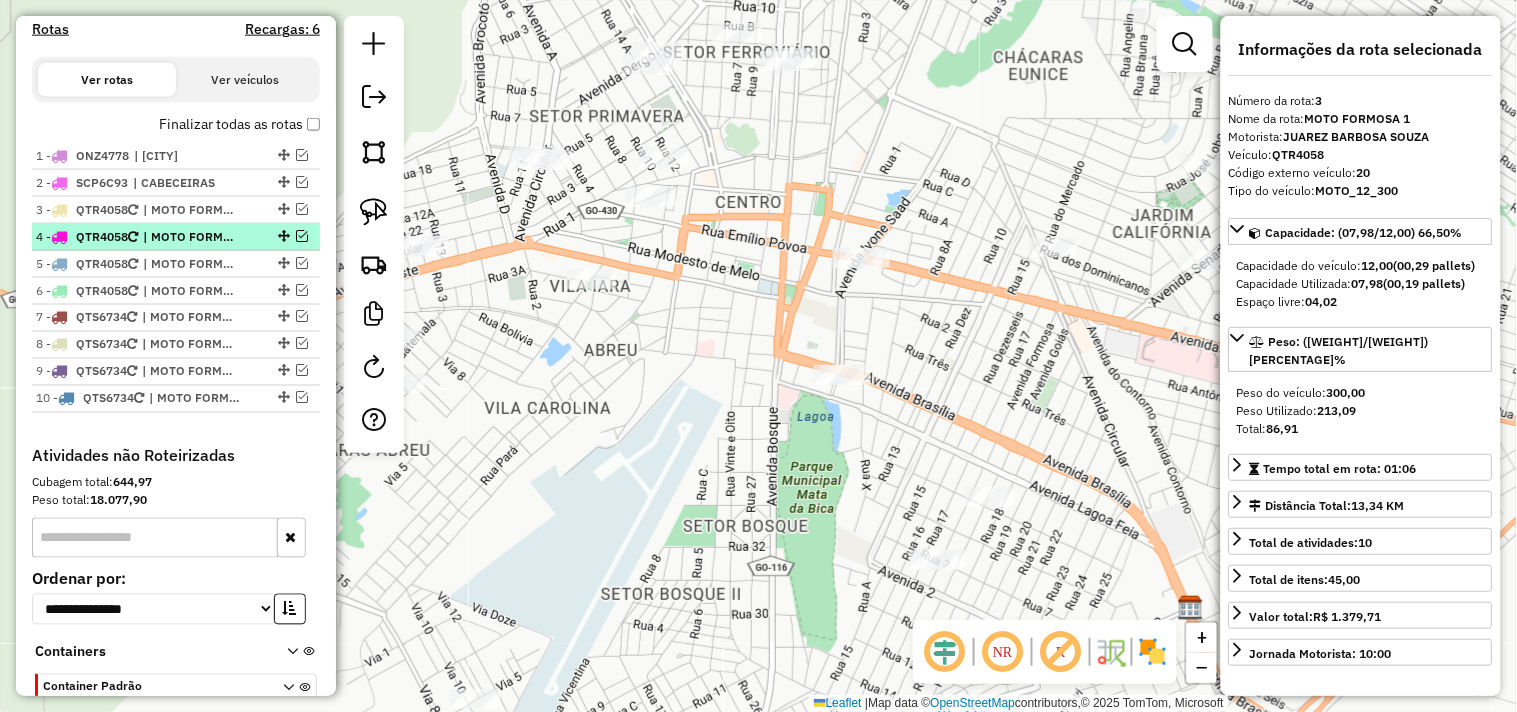 click on "| MOTO FORMOSA 1 REC 1" at bounding box center [189, 237] 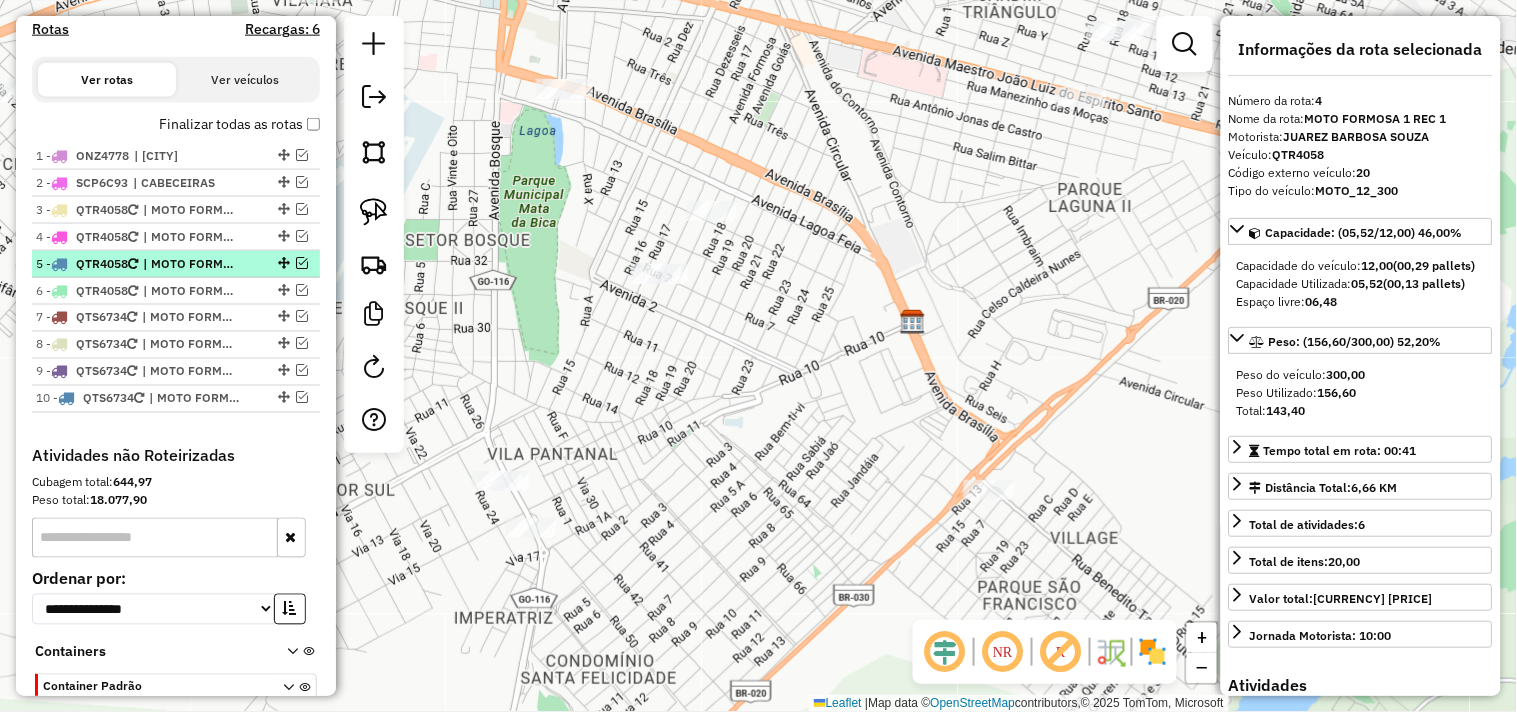 click on "| MOTO FORMOSA 1 REC 2" at bounding box center [189, 264] 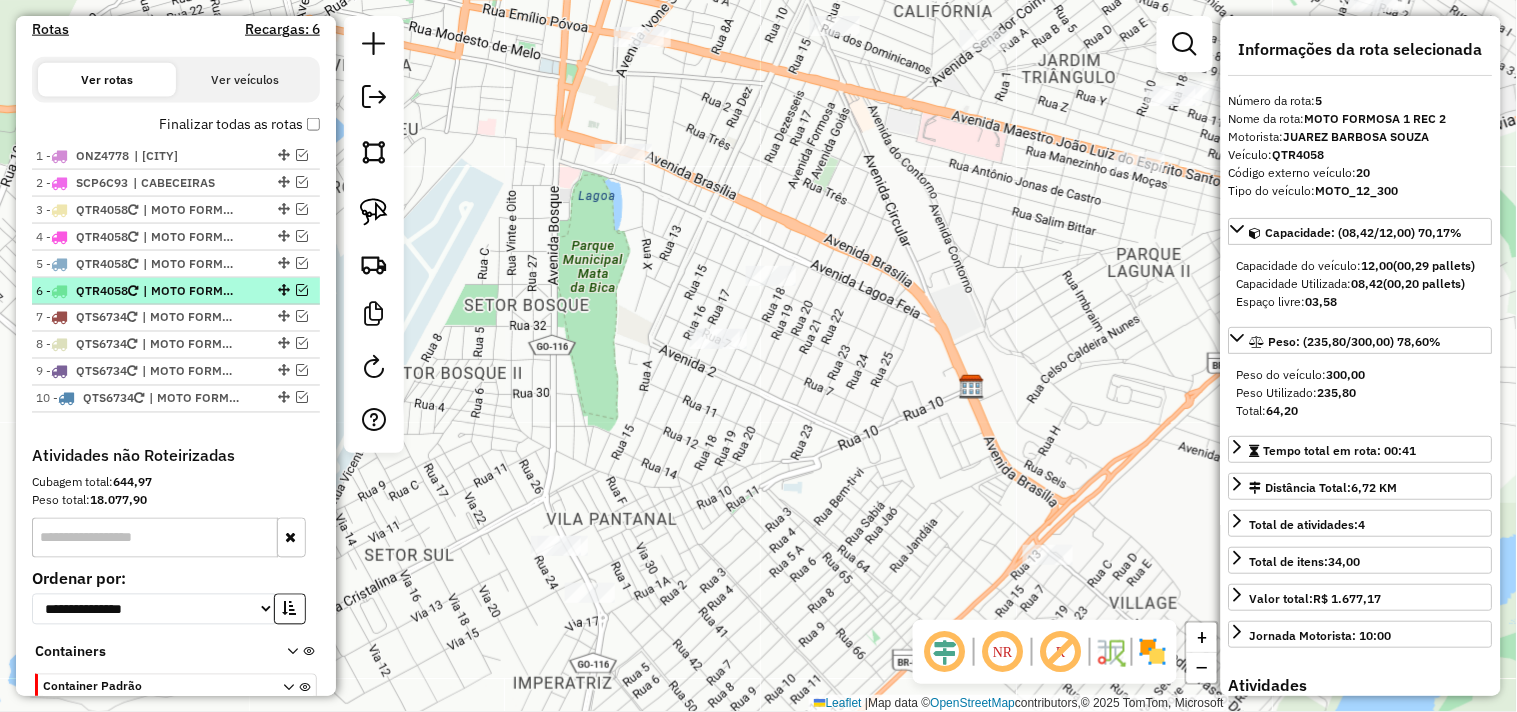 click on "| MOTO FORMOSA 1 REC 3" at bounding box center [189, 291] 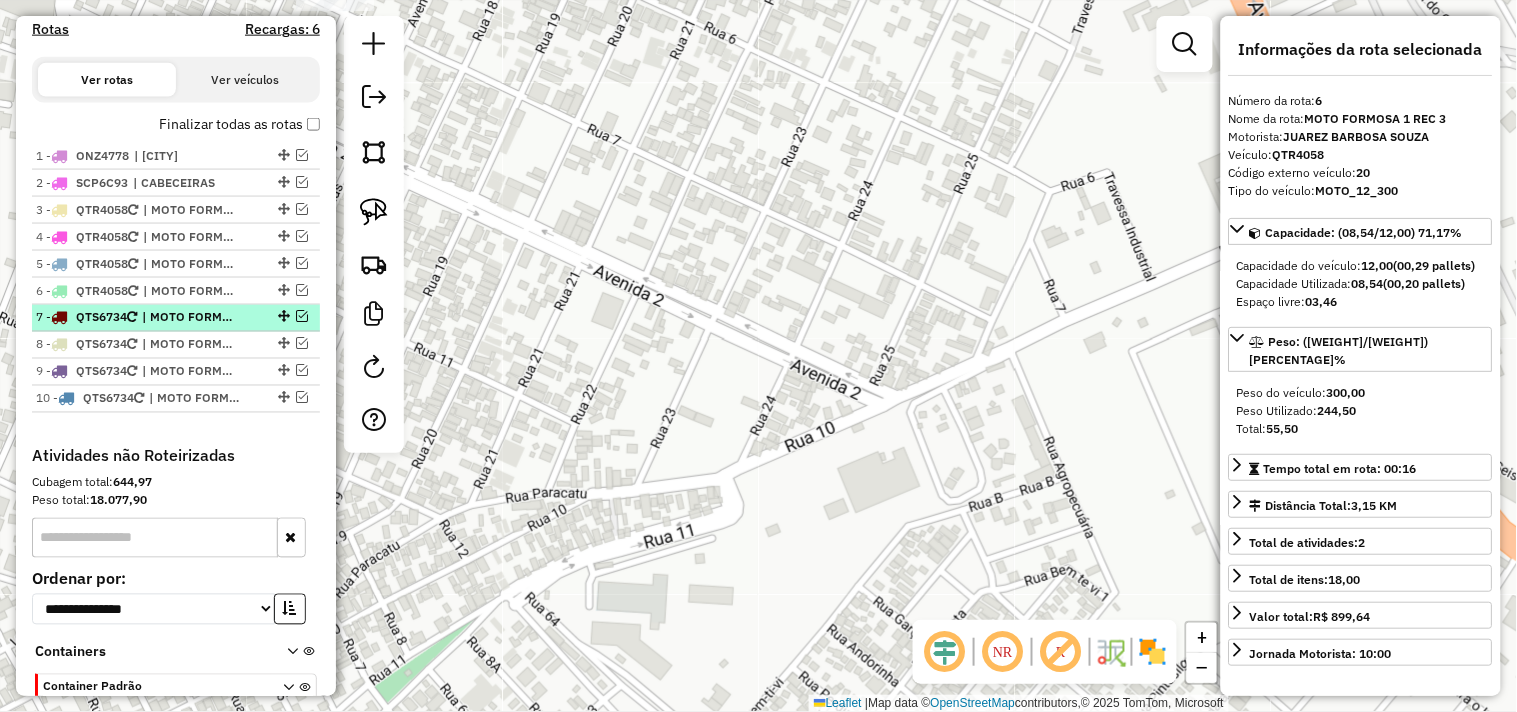click on "| MOTO FORMOSA 2" at bounding box center [188, 318] 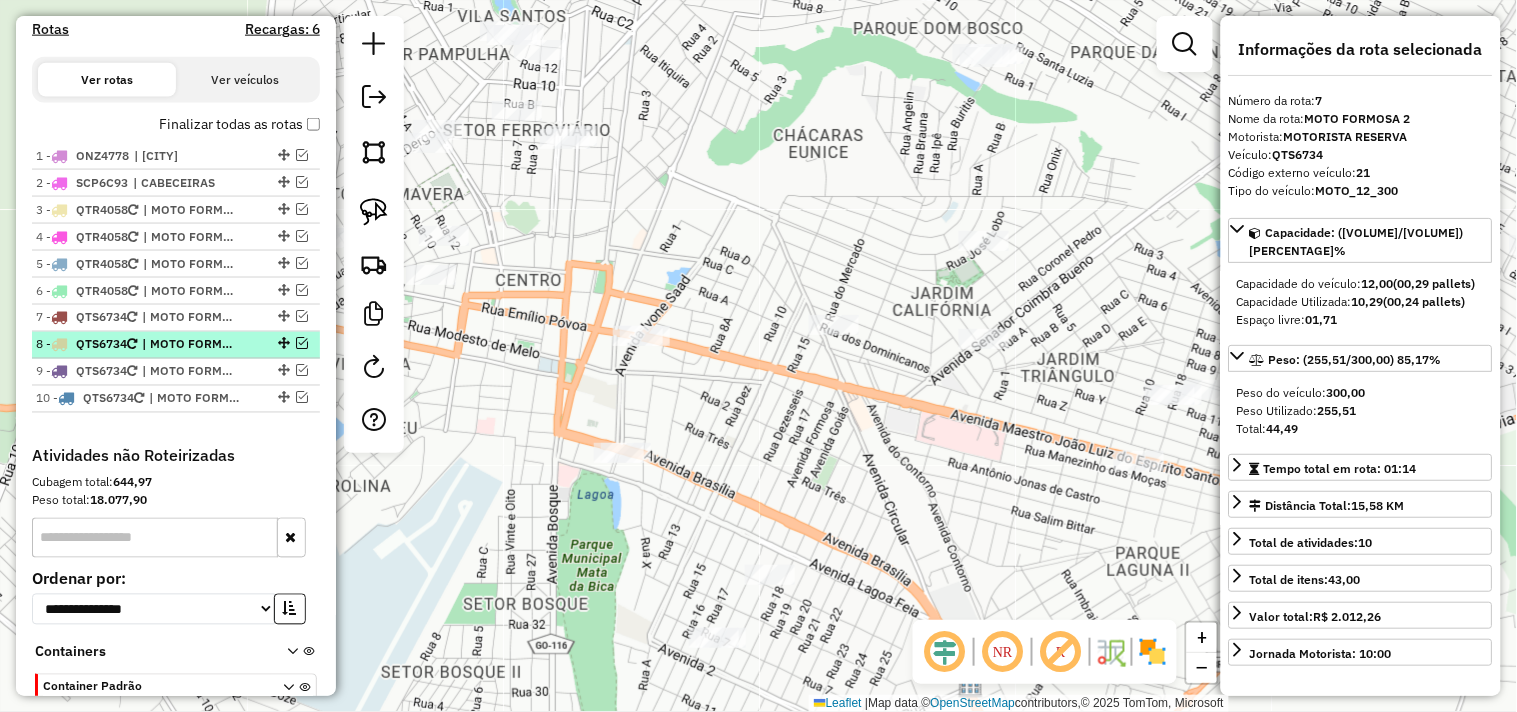 click on "| MOTO FORMOSA 2 REC 1" at bounding box center (188, 345) 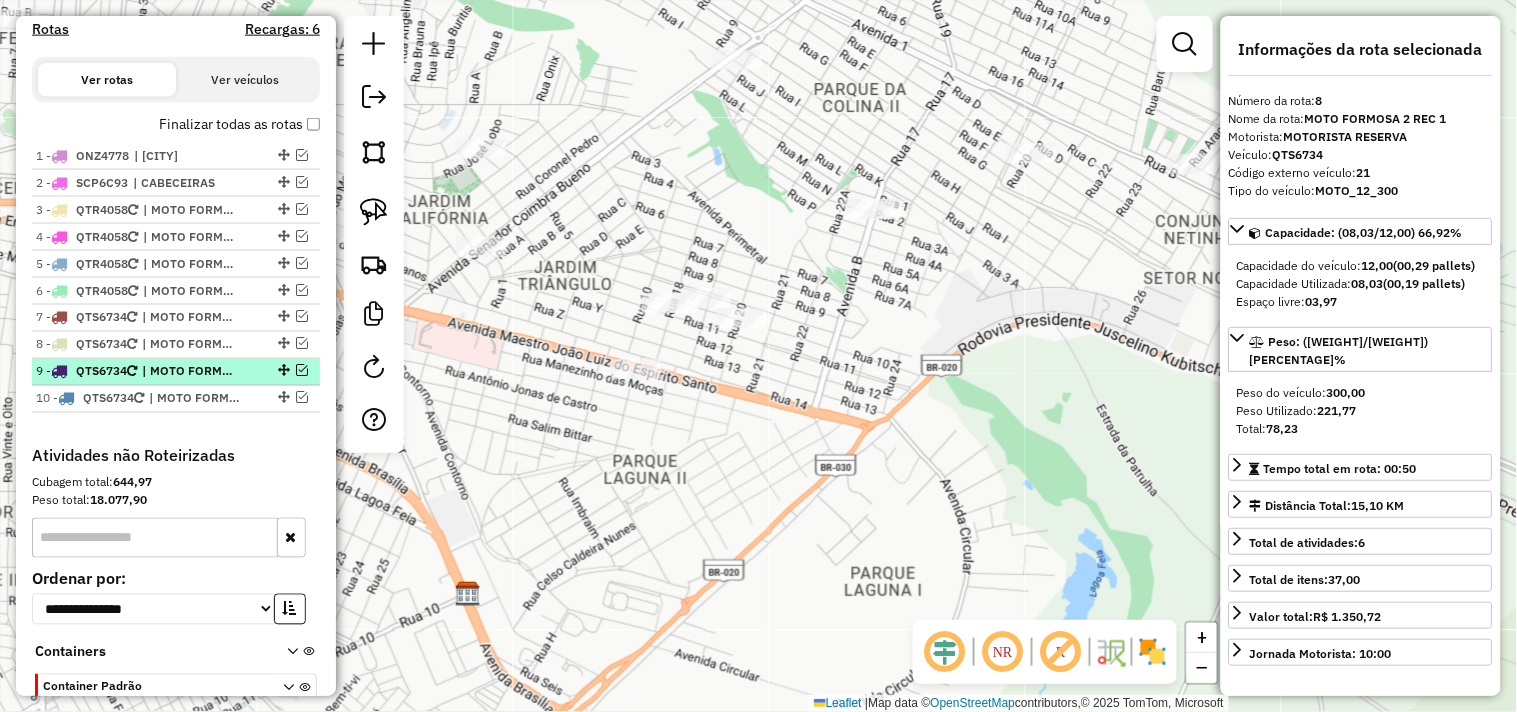 click on "| MOTO FORMOSA 2 REC 2" at bounding box center [188, 372] 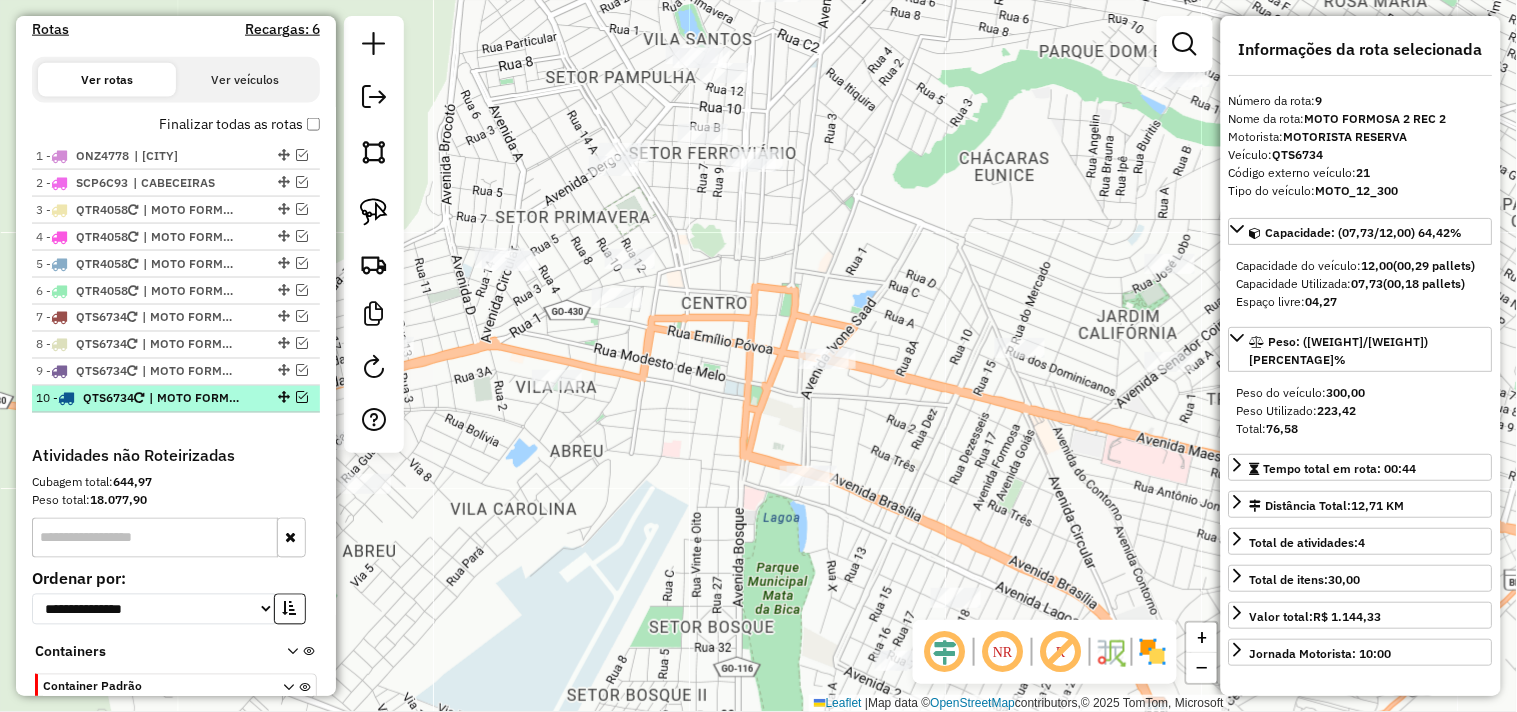 click on "| MOTO FORMOSA 2 REC 3" at bounding box center [195, 399] 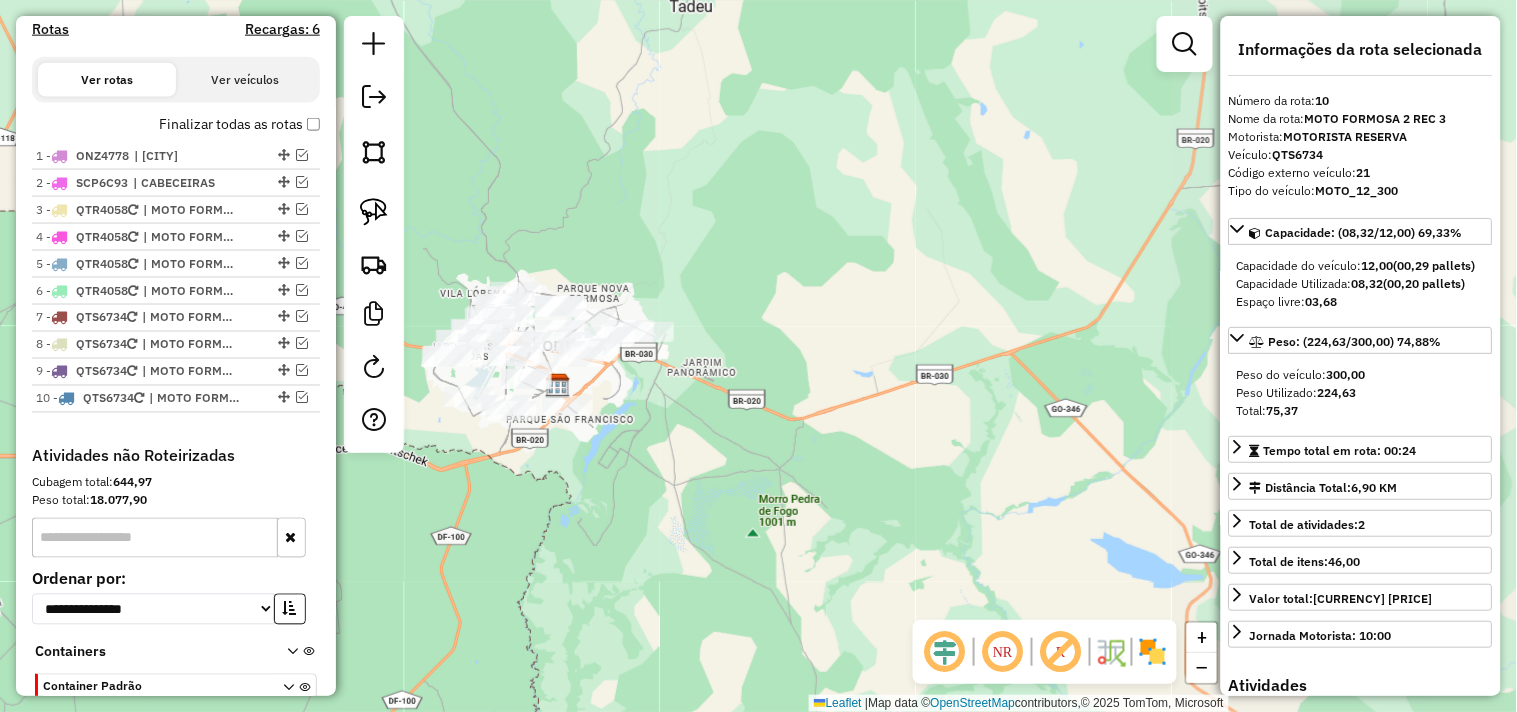drag, startPoint x: 598, startPoint y: 395, endPoint x: 757, endPoint y: 442, distance: 165.80109 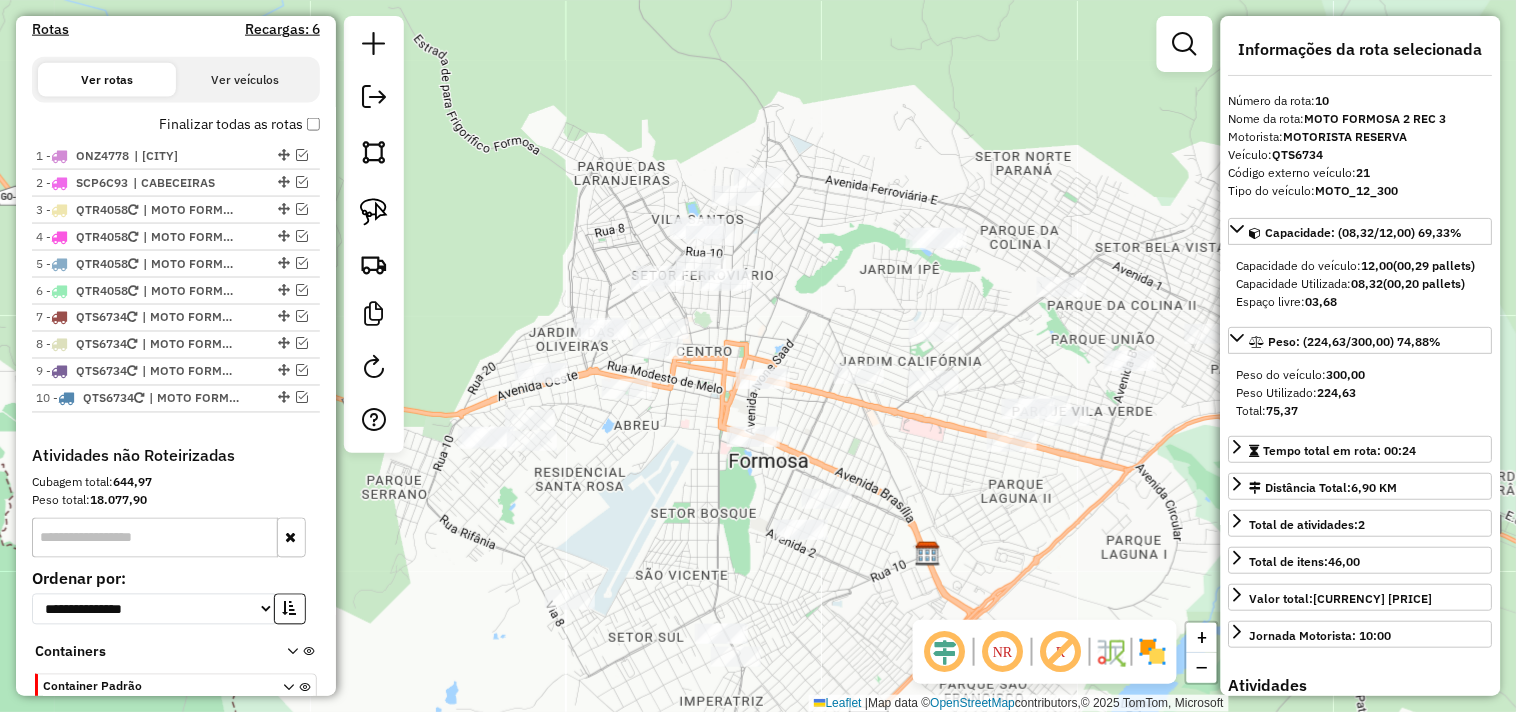 drag, startPoint x: 662, startPoint y: 350, endPoint x: 977, endPoint y: 495, distance: 346.7708 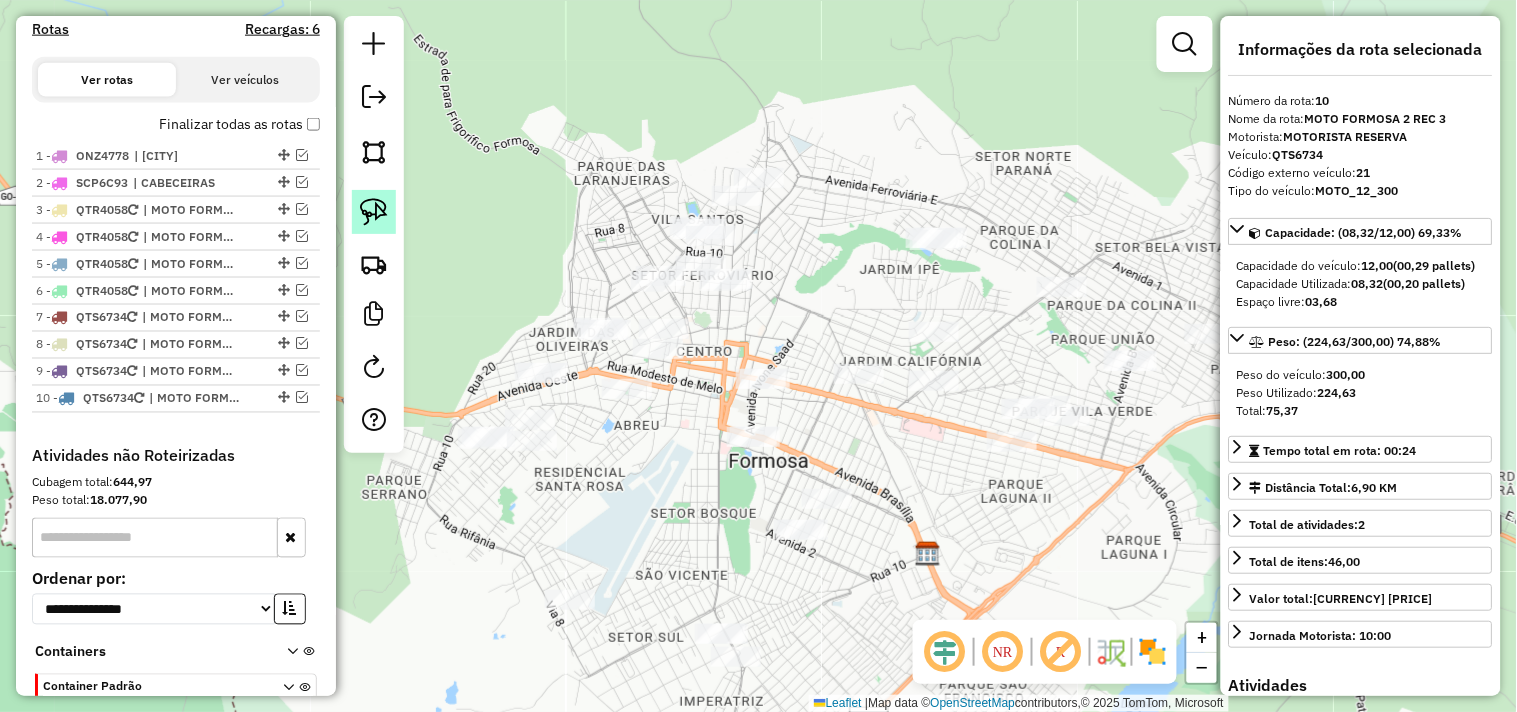 click 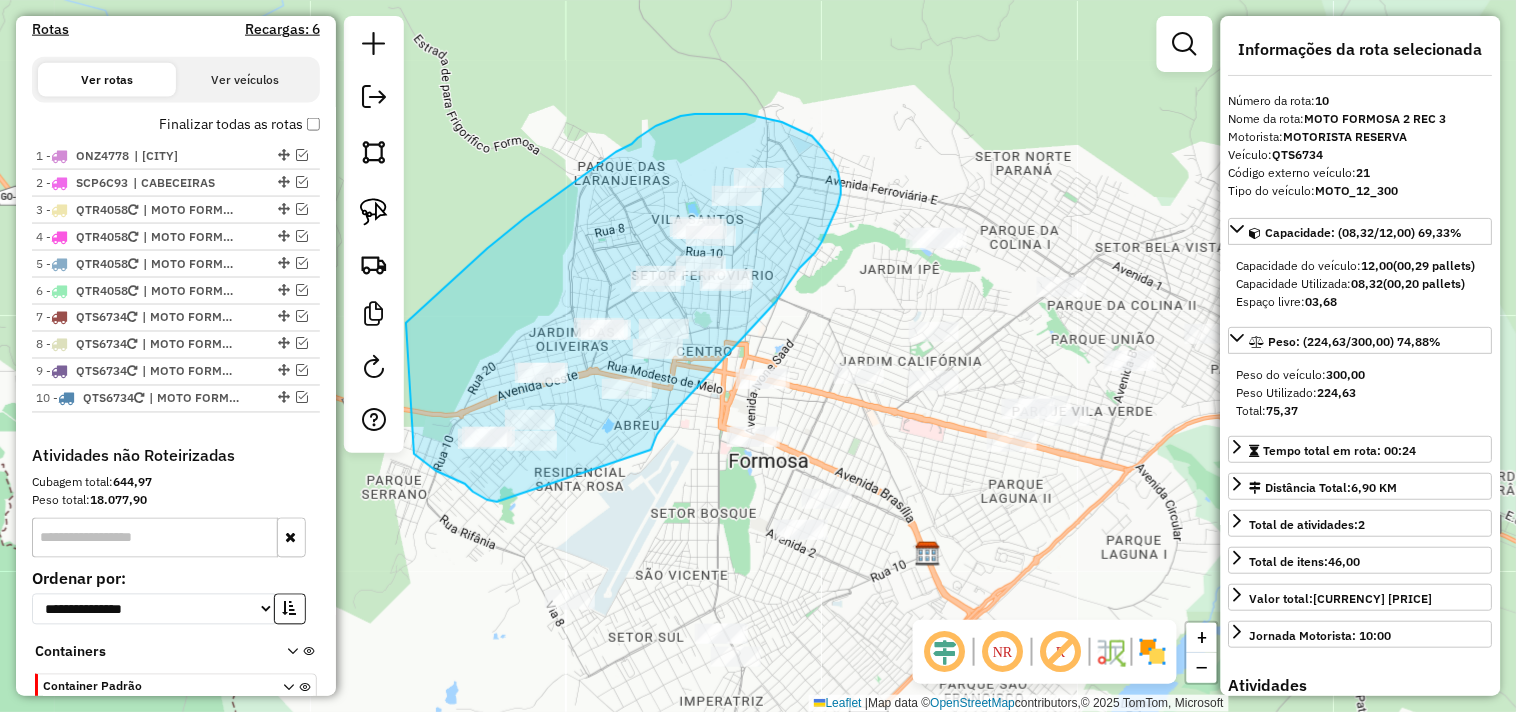 drag, startPoint x: 703, startPoint y: 381, endPoint x: 524, endPoint y: 500, distance: 214.9465 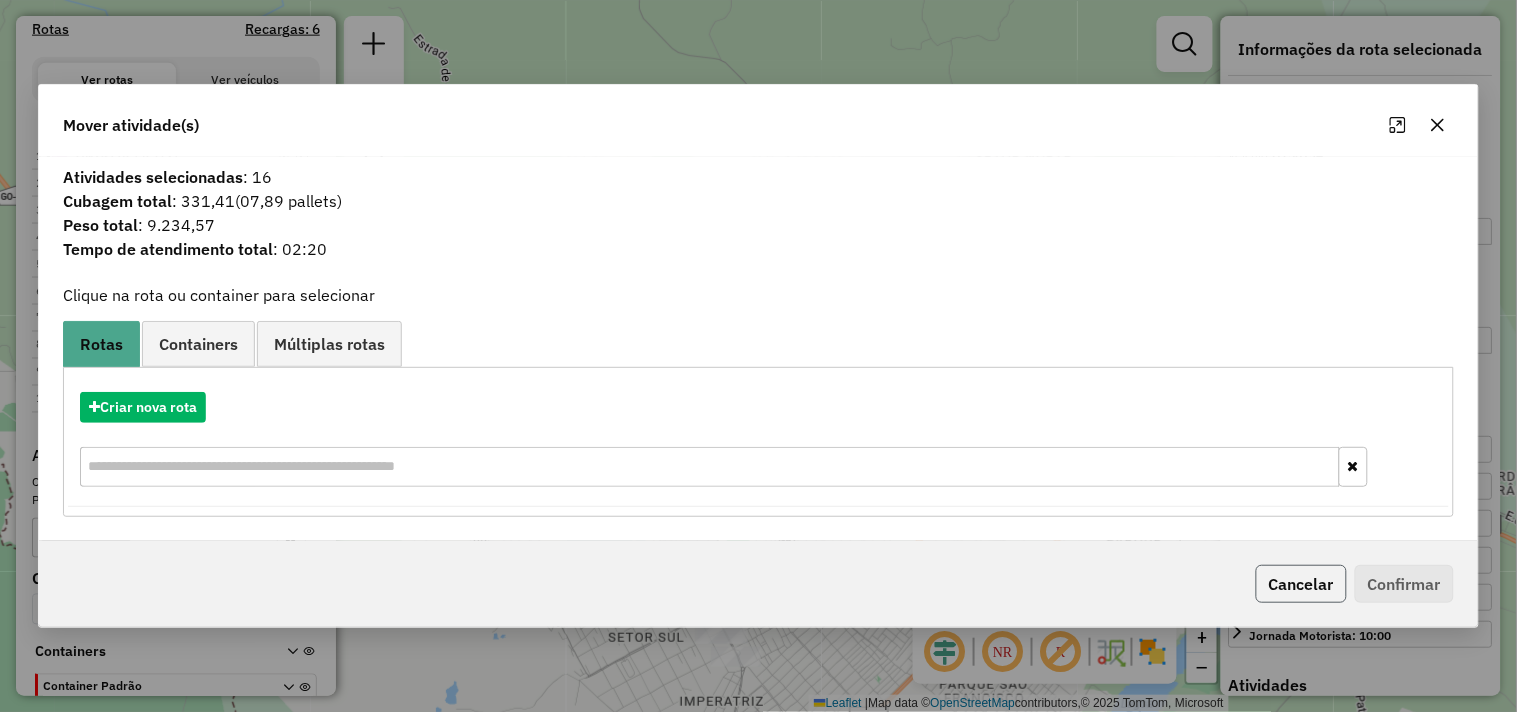 click on "Cancelar" 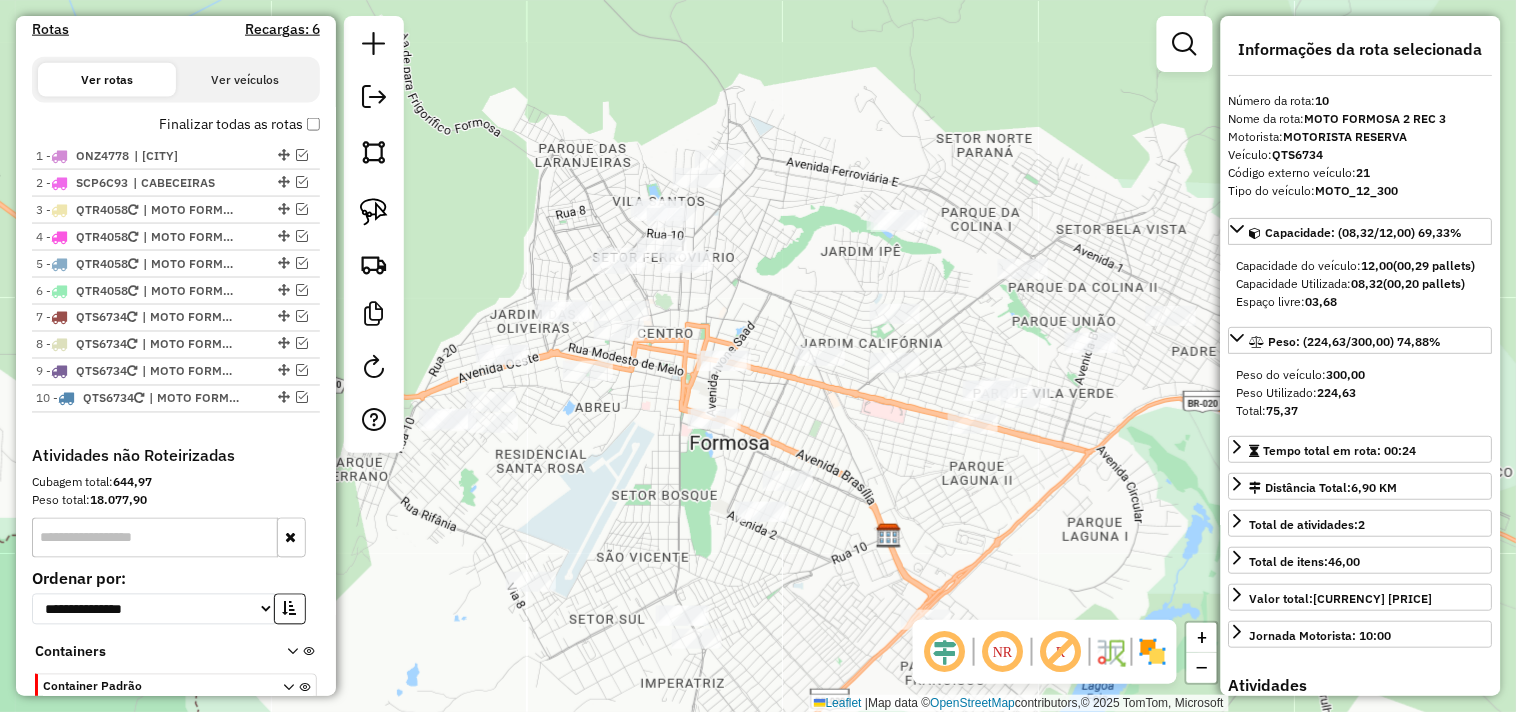 drag, startPoint x: 834, startPoint y: 325, endPoint x: 781, endPoint y: 302, distance: 57.77543 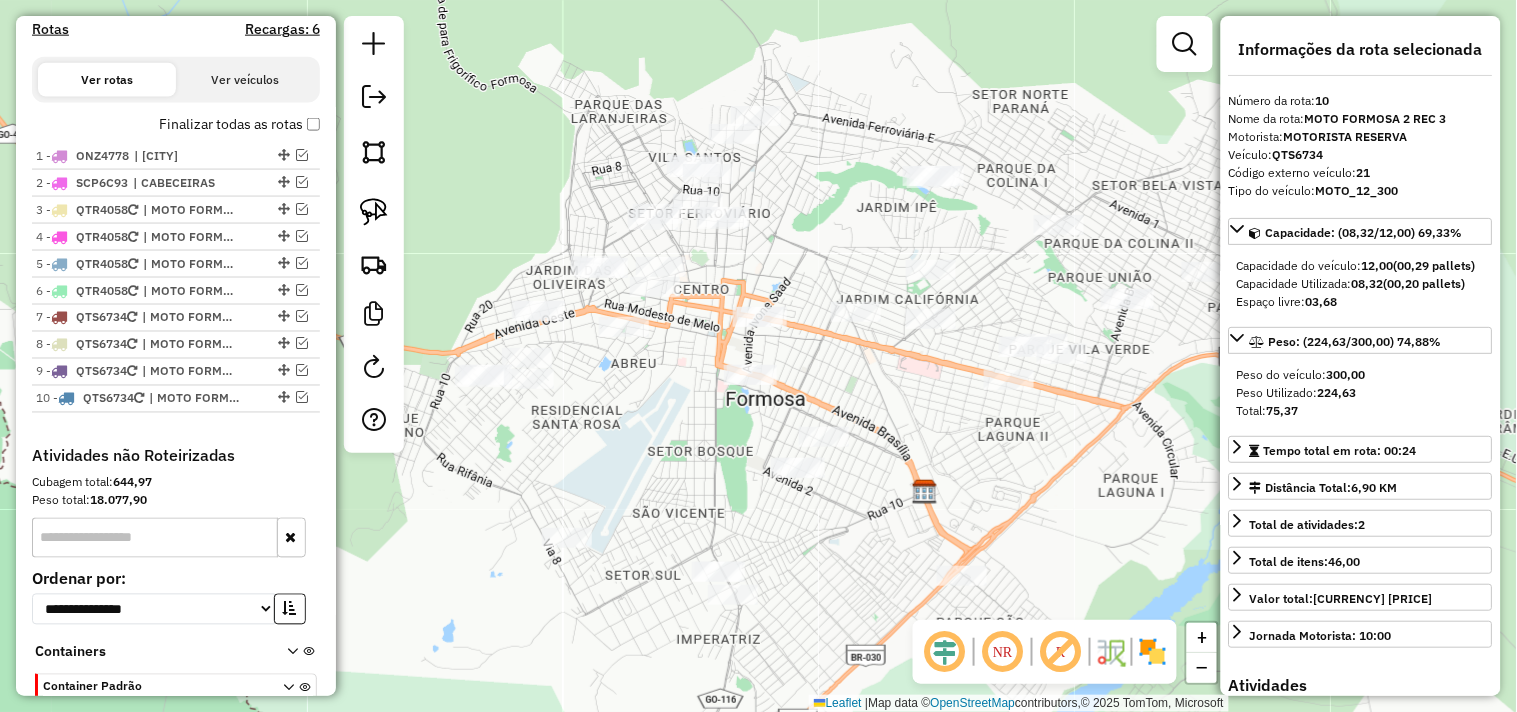 drag, startPoint x: 814, startPoint y: 184, endPoint x: 730, endPoint y: 188, distance: 84.095184 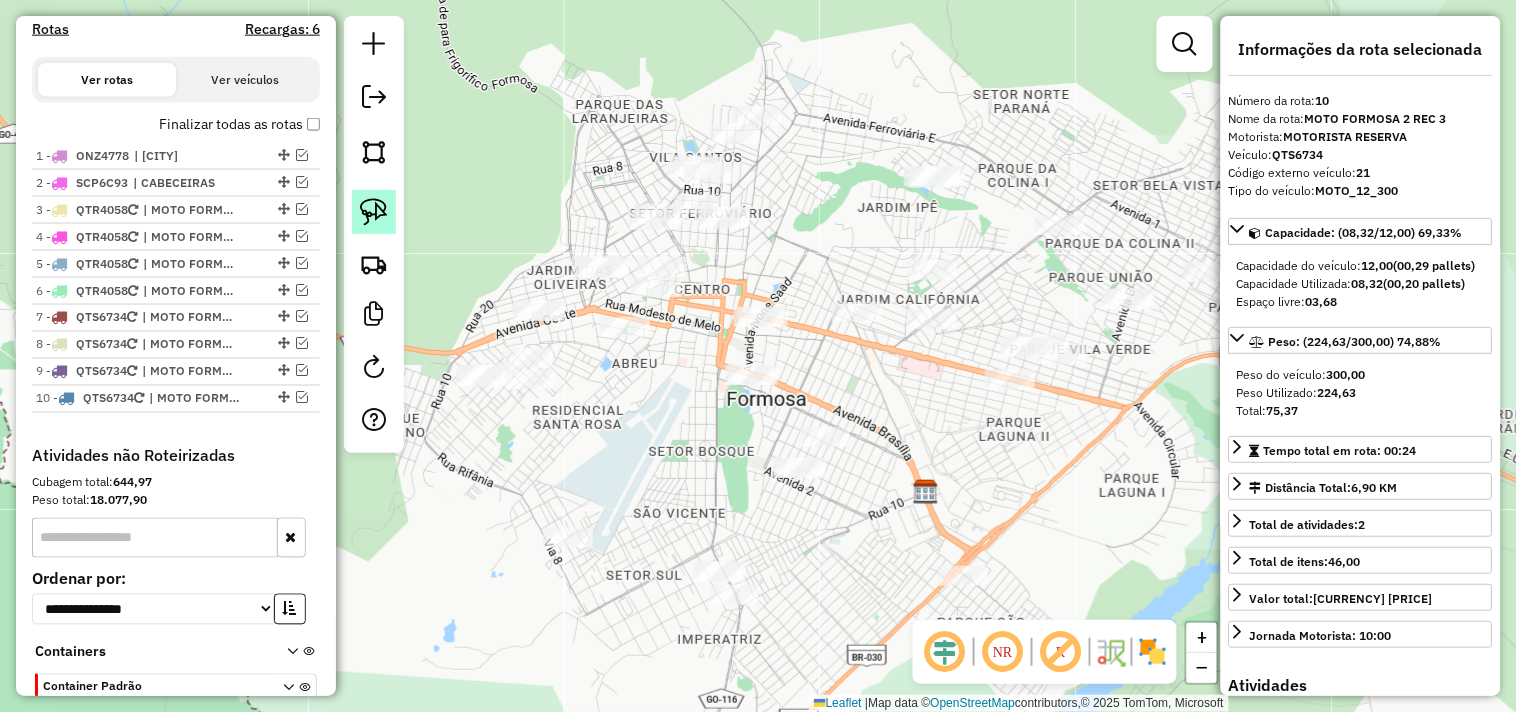 click 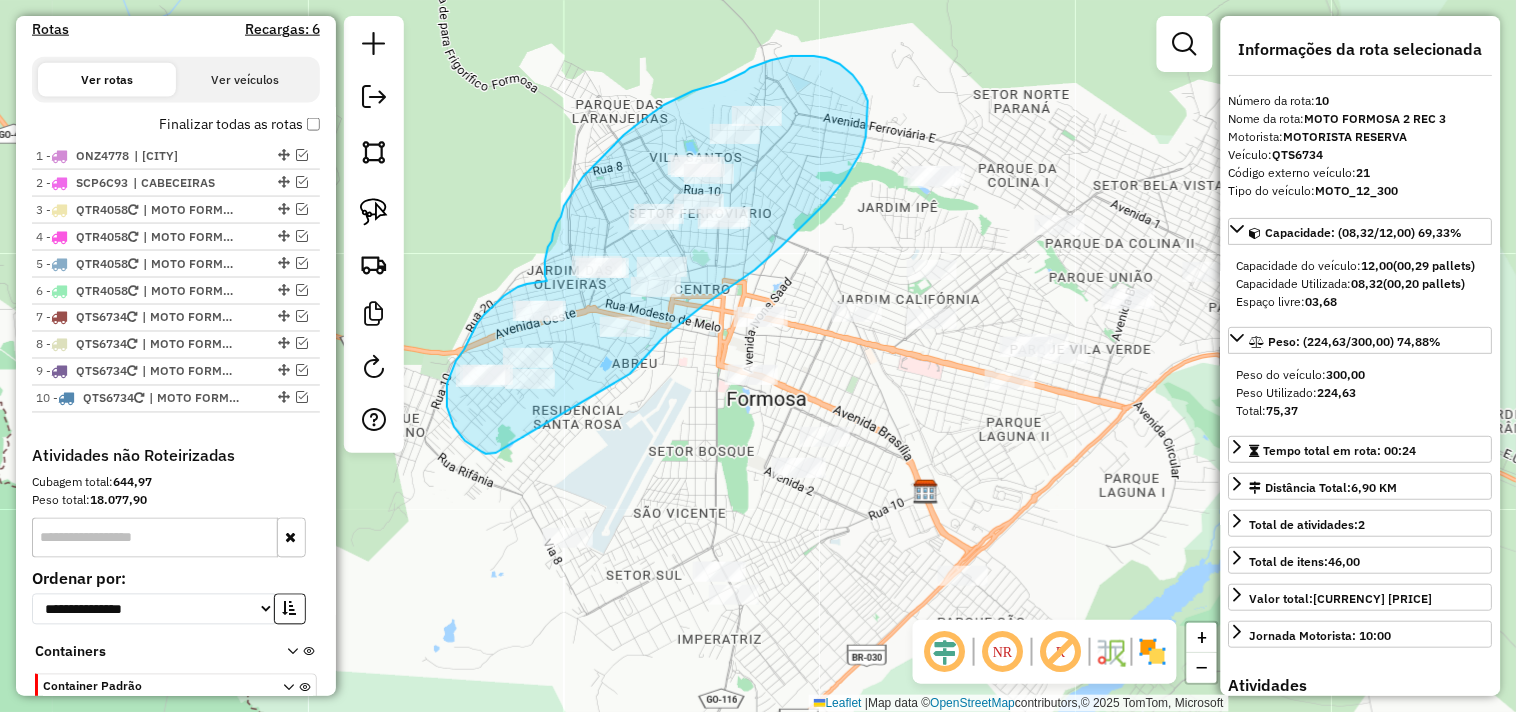 drag, startPoint x: 630, startPoint y: 374, endPoint x: 496, endPoint y: 453, distance: 155.55385 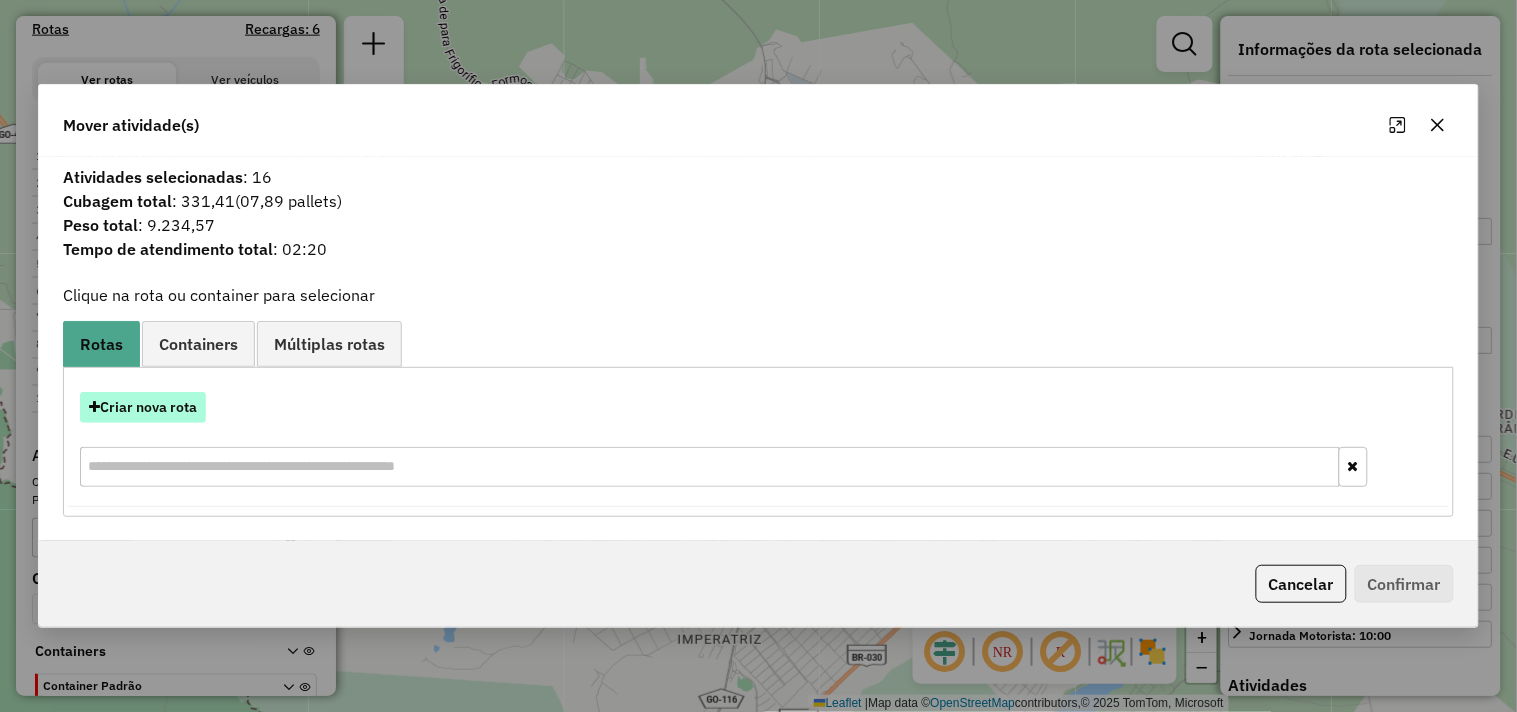 click on "Criar nova rota" at bounding box center [143, 407] 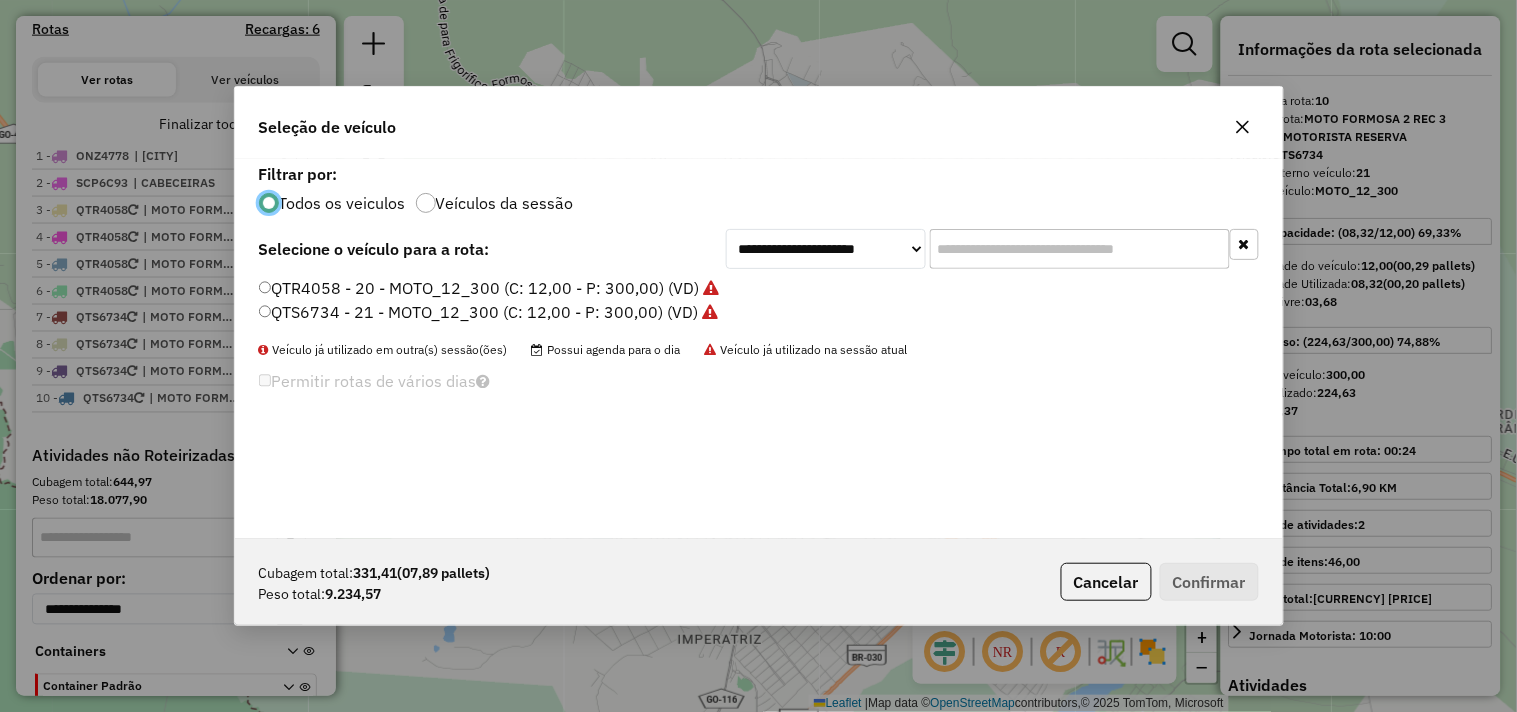 scroll, scrollTop: 11, scrollLeft: 5, axis: both 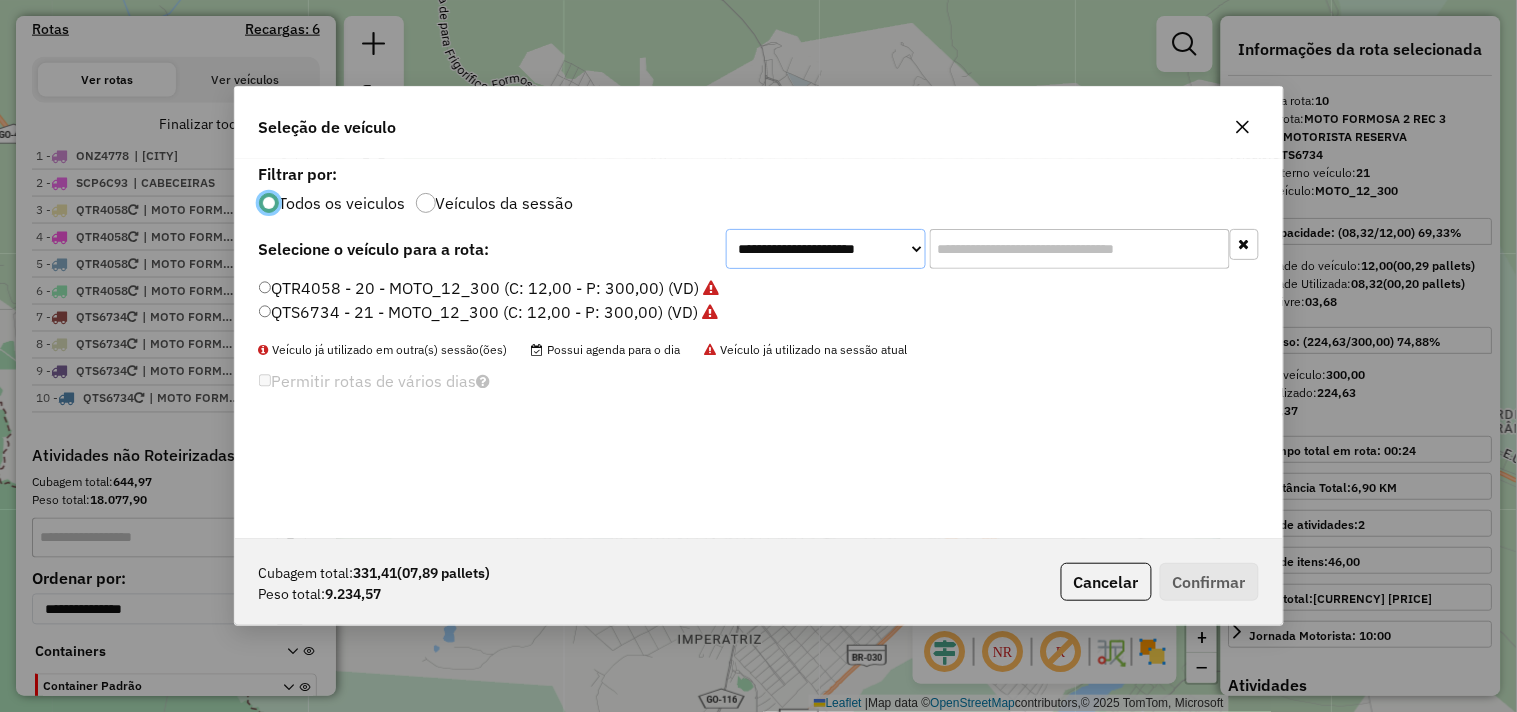 click on "**********" 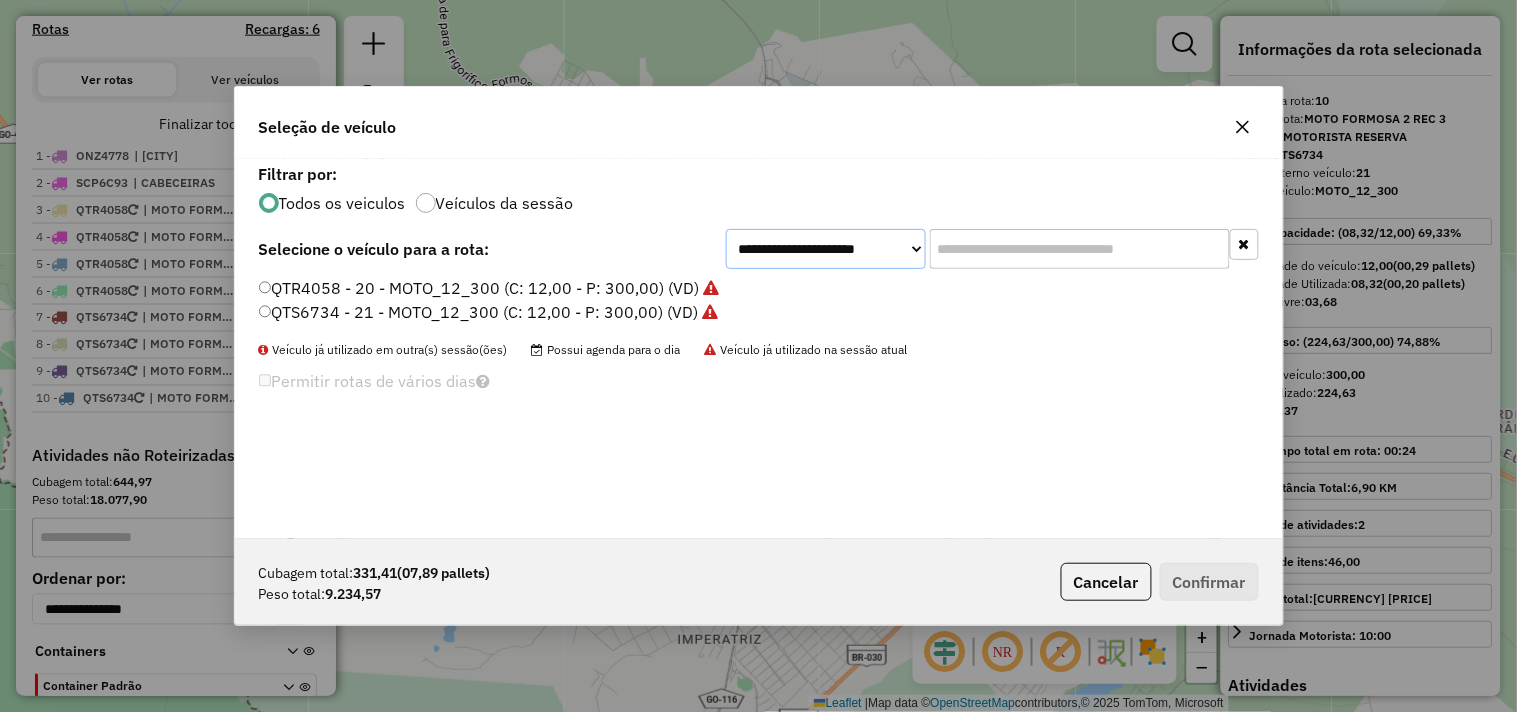 select on "*******" 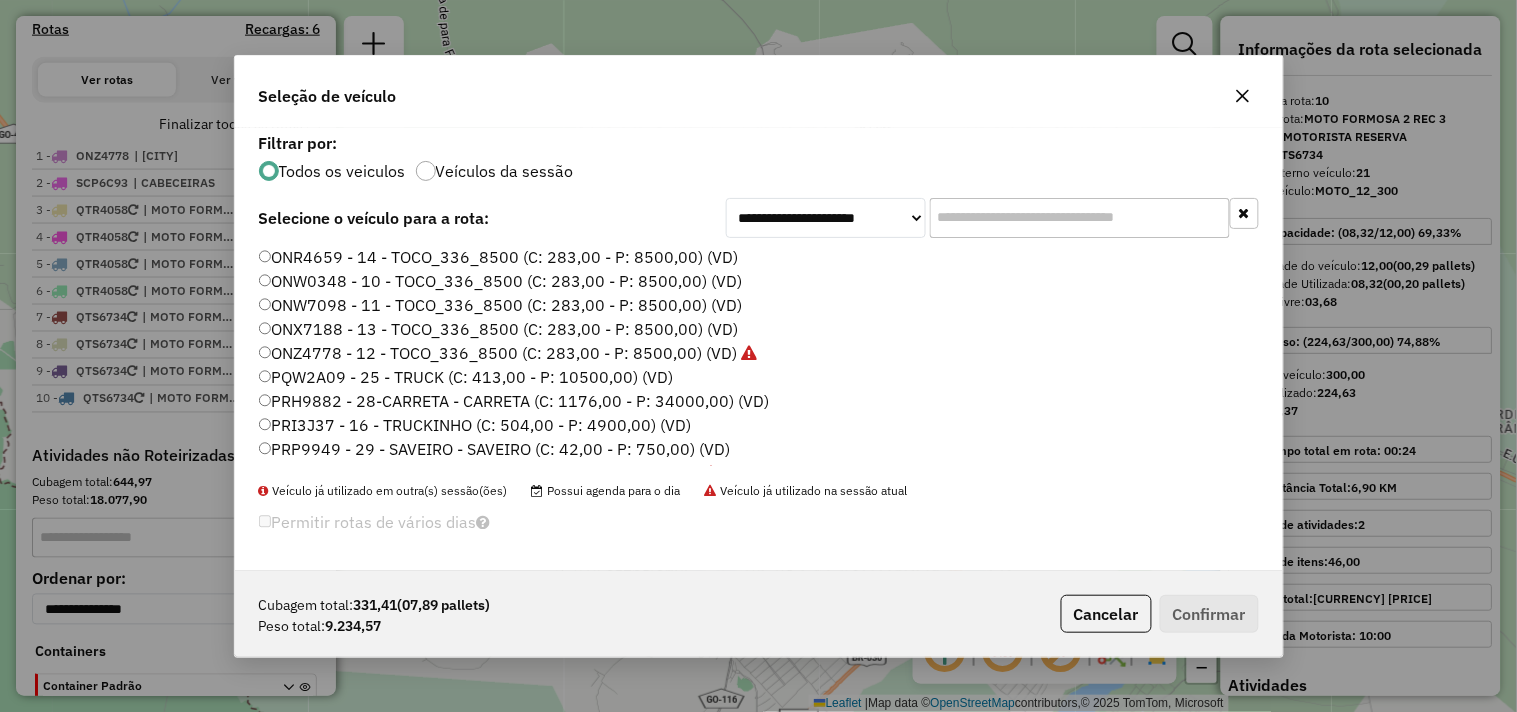click on "ONR4659 - 14 - TOCO_336_8500 (C: 283,00 - P: 8500,00) (VD)" 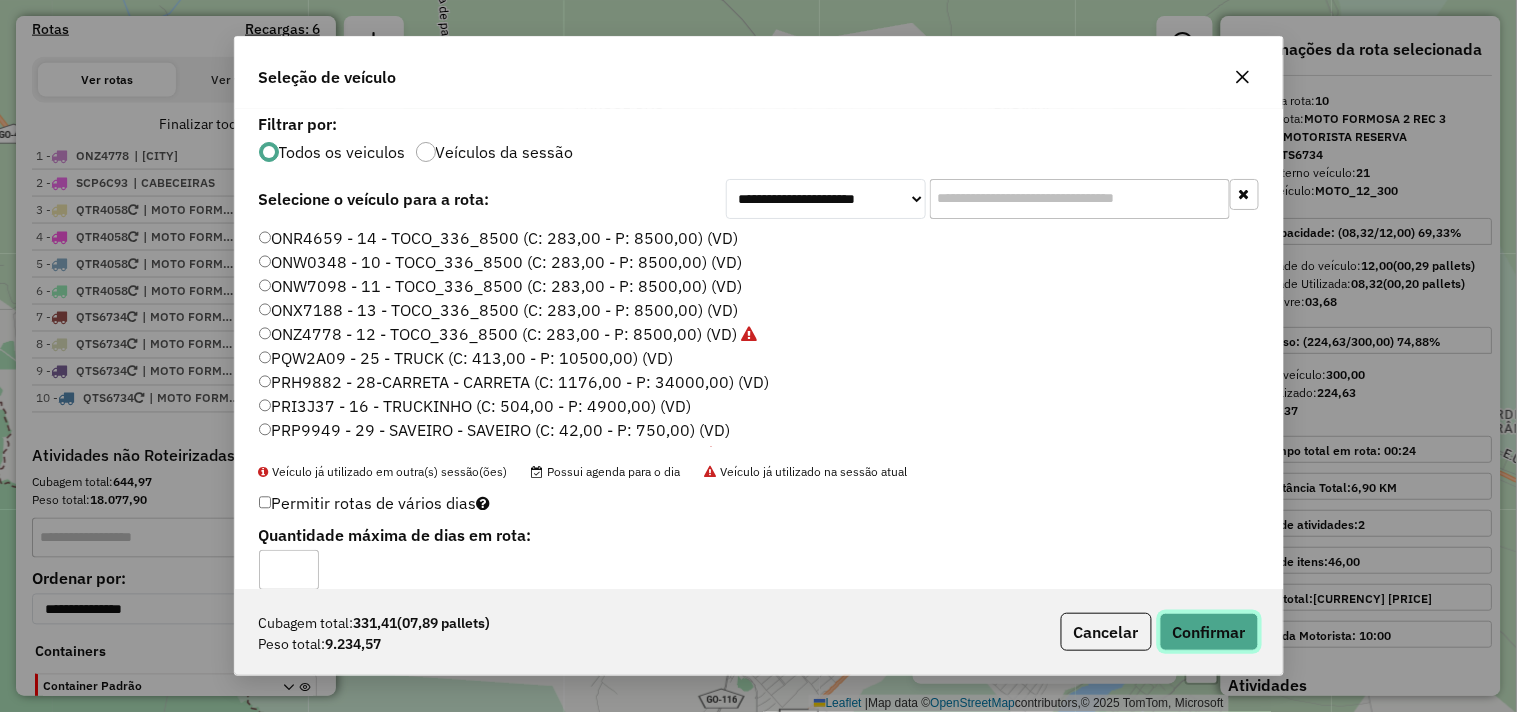 click on "Confirmar" 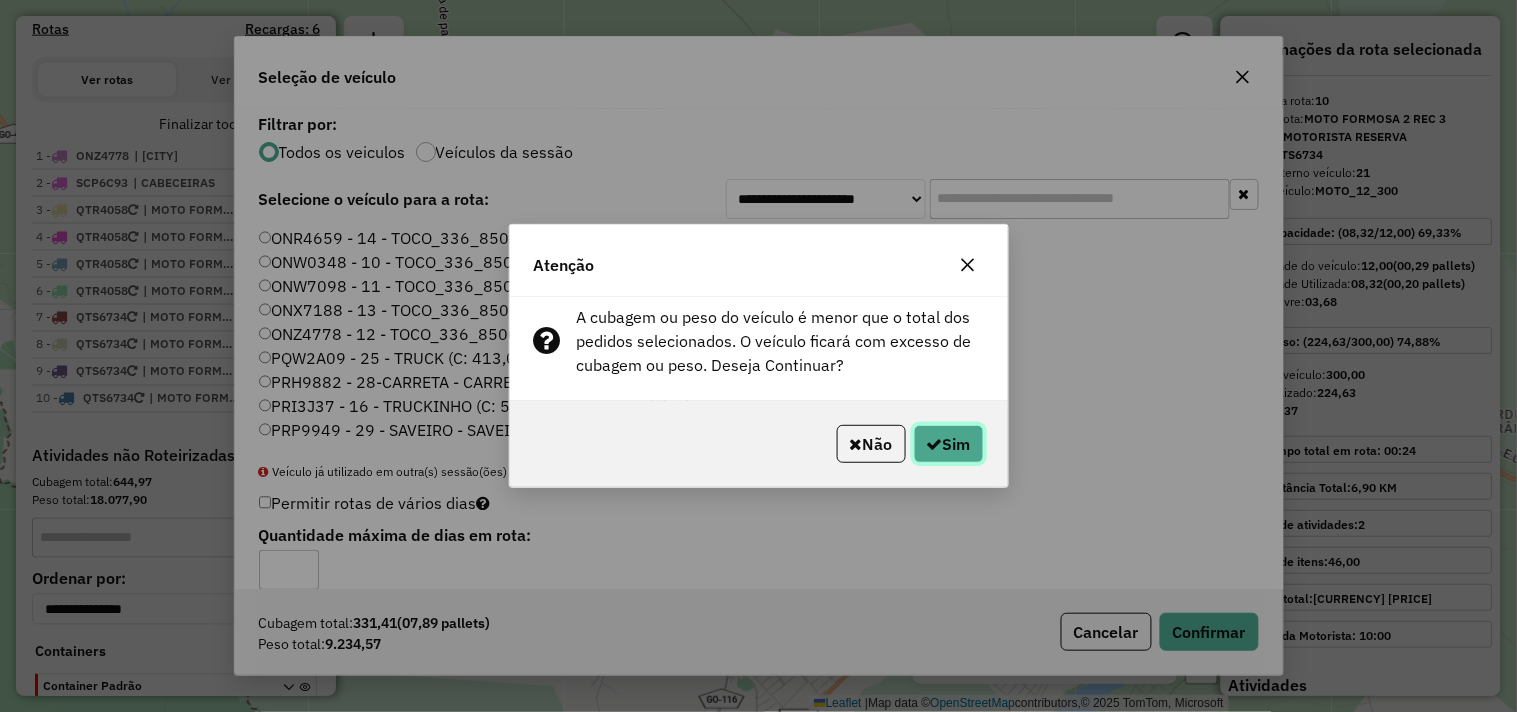click on "Sim" 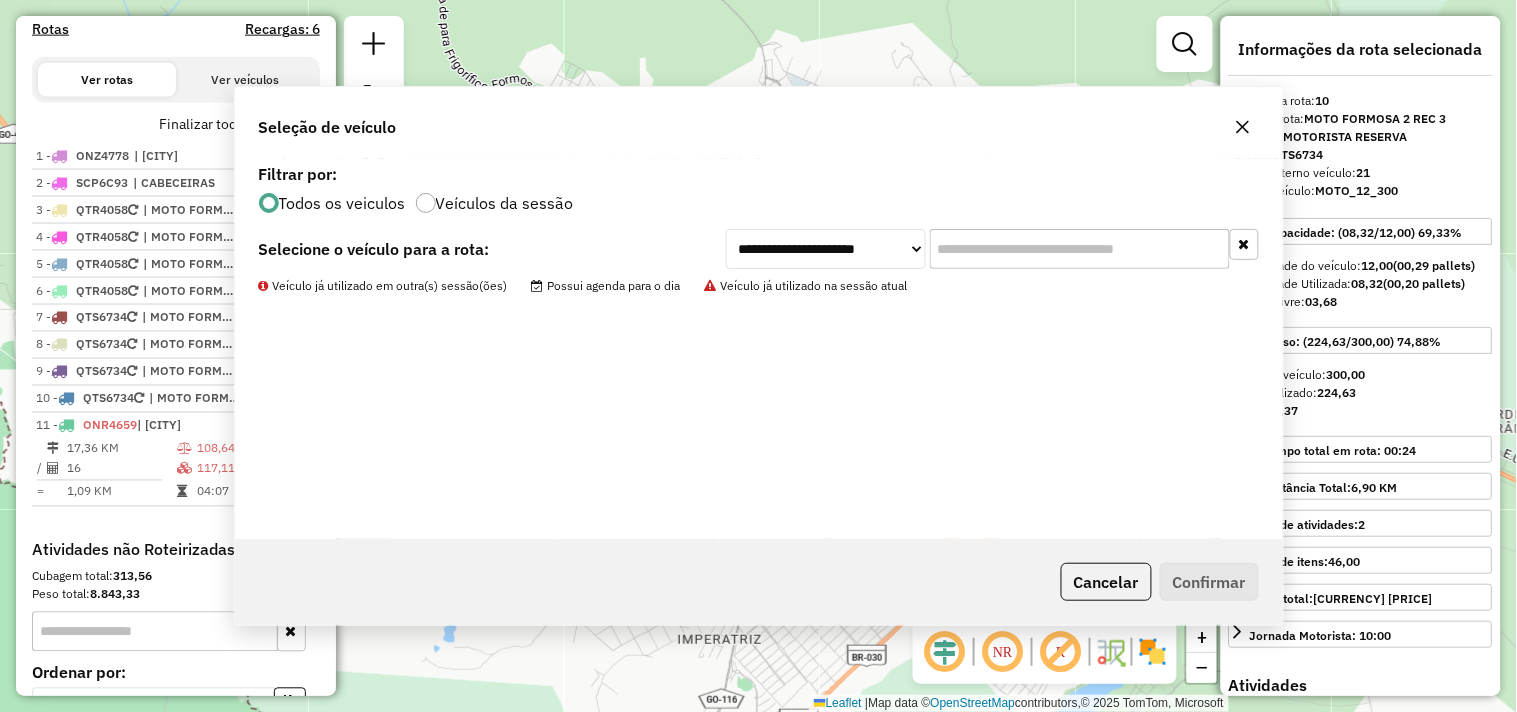 scroll, scrollTop: 876, scrollLeft: 0, axis: vertical 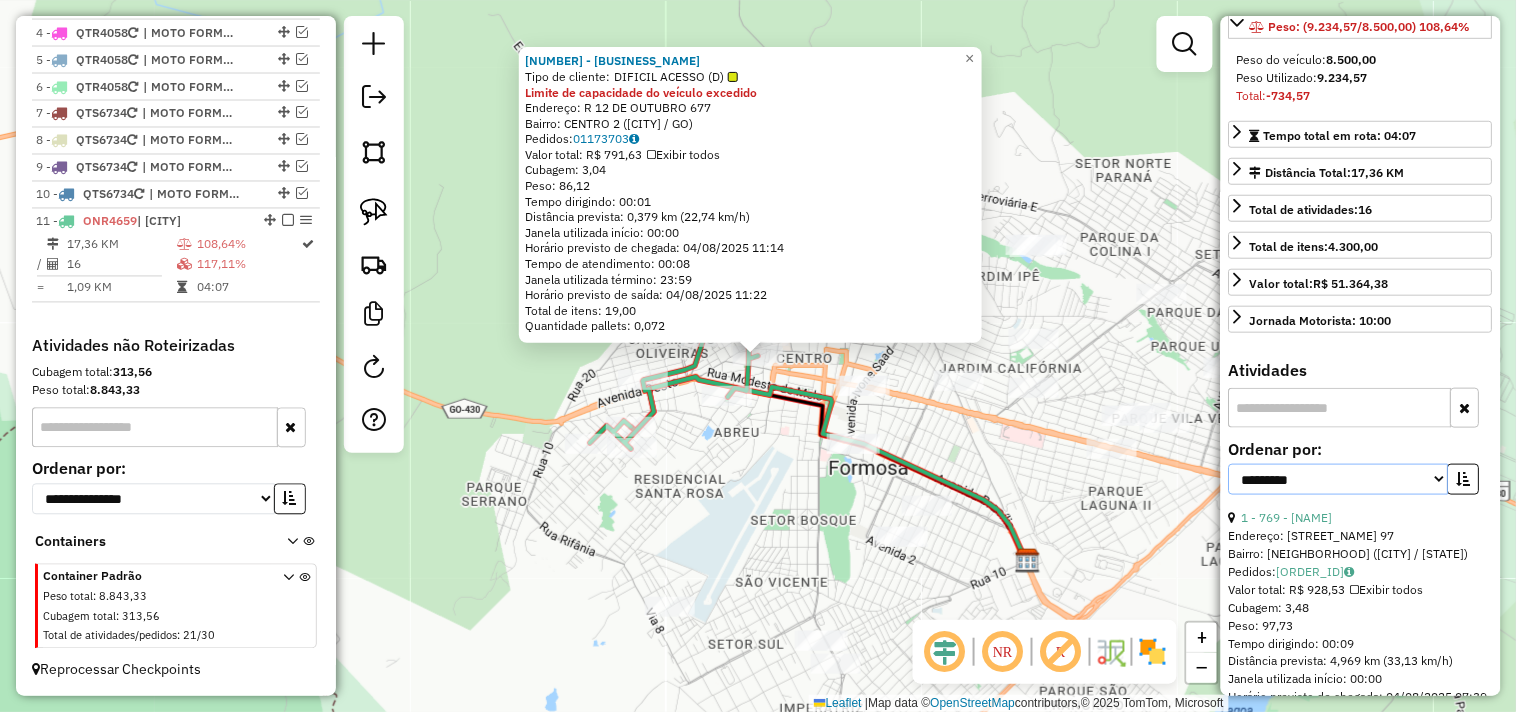 click on "**********" at bounding box center (1339, 479) 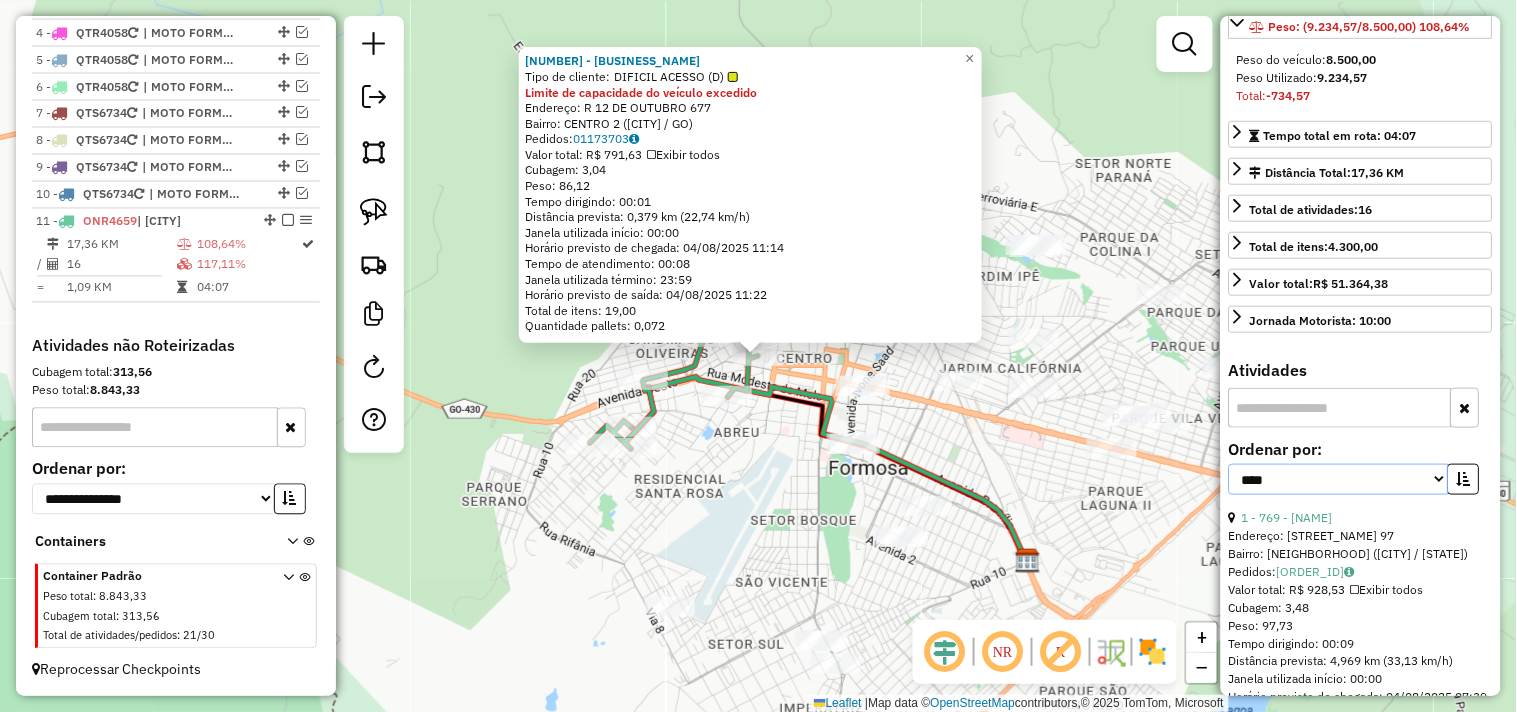 click on "**********" at bounding box center (1339, 479) 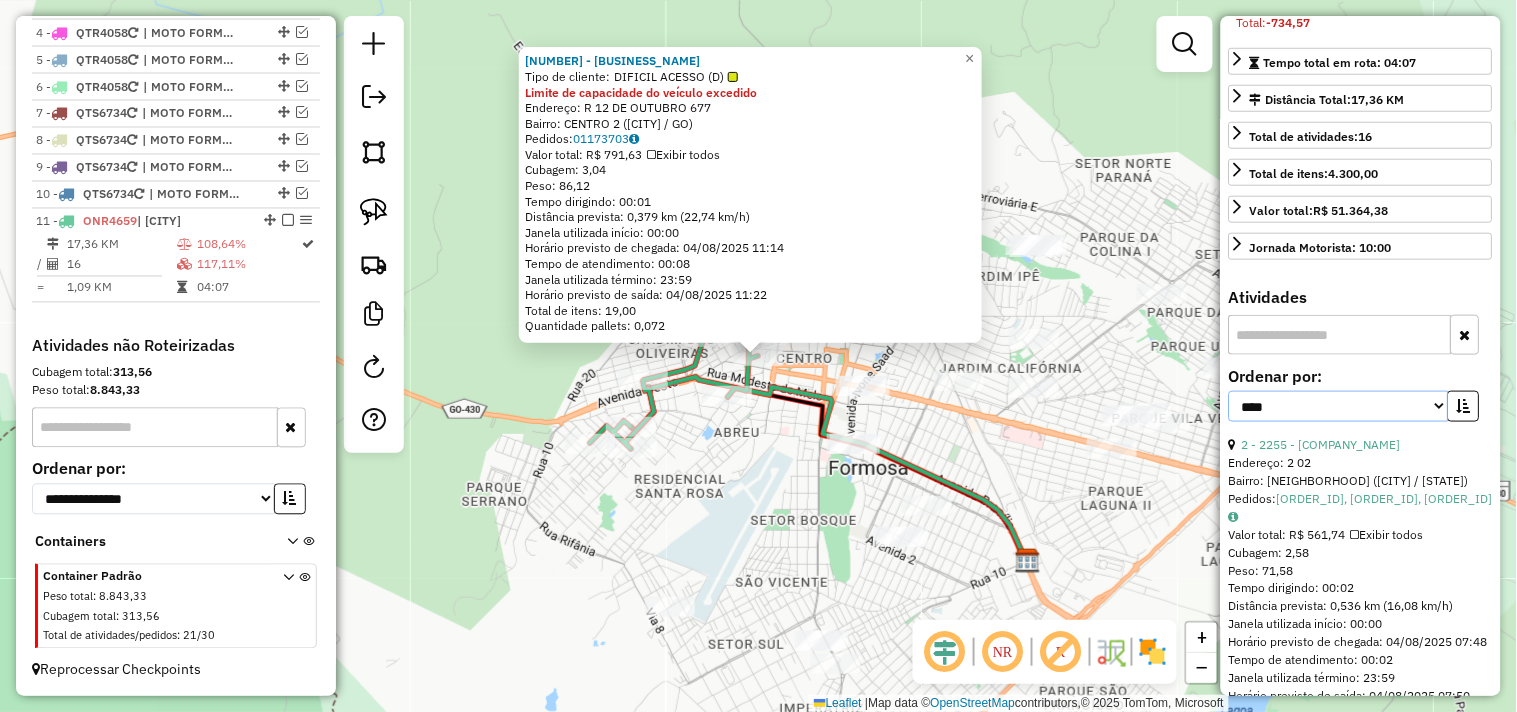 scroll, scrollTop: 444, scrollLeft: 0, axis: vertical 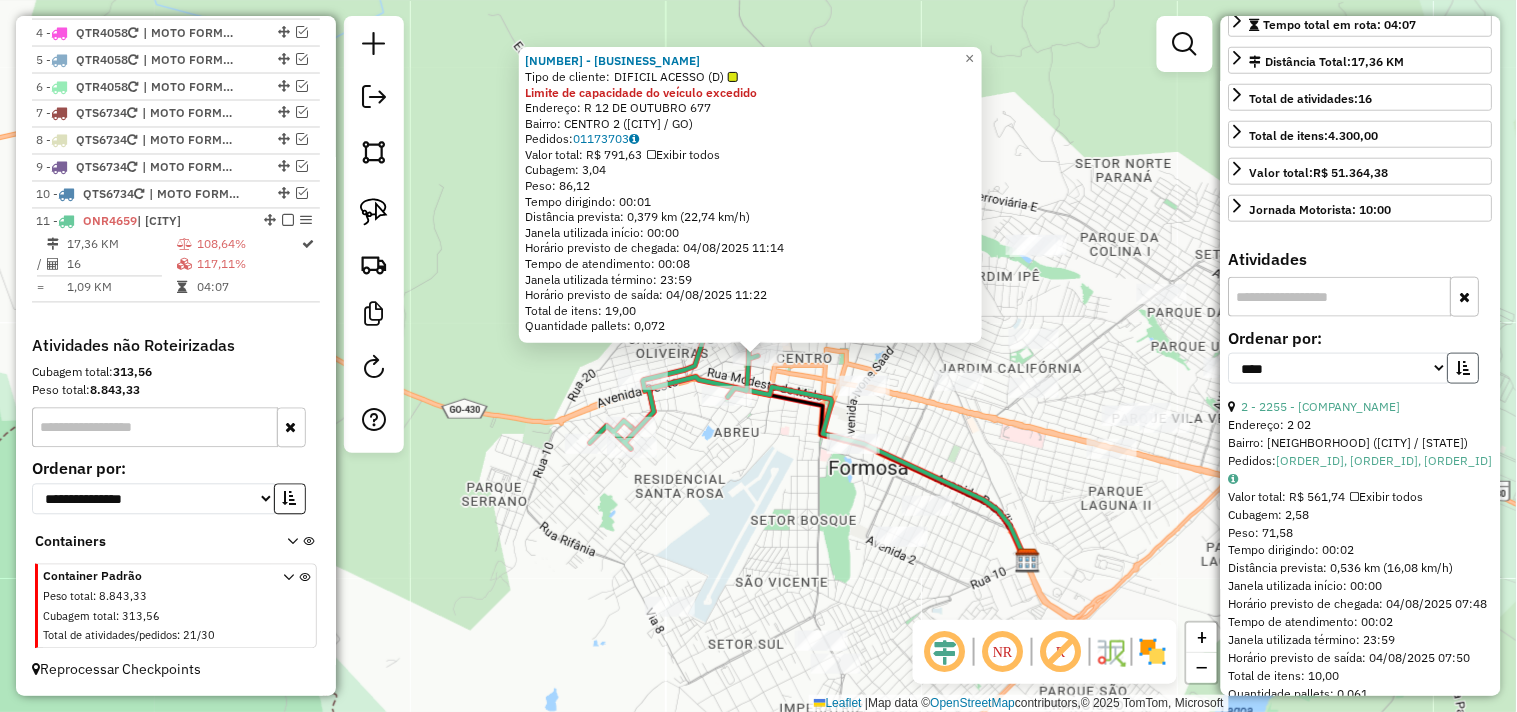 click at bounding box center (1464, 368) 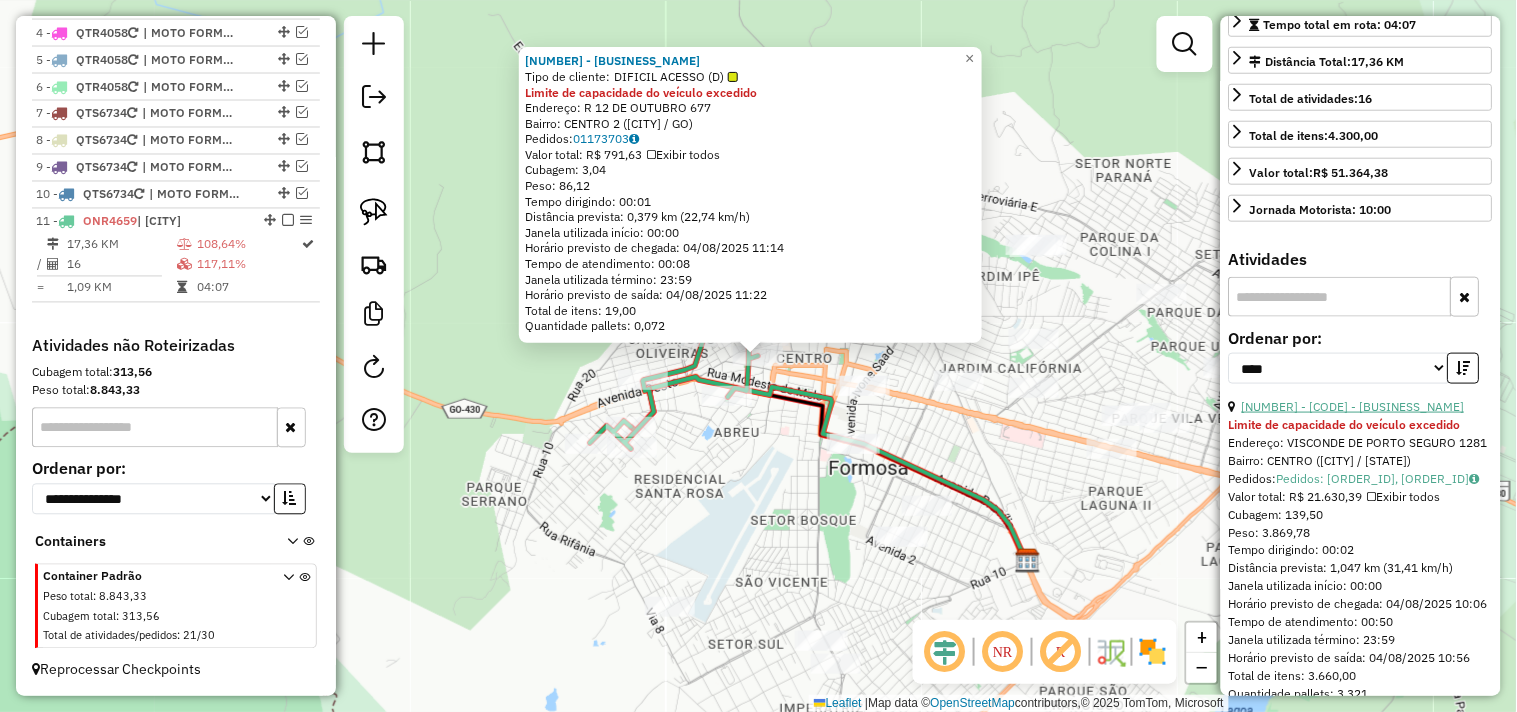 click on "[NUMBER] - [CODE] - [BUSINESS_NAME]" at bounding box center (1353, 406) 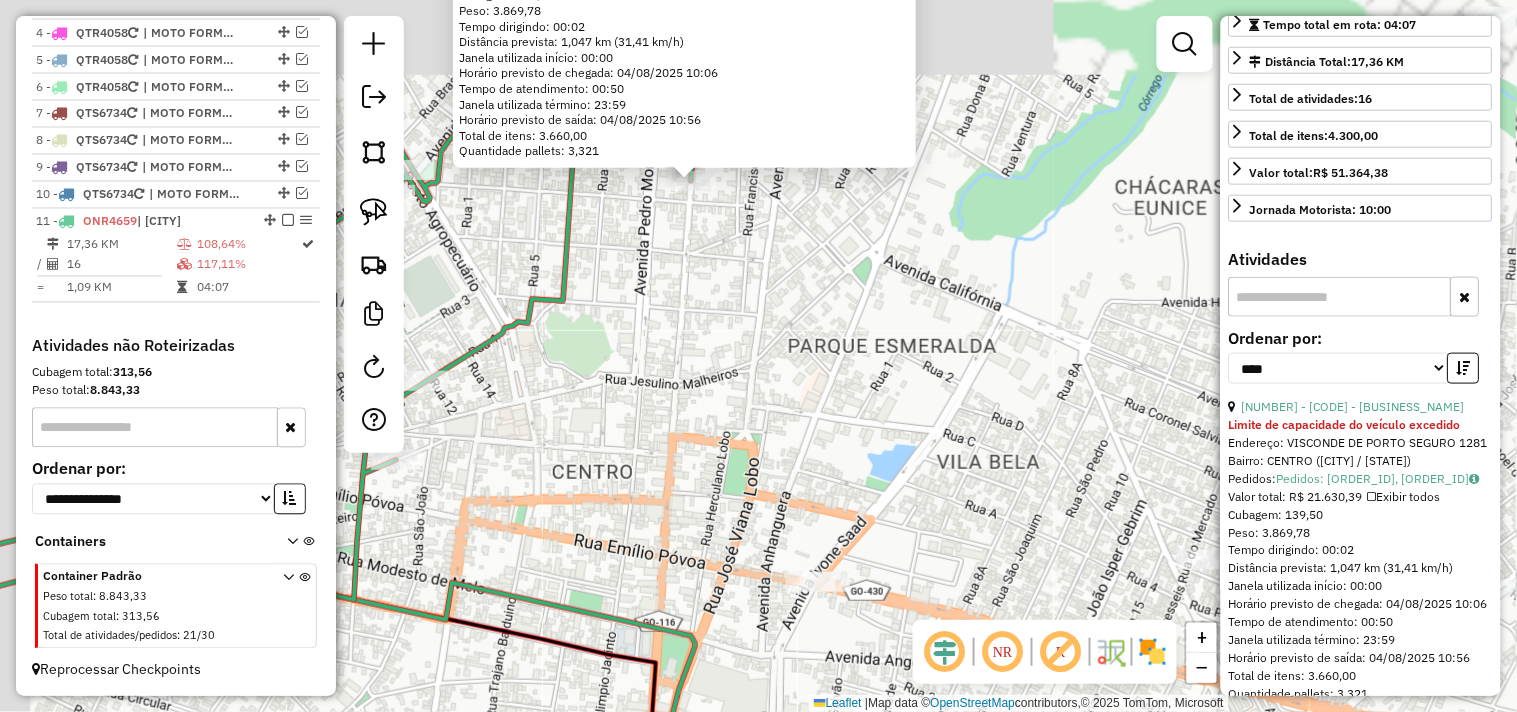 drag, startPoint x: 752, startPoint y: 320, endPoint x: 834, endPoint y: 474, distance: 174.47063 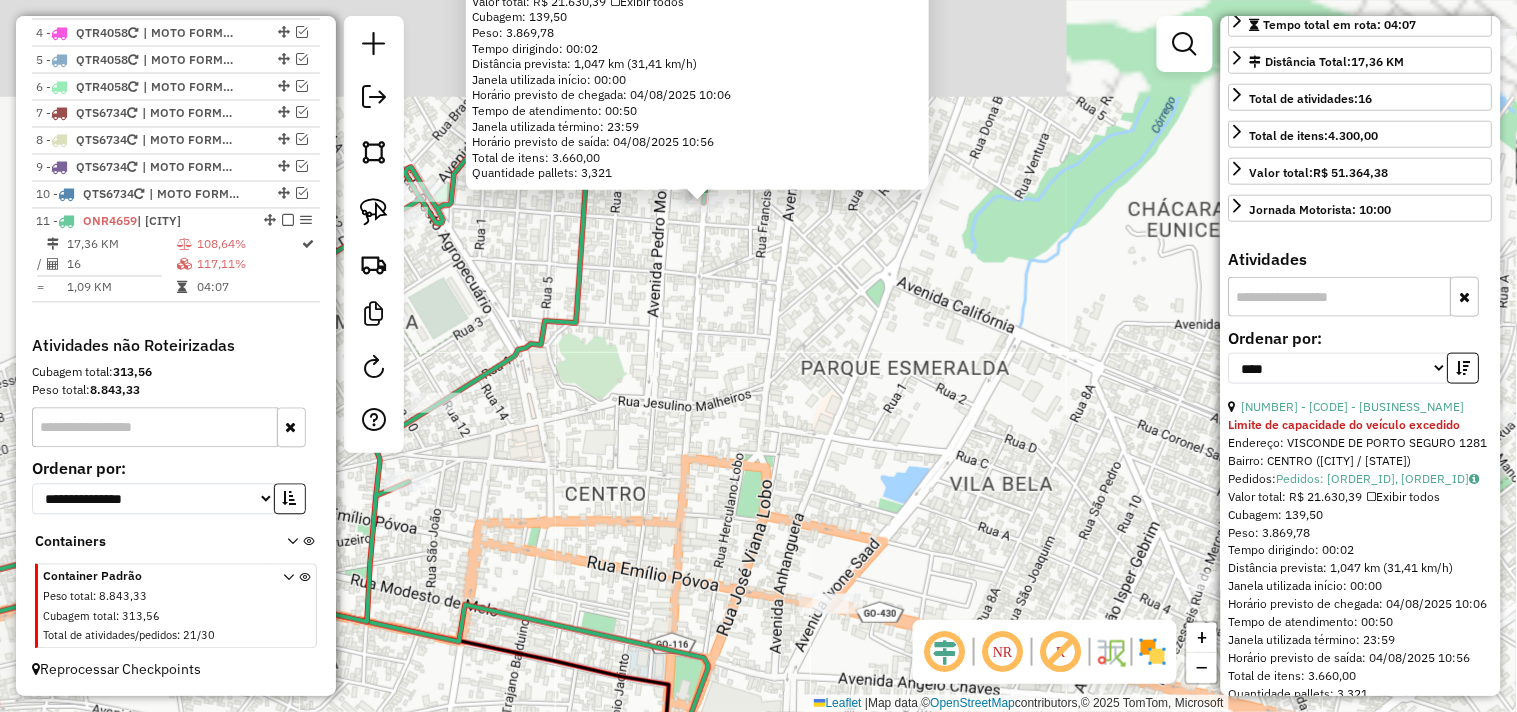 click on "931 - VANDUS FRIOS E CONGE Limite de capacidade do veículo excedido  Endereço:  VISCONDE DE PORTO SEGURO [NUMBER]   Bairro: CENTRO ([CITY] / GO)   Pedidos:  [ORDER_ID], [ORDER_ID]   Valor total: R$ 21.630,39   Exibir todos   Cubagem: 139,50  Peso: 3.869,78  Tempo dirigindo: 00:02   Distância prevista: 1,047 km (31,41 km/h)   Janela utilizada início: 00:00   Horário previsto de chegada: 04/08/2025 10:06   Tempo de atendimento: 00:50   Janela utilizada término: 23:59   Horário previsto de saída: 04/08/2025 10:56   Total de itens: 3.660,00   Quantidade pallets: 3,321  × Janela de atendimento Grade de atendimento Capacidade Transportadoras Veículos Cliente Pedidos  Rotas Selecione os dias de semana para filtrar as janelas de atendimento  Seg   Ter   Qua   Qui   Sex   Sáb   Dom  Informe o período da janela de atendimento: De: Até:  Filtrar exatamente a janela do cliente  Considerar janela de atendimento padrão  Selecione os dias de semana para filtrar as grades de atendimento  Seg   Ter   Qua   Qui   Sex  +" 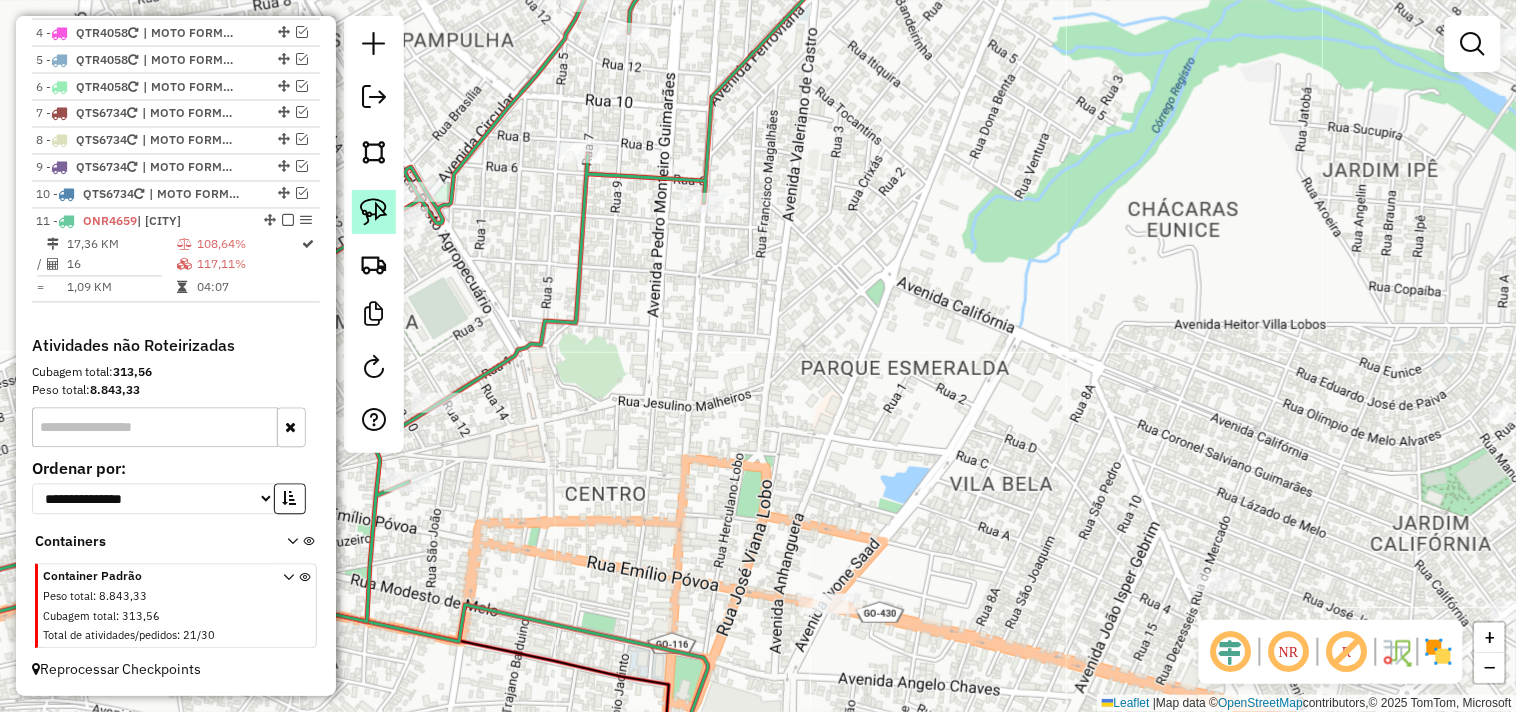 click 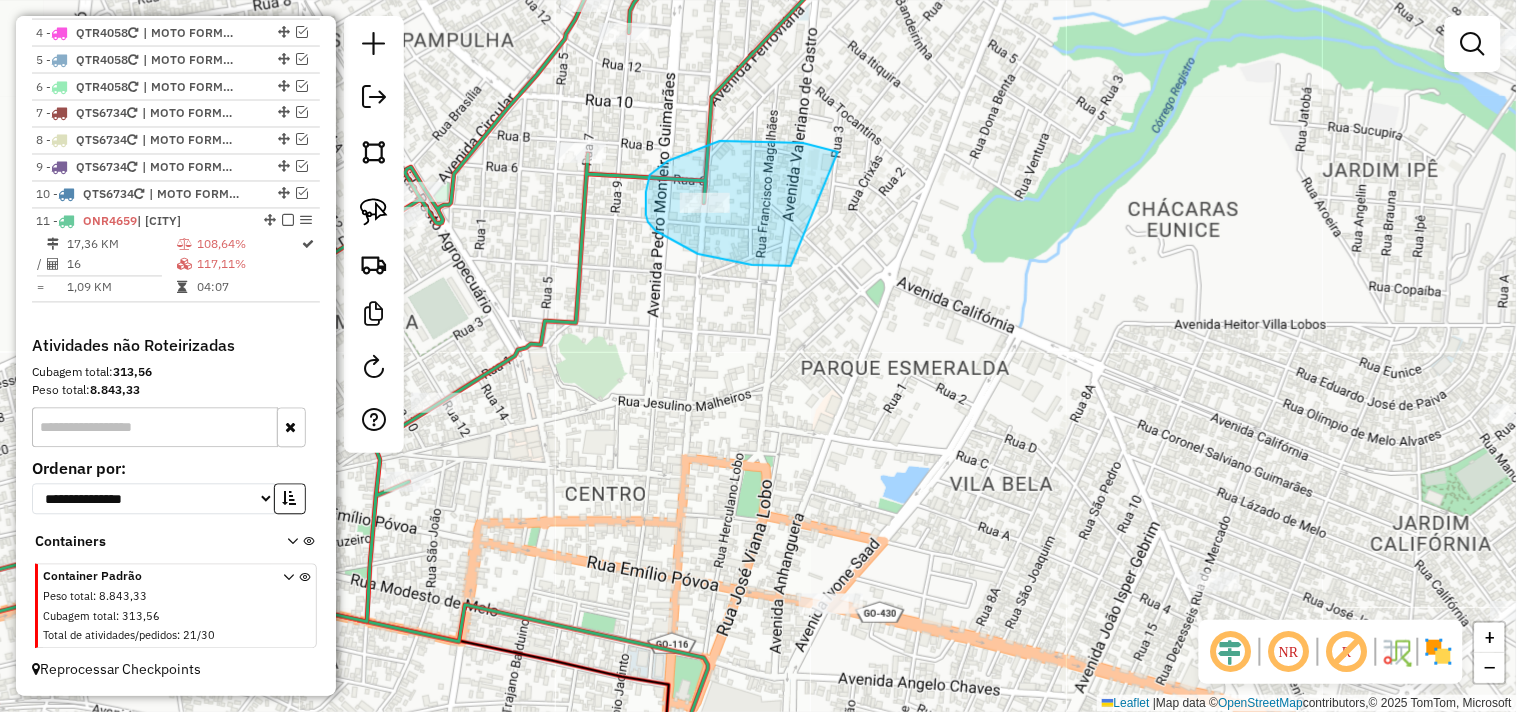 drag, startPoint x: 720, startPoint y: 141, endPoint x: 844, endPoint y: 240, distance: 158.67262 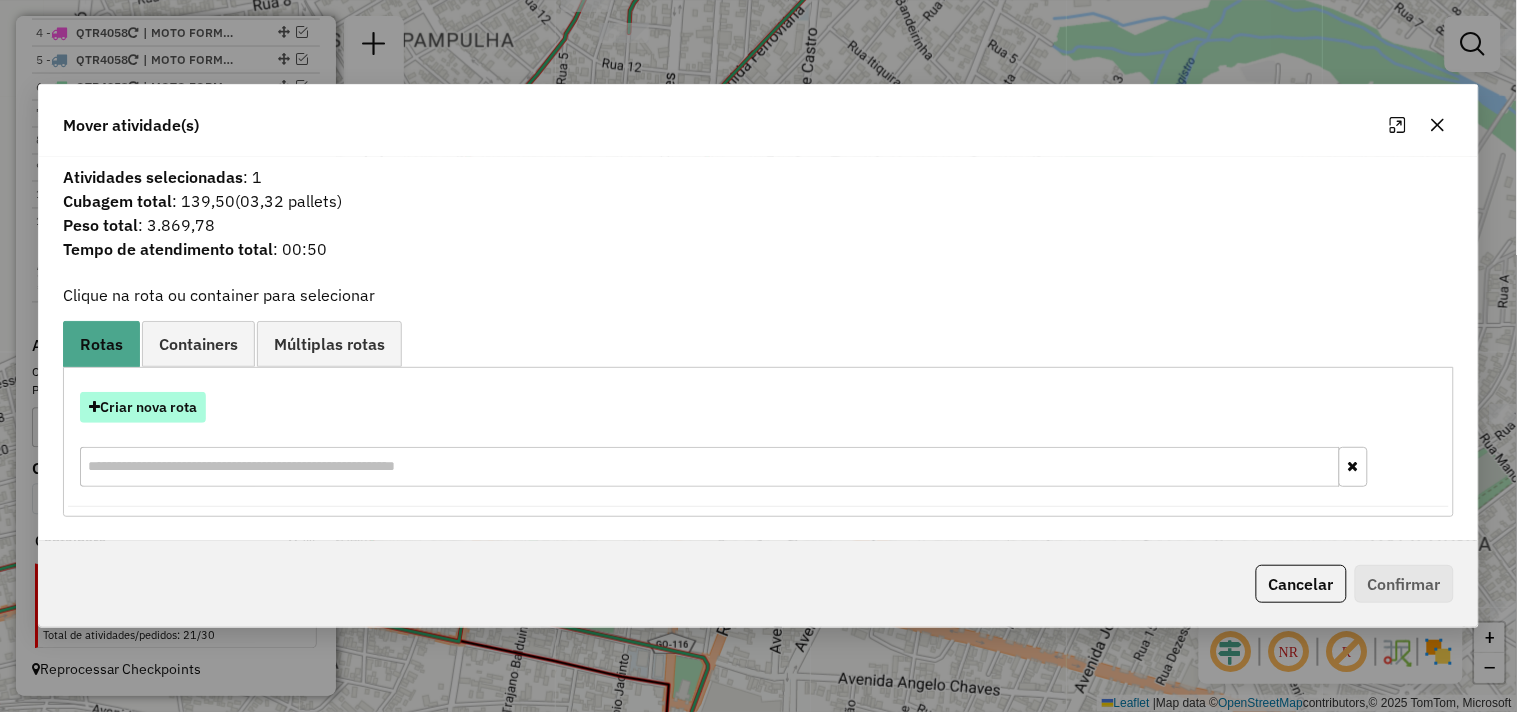 click on "Criar nova rota" at bounding box center [143, 407] 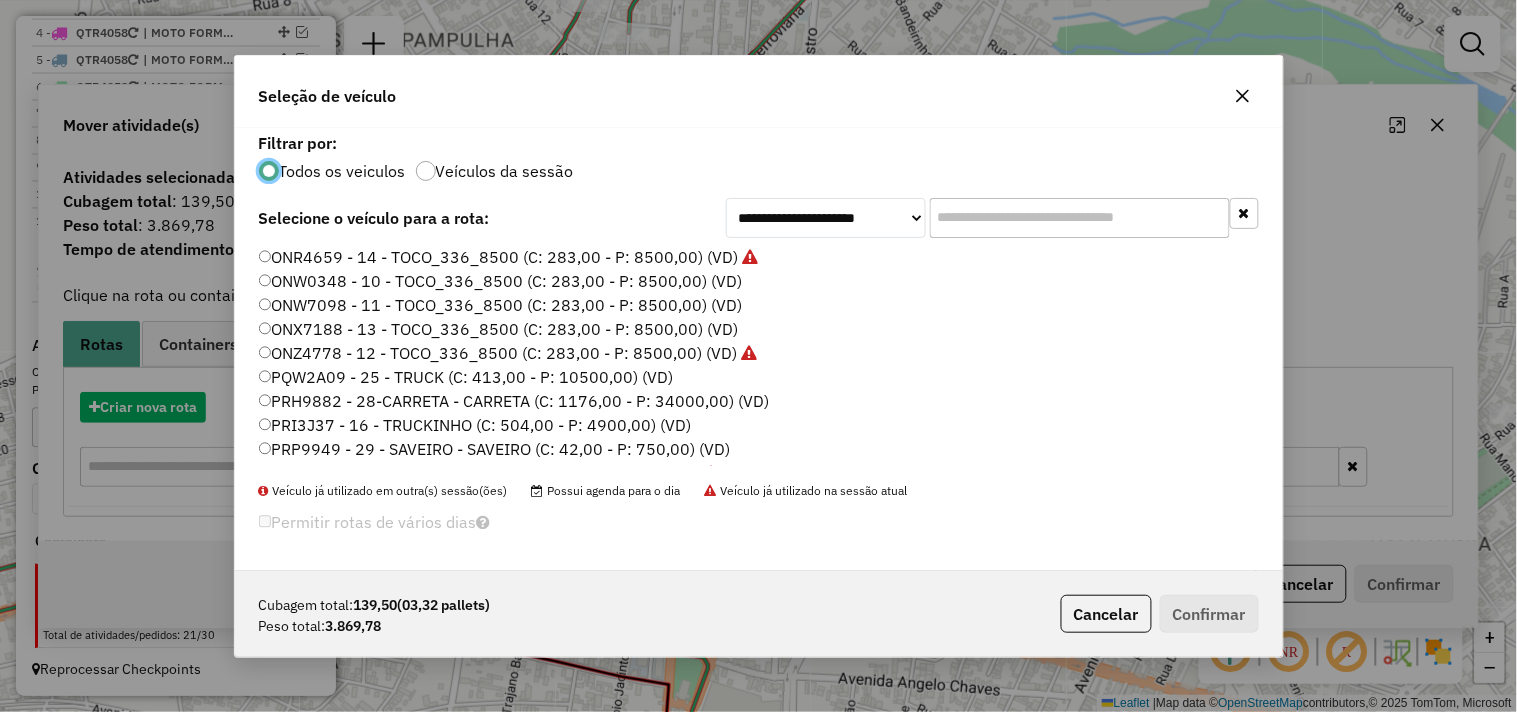 scroll, scrollTop: 11, scrollLeft: 5, axis: both 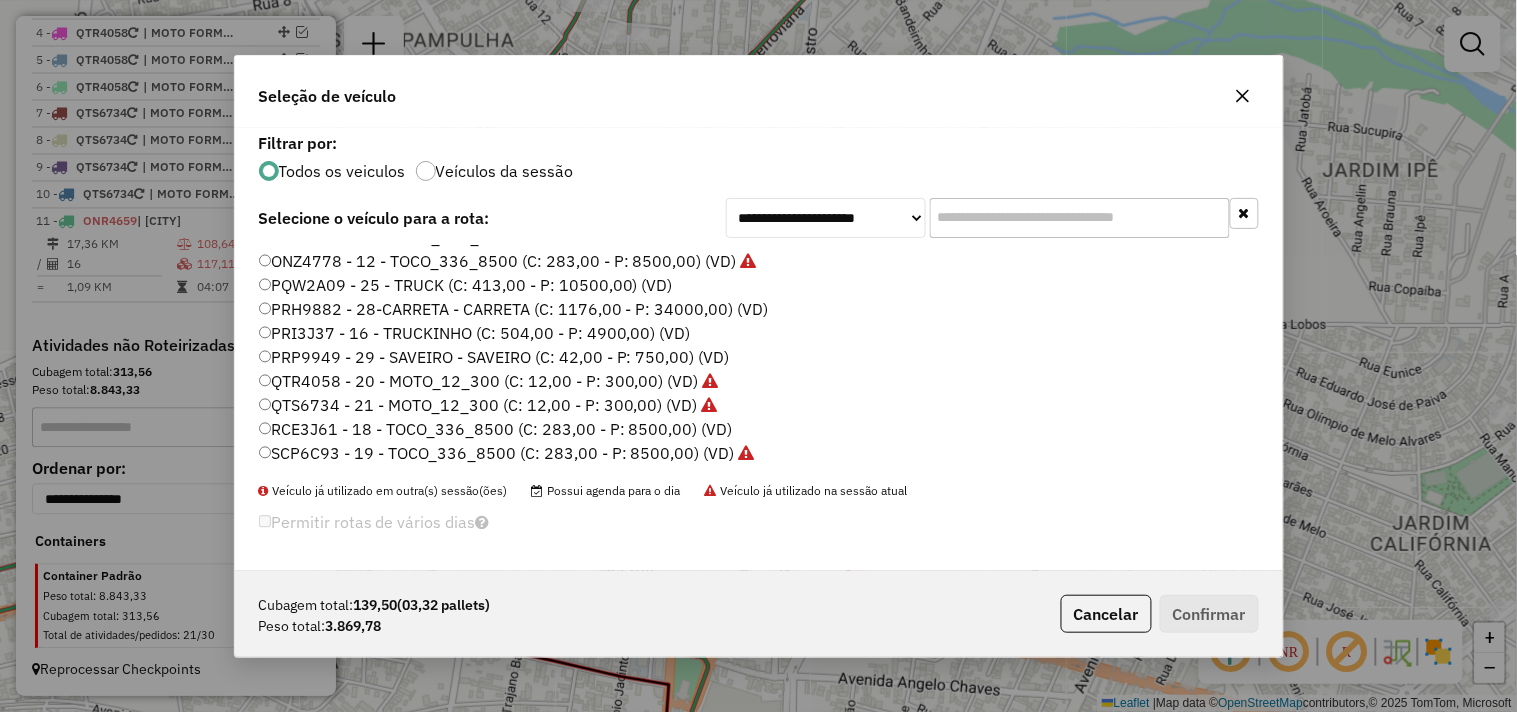 click on "RCE3J61 - 18 - TOCO_336_8500 (C: 283,00 - P: 8500,00) (VD)" 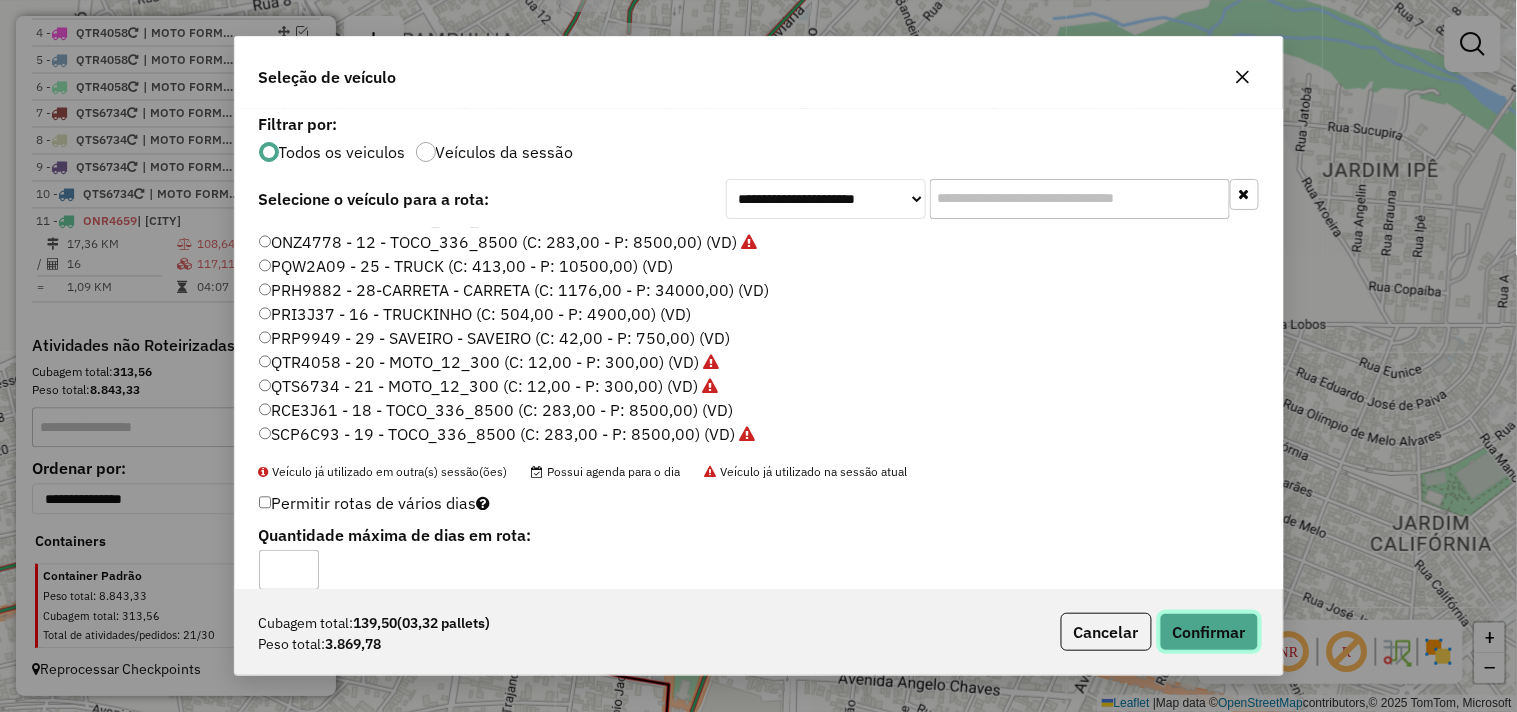 click on "Confirmar" 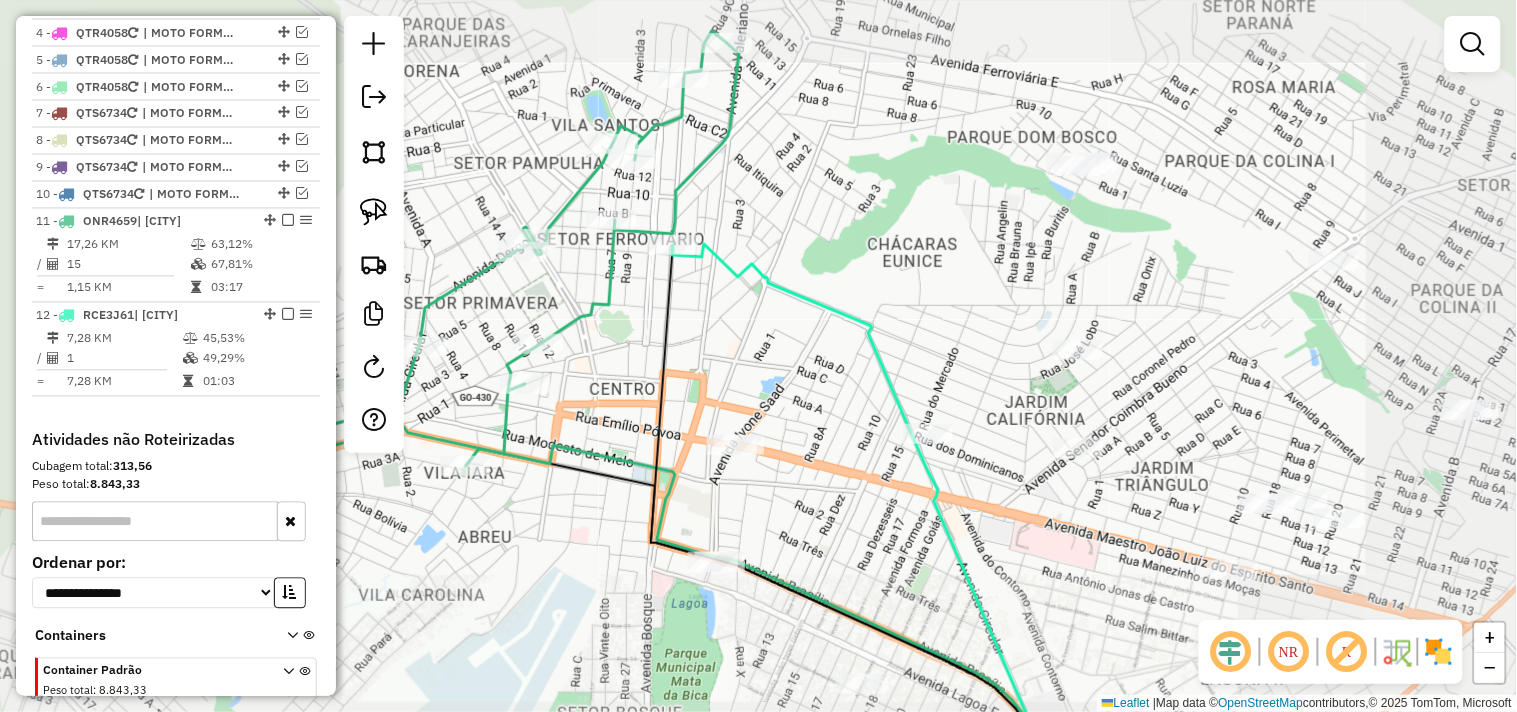 drag, startPoint x: 764, startPoint y: 345, endPoint x: 783, endPoint y: 338, distance: 20.248457 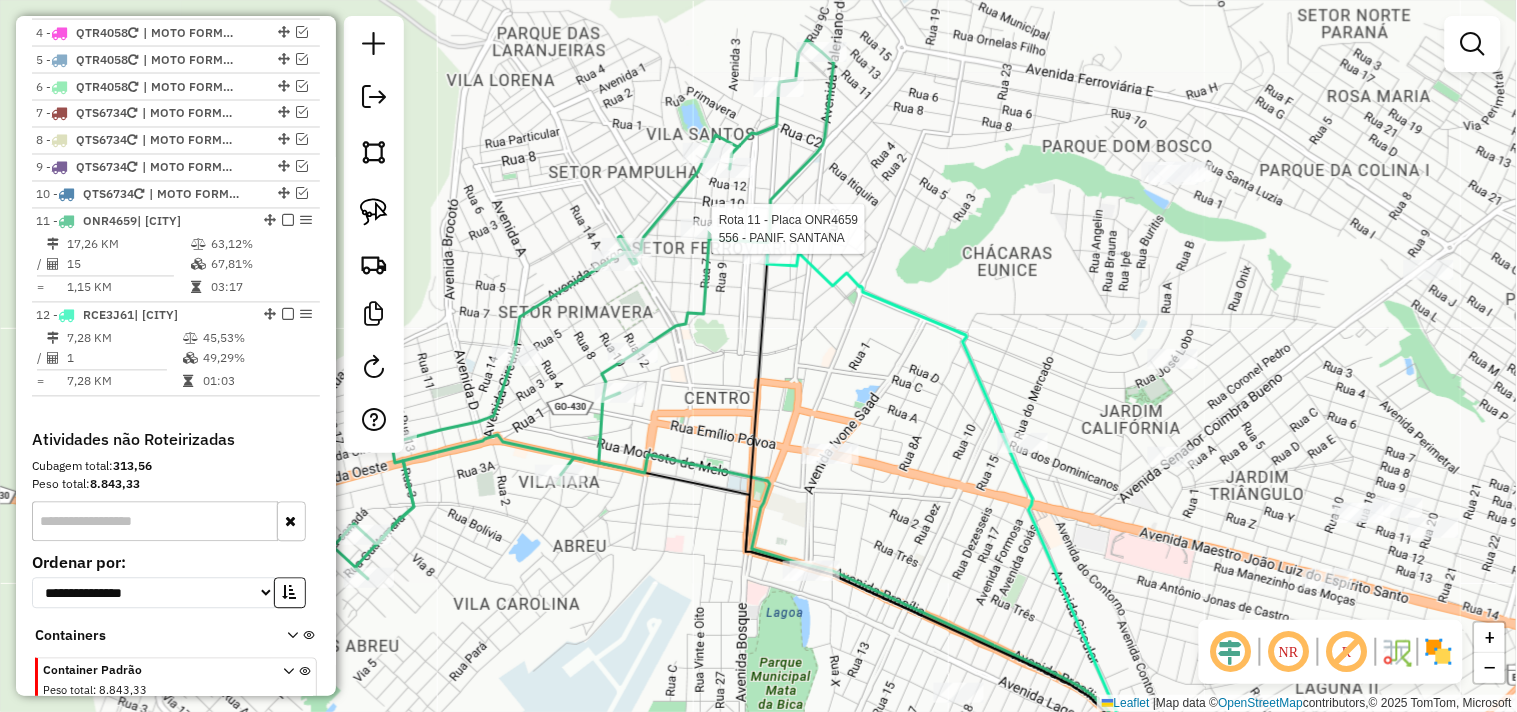 scroll, scrollTop: 971, scrollLeft: 0, axis: vertical 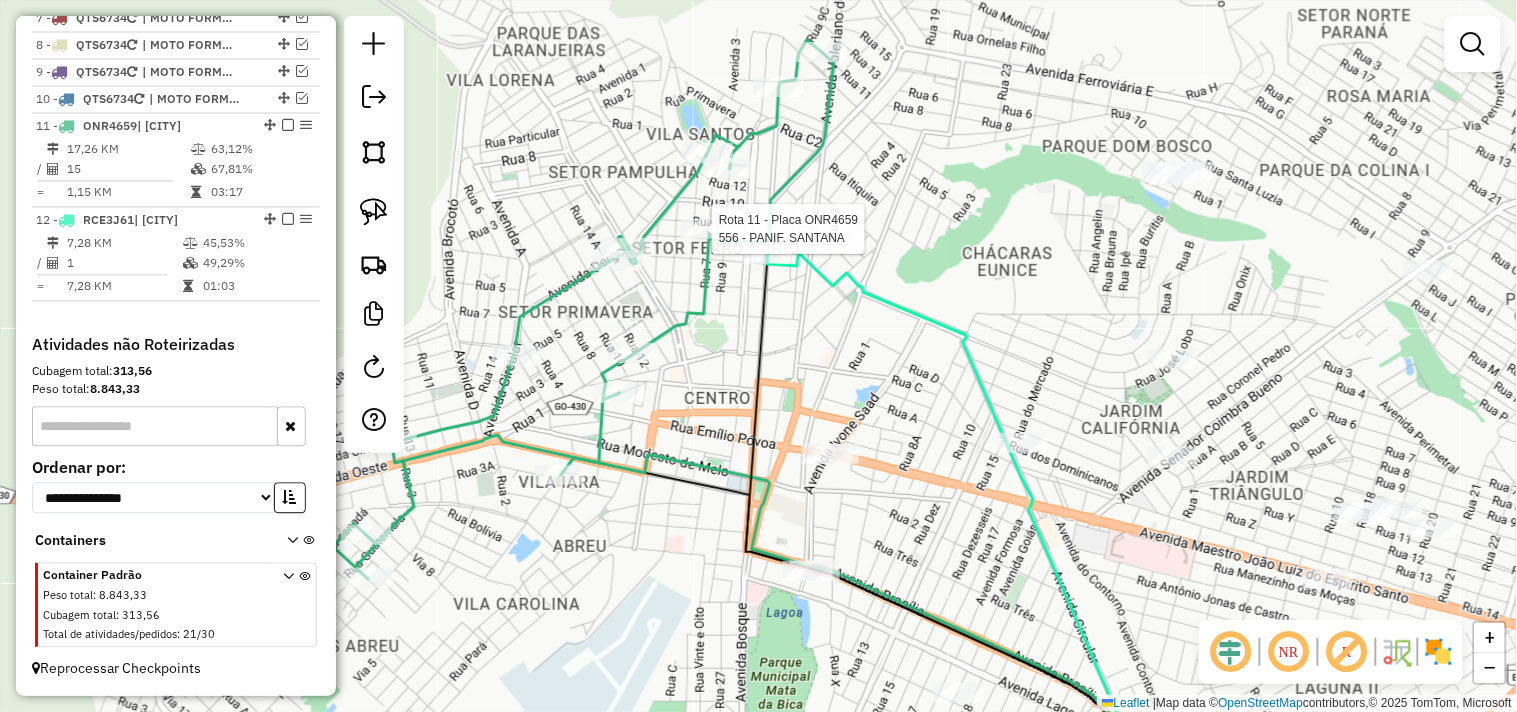 select on "*********" 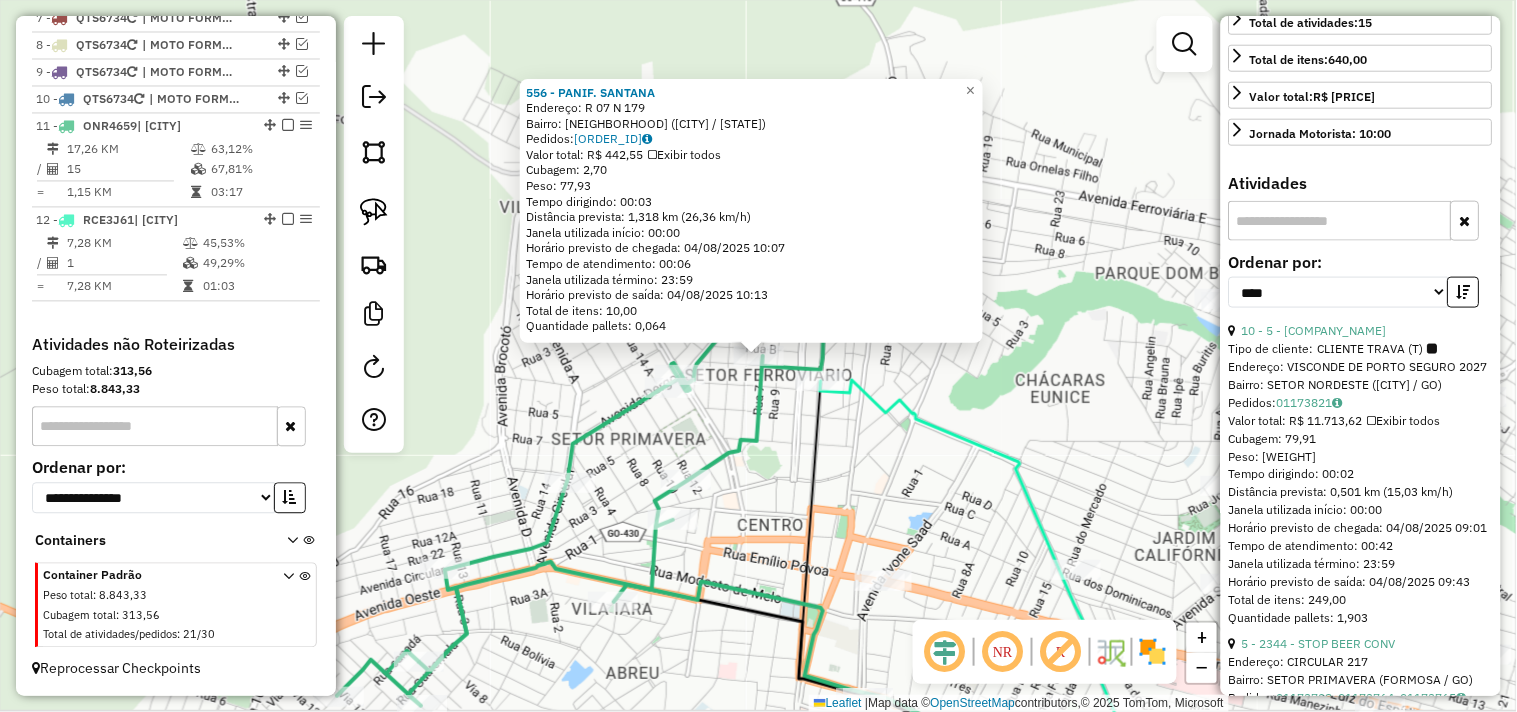 scroll, scrollTop: 555, scrollLeft: 0, axis: vertical 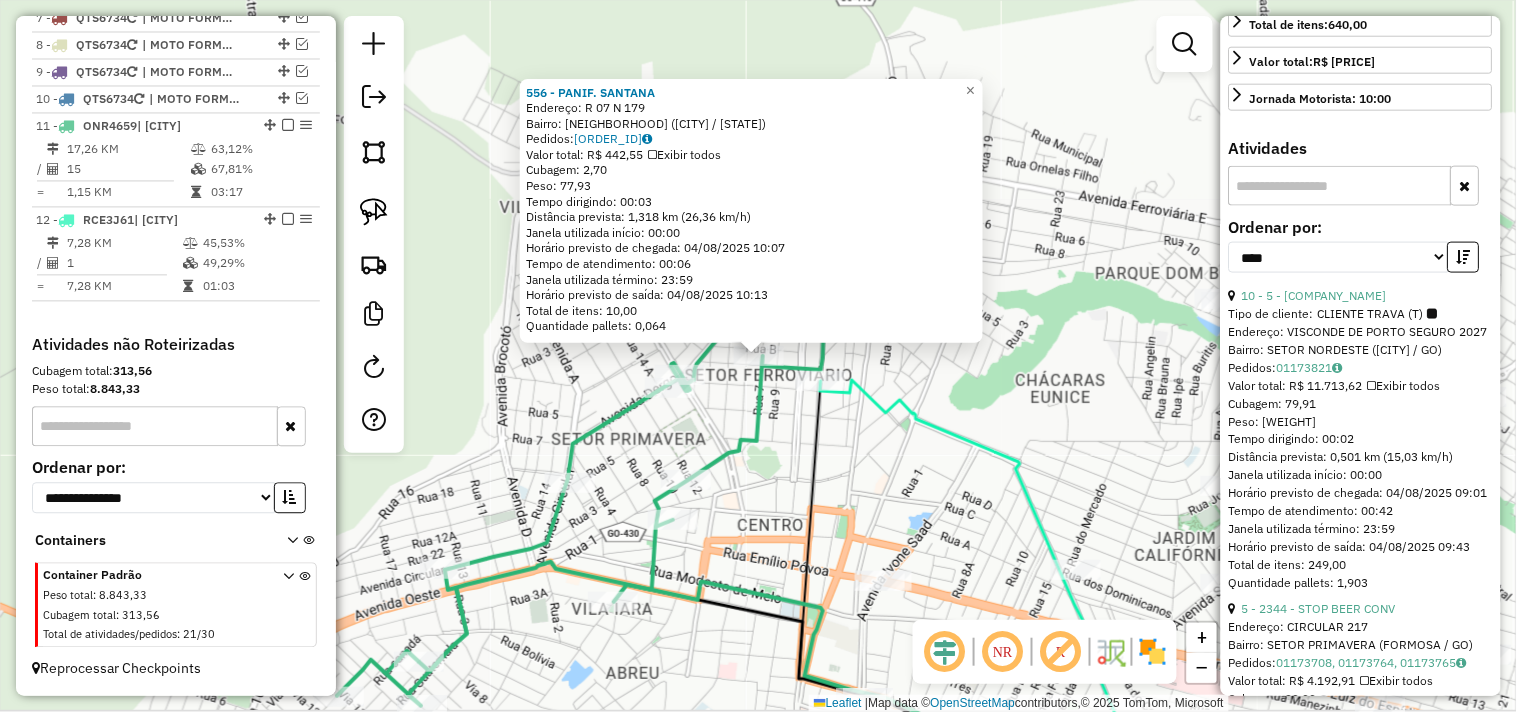 click on "Tipo de cliente:   CLIENTE TRAVA (T)" at bounding box center [1361, 314] 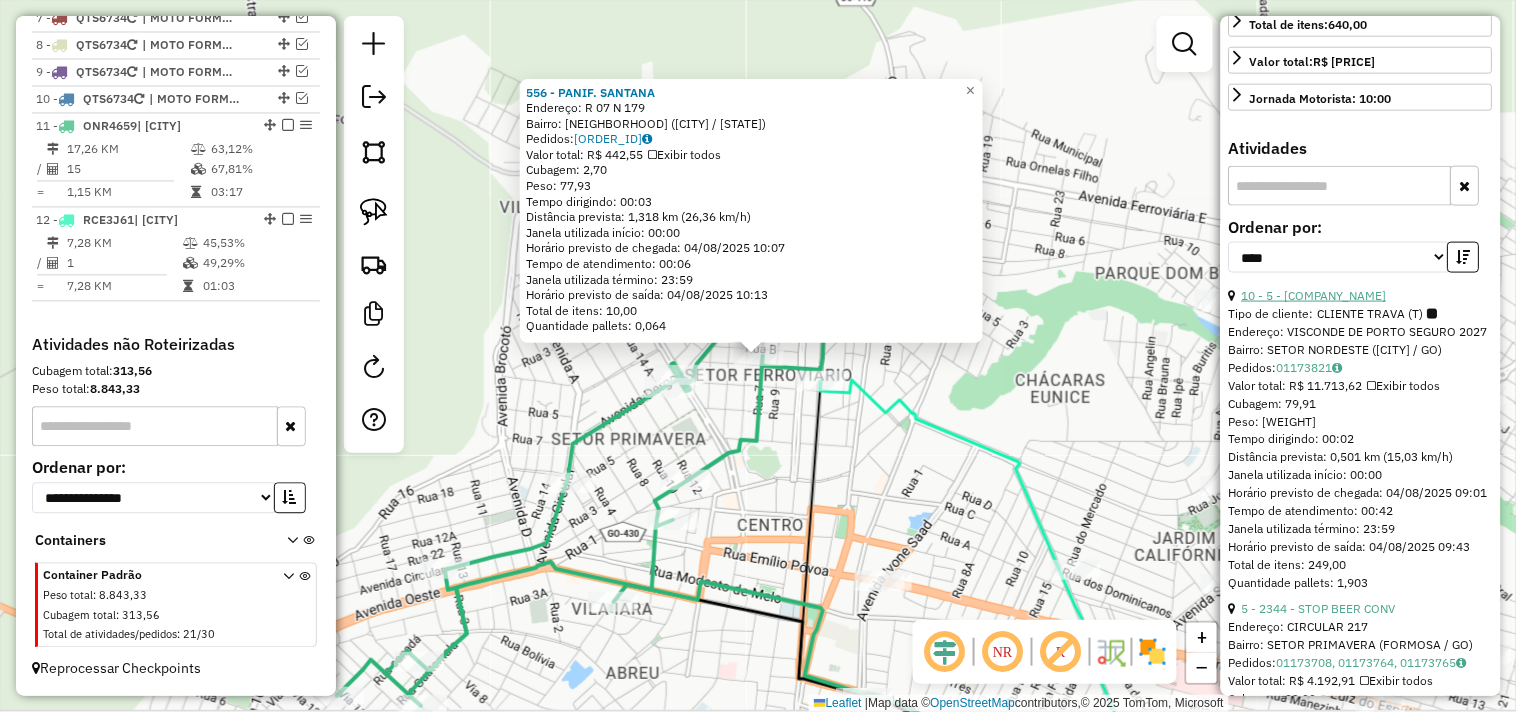 click on "10 - 5 - [COMPANY_NAME]" at bounding box center (1314, 295) 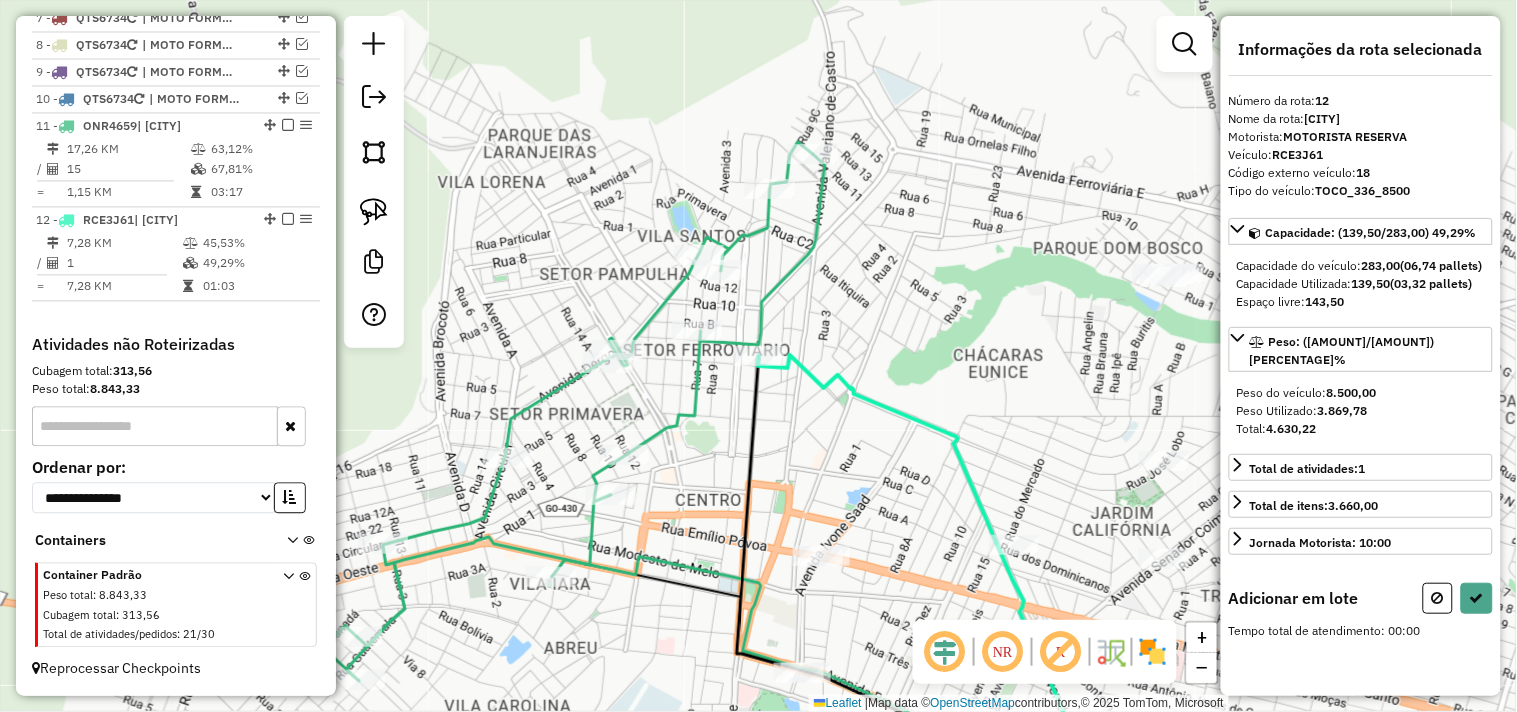 scroll, scrollTop: 0, scrollLeft: 0, axis: both 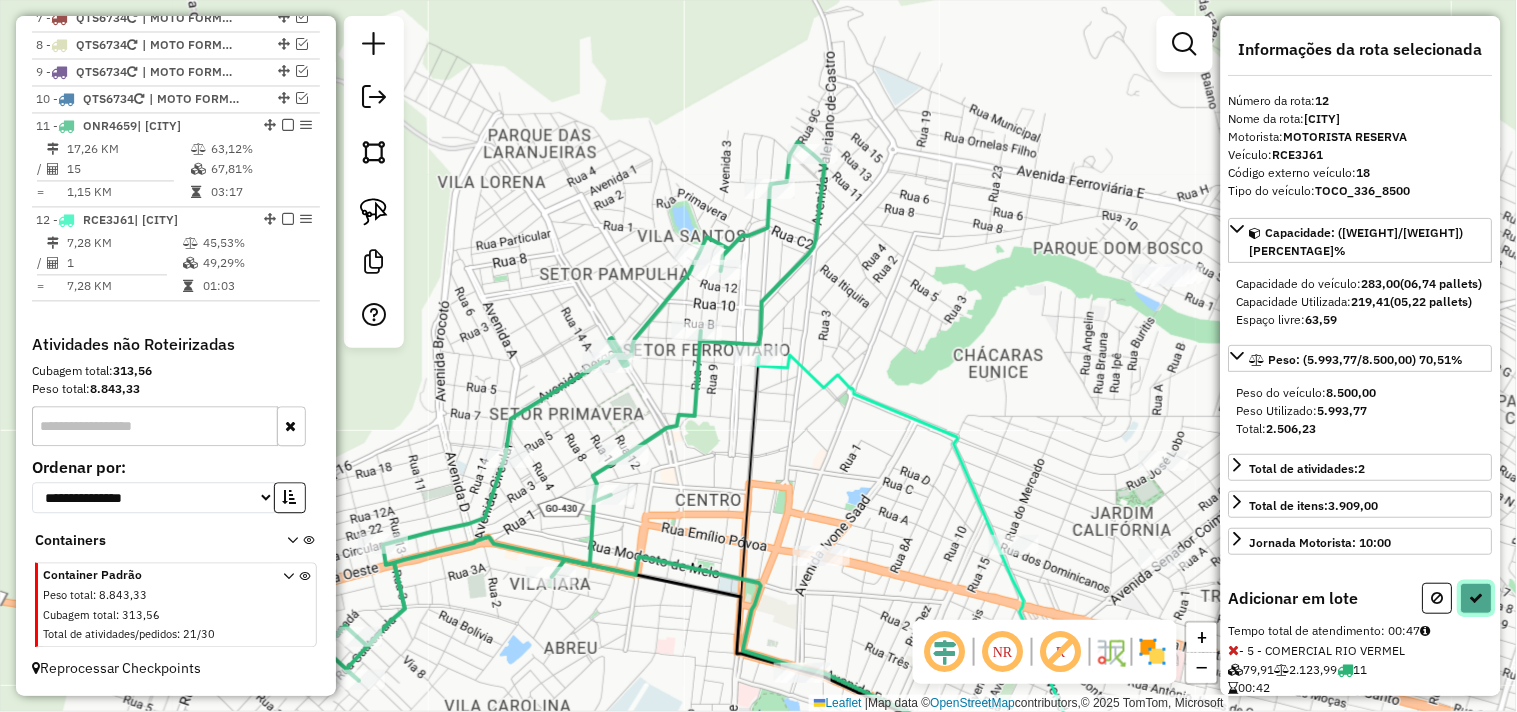 click at bounding box center (1477, 598) 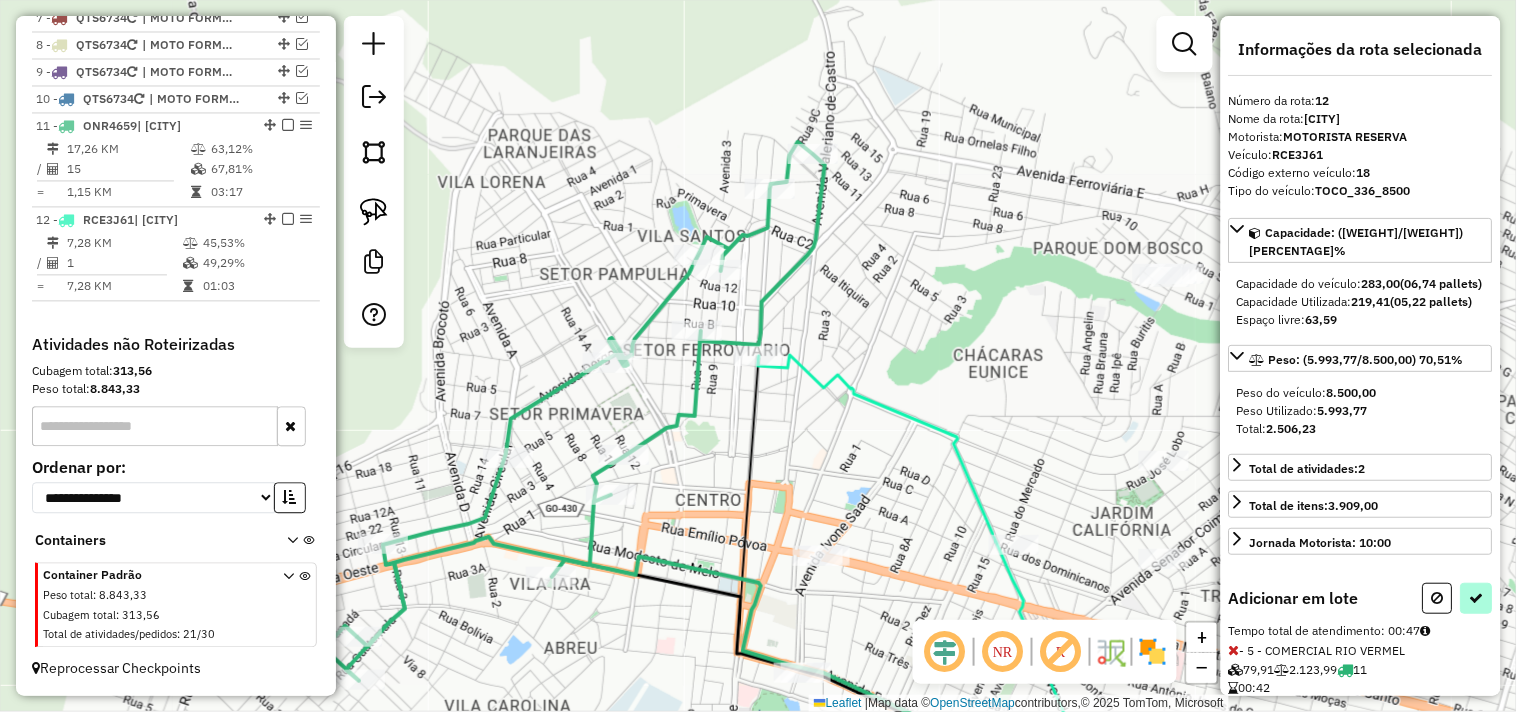 select on "*********" 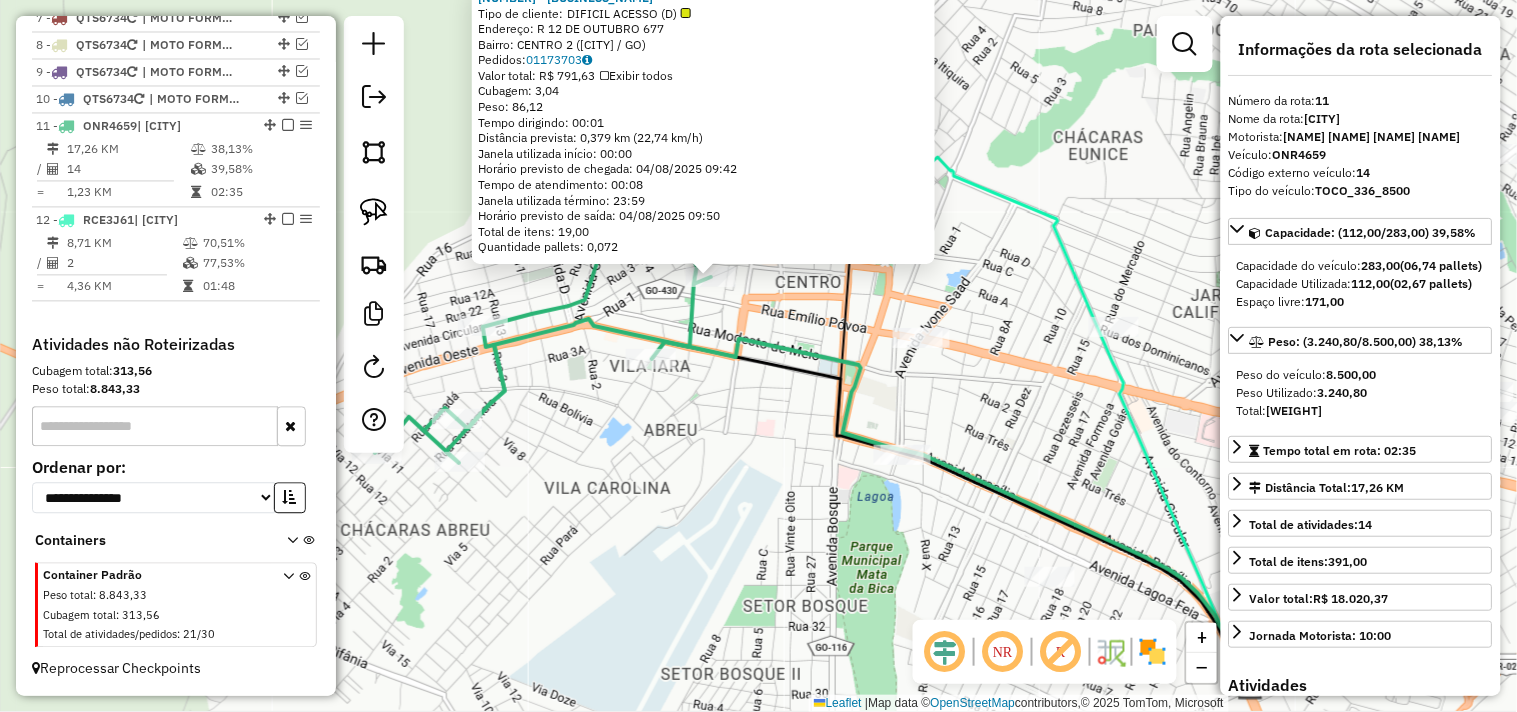 drag, startPoint x: 718, startPoint y: 552, endPoint x: 532, endPoint y: 396, distance: 242.75914 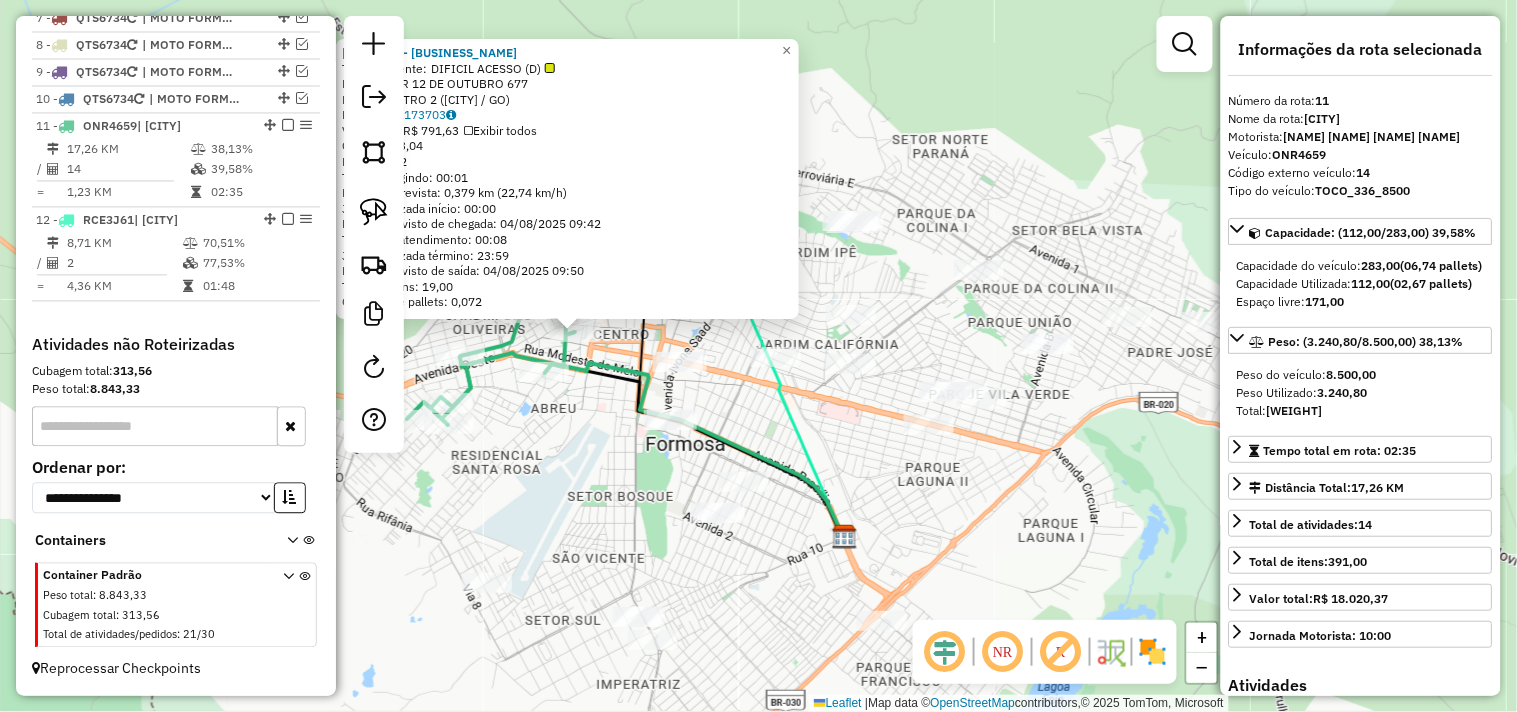click on "335 - [COMPANY_NAME] Tipo de cliente: DIFÍCIL ACESSO (D) Endereço: [STREET_NAME] 677 Bairro: [NEIGHBORHOOD] ([CITY] / GO) Pedidos: [ORDER_ID] Valor total: R$ [PRICE] Exibir todos Cubagem: [VOLUME] Peso: [WEIGHT] Tempo dirigindo: 00:01 Distância prevista: [DISTANCE] km ([SPEED] km/h) Janela utilizada início: 00:00 Horário previsto de chegada: [DATE] 09:42 Tempo de atendimento: 00:08 Janela utilizada término: 23:59 Horário previsto de saída: [DATE] 09:50 Total de itens: [NUMBER] Quantidade pallets: [NUMBER] × Janela de atendimento Grade de atendimento Capacidade Transportadoras Veículos Cliente Pedidos Rotas Selecione os dias de semana para filtrar as janelas de atendimento Seg Ter Qua Qui Sex Sáb Dom Informe o período da janela de atendimento: De: Até: Filtrar exatamente a janela do cliente Considerar janela de atendimento padrão Selecione os dias de semana para filtrar as grades de atendimento Seg Ter Qua Qui Sex Sáb Dom Peso mínimo: De:" 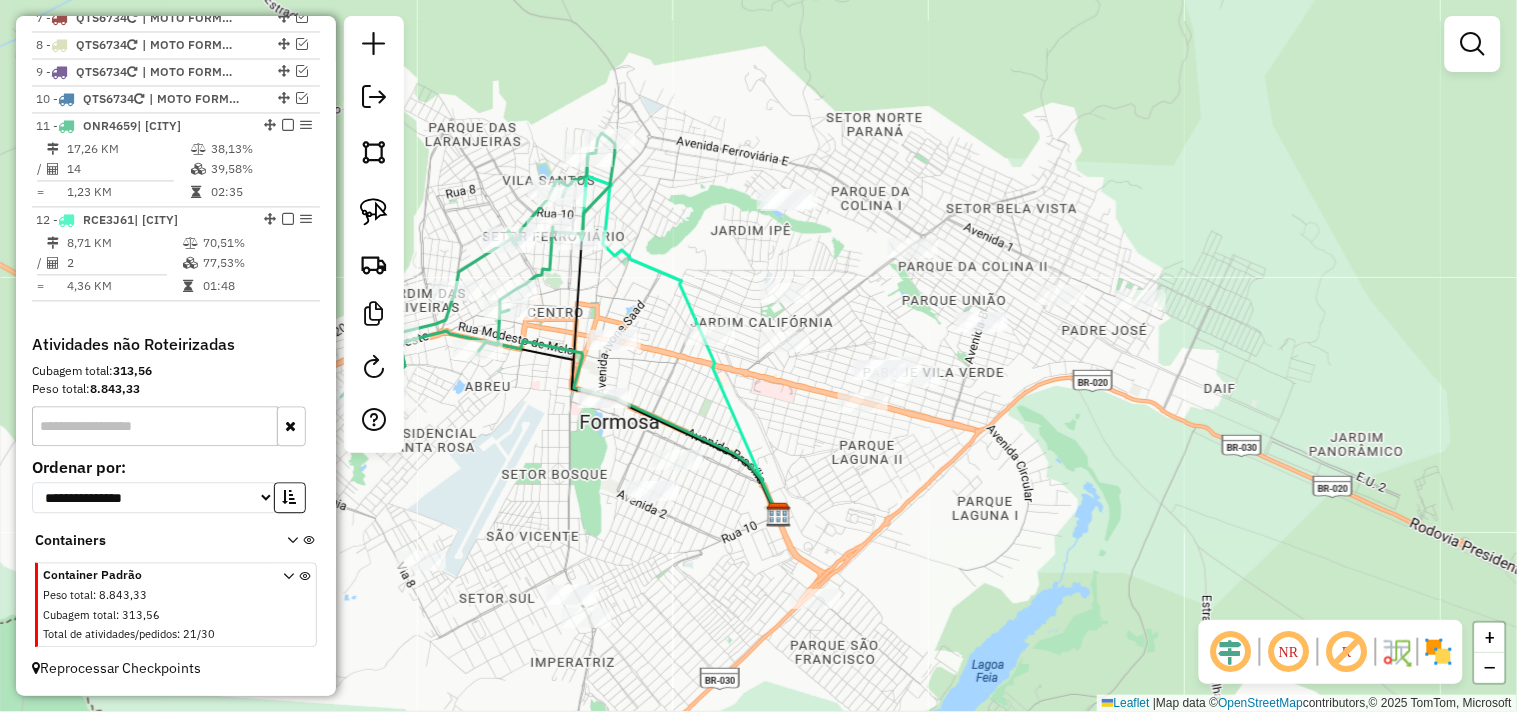 drag, startPoint x: 877, startPoint y: 514, endPoint x: 820, endPoint y: 495, distance: 60.083275 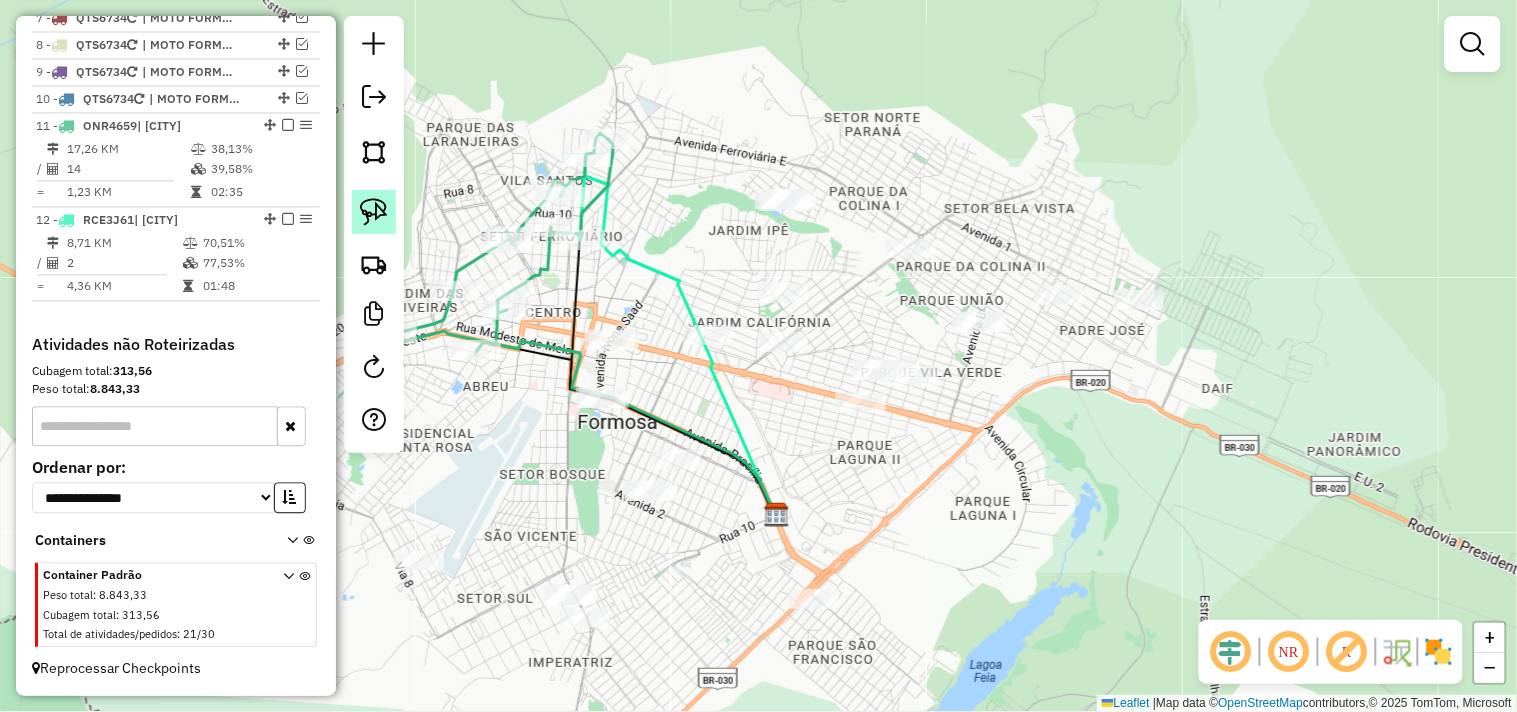 click 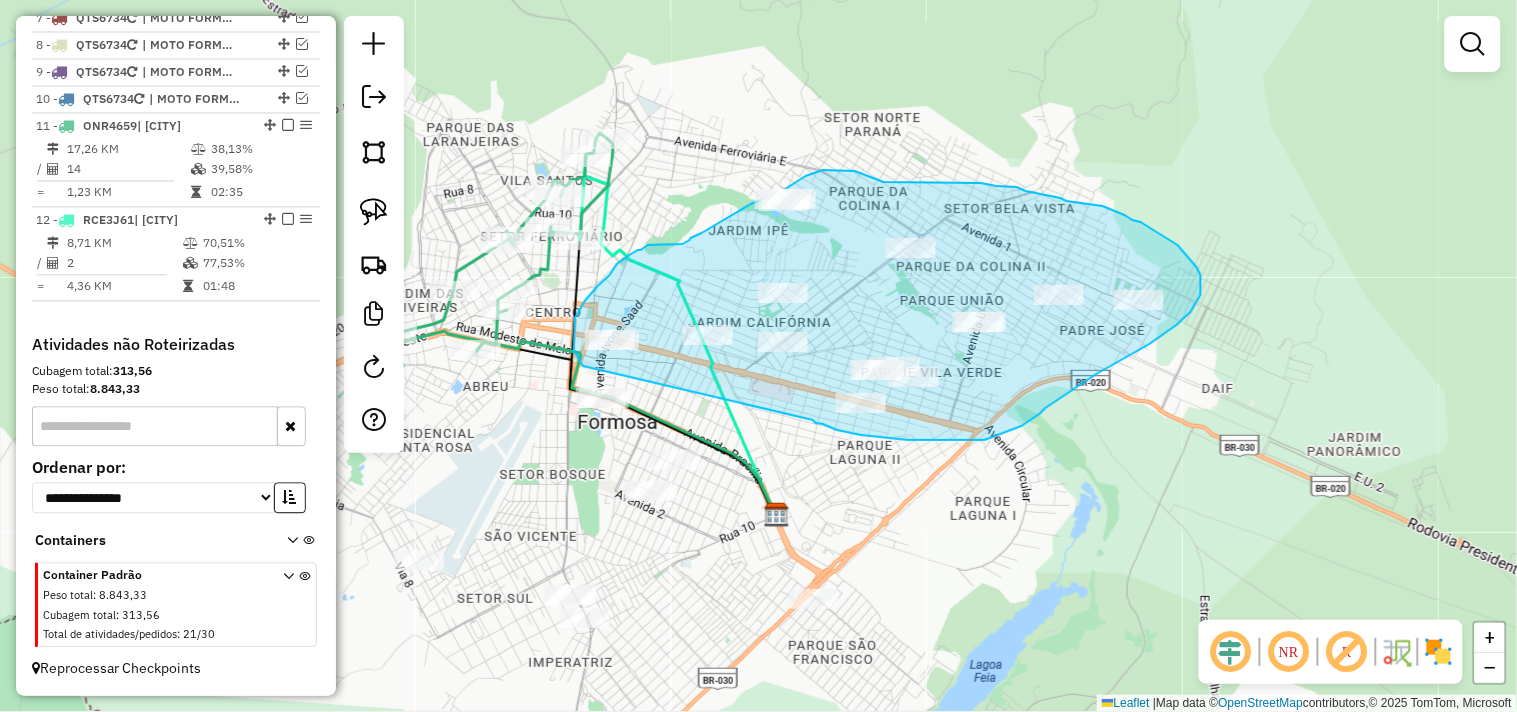 drag, startPoint x: 908, startPoint y: 440, endPoint x: 591, endPoint y: 368, distance: 325.07385 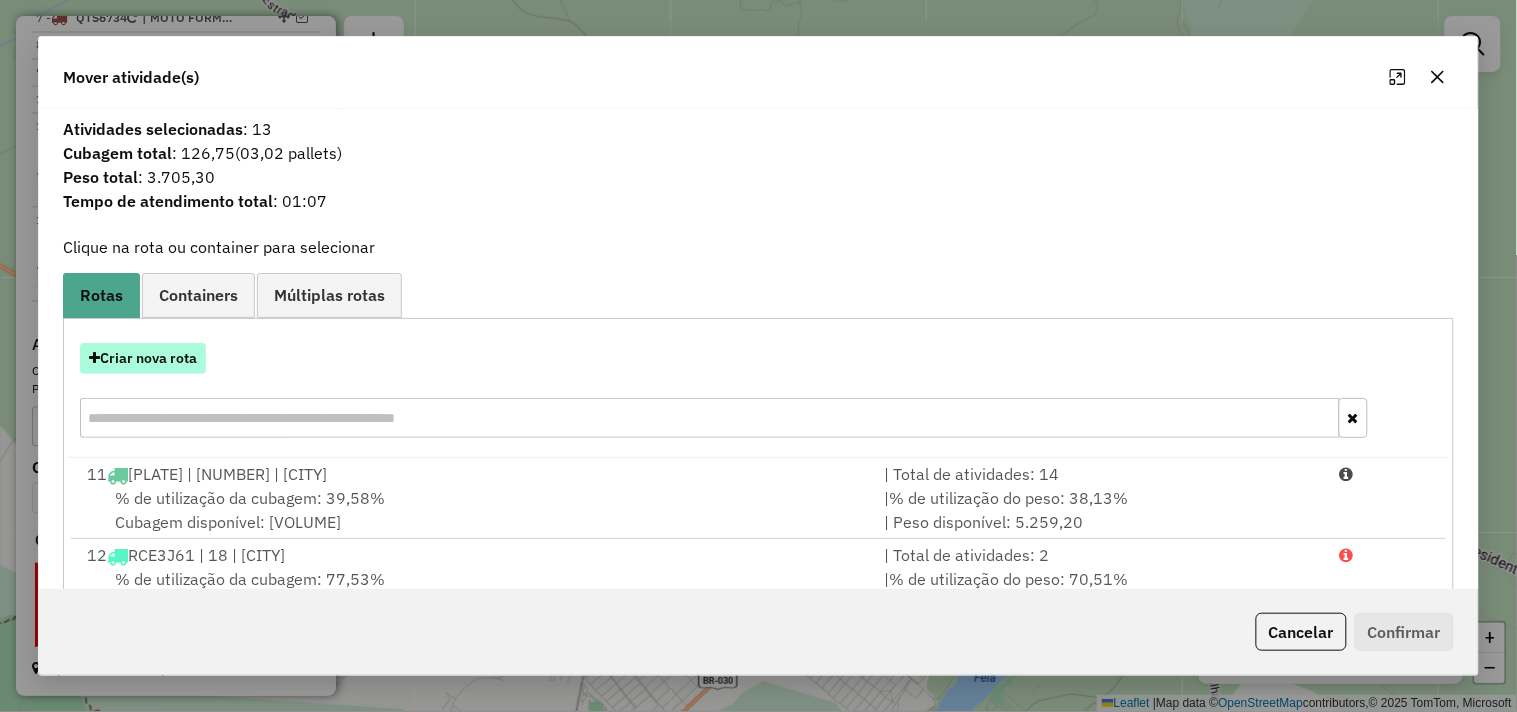 click on "Criar nova rota" at bounding box center [143, 358] 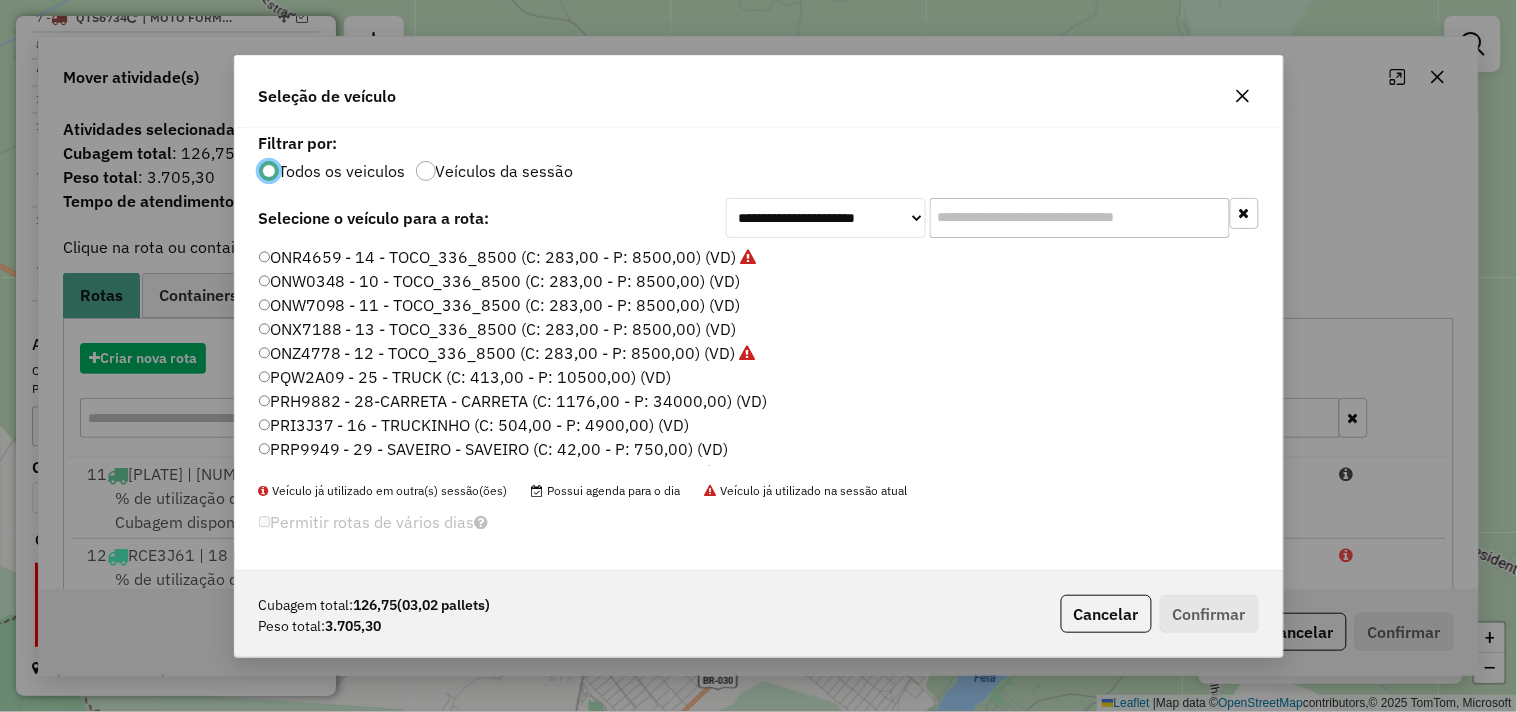 scroll, scrollTop: 11, scrollLeft: 5, axis: both 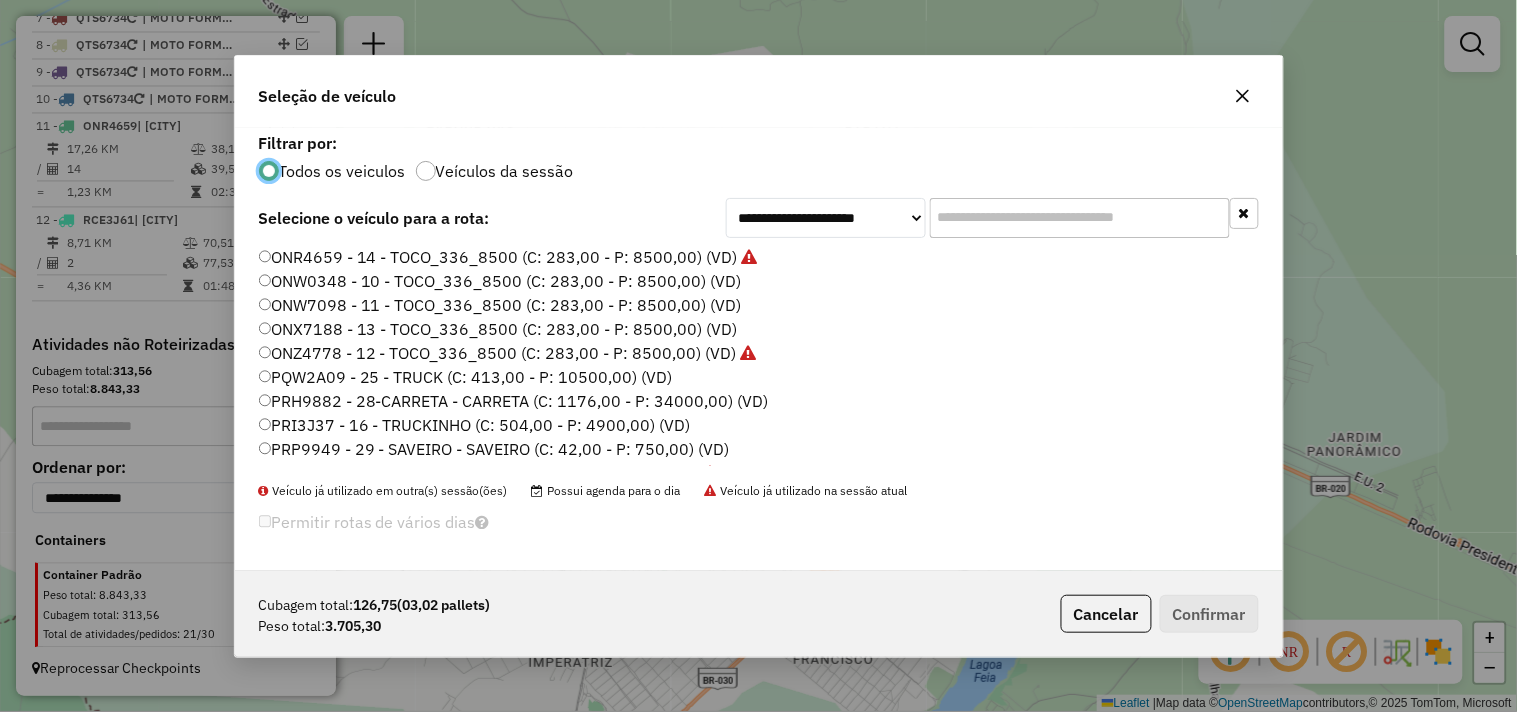 click on "ONW7098 - 11 - TOCO_336_8500 (C: 283,00 - P: 8500,00) (VD)" 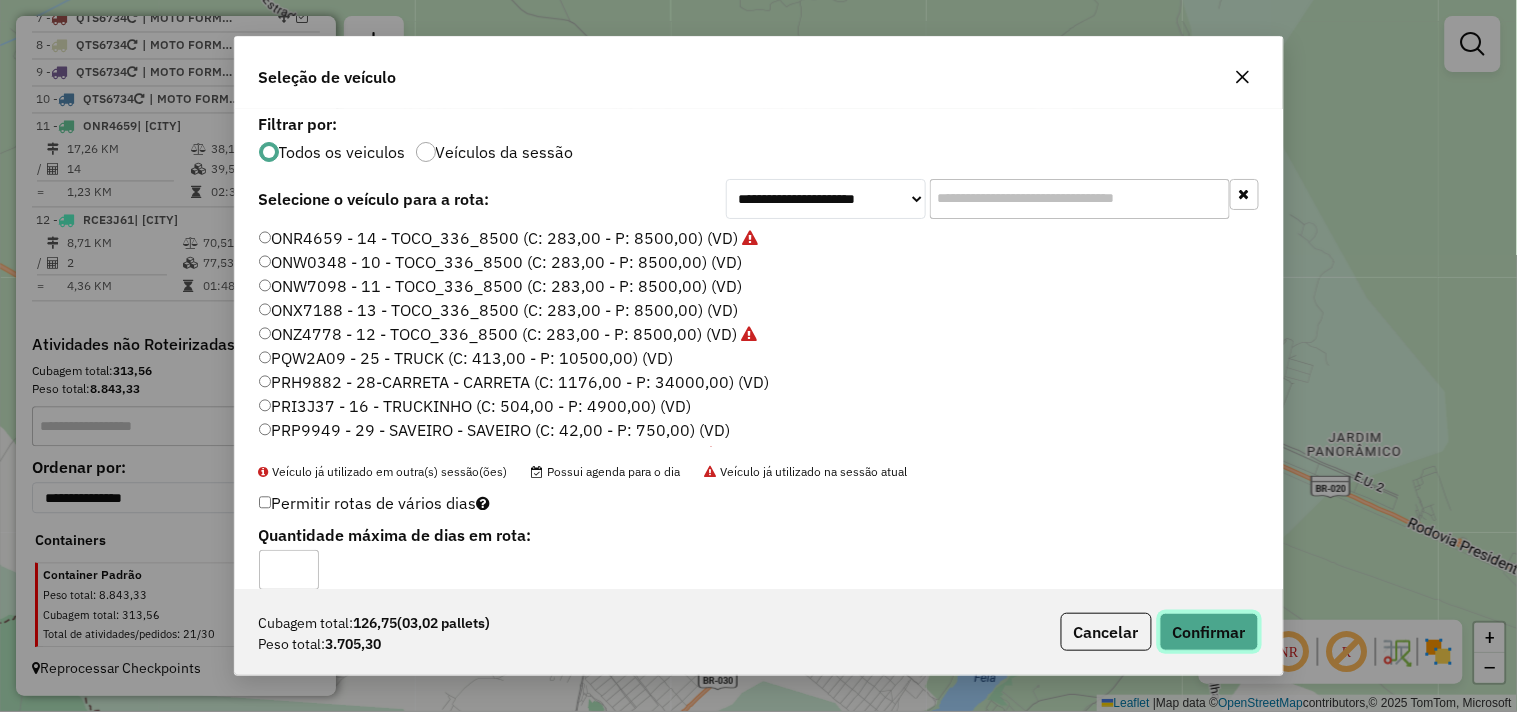 click on "Confirmar" 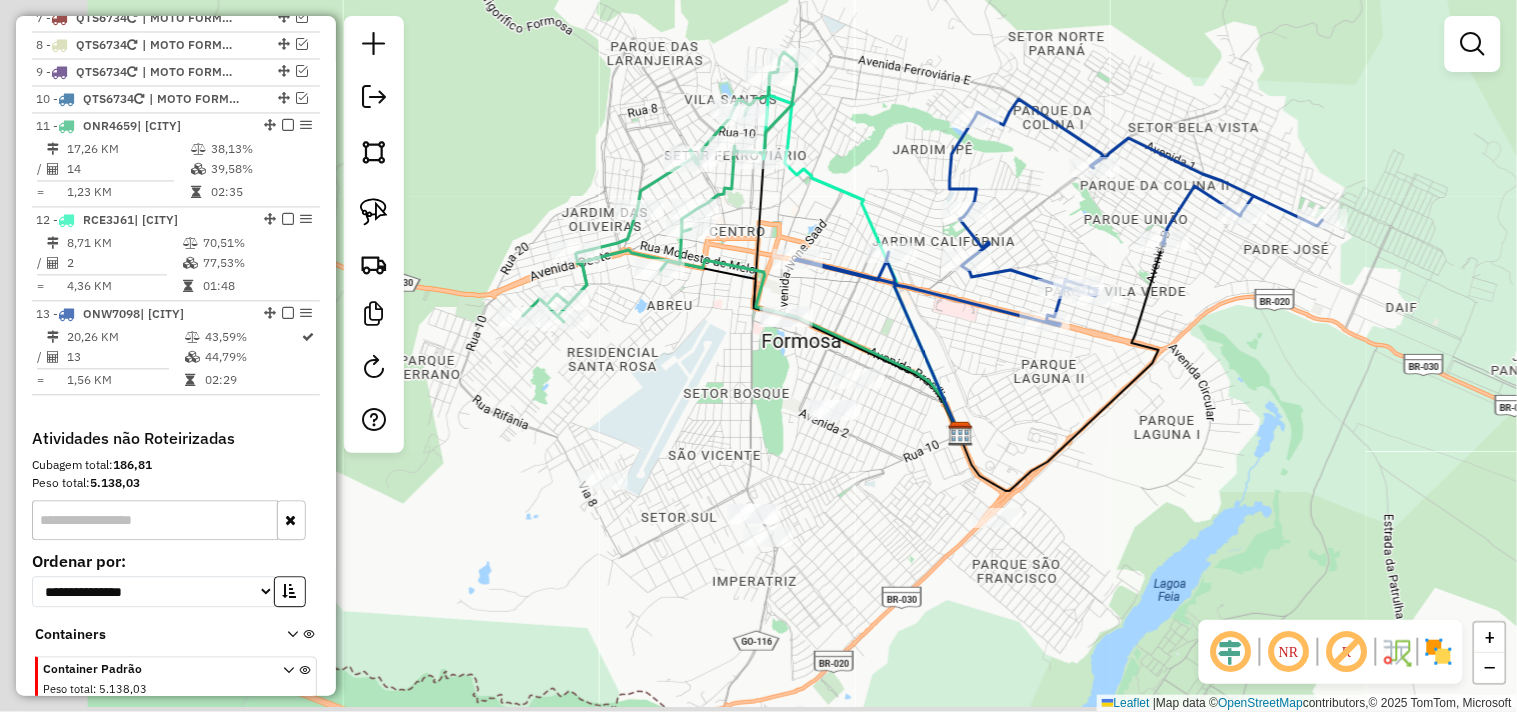 drag, startPoint x: 907, startPoint y: 483, endPoint x: 1090, endPoint y: 411, distance: 196.65453 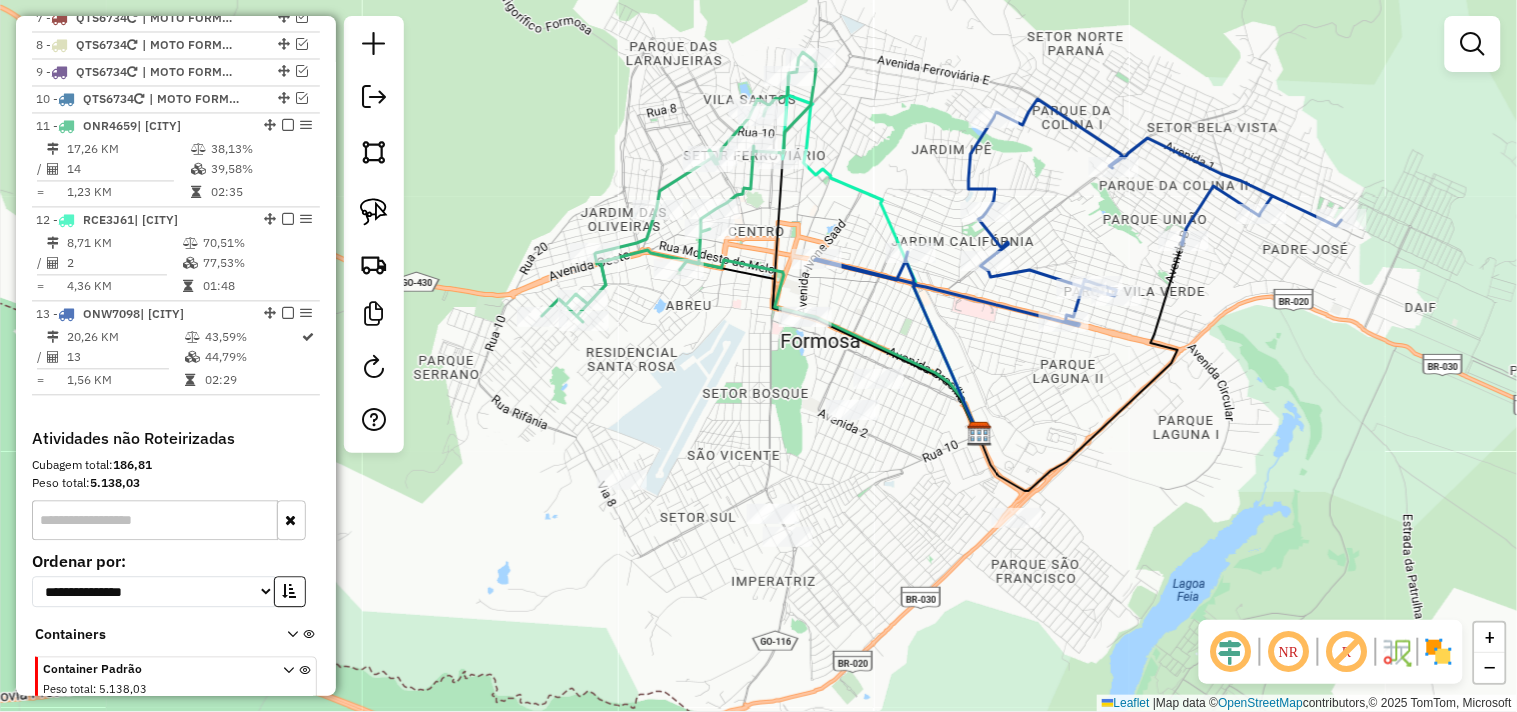 drag, startPoint x: 384, startPoint y: 218, endPoint x: 891, endPoint y: 427, distance: 548.38855 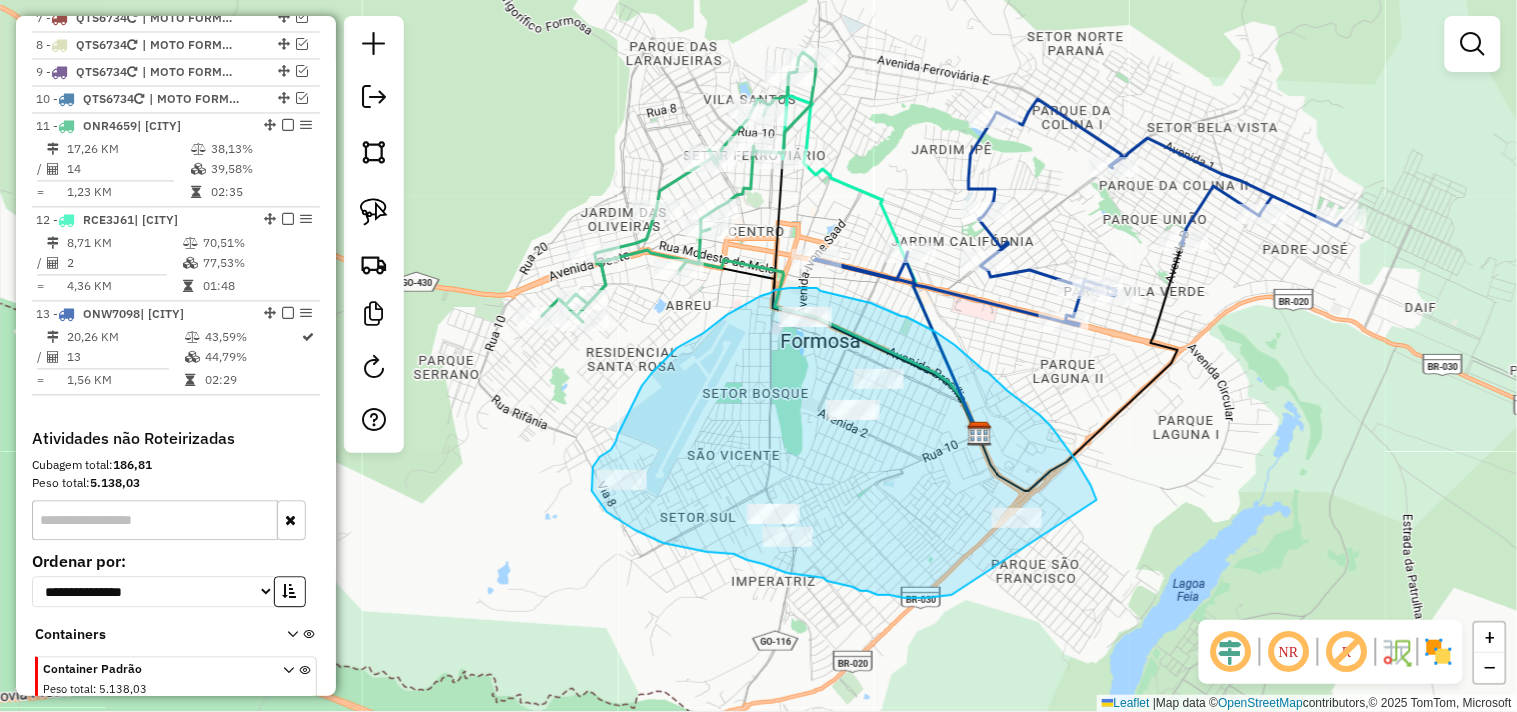 drag, startPoint x: 1097, startPoint y: 500, endPoint x: 952, endPoint y: 595, distance: 173.34937 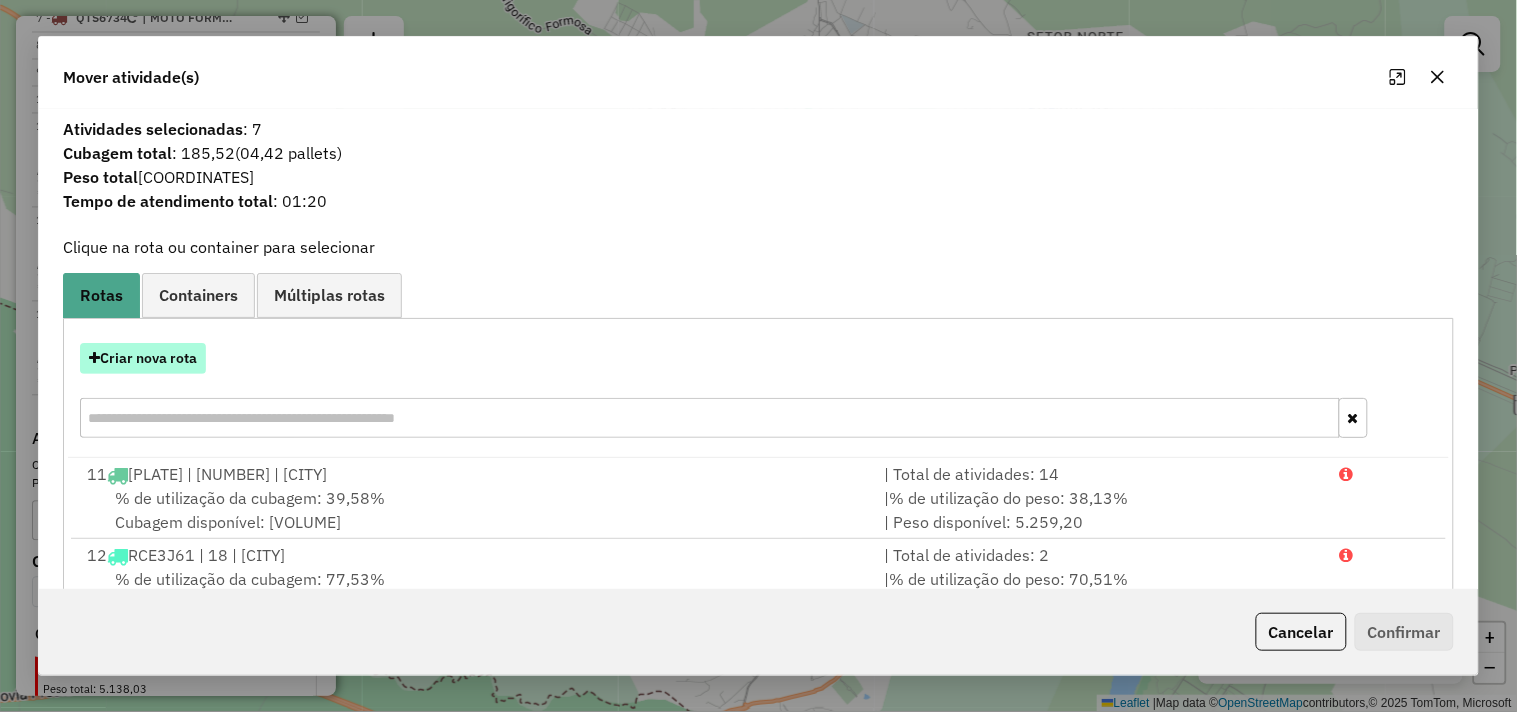 click on "Criar nova rota" at bounding box center [143, 358] 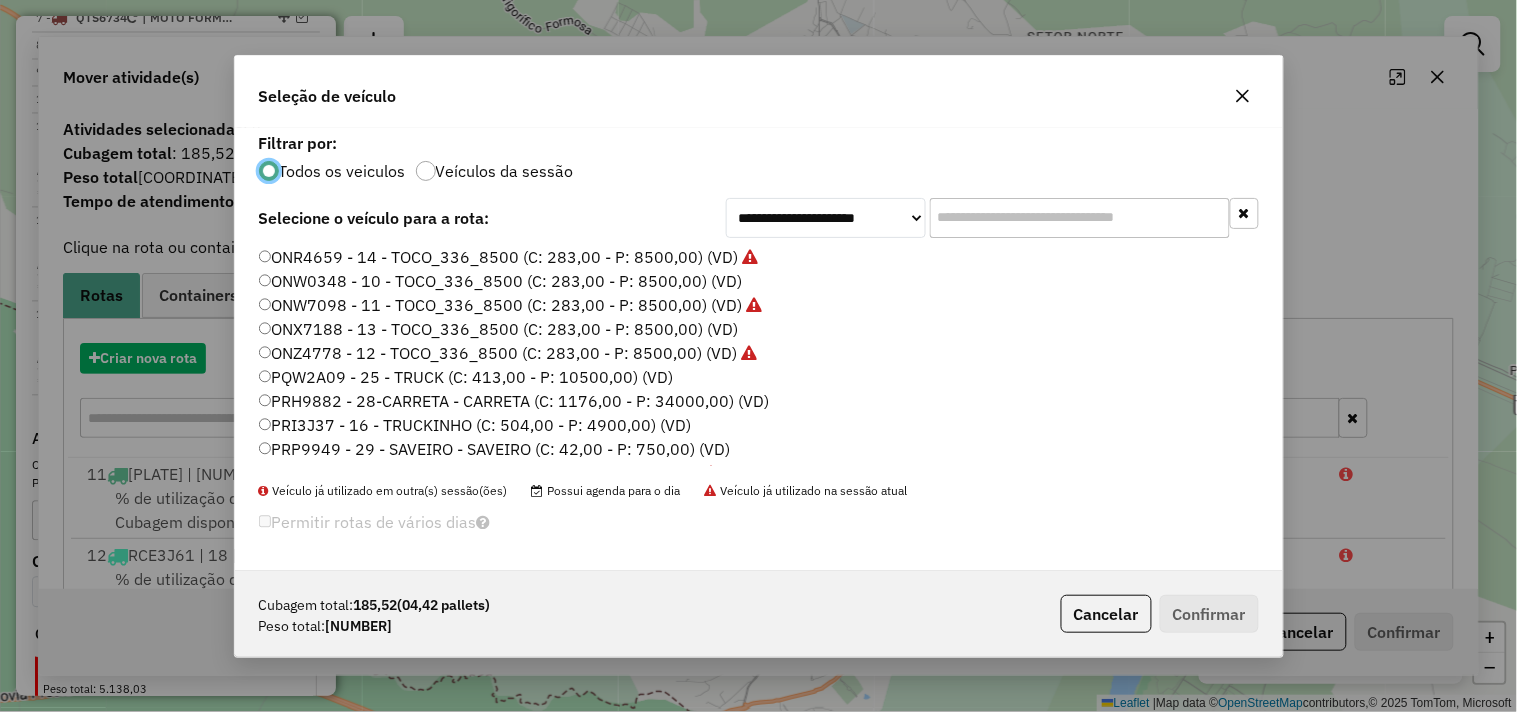 scroll, scrollTop: 11, scrollLeft: 5, axis: both 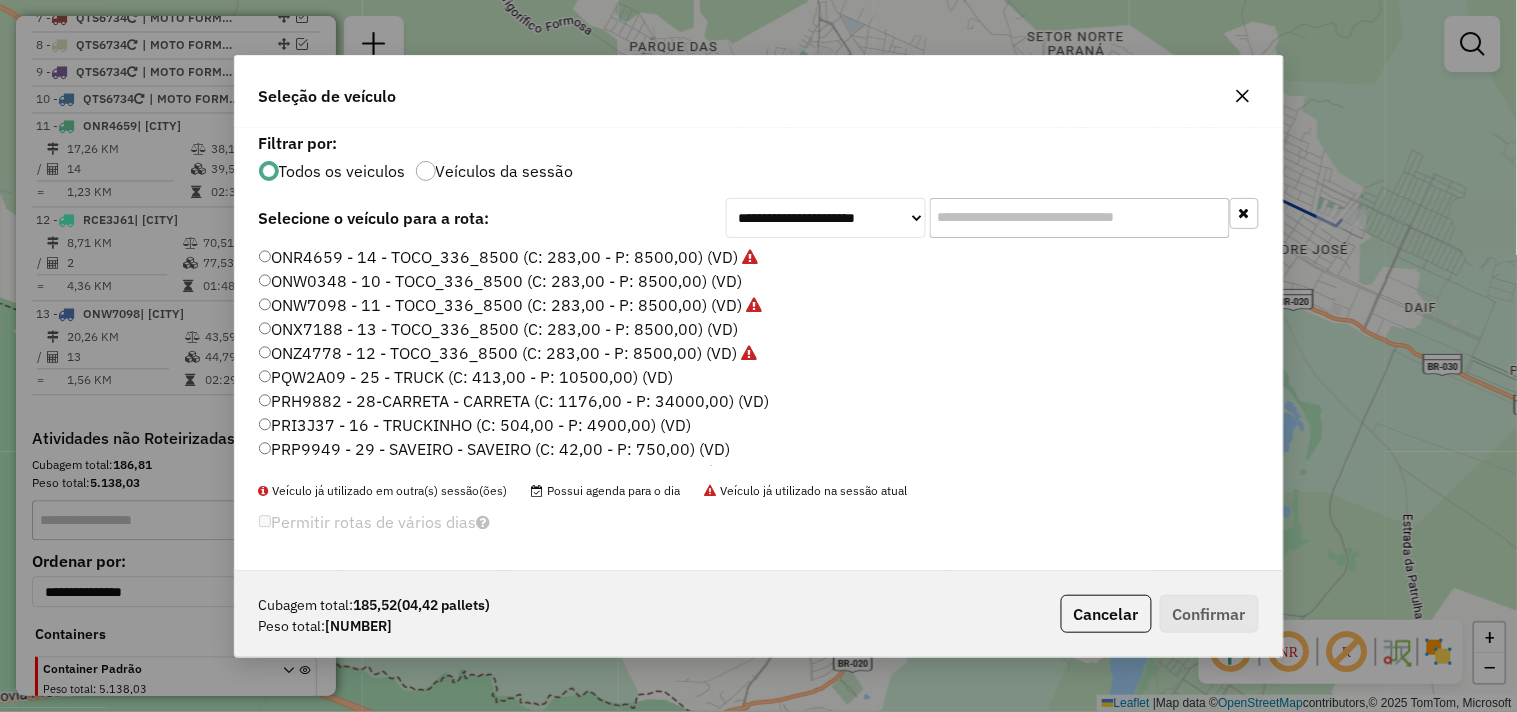 click on "ONW0348 - 10 - TOCO_336_8500 (C: 283,00 - P: 8500,00) (VD)" 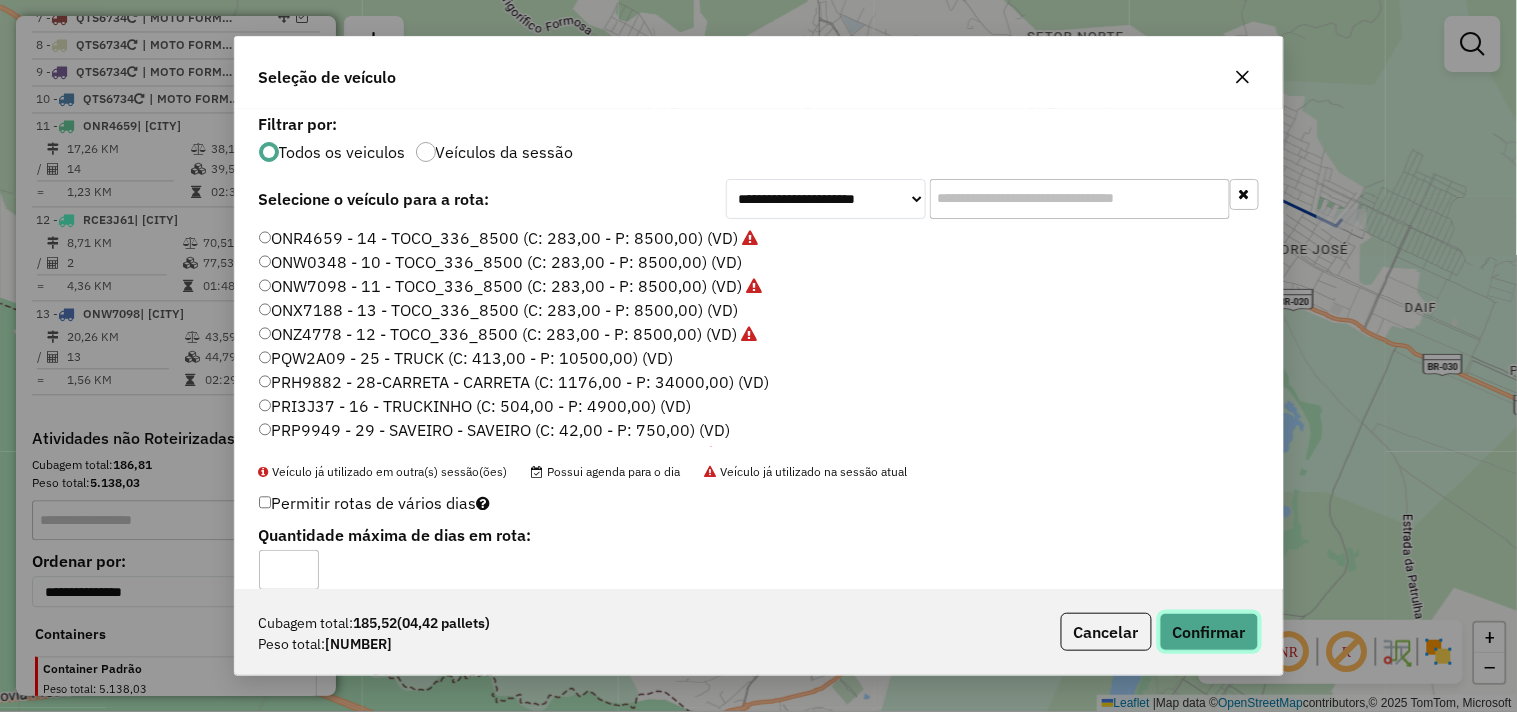 click on "Confirmar" 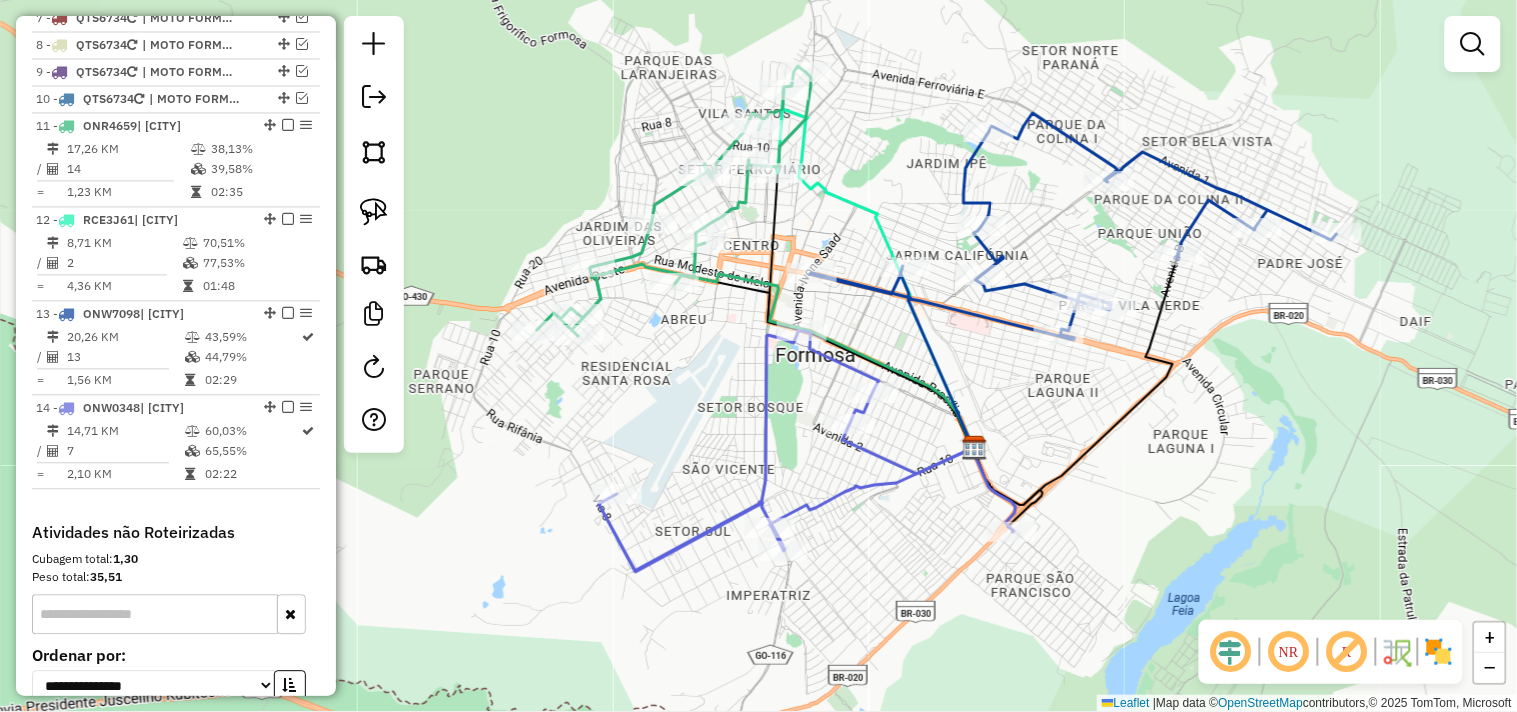 drag, startPoint x: 596, startPoint y: 393, endPoint x: 615, endPoint y: 447, distance: 57.245087 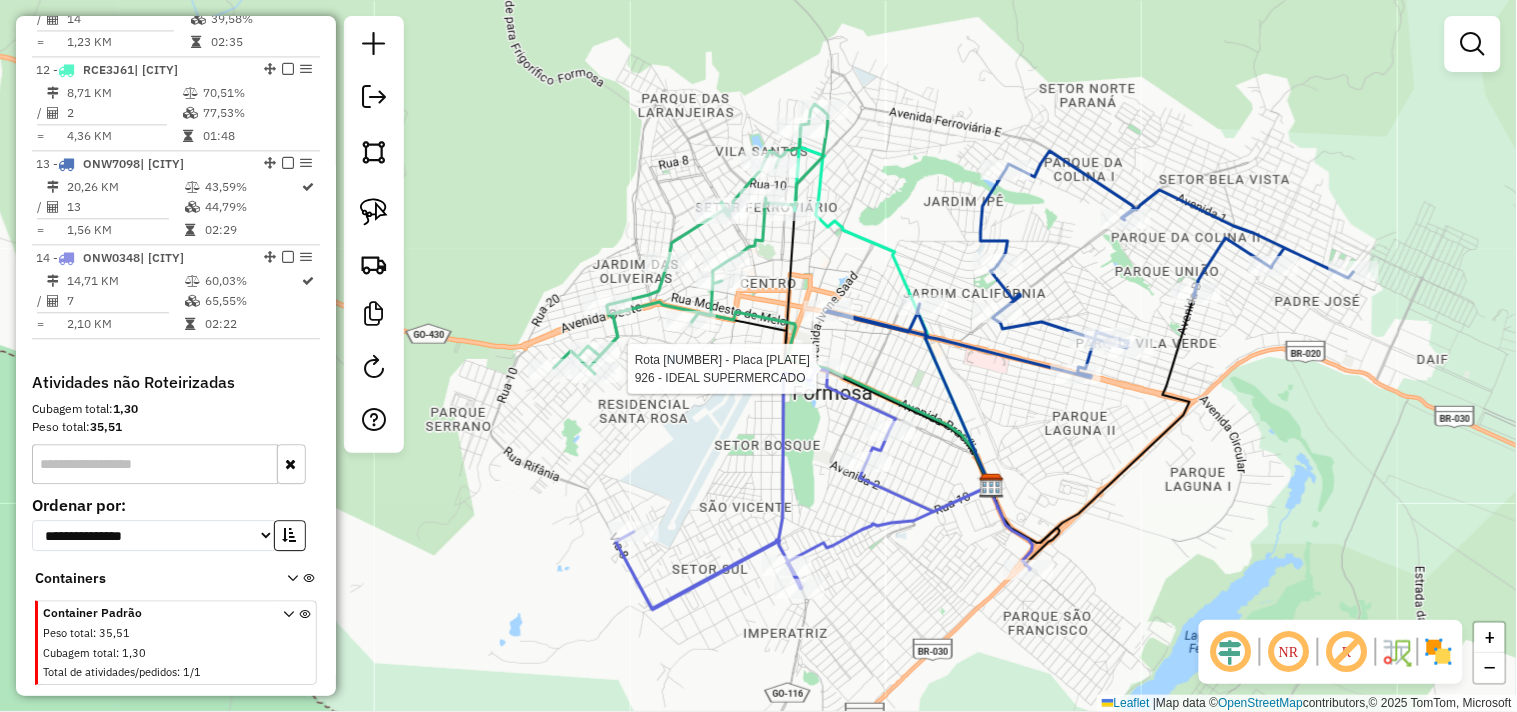 select on "*********" 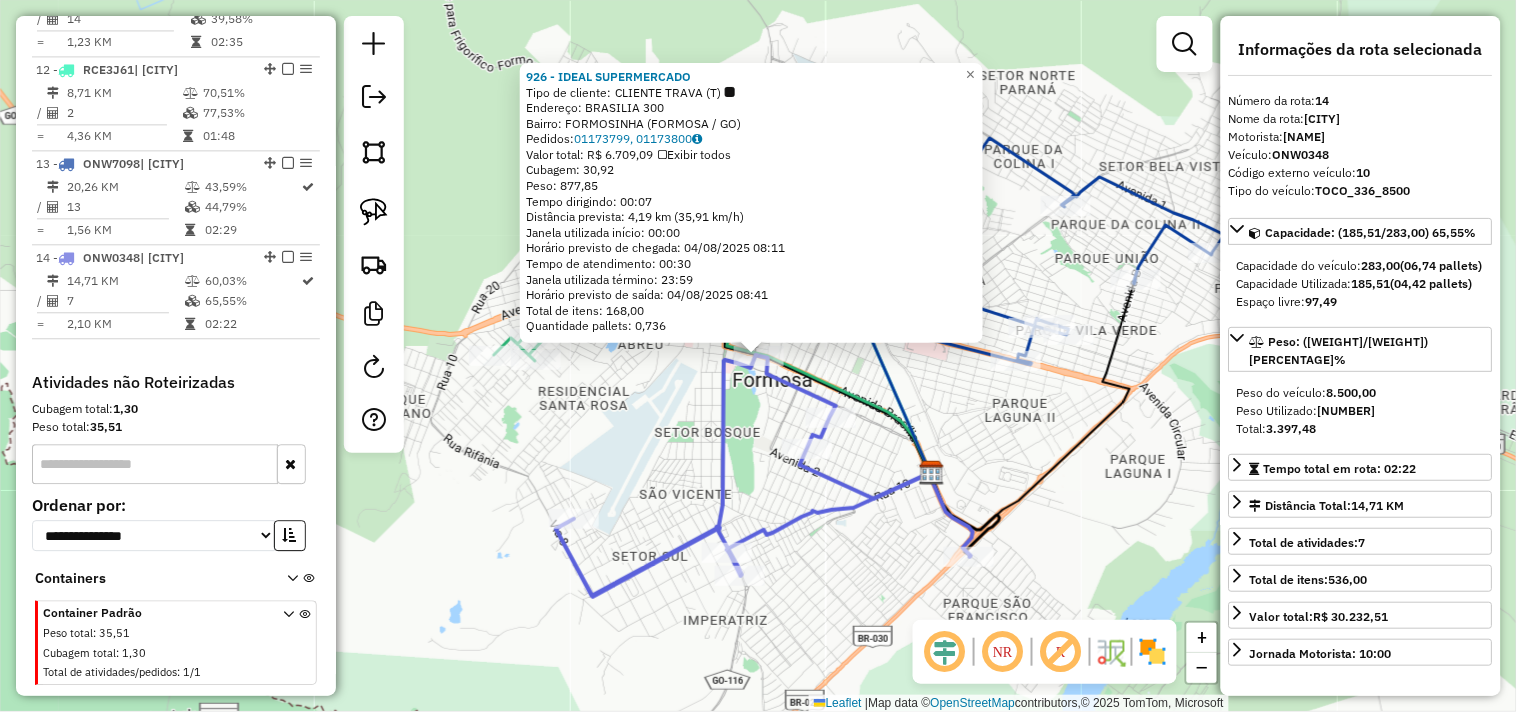 scroll, scrollTop: 1158, scrollLeft: 0, axis: vertical 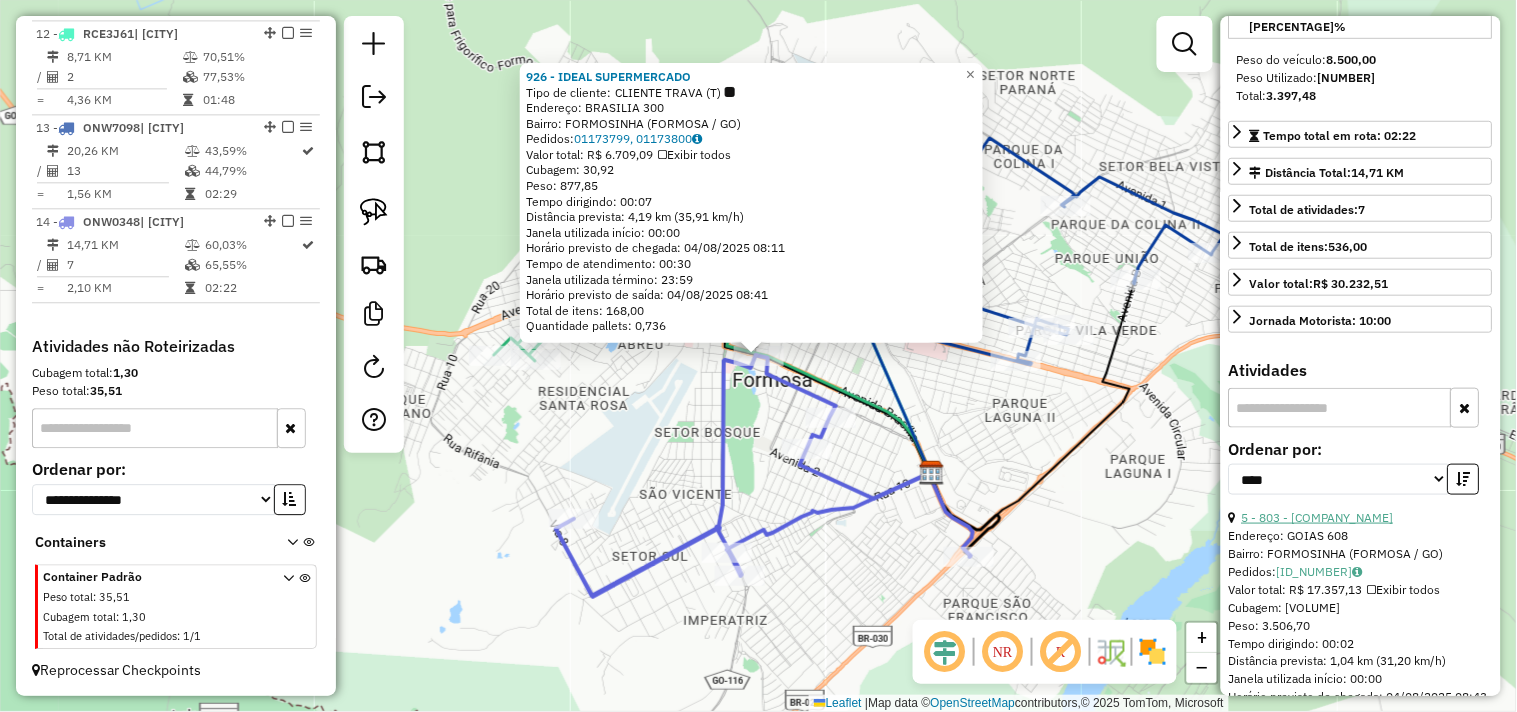 click on "5 - 803 - [COMPANY_NAME]" at bounding box center [1318, 517] 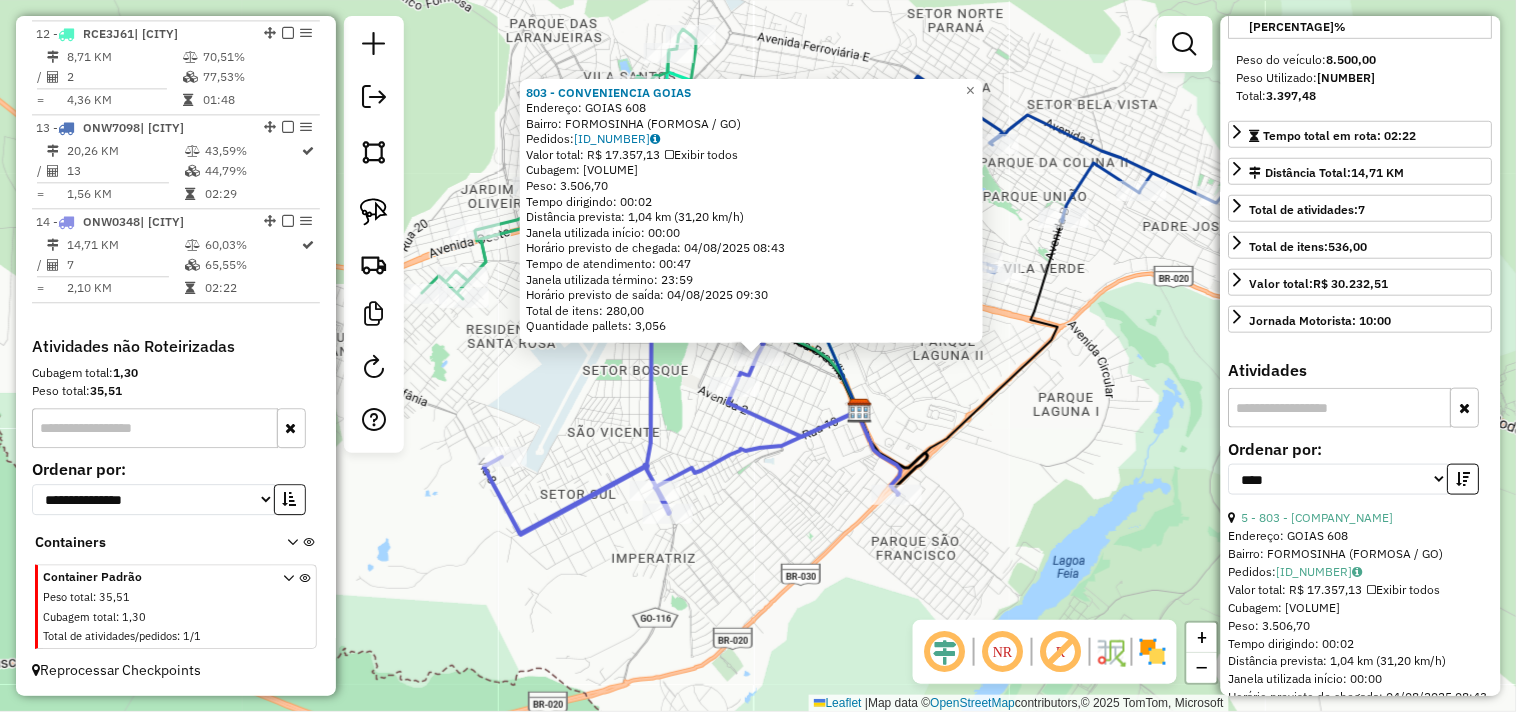 click on "[NUMBER] - [NAME] Endereço: [STREET] [NAME] Bairro: [NEIGHBORHOOD] ([CITY] / [STATE]) Pedidos: [NUMBER] Valor total: [CURRENCY] [AMOUNT] Exibir todos Cubagem: [AMOUNT] Peso: [AMOUNT] Tempo dirigindo: [TIME] Distância prevista: [DISTANCE] km ([SPEED] km/h) Janela utilizada início: [TIME] Horário previsto de chegada: [DATE] [TIME] Tempo de atendimento: [TIME] Janela utilizada término: [TIME] Horário previsto de saída: [DATE] [TIME] Total de itens: [AMOUNT] Quantidade pallets: [AMOUNT] × Janela de atendimento Grade de atendimento Capacidade Transportadoras Veículos Cliente Pedidos Rotas Selecione os dias de semana para filtrar as janelas de atendimento Seg Ter Qua Qui Sex Sáb Dom Informe o período da janela de atendimento: De: Até: Filtrar exatamente a janela do cliente Considerar janela de atendimento padrão Selecione os dias de semana para filtrar as grades de atendimento Seg Ter Qua Qui Sex Sáb Dom Considerar clientes sem dia de atendimento cadastrado De:" 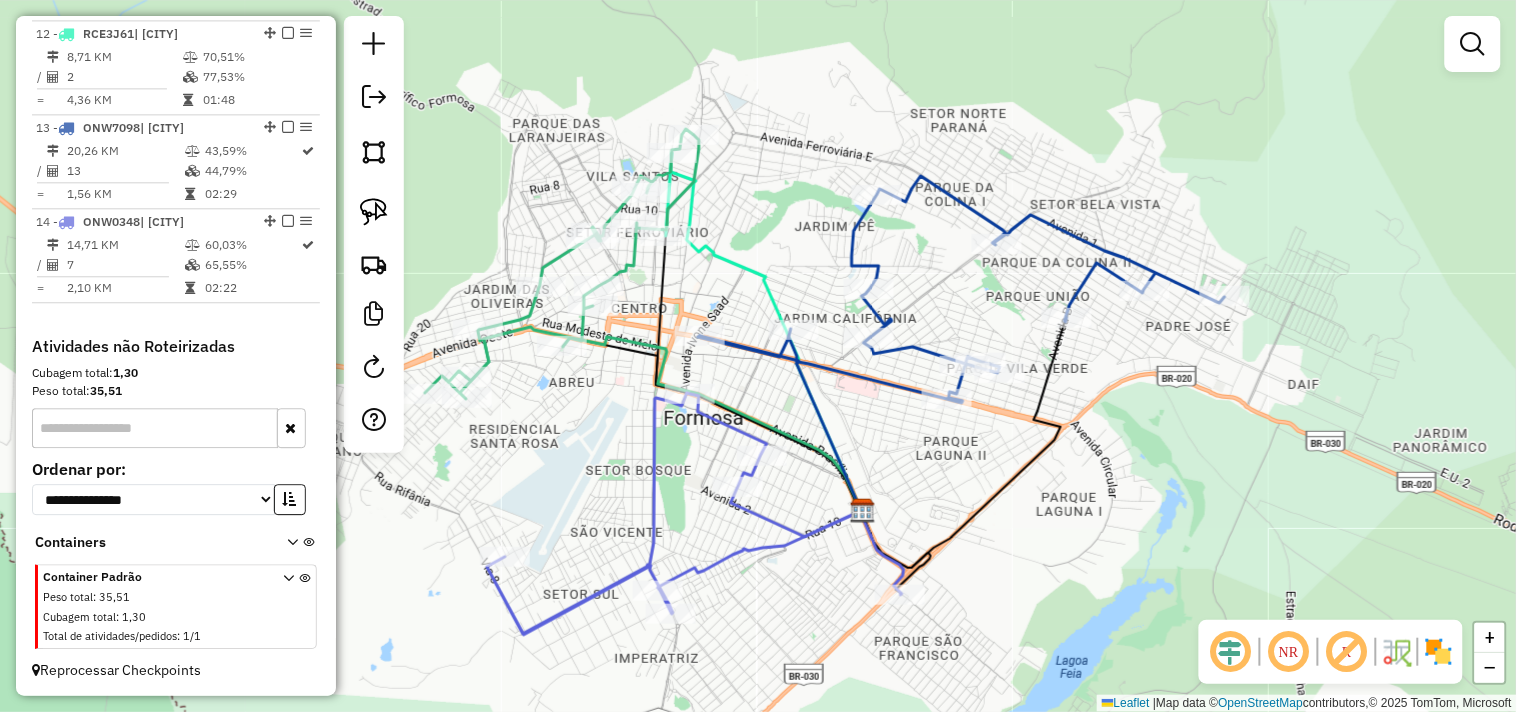 drag, startPoint x: 980, startPoint y: 362, endPoint x: 1007, endPoint y: 524, distance: 164.23459 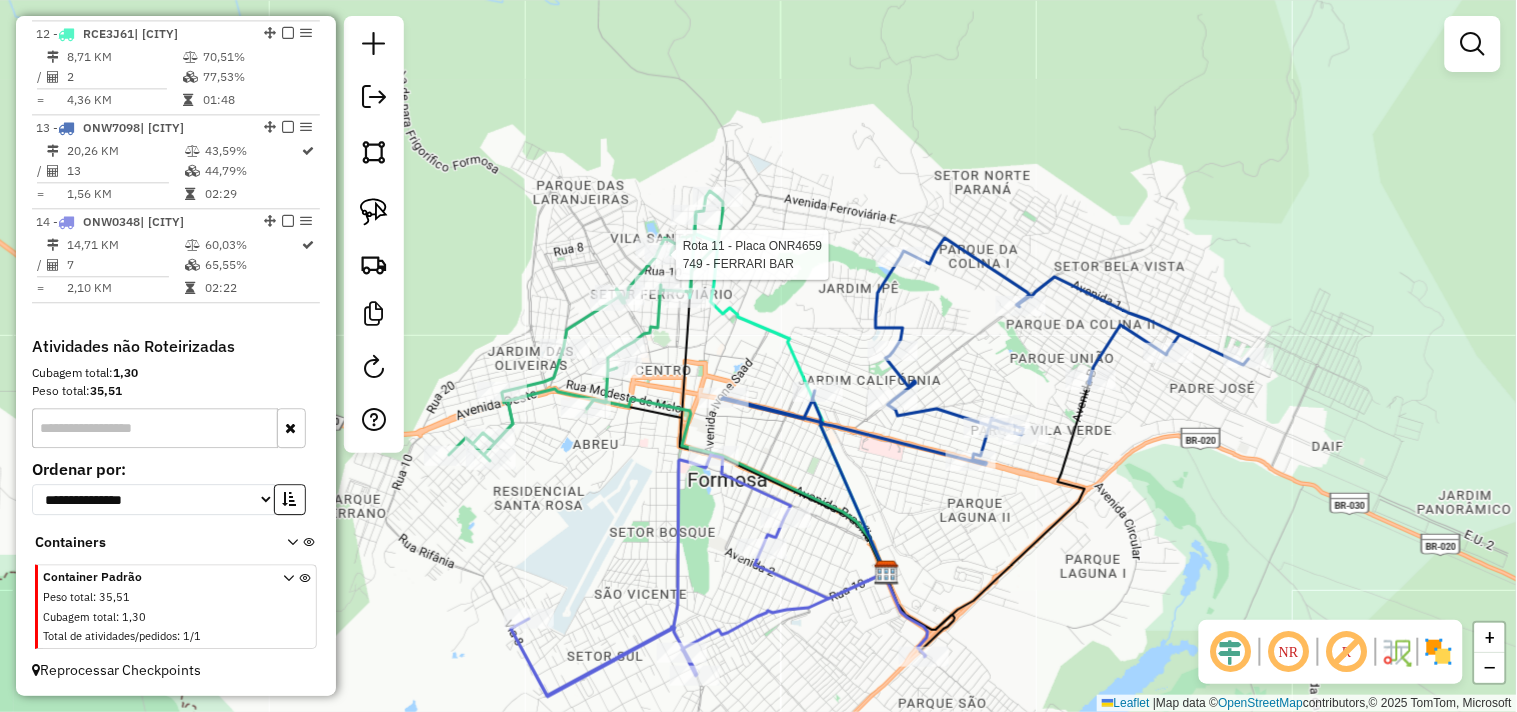 select on "*********" 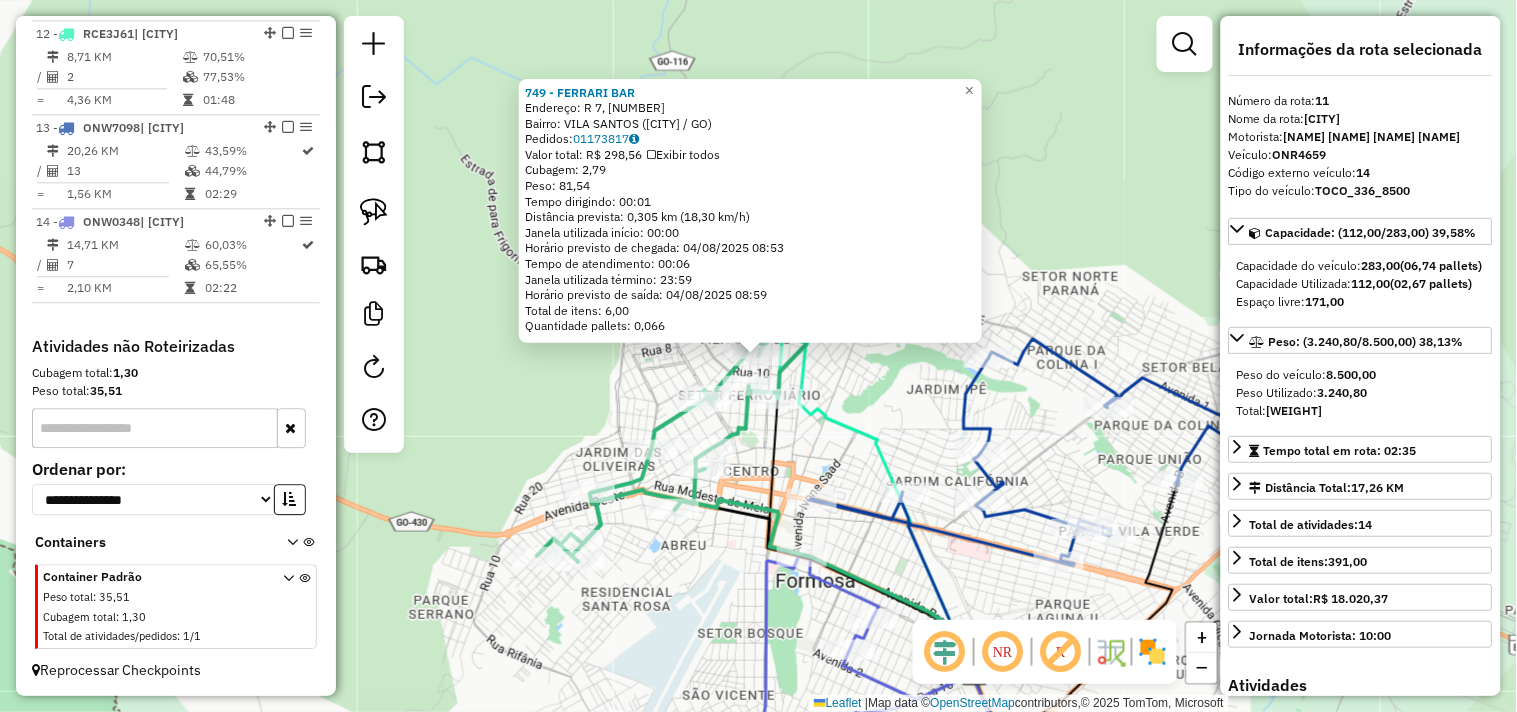 scroll, scrollTop: 1068, scrollLeft: 0, axis: vertical 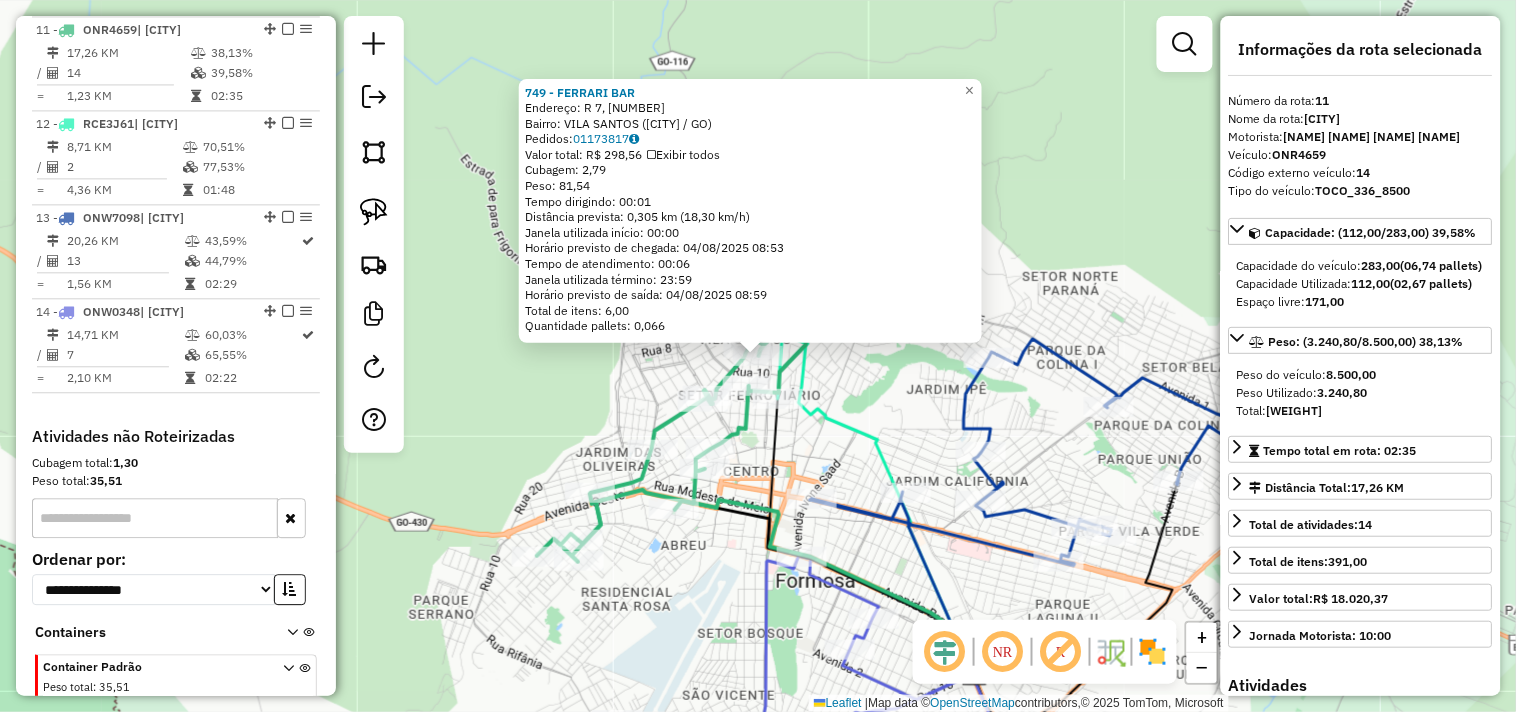click on "749 - FERRARI BAR  Endereço: R 7, [NUMBER]   Bairro: VILA SANTOS ([CITY] / GO)   Pedidos:  [ORDER_ID]   Valor total: R$ 298,56   Exibir todos   Cubagem: 2,79  Peso: 81,54  Tempo dirigindo: 00:01   Distância prevista: 0,305 km (18,30 km/h)   Janela utilizada início: 00:00   Horário previsto de chegada: 04/08/2025 08:53   Tempo de atendimento: 00:06   Janela utilizada término: 23:59   Horário previsto de saída: 04/08/2025 08:59   Total de itens: 6,00   Quantidade pallets: 0,066  × Janela de atendimento Grade de atendimento Capacidade Transportadoras Veículos Cliente Pedidos  Rotas Selecione os dias de semana para filtrar as janelas de atendimento  Seg   Ter   Qua   Qui   Sex   Sáb   Dom  Informe o período da janela de atendimento: De: Até:  Filtrar exatamente a janela do cliente  Considerar janela de atendimento padrão  Selecione os dias de semana para filtrar as grades de atendimento  Seg   Ter   Qua   Qui   Sex   Sáb   Dom   Considerar clientes sem dia de atendimento cadastrado  Peso mínimo:   De:  +" 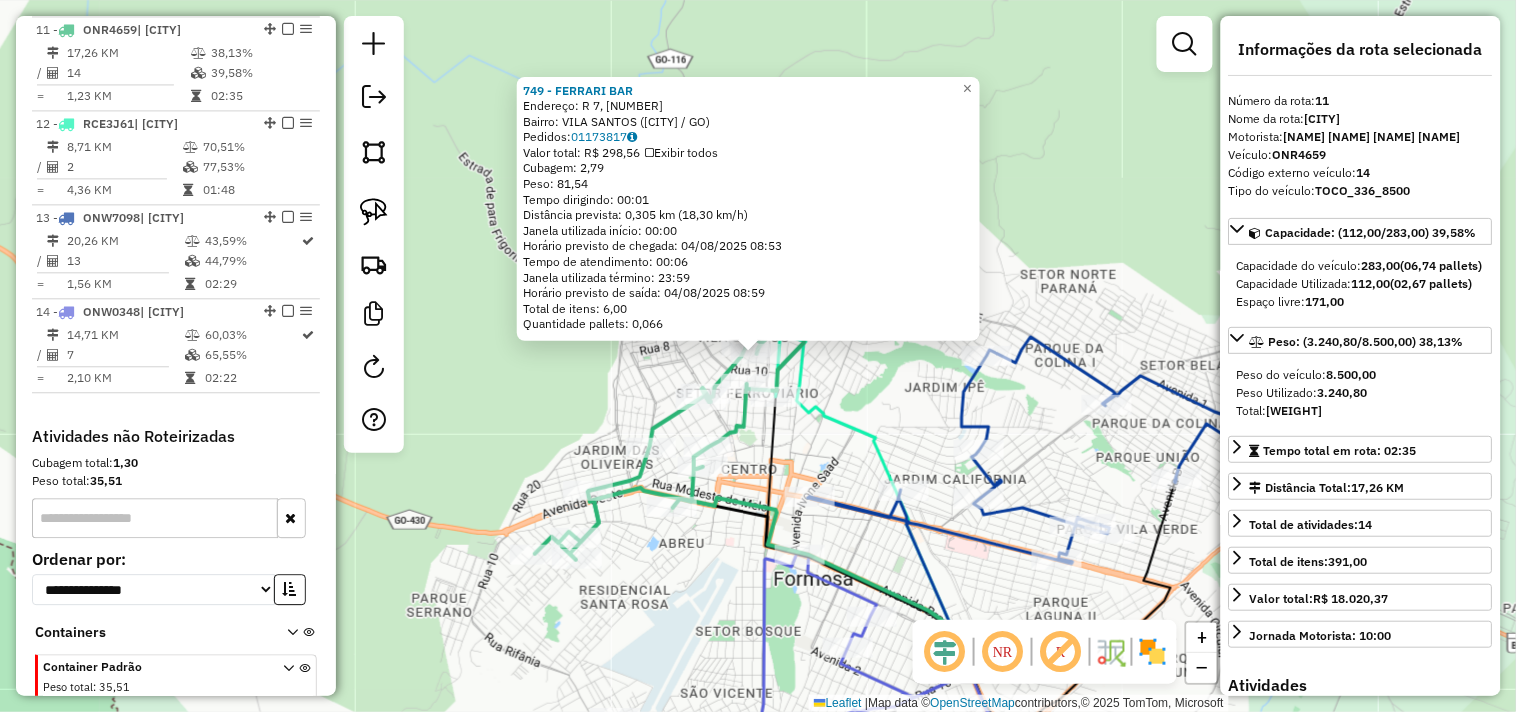 click on "749 - FERRARI BAR  Endereço: R 7, [NUMBER]   Bairro: VILA SANTOS ([CITY] / GO)   Pedidos:  [ORDER_ID]   Valor total: R$ 298,56   Exibir todos   Cubagem: 2,79  Peso: 81,54  Tempo dirigindo: 00:01   Distância prevista: 0,305 km (18,30 km/h)   Janela utilizada início: 00:00   Horário previsto de chegada: 04/08/2025 08:53   Tempo de atendimento: 00:06   Janela utilizada término: 23:59   Horário previsto de saída: 04/08/2025 08:59   Total de itens: 6,00   Quantidade pallets: 0,066  × Janela de atendimento Grade de atendimento Capacidade Transportadoras Veículos Cliente Pedidos  Rotas Selecione os dias de semana para filtrar as janelas de atendimento  Seg   Ter   Qua   Qui   Sex   Sáb   Dom  Informe o período da janela de atendimento: De: Até:  Filtrar exatamente a janela do cliente  Considerar janela de atendimento padrão  Selecione os dias de semana para filtrar as grades de atendimento  Seg   Ter   Qua   Qui   Sex   Sáb   Dom   Considerar clientes sem dia de atendimento cadastrado  Peso mínimo:   De:  +" 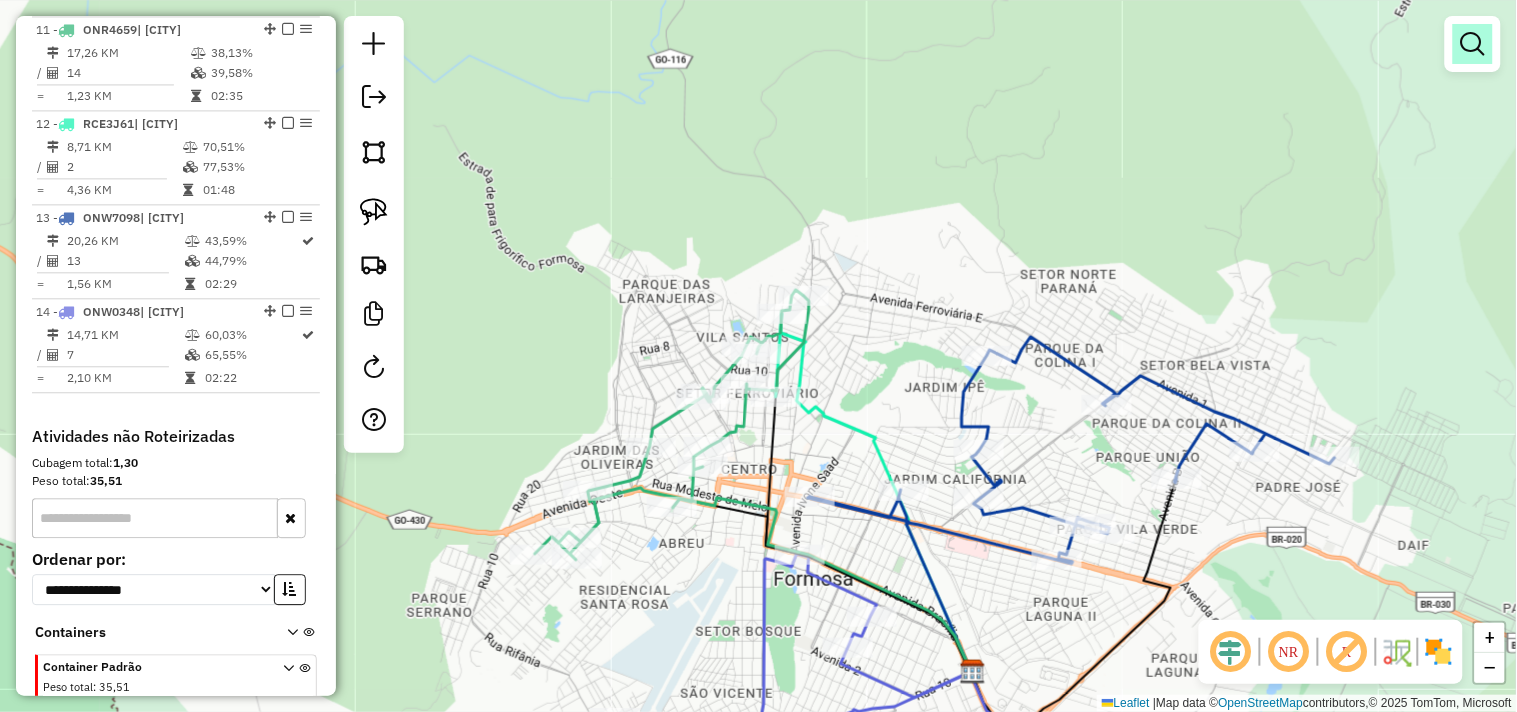 click at bounding box center (1473, 44) 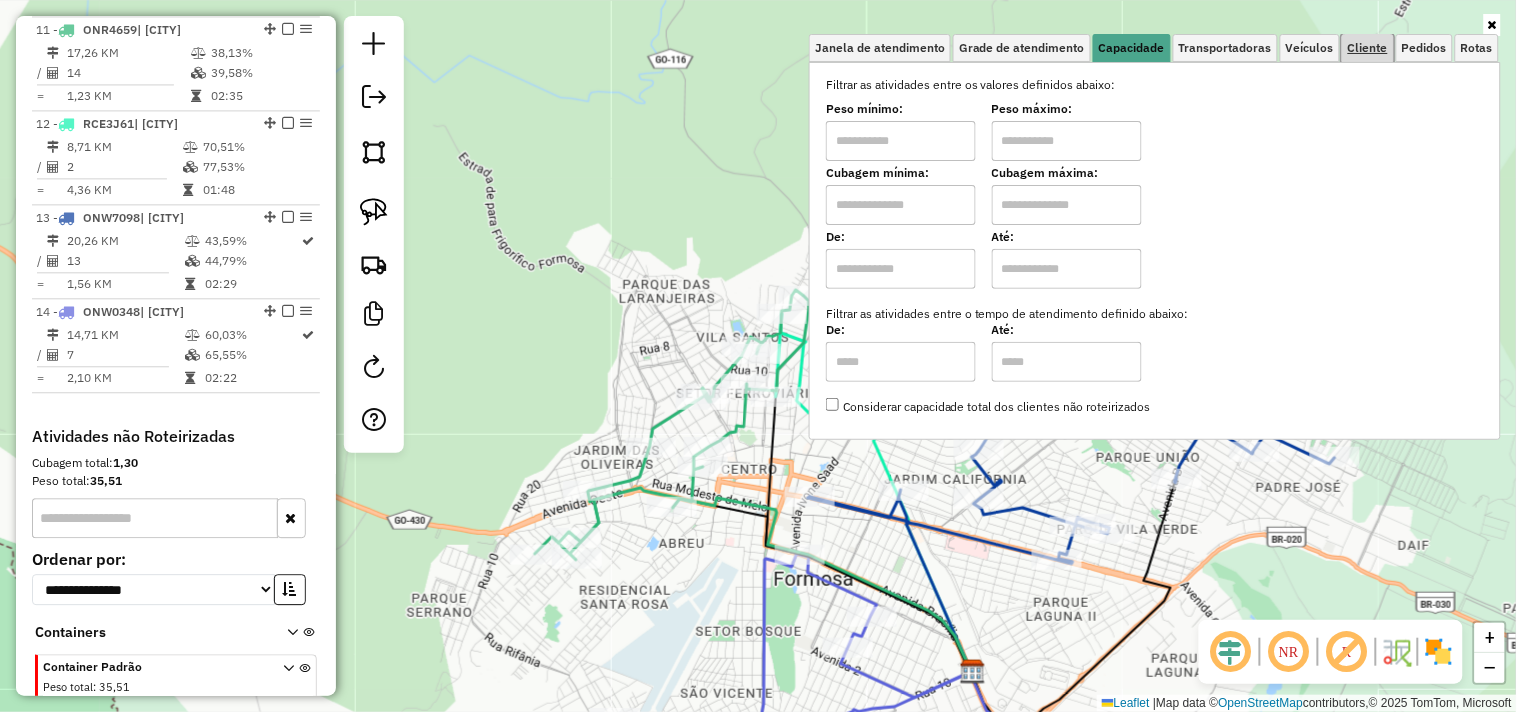click on "Cliente" at bounding box center [1368, 48] 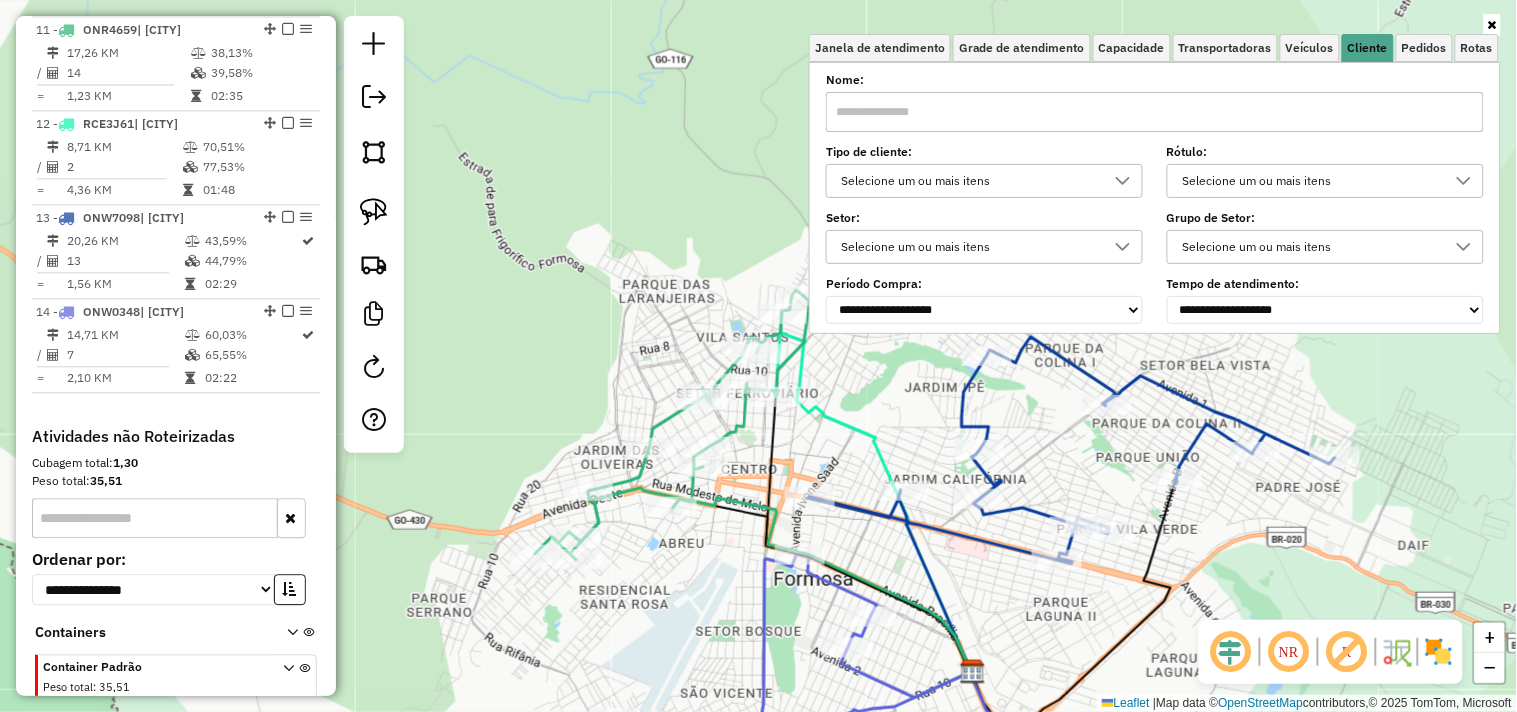 click on "Selecione um ou mais itens" at bounding box center [969, 181] 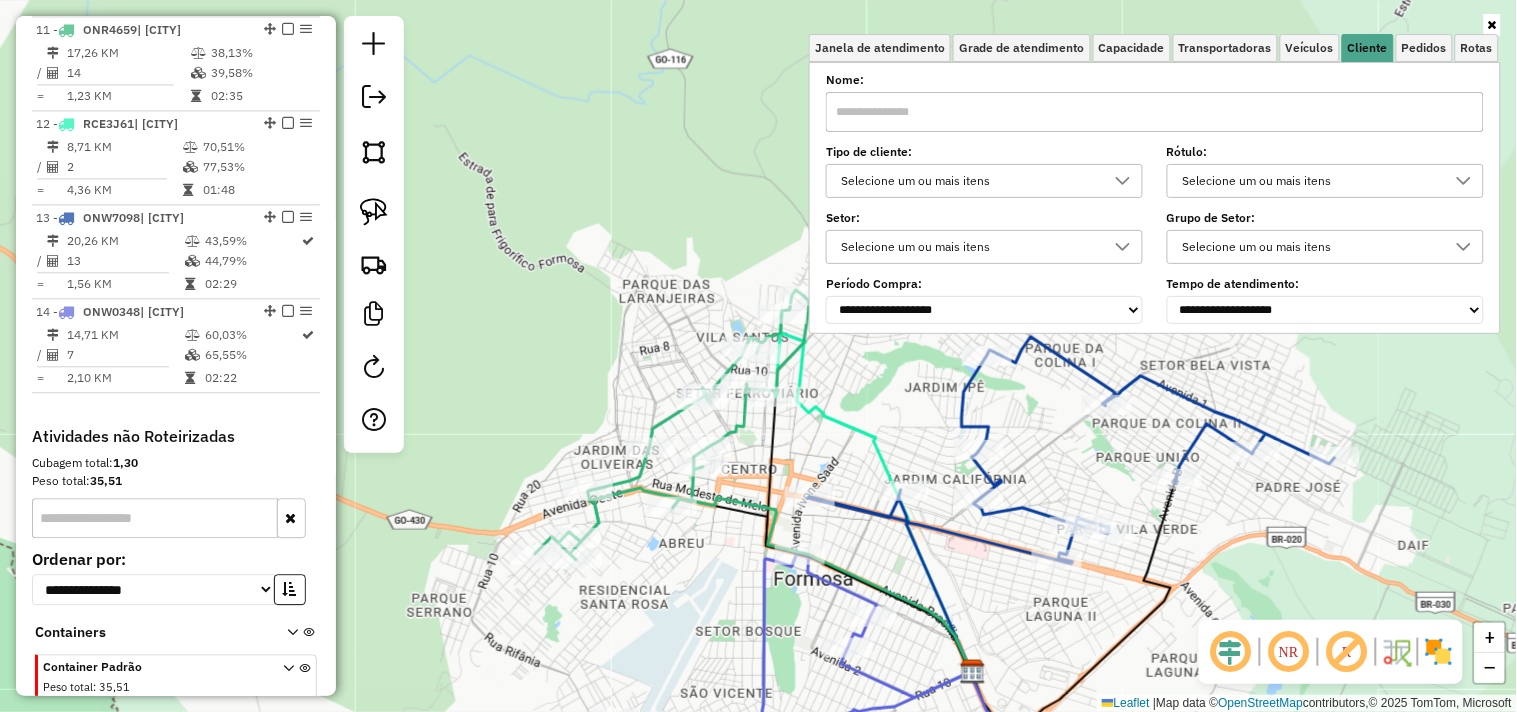 scroll, scrollTop: 11, scrollLeft: 67, axis: both 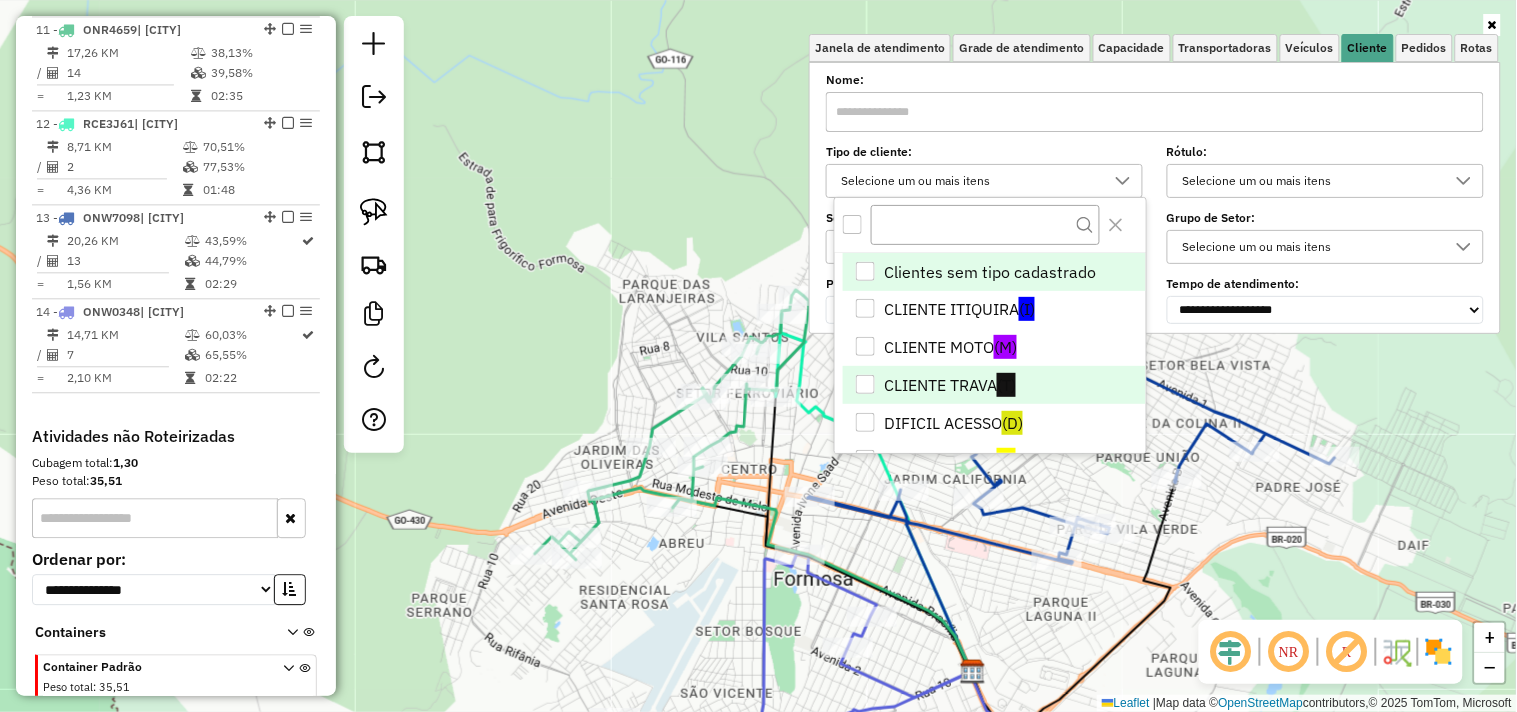 click on "CLIENTE TRAVA  (T)" at bounding box center (994, 385) 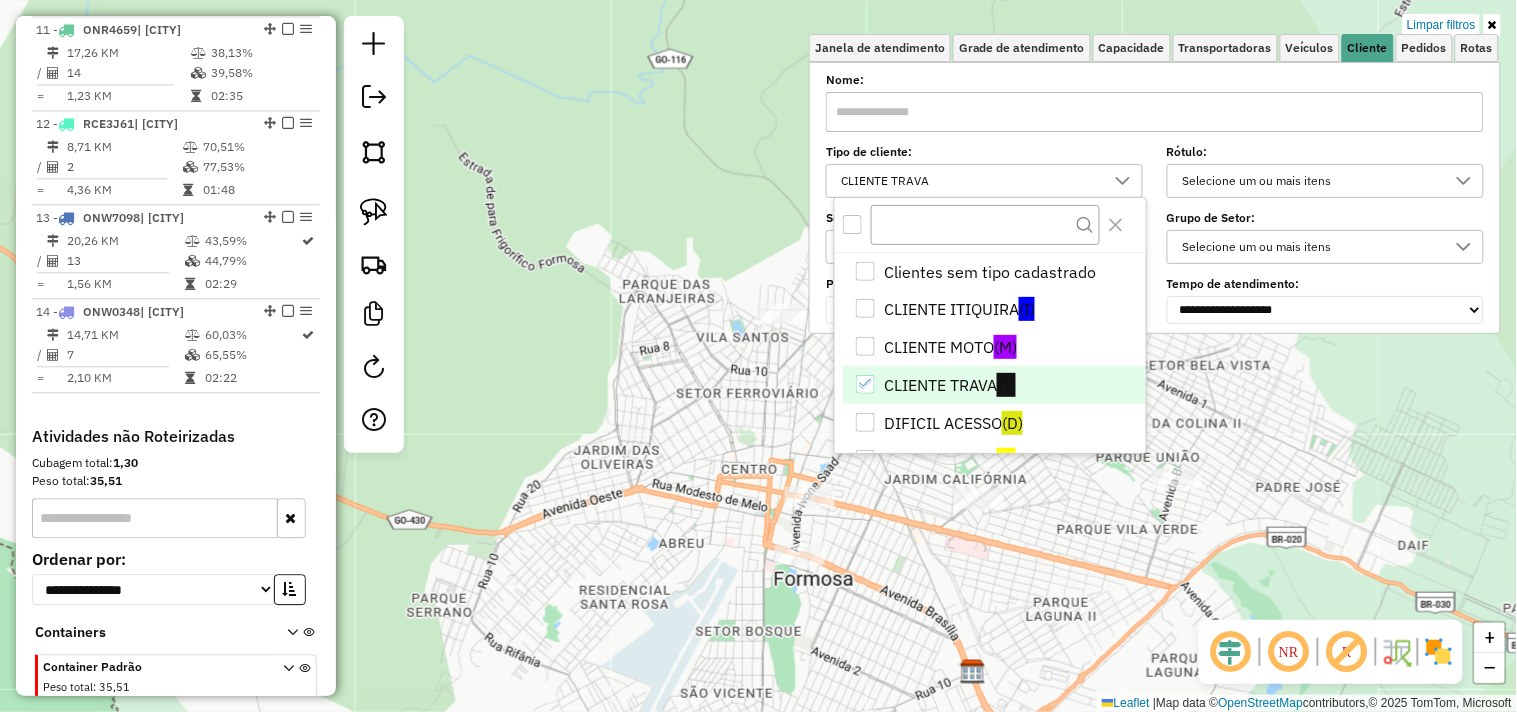 click on "Aplicando filtros  Pop-up bloqueado!  Seu navegador bloqueou automáticamente a abertura de uma nova janela.   Acesse as configurações e adicione o endereço do sistema a lista de permissão.   Fechar  Informações da Sessão 973816 - 04/08/2025     Criação: 01/08/2025 17:36   Depósito:  Foco Formosa  Total de rotas:  14  Distância Total:  409,41 km  Tempo total:  28:24  Valor total:  R$ 157.574,19  - Total roteirizado:  R$ 157.386,24  - Total não roteirizado:  R$ 187,95  Total de Atividades Roteirizadas:  144  Total de Pedidos Roteirizados:  184  Peso total roteirizado:  27.855,61  Cubagem total roteirizado:  973,82  Total de Atividades não Roteirizadas:  1  Total de Pedidos não Roteirizados:  1 Total de caixas por viagem:  973,82 /   14 =  69,56 Média de Atividades por viagem:  144 /   14 =  10,29 Ocupação média da frota:  65,49%   Rotas improdutivas:  4  Rotas vários dias:  0  Clientes Priorizados NR:  0  Transportadoras  Rotas  Recargas: 6   Ver rotas   Ver veículos   1 -       ONZ4778" at bounding box center (758, 356) 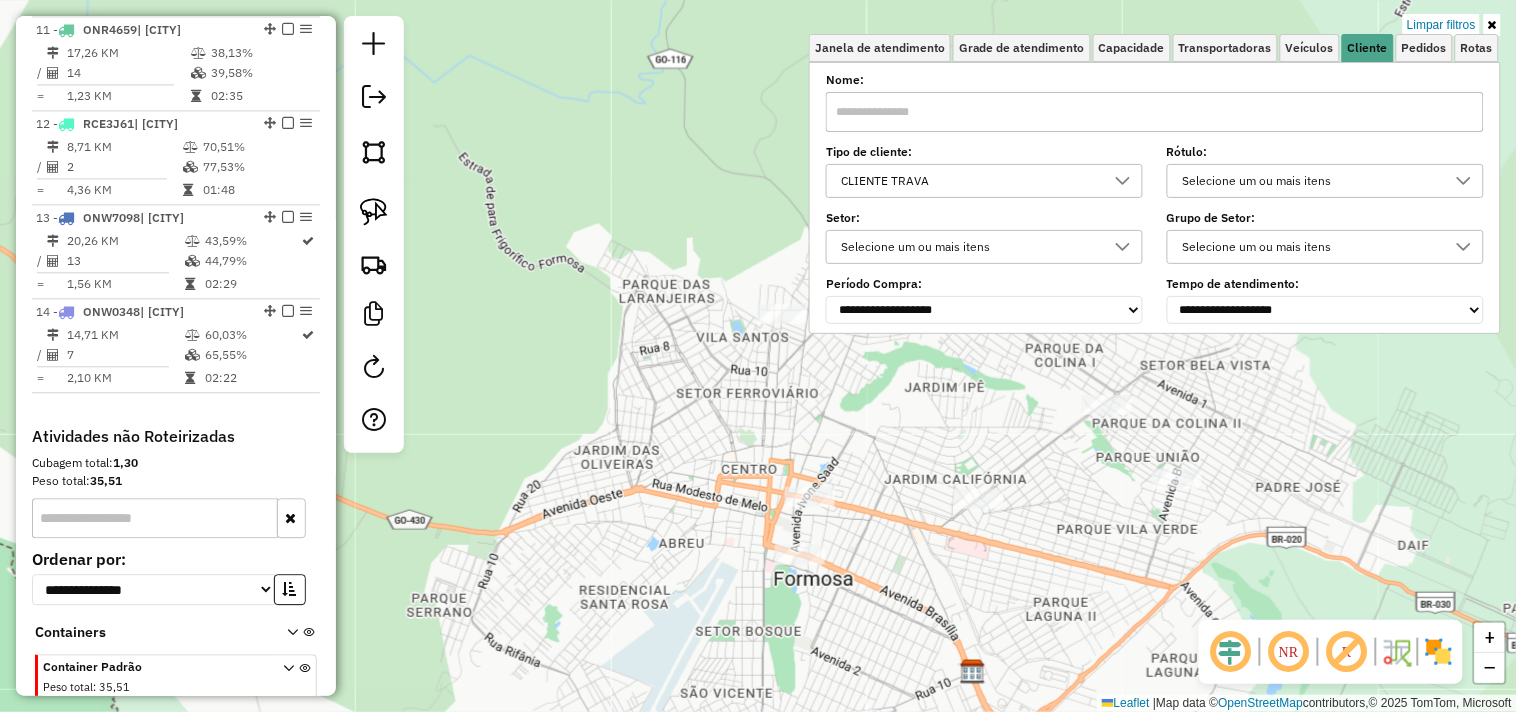 click on "Limpar filtros Janela de atendimento Grade de atendimento Capacidade Transportadoras Veículos Cliente Pedidos  Rotas Selecione os dias de semana para filtrar as janelas de atendimento  Seg   Ter   Qua   Qui   Sex   Sáb   Dom  Informe o período da janela de atendimento: De: Até:  Filtrar exatamente a janela do cliente  Considerar janela de atendimento padrão  Selecione os dias de semana para filtrar as grades de atendimento  Seg   Ter   Qua   Qui   Sex   Sáb   Dom   Considerar clientes sem dia de atendimento cadastrado  Clientes fora do dia de atendimento selecionado Filtrar as atividades entre os valores definidos abaixo:  Peso mínimo:   Peso máximo:   Cubagem mínima:   Cubagem máxima:   De:   Até:  Filtrar as atividades entre o tempo de atendimento definido abaixo:  De:   Até:   Considerar capacidade total dos clientes não roteirizados Transportadora: Selecione um ou mais itens Tipo de veículo: Selecione um ou mais itens Veículo: Selecione um ou mais itens Motorista: Selecione um ou mais itens" 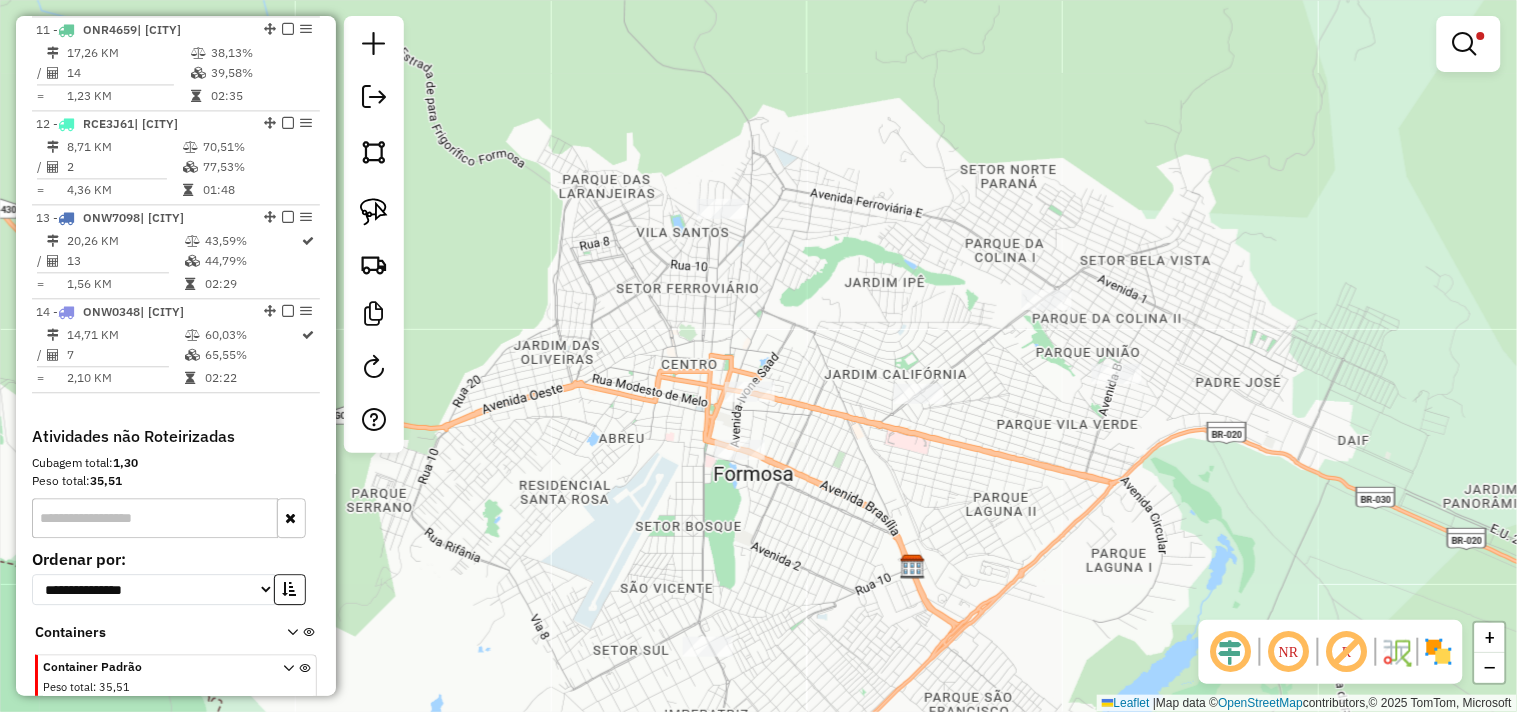 drag, startPoint x: 656, startPoint y: 310, endPoint x: 593, endPoint y: 200, distance: 126.76356 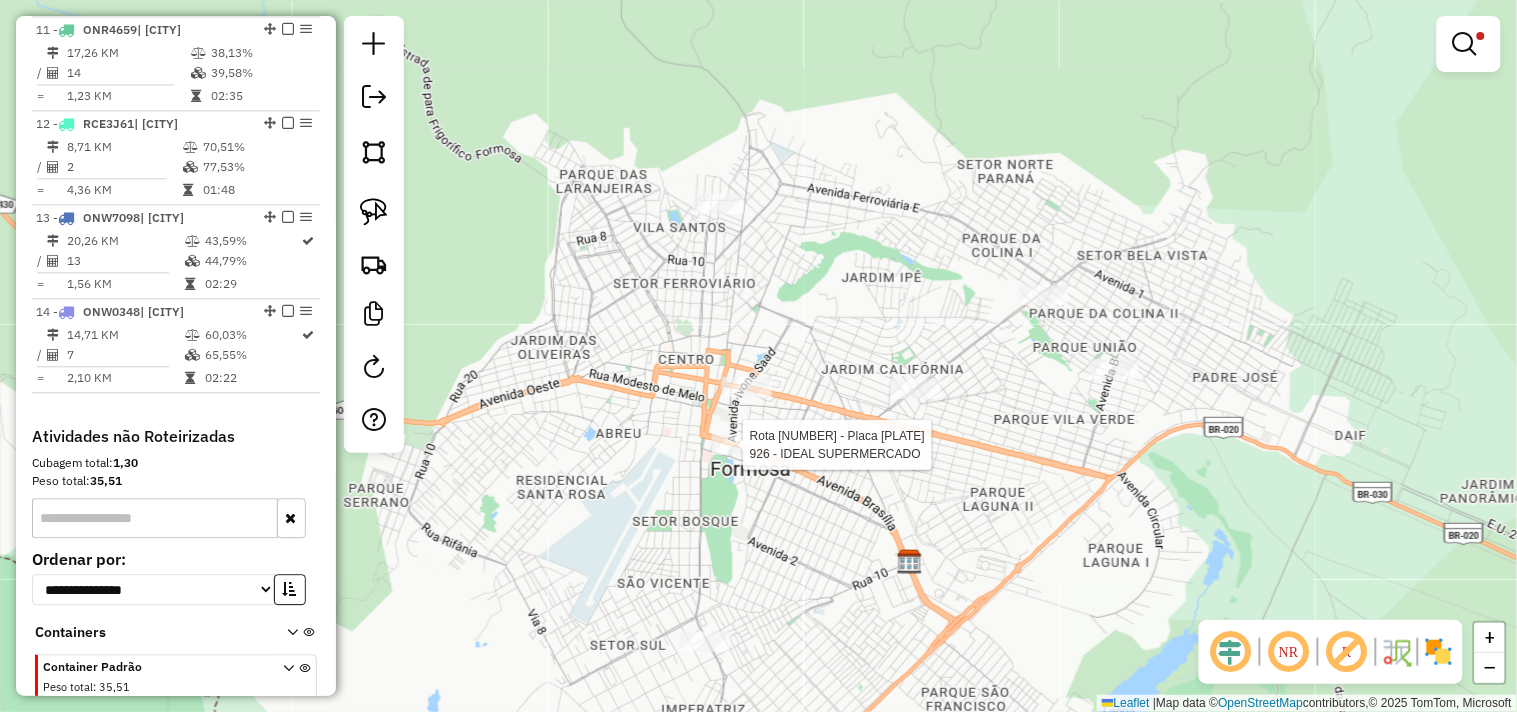 scroll, scrollTop: 1158, scrollLeft: 0, axis: vertical 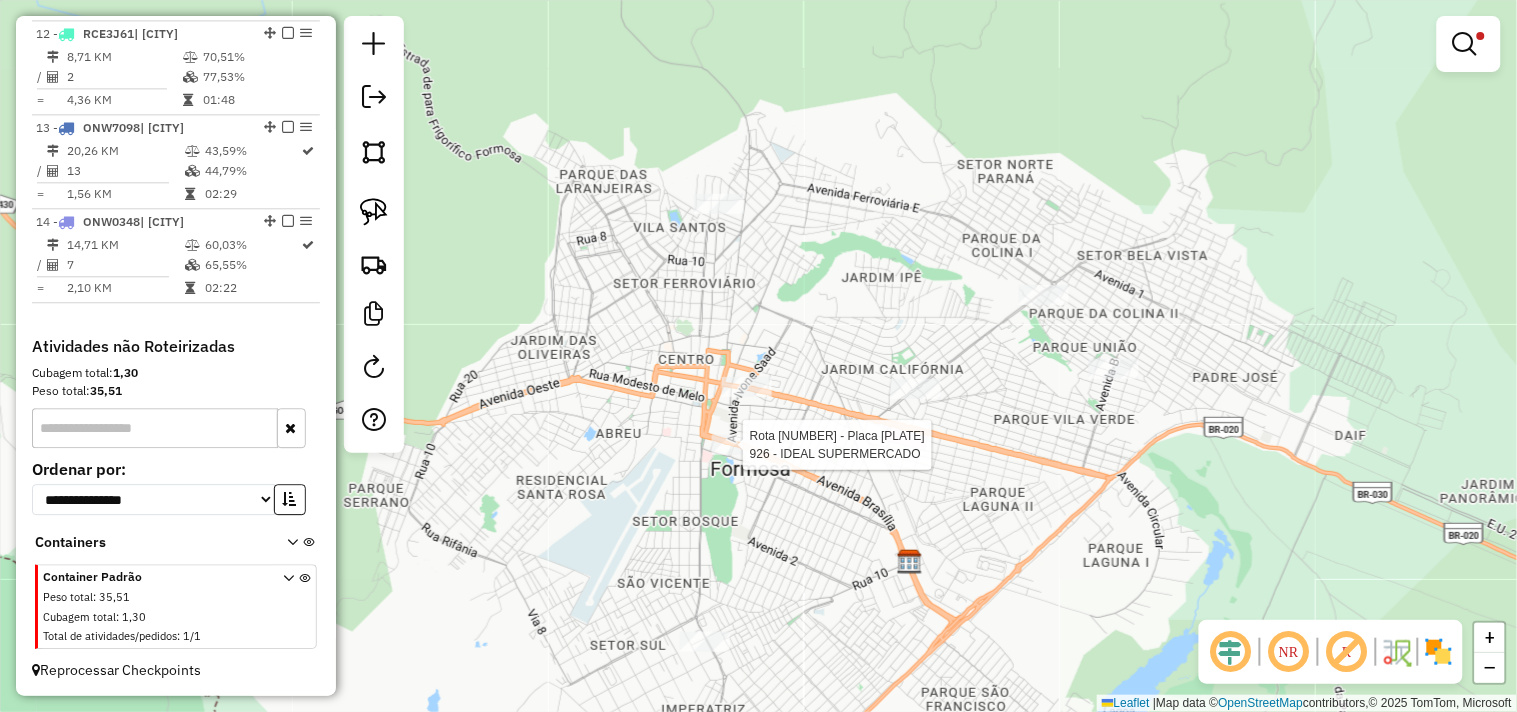 select on "*********" 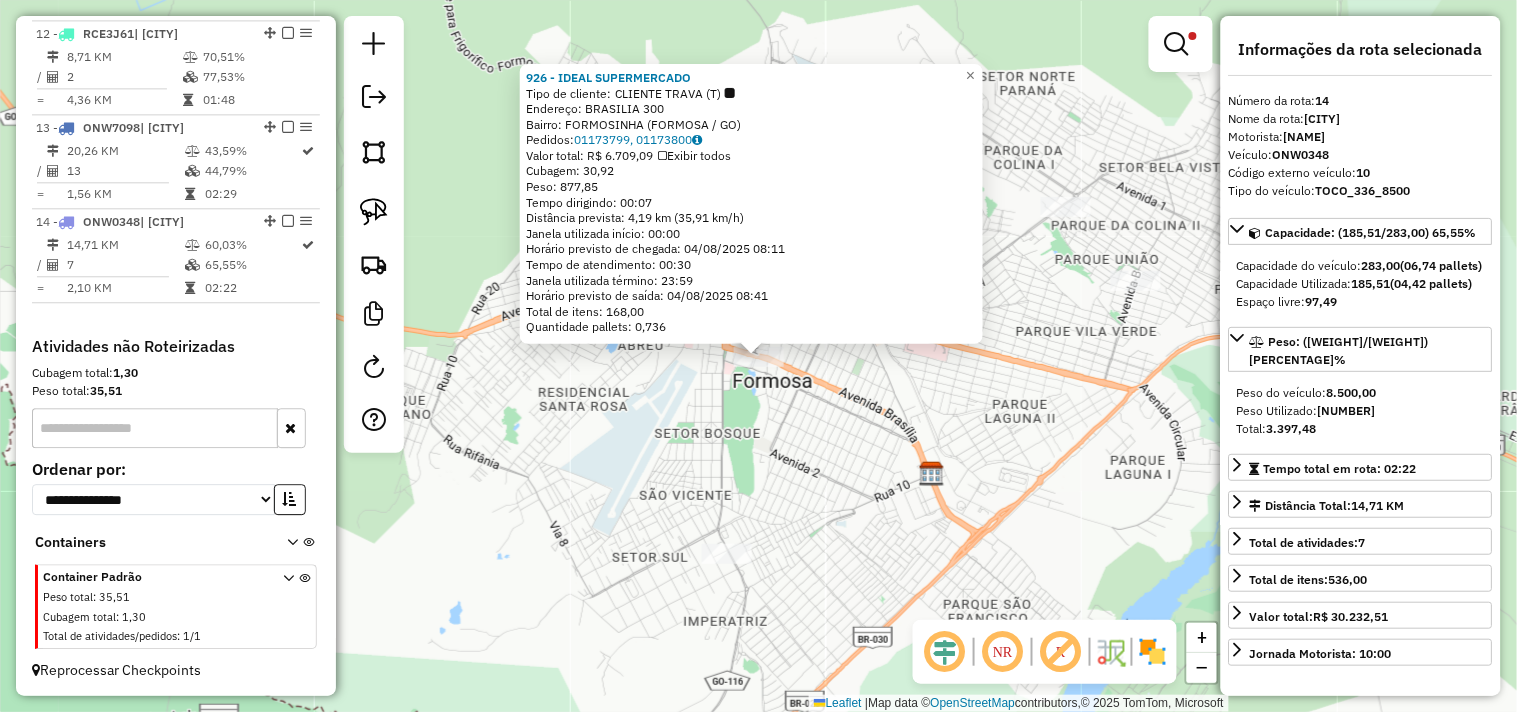 click on "926 - [COMPANY_NAME] Tipo de cliente: CLIENTE TRAVA (T) Endereço: [STREET_NAME] 300 Bairro: [NEIGHBORHOOD] ([CITY] / GO) Pedidos: [ORDER_ID], [ORDER_ID] Valor total: R$ [PRICE] Exibir todos Cubagem: [VOLUME] Peso: [WEIGHT] Tempo dirigindo: 00:07 Distância prevista: [DISTANCE] km ([SPEED] km/h) Janela utilizada início: 00:00 Horário previsto de chegada: [DATE] 08:11 Tempo de atendimento: 00:30 Janela utilizada término: 23:59 Horário previsto de saída: [DATE] 08:41 Total de itens: [NUMBER] Quantidade pallets: [NUMBER] × Limpar filtros Janela de atendimento Grade de atendimento Capacidade Transportadoras Veículos Cliente Pedidos Rotas Selecione os dias de semana para filtrar as janelas de atendimento Seg Ter Qua Qui Sex Sáb Dom Informe o período da janela de atendimento: De: Até: Filtrar exatamente a janela do cliente Considerar janela de atendimento padrão Selecione os dias de semana para filtrar as grades de atendimento Seg Ter Qua Qui Sex Sáb Dom De:" 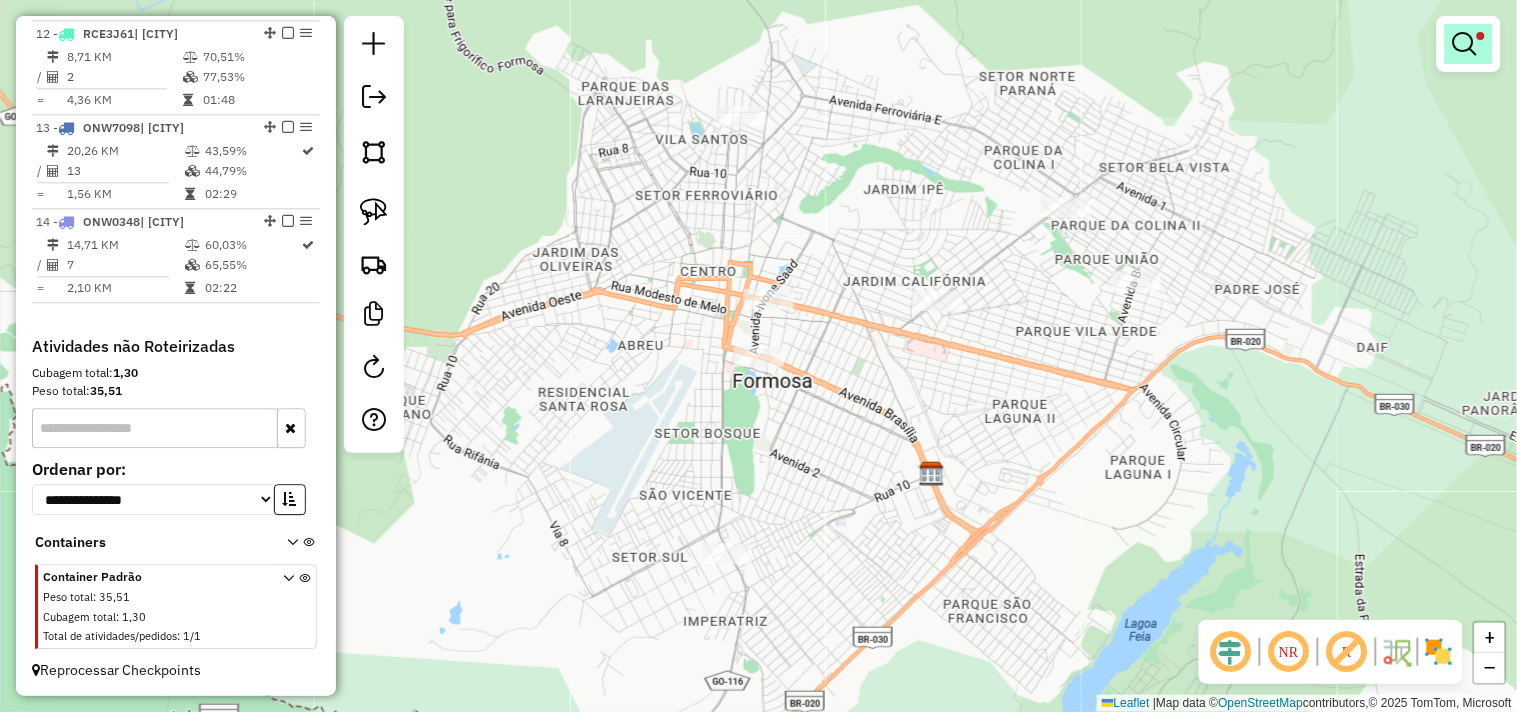 click at bounding box center [1469, 44] 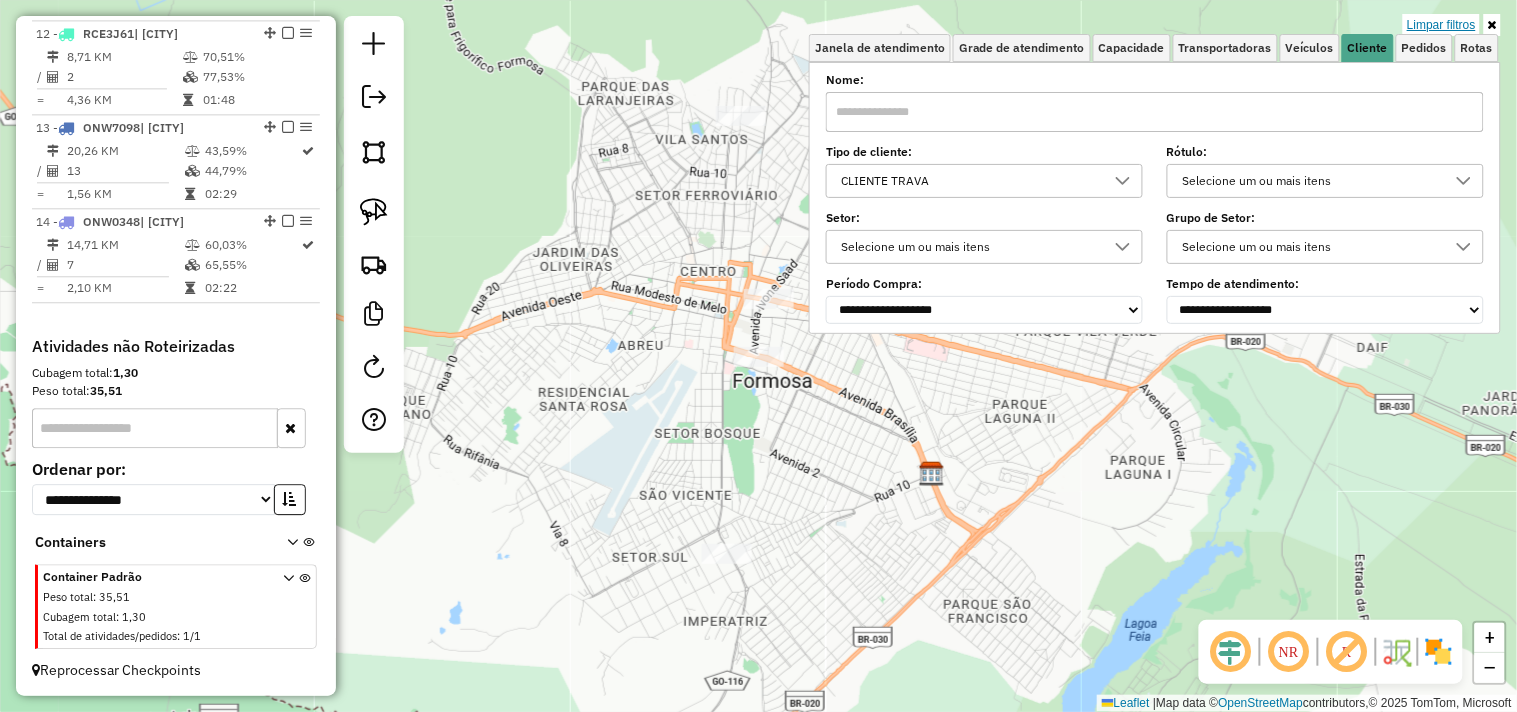 click on "Limpar filtros" at bounding box center [1441, 25] 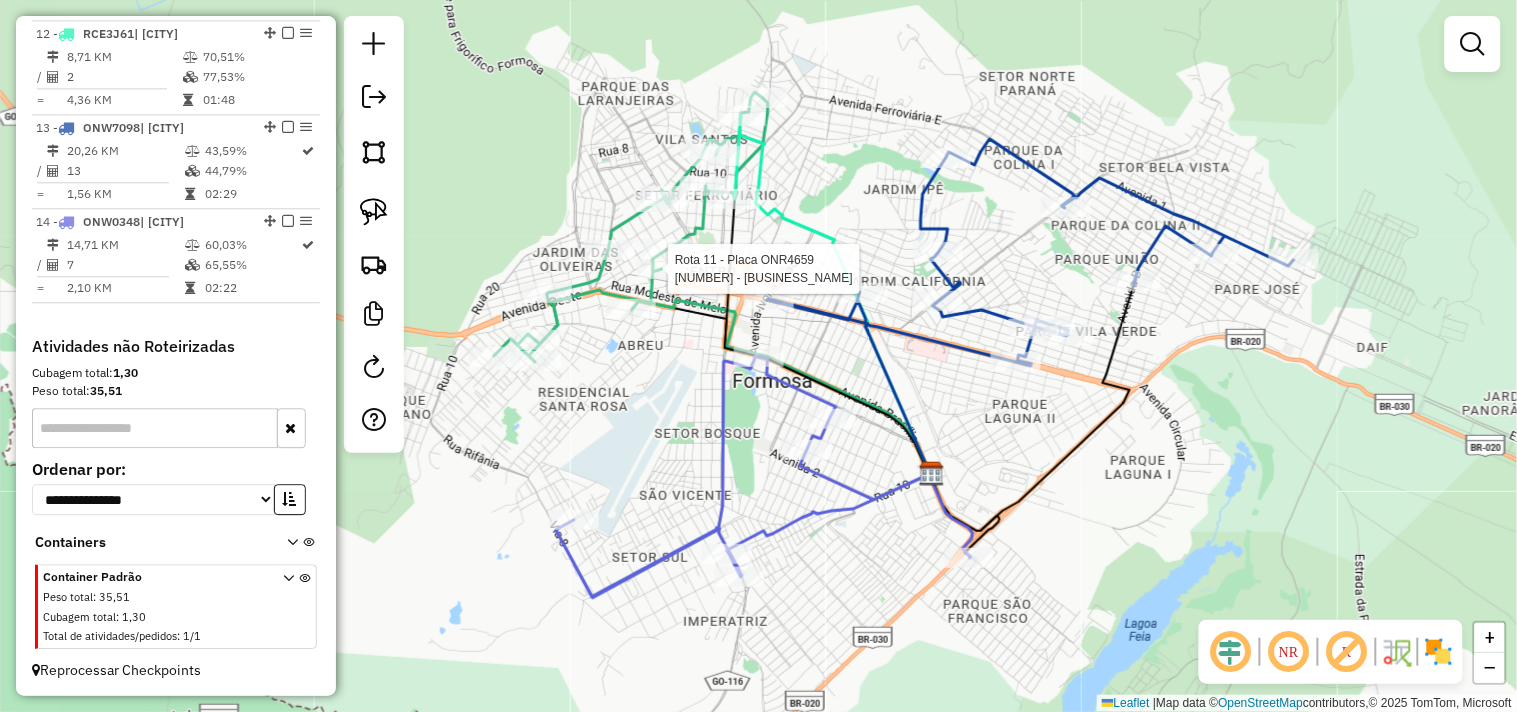 select on "*********" 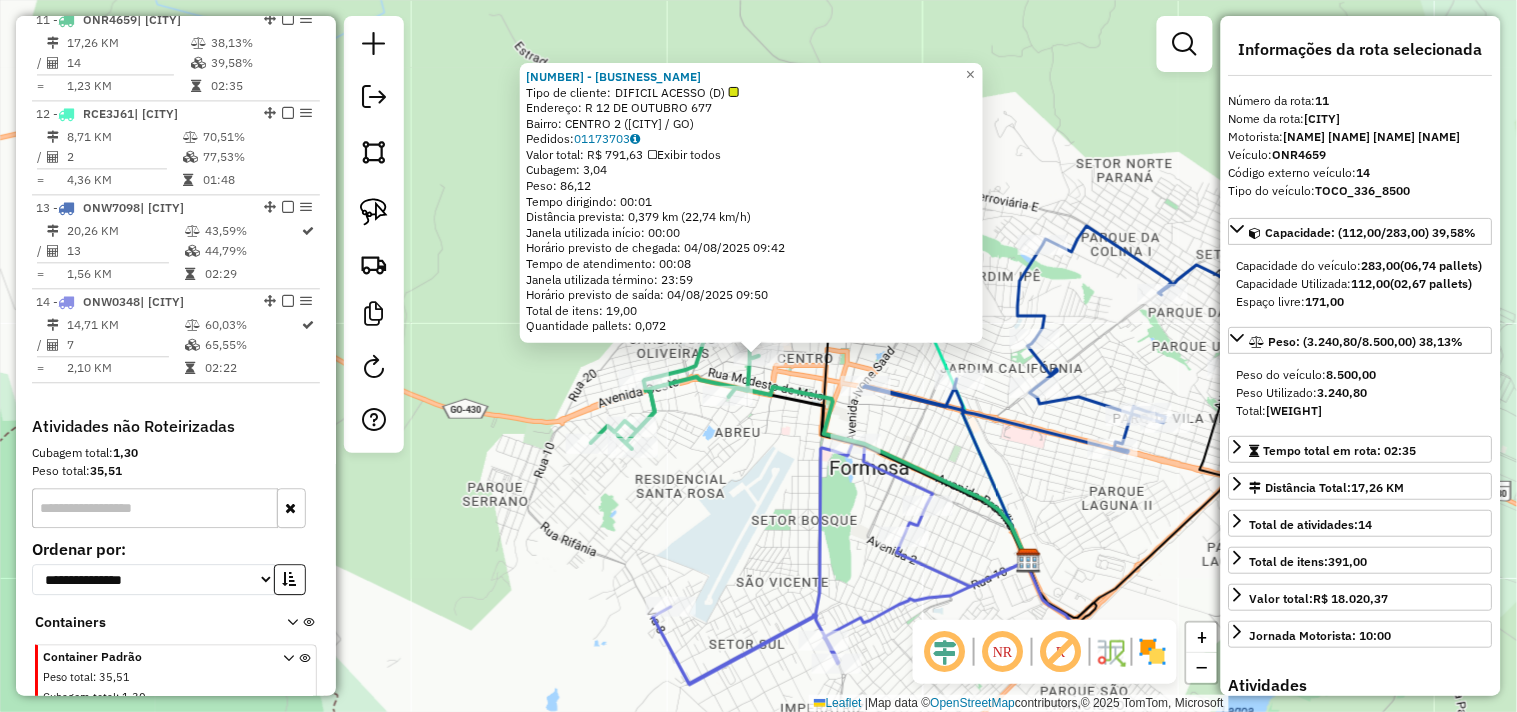 scroll, scrollTop: 1068, scrollLeft: 0, axis: vertical 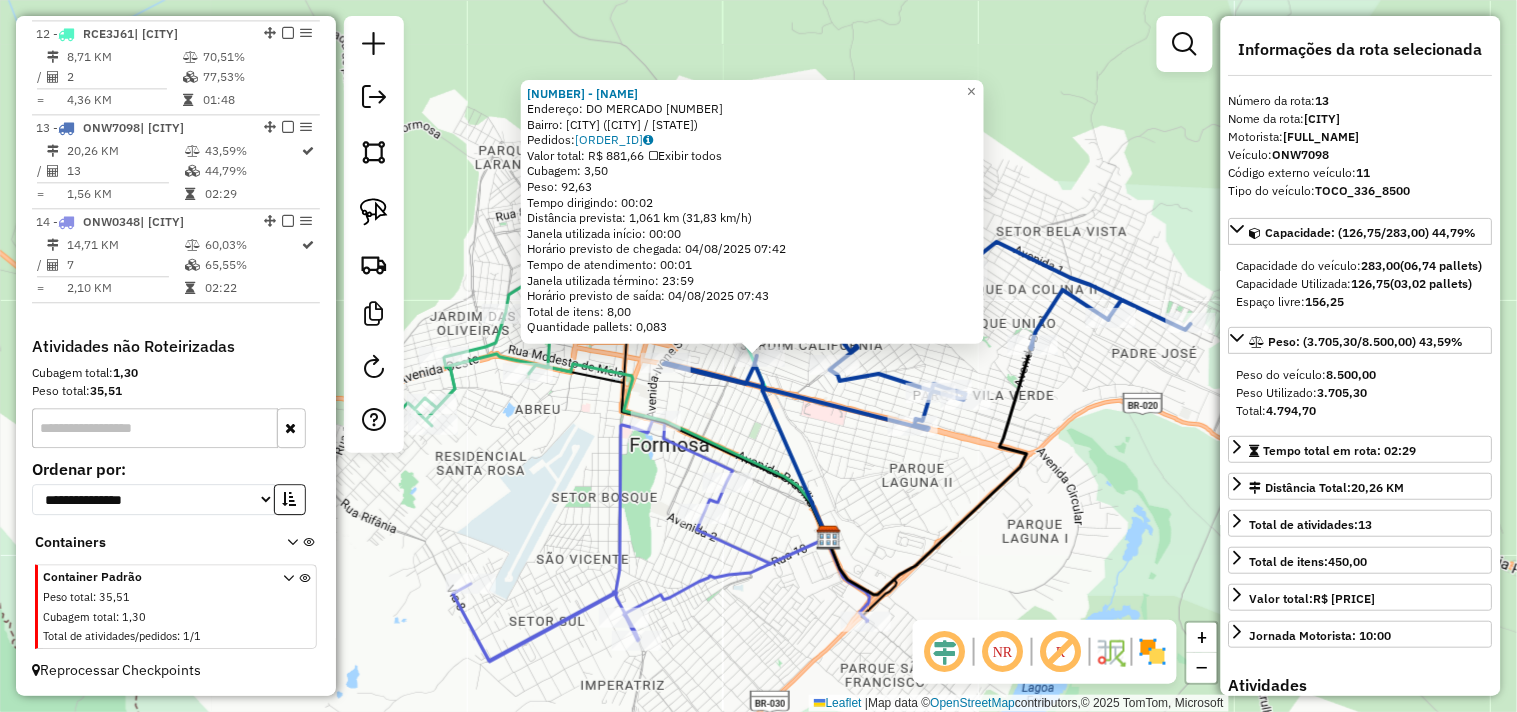 click on "[NUMBER] - CONV SILVA DIAS  Endereço:  DO MERCADO [NUMBER]   Bairro: [CITY] ([CITY] / [STATE])   Pedidos:  [ORDER_ID]   Valor total: R$ [PRICE]   Exibir todos   Cubagem: [CUBAGE]  Peso: [WEIGHT]  Tempo dirigindo: [TIME]   Distância prevista: [DISTANCE] ([SPEED])   Janela utilizada início: [TIME]   Horário previsto de chegada: [DATE] [TIME]   Tempo de atendimento: [TIME]   Janela utilizada término: [TIME]   Horário previsto de saída: [DATE] [TIME]   Total de itens: [ITEMS]   Quantidade pallets: [PALLETS]  × Janela de atendimento Grade de atendimento Capacidade Transportadoras Veículos Cliente Pedidos  Rotas Selecione os dias de semana para filtrar as janelas de atendimento  Seg   Ter   Qua   Qui   Sex   Sáb   Dom  Informe o período da janela de atendimento: De: [DATE] Até: [DATE]  Filtrar exatamente a janela do cliente  Considerar janela de atendimento padrão  Selecione os dias de semana para filtrar as grades de atendimento  Seg   Ter   Qua   Qui   Sex   Sáb   Dom   Considerar clientes sem dia de atendimento cadastrado  De: [DATE]" 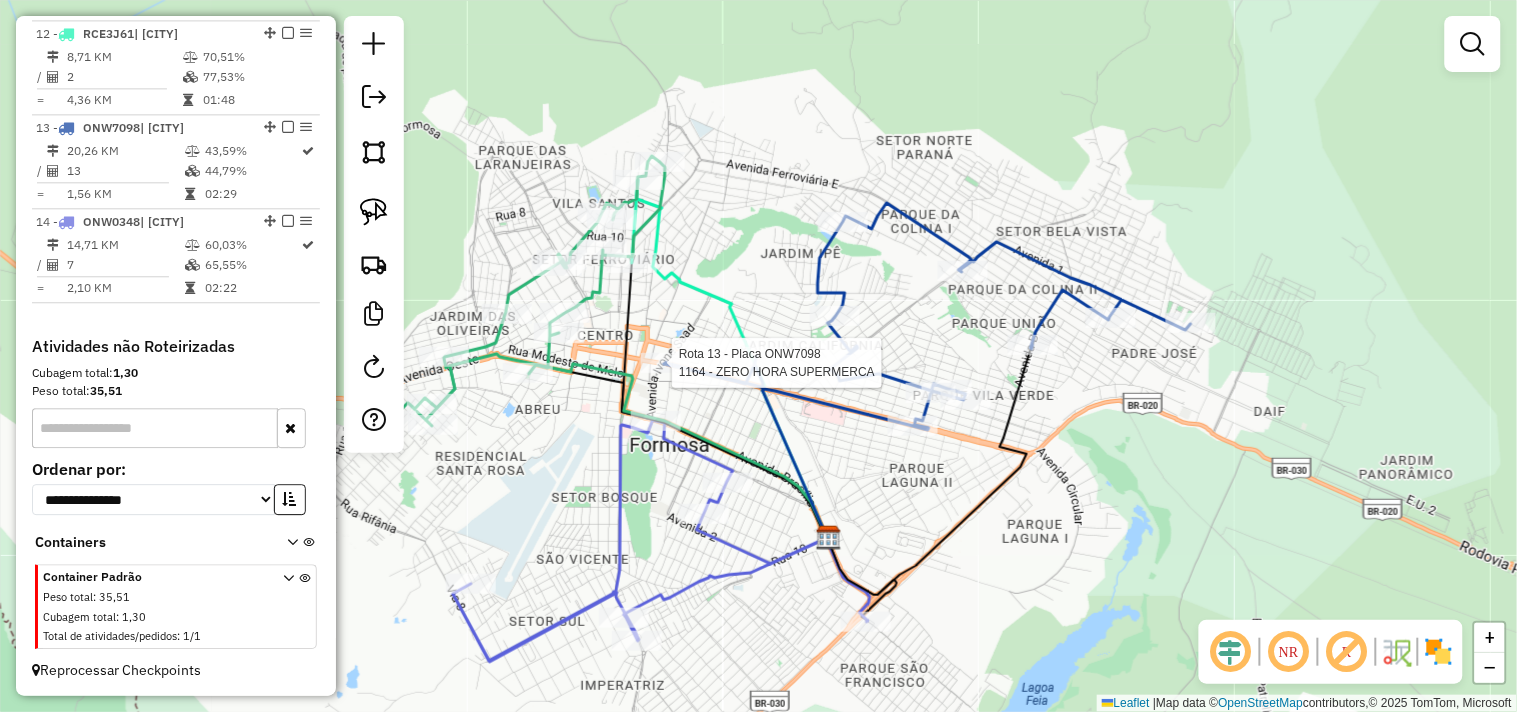 select on "*********" 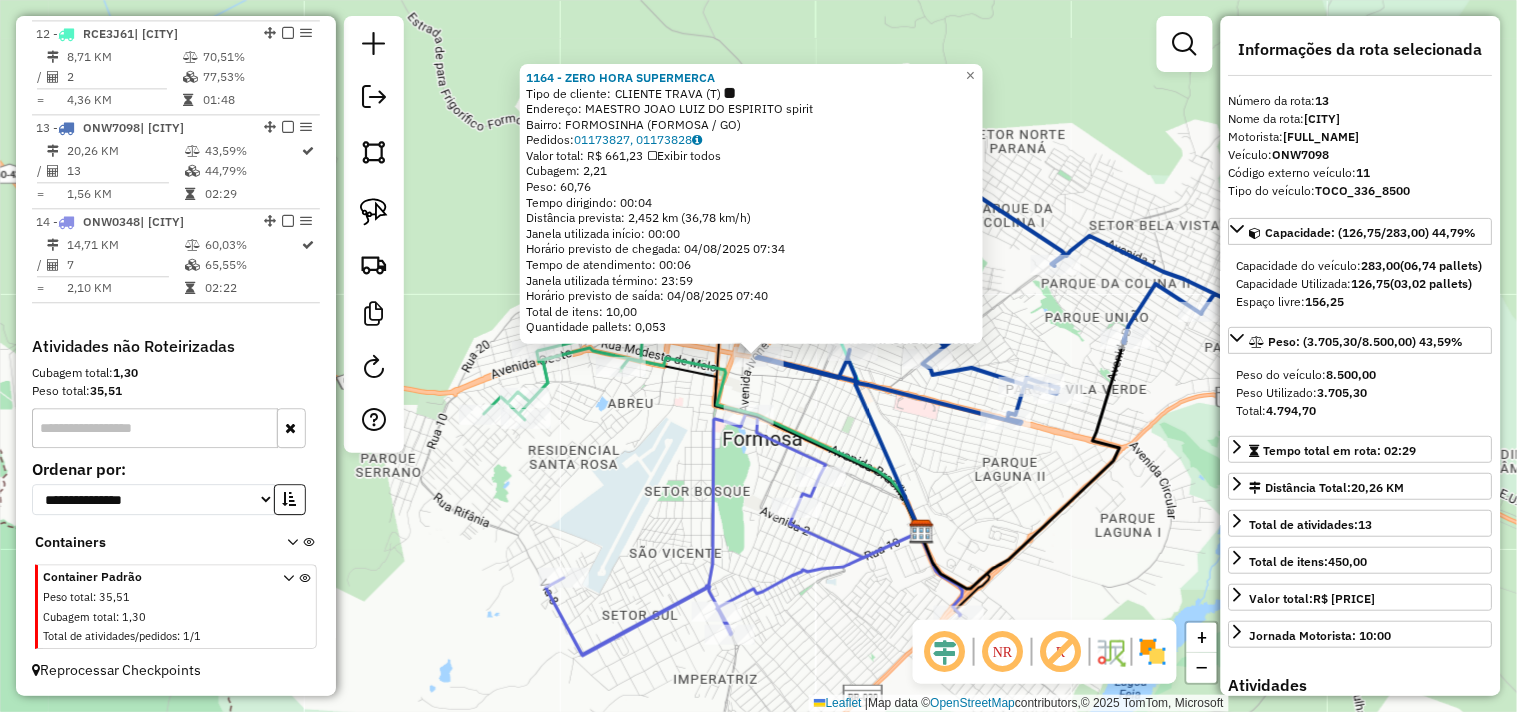 click on "1164 - ZERO HORA SUPERMERCA  Tipo de cliente:   CLIENTE TRAVA (T)   Endereço:  MAESTRO JOAO LUIZ DO ESPIRITO spirit   Bairro: FORMOSINHA ([CITY] / GO)   Pedidos:  [ORDER_ID], [ORDER_ID]   Valor total: R$ 661,23   Exibir todos   Cubagem: 2,21  Peso: 60,76  Tempo dirigindo: 00:04   Distância prevista: 2,452 km (36,78 km/h)   Janela utilizada início: 00:00   Horário previsto de chegada: 04/08/2025 07:34   Tempo de atendimento: 00:06   Janela utilizada término: 23:59   Horário previsto de saída: 04/08/2025 07:40   Total de itens: 10,00   Quantidade pallets: 0,053  × Janela de atendimento Grade de atendimento Capacidade Transportadoras Veículos Cliente Pedidos  Rotas Selecione os dias de semana para filtrar as janelas de atendimento  Seg   Ter   Qua   Qui   Sex   Sáb   Dom  Informe o período da janela de atendimento: De: Até:  Filtrar exatamente a janela do cliente  Considerar janela de atendimento padrão  Selecione os dias de semana para filtrar as grades de atendimento  Seg   Ter   Qua   Qui   Sex  De:" 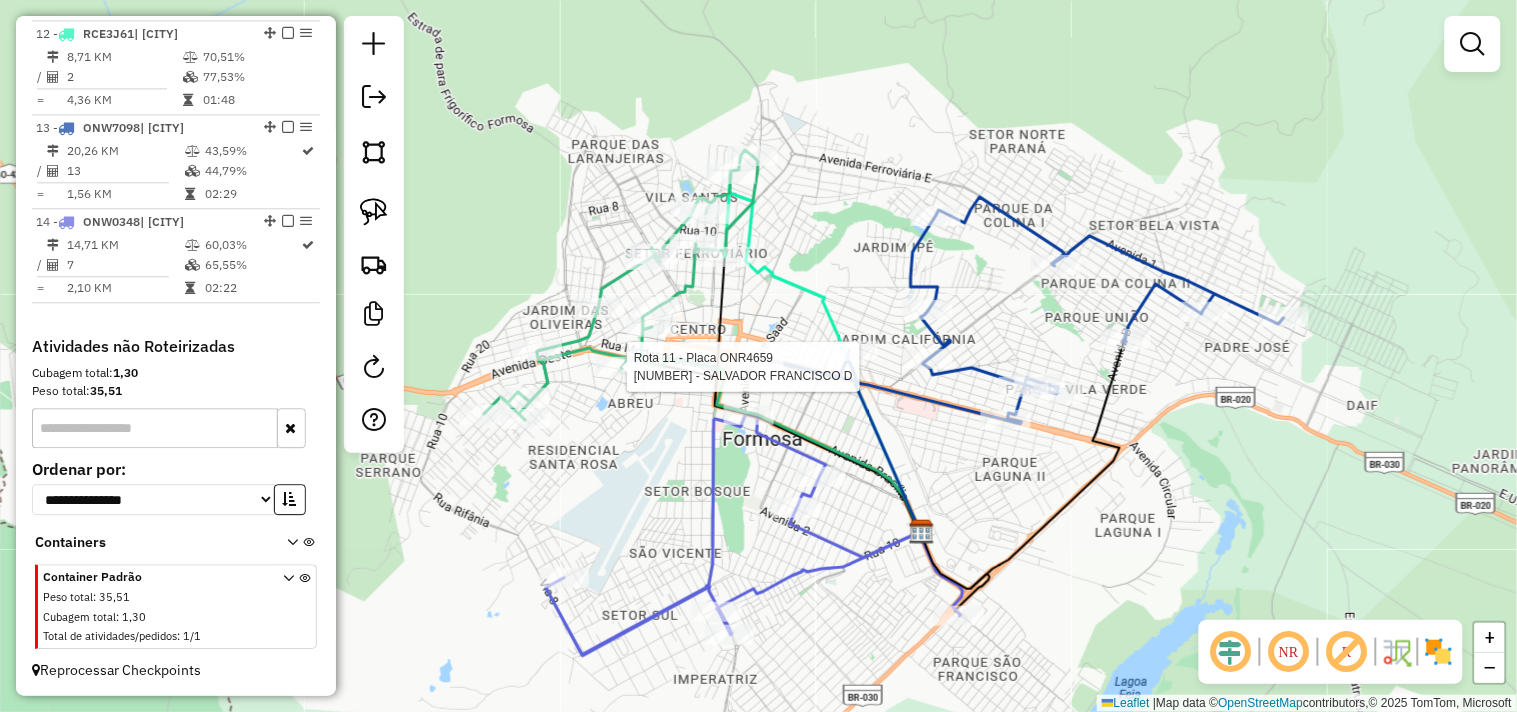 select on "*********" 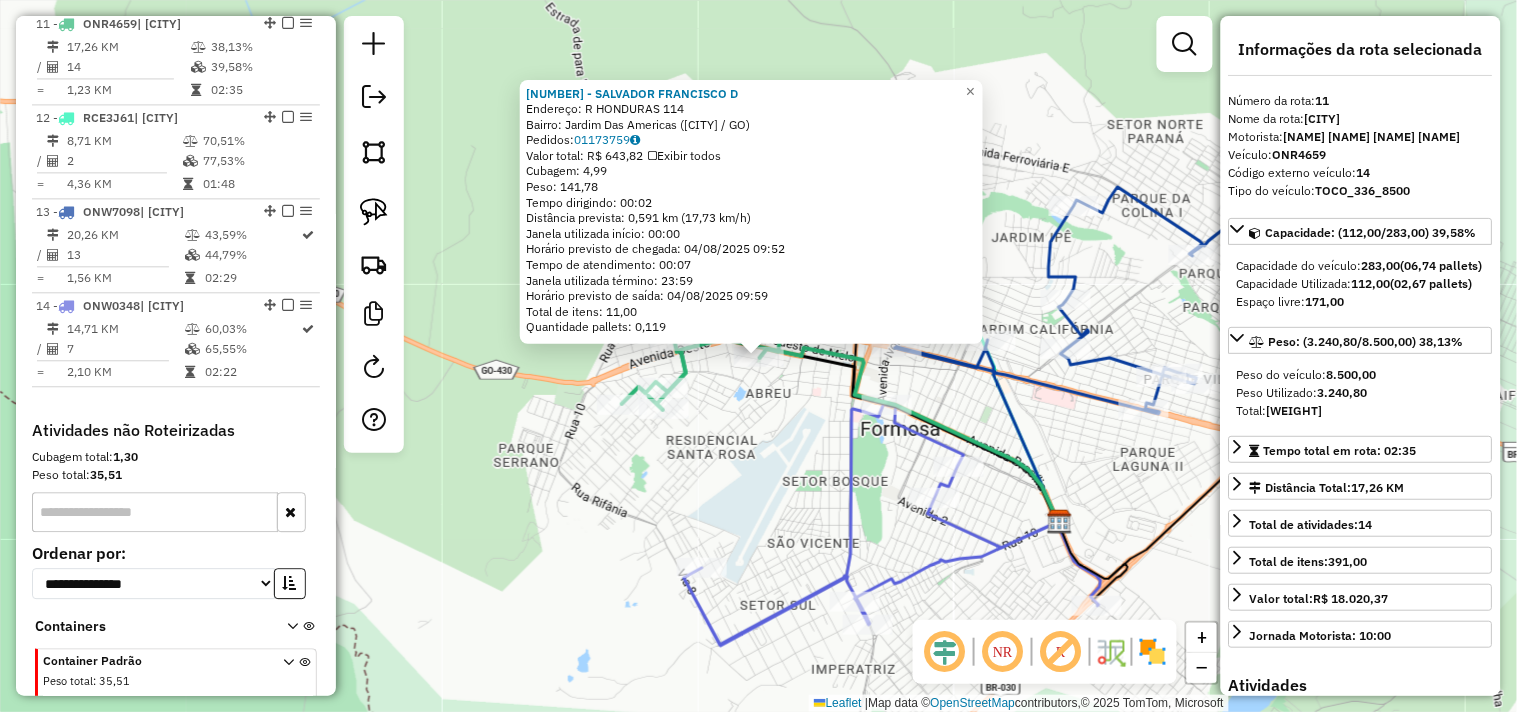 scroll, scrollTop: 1068, scrollLeft: 0, axis: vertical 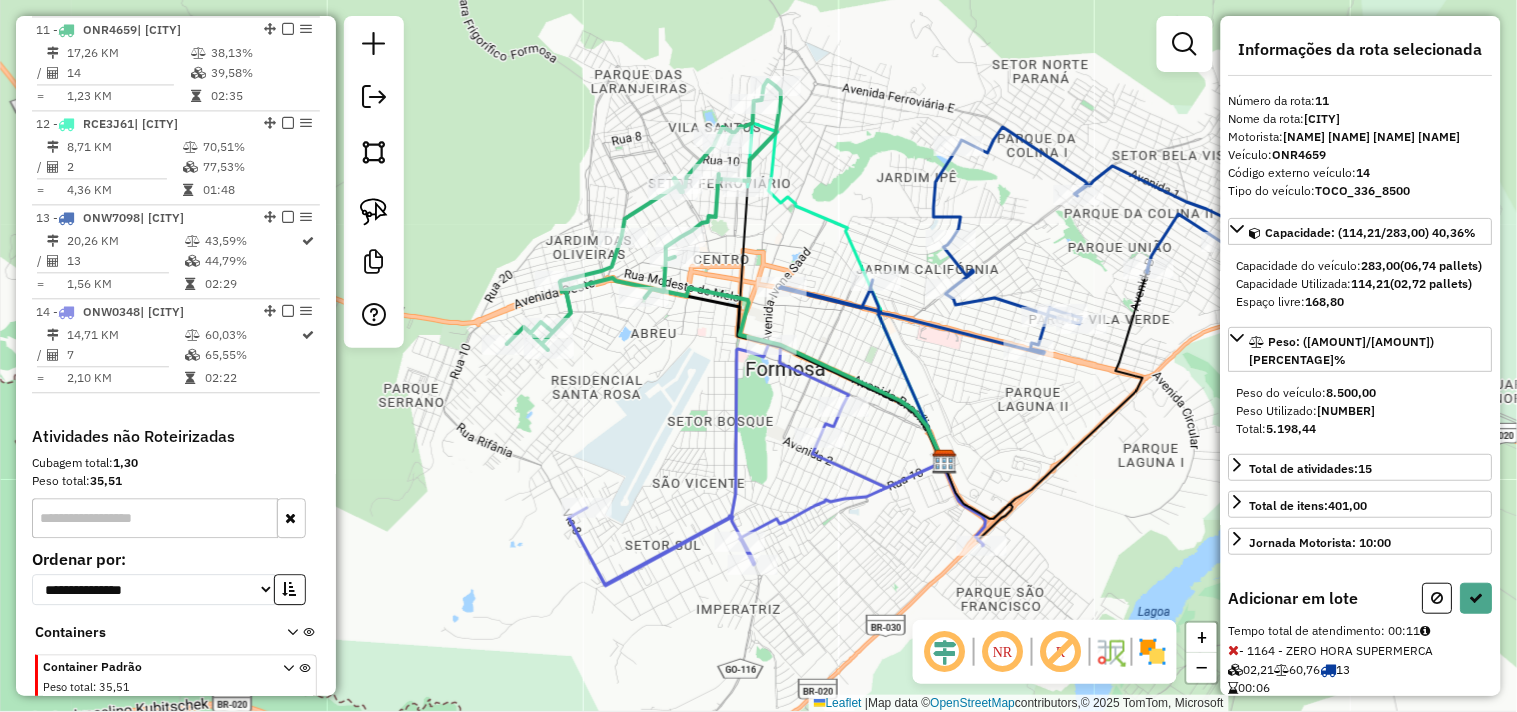 drag, startPoint x: 1022, startPoint y: 172, endPoint x: 907, endPoint y: 112, distance: 129.71121 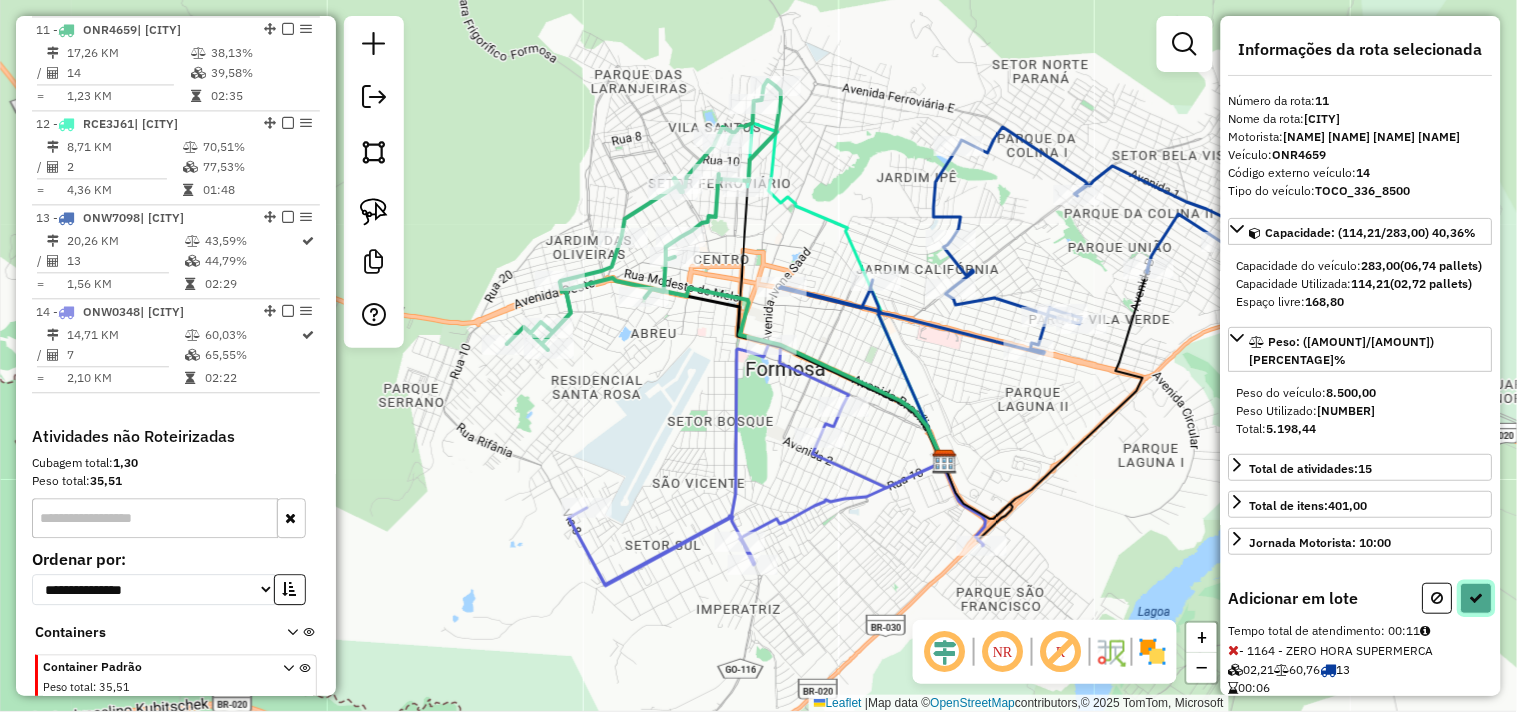 click at bounding box center [1477, 598] 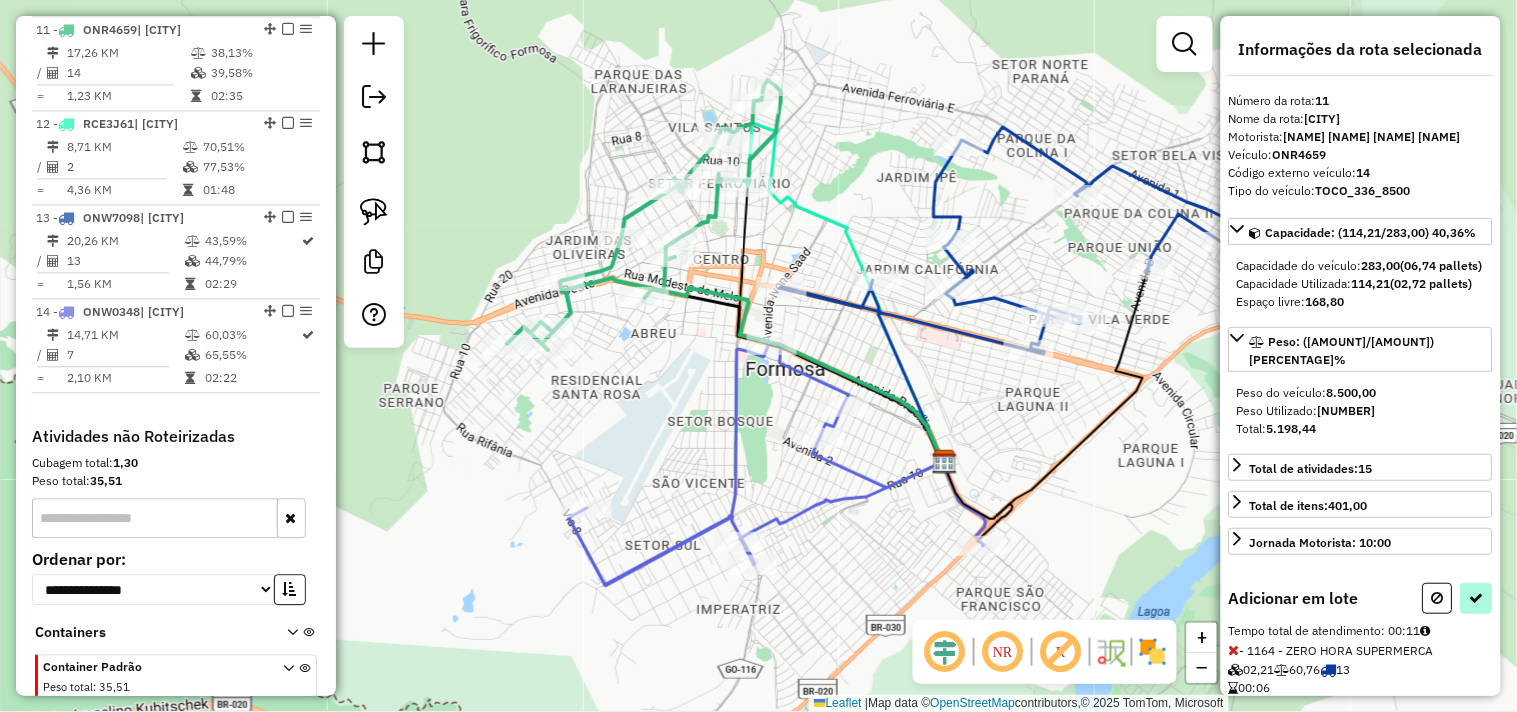 select on "*********" 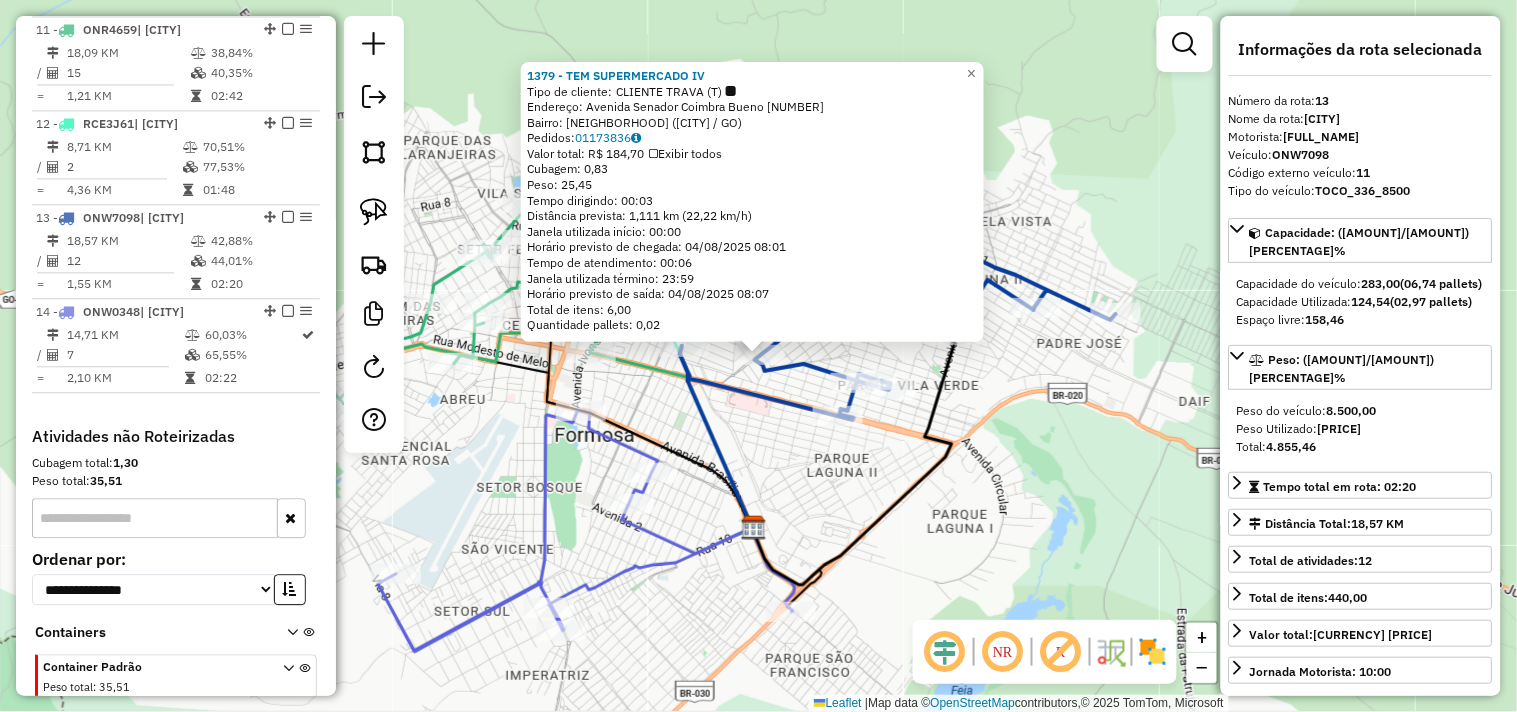 scroll, scrollTop: 1158, scrollLeft: 0, axis: vertical 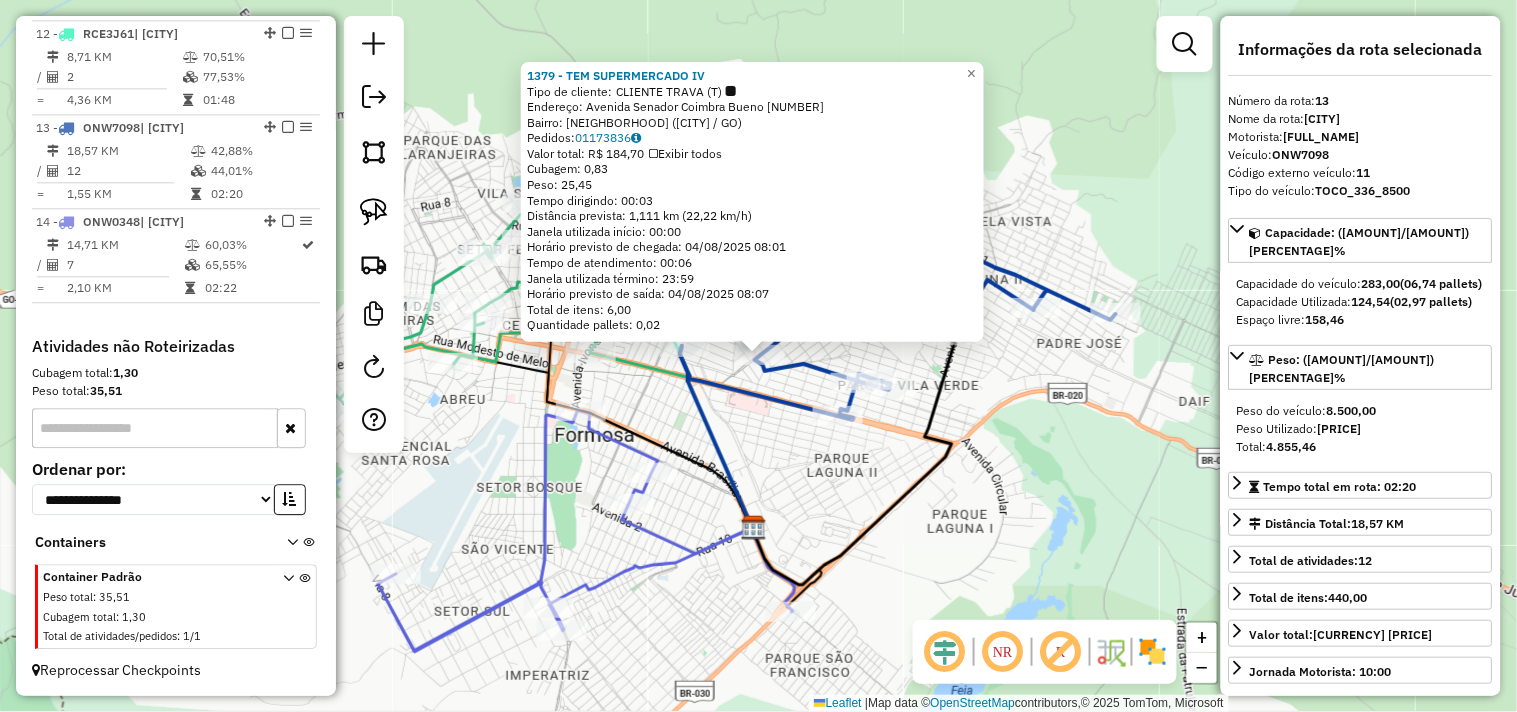click on "Rota 13 - Placa ONW7098  1356 - RESTAURANTE  SABOR P 1379 - TEM SUPERMERCADO IV  Tipo de cliente:   CLIENTE TRAVA (T)   Endereço:  Avenida Senador Coimbra Bueno 1   Bairro: Jardim Triangulo ([CITY] / GO)   Pedidos:  01173836   Valor total: R$ 184,70   Exibir todos   Cubagem: 0,83  Peso: 25,45  Tempo dirigindo: 00:03   Distância prevista: 1,111 km (22,22 km/h)   Janela utilizada início: 00:00   Horário previsto de chegada: 04/08/2025 08:01   Tempo de atendimento: 00:06   Janela utilizada término: 23:59   Horário previsto de saída: 04/08/2025 08:07   Total de itens: 6,00   Quantidade pallets: 0,02  × Janela de atendimento Grade de atendimento Capacidade Transportadoras Veículos Cliente Pedidos  Rotas Selecione os dias de semana para filtrar as janelas de atendimento  Seg   Ter   Qua   Qui   Sex   Sáb   Dom  Informe o período da janela de atendimento: De: Até:  Filtrar exatamente a janela do cliente  Considerar janela de atendimento padrão   Seg   Ter   Qua   Qui   Sex   Sáb   Dom   Peso mínimo:" 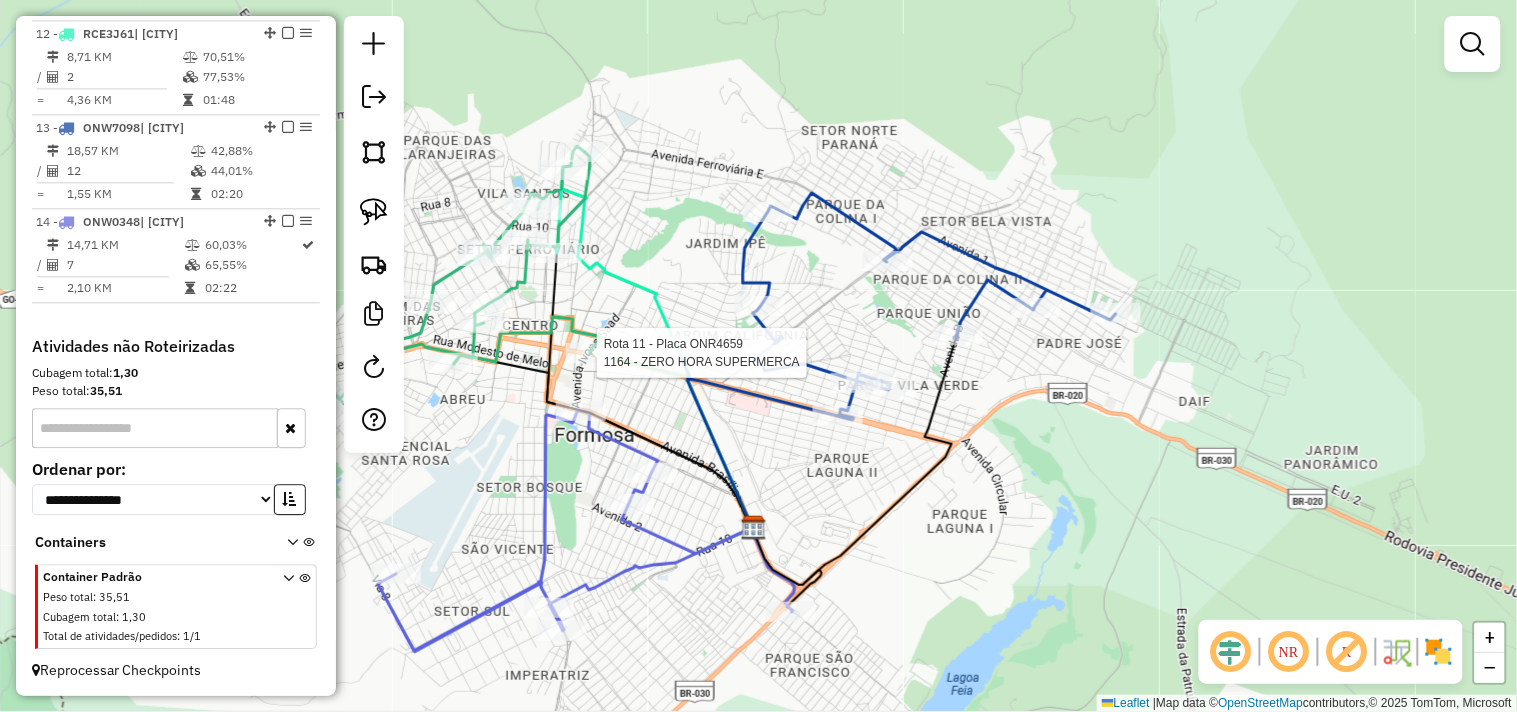 select on "*********" 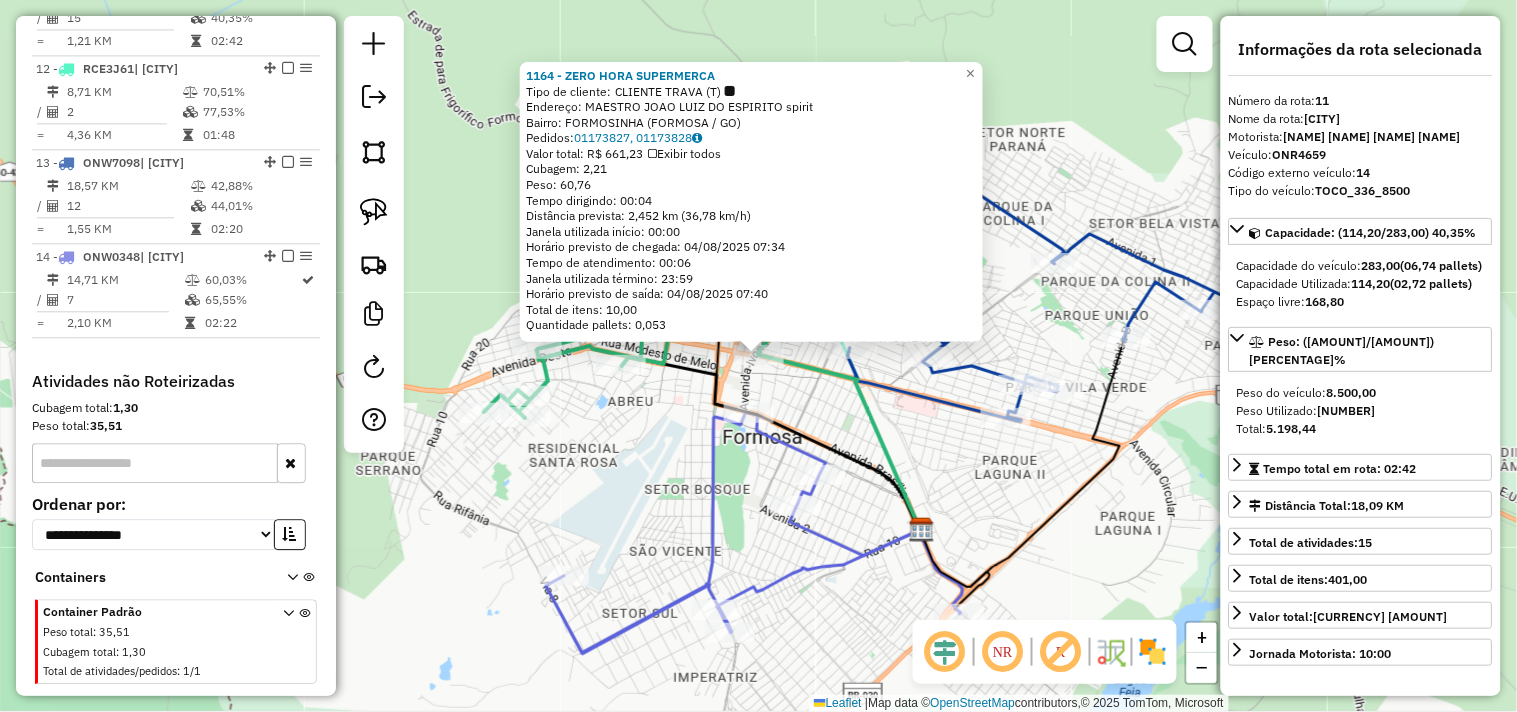 scroll, scrollTop: 1068, scrollLeft: 0, axis: vertical 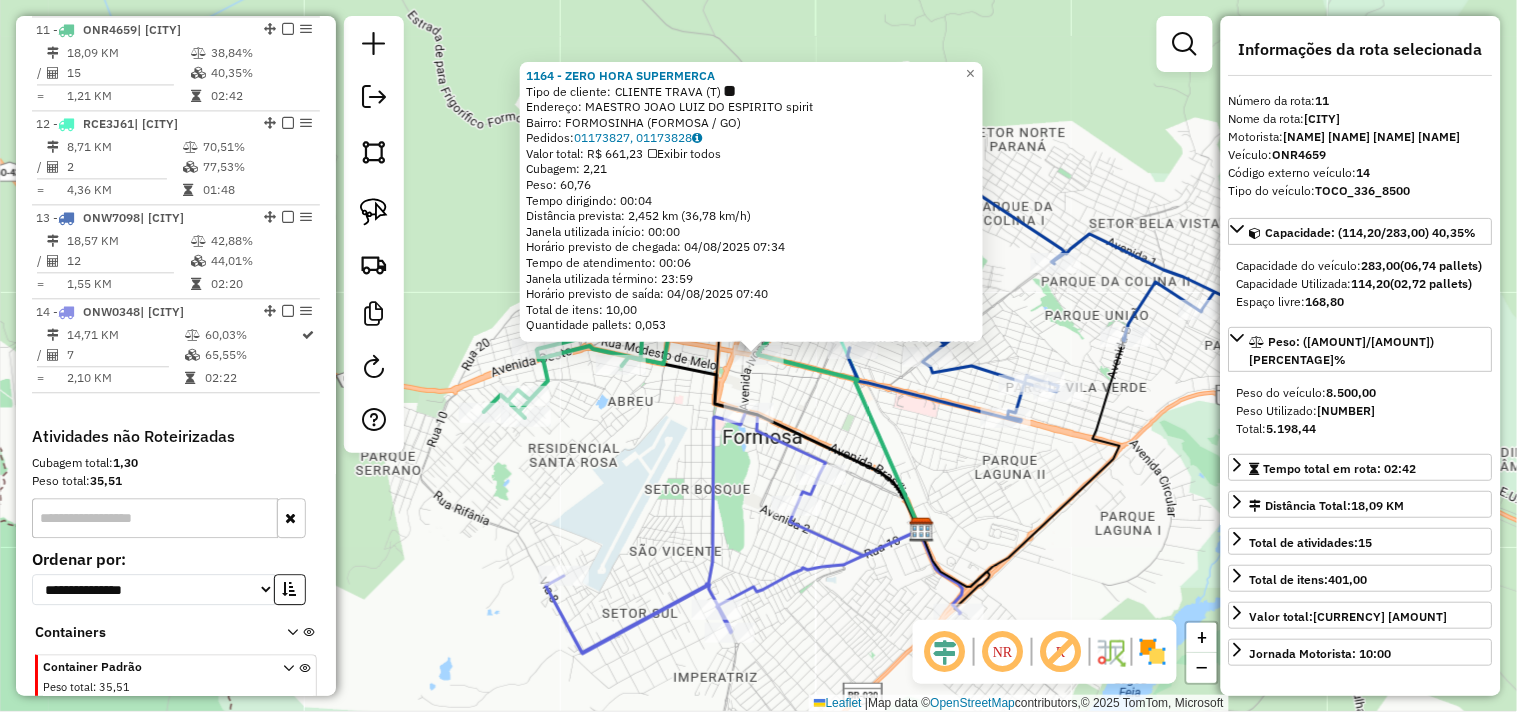 click on "1164 - ZERO HORA SUPERMERCA  Tipo de cliente:   CLIENTE TRAVA (T)   Endereço:  MAESTRO JOAO LUIZ DO ESPIRITO spirit   Bairro: FORMOSINHA ([CITY] / GO)   Pedidos:  [ORDER_ID], [ORDER_ID]   Valor total: R$ 661,23   Exibir todos   Cubagem: 2,21  Peso: 60,76  Tempo dirigindo: 00:04   Distância prevista: 2,452 km (36,78 km/h)   Janela utilizada início: 00:00   Horário previsto de chegada: 04/08/2025 07:34   Tempo de atendimento: 00:06   Janela utilizada término: 23:59   Horário previsto de saída: 04/08/2025 07:40   Total de itens: 10,00   Quantidade pallets: 0,053  × Janela de atendimento Grade de atendimento Capacidade Transportadoras Veículos Cliente Pedidos  Rotas Selecione os dias de semana para filtrar as janelas de atendimento  Seg   Ter   Qua   Qui   Sex   Sáb   Dom  Informe o período da janela de atendimento: De: Até:  Filtrar exatamente a janela do cliente  Considerar janela de atendimento padrão  Selecione os dias de semana para filtrar as grades de atendimento  Seg   Ter   Qua   Qui   Sex  De:" 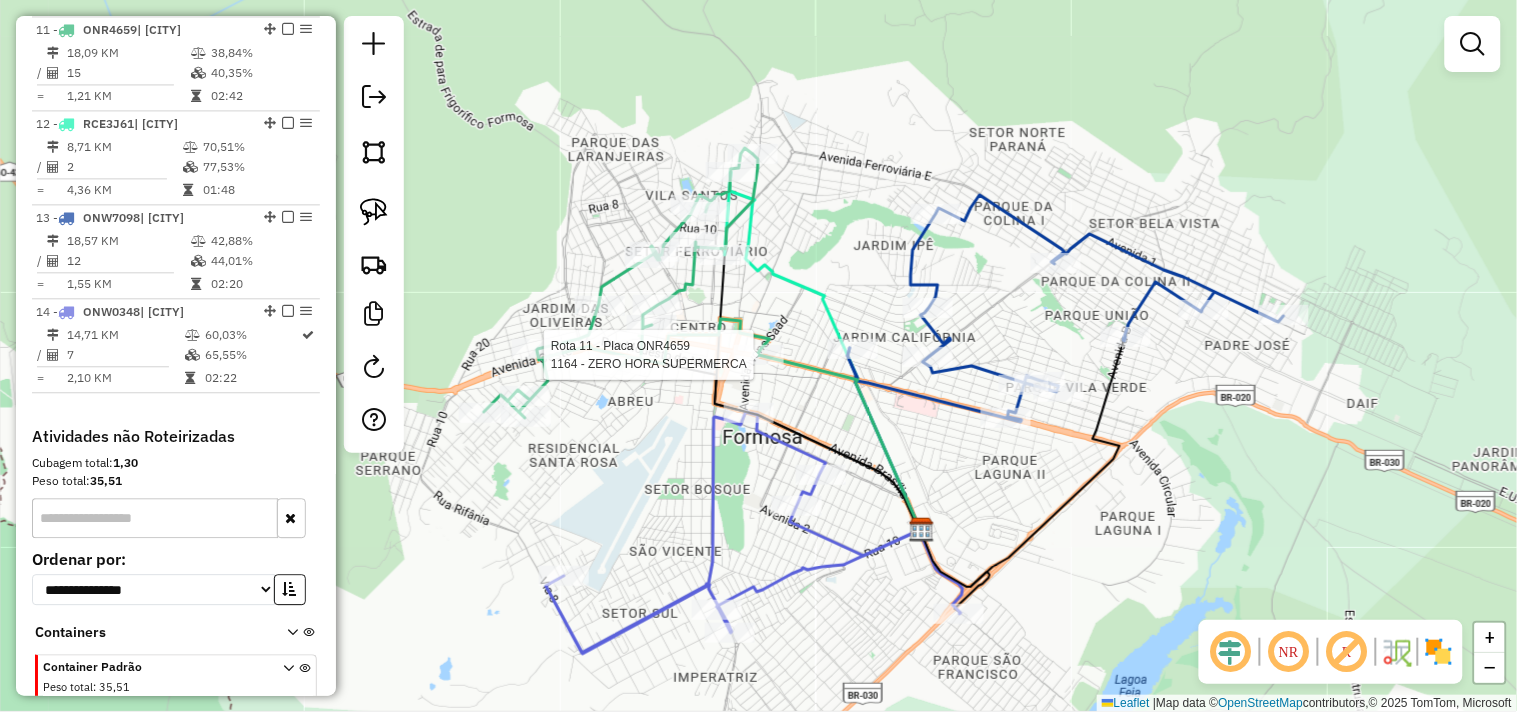 select on "*********" 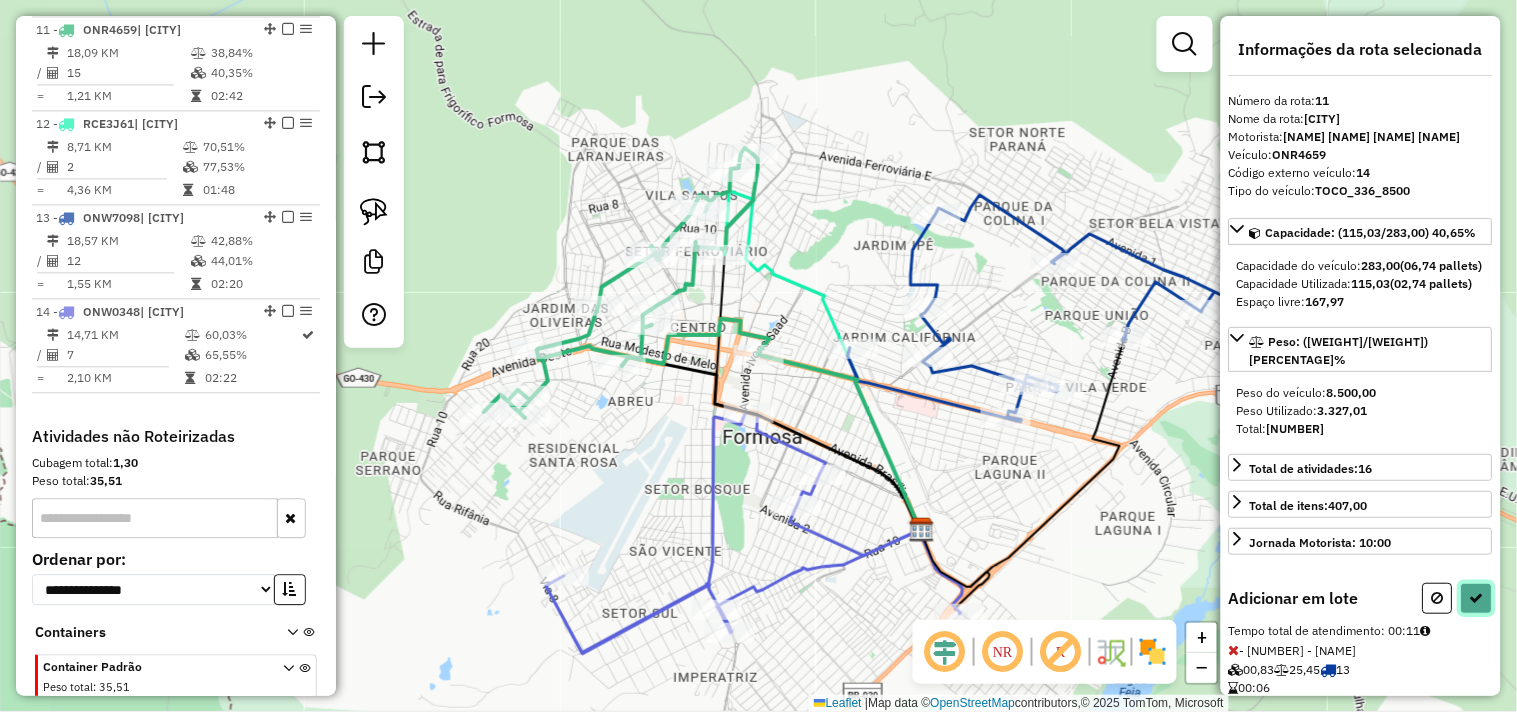 click at bounding box center [1477, 598] 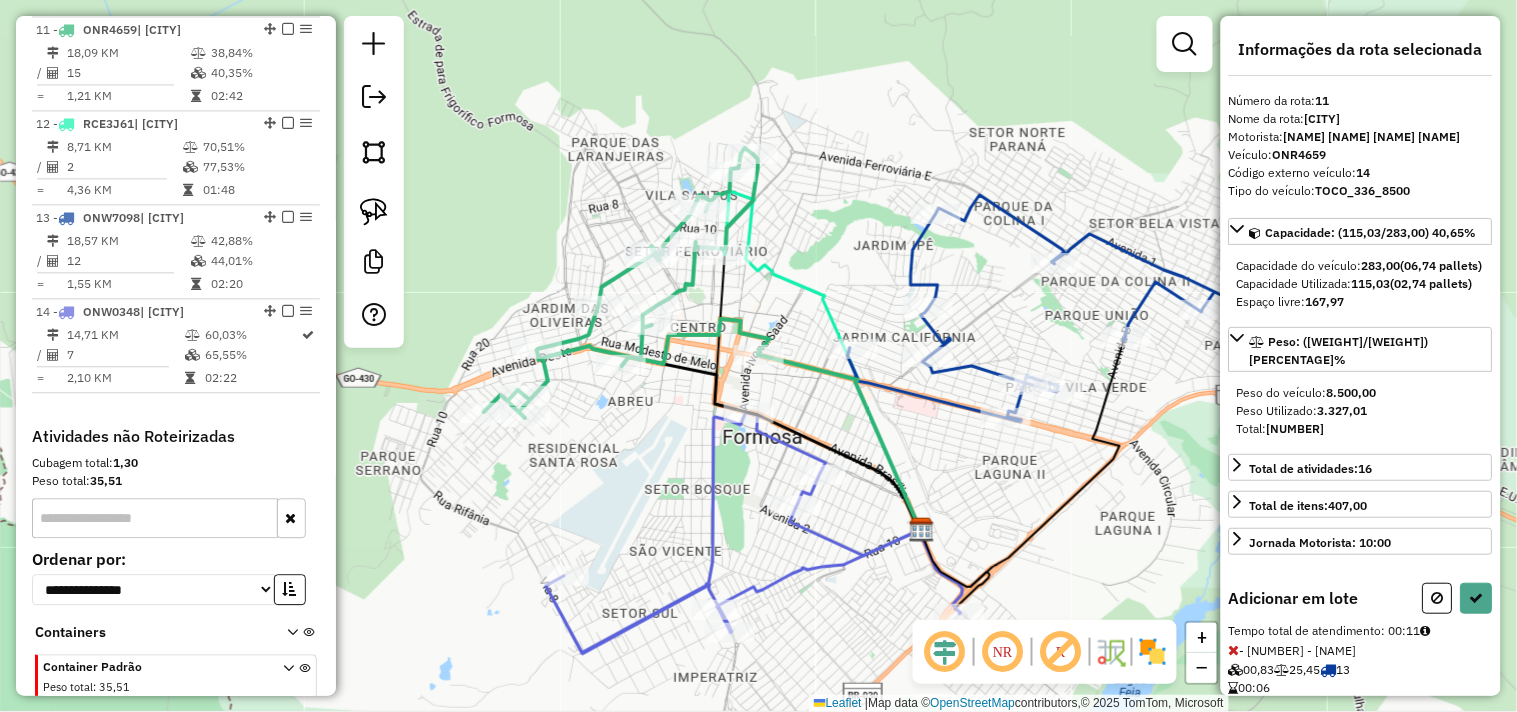 select on "*********" 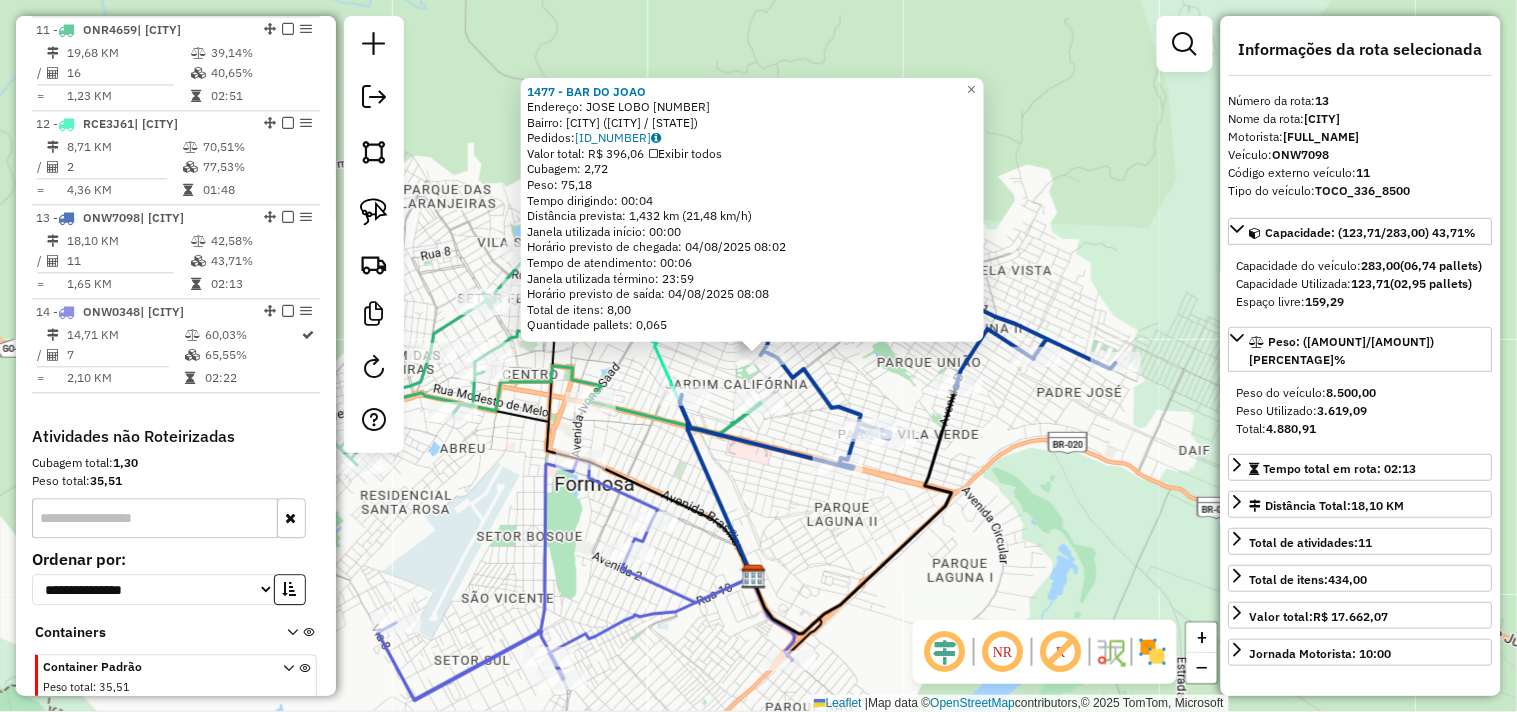 scroll, scrollTop: 1158, scrollLeft: 0, axis: vertical 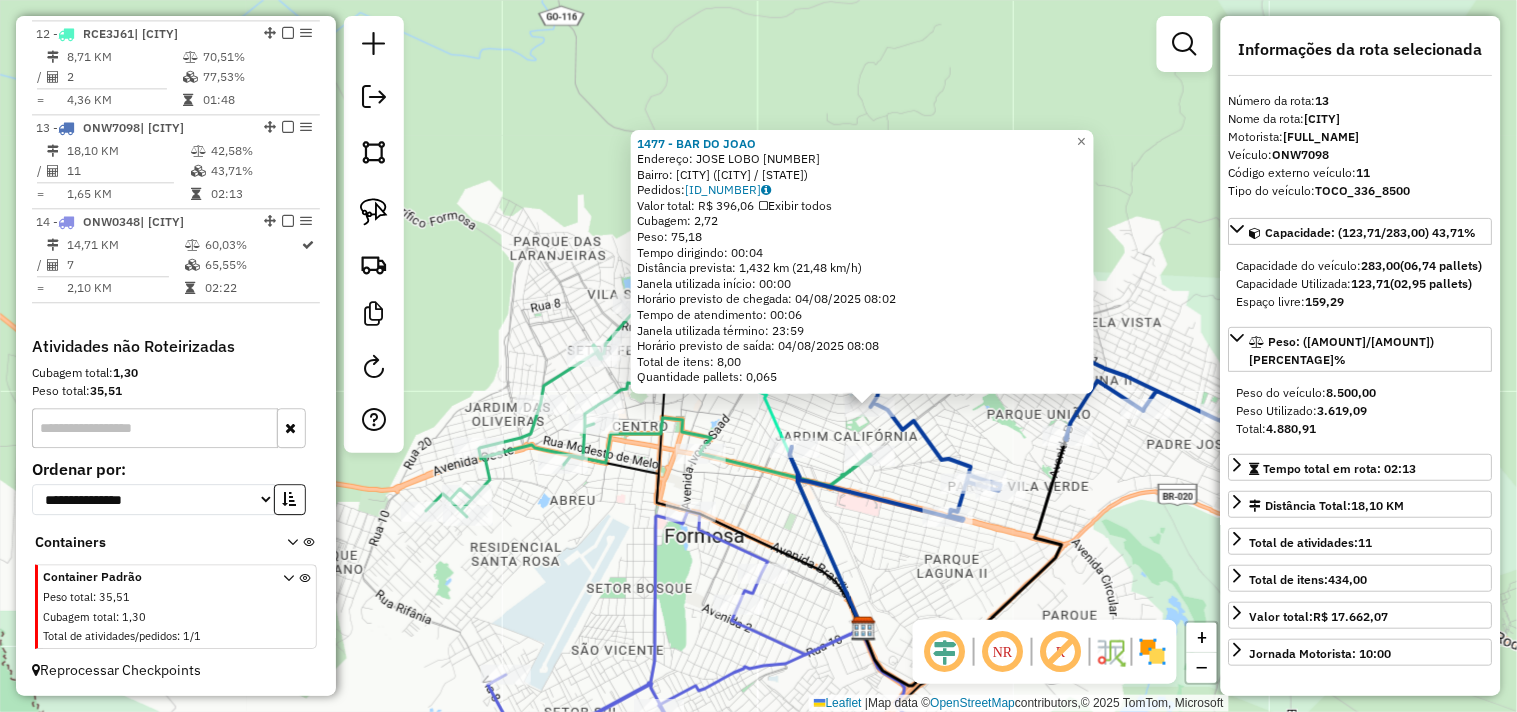 drag, startPoint x: 827, startPoint y: 522, endPoint x: 937, endPoint y: 574, distance: 121.67169 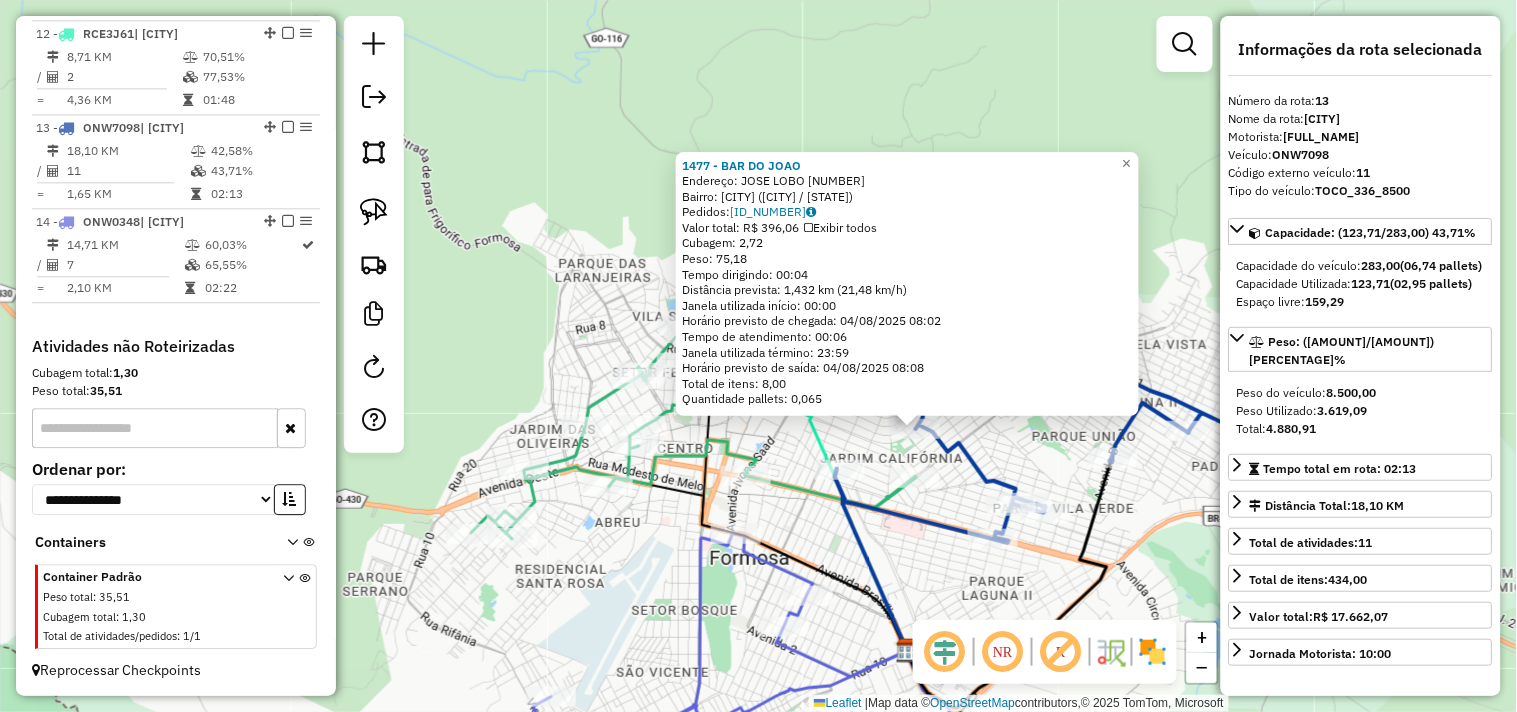 click on "1477 - BAR DO JOAO  Endereço:  JOSE LOBO 41   Bairro: JARDIM CALIFORNIA ([CITY] / GO)   Pedidos:  01173770   Valor total: R$ 396,06   Exibir todos   Cubagem: 2,72  Peso: 75,18  Tempo dirigindo: 00:04   Distância prevista: 1,432 km (21,48 km/h)   Janela utilizada início: 00:00   Horário previsto de chegada: 04/08/2025 08:02   Tempo de atendimento: 00:06   Janela utilizada término: 23:59   Horário previsto de saída: 04/08/2025 08:08   Total de itens: 8,00   Quantidade pallets: 0,065  × Janela de atendimento Grade de atendimento Capacidade Transportadoras Veículos Cliente Pedidos  Rotas Selecione os dias de semana para filtrar as janelas de atendimento  Seg   Ter   Qua   Qui   Sex   Sáb   Dom  Informe o período da janela de atendimento: De: Até:  Filtrar exatamente a janela do cliente  Considerar janela de atendimento padrão  Selecione os dias de semana para filtrar as grades de atendimento  Seg   Ter   Qua   Qui   Sex   Sáb   Dom   Considerar clientes sem dia de atendimento cadastrado  Clientes fora do dia de atendimento selecionado Filtrar as atividades entre os valores definidos abaixo:  Peso mínimo:   Peso máximo:   Cubagem mínima:   Cubagem máxima:   De:   Até:  Filtrar as atividades entre o tempo de atendimento definido abaixo:  De:   Até:   Considerar capacidade total dos clientes não roteirizados Transportadora: Selecione um ou mais itens Tipo de veículo: Selecione um ou mais itens Veículo: Selecione um ou mais itens" 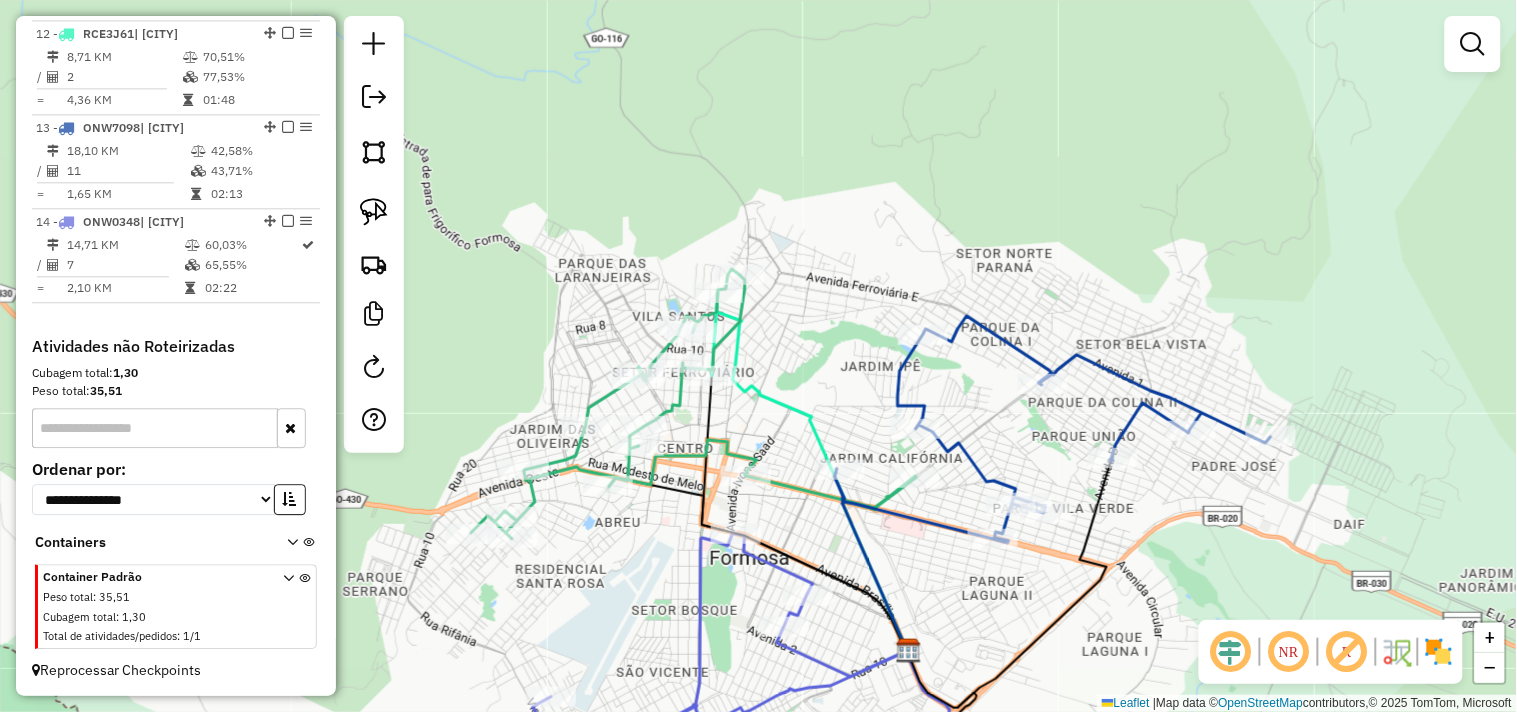 click 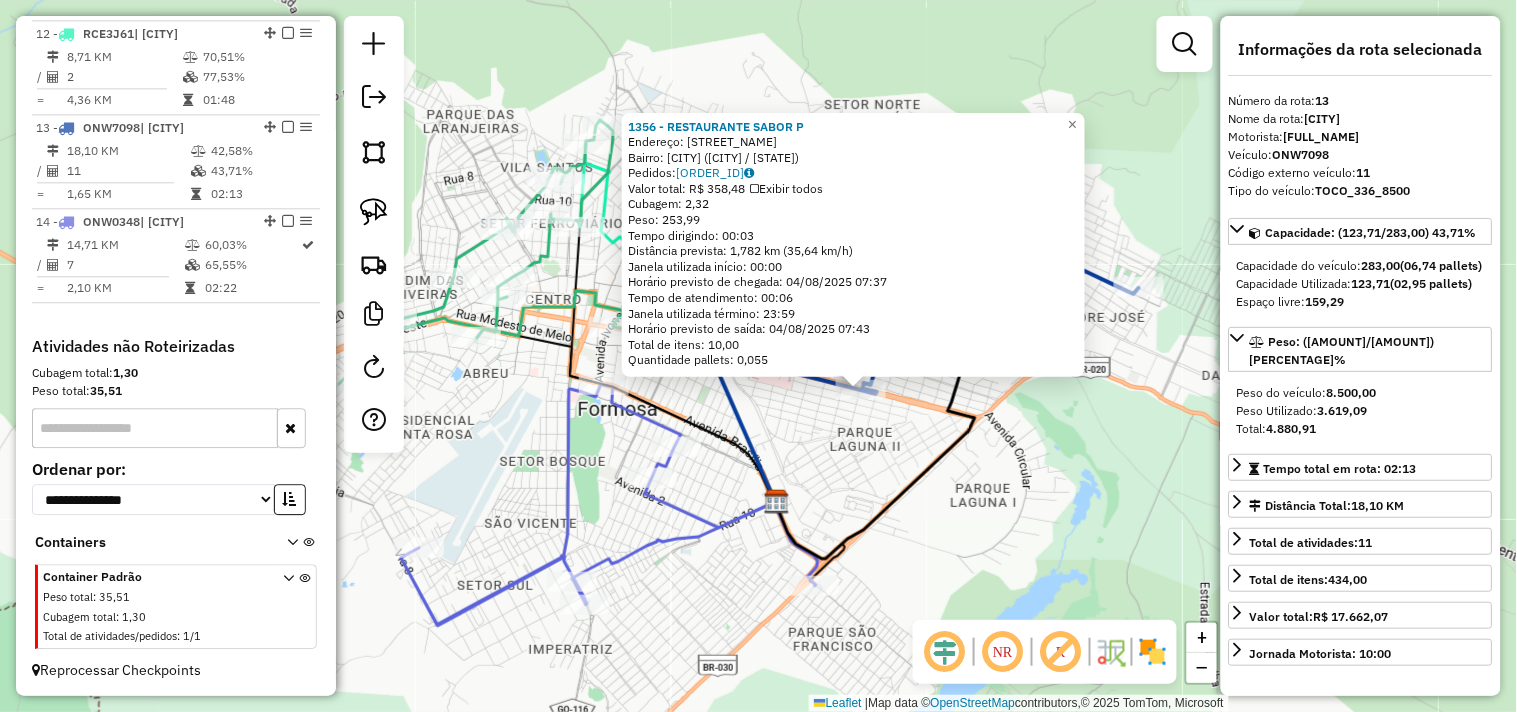 drag, startPoint x: 805, startPoint y: 491, endPoint x: 926, endPoint y: 528, distance: 126.53063 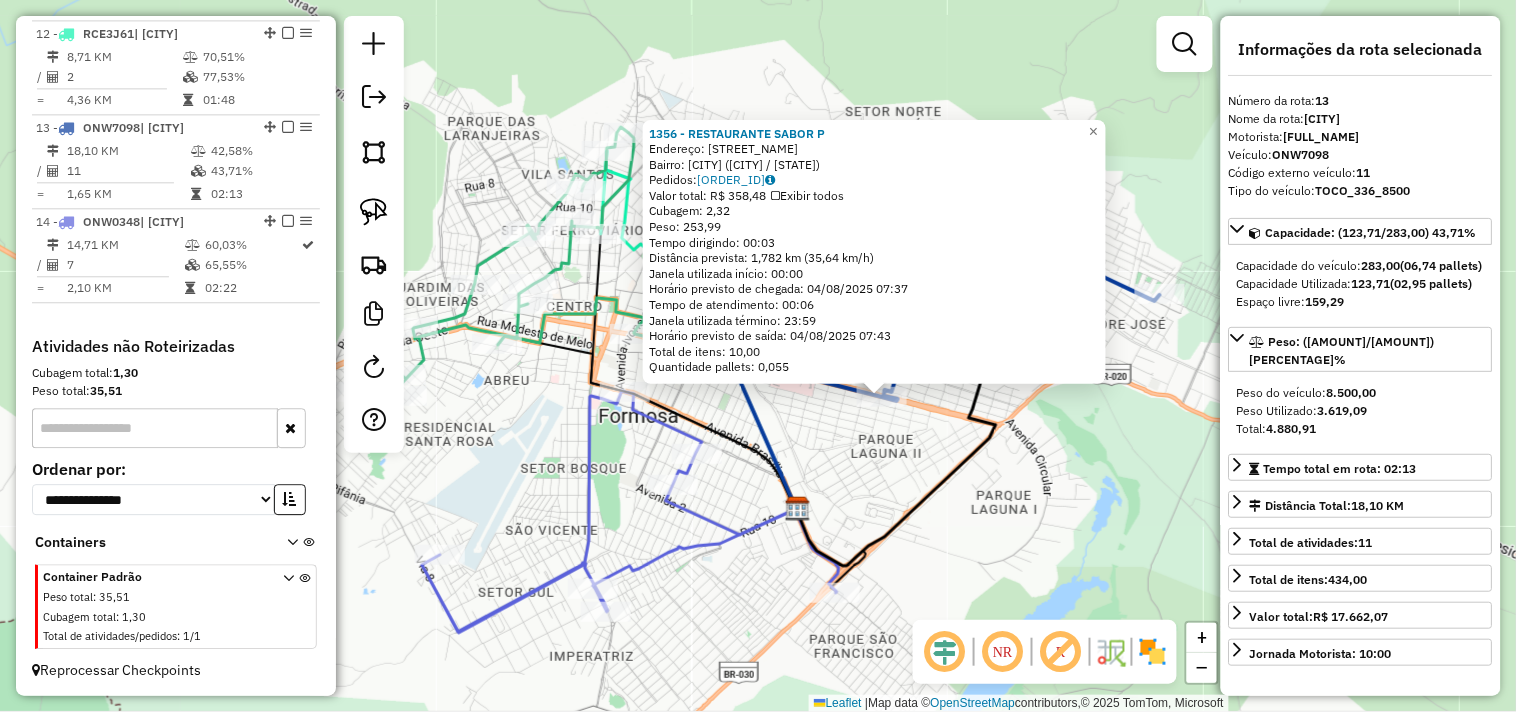 click on "1356 - RESTAURANTE  SABOR P  Endereço:  MAESTRO JOAO LUIZ DO ESPIRITO [NUMBER]   Bairro: JARDIM CALIFORNIA ([CITY] / GO)   Pedidos:  [ORDER_ID]   Valor total: R$ 358,48   Exibir todos   Cubagem: 2,32  Peso: 253,99  Tempo dirigindo: 00:03   Distância prevista: 1,782 km (35,64 km/h)   Janela utilizada início: 00:00   Horário previsto de chegada: 04/08/2025 07:37   Tempo de atendimento: 00:06   Janela utilizada término: 23:59   Horário previsto de saída: 04/08/2025 07:43   Total de itens: 10,00   Quantidade pallets: 0,055  × Janela de atendimento Grade de atendimento Capacidade Transportadoras Veículos Cliente Pedidos  Rotas Selecione os dias de semana para filtrar as janelas de atendimento  Seg   Ter   Qua   Qui   Sex   Sáb   Dom  Informe o período da janela de atendimento: De: Até:  Filtrar exatamente a janela do cliente  Considerar janela de atendimento padrão  Selecione os dias de semana para filtrar as grades de atendimento  Seg   Ter   Qua   Qui   Sex   Sáb   Dom   Peso mínimo:   Peso máximo:  +" 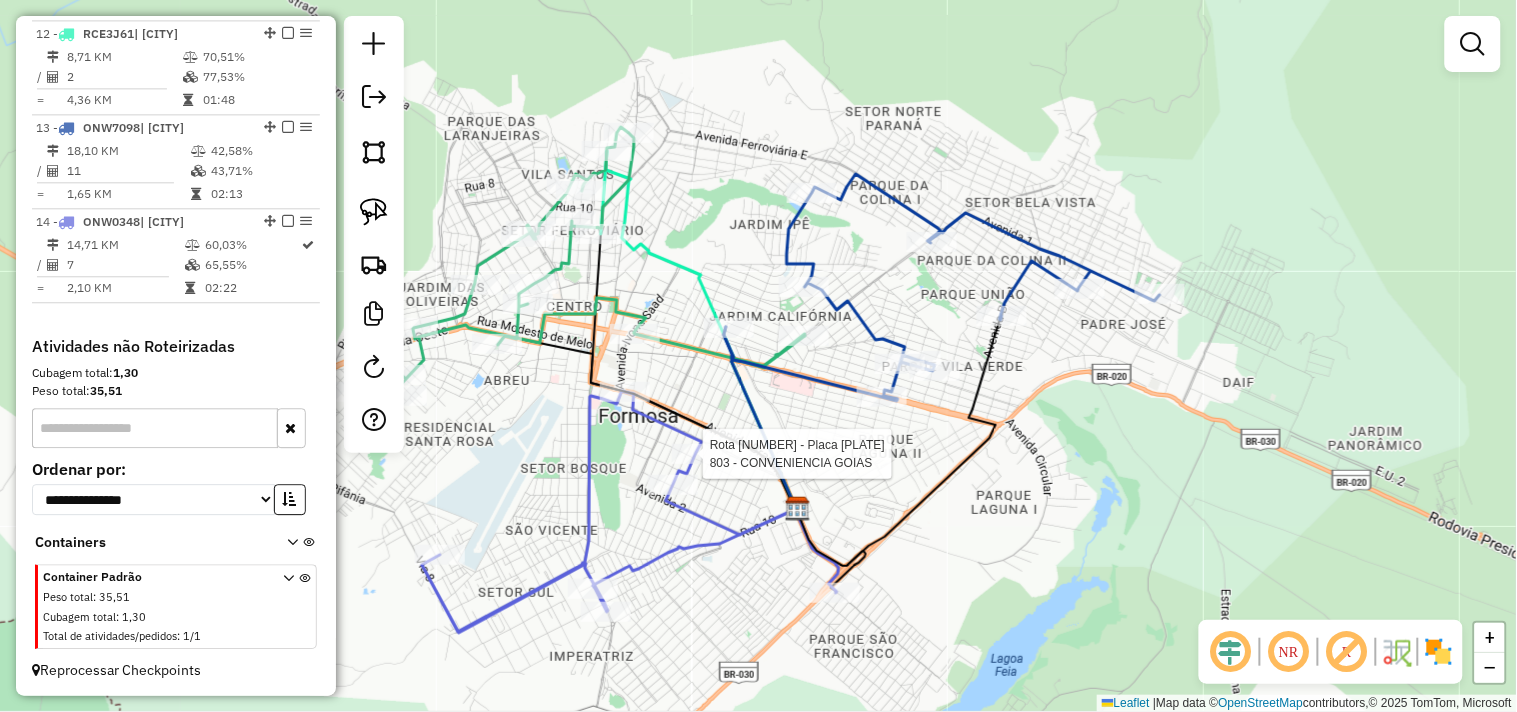 select on "*********" 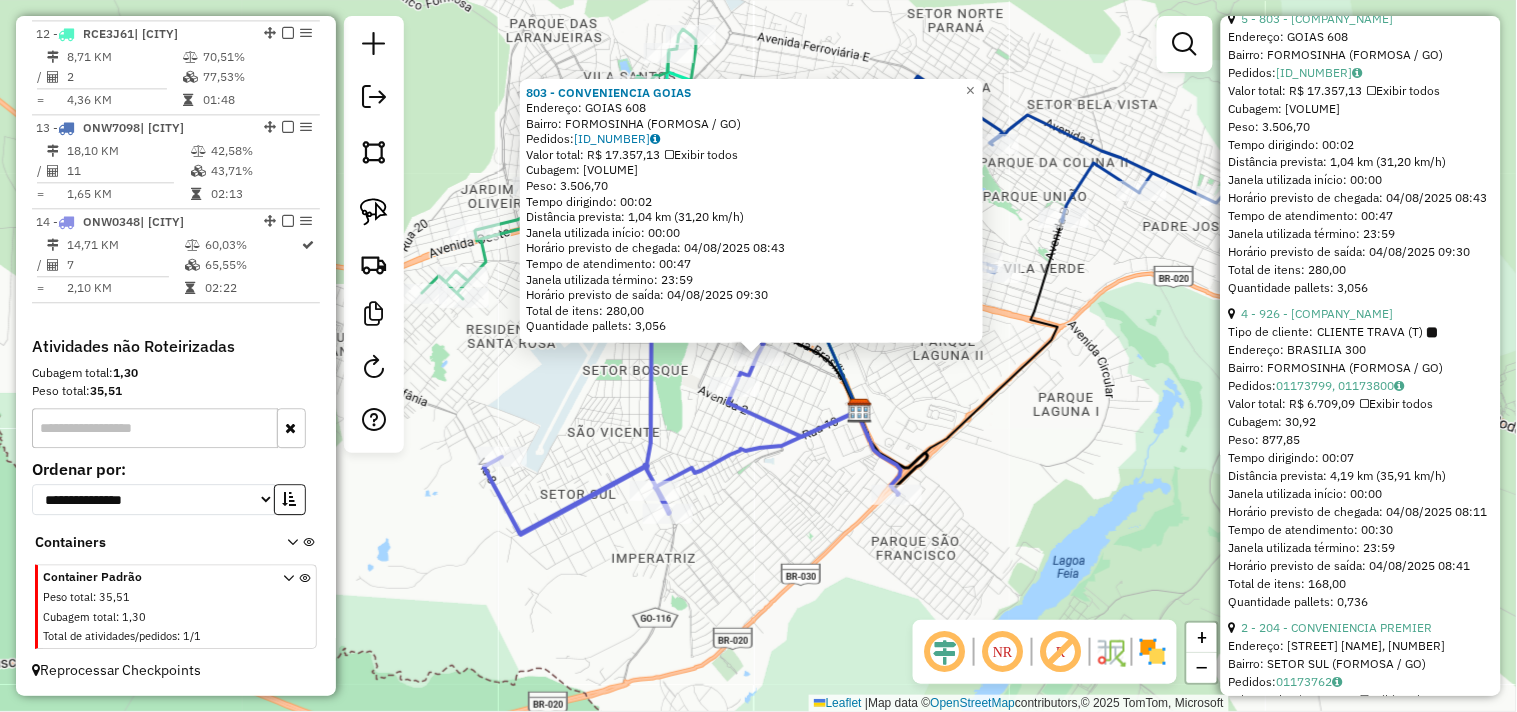 scroll, scrollTop: 888, scrollLeft: 0, axis: vertical 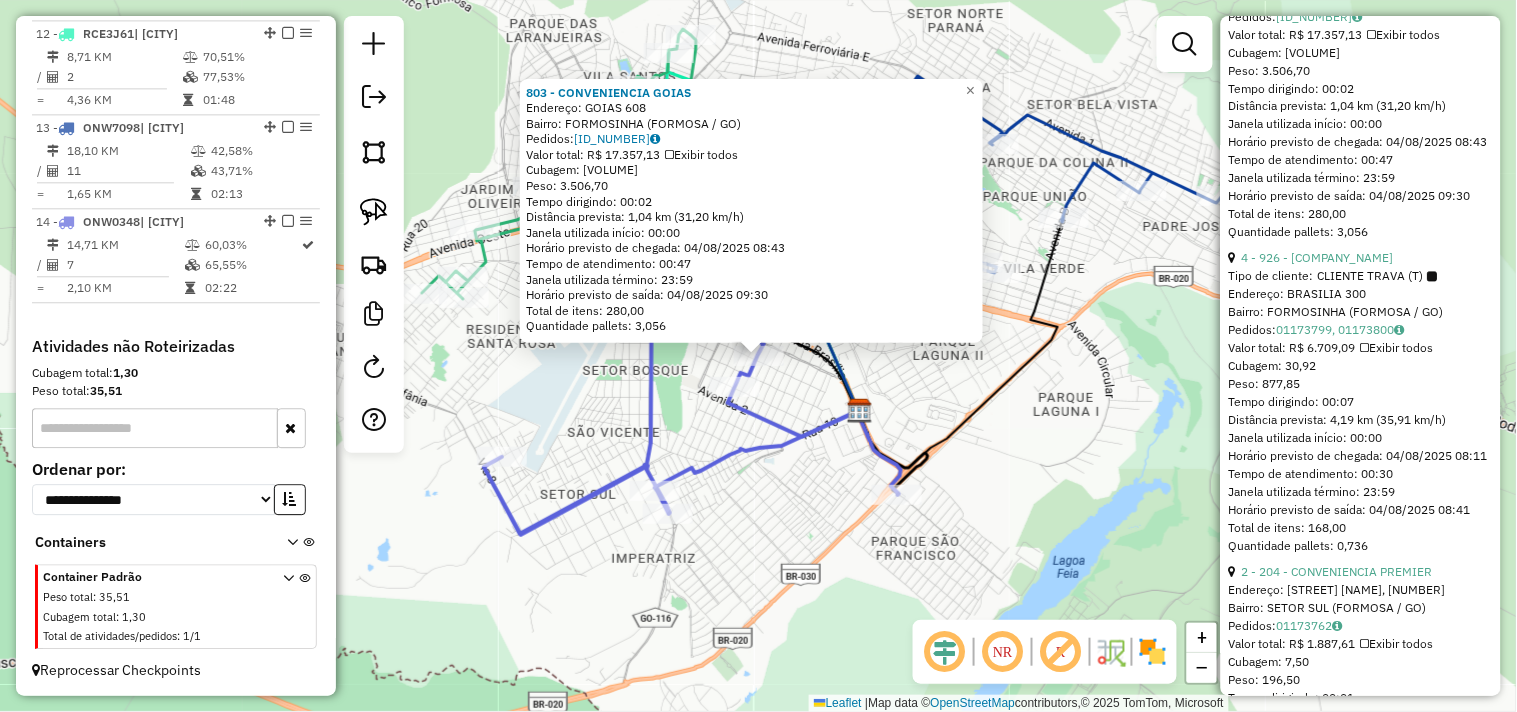 click on "[NUMBER] - [NAME] Endereço: [STREET] [NAME] Bairro: [NEIGHBORHOOD] ([CITY] / [STATE]) Pedidos: [NUMBER] Valor total: [CURRENCY] [AMOUNT] Exibir todos Cubagem: [AMOUNT] Peso: [AMOUNT] Tempo dirigindo: [TIME] Distância prevista: [DISTANCE] km ([SPEED] km/h) Janela utilizada início: [TIME] Horário previsto de chegada: [DATE] [TIME] Tempo de atendimento: [TIME] Janela utilizada término: [TIME] Horário previsto de saída: [DATE] [TIME] Total de itens: [AMOUNT] Quantidade pallets: [AMOUNT] × Janela de atendimento Grade de atendimento Capacidade Transportadoras Veículos Cliente Pedidos Rotas Selecione os dias de semana para filtrar as janelas de atendimento Seg Ter Qua Qui Sex Sáb Dom Informe o período da janela de atendimento: De: Até: Filtrar exatamente a janela do cliente Considerar janela de atendimento padrão Selecione os dias de semana para filtrar as grades de atendimento Seg Ter Qua Qui Sex Sáb Dom Considerar clientes sem dia de atendimento cadastrado De:" 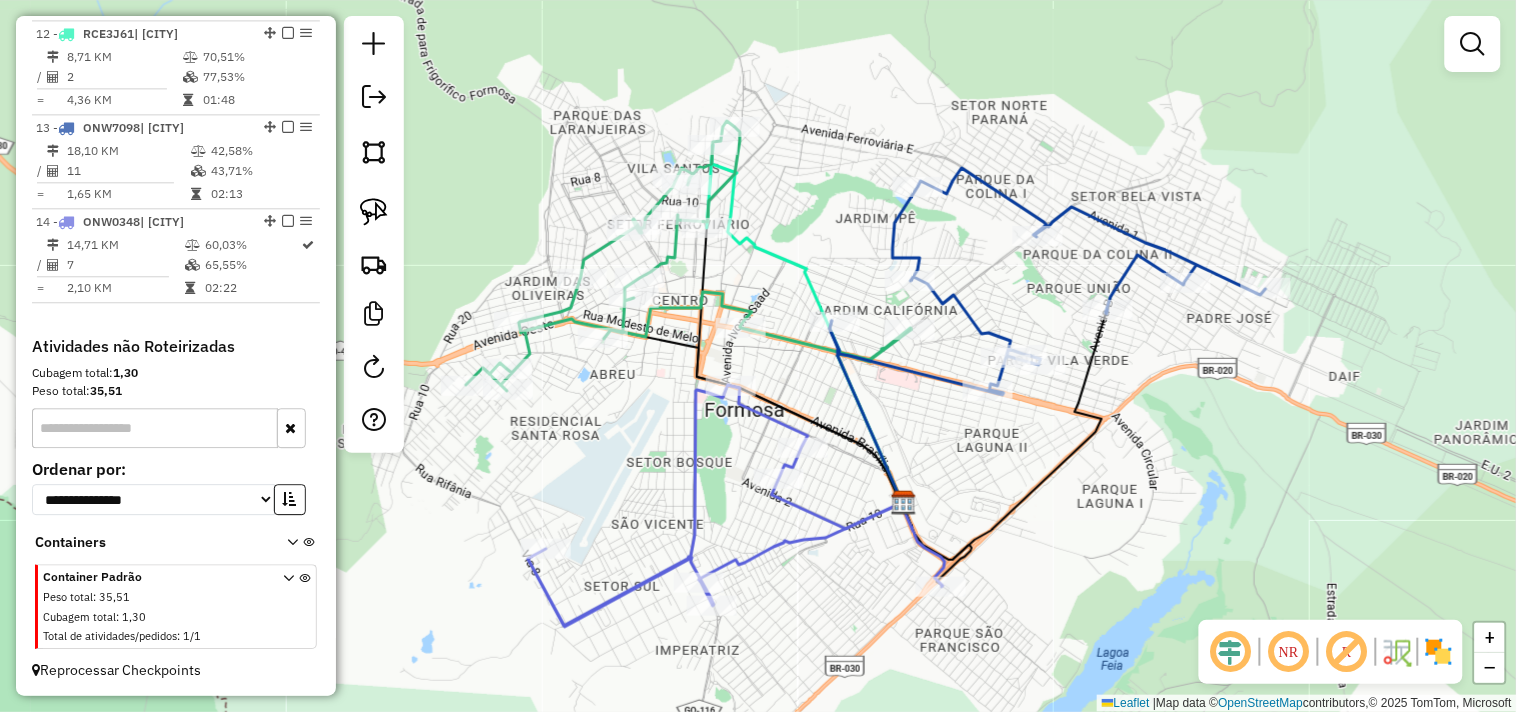 drag, startPoint x: 827, startPoint y: 498, endPoint x: 956, endPoint y: 748, distance: 281.3201 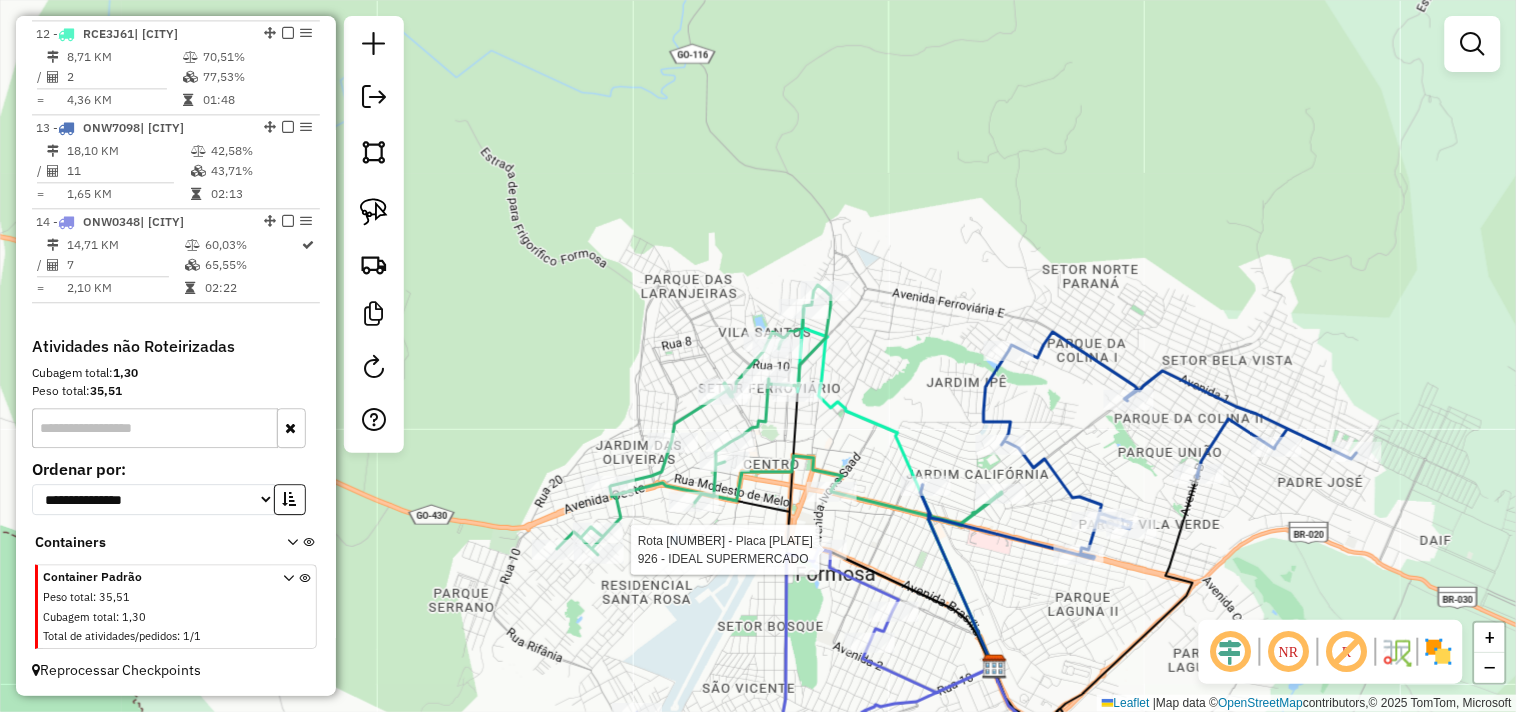 click 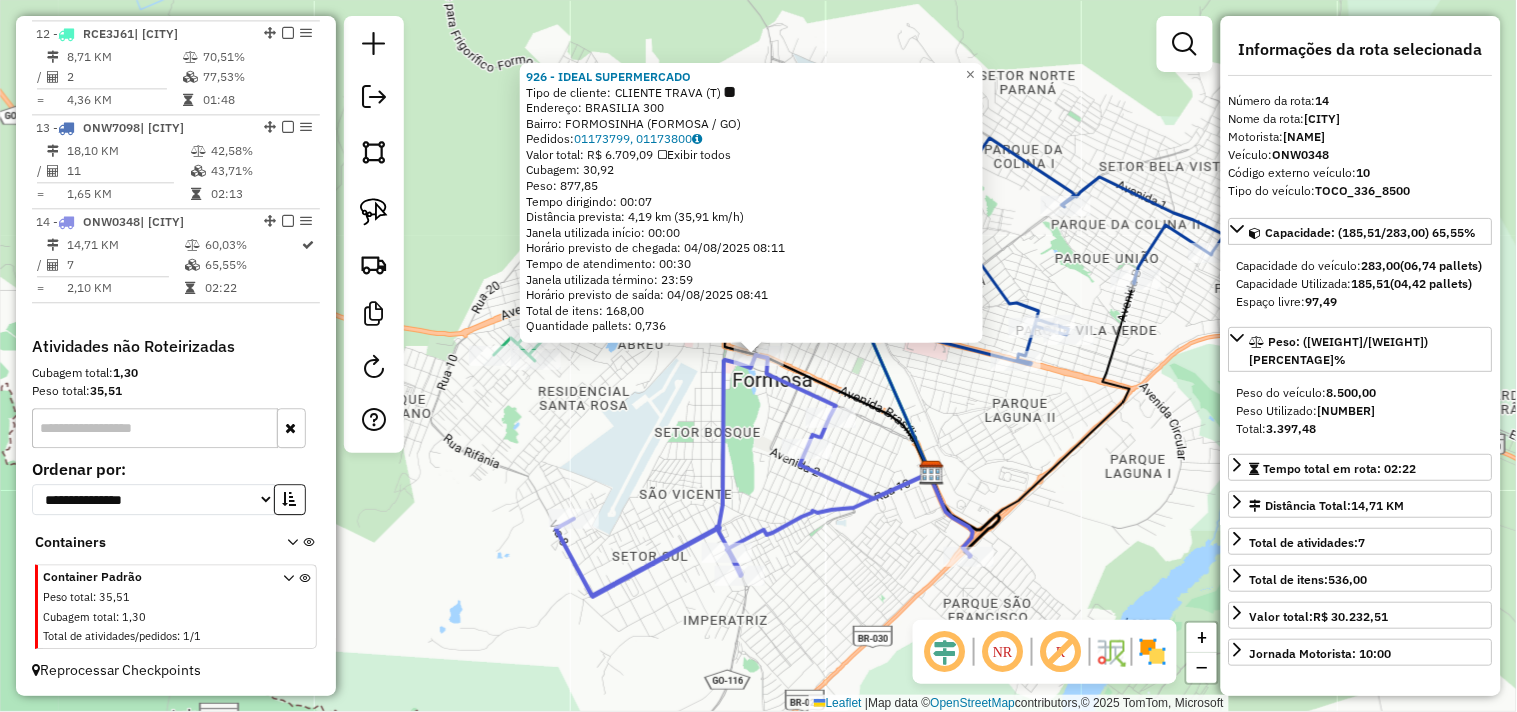 click on "926 - IDEAL SUPERMERCADO  Tipo de cliente:   CLIENTE TRAVA (T)   Endereço:  BRASILIA [NUMBER]   Bairro: [NEIGHBORHOOD] ([CITY] / [STATE])   Pedidos:  01173799, 01173800   Valor total: R$ 6.709,09   Exibir todos   Cubagem: 30,92  Peso: 877,85  Tempo dirigindo: 00:07   Distância prevista: 4,19 km (35,91 km/h)   Janela utilizada início: 00:00   Horário previsto de chegada: 04/08/2025 08:11   Tempo de atendimento: 00:30   Janela utilizada término: 23:59   Horário previsto de saída: 04/08/2025 08:41   Total de itens: 168,00   Quantidade pallets: 0,736  × Janela de atendimento Grade de atendimento Capacidade Transportadoras Veículos Cliente Pedidos  Rotas Selecione os dias de semana para filtrar as janelas de atendimento  Seg   Ter   Qua   Qui   Sex   Sáb   Dom  Informe o período da janela de atendimento: De: Até:  Filtrar exatamente a janela do cliente  Considerar janela de atendimento padrão  Selecione os dias de semana para filtrar as grades de atendimento  Seg   Ter   Qua   Qui   Sex   Sáb   Dom   De:   Até:" 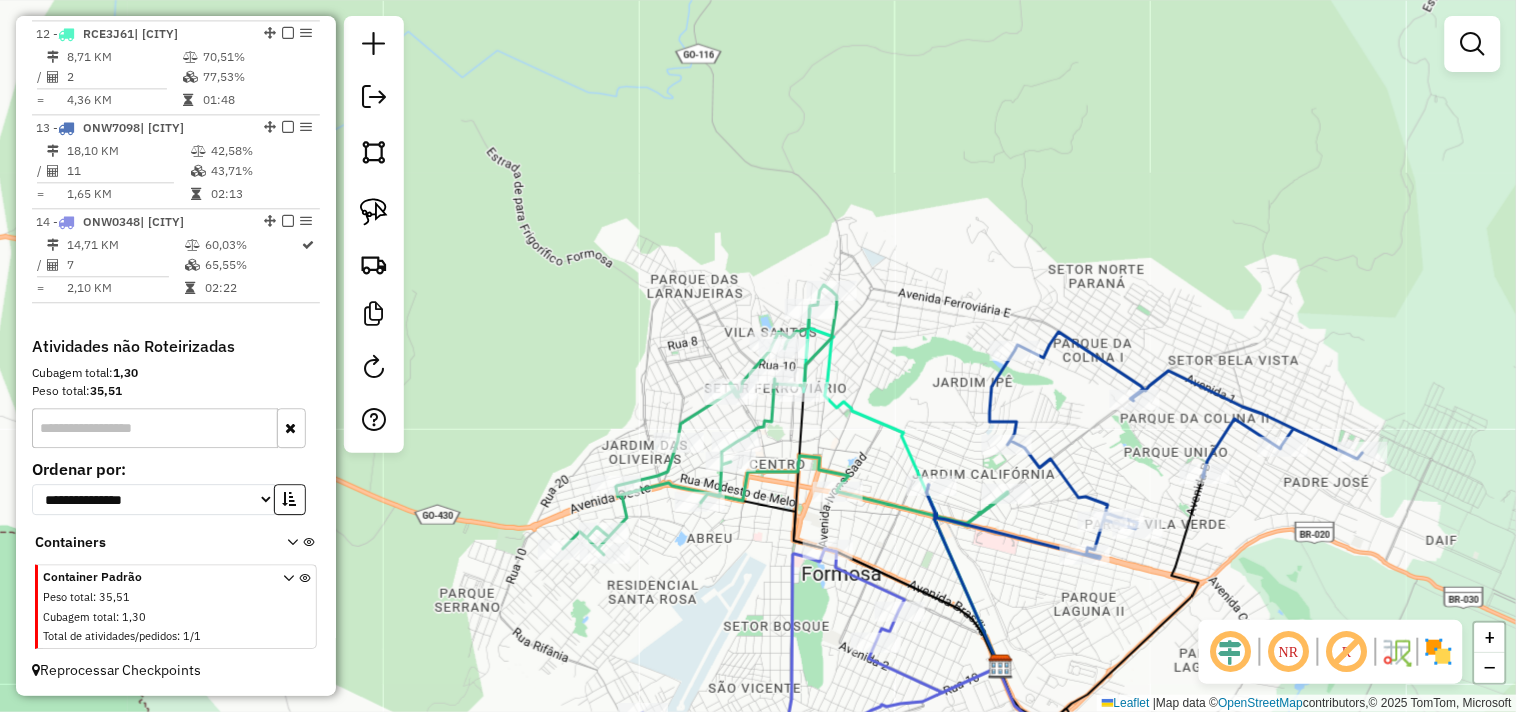 drag, startPoint x: 908, startPoint y: 401, endPoint x: 980, endPoint y: 604, distance: 215.39035 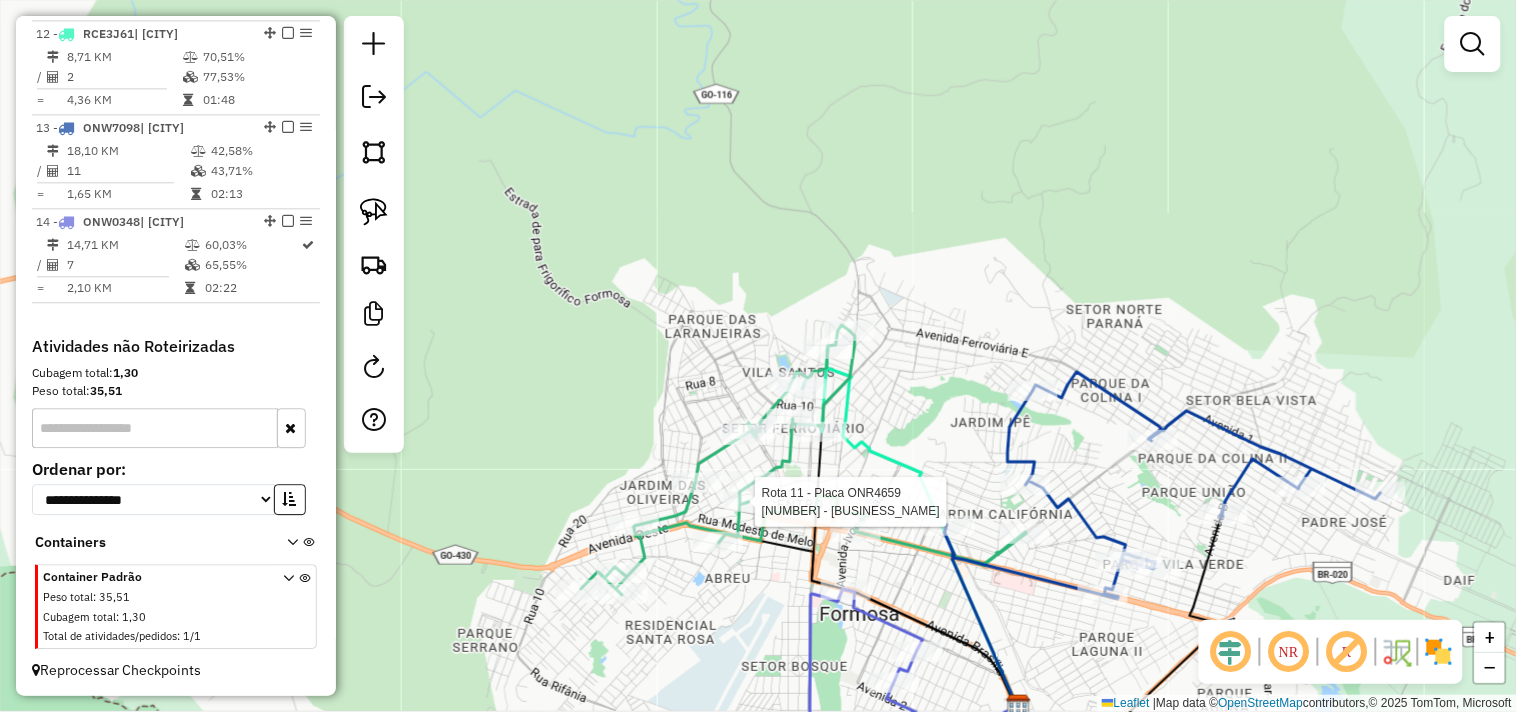select on "*********" 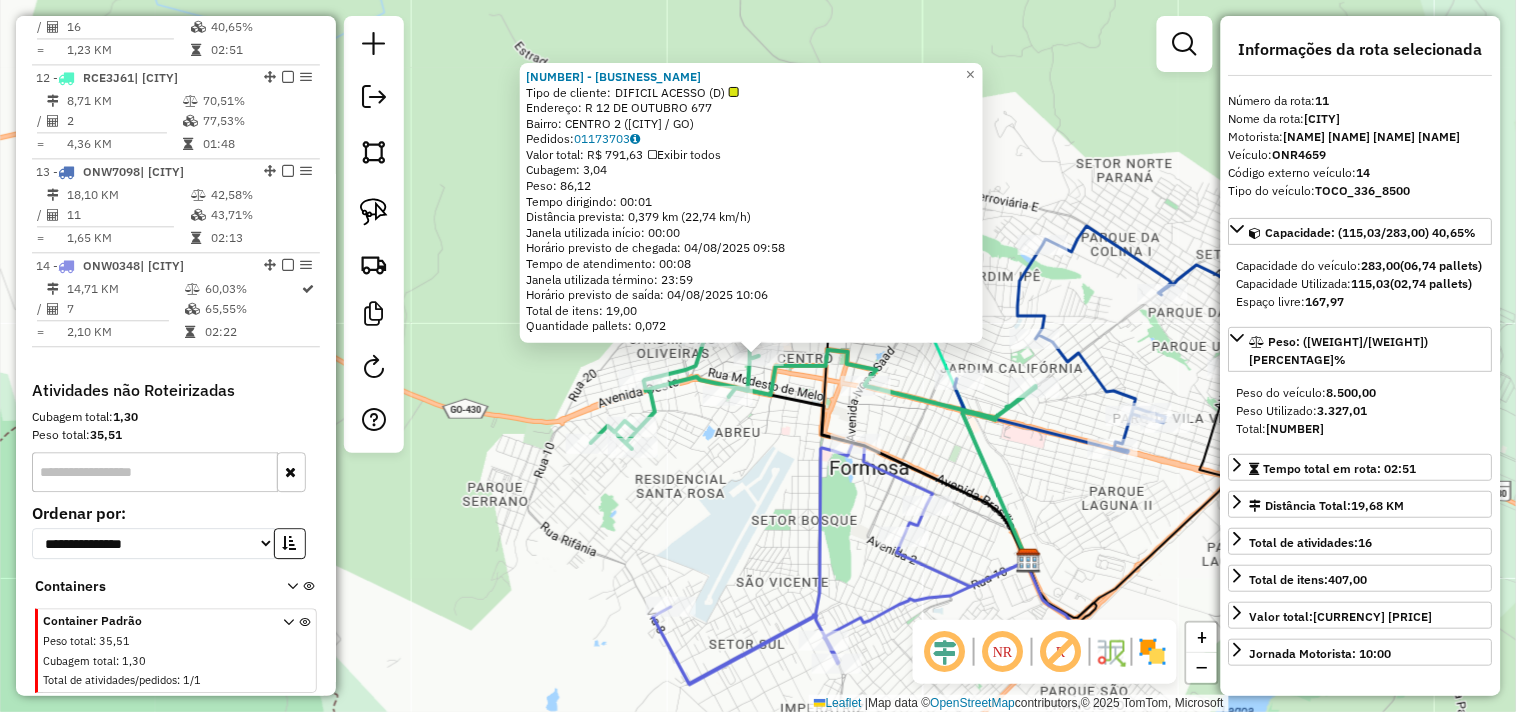 scroll, scrollTop: 1068, scrollLeft: 0, axis: vertical 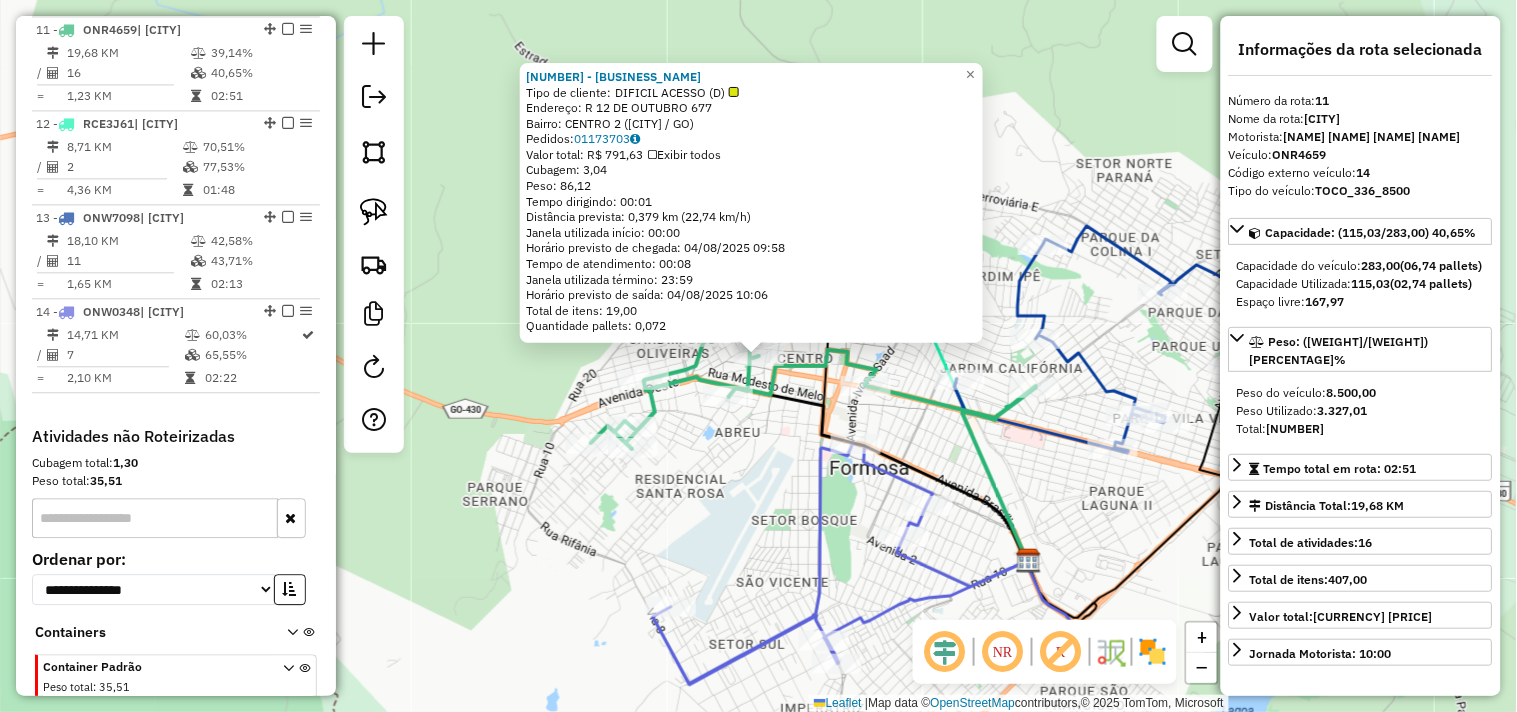 click on "[NUMBER] - [NAME] Tipo de cliente: [CLIENT_TYPE] Endereço: [STREET] [NAME], [NUMBER] Bairro: [NEIGHBORHOOD] ([CITY] / [STATE]) Pedidos: [NUMBER] Valor total: [CURRENCY] [AMOUNT] Exibir todos Cubagem: [AMOUNT] Peso: [AMOUNT] Tempo dirigindo: [TIME] Distância prevista: [DISTANCE] km ([SPEED] km/h) Janela utilizada início: [TIME] Horário previsto de chegada: [DATE] [TIME] Tempo de atendimento: [TIME] Janela utilizada término: [TIME] Horário previsto de saída: [DATE] [TIME] Total de itens: [AMOUNT] Quantidade pallets: [AMOUNT] × Janela de atendimento Grade de atendimento Capacidade Transportadoras Veículos Cliente Pedidos Rotas Selecione os dias de semana para filtrar as janelas de atendimento Seg Ter Qua Qui Sex Sáb Dom Informe o período da janela de atendimento: De: Até: Filtrar exatamente a janela do cliente Considerar janela de atendimento padrão Selecione os dias de semana para filtrar as grades de atendimento Seg Ter Qua Qui Sex Sáb Dom Peso mínimo: De:" 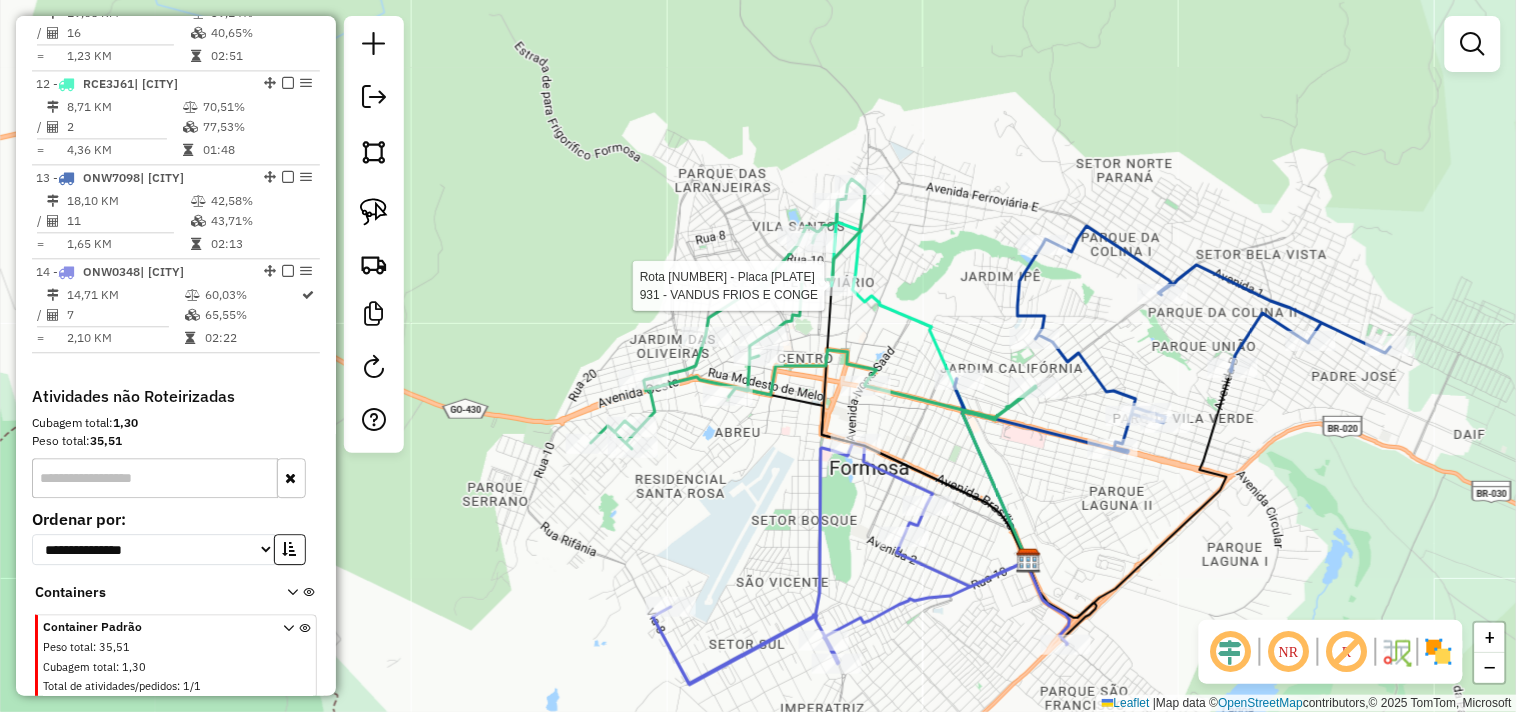 select on "*********" 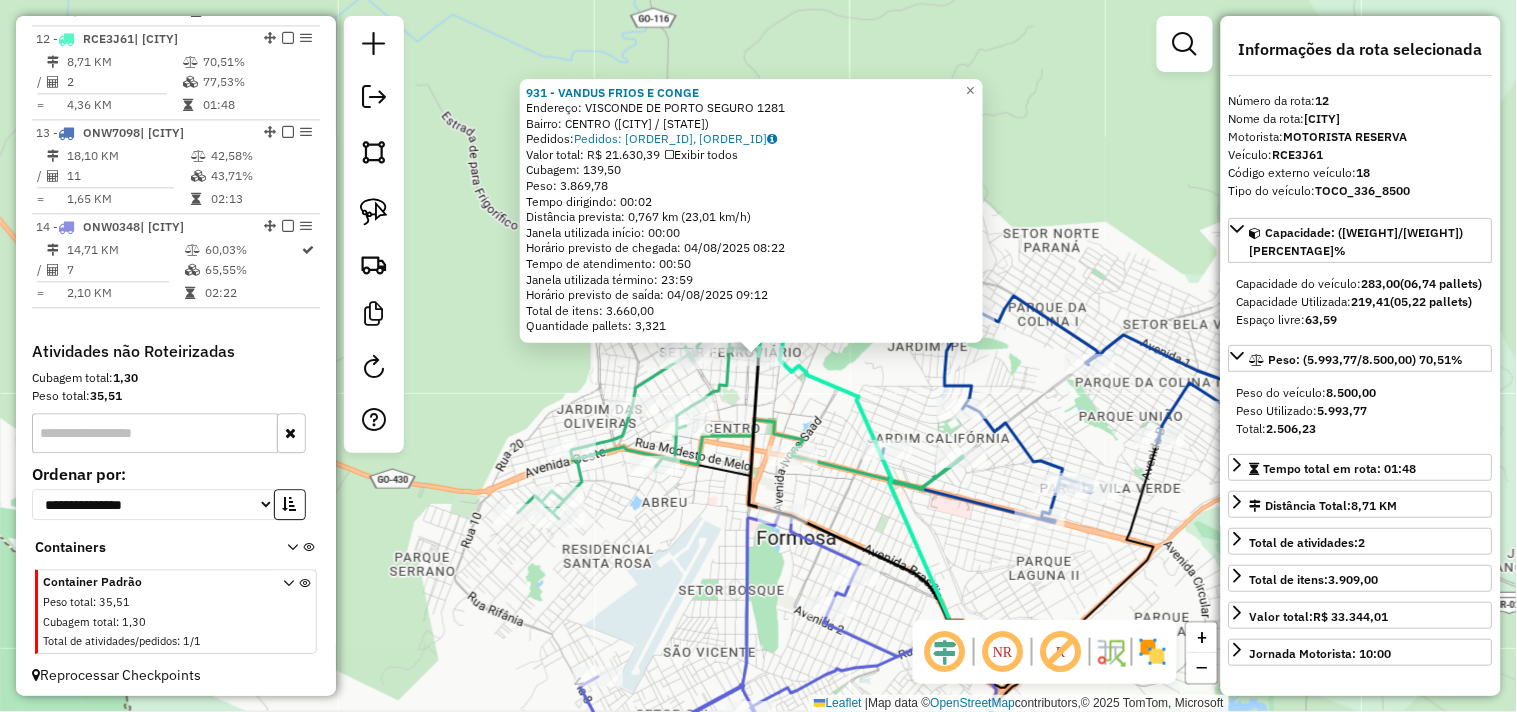 scroll, scrollTop: 1158, scrollLeft: 0, axis: vertical 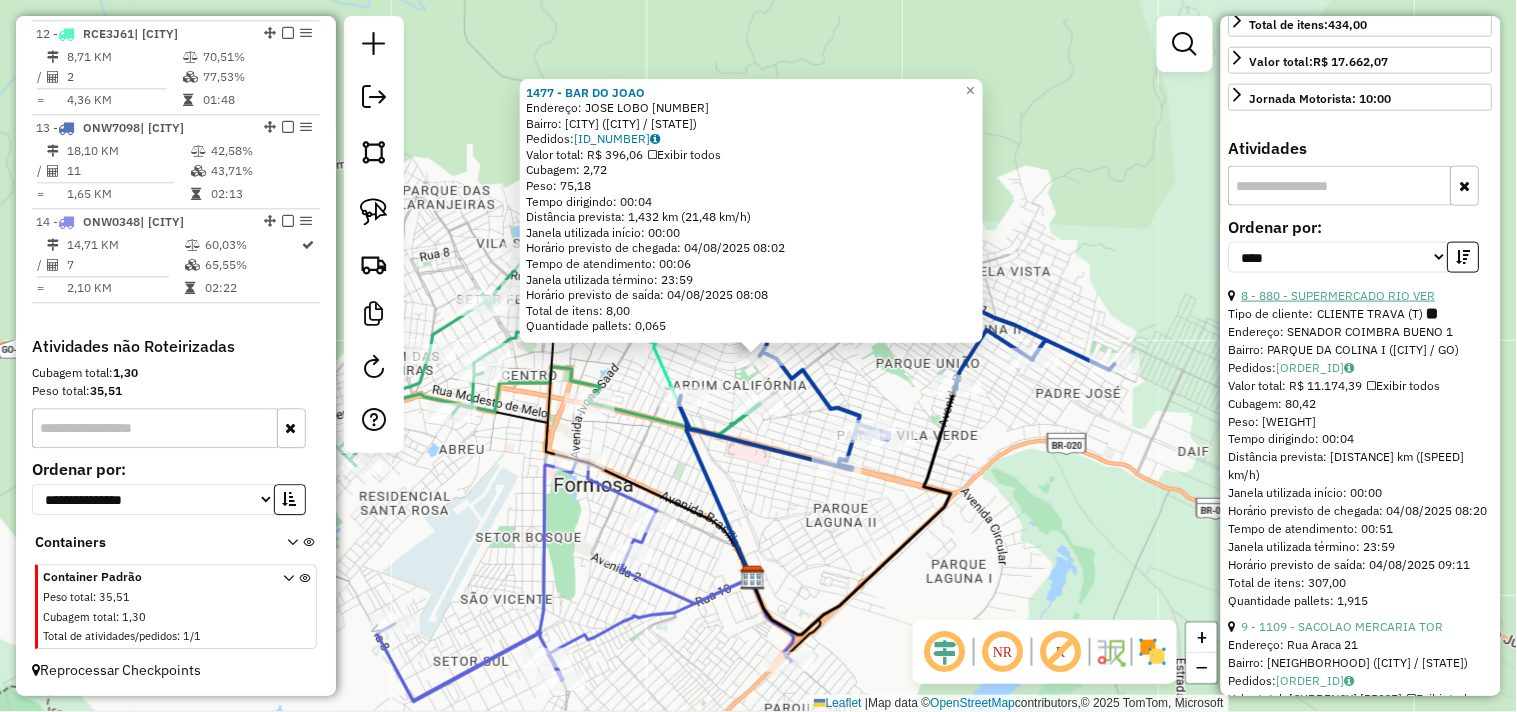 click on "8 - 880 - SUPERMERCADO RIO VER" at bounding box center [1339, 295] 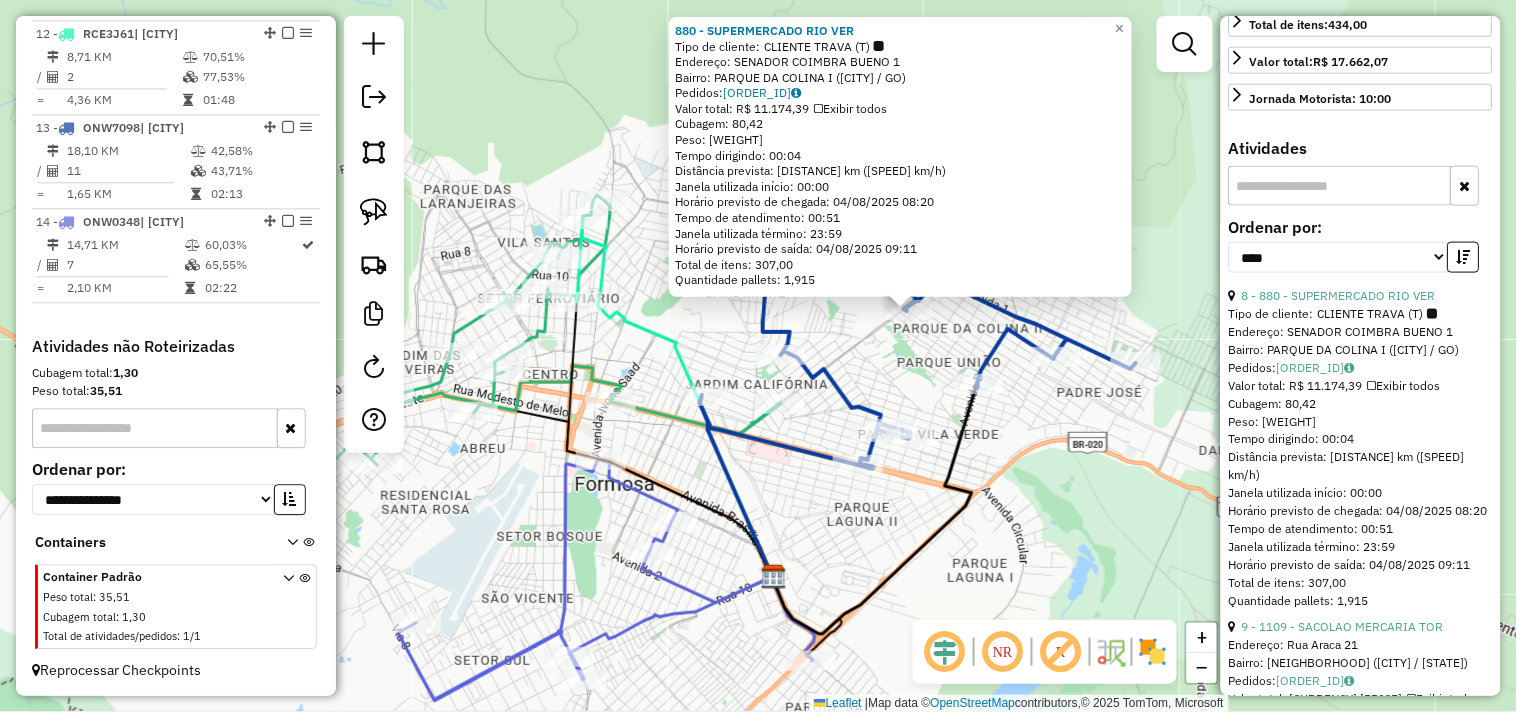 drag, startPoint x: 908, startPoint y: 534, endPoint x: 1057, endPoint y: 488, distance: 155.93909 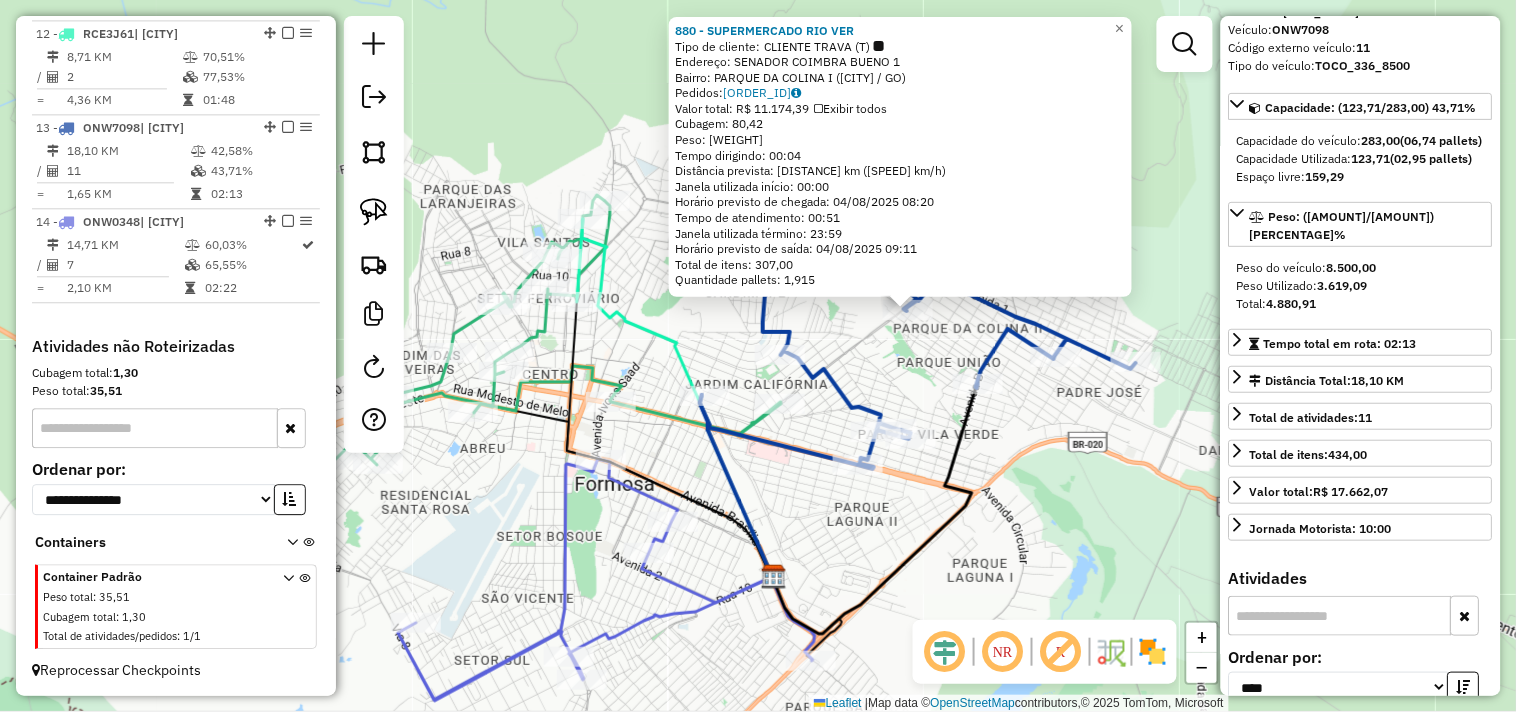 scroll, scrollTop: 0, scrollLeft: 0, axis: both 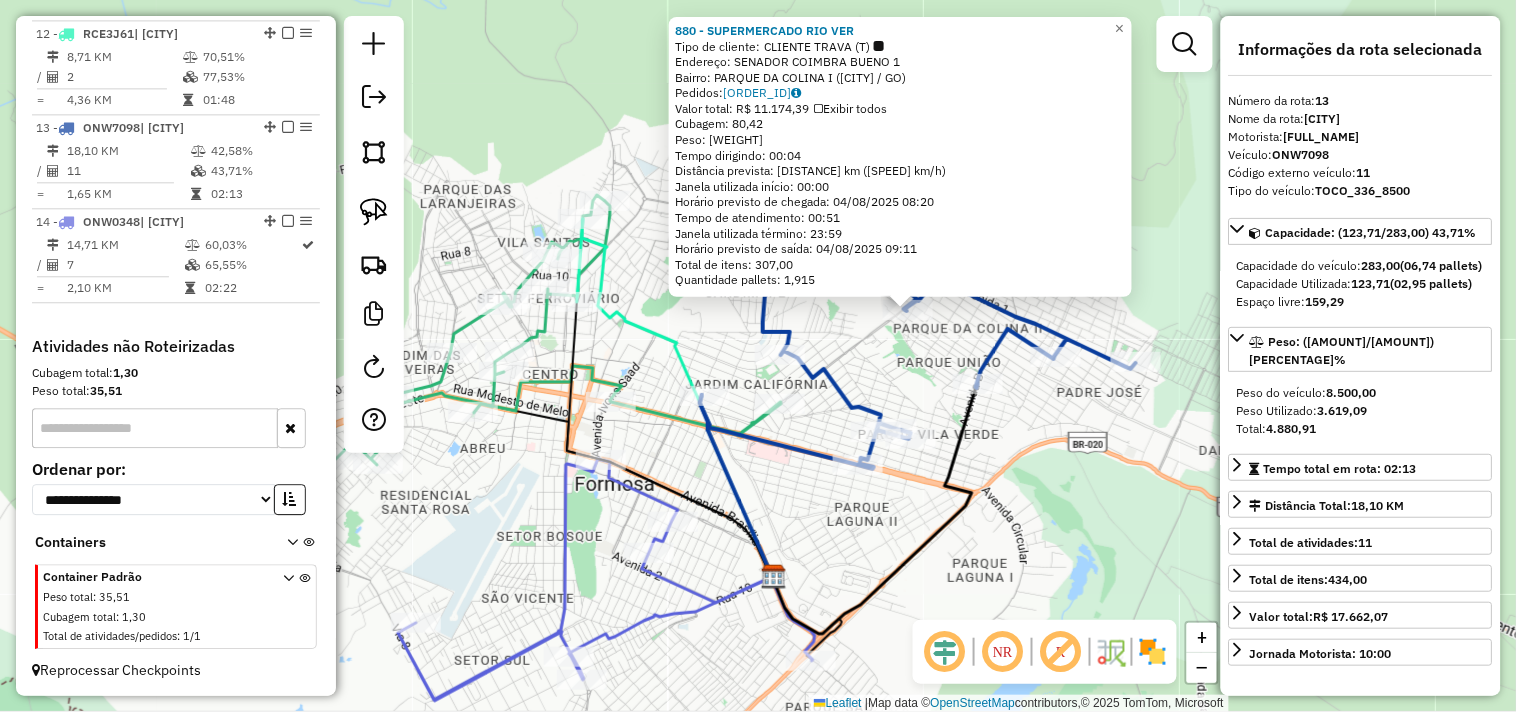 click on "[NUMBER] - [CODE] - [BUSINESS_NAME]  Tipo de cliente:   CLIENTE TRAVA (T)   Endereço: [STREET_NAME]   Bairro: [NEIGHBORHOOD] ([CITY] / [STATE])   Pedidos:  [ID_NUMBER]   Valor total: [CURRENCY] [PRICE]   Exibir todos   Cubagem: [VOLUME]  Peso: [WEIGHT]  Tempo dirigindo: [TIME]   Distância prevista: [DISTANCE] ([SPEED])   Janela utilizada início: [TIME]   Horário previsto de chegada: [DATE] [TIME]   Tempo de atendimento: [TIME]   Janela utilizada término: [TIME]   Horário previsto de saída: [DATE] [TIME]   Total de itens: [NUMBER]   Quantidade pallets: [NUMBER]  × Janela de atendimento Grade de atendimento Capacidade Transportadoras Veículos Cliente Pedidos  Rotas Selecione os dias de semana para filtrar as janelas de atendimento  Seg   Ter   Qua   Qui   Sex   Sáb  De:" 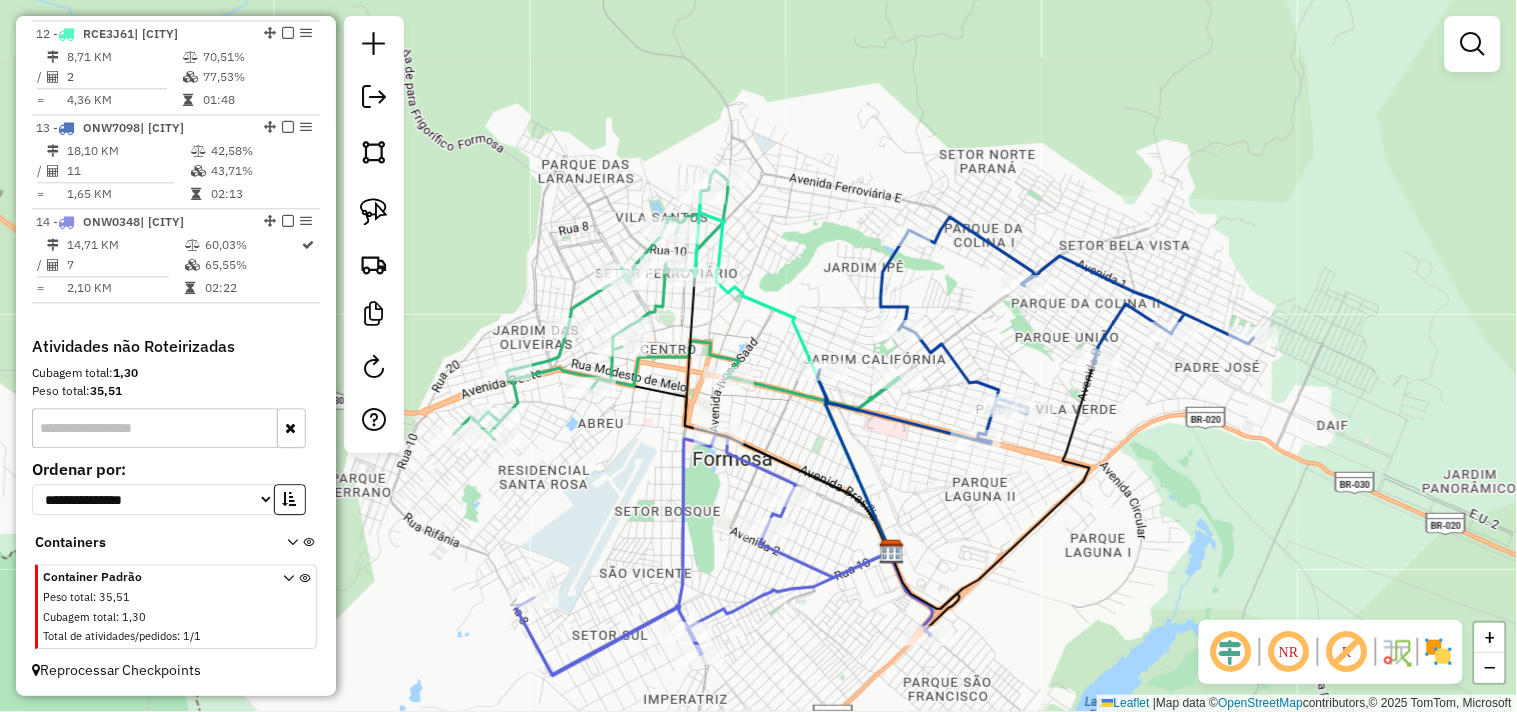 drag, startPoint x: 770, startPoint y: 301, endPoint x: 807, endPoint y: 288, distance: 39.217342 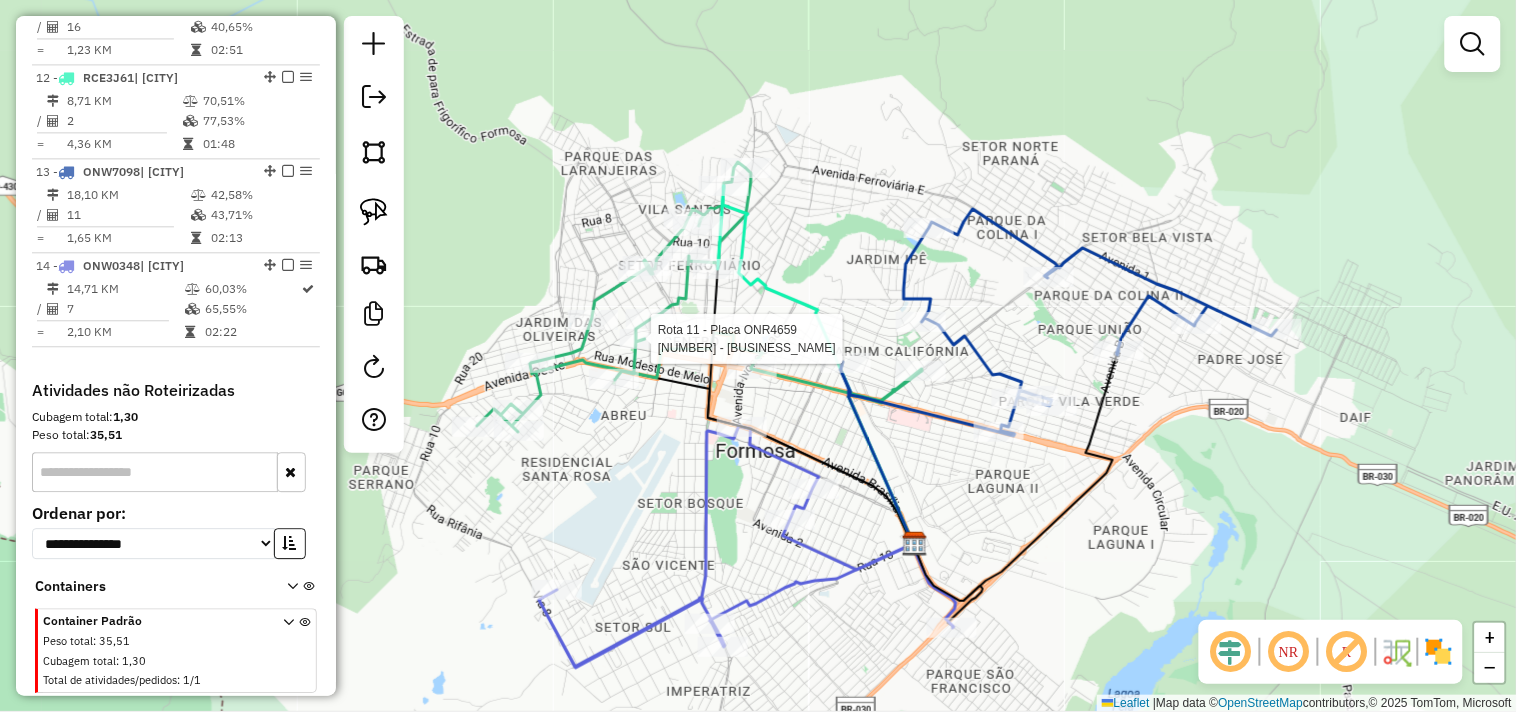 select on "*********" 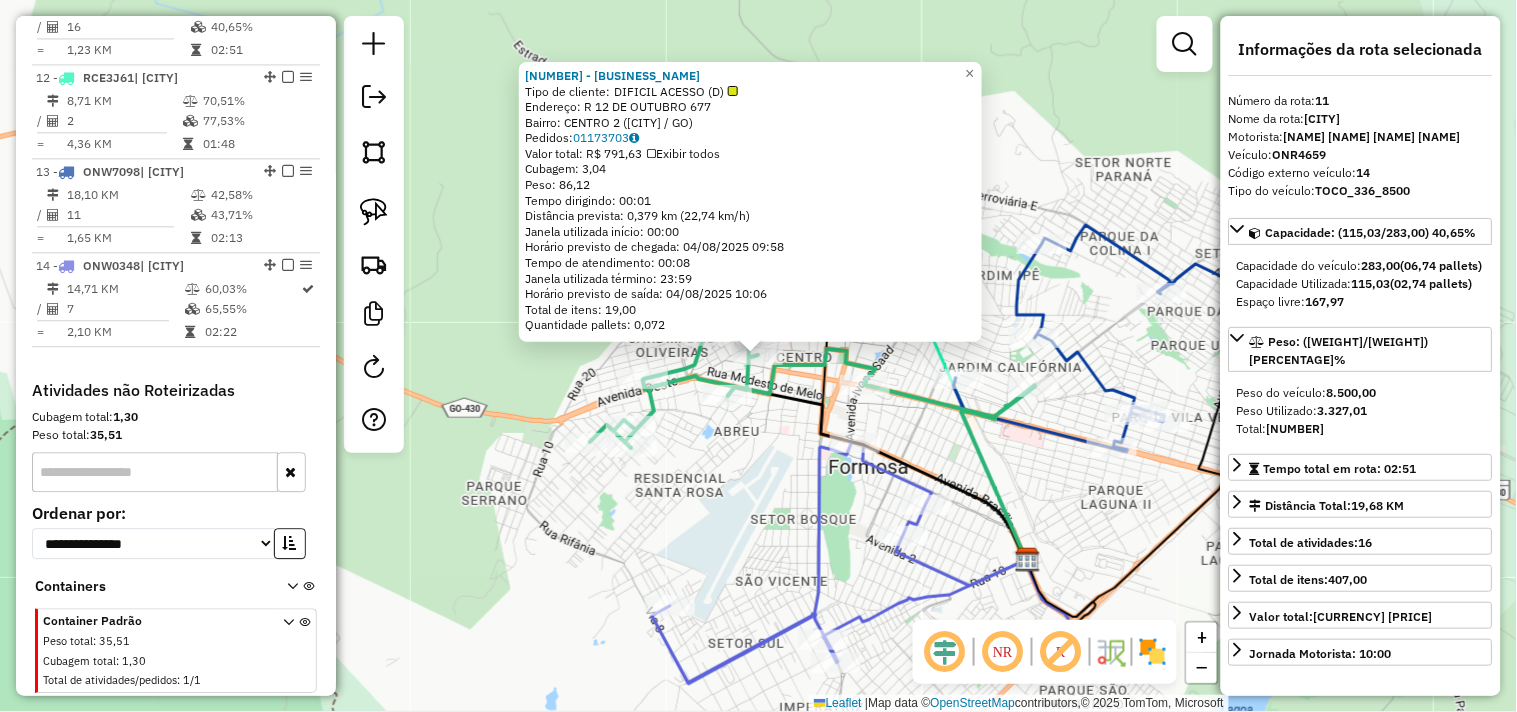 scroll, scrollTop: 1068, scrollLeft: 0, axis: vertical 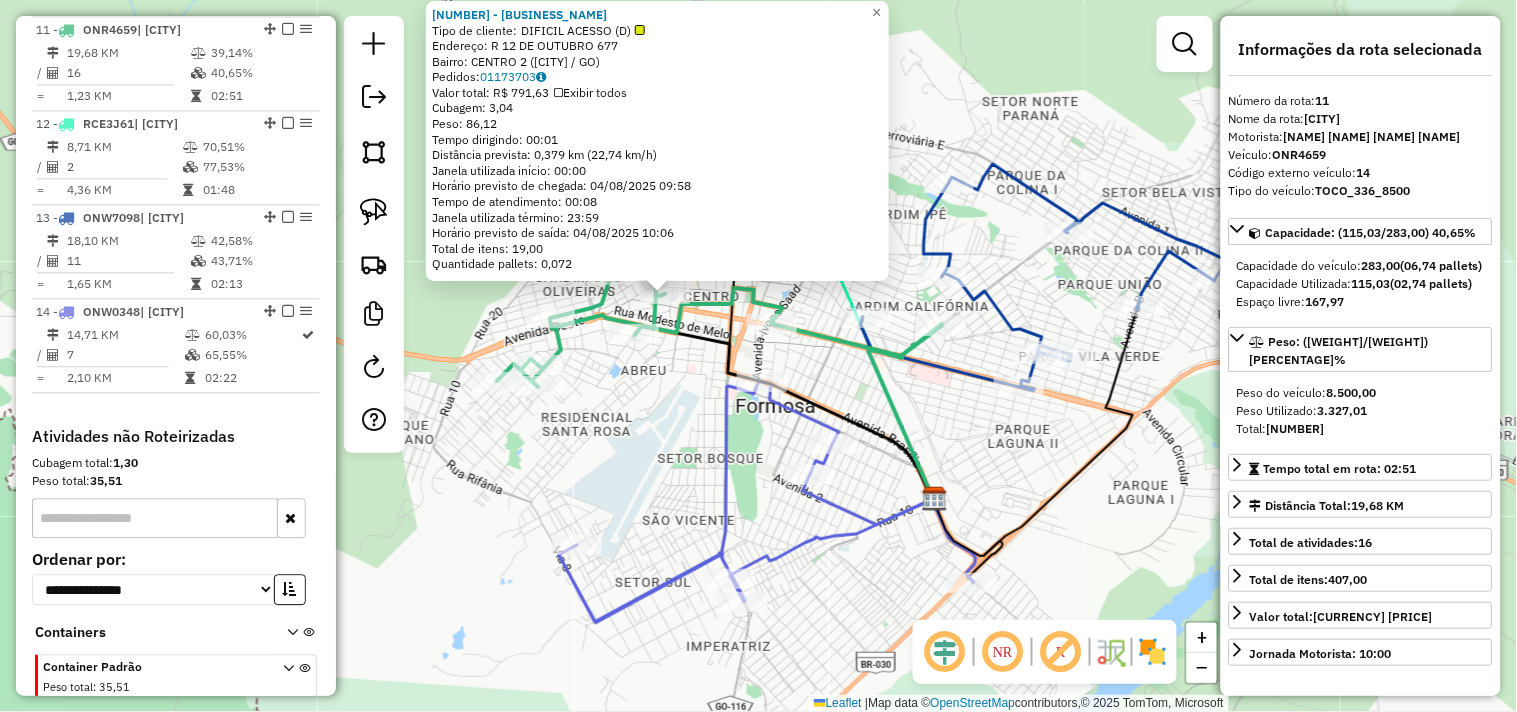 drag, startPoint x: 1030, startPoint y: 485, endPoint x: 937, endPoint y: 424, distance: 111.220505 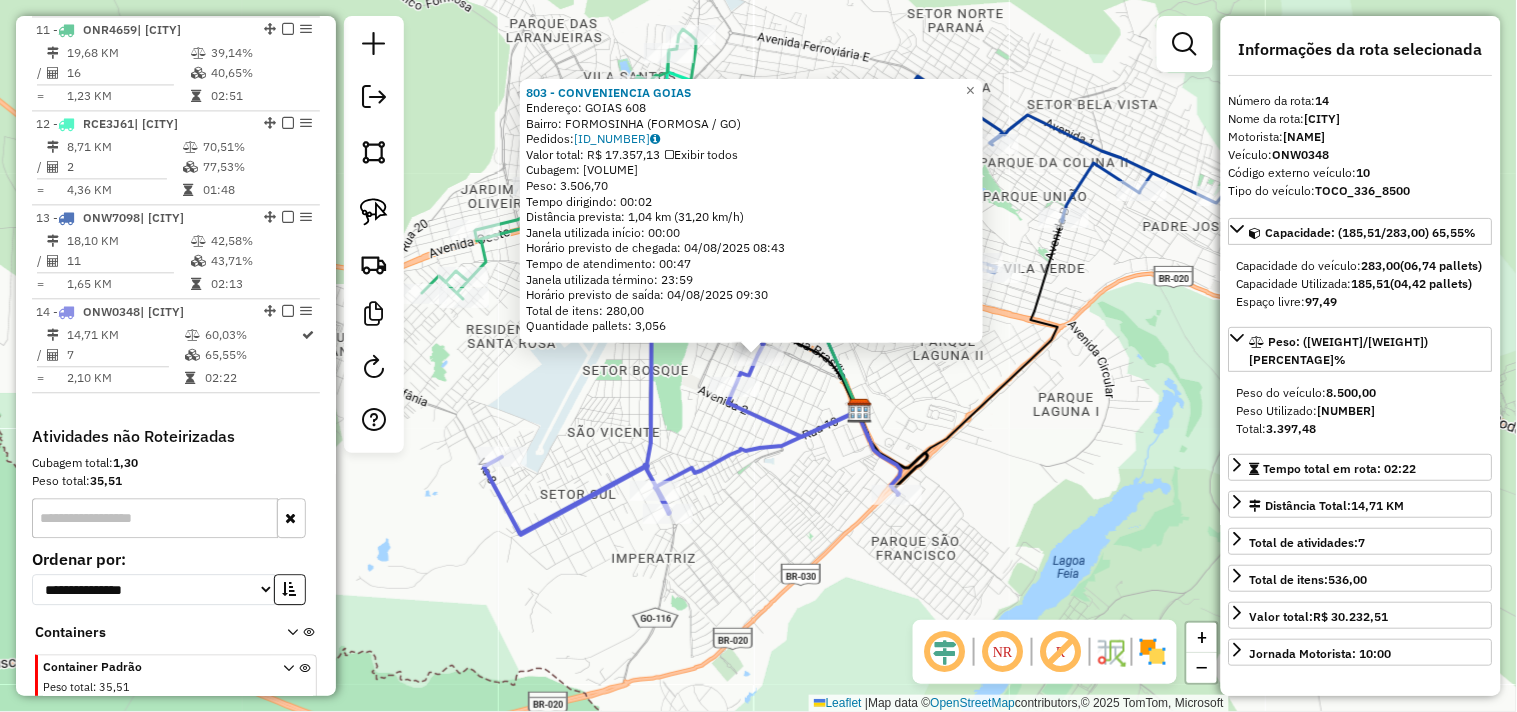 scroll, scrollTop: 1158, scrollLeft: 0, axis: vertical 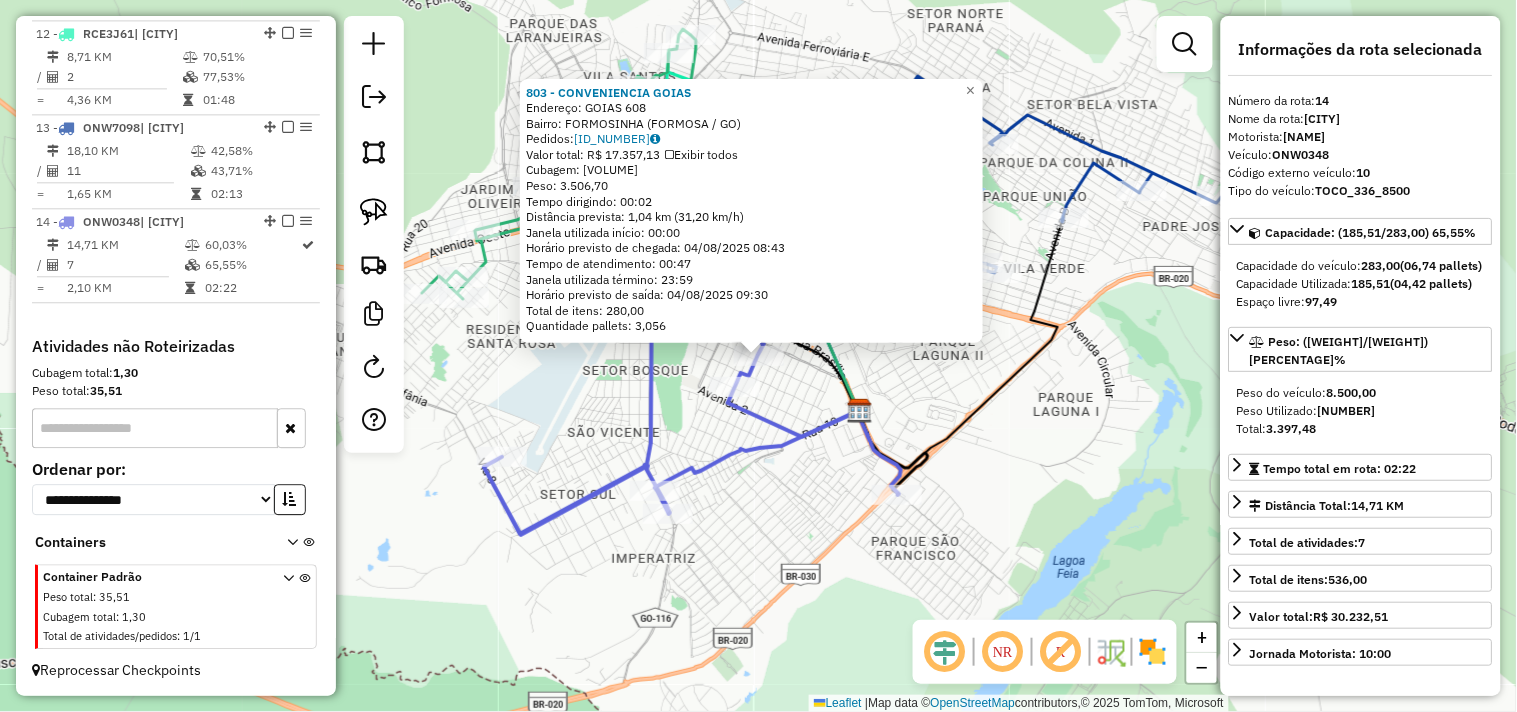click on "[NUMBER] - [NAME] Endereço: [STREET] [NAME] Bairro: [NEIGHBORHOOD] ([CITY] / [STATE]) Pedidos: [NUMBER] Valor total: [CURRENCY] [AMOUNT] Exibir todos Cubagem: [AMOUNT] Peso: [AMOUNT] Tempo dirigindo: [TIME] Distância prevista: [DISTANCE] km ([SPEED] km/h) Janela utilizada início: [TIME] Horário previsto de chegada: [DATE] [TIME] Tempo de atendimento: [TIME] Janela utilizada término: [TIME] Horário previsto de saída: [DATE] [TIME] Total de itens: [AMOUNT] Quantidade pallets: [AMOUNT] × Janela de atendimento Grade de atendimento Capacidade Transportadoras Veículos Cliente Pedidos Rotas Selecione os dias de semana para filtrar as janelas de atendimento Seg Ter Qua Qui Sex Sáb Dom Informe o período da janela de atendimento: De: Até: Filtrar exatamente a janela do cliente Considerar janela de atendimento padrão Selecione os dias de semana para filtrar as grades de atendimento Seg Ter Qua Qui Sex Sáb Dom Considerar clientes sem dia de atendimento cadastrado De:" 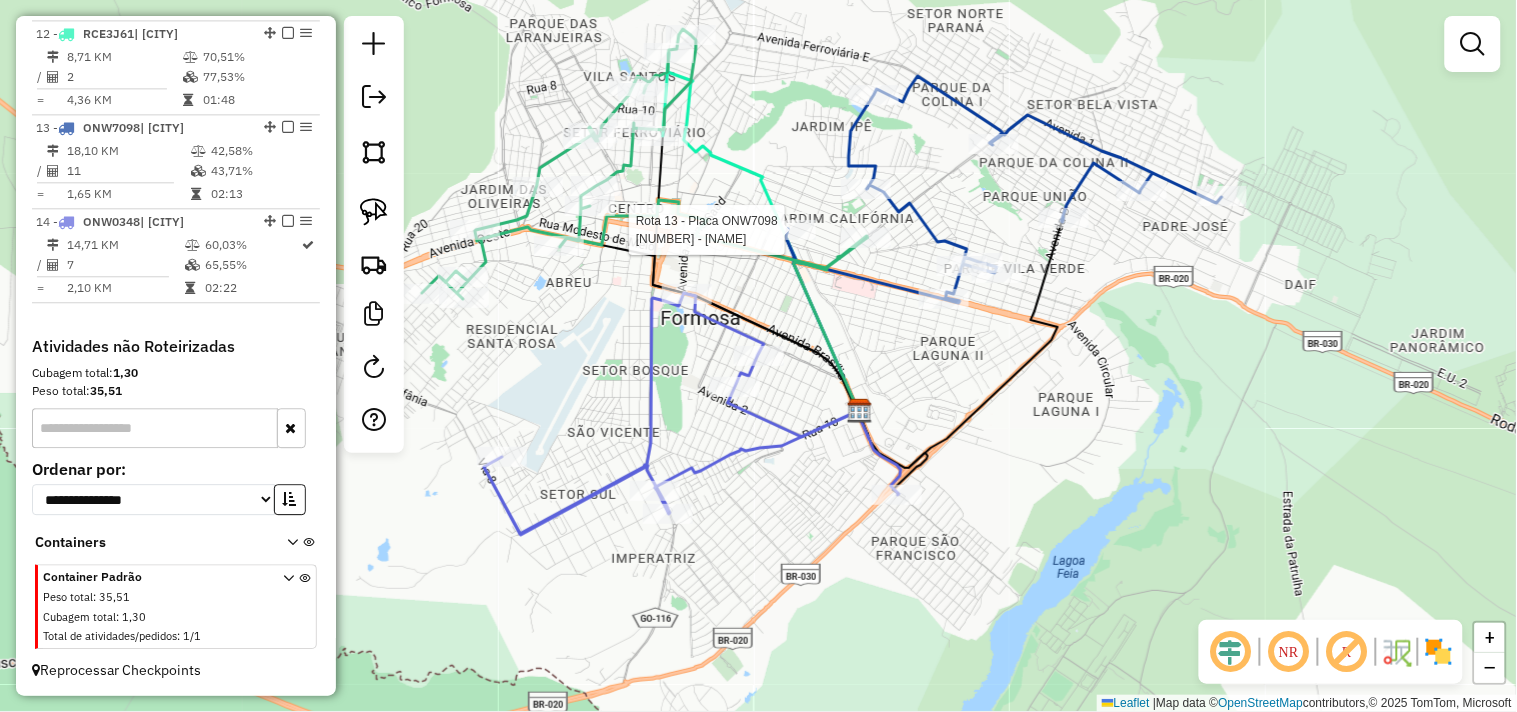 select on "*********" 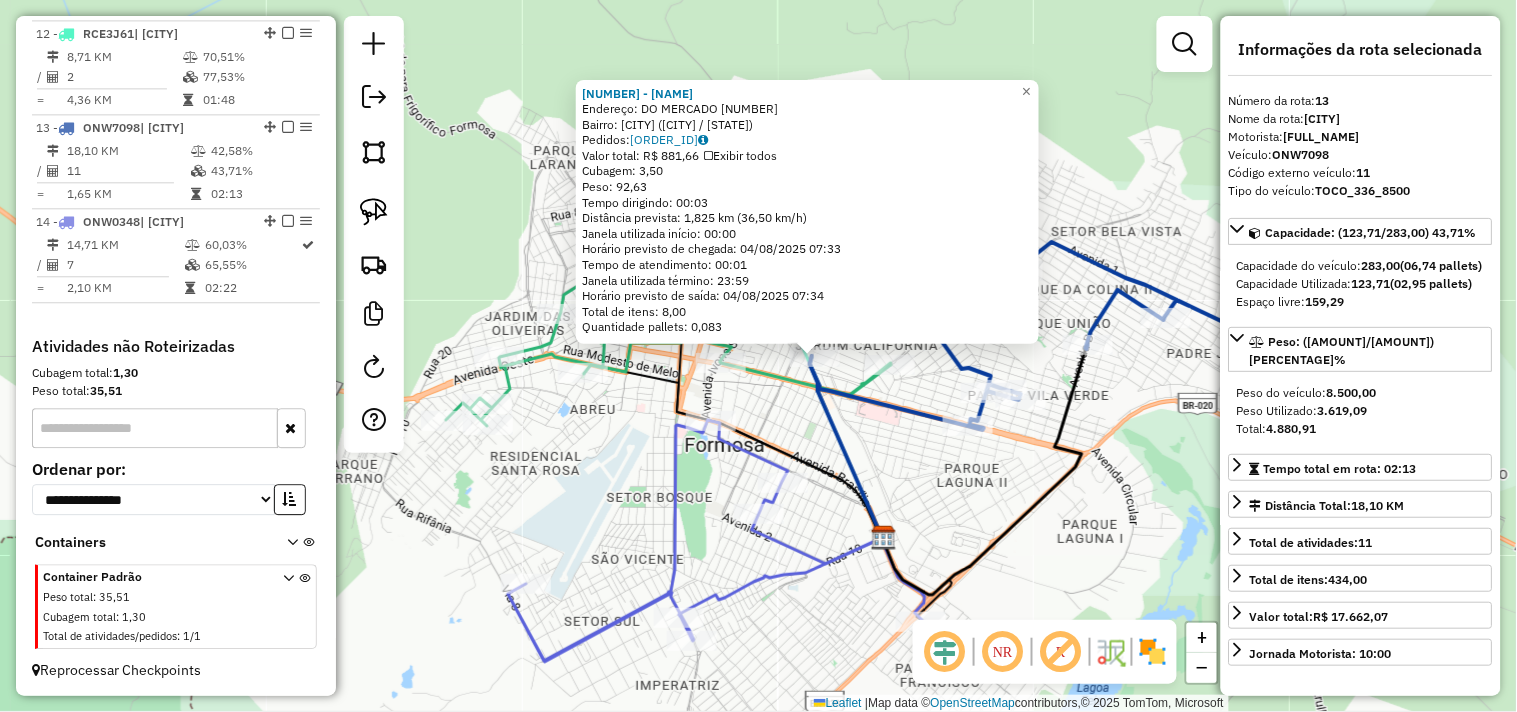 drag, startPoint x: 826, startPoint y: 448, endPoint x: 841, endPoint y: 414, distance: 37.161808 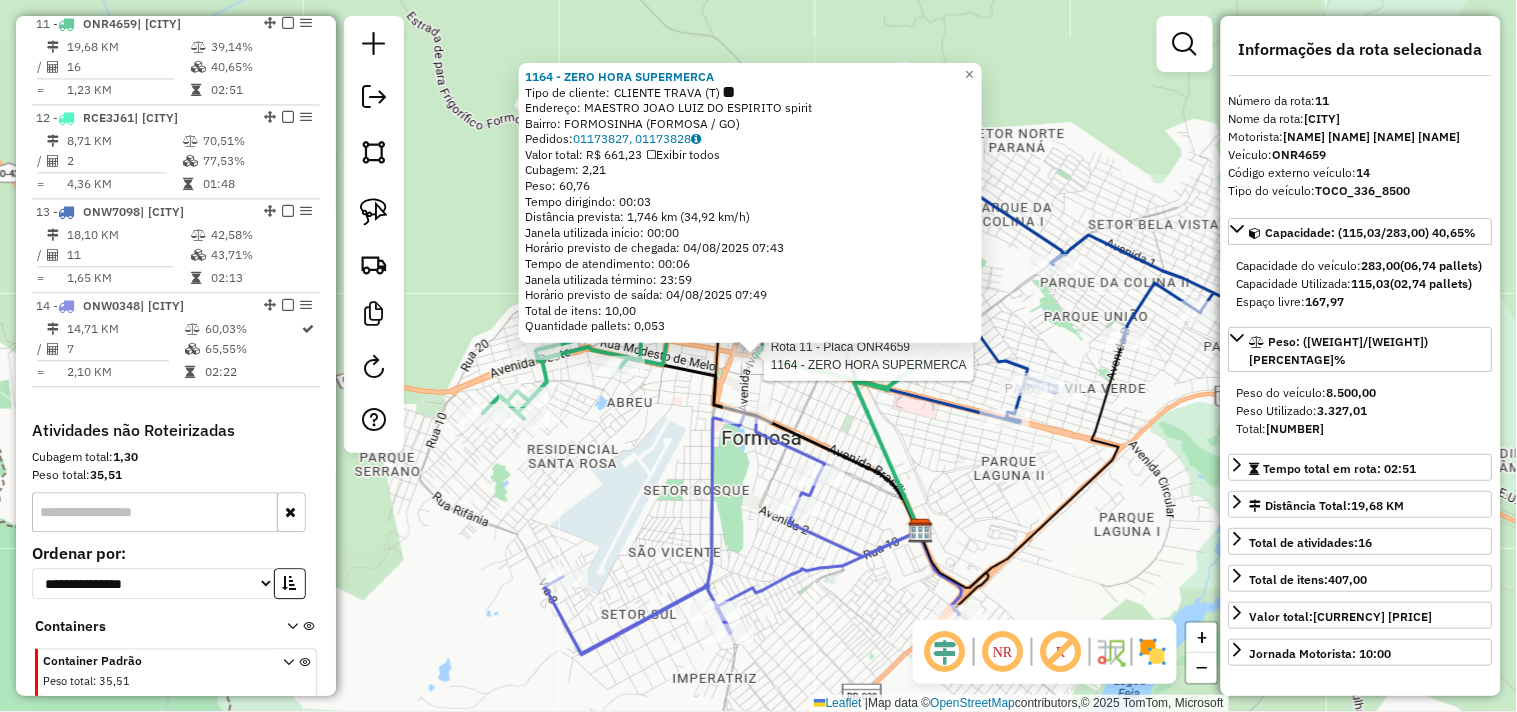 scroll, scrollTop: 1068, scrollLeft: 0, axis: vertical 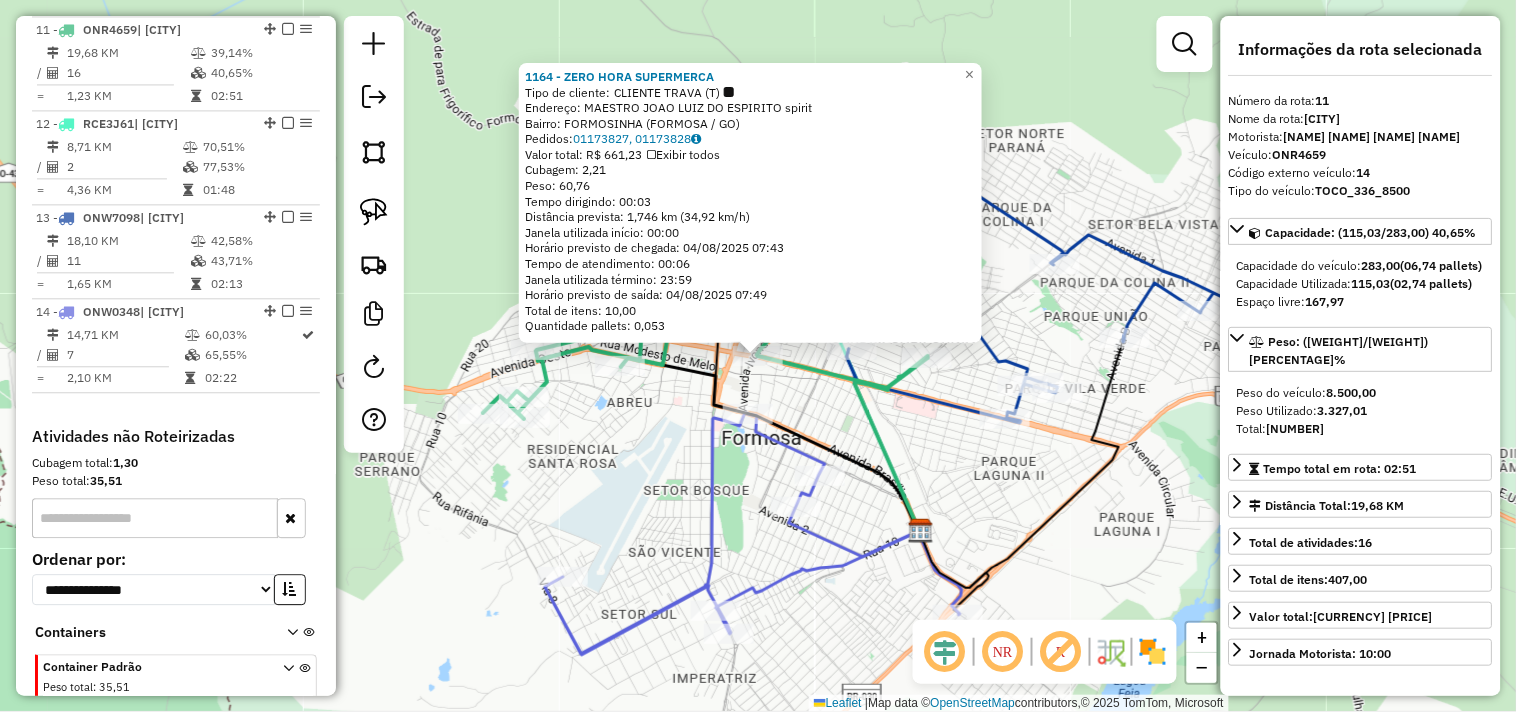 click on "1164 - ZERO HORA SUPERMERCA  Tipo de cliente:   CLIENTE TRAVA (T)   Endereço:  [STREET] [NUMBER]   Bairro: [BAIRRO] ([CITY] / GO)   Pedidos:  01173827, 01173828   Valor total: R$ 661,23   Exibir todos   Cubagem: 2,21  Peso: 60,76  Tempo dirigindo: 00:03   Distância prevista: 1,746 km (34,92 km/h)   Janela utilizada início: 00:00   Horário previsto de chegada: 04/08/2025 07:43   Tempo de atendimento: 00:06   Janela utilizada término: 23:59   Horário previsto de saída: 04/08/2025 07:49   Total de itens: 10,00   Quantidade pallets: 0,053  × Janela de atendimento Grade de atendimento Capacidade Transportadoras Veículos Cliente Pedidos  Rotas Selecione os dias de semana para filtrar as janelas de atendimento  Seg   Ter   Qua   Qui   Sex   Sáb   Dom  Informe o período da janela de atendimento: De: Até:  Filtrar exatamente a janela do cliente  Considerar janela de atendimento padrão  Selecione os dias de semana para filtrar as grades de atendimento  Seg   Ter   Qua   Qui   Sex   Sáb   Dom  De:" 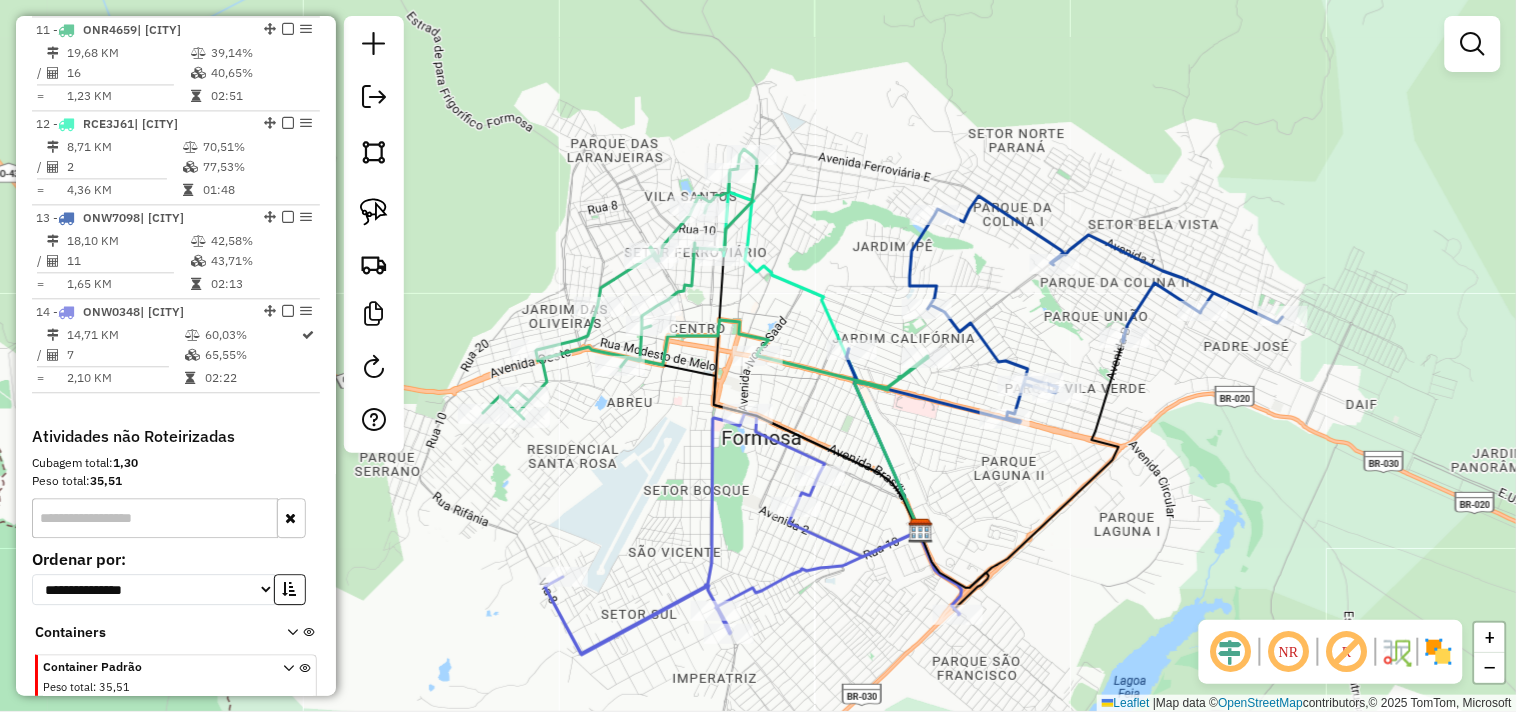 drag, startPoint x: 655, startPoint y: 408, endPoint x: 676, endPoint y: 421, distance: 24.698177 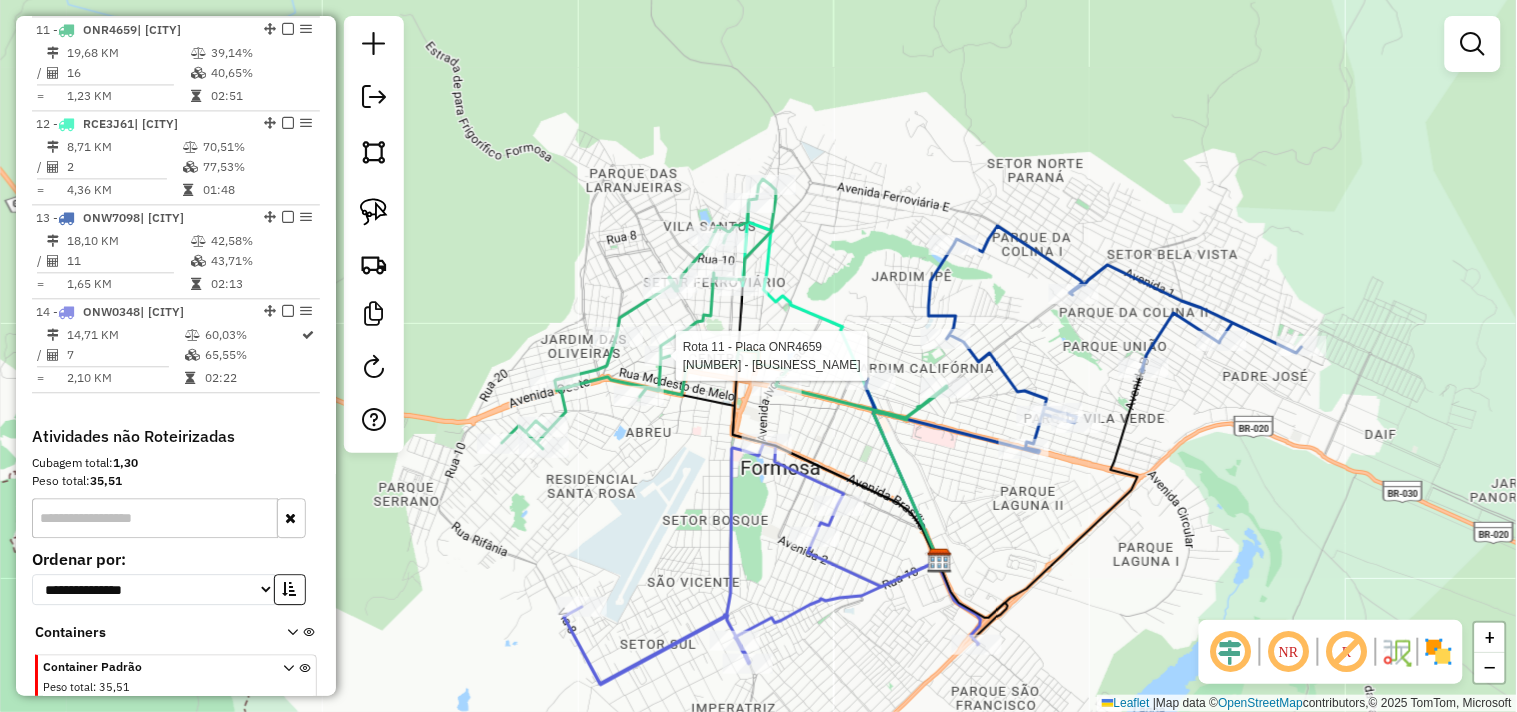 select on "*********" 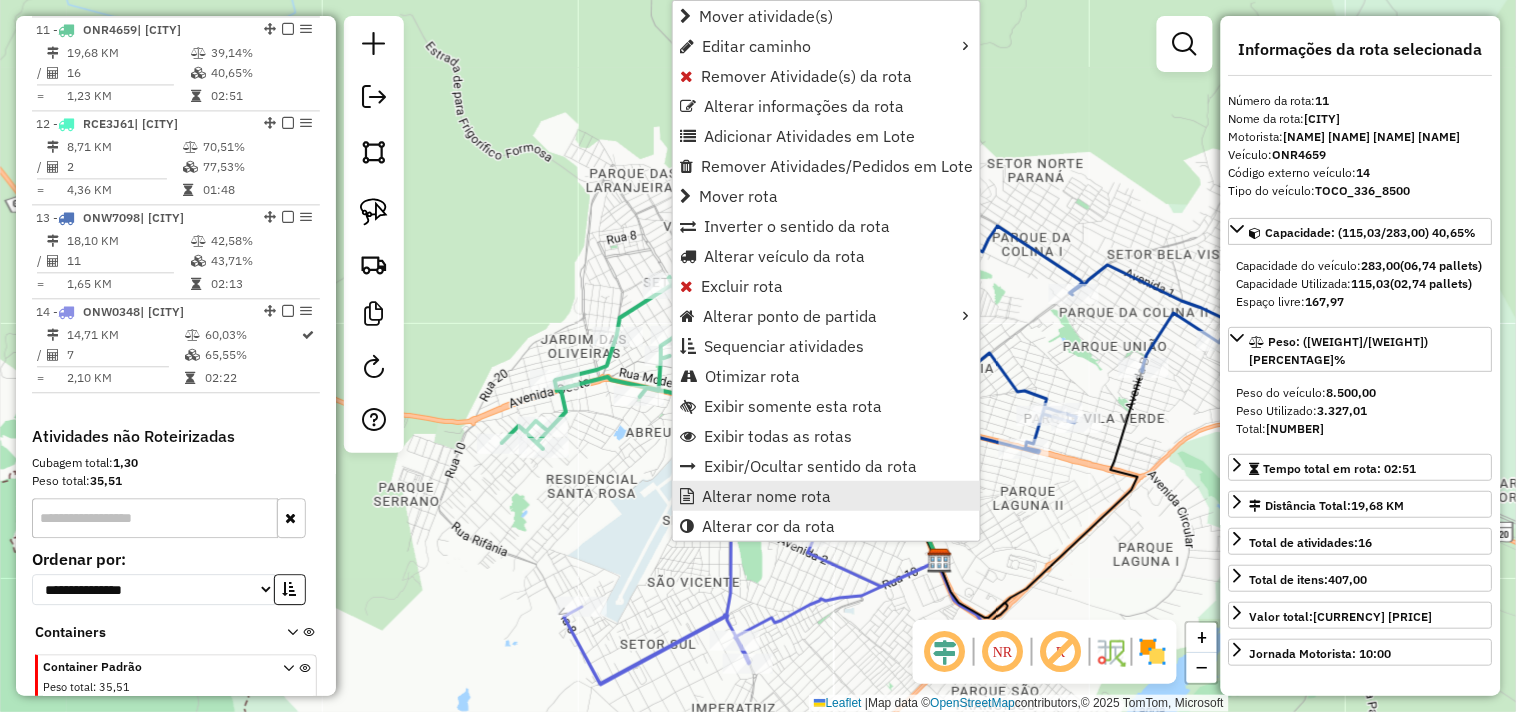 click on "Alterar nome rota" at bounding box center (766, 496) 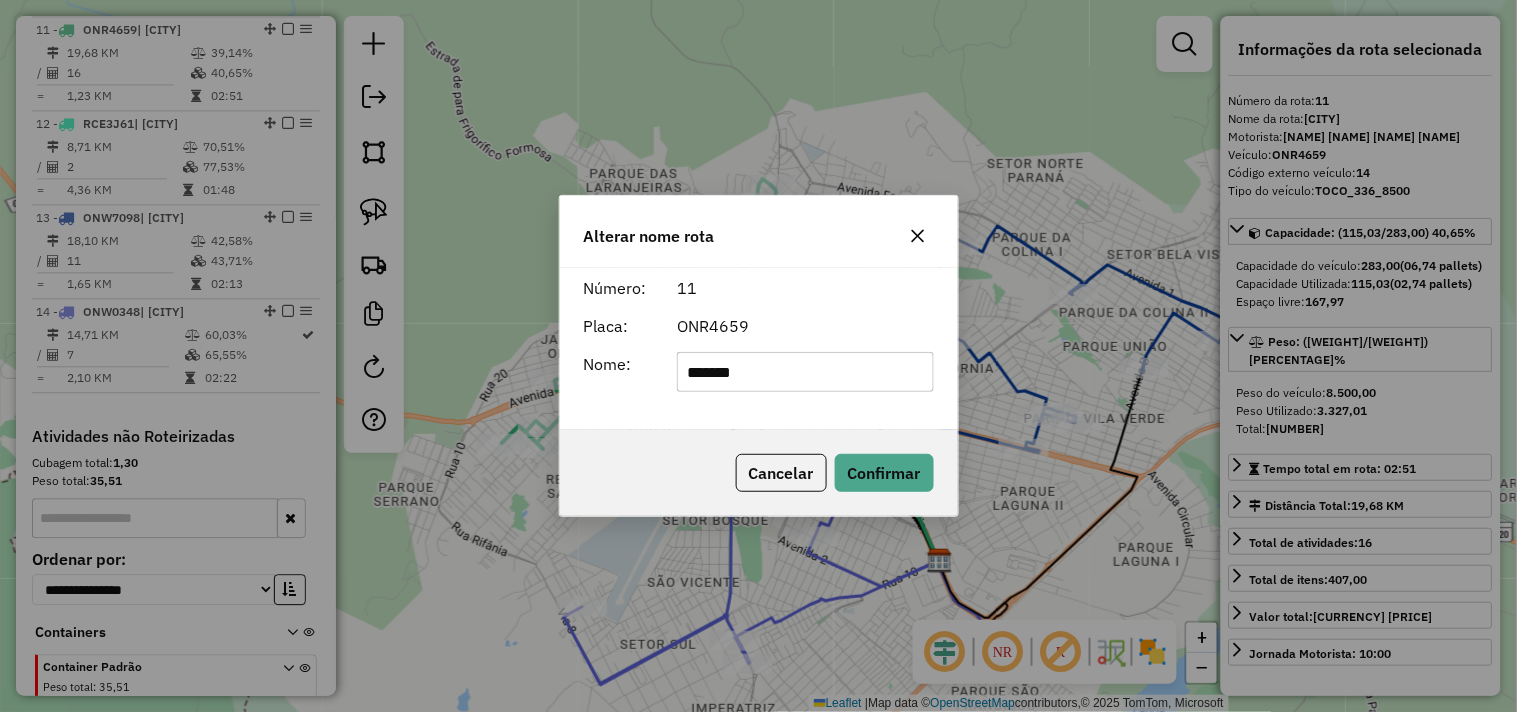 click on "*******" 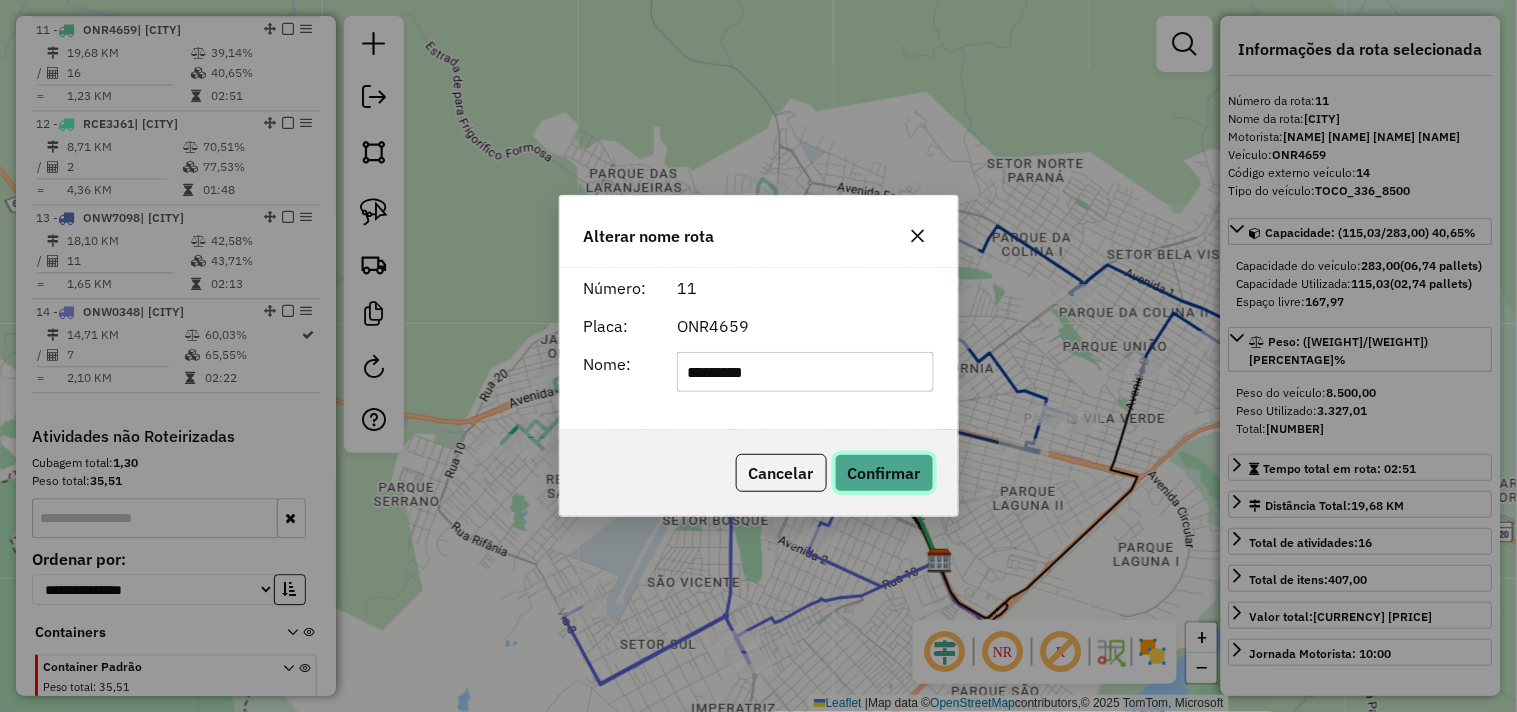 click on "Confirmar" 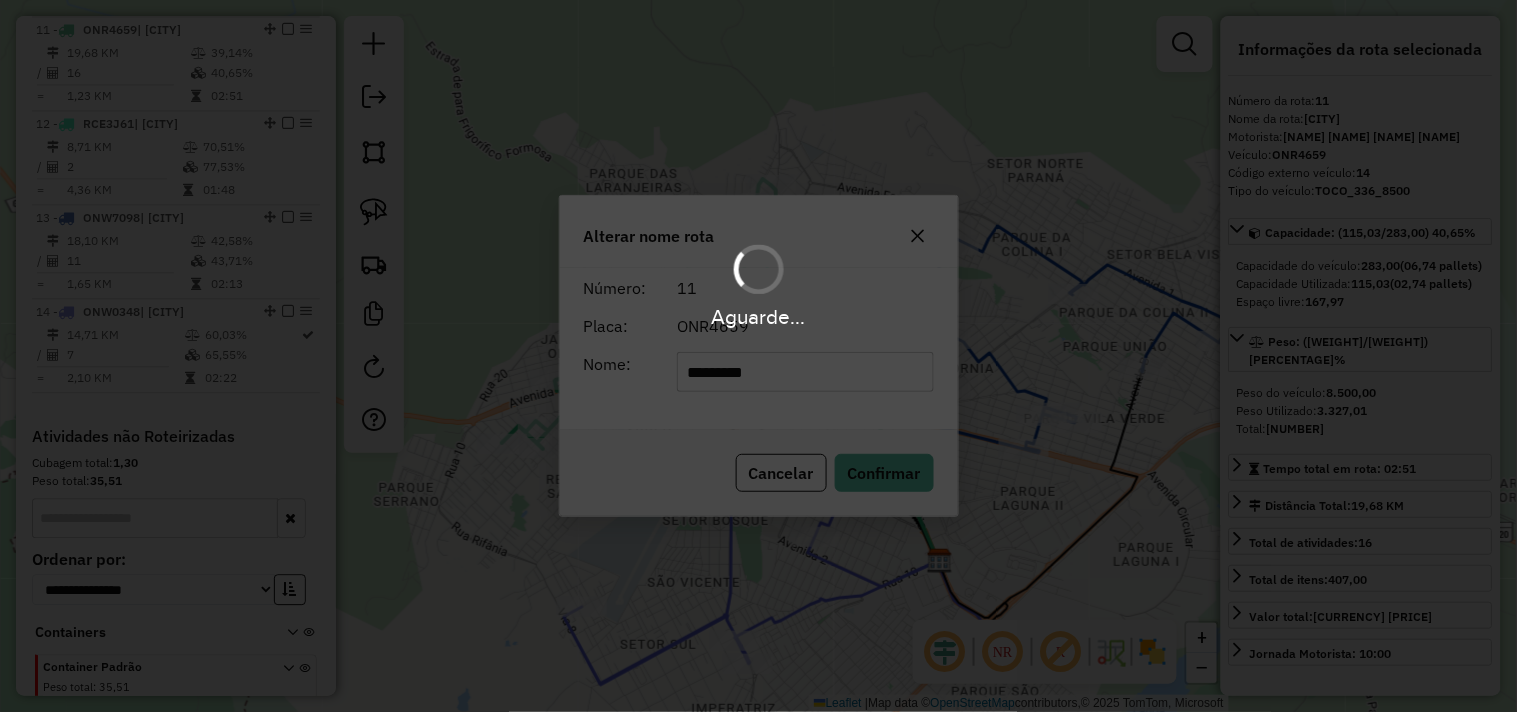 type 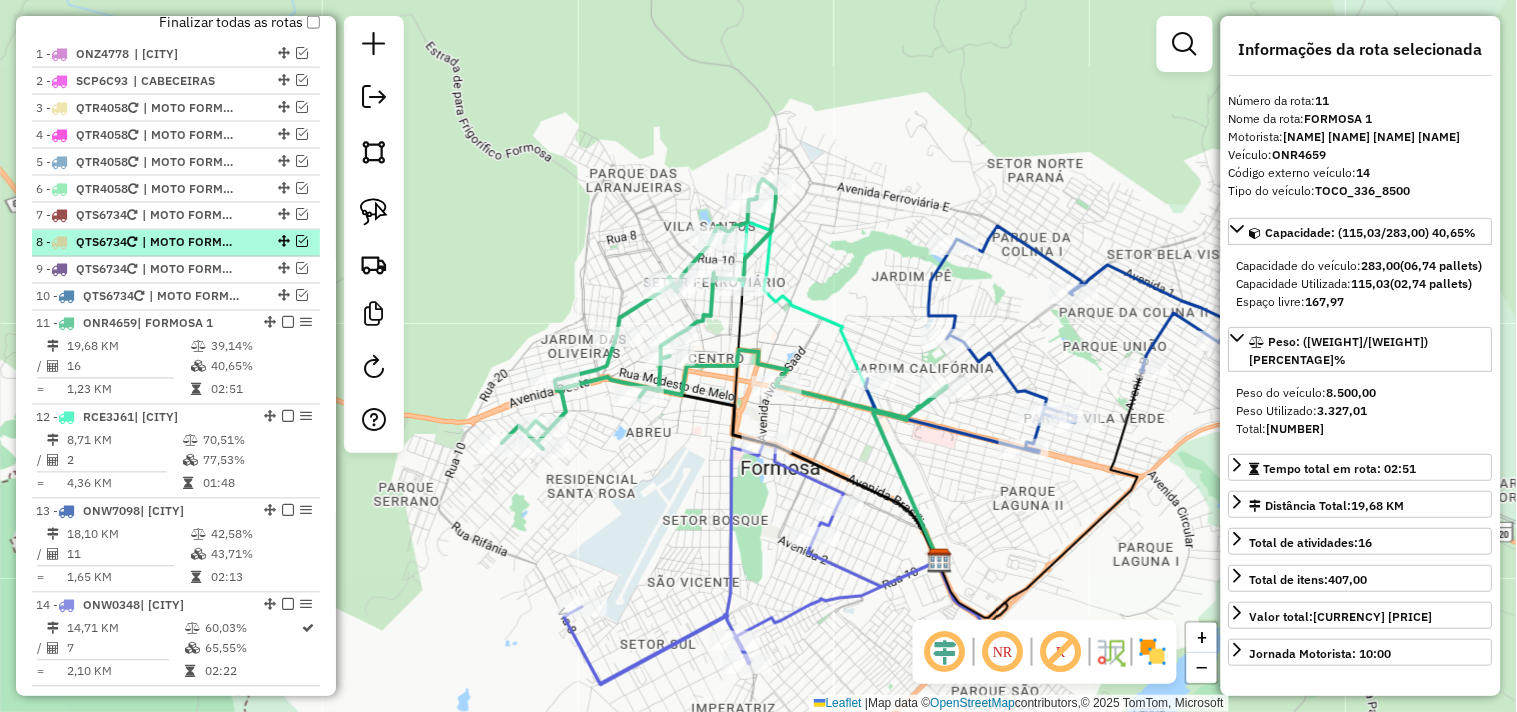 scroll, scrollTop: 735, scrollLeft: 0, axis: vertical 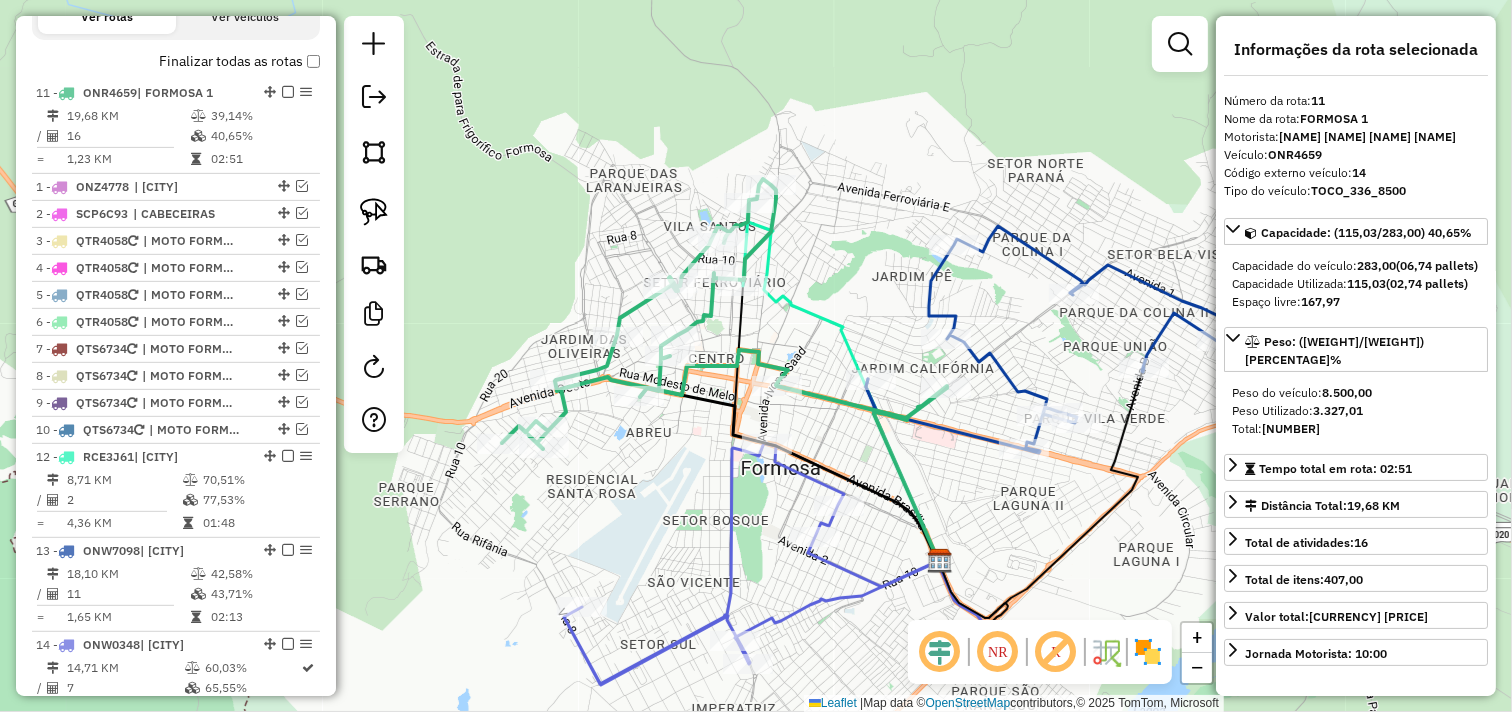 drag, startPoint x: 266, startPoint y: 355, endPoint x: 225, endPoint y: 67, distance: 290.90378 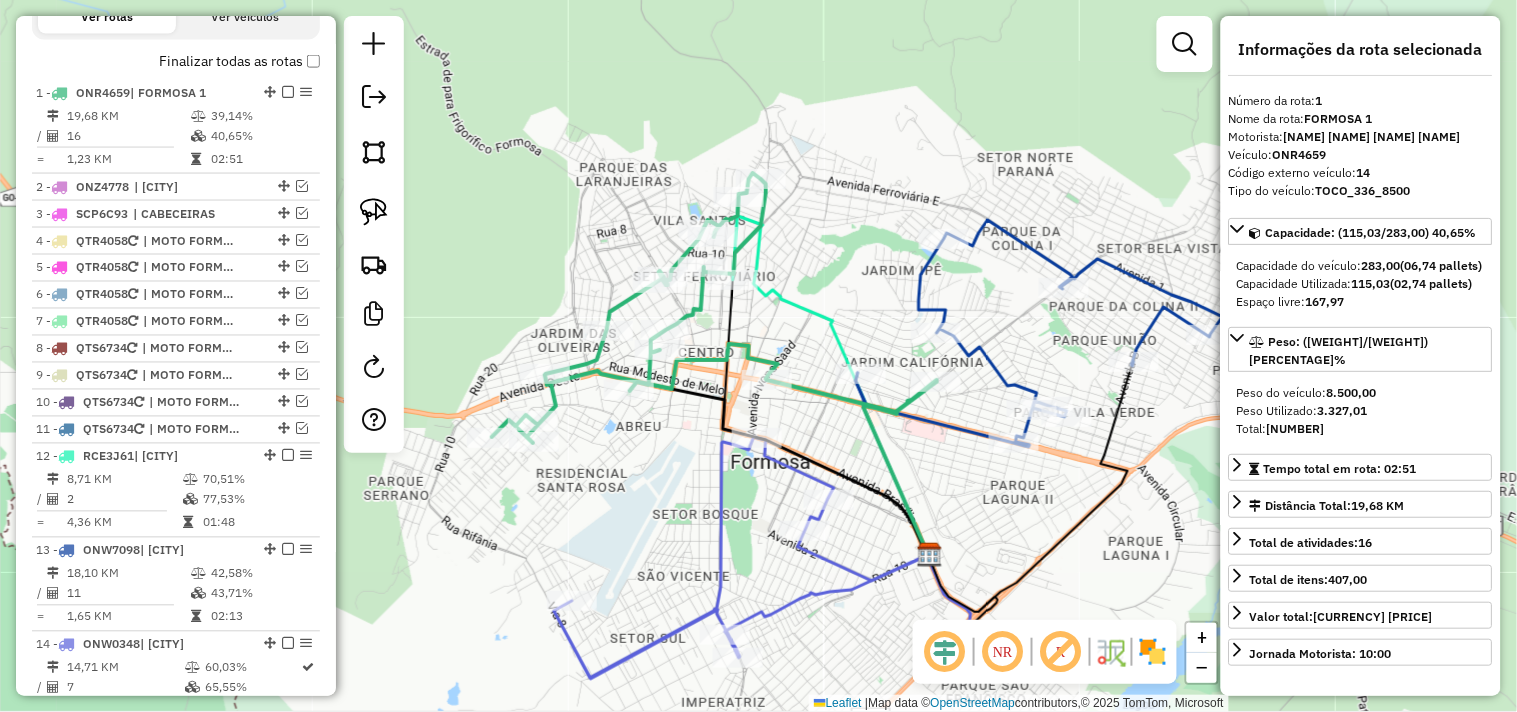 drag, startPoint x: 927, startPoint y: 446, endPoint x: 827, endPoint y: 383, distance: 118.19052 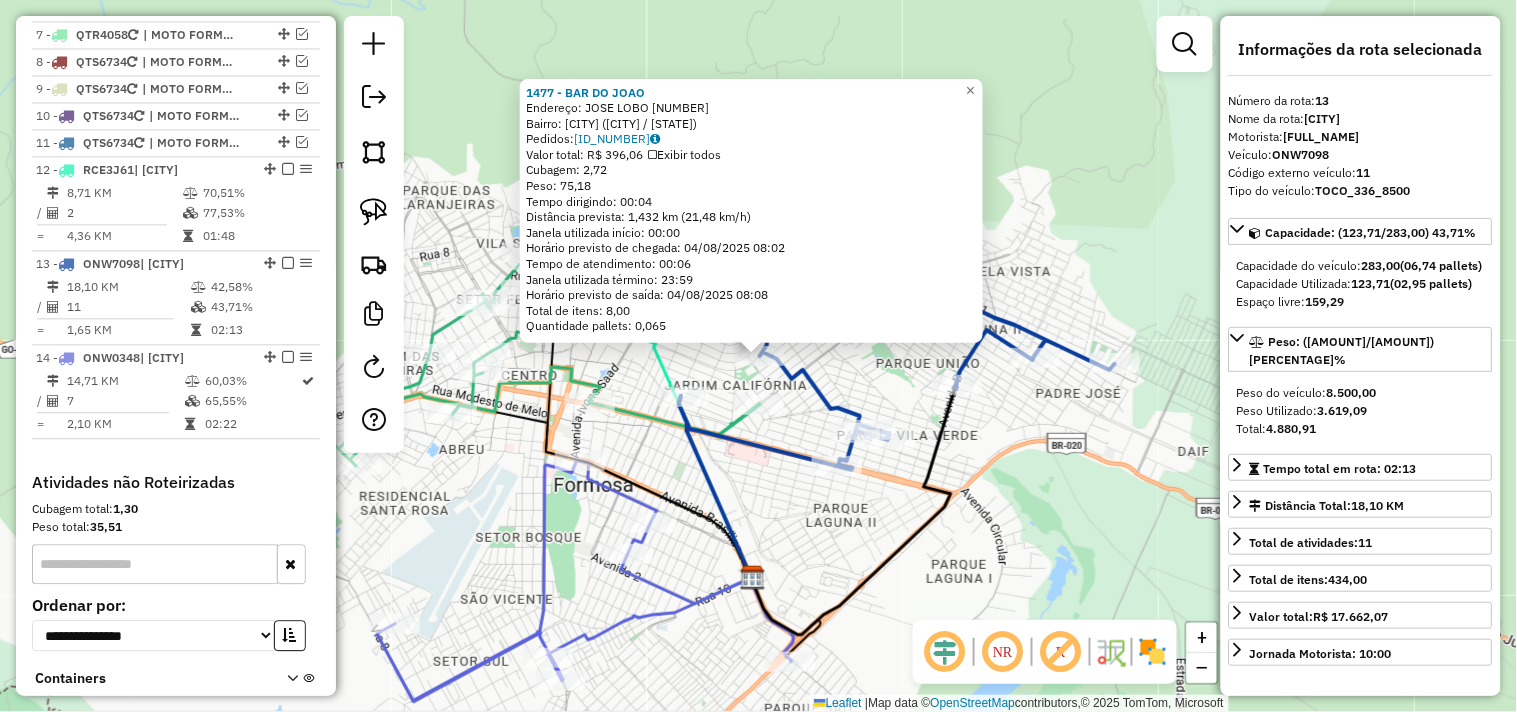 scroll, scrollTop: 1158, scrollLeft: 0, axis: vertical 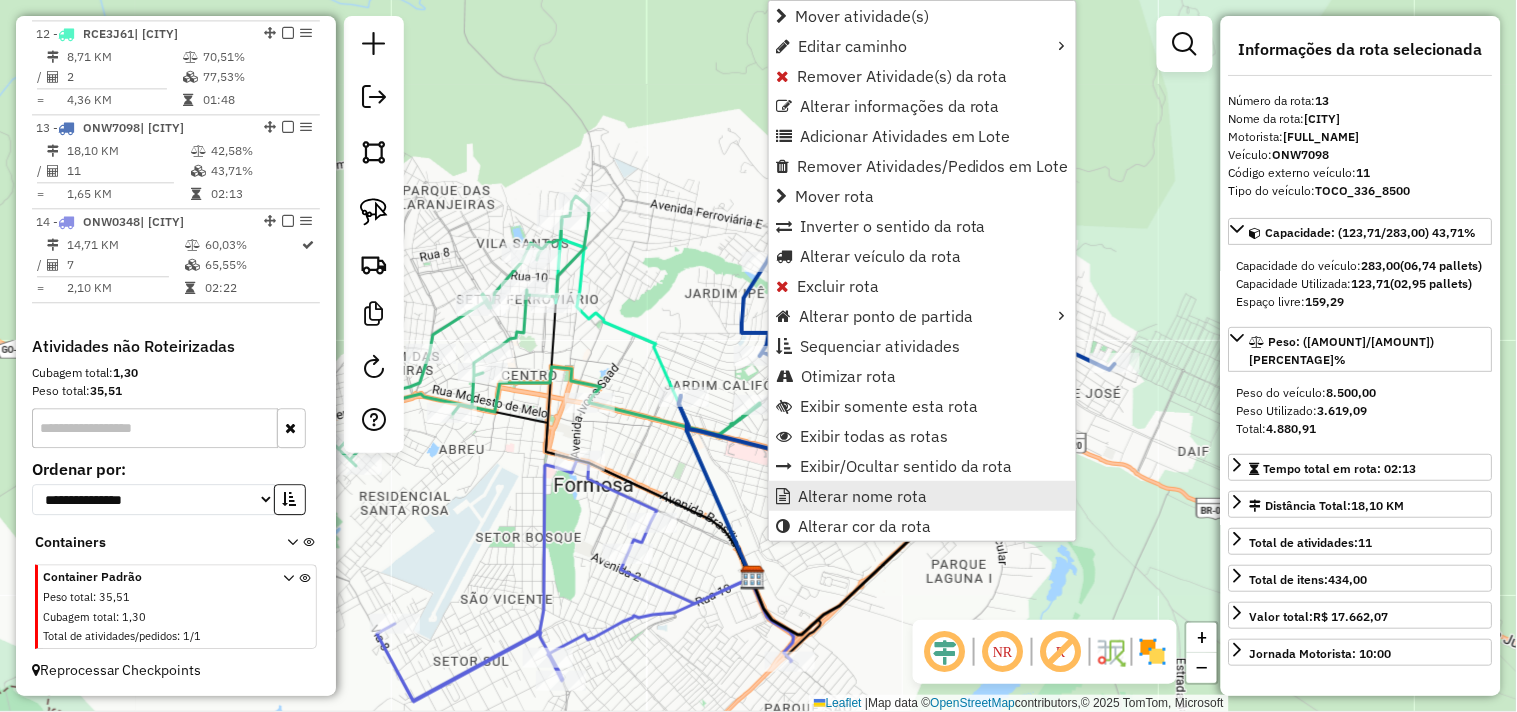 click on "Alterar nome rota" at bounding box center [862, 496] 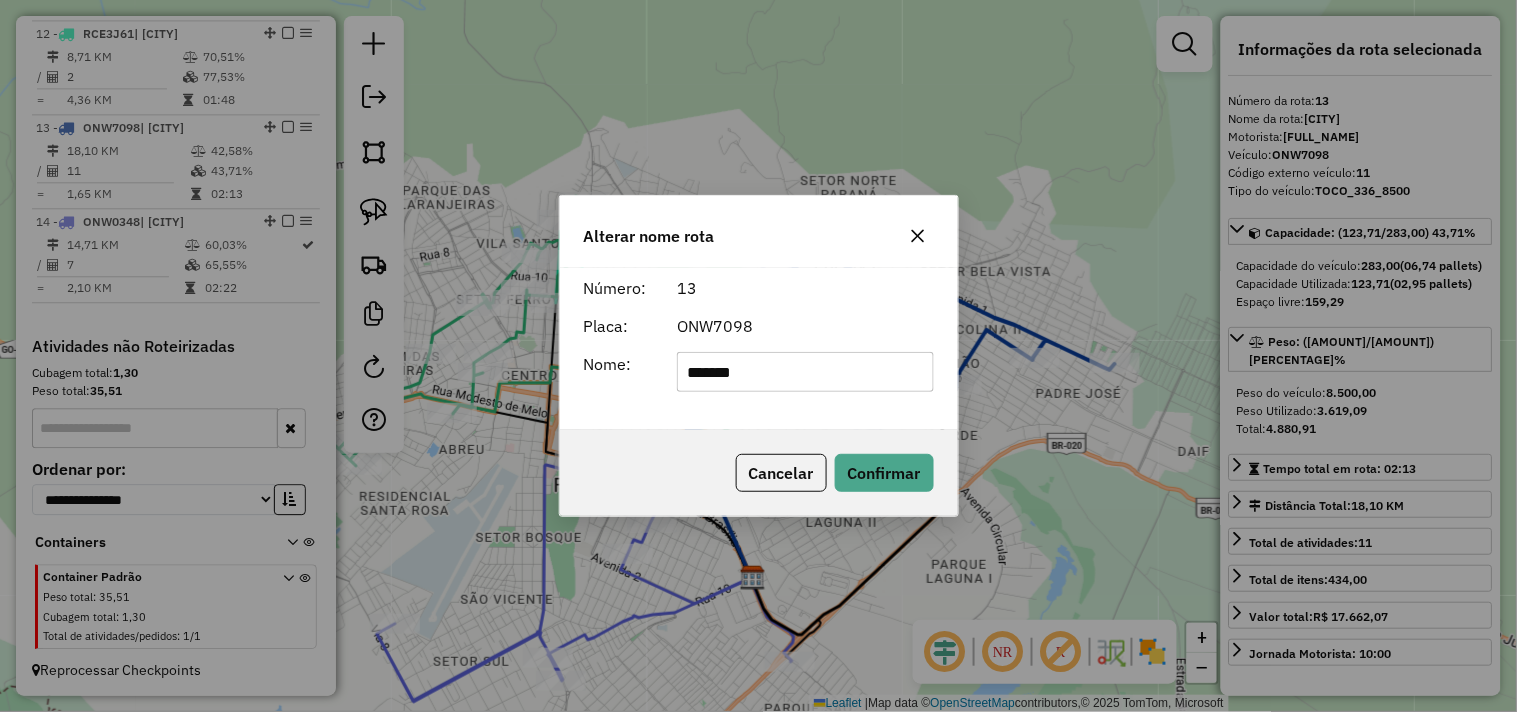 click on "*******" 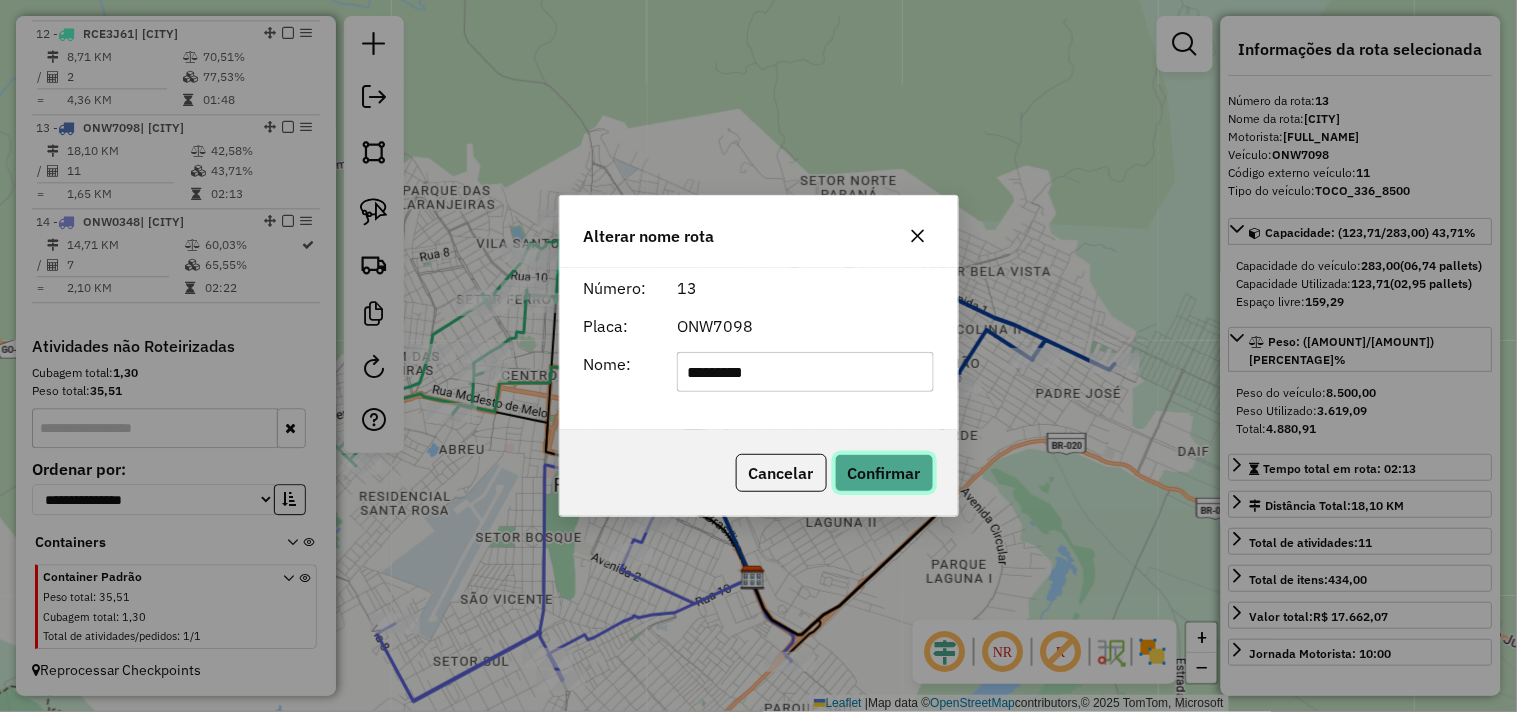 click on "Confirmar" 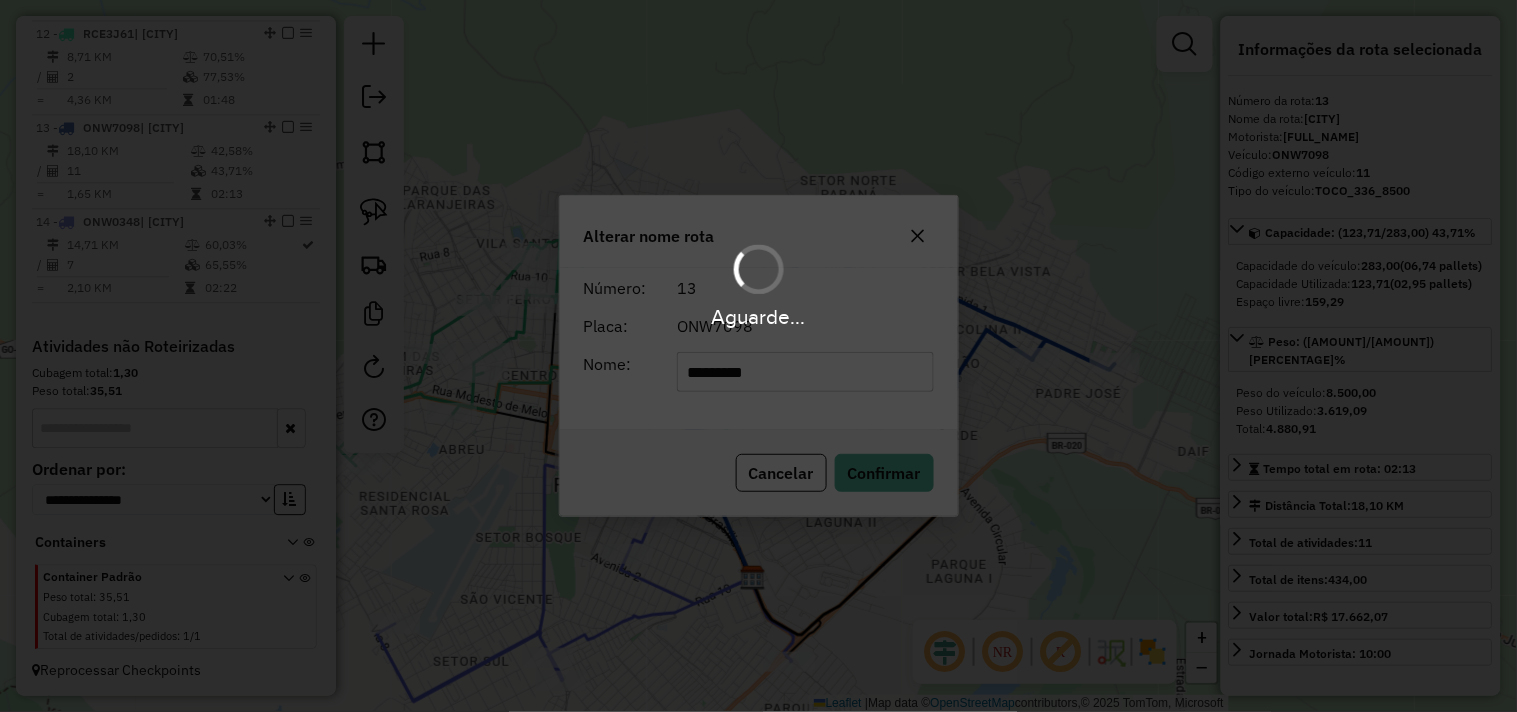 type 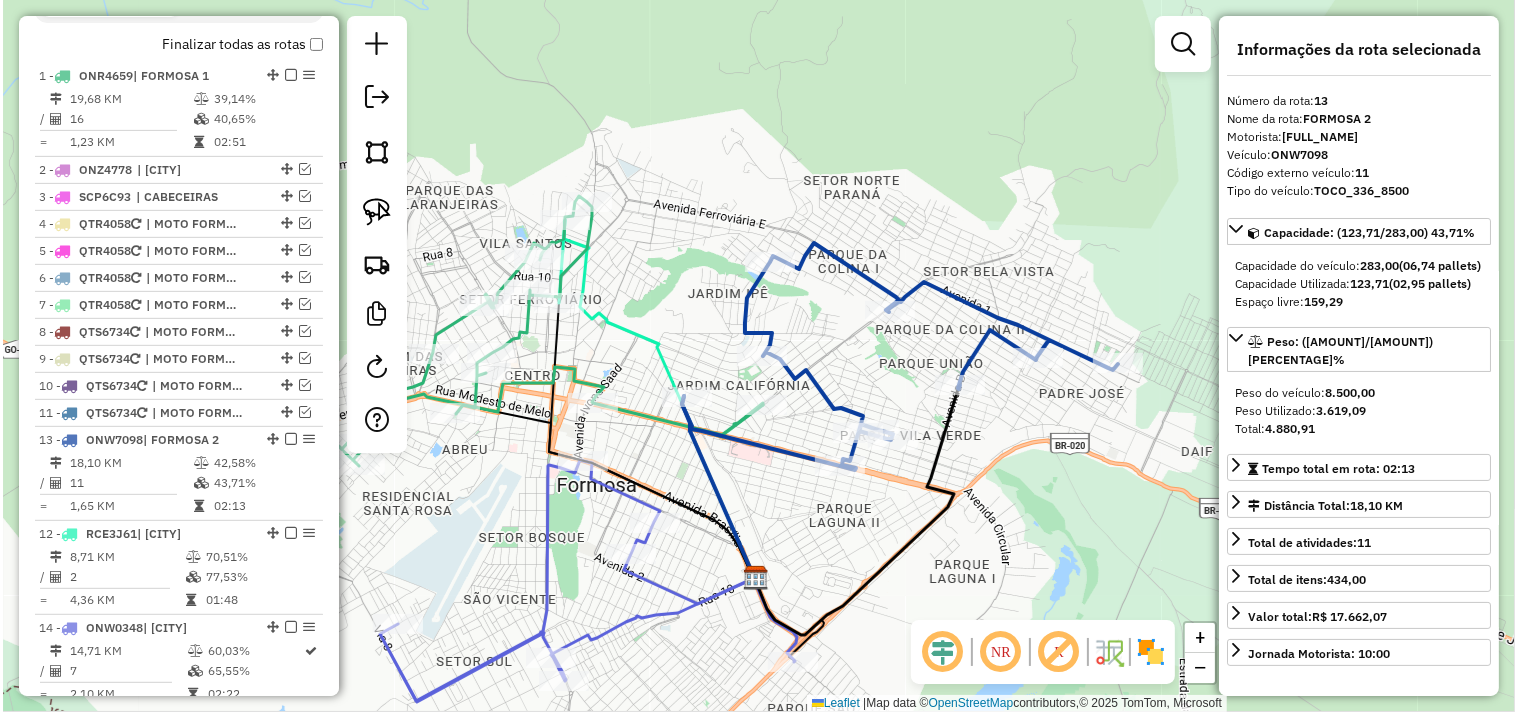 scroll, scrollTop: 714, scrollLeft: 0, axis: vertical 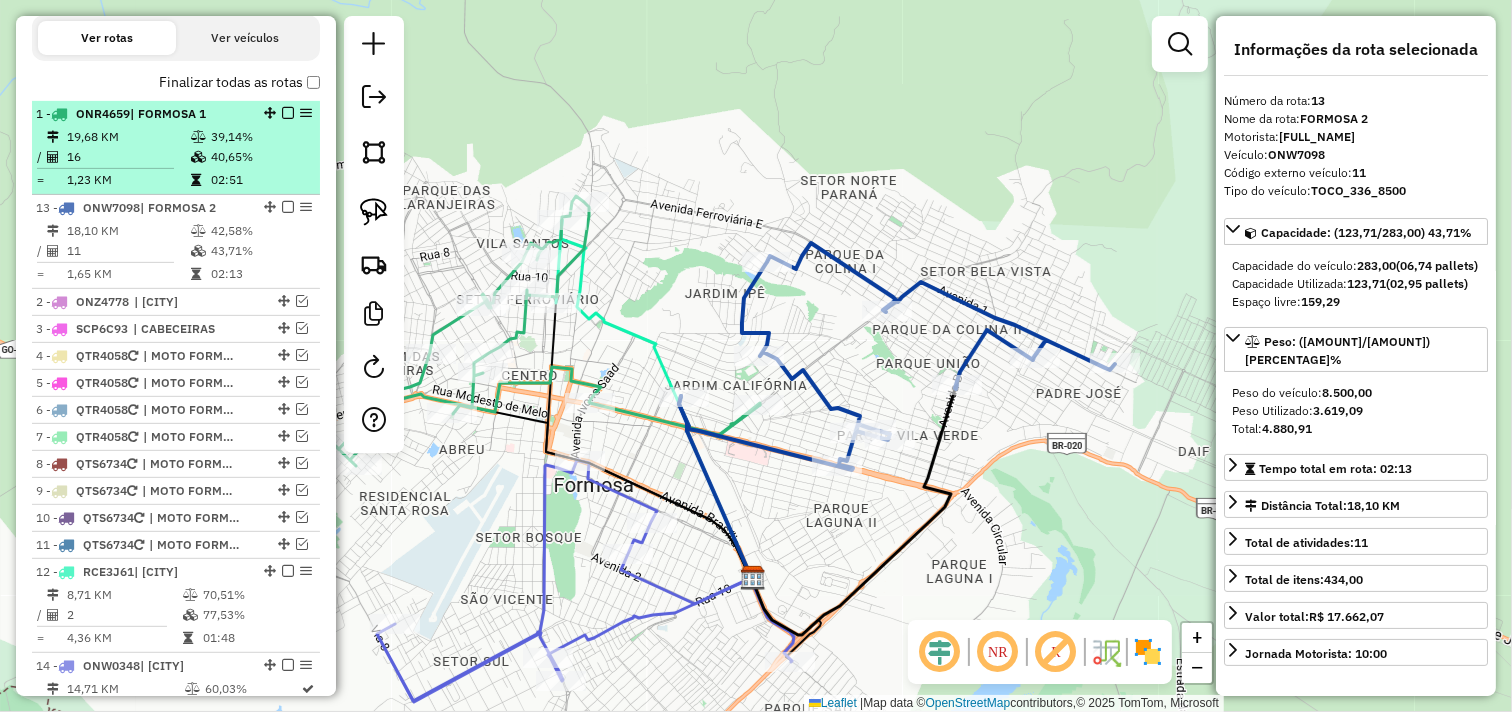 drag, startPoint x: 267, startPoint y: 345, endPoint x: 271, endPoint y: 188, distance: 157.05095 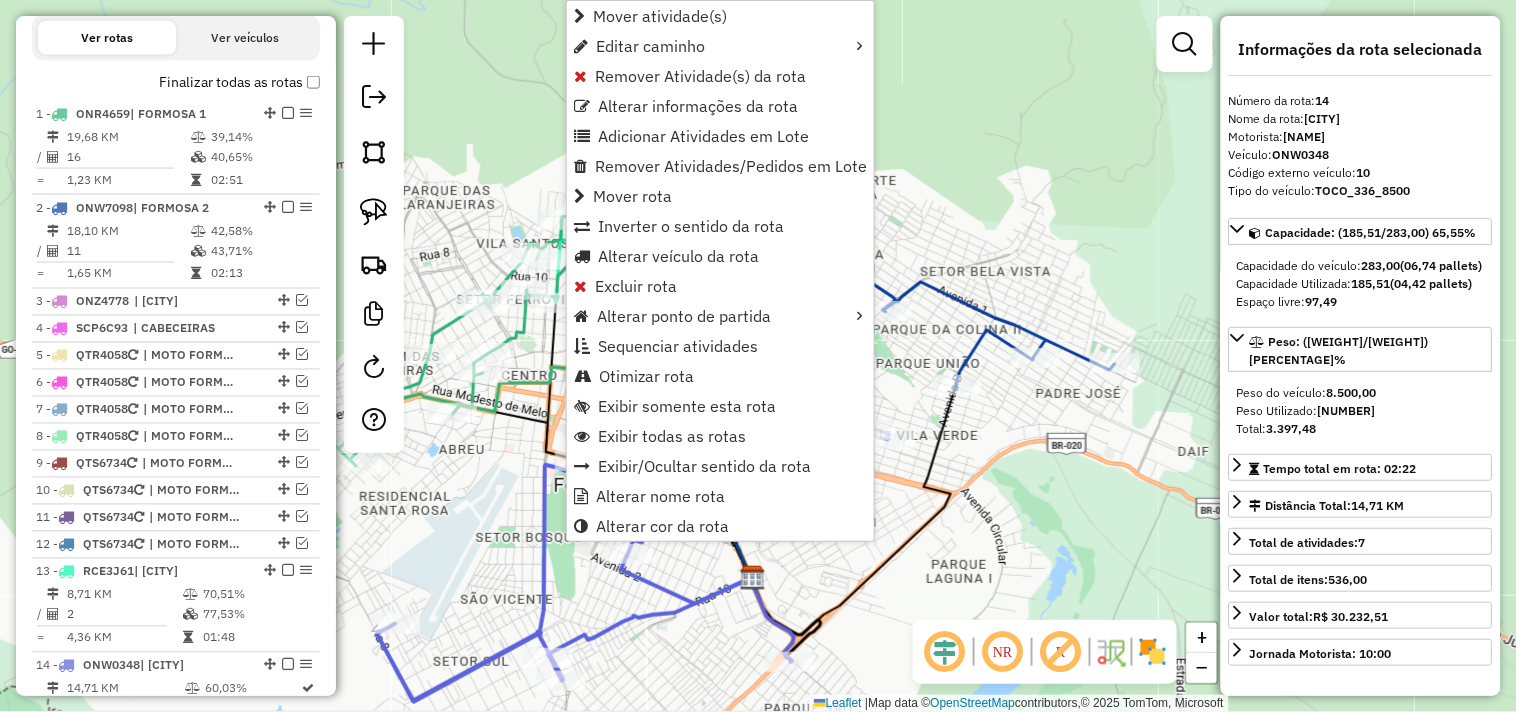 scroll, scrollTop: 1158, scrollLeft: 0, axis: vertical 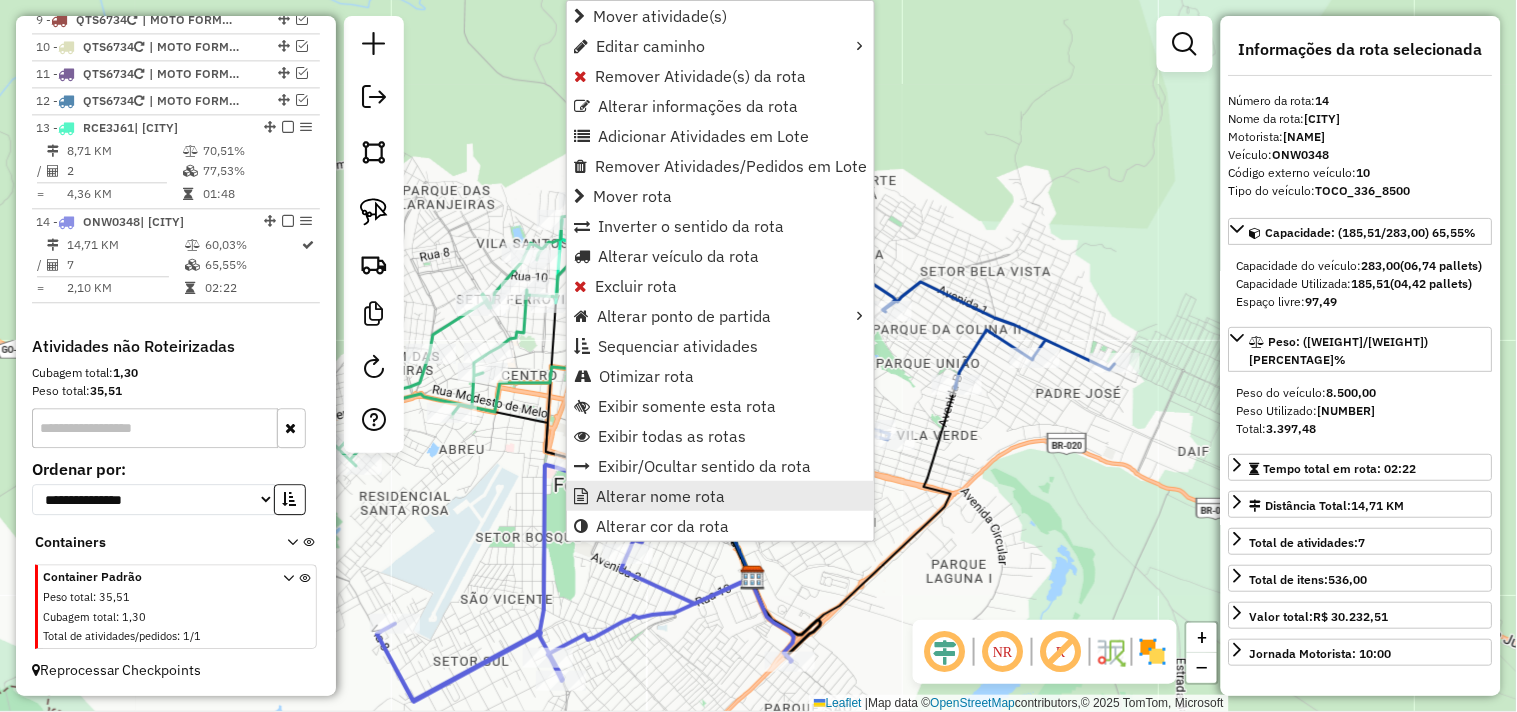 click on "Alterar nome rota" at bounding box center [660, 496] 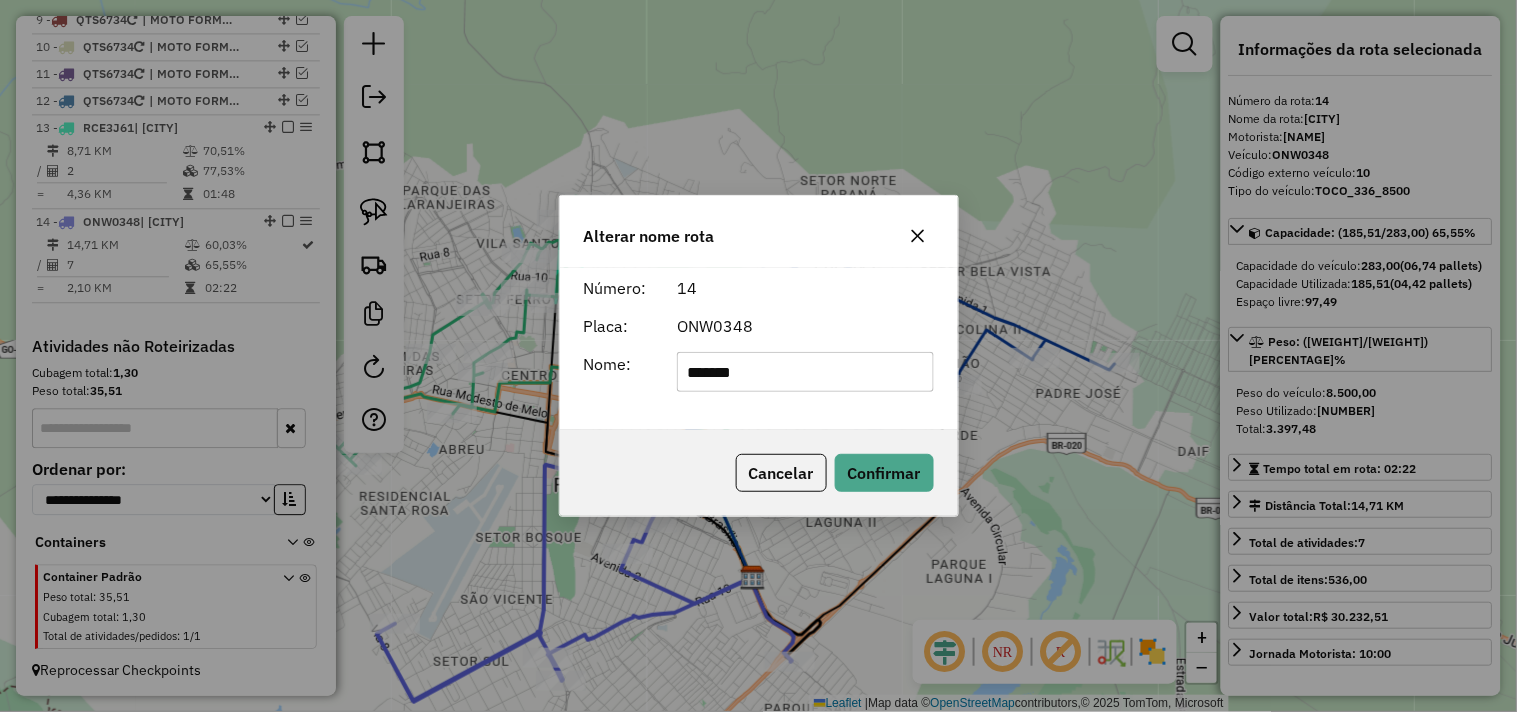 click on "*******" 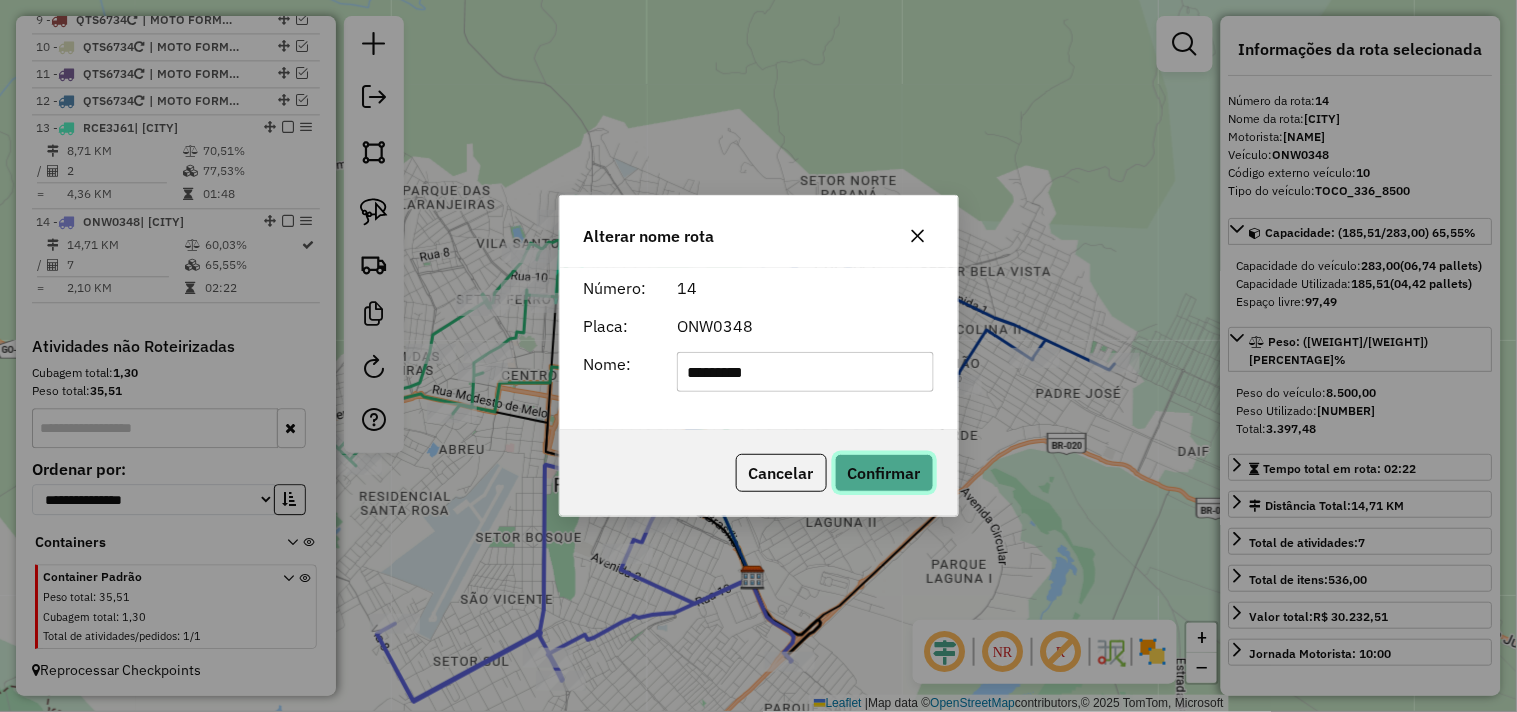 click on "Confirmar" 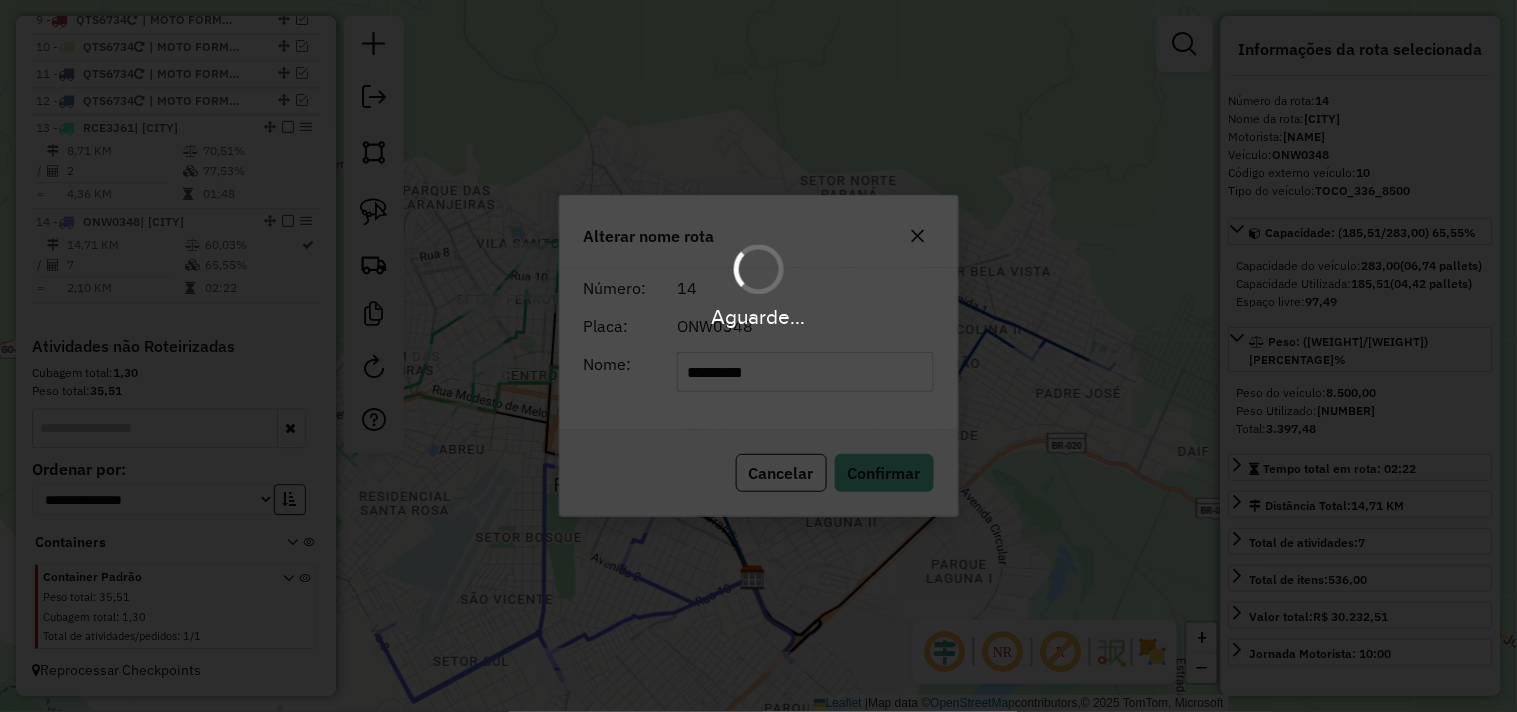 type 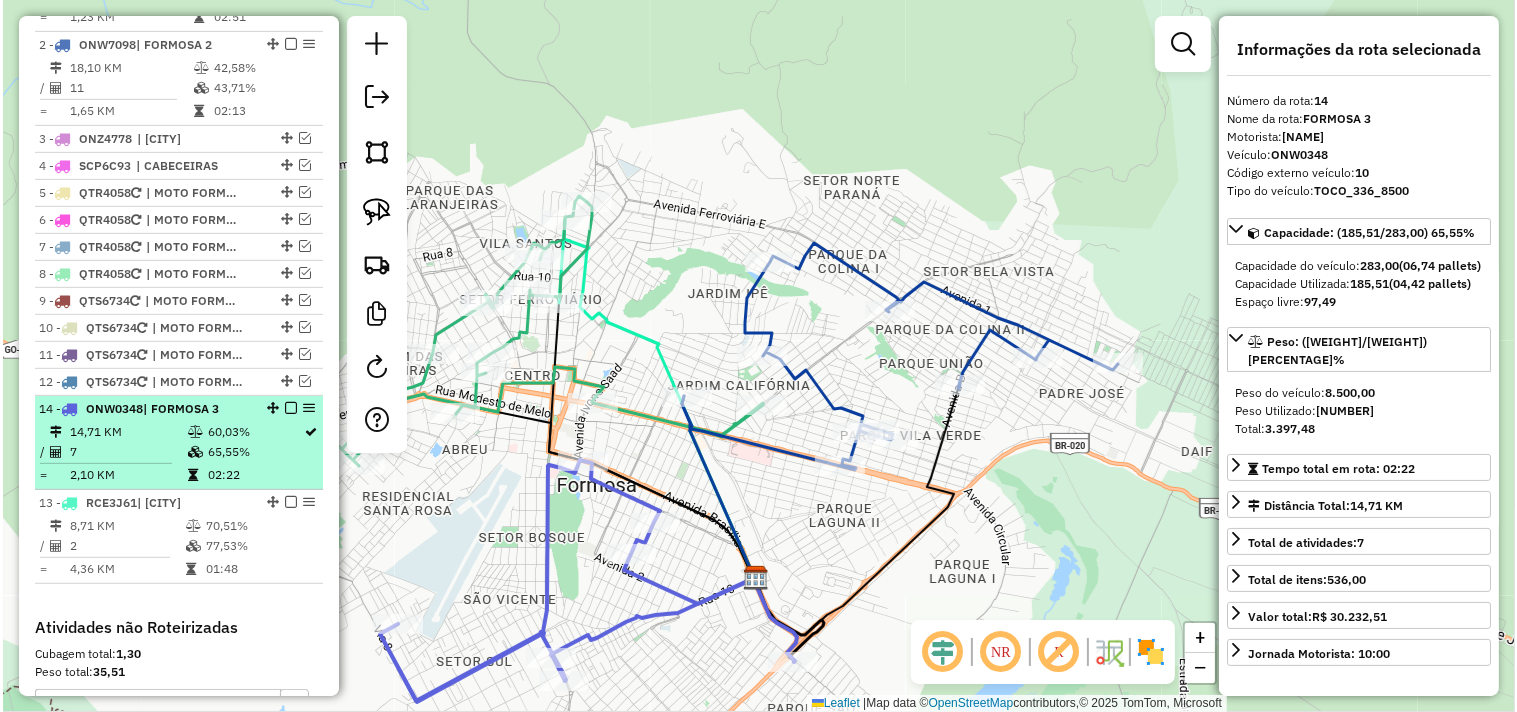 scroll, scrollTop: 825, scrollLeft: 0, axis: vertical 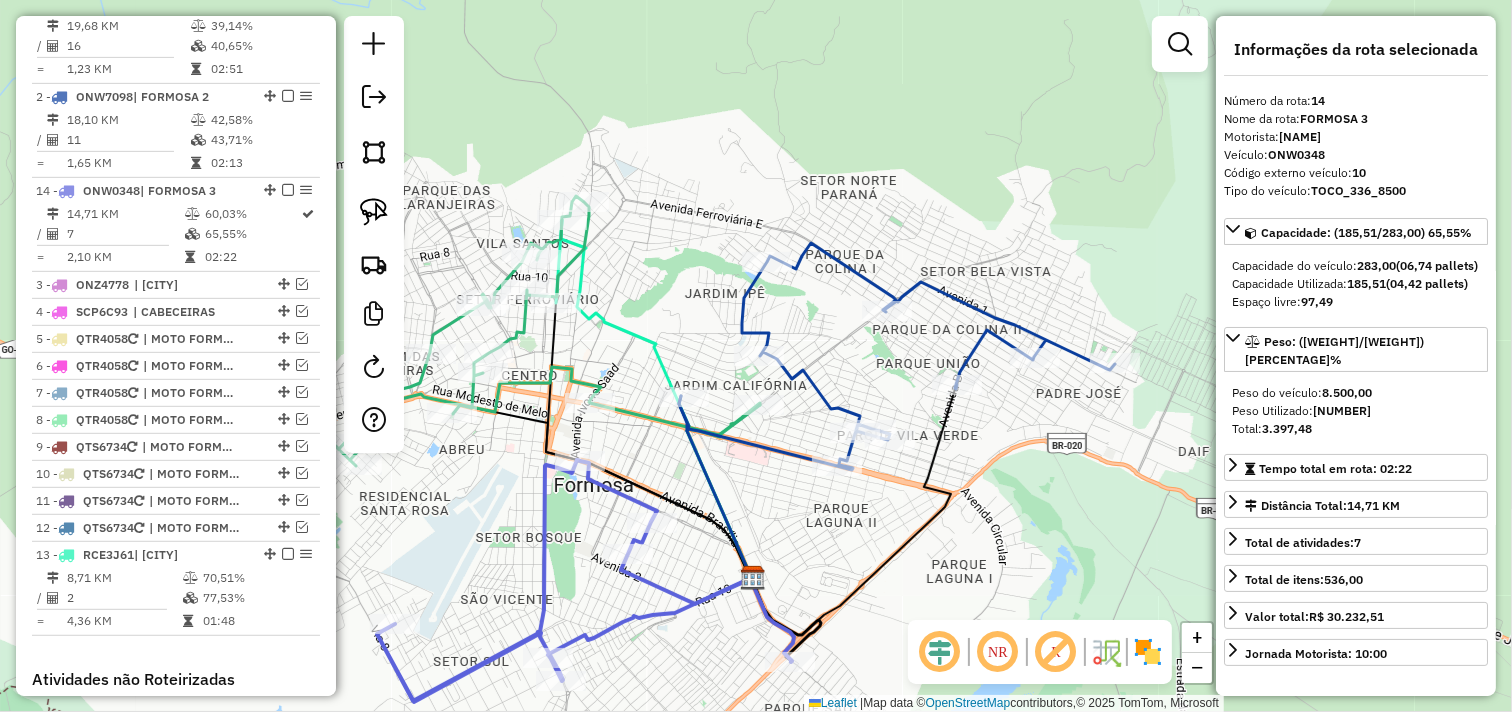 drag, startPoint x: 267, startPoint y: 323, endPoint x: 288, endPoint y: 181, distance: 143.54442 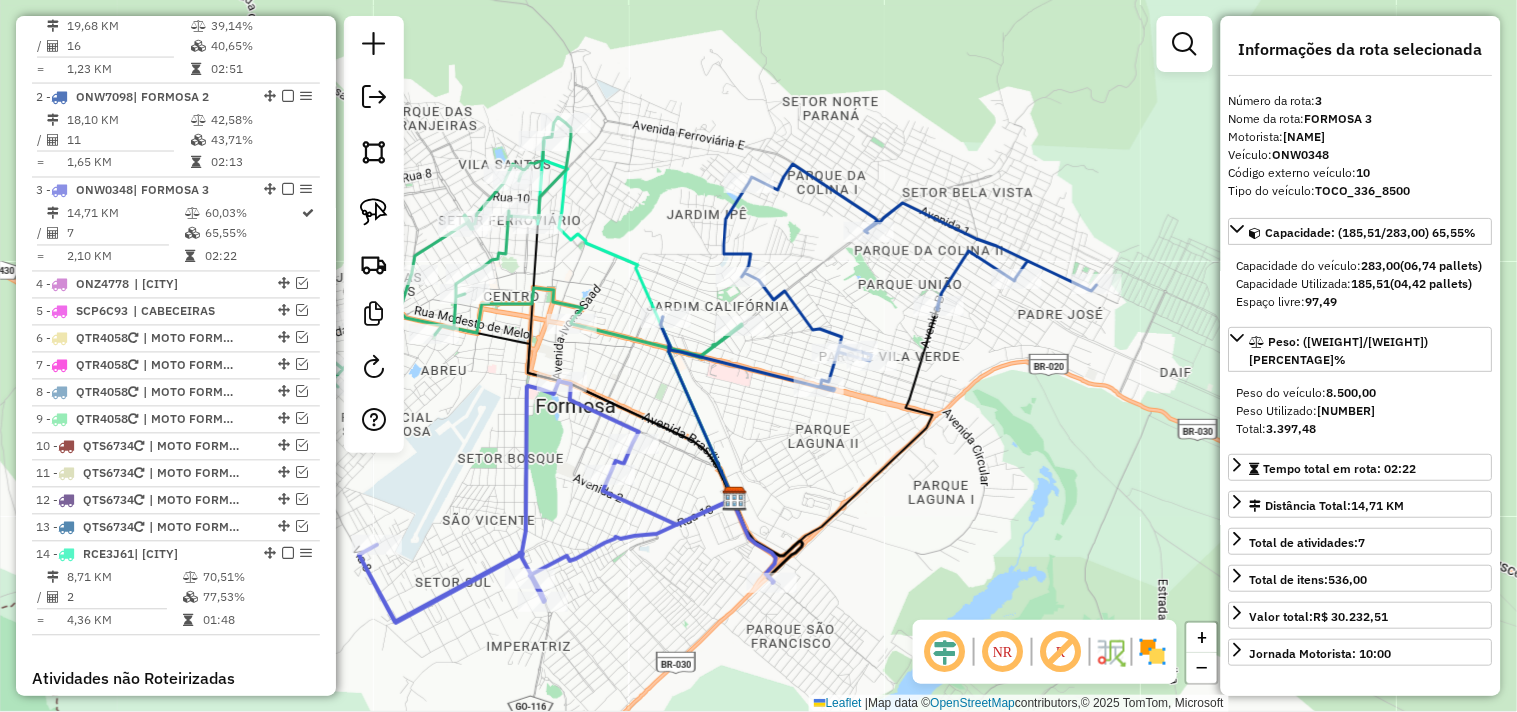 drag, startPoint x: 686, startPoint y: 287, endPoint x: 668, endPoint y: 208, distance: 81.02469 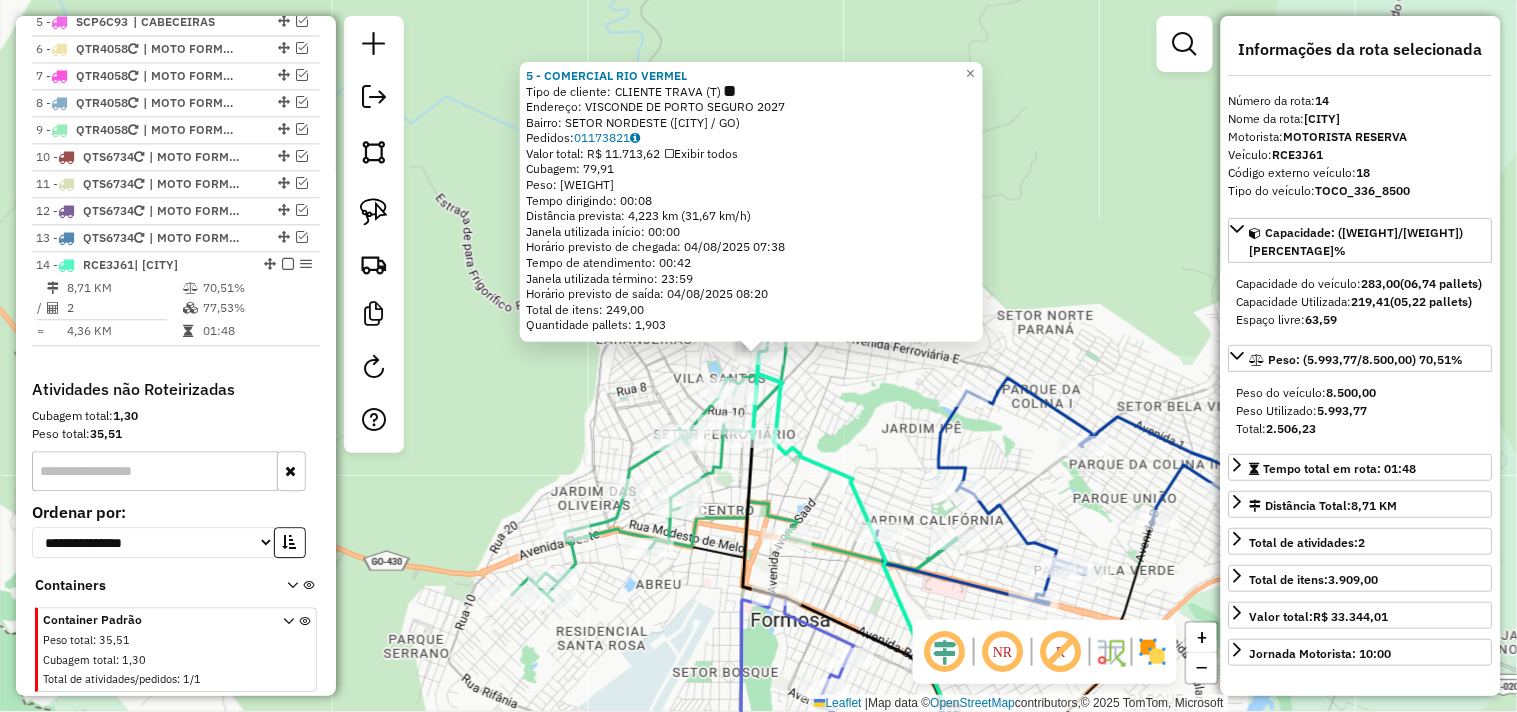 scroll, scrollTop: 1158, scrollLeft: 0, axis: vertical 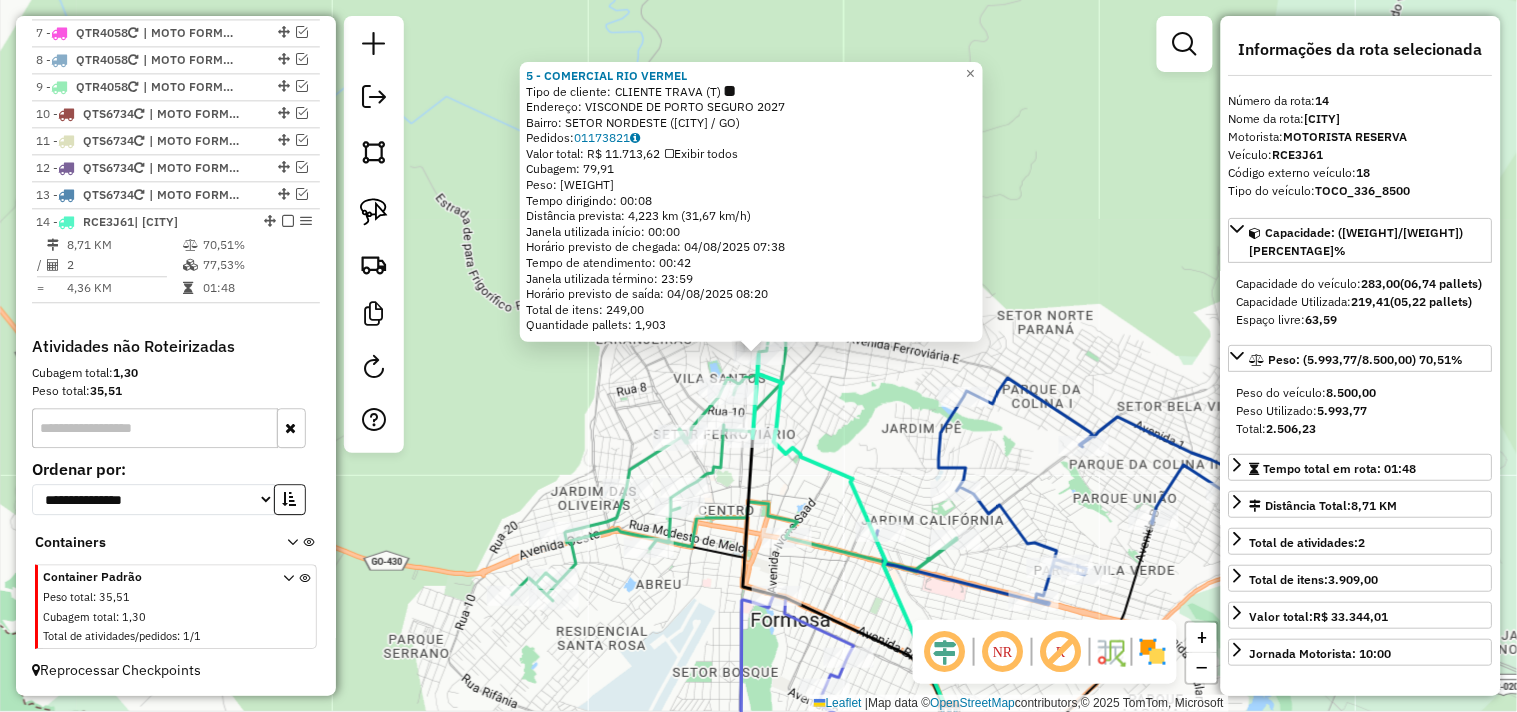 click on "5 - COMERCIAL RIO VERMEL  Tipo de cliente:   CLIENTE TRAVA (T)   Endereço:  VISCONDE DE PORTO SEGURO [NUMBER]   Bairro: SETOR NORDESTE ([CITY] / [STATE])   Pedidos:  01173821   Valor total: R$ 11.713,62   Exibir todos   Cubagem: 79,91  Peso: 2.123,99  Tempo dirigindo: 00:08   Distância prevista: 4,223 km (31,67 km/h)   Janela utilizada início: 00:00   Horário previsto de chegada: 04/08/2025 07:38   Tempo de atendimento: 00:42   Janela utilizada término: 23:59   Horário previsto de saída: 04/08/2025 08:20   Total de itens: 249,00   Quantidade pallets: 1,903  × Janela de atendimento Grade de atendimento Capacidade Transportadoras Veículos Cliente Pedidos  Rotas Selecione os dias de semana para filtrar as janelas de atendimento  Seg   Ter   Qua   Qui   Sex   Sáb   Dom  Informe o período da janela de atendimento: De: Até:  Filtrar exatamente a janela do cliente  Considerar janela de atendimento padrão  Selecione os dias de semana para filtrar as grades de atendimento  Seg   Ter   Qua   Qui   Sex   Sáb  De:" 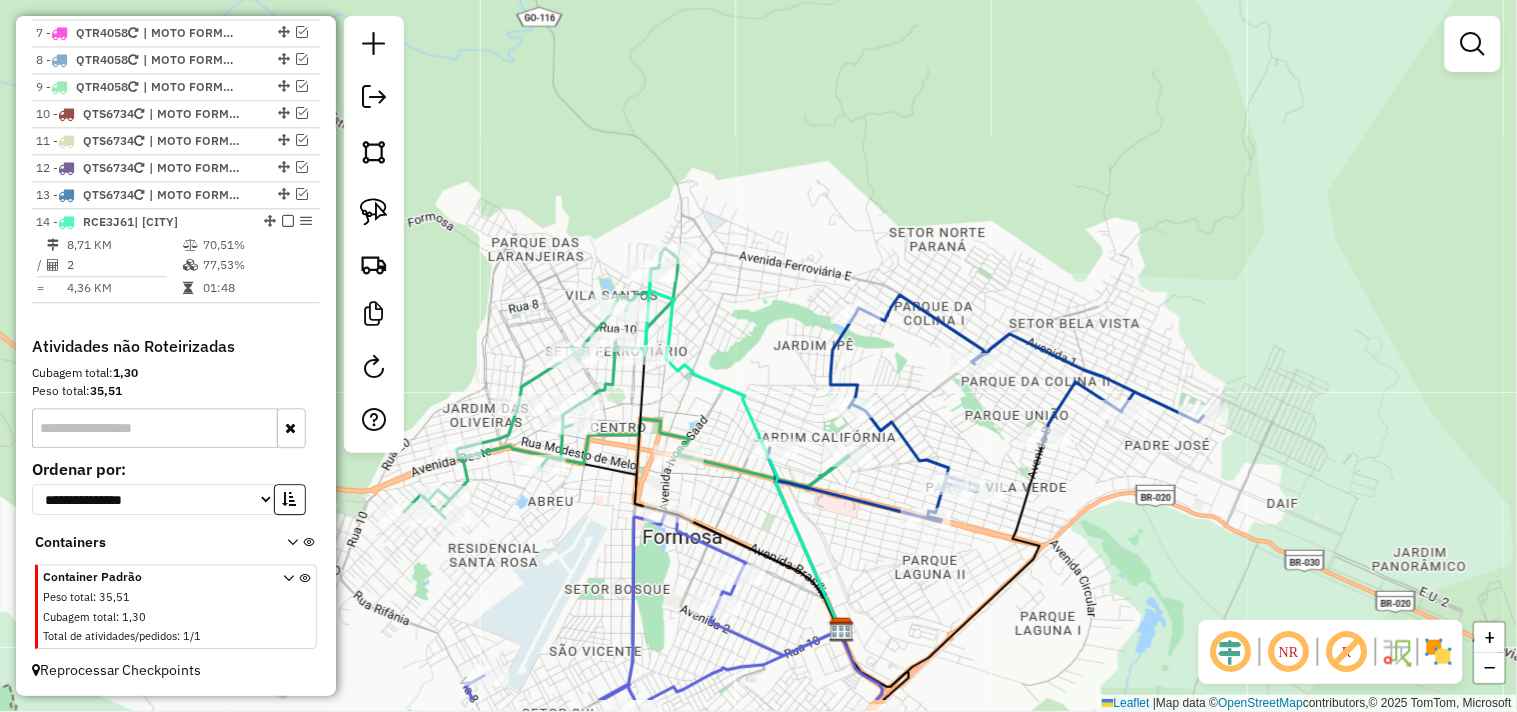drag, startPoint x: 870, startPoint y: 434, endPoint x: 708, endPoint y: 314, distance: 201.60358 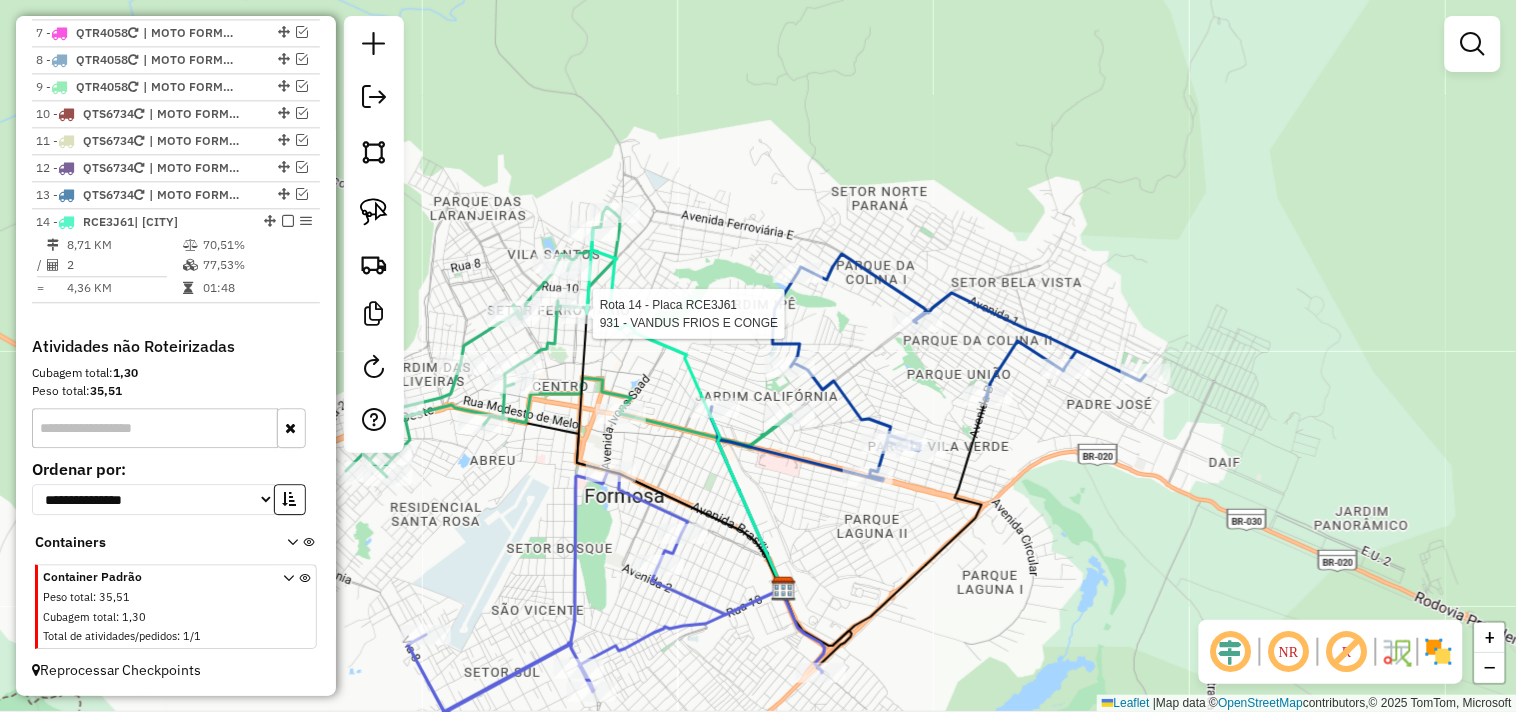 select on "*********" 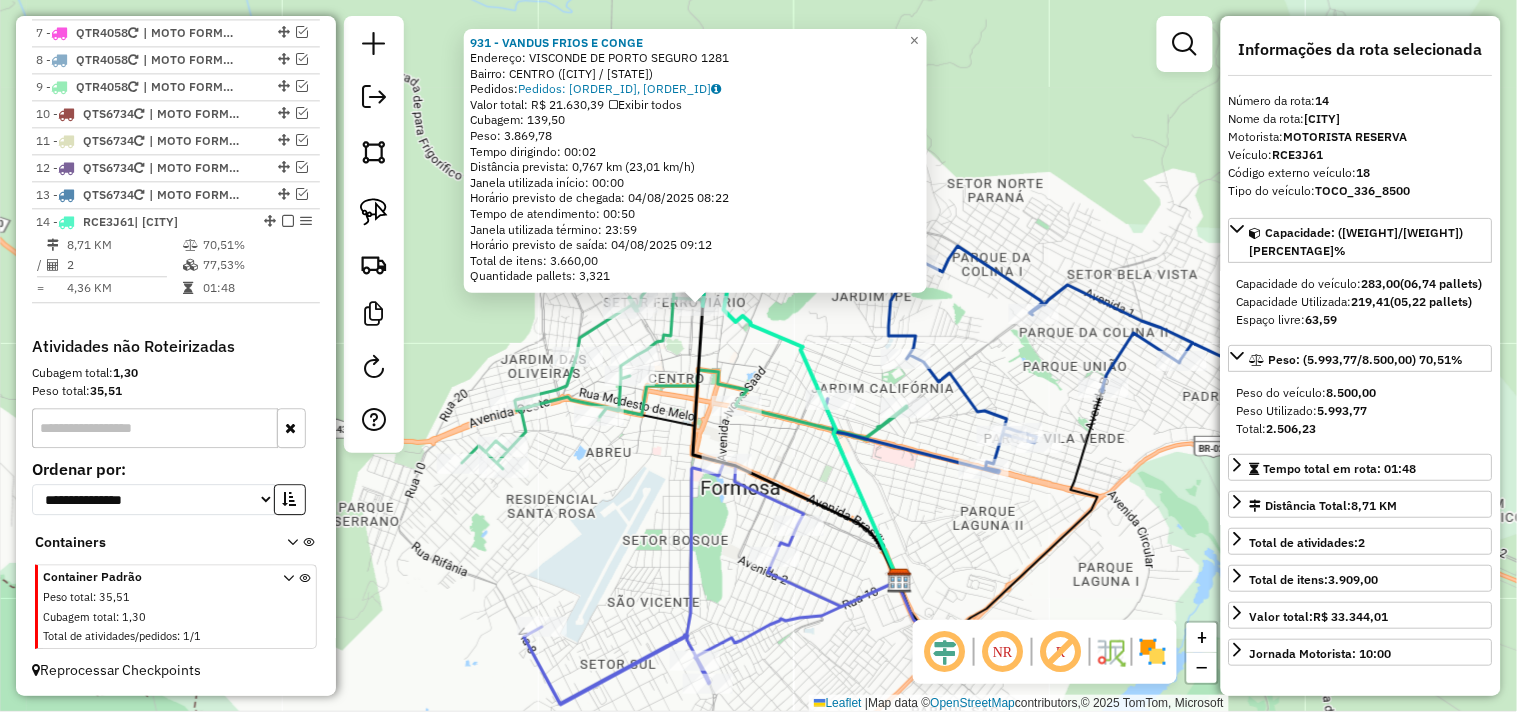 drag, startPoint x: 902, startPoint y: 365, endPoint x: 827, endPoint y: 312, distance: 91.836815 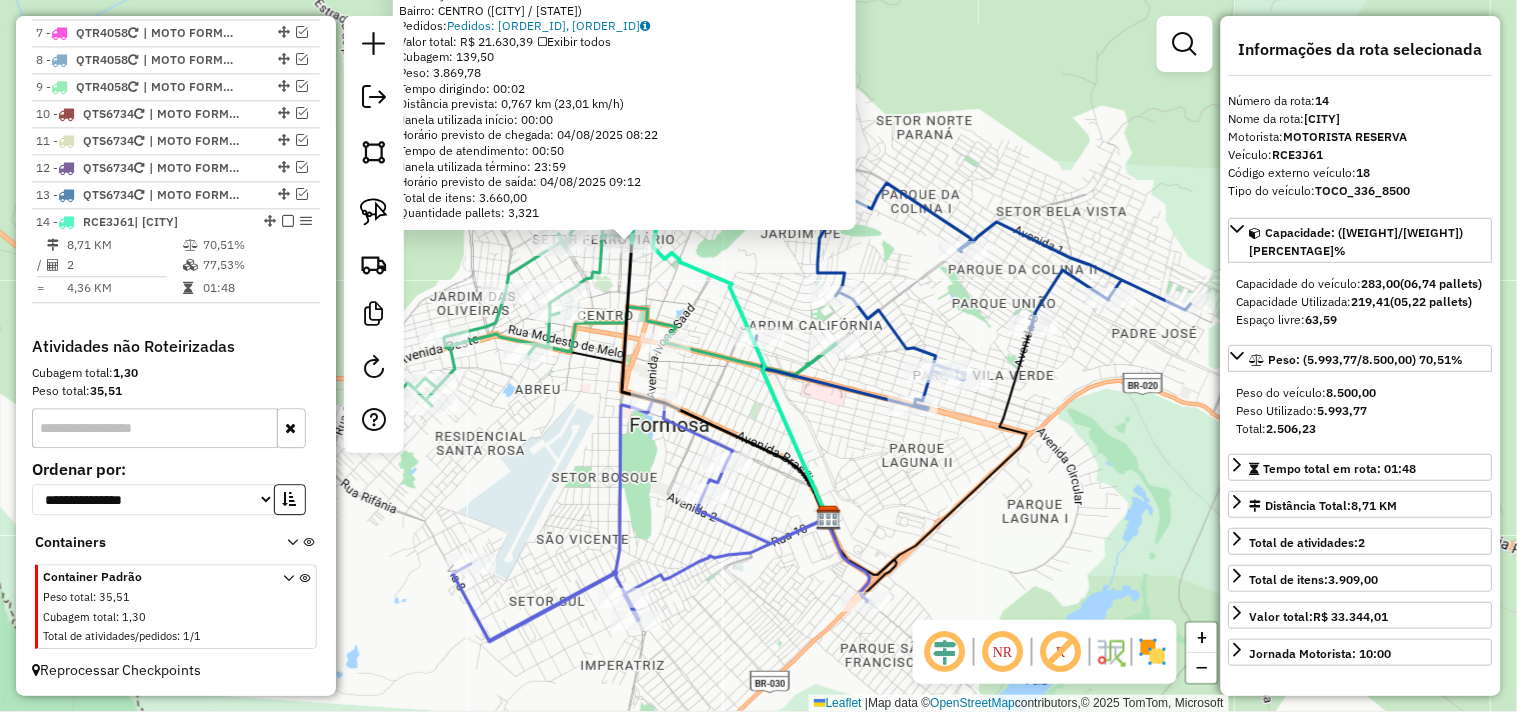 drag, startPoint x: 822, startPoint y: 475, endPoint x: 760, endPoint y: 427, distance: 78.40918 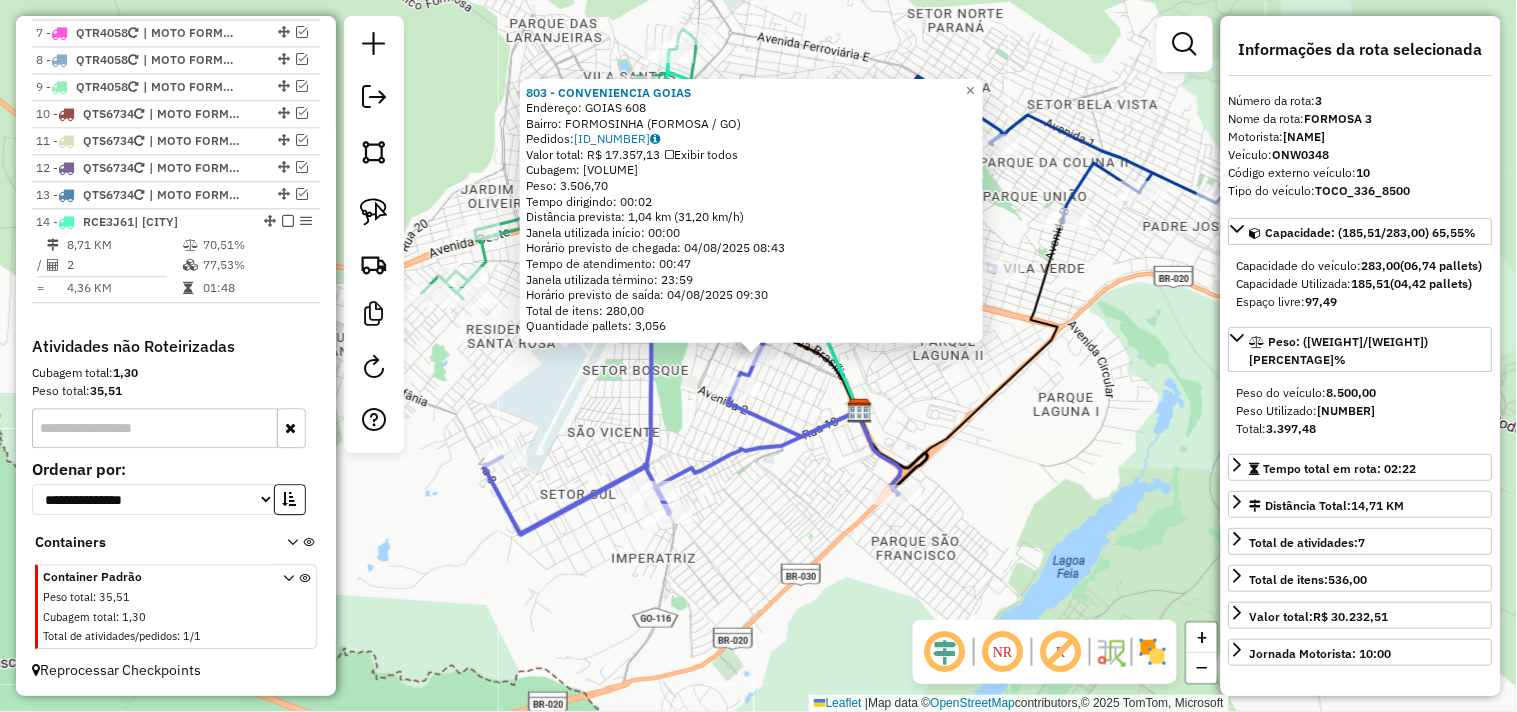 scroll, scrollTop: 985, scrollLeft: 0, axis: vertical 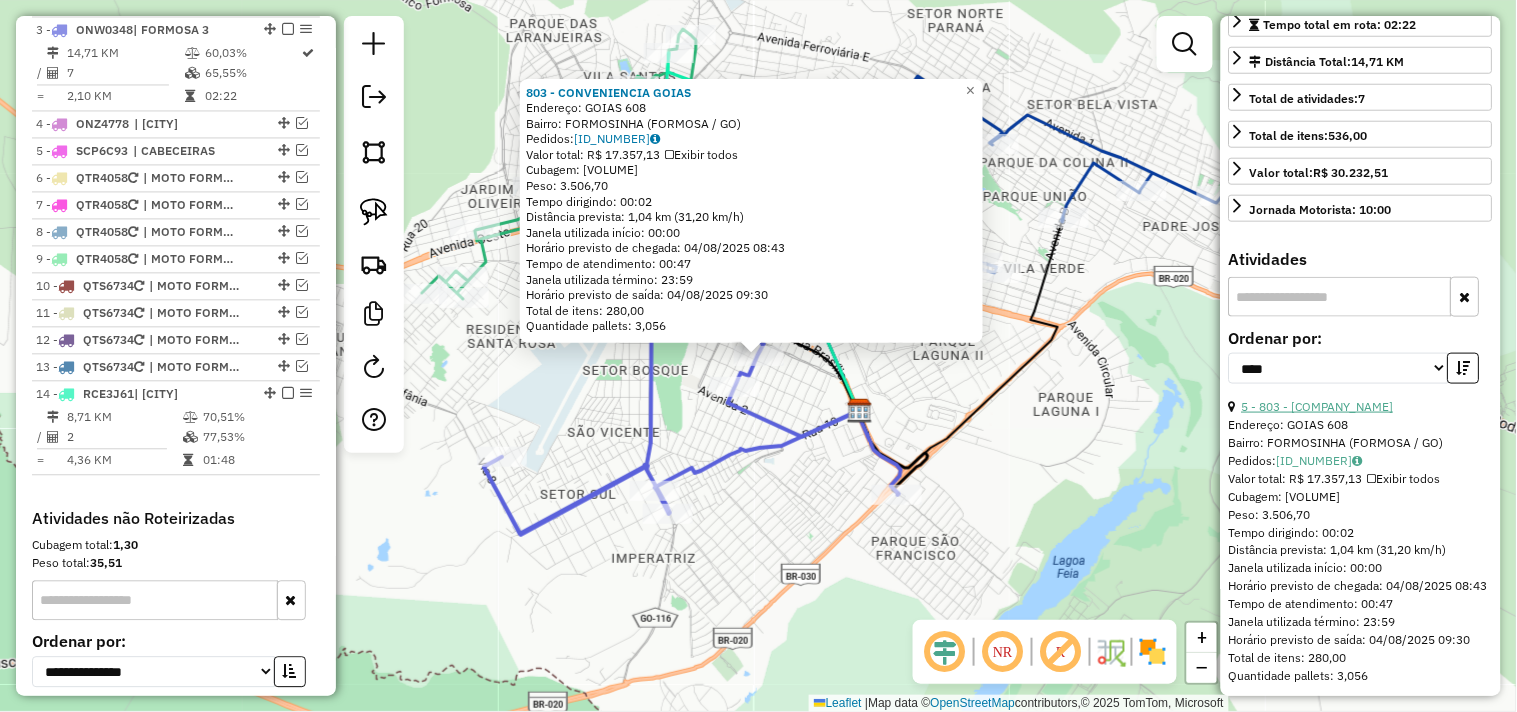 click on "5 - 803 - [COMPANY_NAME]" at bounding box center (1318, 406) 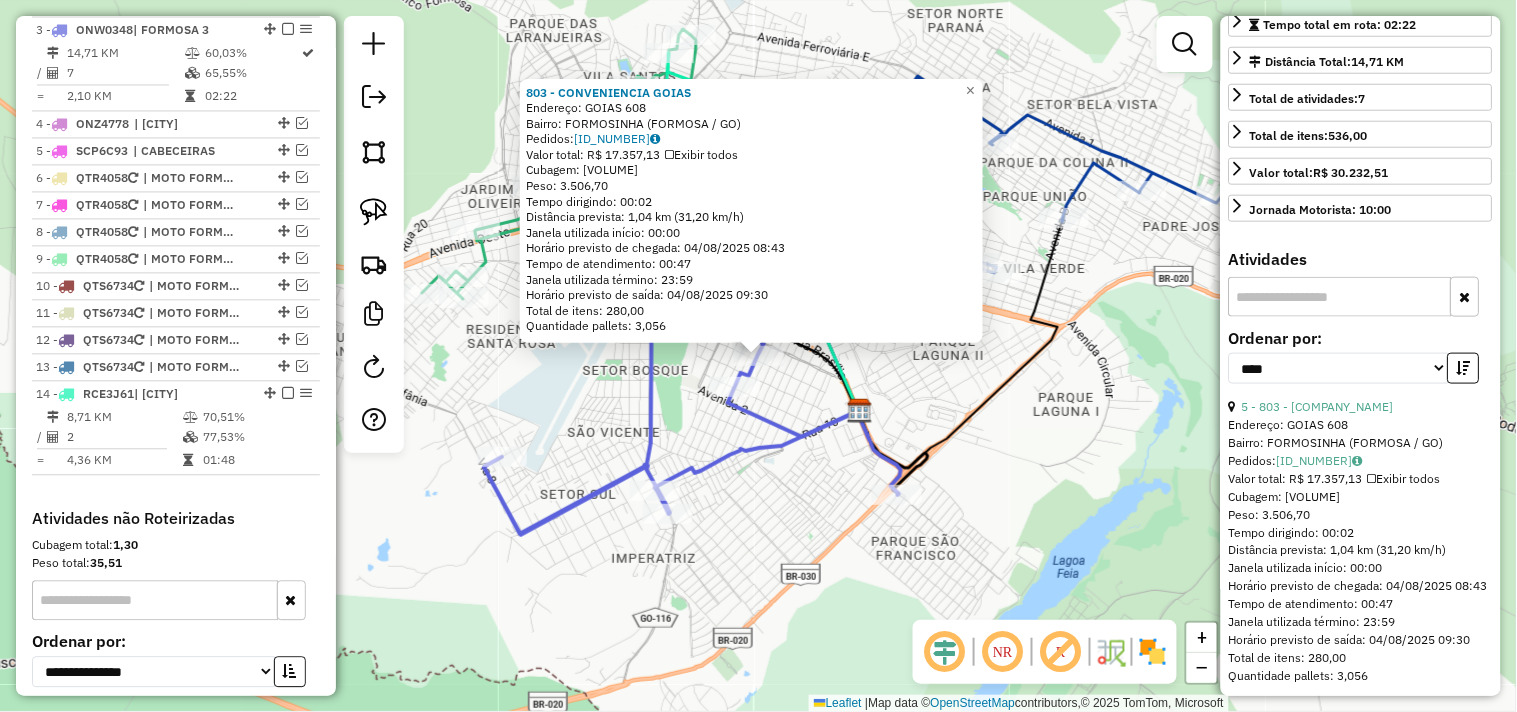 click on "[NUMBER] - [NAME] Endereço: [STREET] [NAME] Bairro: [NEIGHBORHOOD] ([CITY] / [STATE]) Pedidos: [NUMBER] Valor total: [CURRENCY] [AMOUNT] Exibir todos Cubagem: [AMOUNT] Peso: [AMOUNT] Tempo dirigindo: [TIME] Distância prevista: [DISTANCE] km ([SPEED] km/h) Janela utilizada início: [TIME] Horário previsto de chegada: [DATE] [TIME] Tempo de atendimento: [TIME] Janela utilizada término: [TIME] Horário previsto de saída: [DATE] [TIME] Total de itens: [AMOUNT] Quantidade pallets: [AMOUNT] × Janela de atendimento Grade de atendimento Capacidade Transportadoras Veículos Cliente Pedidos Rotas Selecione os dias de semana para filtrar as janelas de atendimento Seg Ter Qua Qui Sex Sáb Dom Informe o período da janela de atendimento: De: Até: Filtrar exatamente a janela do cliente Considerar janela de atendimento padrão Selecione os dias de semana para filtrar as grades de atendimento Seg Ter Qua Qui Sex Sáb Dom Considerar clientes sem dia de atendimento cadastrado De:" 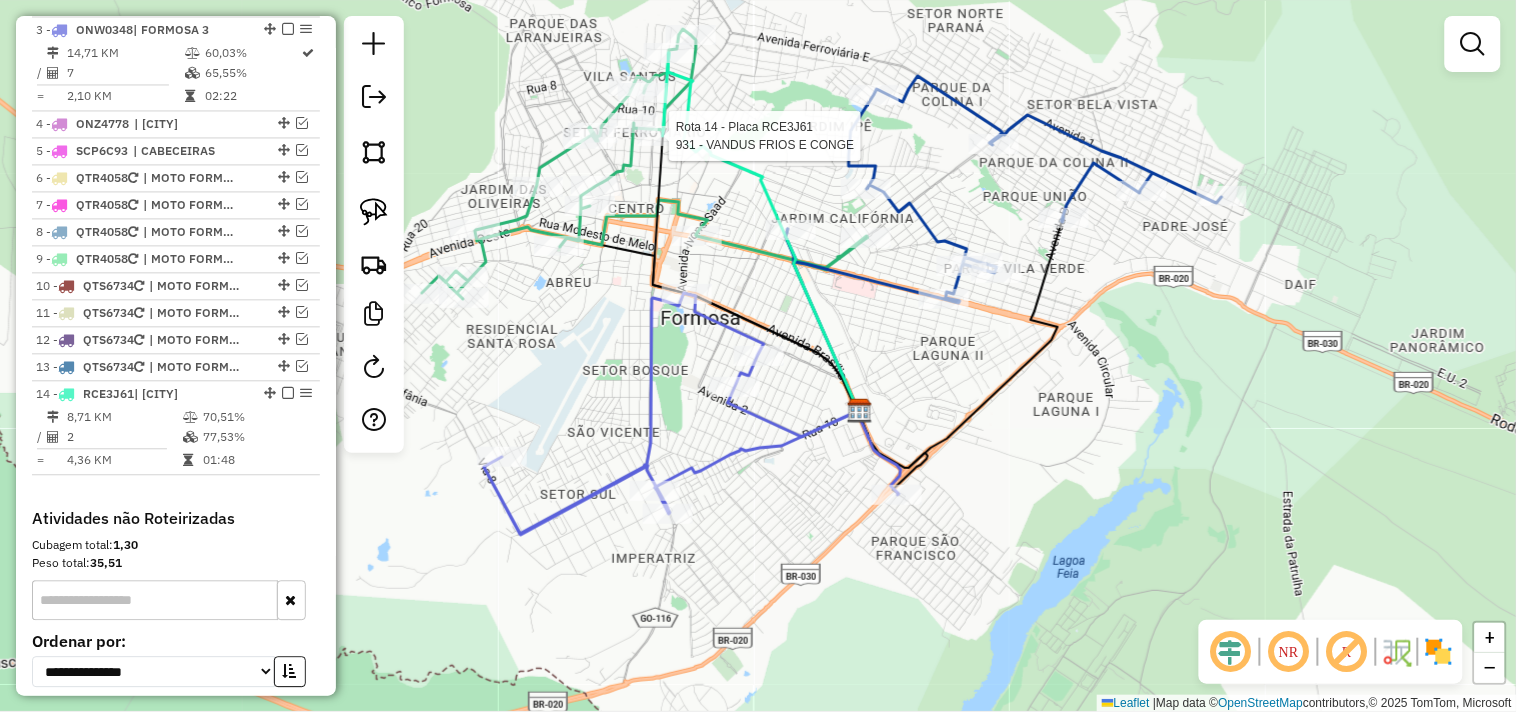 select on "*********" 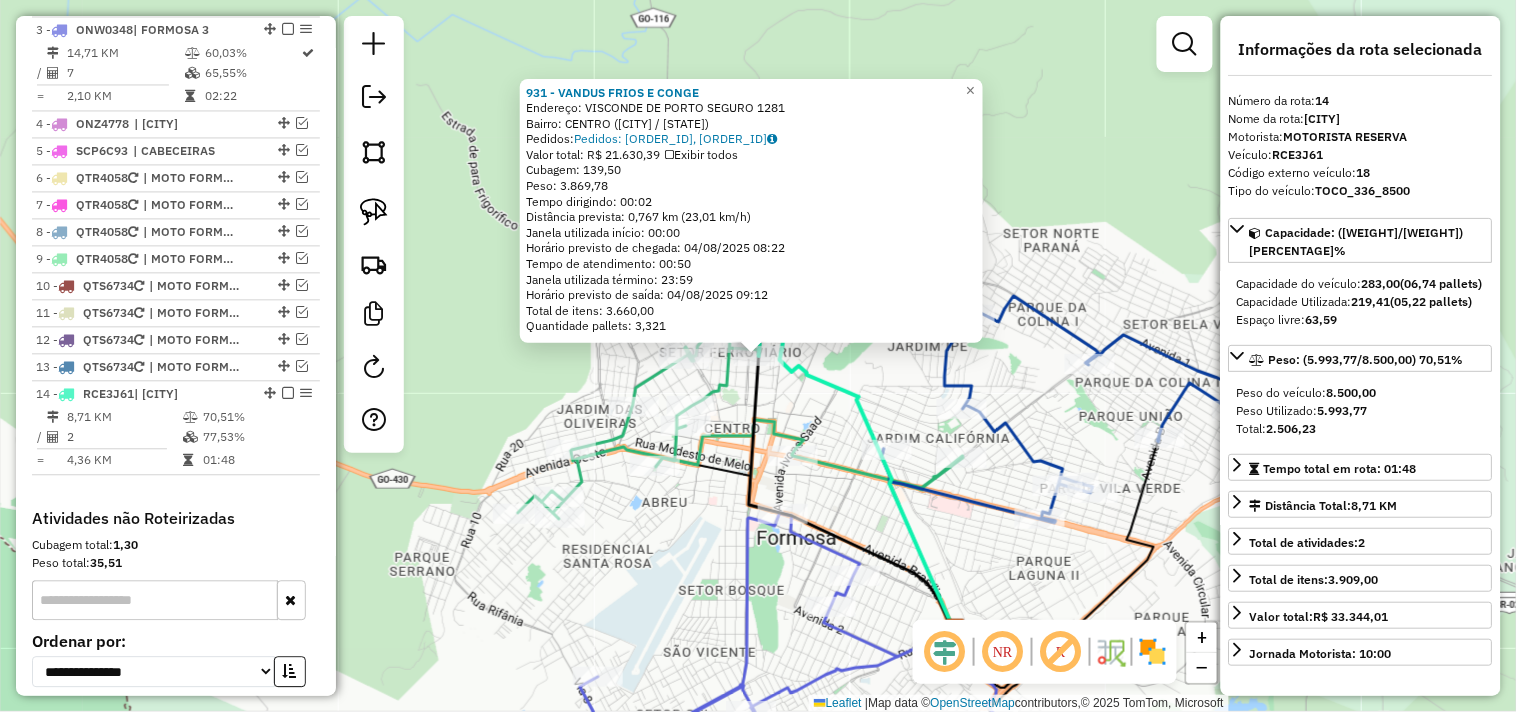scroll, scrollTop: 1158, scrollLeft: 0, axis: vertical 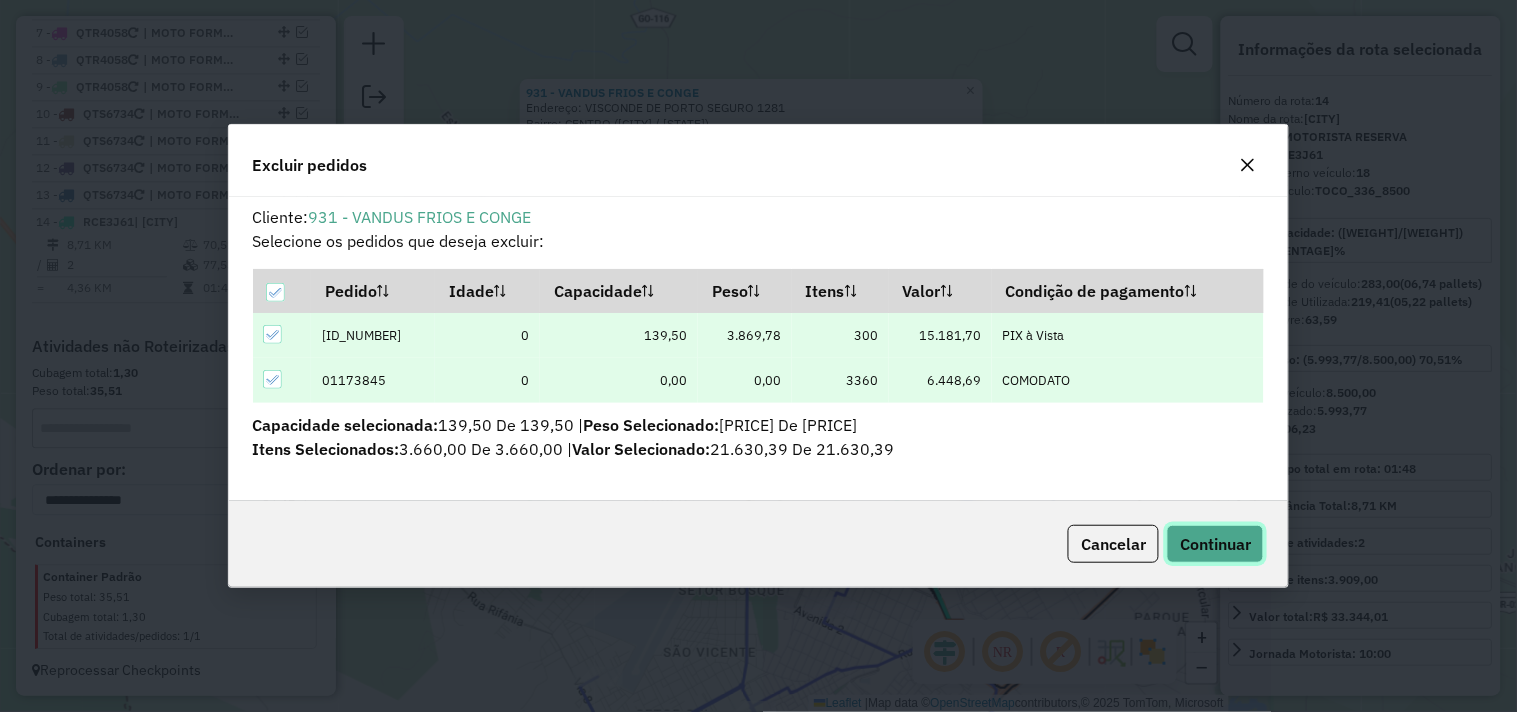 click on "Continuar" 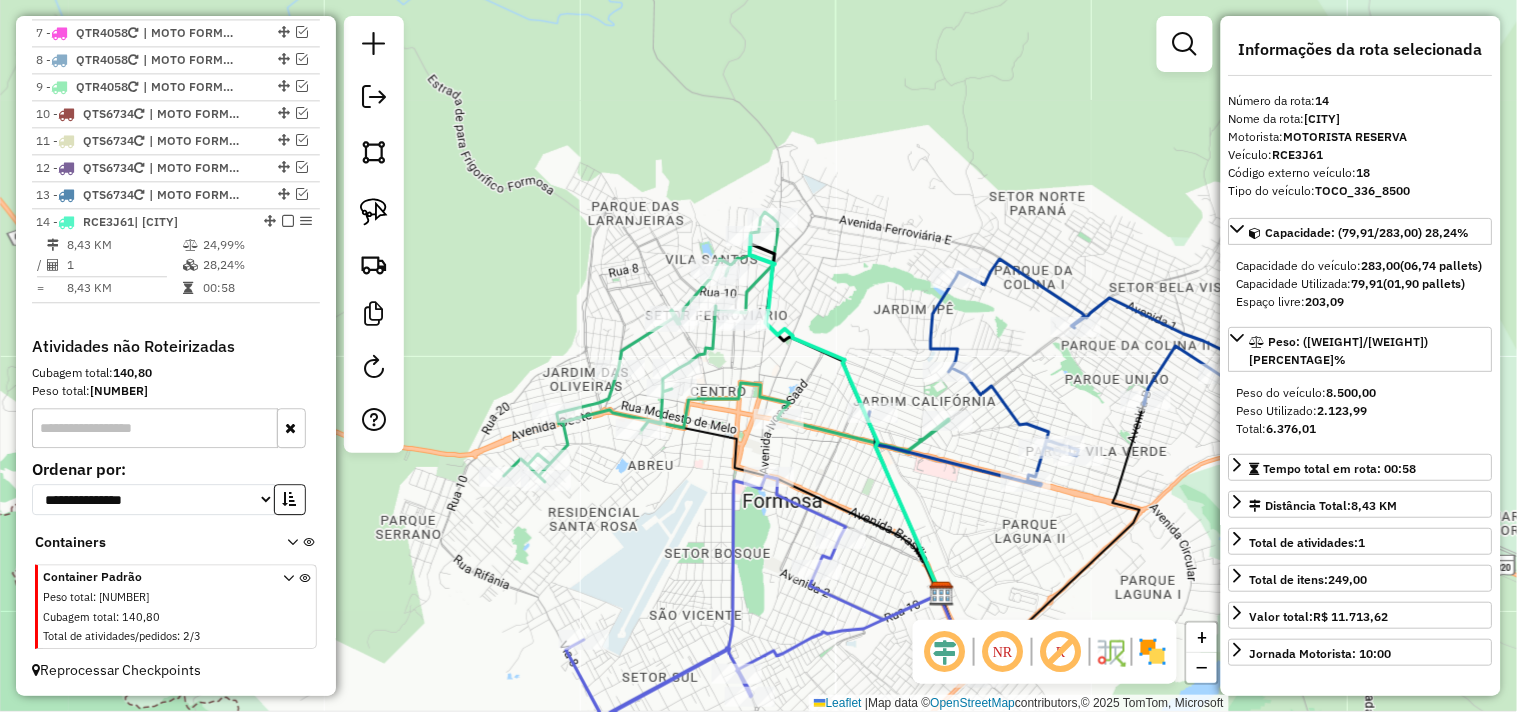 drag, startPoint x: 887, startPoint y: 380, endPoint x: 744, endPoint y: 221, distance: 213.84573 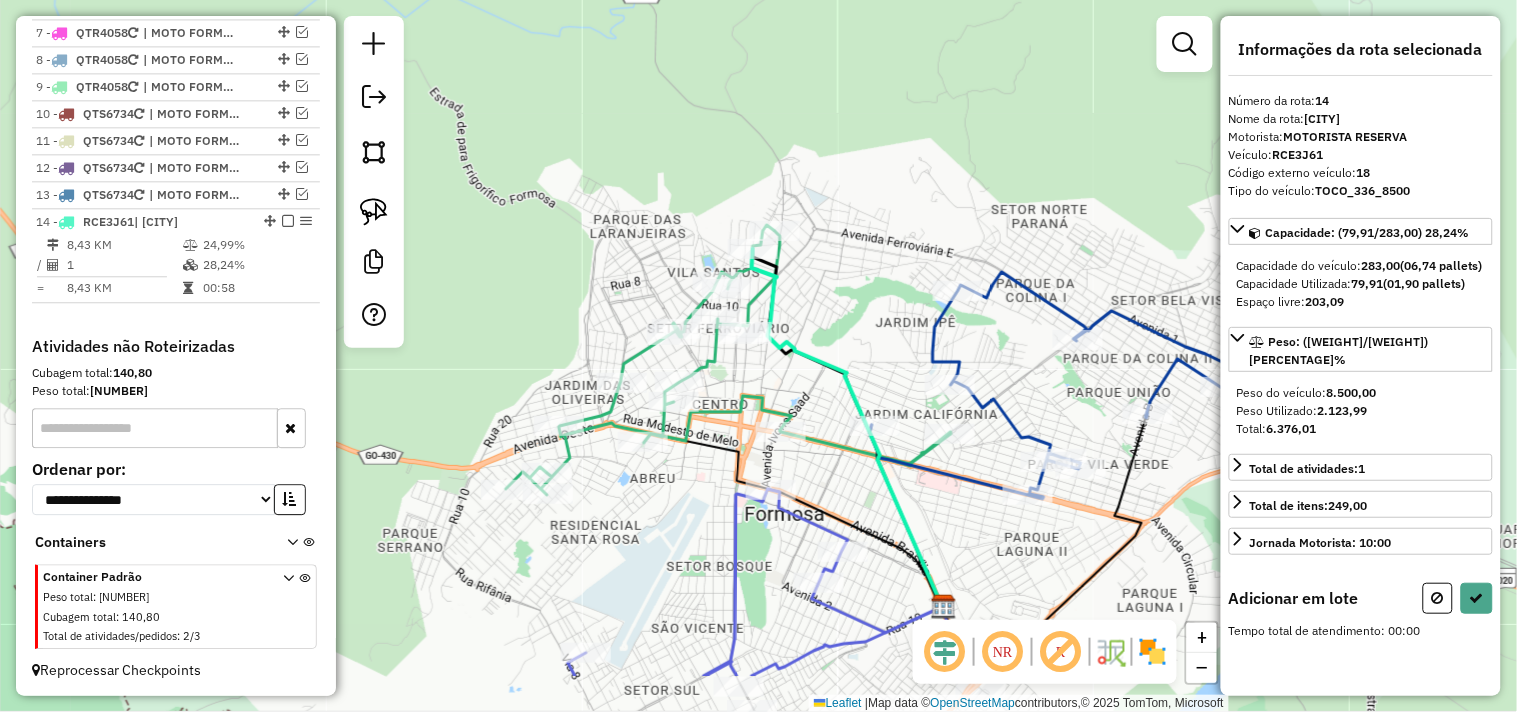 drag, startPoint x: 856, startPoint y: 418, endPoint x: 851, endPoint y: 373, distance: 45.276924 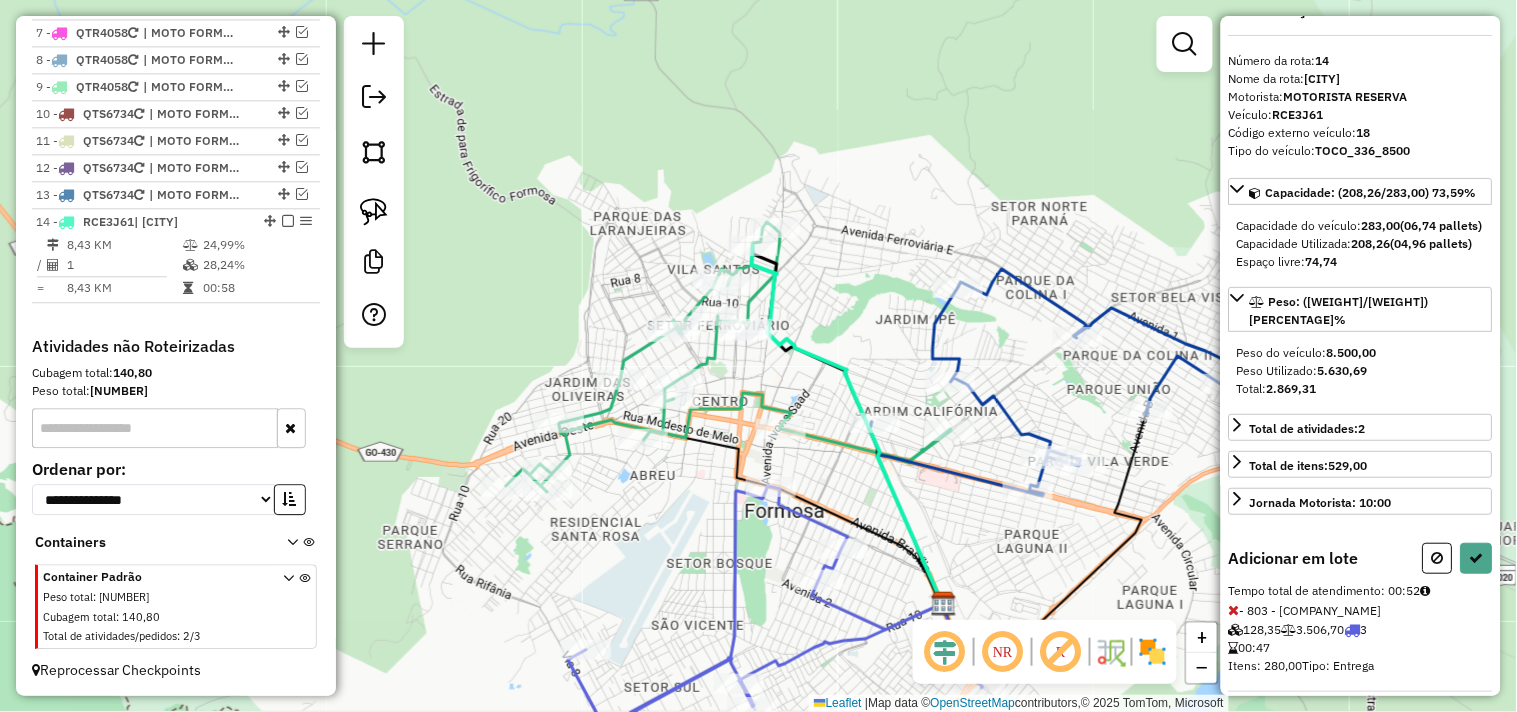 scroll, scrollTop: 76, scrollLeft: 0, axis: vertical 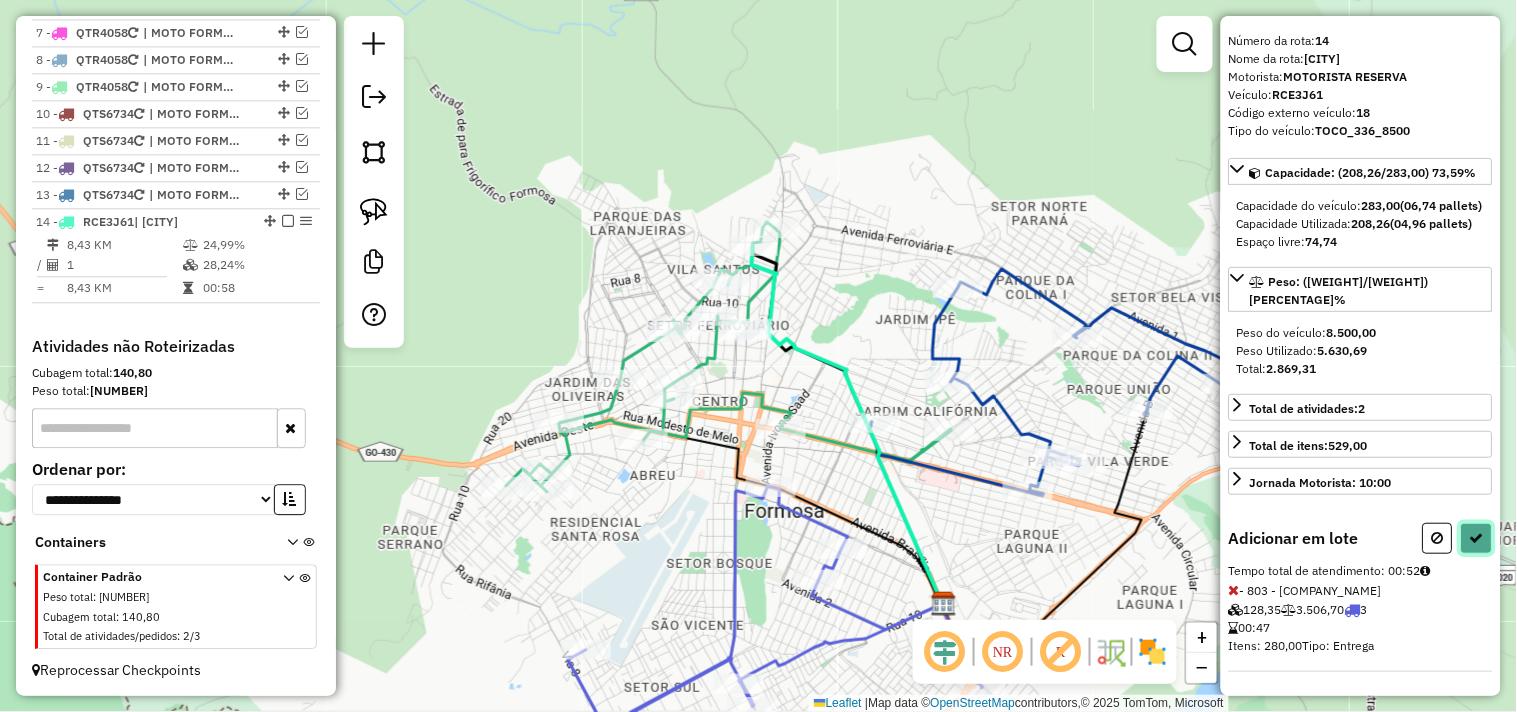 click at bounding box center [1477, 538] 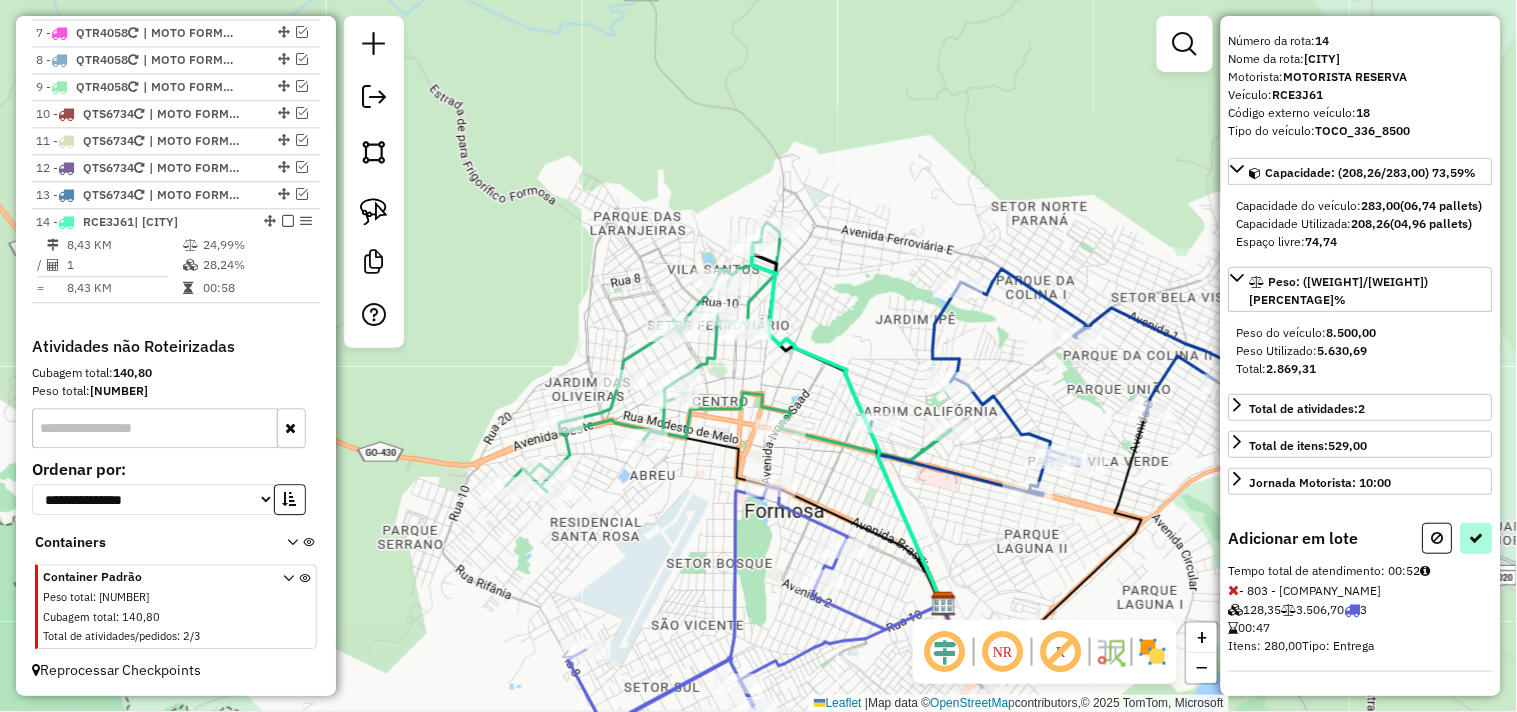select on "*********" 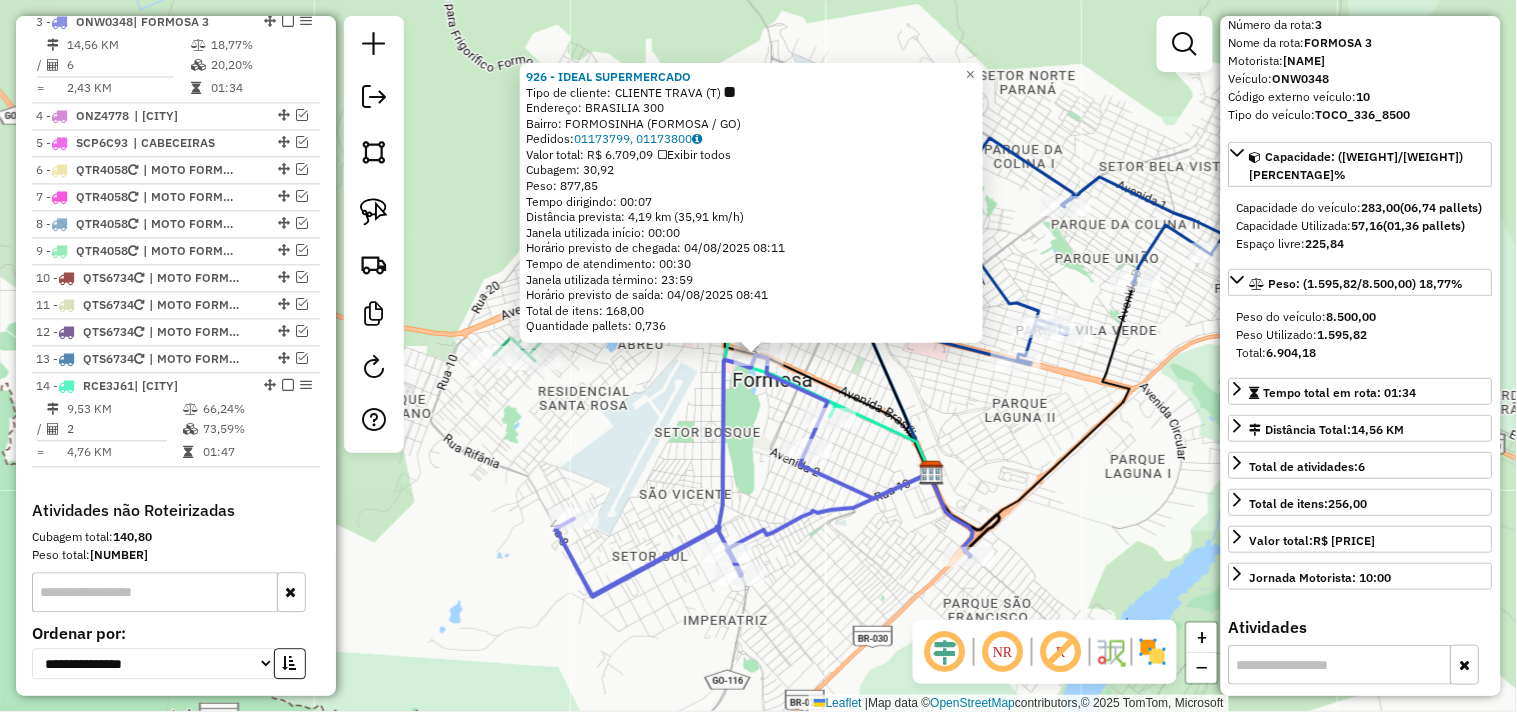 scroll, scrollTop: 985, scrollLeft: 0, axis: vertical 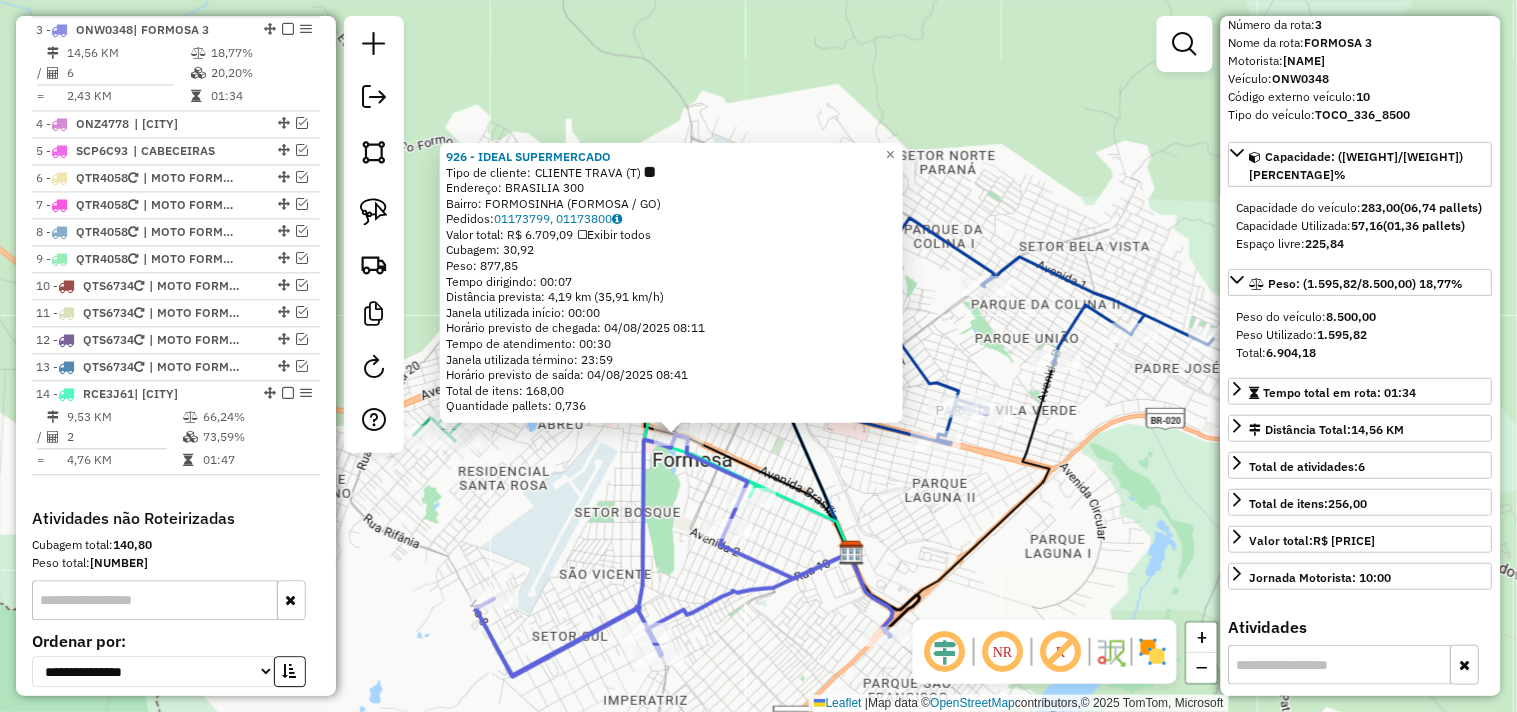 drag, startPoint x: 688, startPoint y: 454, endPoint x: 595, endPoint y: 542, distance: 128.03516 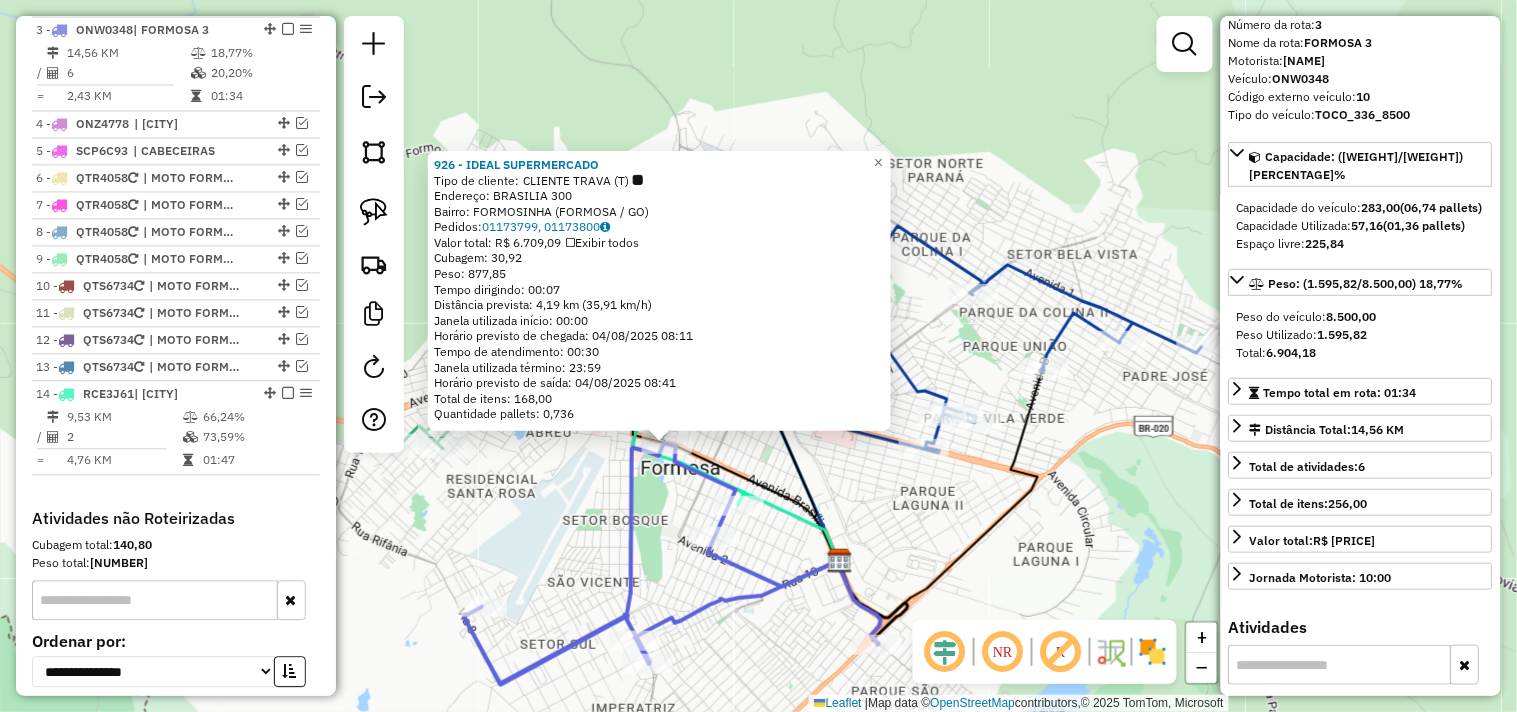 click on "926 - IDEAL SUPERMERCADO  Tipo de cliente:   CLIENTE TRAVA (T)   Endereço:  BRASILIA [NUMBER]   Bairro: [NEIGHBORHOOD] ([CITY] / [STATE])   Pedidos:  01173799, 01173800   Valor total: R$ 6.709,09   Exibir todos   Cubagem: 30,92  Peso: 877,85  Tempo dirigindo: 00:07   Distância prevista: 4,19 km (35,91 km/h)   Janela utilizada início: 00:00   Horário previsto de chegada: 04/08/2025 08:11   Tempo de atendimento: 00:30   Janela utilizada término: 23:59   Horário previsto de saída: 04/08/2025 08:41   Total de itens: 168,00   Quantidade pallets: 0,736  × Janela de atendimento Grade de atendimento Capacidade Transportadoras Veículos Cliente Pedidos  Rotas Selecione os dias de semana para filtrar as janelas de atendimento  Seg   Ter   Qua   Qui   Sex   Sáb   Dom  Informe o período da janela de atendimento: De: Até:  Filtrar exatamente a janela do cliente  Considerar janela de atendimento padrão  Selecione os dias de semana para filtrar as grades de atendimento  Seg   Ter   Qua   Qui   Sex   Sáb   Dom   De:   Até:" 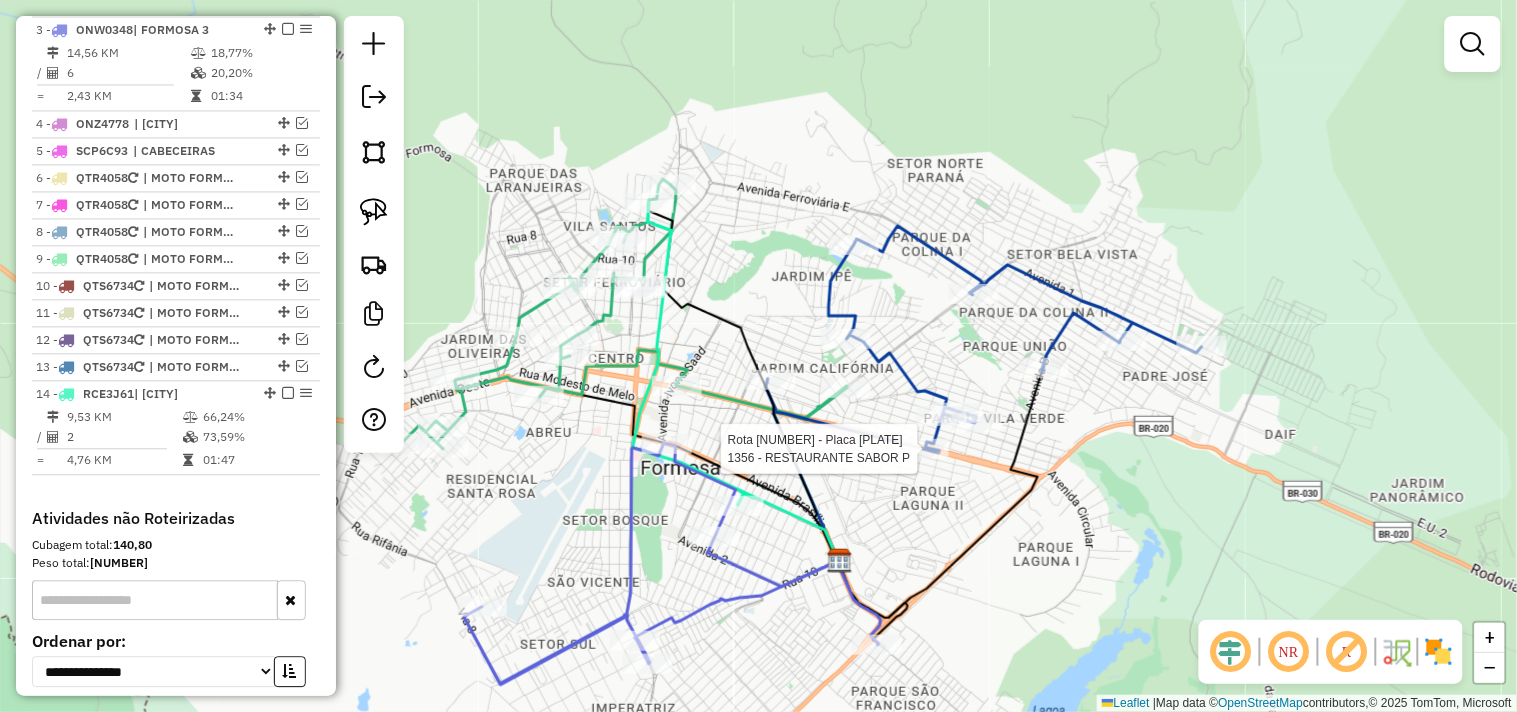 select on "*********" 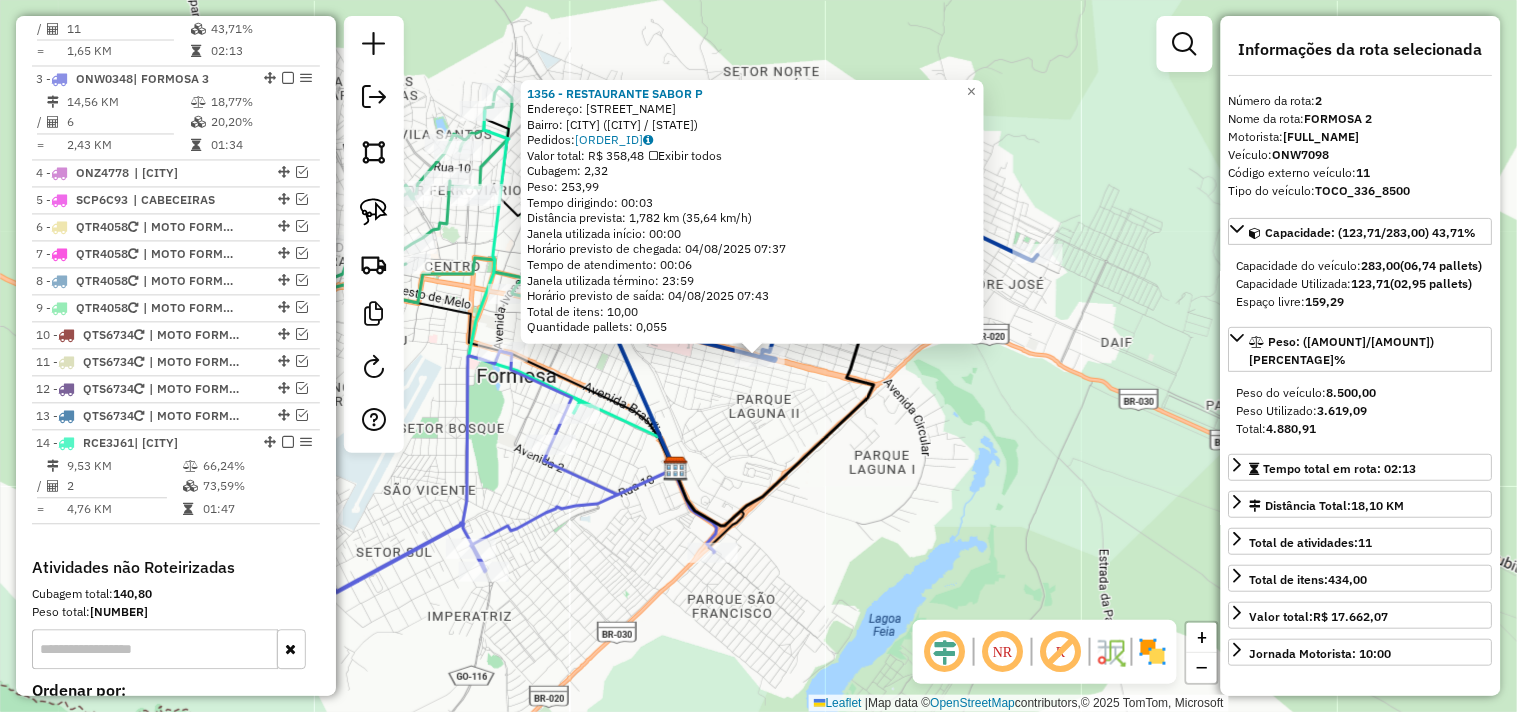 scroll, scrollTop: 892, scrollLeft: 0, axis: vertical 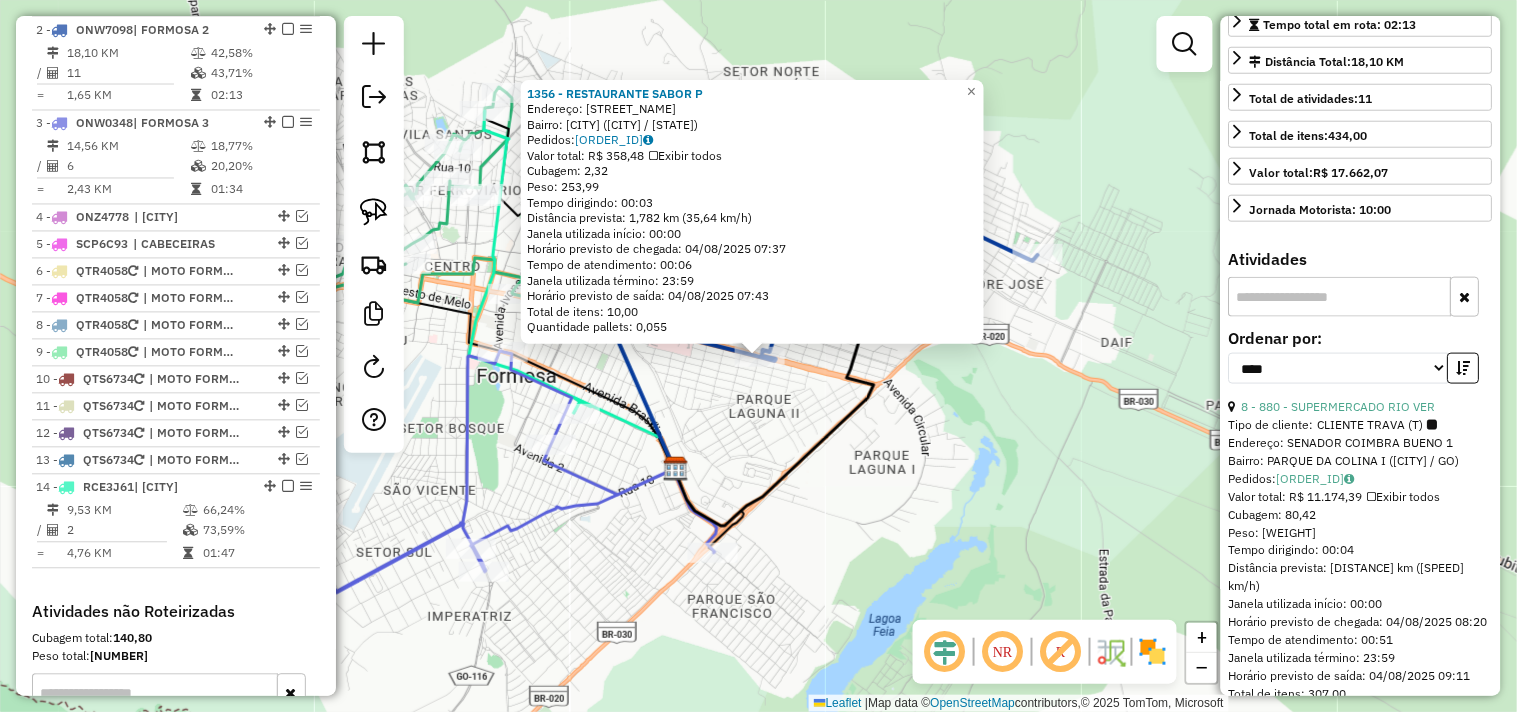 click on "1356 - RESTAURANTE  SABOR P  Endereço:  MAESTRO JOAO LUIZ DO ESPIRITO [NUMBER]   Bairro: JARDIM CALIFORNIA ([CITY] / GO)   Pedidos:  [ORDER_ID]   Valor total: R$ 358,48   Exibir todos   Cubagem: 2,32  Peso: 253,99  Tempo dirigindo: 00:03   Distância prevista: 1,782 km (35,64 km/h)   Janela utilizada início: 00:00   Horário previsto de chegada: 04/08/2025 07:37   Tempo de atendimento: 00:06   Janela utilizada término: 23:59   Horário previsto de saída: 04/08/2025 07:43   Total de itens: 10,00   Quantidade pallets: 0,055  × Janela de atendimento Grade de atendimento Capacidade Transportadoras Veículos Cliente Pedidos  Rotas Selecione os dias de semana para filtrar as janelas de atendimento  Seg   Ter   Qua   Qui   Sex   Sáb   Dom  Informe o período da janela de atendimento: De: Até:  Filtrar exatamente a janela do cliente  Considerar janela de atendimento padrão  Selecione os dias de semana para filtrar as grades de atendimento  Seg   Ter   Qua   Qui   Sex   Sáb   Dom   Peso mínimo:   Peso máximo:  +" 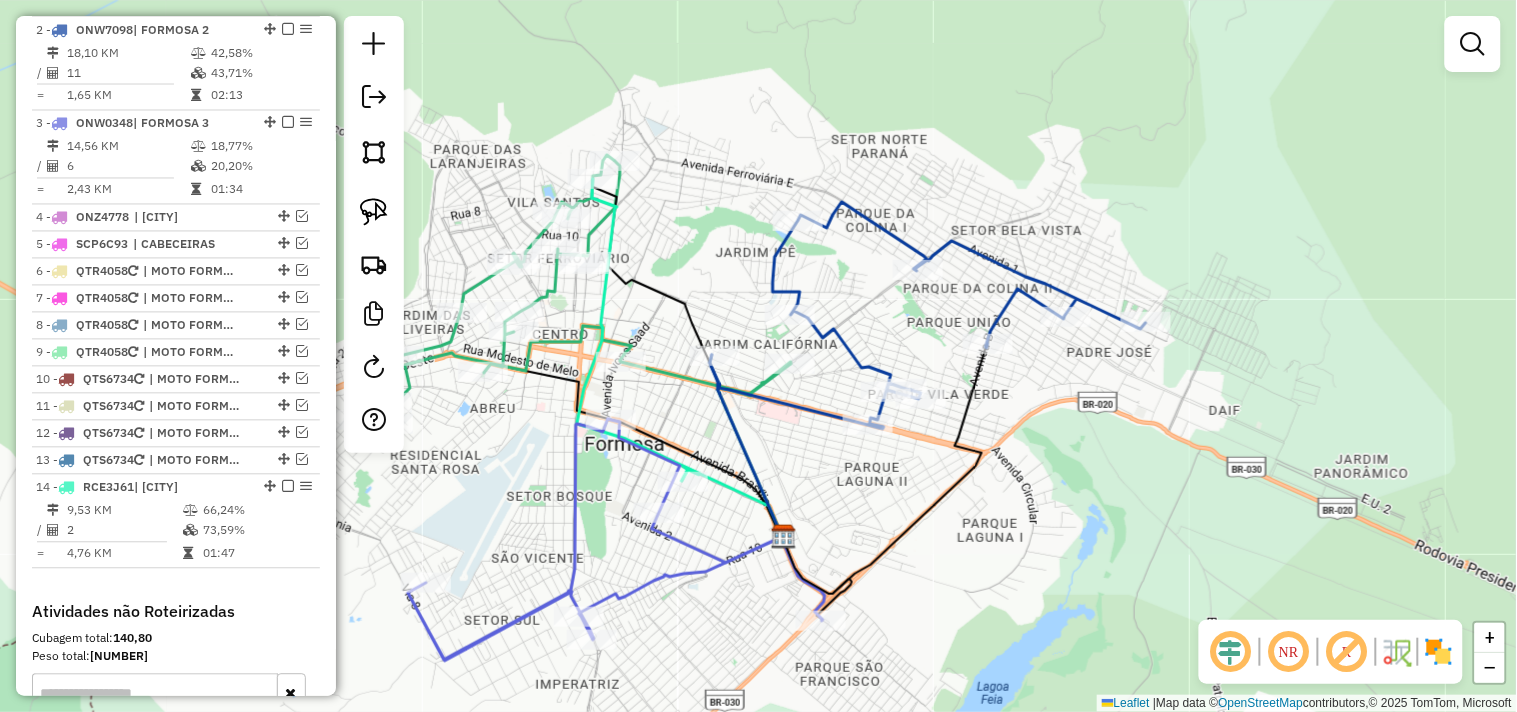 drag, startPoint x: 864, startPoint y: 457, endPoint x: 1054, endPoint y: 620, distance: 250.33777 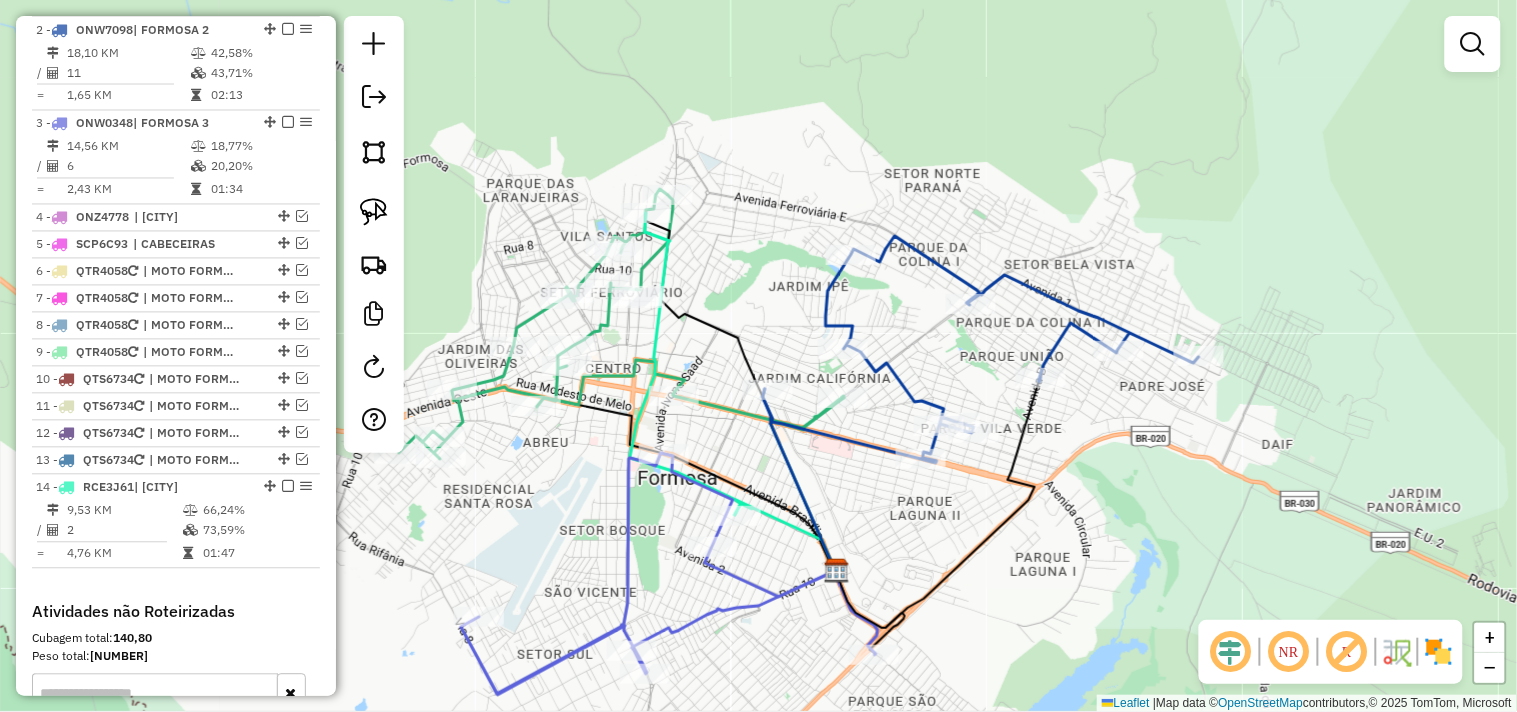 drag, startPoint x: 621, startPoint y: 461, endPoint x: 611, endPoint y: 424, distance: 38.327538 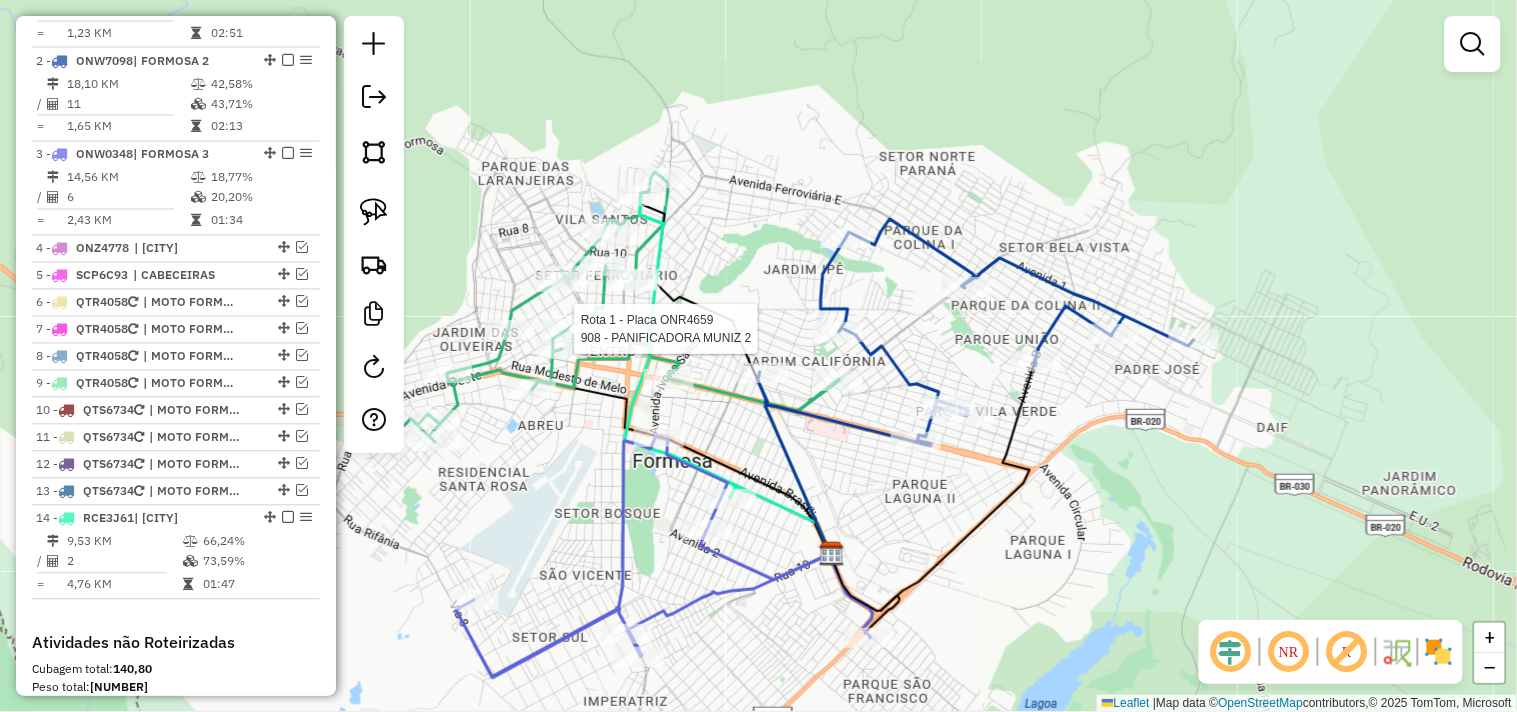select on "*********" 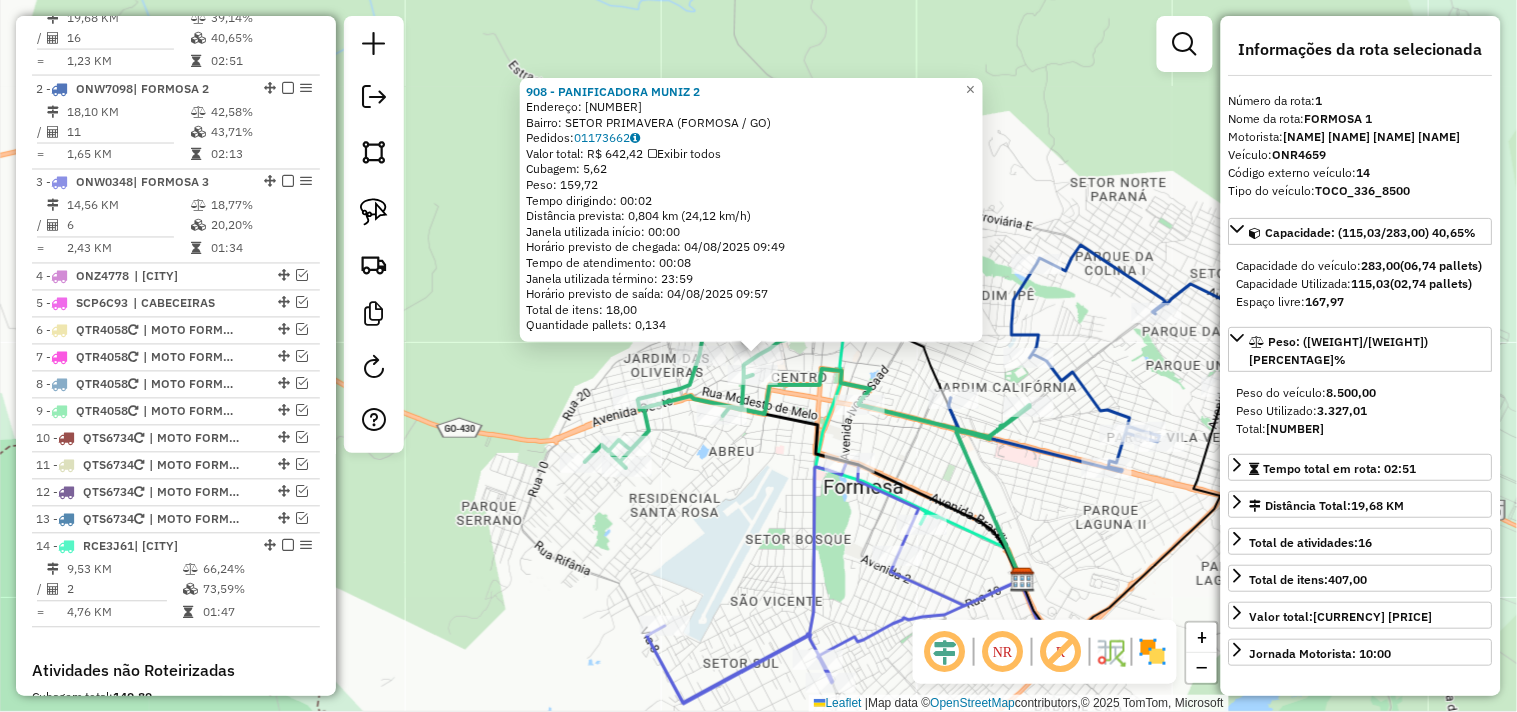 scroll, scrollTop: 797, scrollLeft: 0, axis: vertical 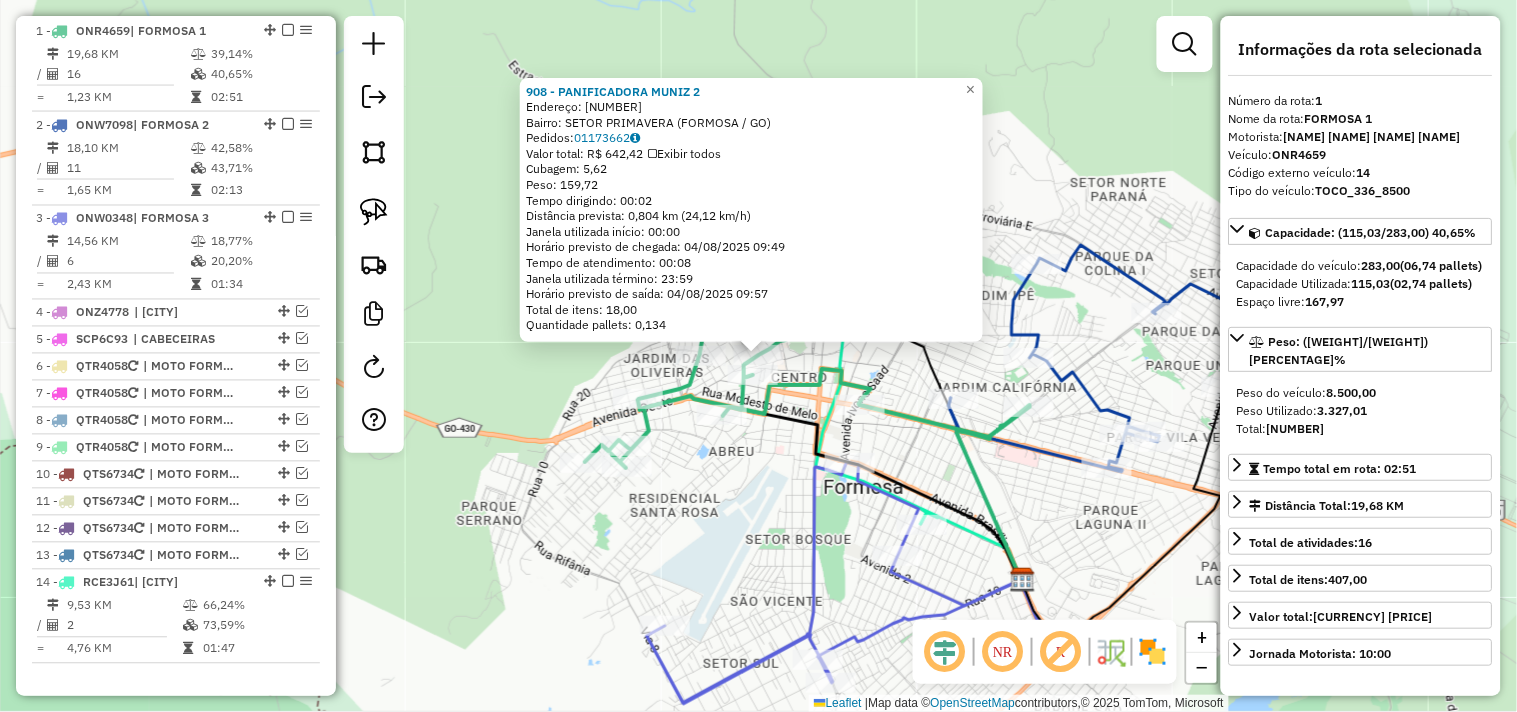 click on "[NUMBER] - PANIFICADORA MUNIZ 2  Endereço:  [NUMBER]   Bairro: [CITY] ([CITY] / [STATE])   Pedidos:  [ORDER_ID]   Valor total: R$ [PRICE]   Exibir todos   Cubagem: [CUBAGE]  Peso: [WEIGHT]  Tempo dirigindo: [TIME]   Distância prevista: [DISTANCE] ([SPEED])   Janela utilizada início: [TIME]   Horário previsto de chegada: [DATE] [TIME]   Tempo de atendimento: [TIME]   Janela utilizada término: [TIME]   Horário previsto de saída: [DATE] [TIME]   Total de itens: [ITEMS]   Quantidade pallets: [PALLETS]  × Janela de atendimento Grade de atendimento Capacidade Transportadoras Veículos Cliente Pedidos  Rotas Selecione os dias de semana para filtrar as janelas de atendimento  Seg   Ter   Qua   Qui   Sex   Sáb   Dom  Informe o período da janela de atendimento: De: [DATE] Até: [DATE]  Filtrar exatamente a janela do cliente  Considerar janela de atendimento padrão  Selecione os dias de semana para filtrar as grades de atendimento  Seg   Ter   Qua   Qui   Sex   Sáb   Dom   Considerar clientes sem dia de atendimento cadastrado  De: [DATE]  De: [DATE]" 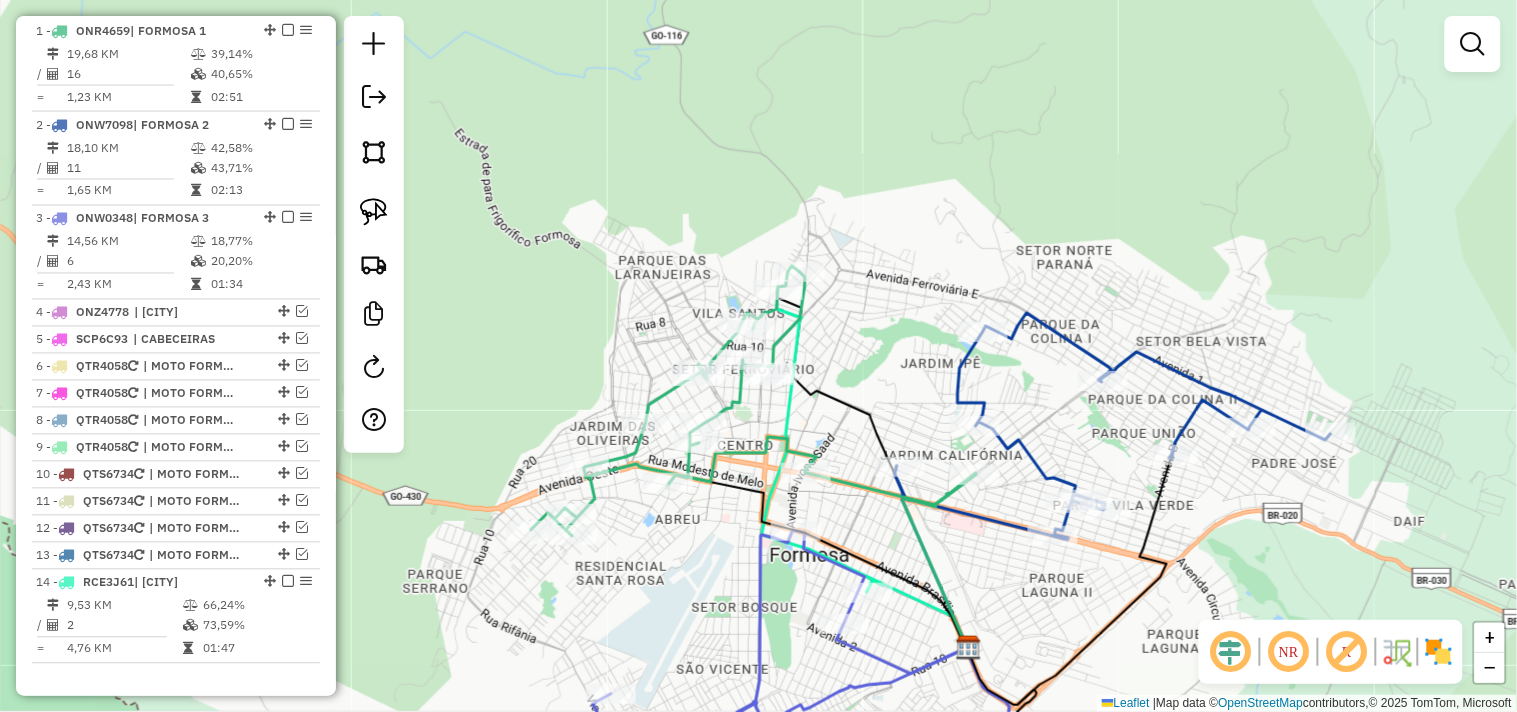 drag, startPoint x: 765, startPoint y: 470, endPoint x: 712, endPoint y: 531, distance: 80.80842 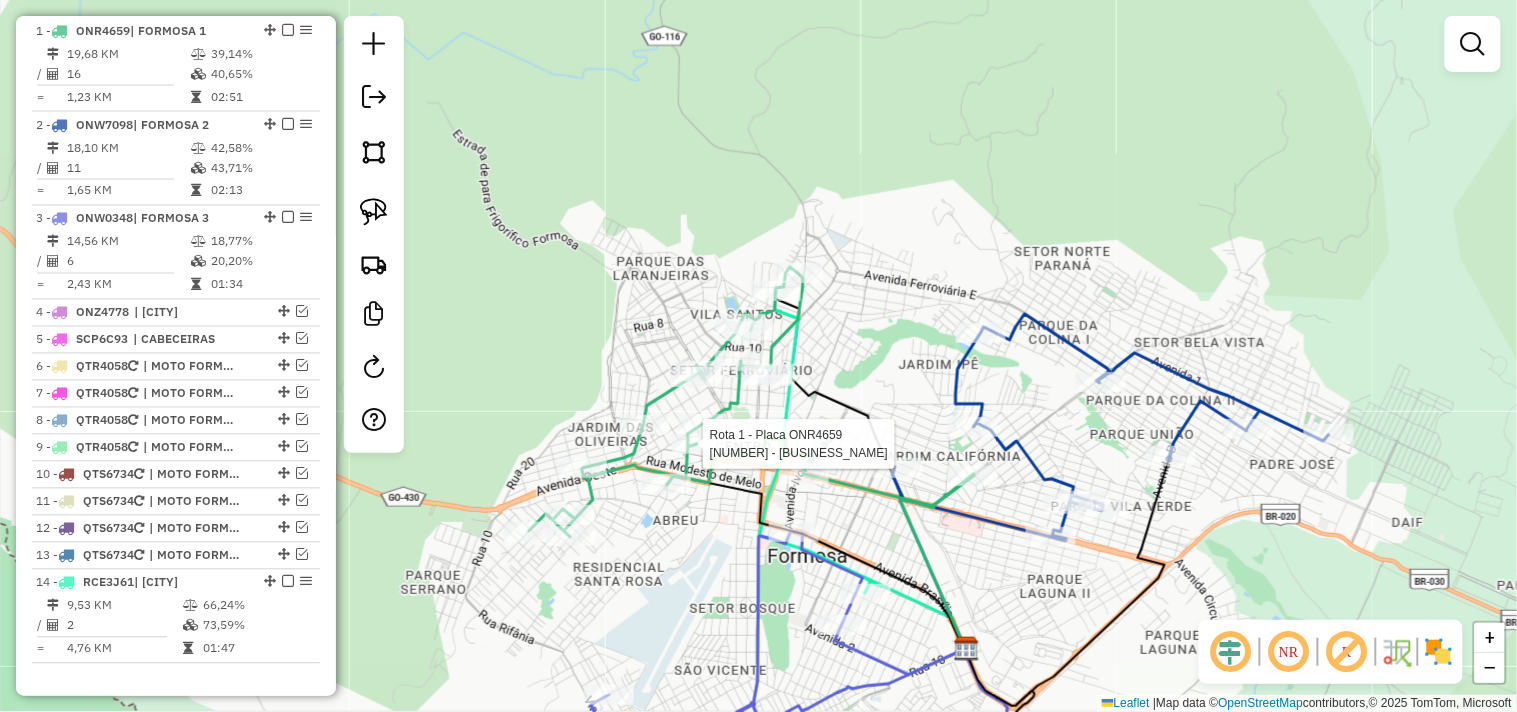select on "*********" 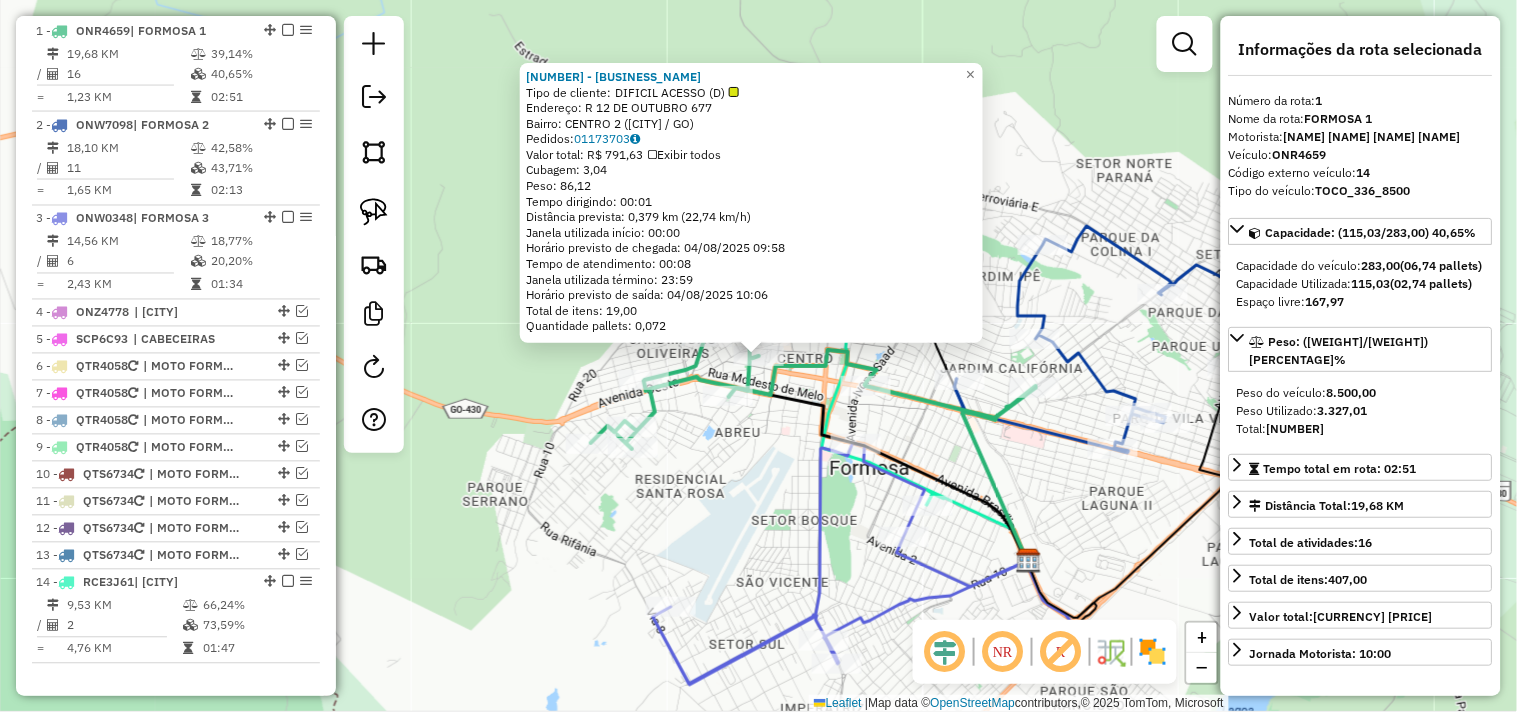 click on "[NUMBER] - [NAME] Tipo de cliente: [CLIENT_TYPE] Endereço: [STREET] [NAME], [NUMBER] Bairro: [NEIGHBORHOOD] ([CITY] / [STATE]) Pedidos: [NUMBER] Valor total: [CURRENCY] [AMOUNT] Exibir todos Cubagem: [AMOUNT] Peso: [AMOUNT] Tempo dirigindo: [TIME] Distância prevista: [DISTANCE] km ([SPEED] km/h) Janela utilizada início: [TIME] Horário previsto de chegada: [DATE] [TIME] Tempo de atendimento: [TIME] Janela utilizada término: [TIME] Horário previsto de saída: [DATE] [TIME] Total de itens: [AMOUNT] Quantidade pallets: [AMOUNT] × Janela de atendimento Grade de atendimento Capacidade Transportadoras Veículos Cliente Pedidos Rotas Selecione os dias de semana para filtrar as janelas de atendimento Seg Ter Qua Qui Sex Sáb Dom Informe o período da janela de atendimento: De: Até: Filtrar exatamente a janela do cliente Considerar janela de atendimento padrão Selecione os dias de semana para filtrar as grades de atendimento Seg Ter Qua Qui Sex Sáb Dom Peso mínimo: De:" 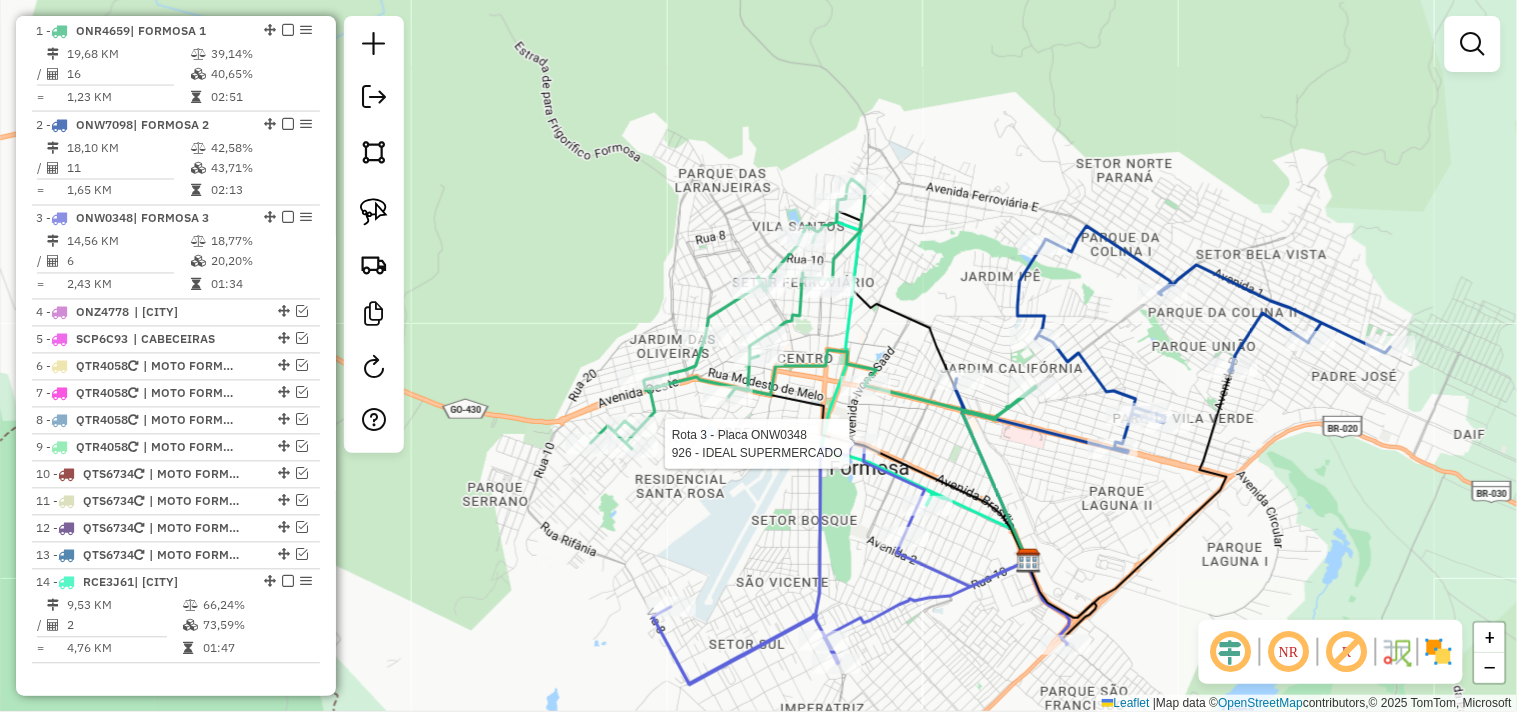 select on "*********" 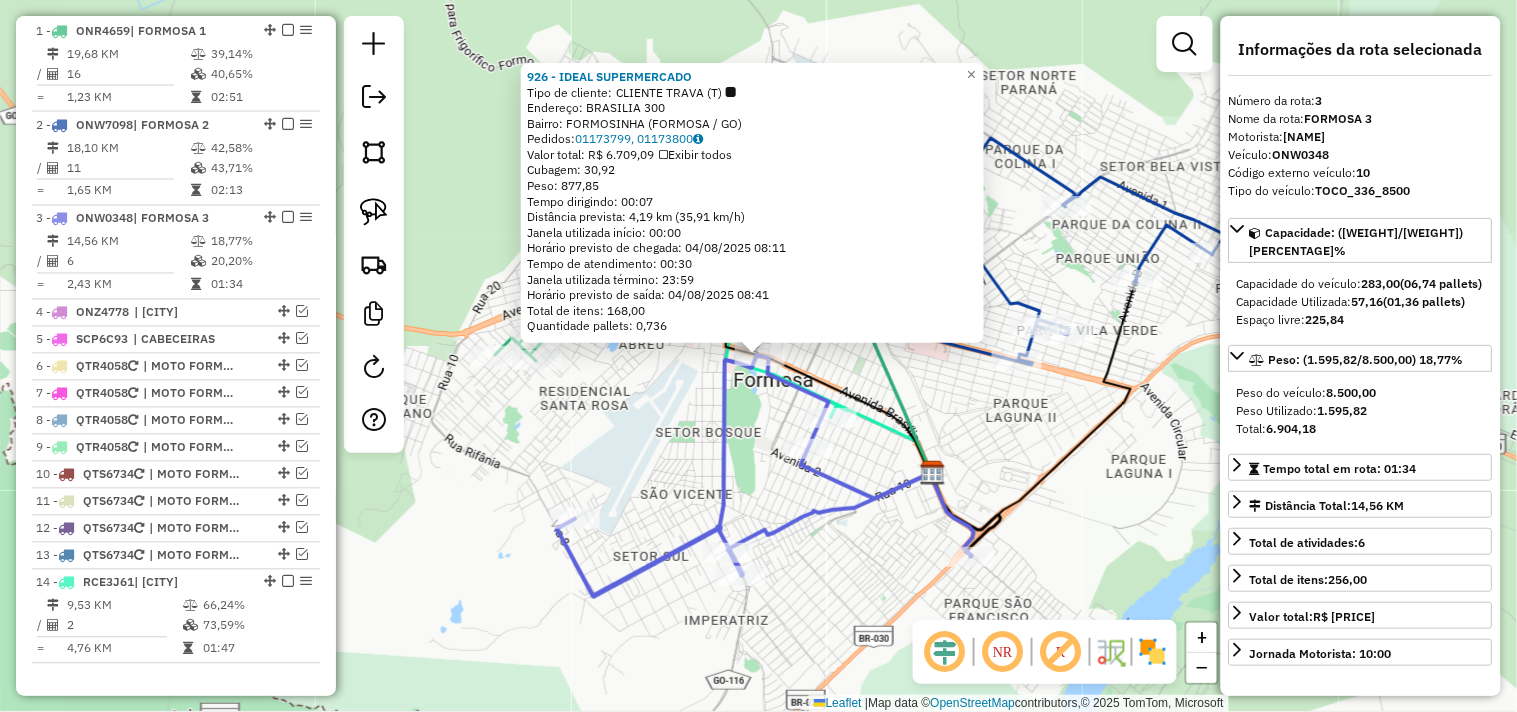scroll, scrollTop: 985, scrollLeft: 0, axis: vertical 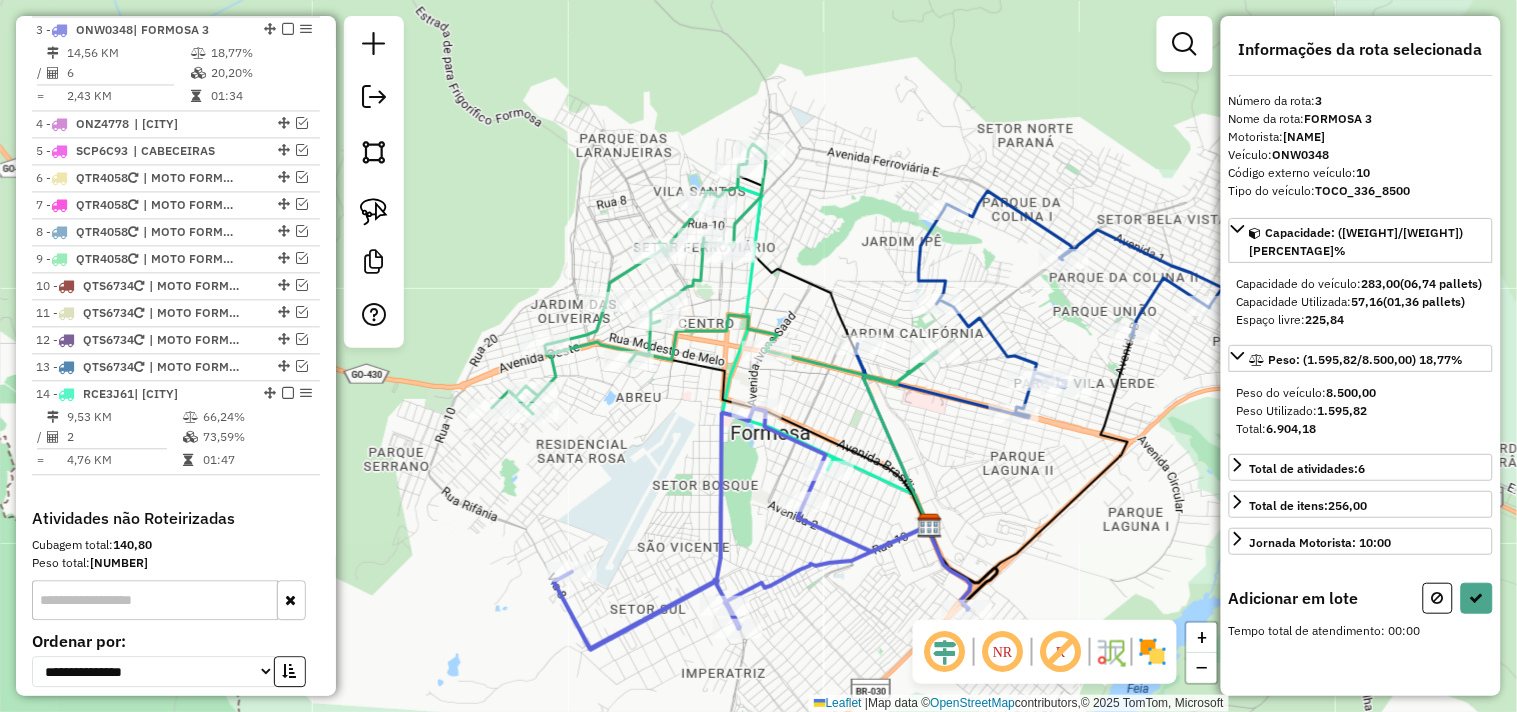 drag, startPoint x: 796, startPoint y: 225, endPoint x: 793, endPoint y: 278, distance: 53.08484 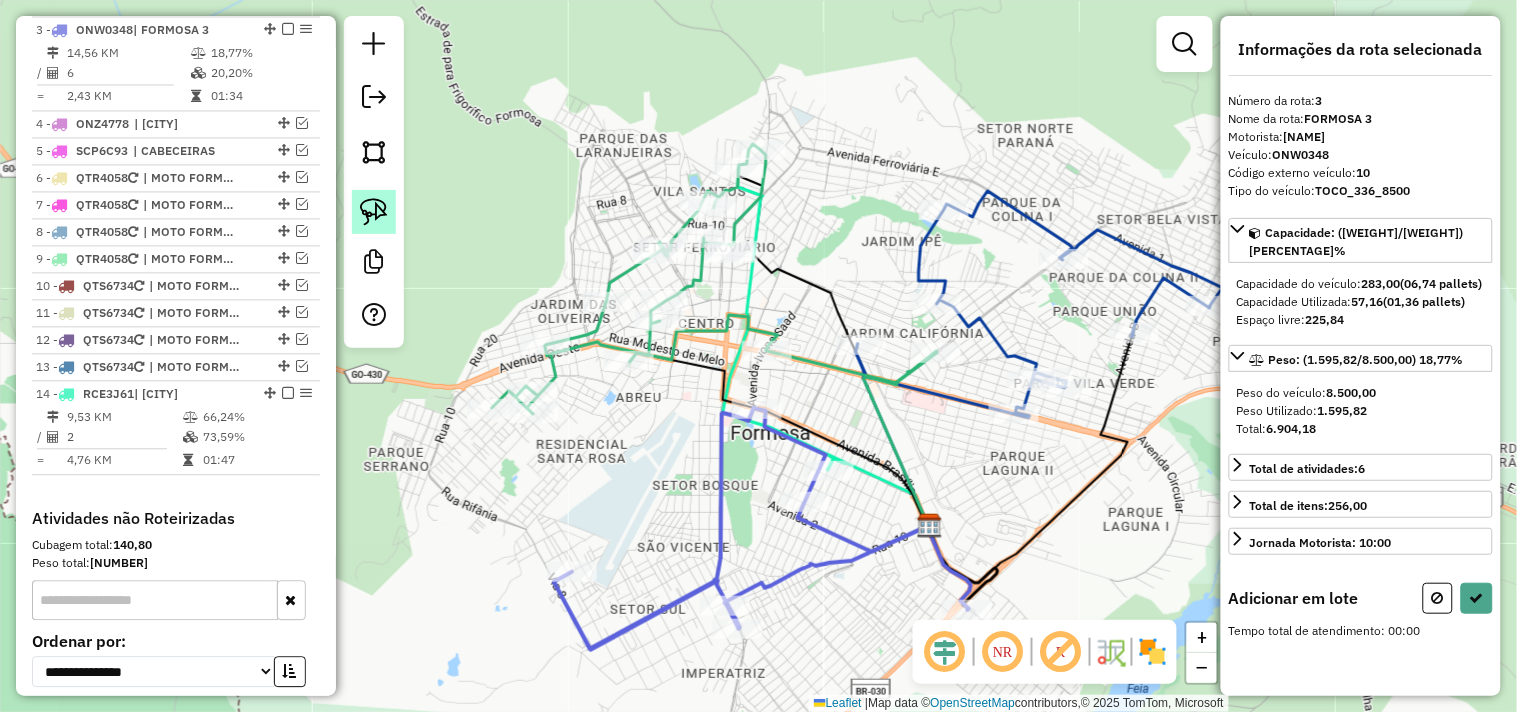 click 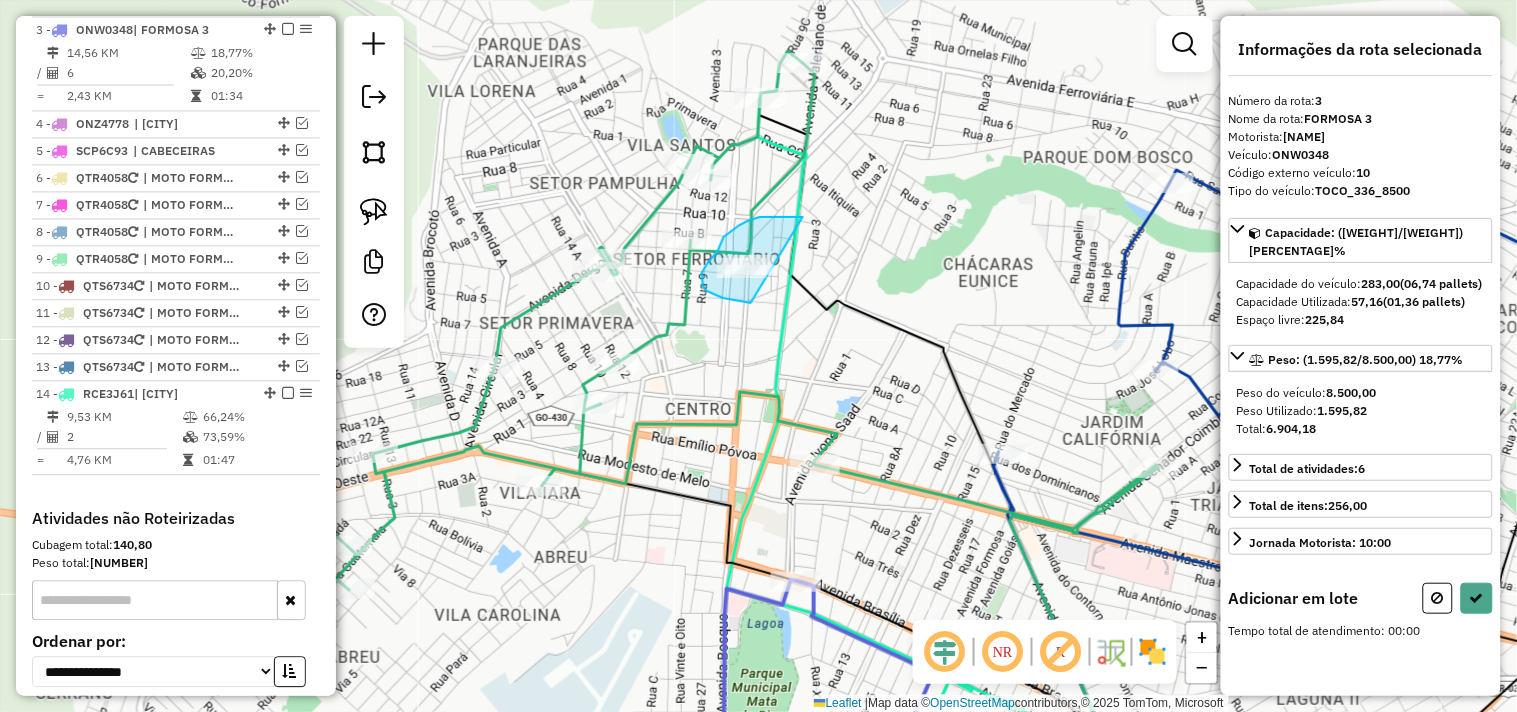 drag, startPoint x: 803, startPoint y: 217, endPoint x: 784, endPoint y: 293, distance: 78.339005 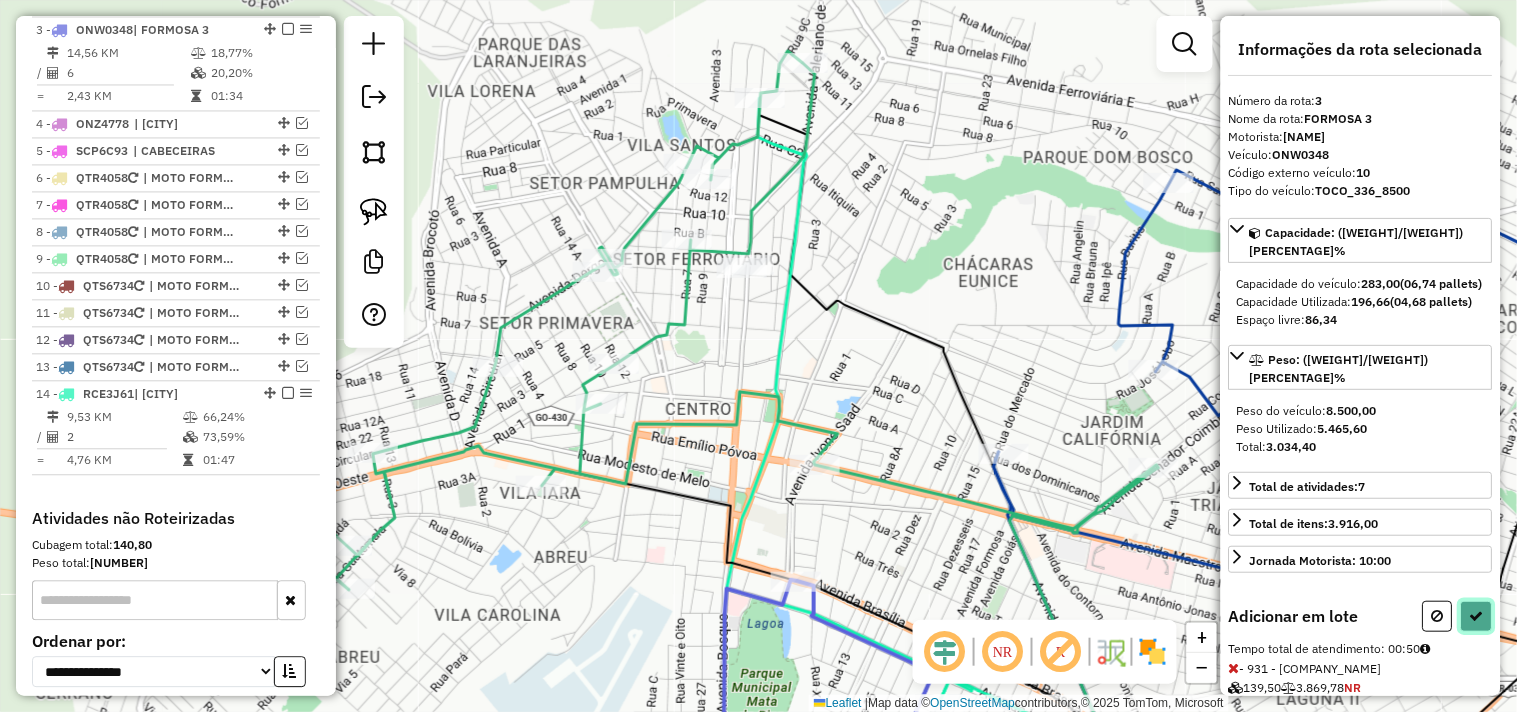 click at bounding box center (1477, 616) 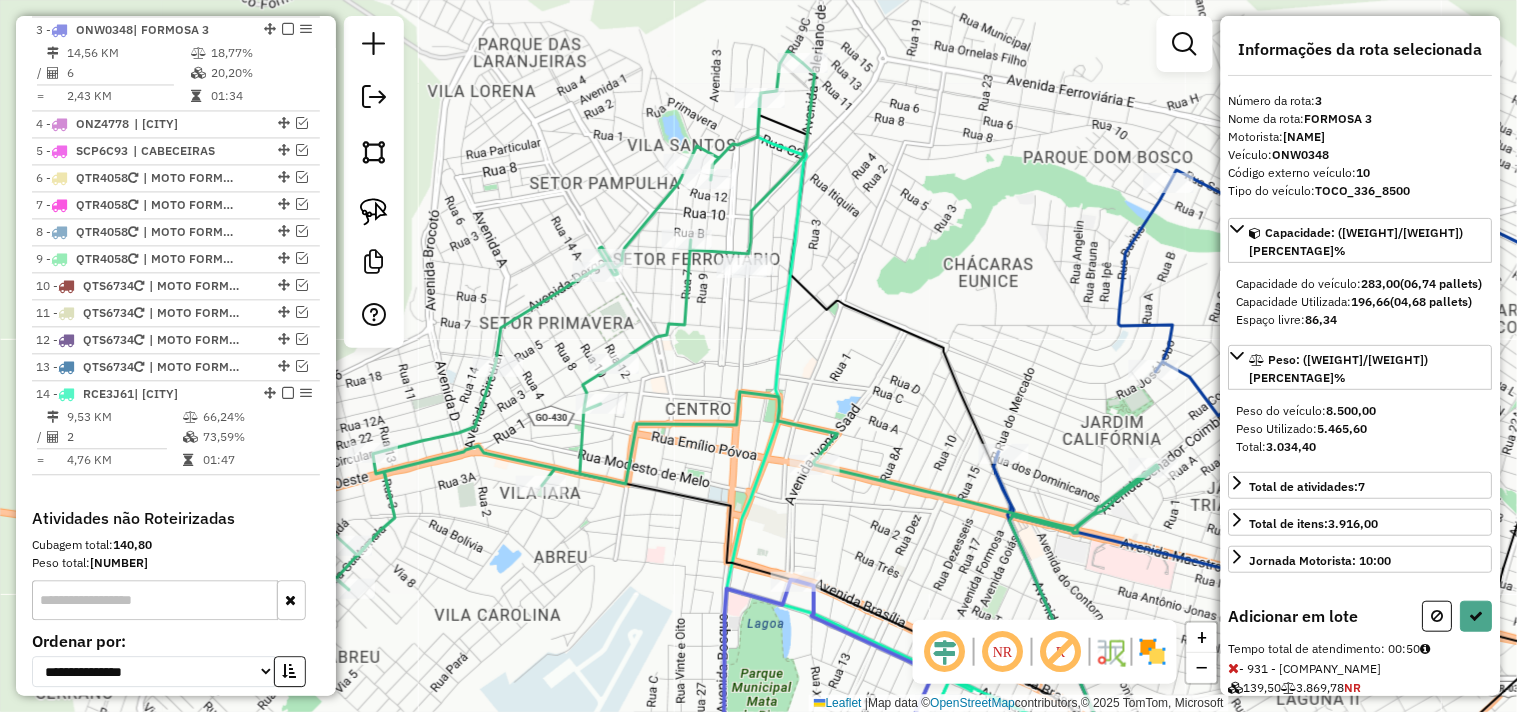 select on "*********" 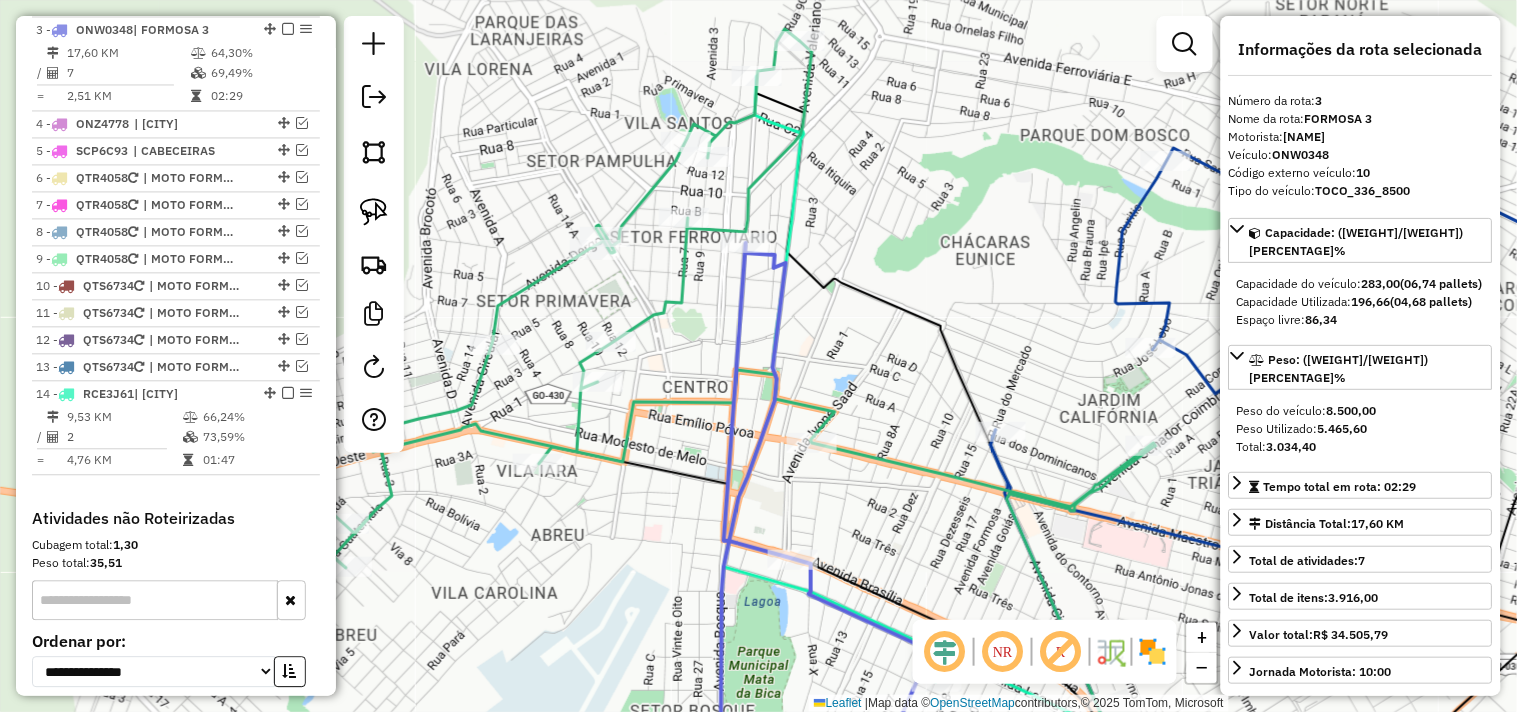 drag, startPoint x: 881, startPoint y: 294, endPoint x: 796, endPoint y: 148, distance: 168.94081 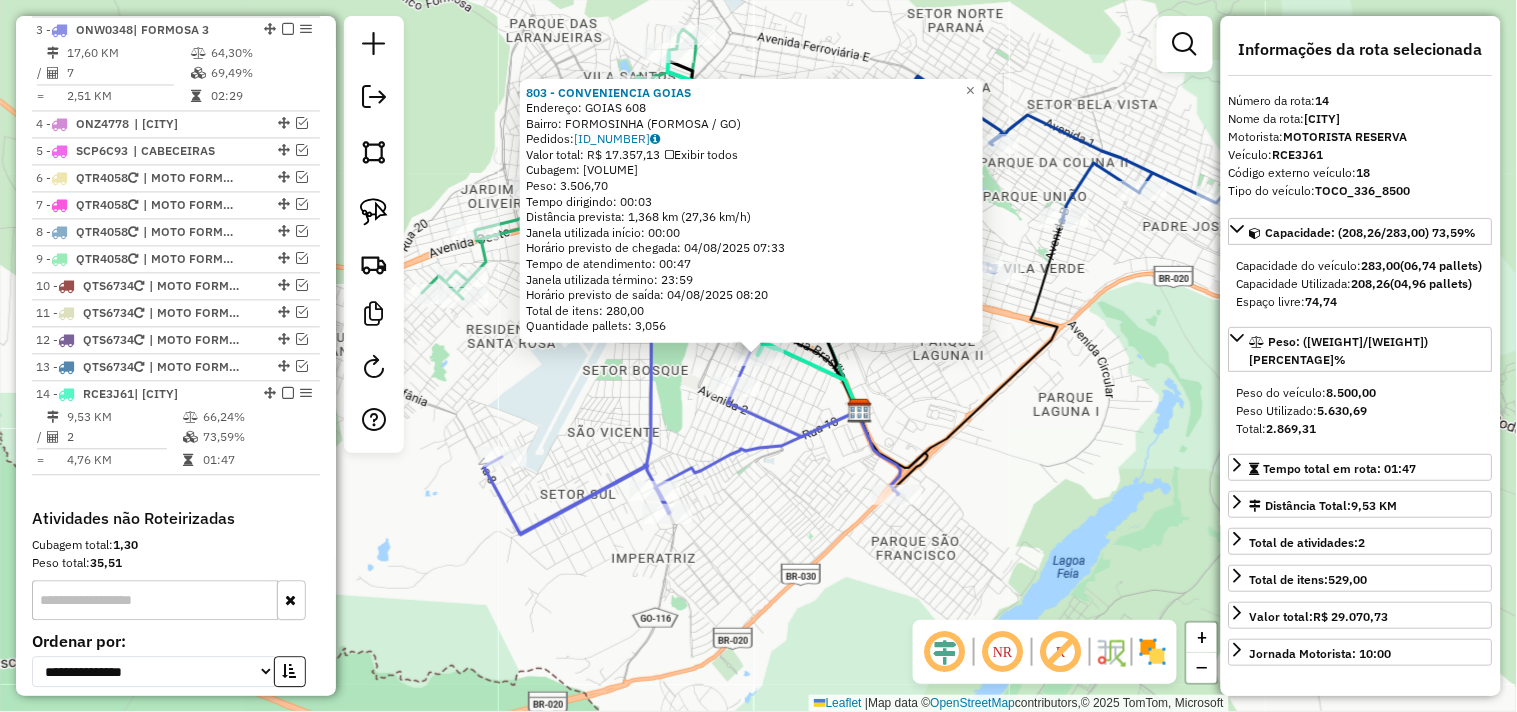 scroll, scrollTop: 1158, scrollLeft: 0, axis: vertical 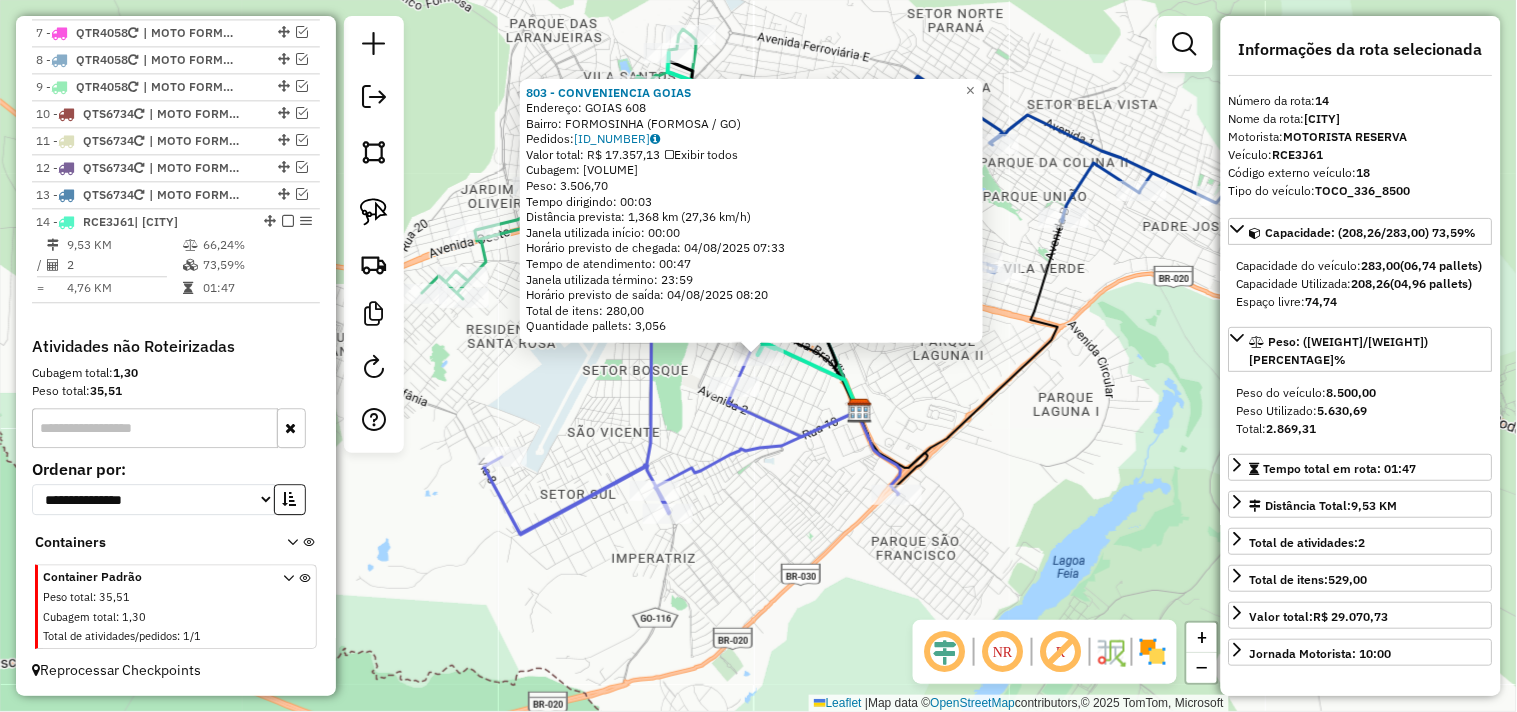 click on "[NUMBER] - [NAME] Endereço: [STREET] [NAME] Bairro: [NEIGHBORHOOD] ([CITY] / [STATE]) Pedidos: [NUMBER] Valor total: [CURRENCY] [AMOUNT] Exibir todos Cubagem: [AMOUNT] Peso: [AMOUNT] Tempo dirigindo: [TIME] Distância prevista: [DISTANCE] km ([SPEED] km/h) Janela utilizada início: [TIME] Horário previsto de chegada: [DATE] [TIME] Tempo de atendimento: [TIME] Janela utilizada término: [TIME] Horário previsto de saída: [DATE] [TIME] Total de itens: [AMOUNT] Quantidade pallets: [AMOUNT] × Janela de atendimento Grade de atendimento Capacidade Transportadoras Veículos Cliente Pedidos Rotas Selecione os dias de semana para filtrar as janelas de atendimento Seg Ter Qua Qui Sex Sáb Dom Informe o período da janela de atendimento: De: Até: Filtrar exatamente a janela do cliente Considerar janela de atendimento padrão Selecione os dias de semana para filtrar as grades de atendimento Seg Ter Qua Qui Sex Sáb Dom Considerar clientes sem dia de atendimento cadastrado De:" 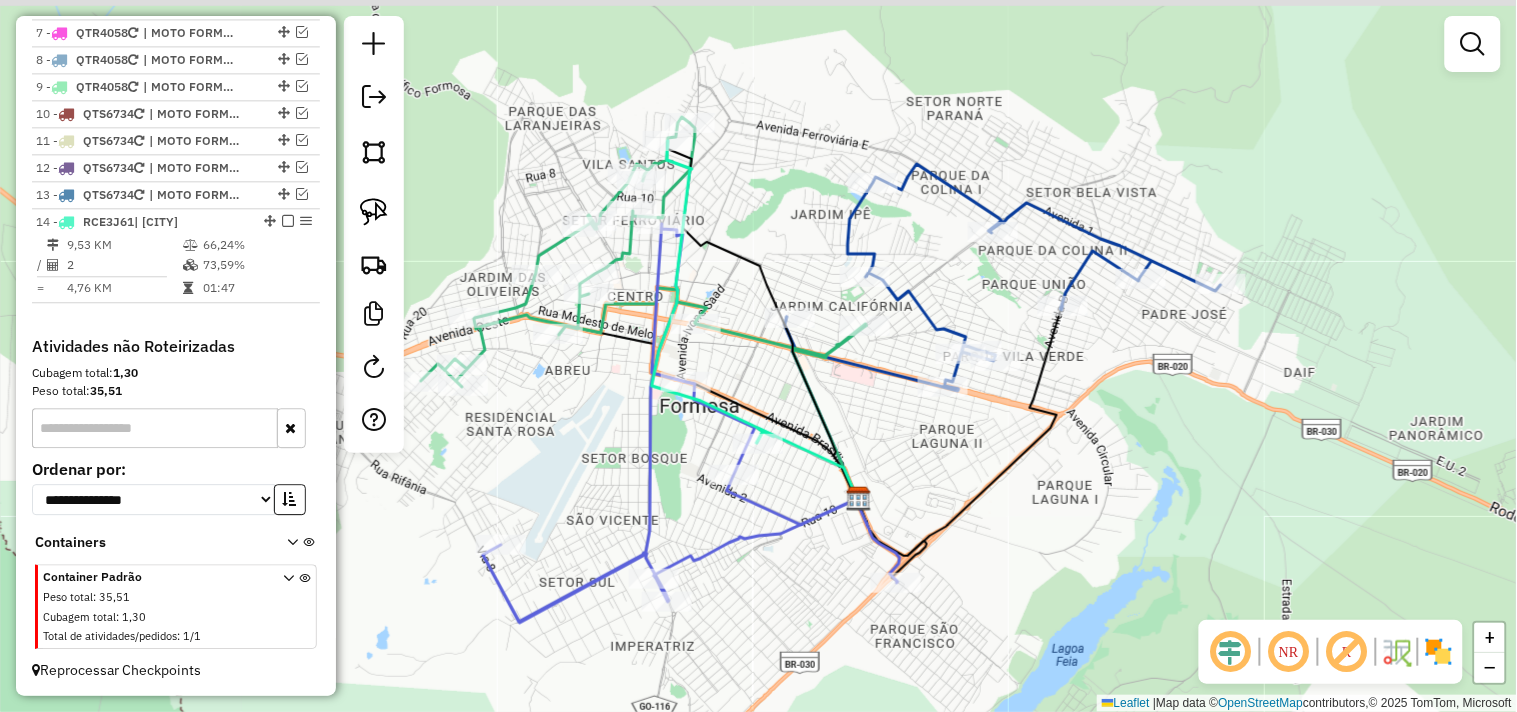 drag, startPoint x: 852, startPoint y: 324, endPoint x: 853, endPoint y: 428, distance: 104.00481 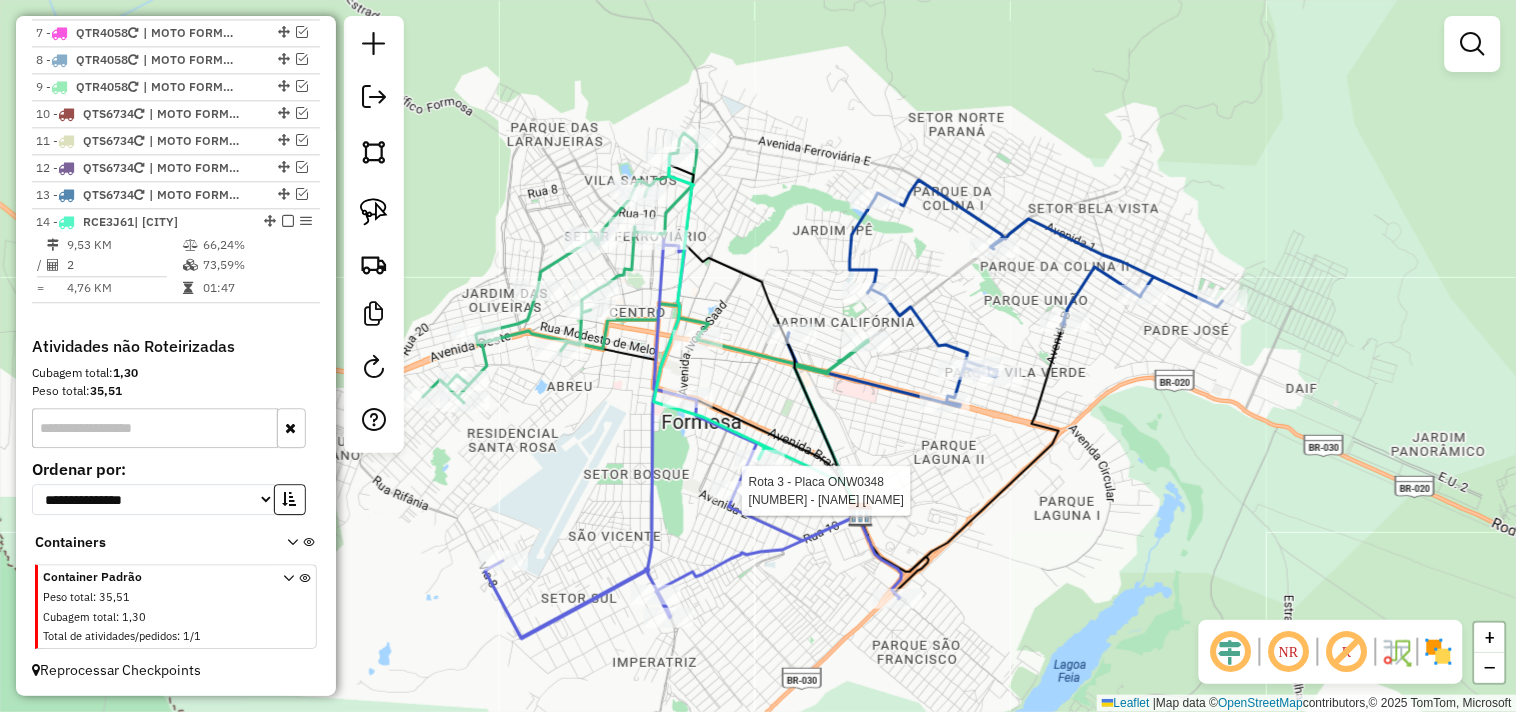select on "*********" 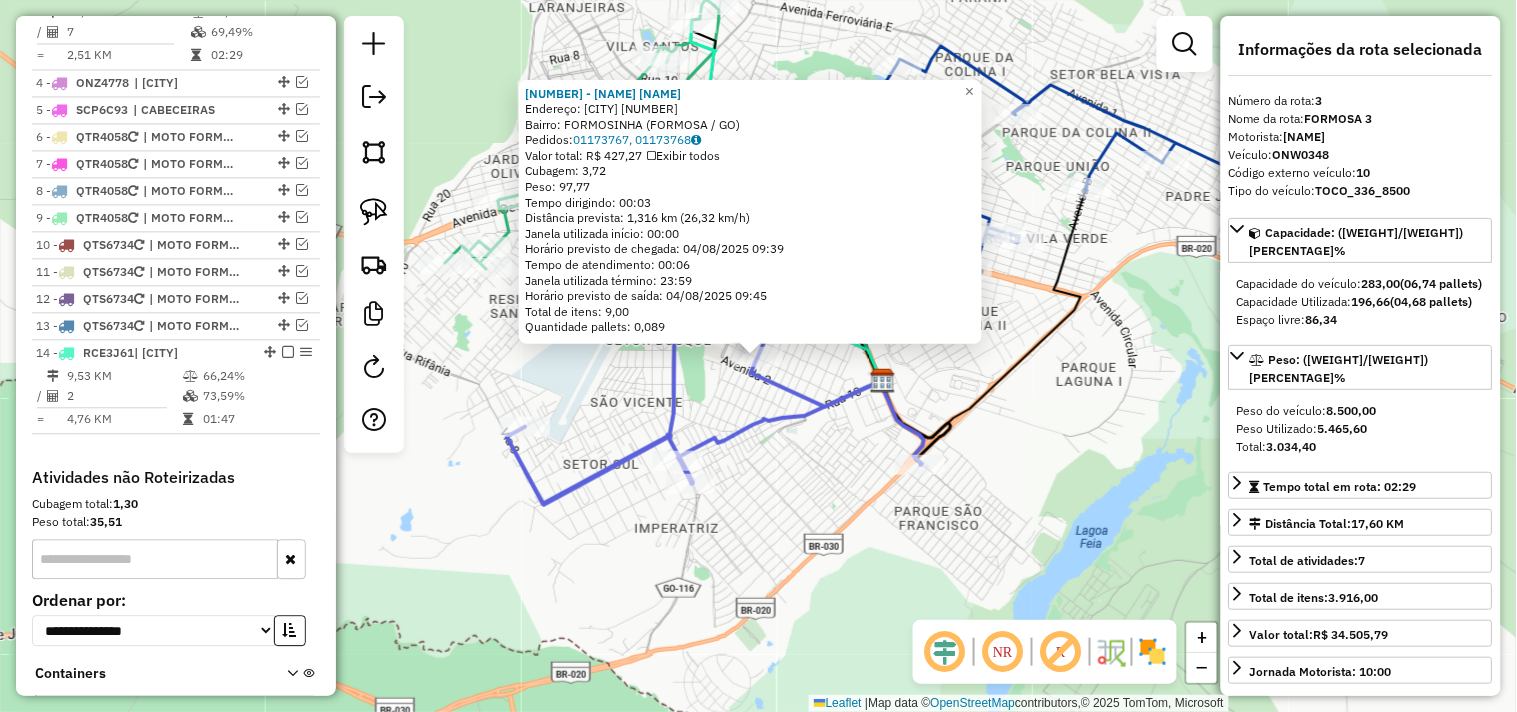 scroll, scrollTop: 985, scrollLeft: 0, axis: vertical 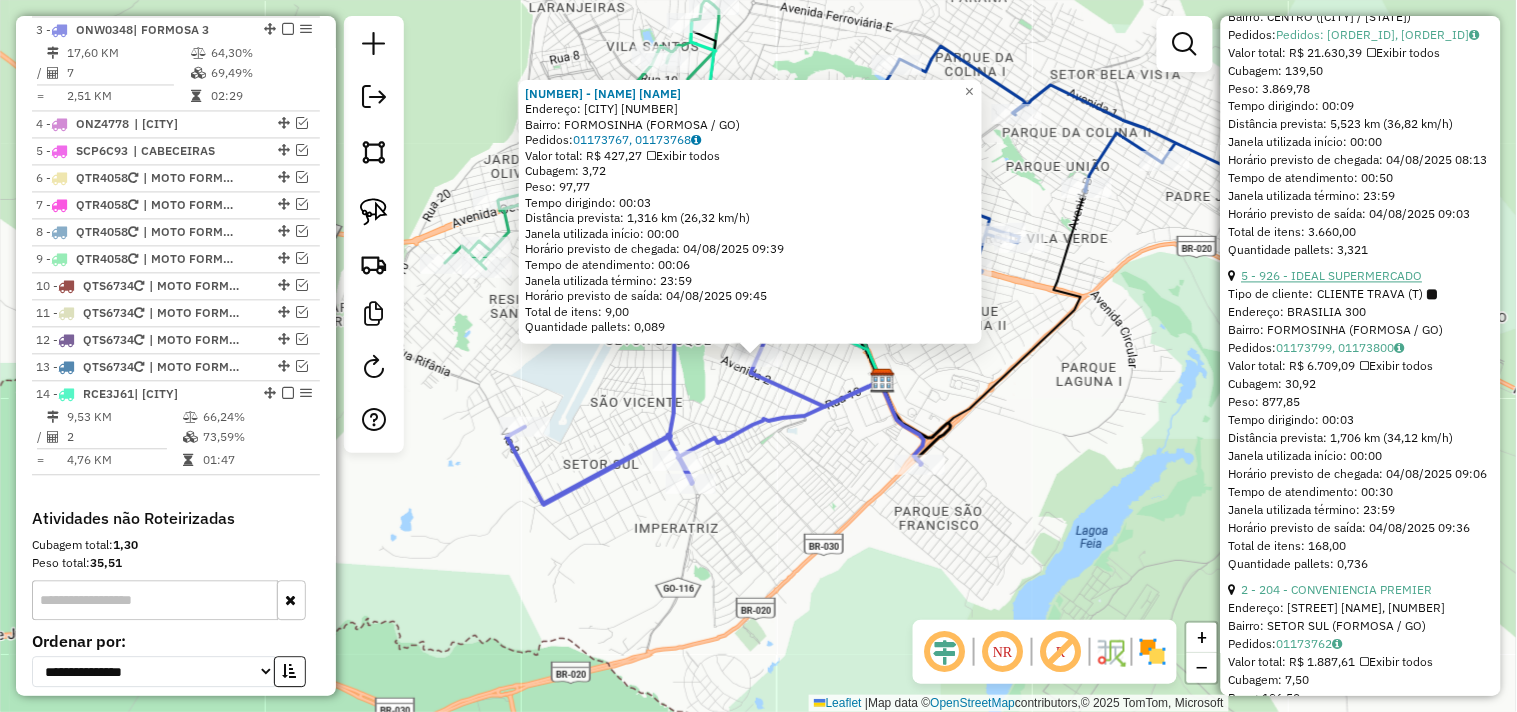 click on "5 - 926 - IDEAL SUPERMERCADO" at bounding box center [1332, 276] 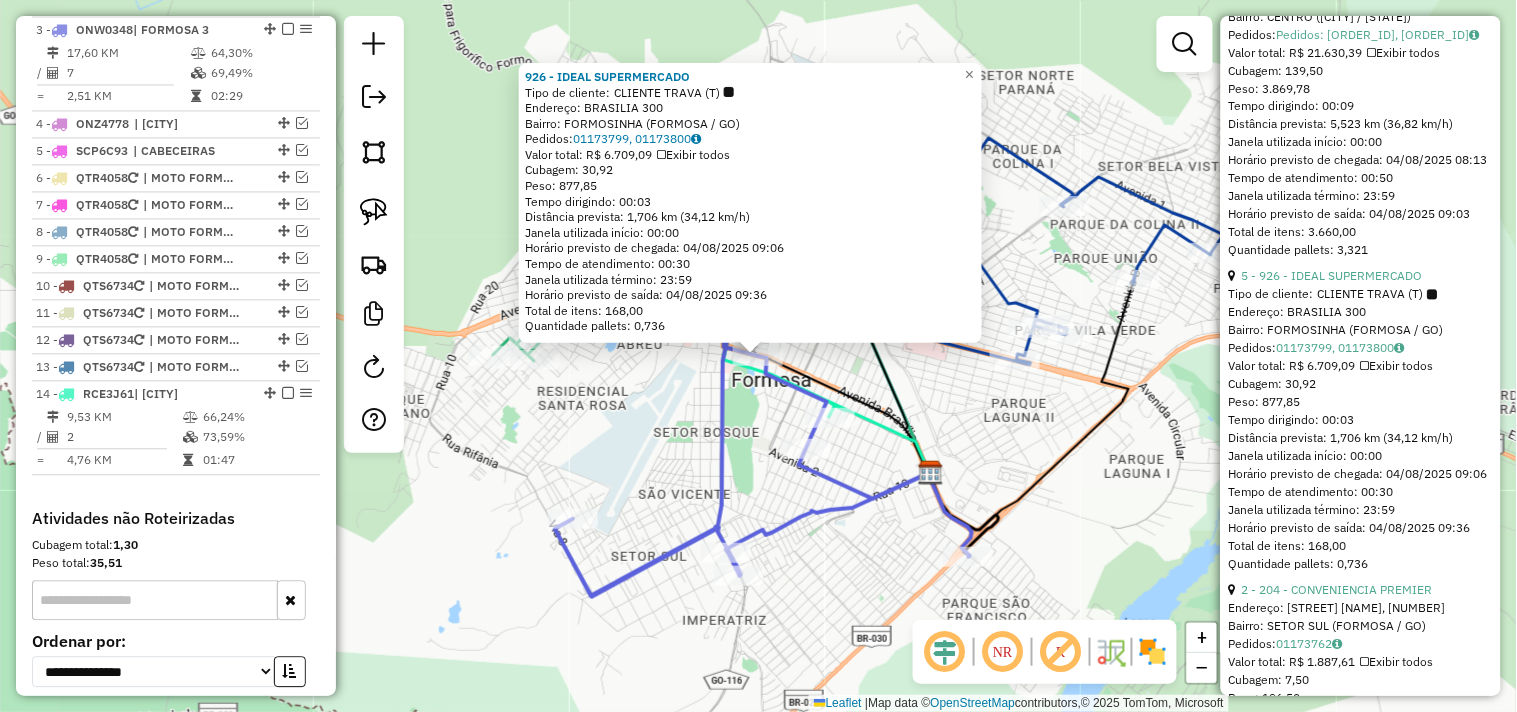 click on "926 - IDEAL SUPERMERCADO  Tipo de cliente:   CLIENTE TRAVA (T)   Endereço:  BRASILIA [NUMBER]   Bairro: [NEIGHBORHOOD] ([CITY] / [STATE])   Pedidos:  01173799, 01173800   Valor total: R$ 6.709,09   Exibir todos   Cubagem: 30,92  Peso: 877,85  Tempo dirigindo: 00:03   Distância prevista: 1,706 km (34,12 km/h)   Janela utilizada início: 00:00   Horário previsto de chegada: 04/08/2025 09:06   Tempo de atendimento: 00:30   Janela utilizada término: 23:59   Horário previsto de saída: 04/08/2025 09:36   Total de itens: 168,00   Quantidade pallets: 0,736  × Janela de atendimento Grade de atendimento Capacidade Transportadoras Veículos Cliente Pedidos  Rotas Selecione os dias de semana para filtrar as janelas de atendimento  Seg   Ter   Qua   Qui   Sex   Sáb   Dom  Informe o período da janela de atendimento: De: Até:  Filtrar exatamente a janela do cliente  Considerar janela de atendimento padrão  Selecione os dias de semana para filtrar as grades de atendimento  Seg   Ter   Qua   Qui   Sex   Sáb   Dom   De:   De:" 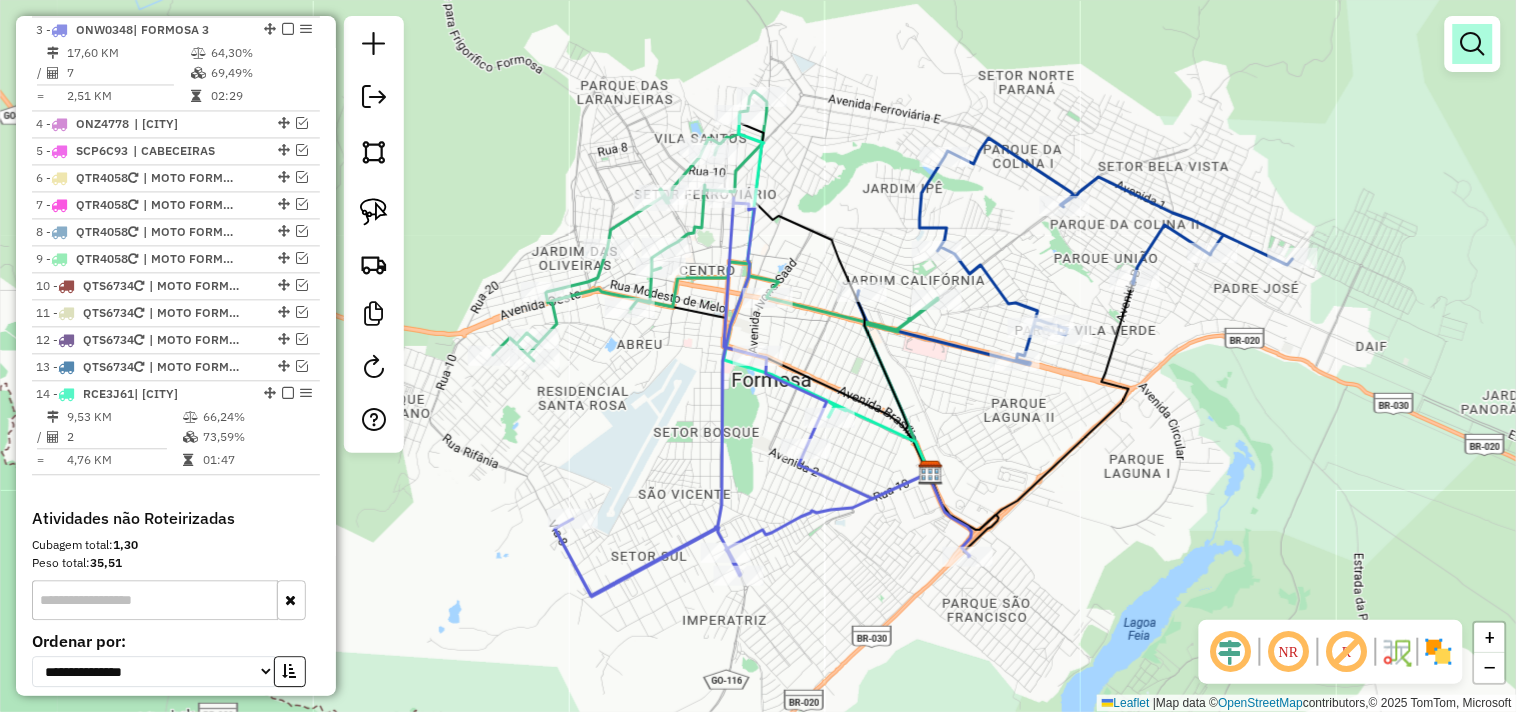 click at bounding box center [1473, 44] 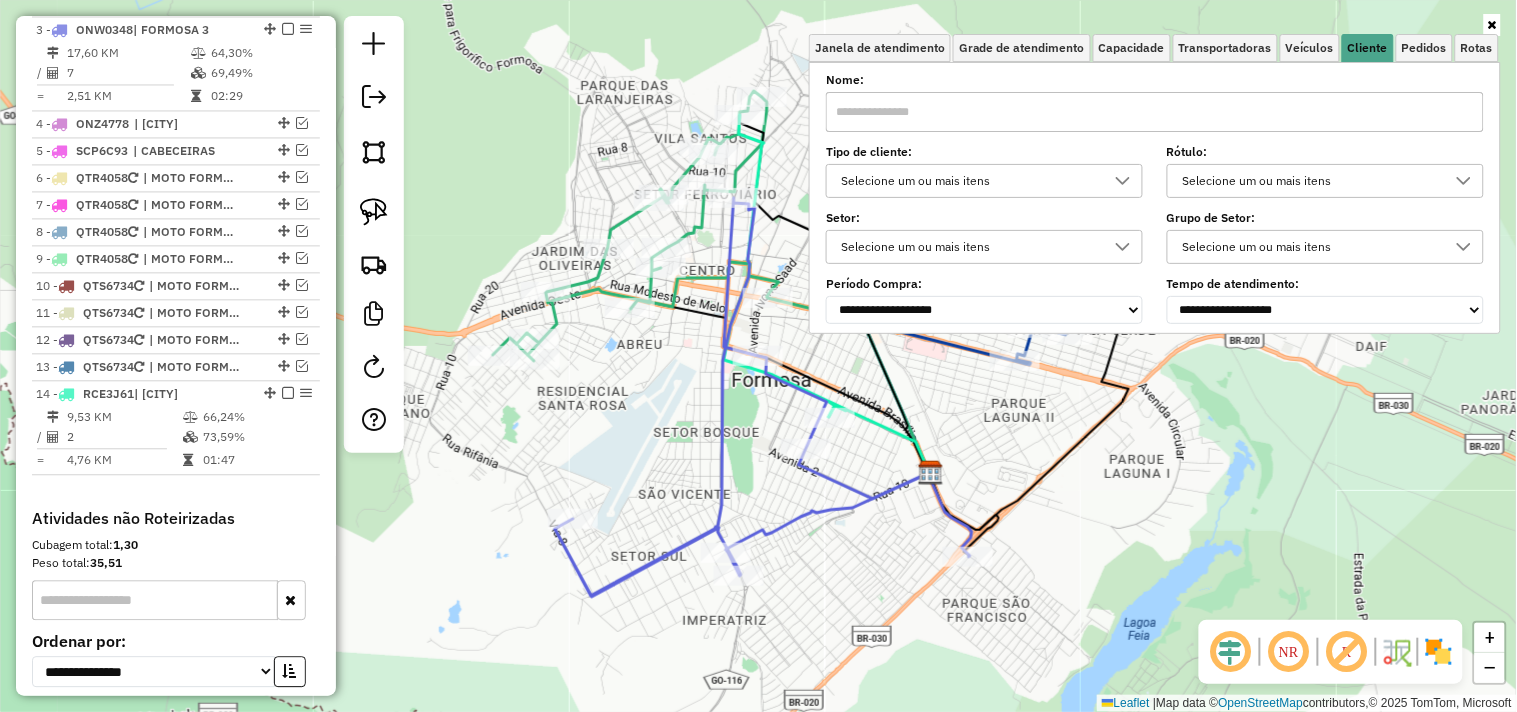 click on "Selecione um ou mais itens" at bounding box center (969, 181) 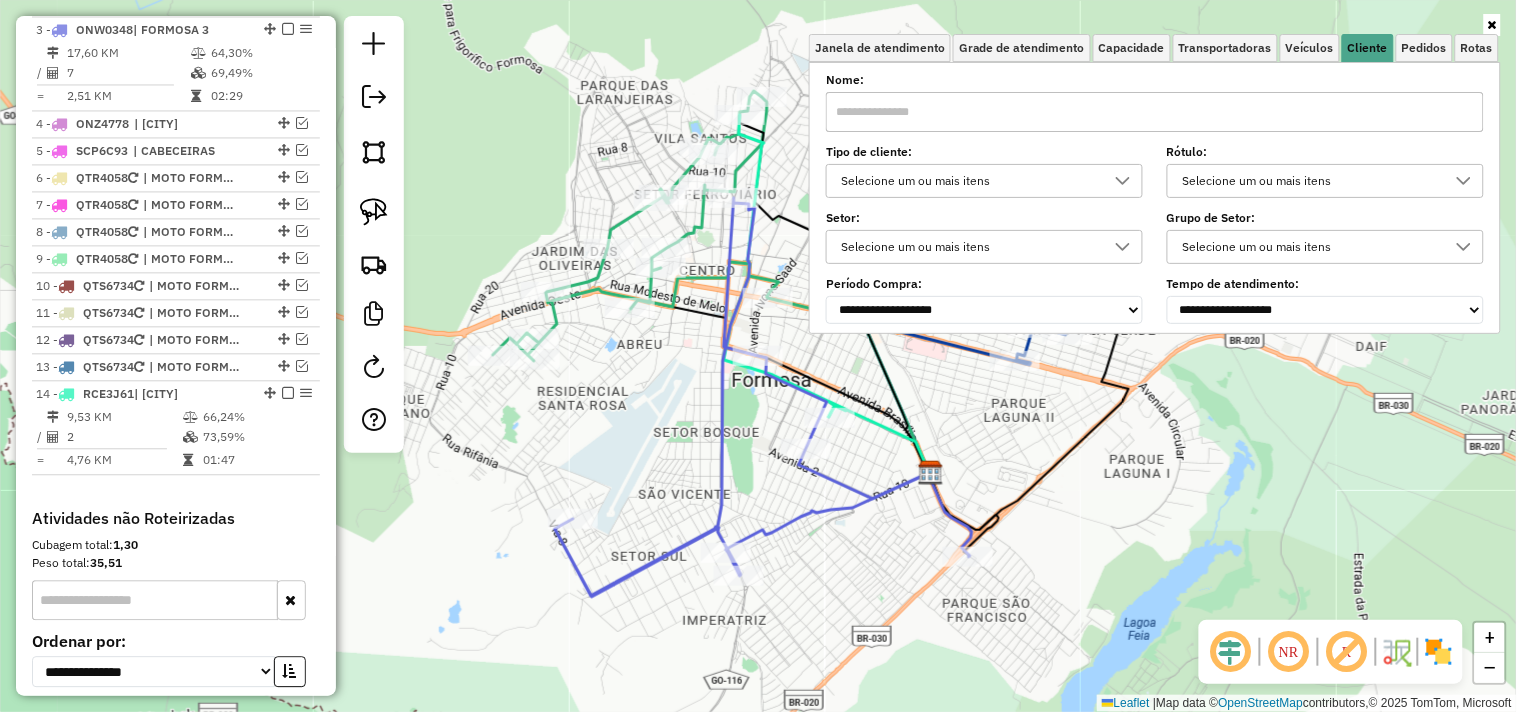 scroll, scrollTop: 11, scrollLeft: 67, axis: both 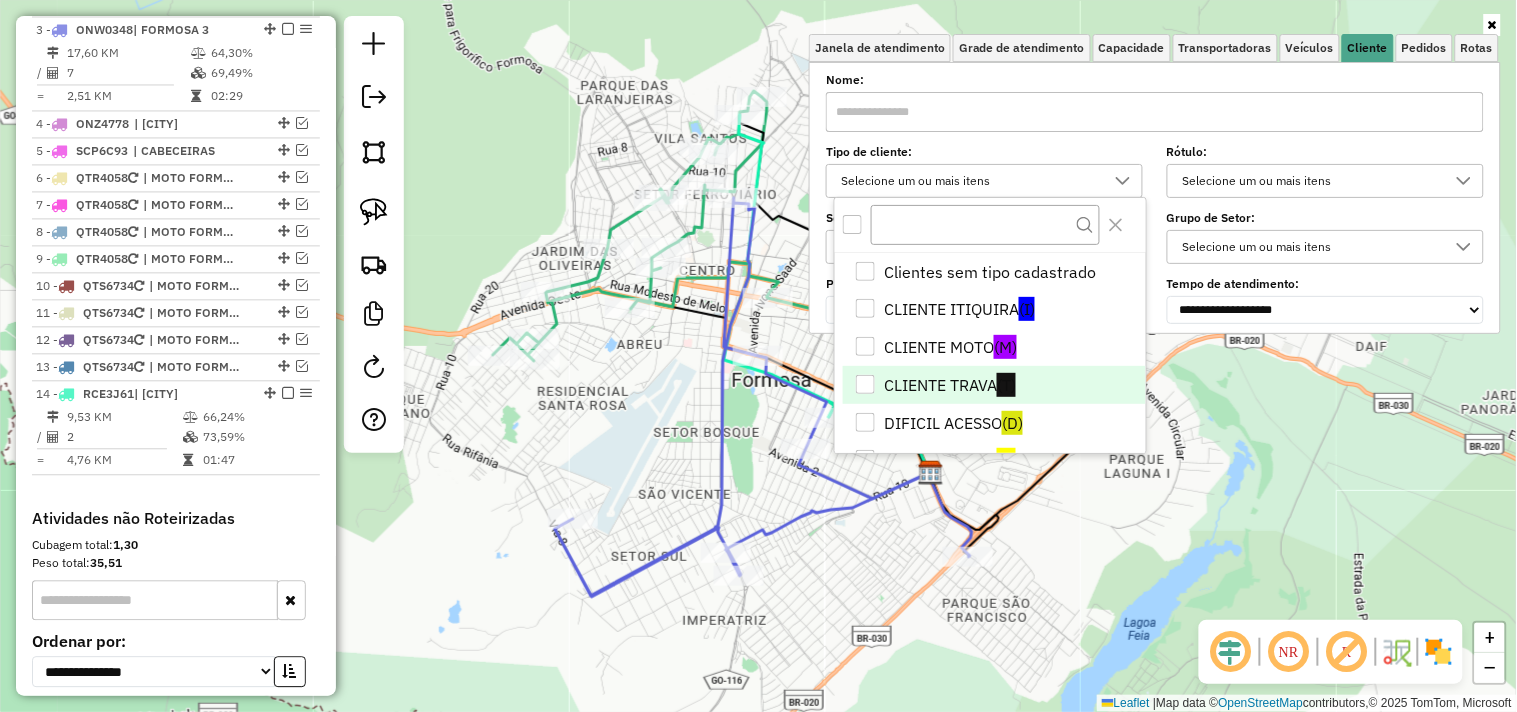 click at bounding box center [866, 385] 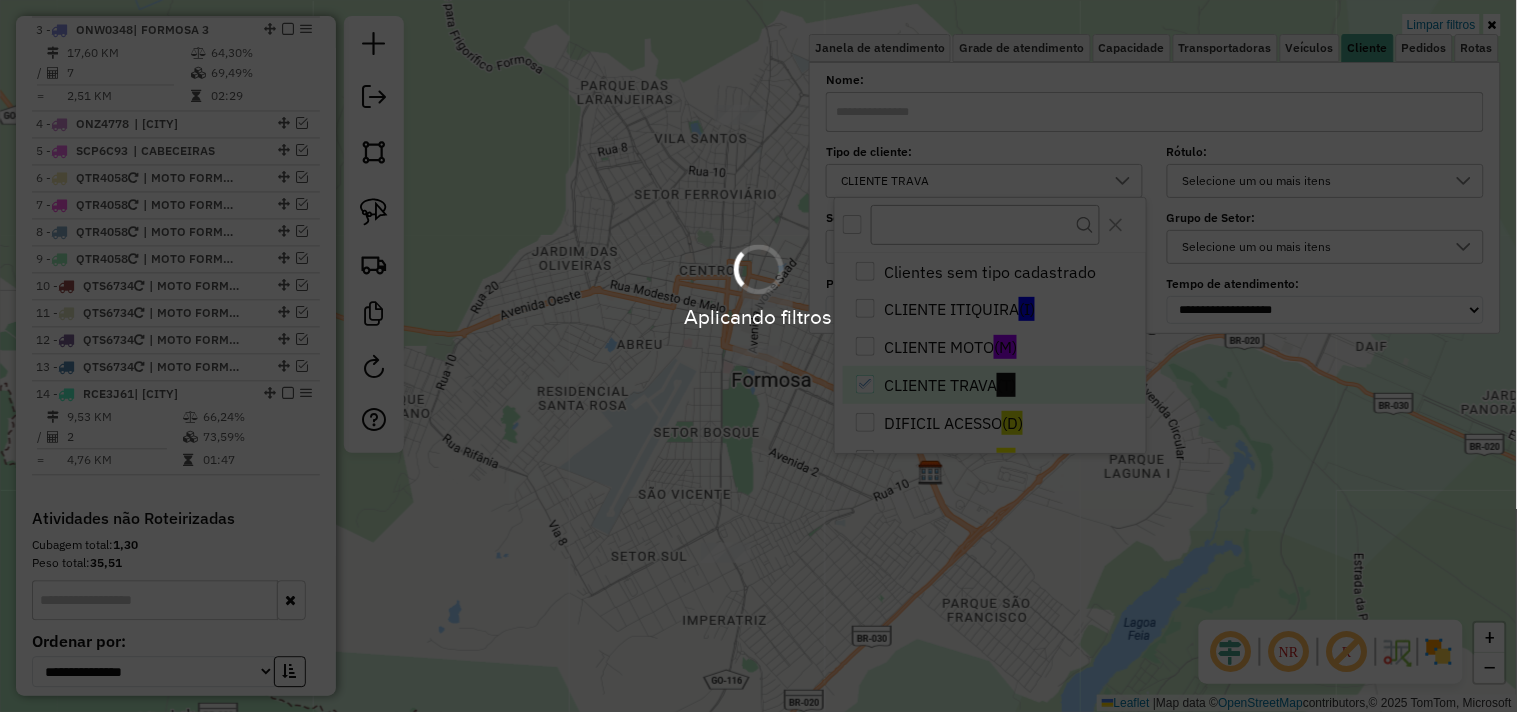 click on "Limpar filtros Janela de atendimento Grade de atendimento Capacidade Transportadoras Veículos Cliente Pedidos  Rotas Selecione os dias de semana para filtrar as janelas de atendimento  Seg   Ter   Qua   Qui   Sex   Sáb   Dom  Informe o período da janela de atendimento: De: Até:  Filtrar exatamente a janela do cliente  Considerar janela de atendimento padrão  Selecione os dias de semana para filtrar as grades de atendimento  Seg   Ter   Qua   Qui   Sex   Sáb   Dom   Considerar clientes sem dia de atendimento cadastrado  Clientes fora do dia de atendimento selecionado Filtrar as atividades entre os valores definidos abaixo:  Peso mínimo:   Peso máximo:   Cubagem mínima:   Cubagem máxima:   De:   Até:  Filtrar as atividades entre o tempo de atendimento definido abaixo:  De:   Até:   Considerar capacidade total dos clientes não roteirizados Transportadora: Selecione um ou mais itens Tipo de veículo: Selecione um ou mais itens Veículo: Selecione um ou mais itens Motorista: Selecione um ou mais itens" 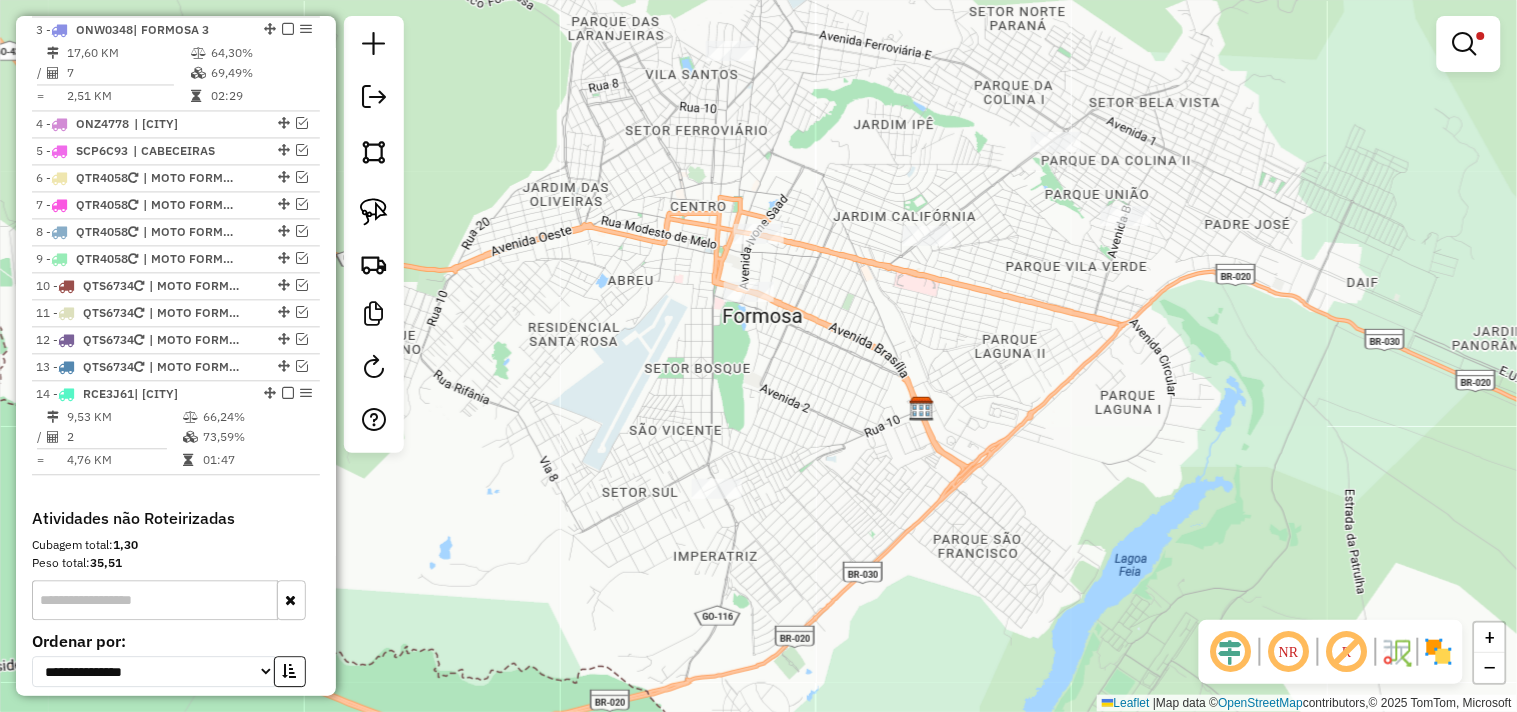 drag, startPoint x: 791, startPoint y: 187, endPoint x: 778, endPoint y: 154, distance: 35.468296 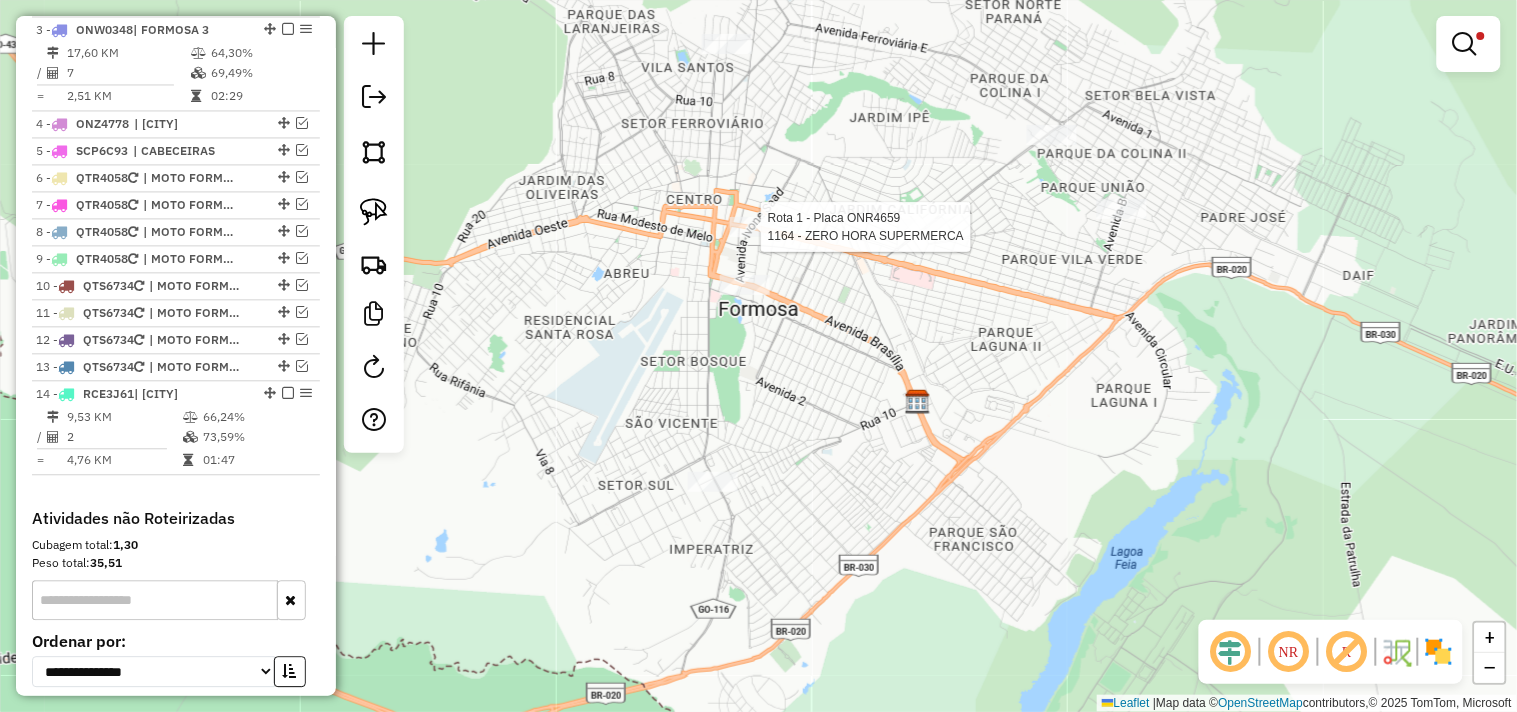 select on "*********" 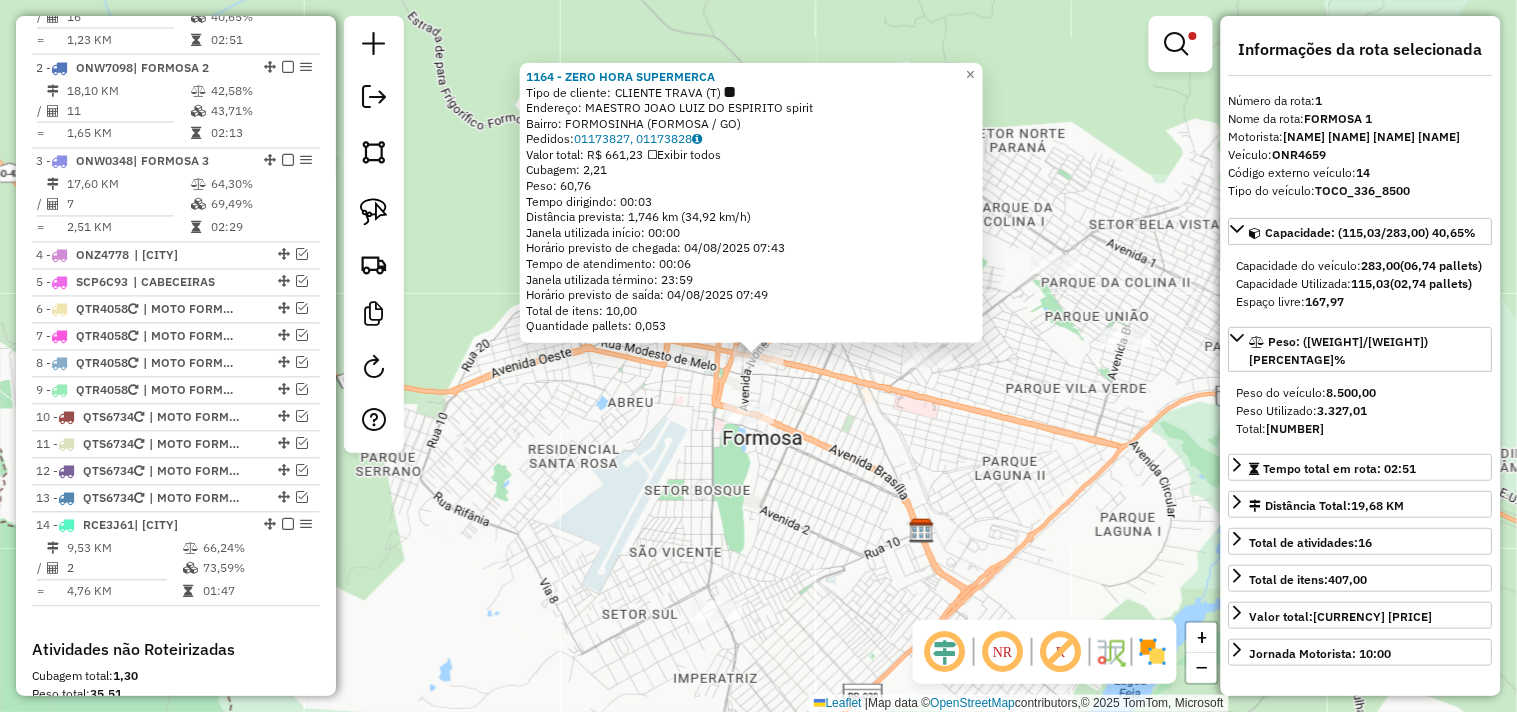 scroll, scrollTop: 797, scrollLeft: 0, axis: vertical 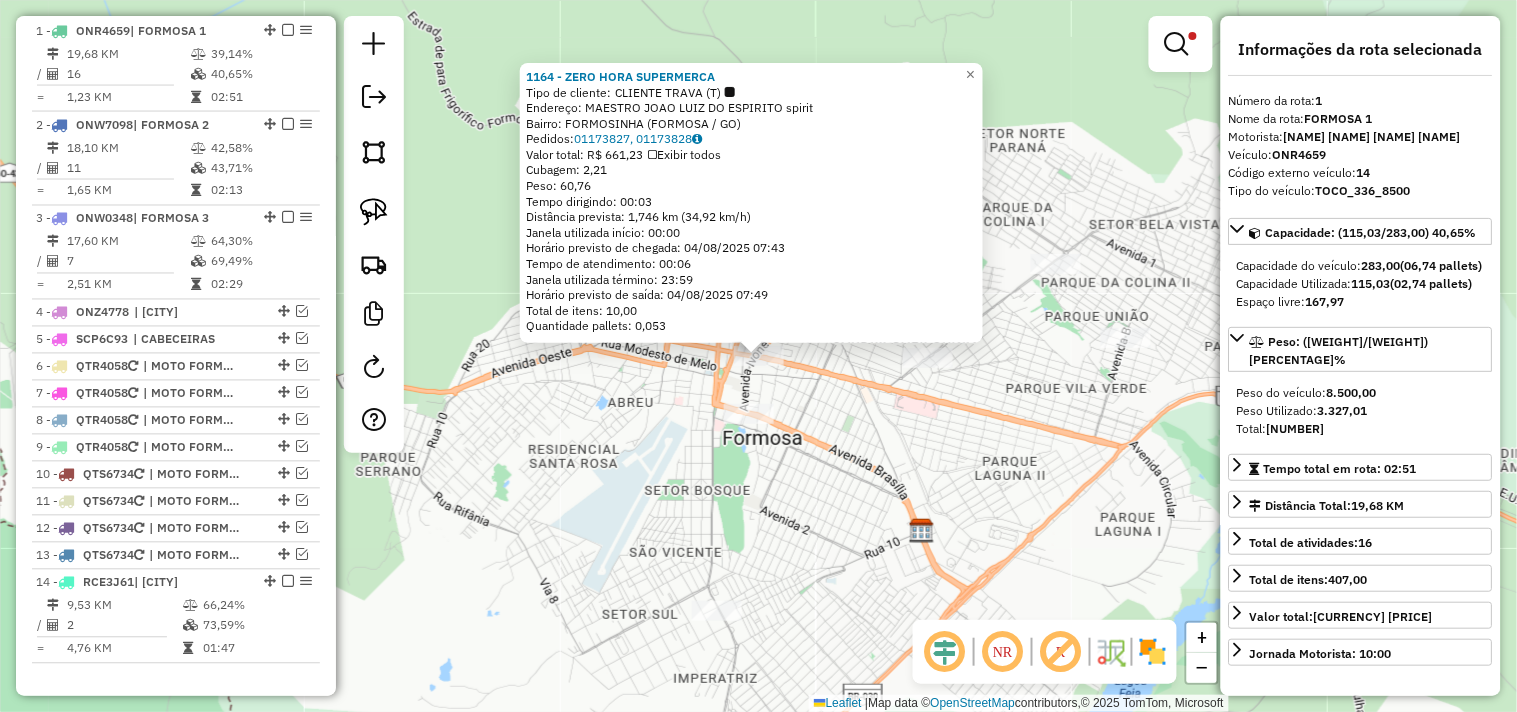 click on "[NUMBER] - ZERO HORA SUPERMERCA  Tipo de cliente:   CLIENTE TRAVA (T)   Endereço:  MAESTRO JOAO LUIZ DO ESPIRITO spirit   Bairro: [CITY] ([CITY] / [STATE])   Pedidos:  [ORDER_ID], [ORDER_ID]   Valor total: R$ [PRICE]   Exibir todos   Cubagem: [CUBAGE]  Peso: [WEIGHT]  Tempo dirigindo: [TIME]   Distância prevista: [DISTANCE] ([SPEED])   Janela utilizada início: [TIME]   Horário previsto de chegada: [DATE] [TIME]   Tempo de atendimento: [TIME]   Janela utilizada término: [TIME]   Horário previsto de saída: [DATE] [TIME]   Total de itens: [ITEMS]   Quantidade pallets: [PALLETS]  × Limpar filtros Janela de atendimento Grade de atendimento Capacidade Transportadoras Veículos Cliente Pedidos  Rotas Selecione os dias de semana para filtrar as janelas de atendimento  Seg   Ter   Qua   Qui   Sex   Sáb   Dom  Informe o período da janela de atendimento: De: [DATE] Até: [DATE]  Filtrar exatamente a janela do cliente  Considerar janela de atendimento padrão  Selecione os dias de semana para filtrar as grades de atendimento  Seg   Ter   Qua" 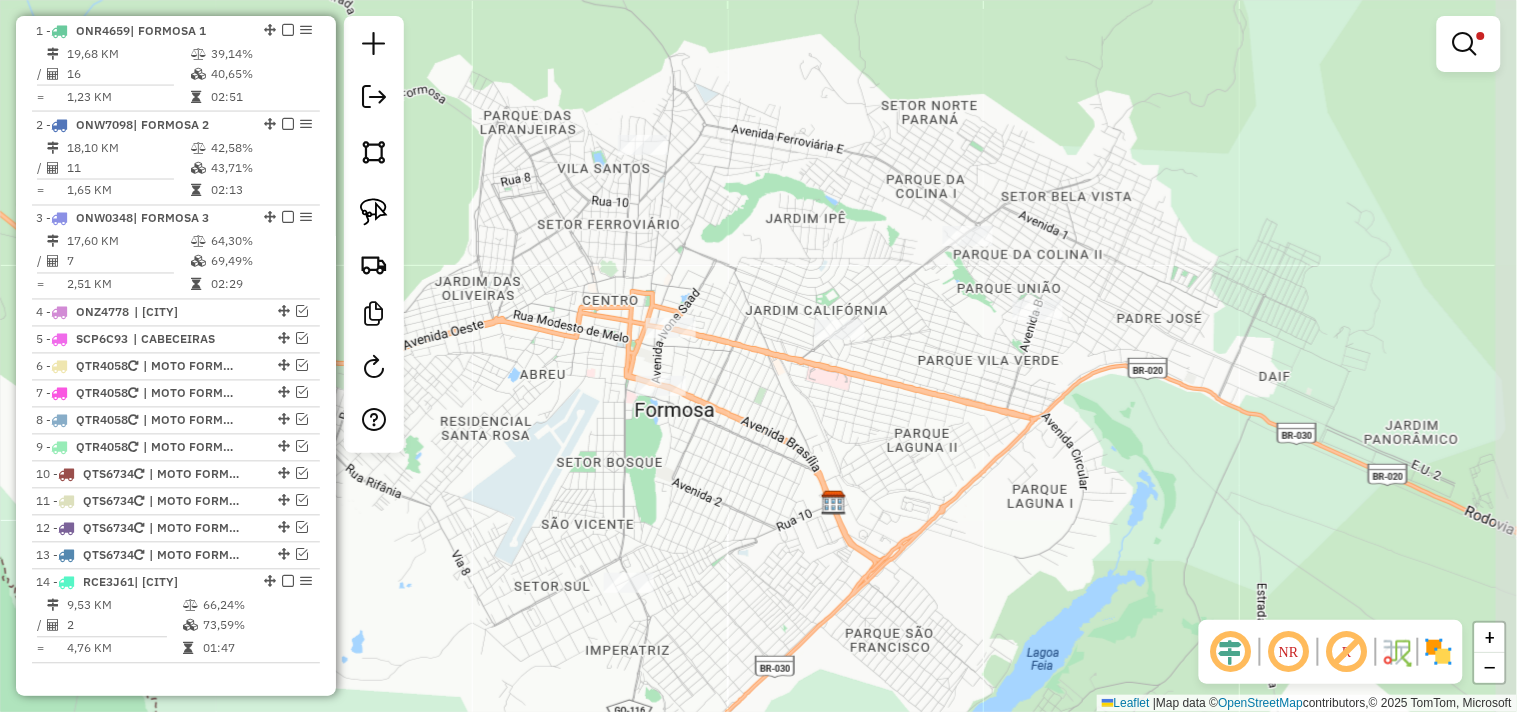 drag, startPoint x: 1073, startPoint y: 455, endPoint x: 985, endPoint y: 427, distance: 92.34717 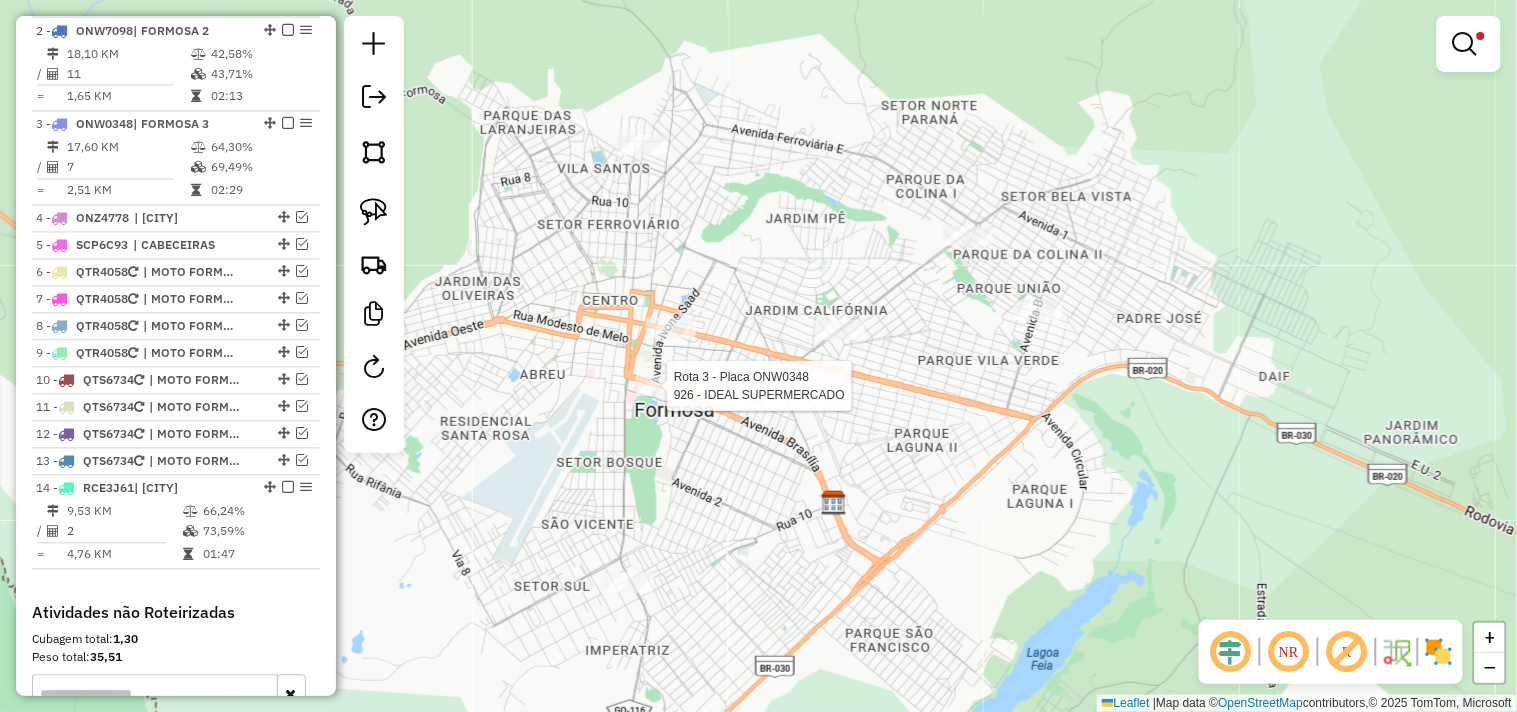 select on "*********" 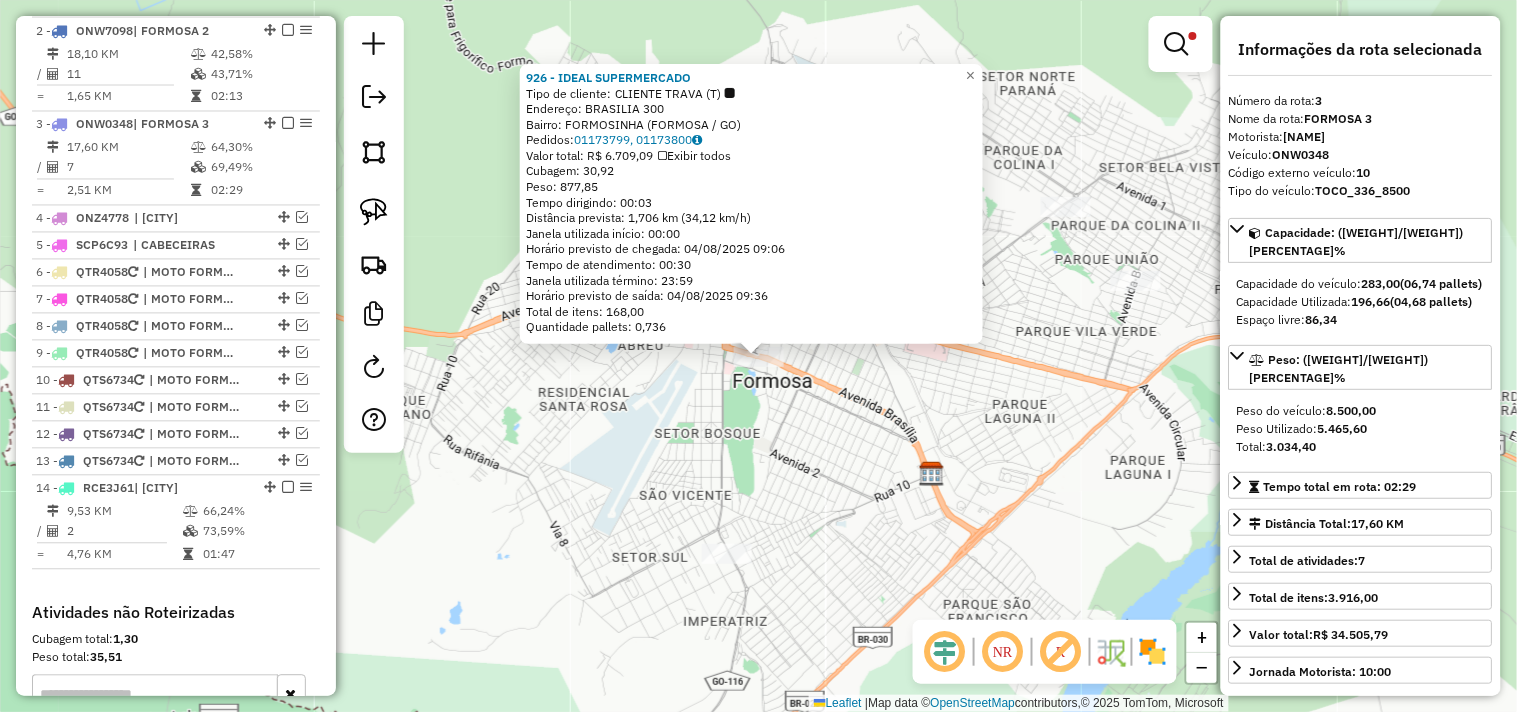 scroll, scrollTop: 985, scrollLeft: 0, axis: vertical 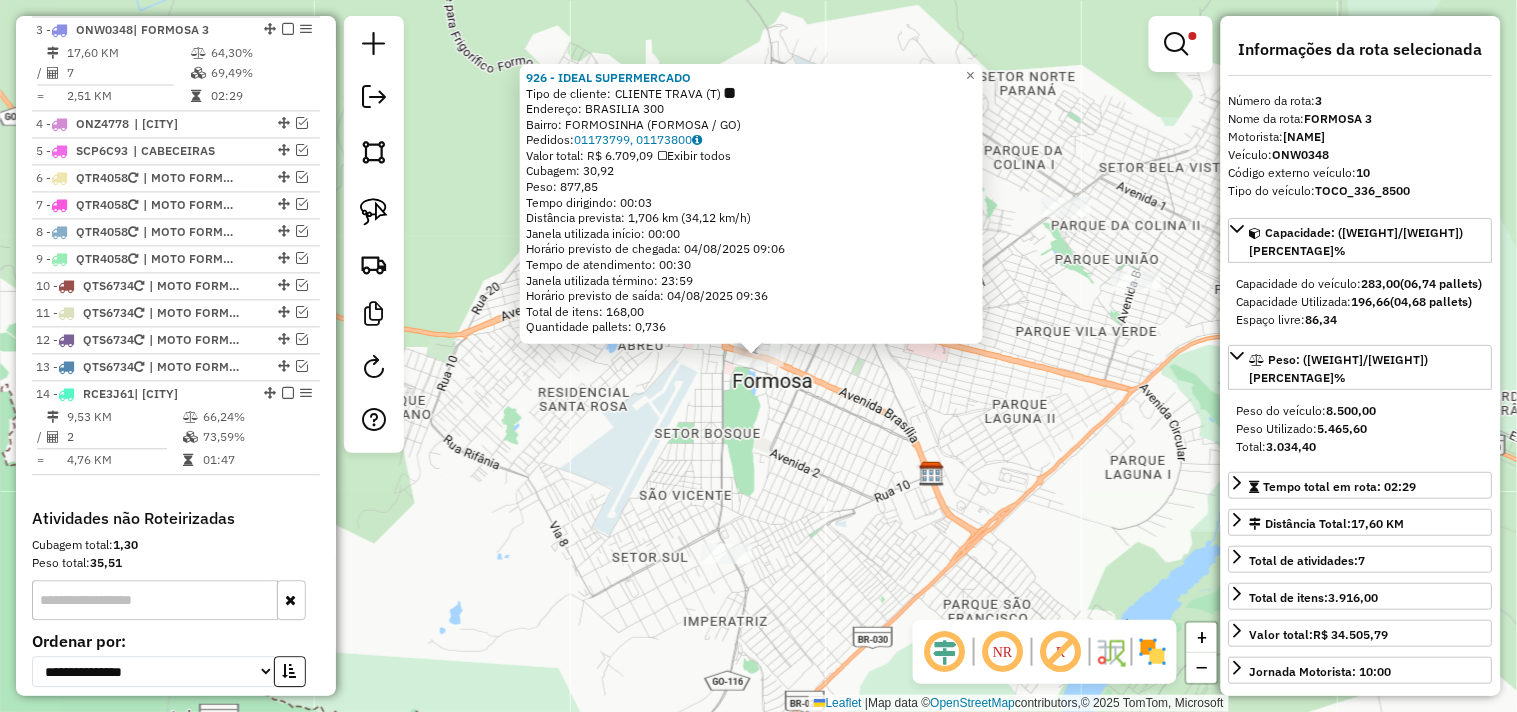 click on "926 - IDEAL SUPERMERCADO  Tipo de cliente:   CLIENTE TRAVA (T)   Endereço:  BRASILIA [NUMBER]   Bairro: FORMOSINHA ([CITY] / GO)   Pedidos:  [ORDER_ID], [ORDER_ID]   Valor total: R$ 6.709,09   Exibir todos   Cubagem: 30,92  Peso: 877,85  Tempo dirigindo: 00:03   Distância prevista: 1,706 km (34,12 km/h)   Janela utilizada início: 00:00   Horário previsto de chegada: 04/08/2025 09:06   Tempo de atendimento: 00:30   Janela utilizada término: 23:59   Horário previsto de saída: 04/08/2025 09:36   Total de itens: 168,00   Quantidade pallets: 0,736  × Limpar filtros Janela de atendimento Grade de atendimento Capacidade Transportadoras Veículos Cliente Pedidos  Rotas Selecione os dias de semana para filtrar as janelas de atendimento  Seg   Ter   Qua   Qui   Sex   Sáb   Dom  Informe o período da janela de atendimento: De: Até:  Filtrar exatamente a janela do cliente  Considerar janela de atendimento padrão  Selecione os dias de semana para filtrar as grades de atendimento  Seg   Ter   Qua   Qui   Sex   Sáb  De:" 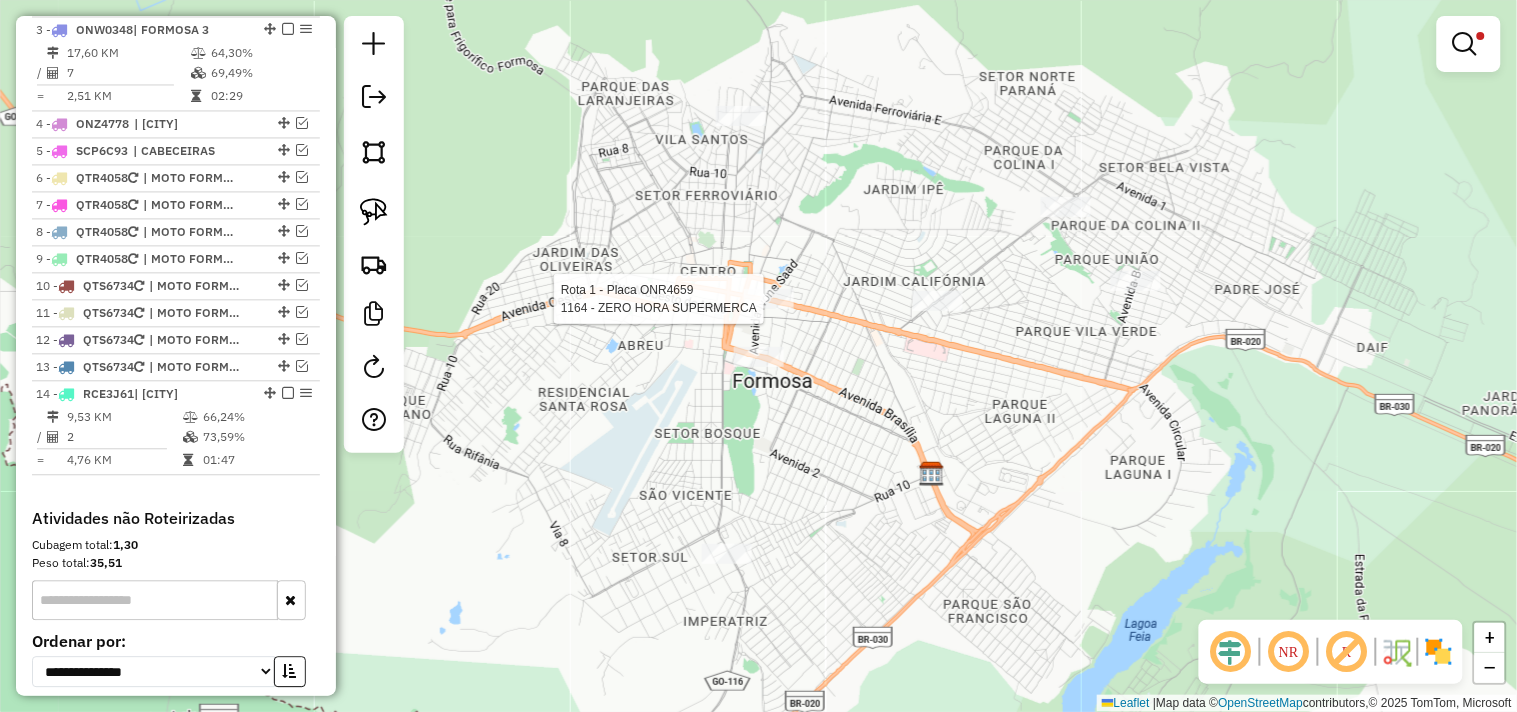 select on "*********" 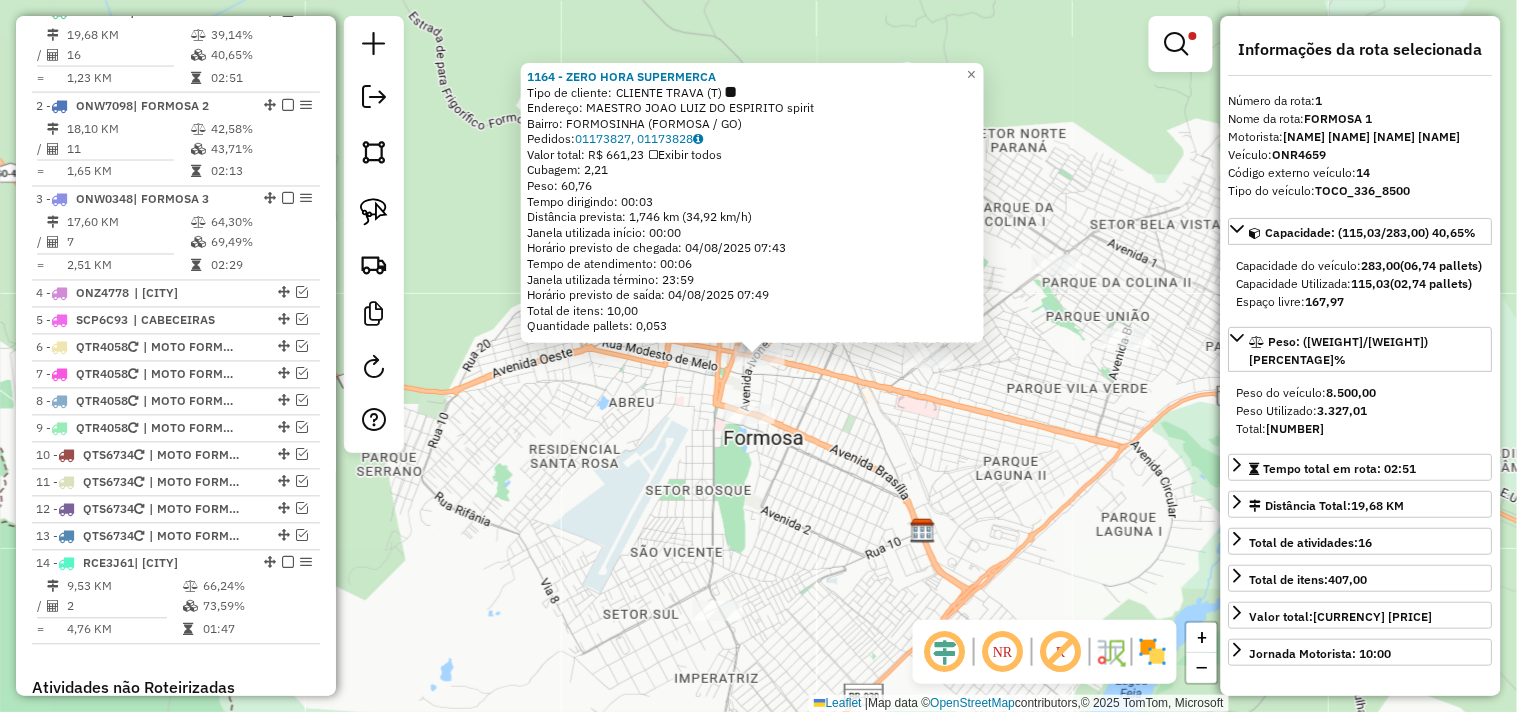 scroll, scrollTop: 797, scrollLeft: 0, axis: vertical 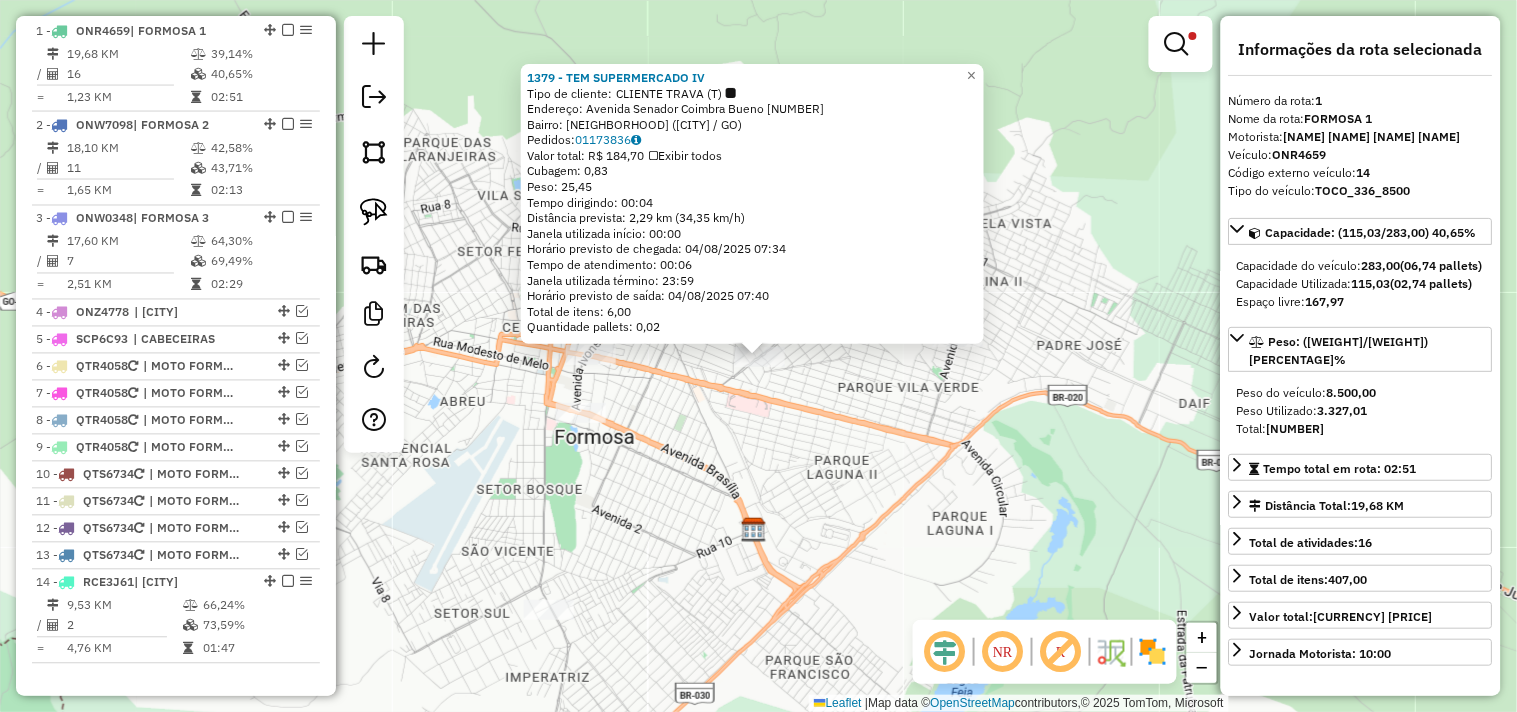 click on "1379 - TEM SUPERMERCADO IV  Tipo de cliente:   CLIENTE TRAVA (T)   Endereço:  Avenida Senador Coimbra Bueno [NUMBER]   Bairro: Jardim Triangulo ([CITY] / GO)   Pedidos:  [ORDER_ID]   Valor total: R$ 184,70   Exibir todos   Cubagem: 0,83  Peso: 25,45  Tempo dirigindo: 00:04   Distância prevista: 2,29 km (34,35 km/h)   Janela utilizada início: 00:00   Horário previsto de chegada: 04/08/2025 07:34   Tempo de atendimento: 00:06   Janela utilizada término: 23:59   Horário previsto de saída: 04/08/2025 07:40   Total de itens: 6,00   Quantidade pallets: 0,02  × Limpar filtros Janela de atendimento Grade de atendimento Capacidade Transportadoras Veículos Cliente Pedidos  Rotas Selecione os dias de semana para filtrar as janelas de atendimento  Seg   Ter   Qua   Qui   Sex   Sáb   Dom  Informe o período da janela de atendimento: De: Até:  Filtrar exatamente a janela do cliente  Considerar janela de atendimento padrão  Selecione os dias de semana para filtrar as grades de atendimento  Seg   Ter   Qua   Qui   Sex  +" 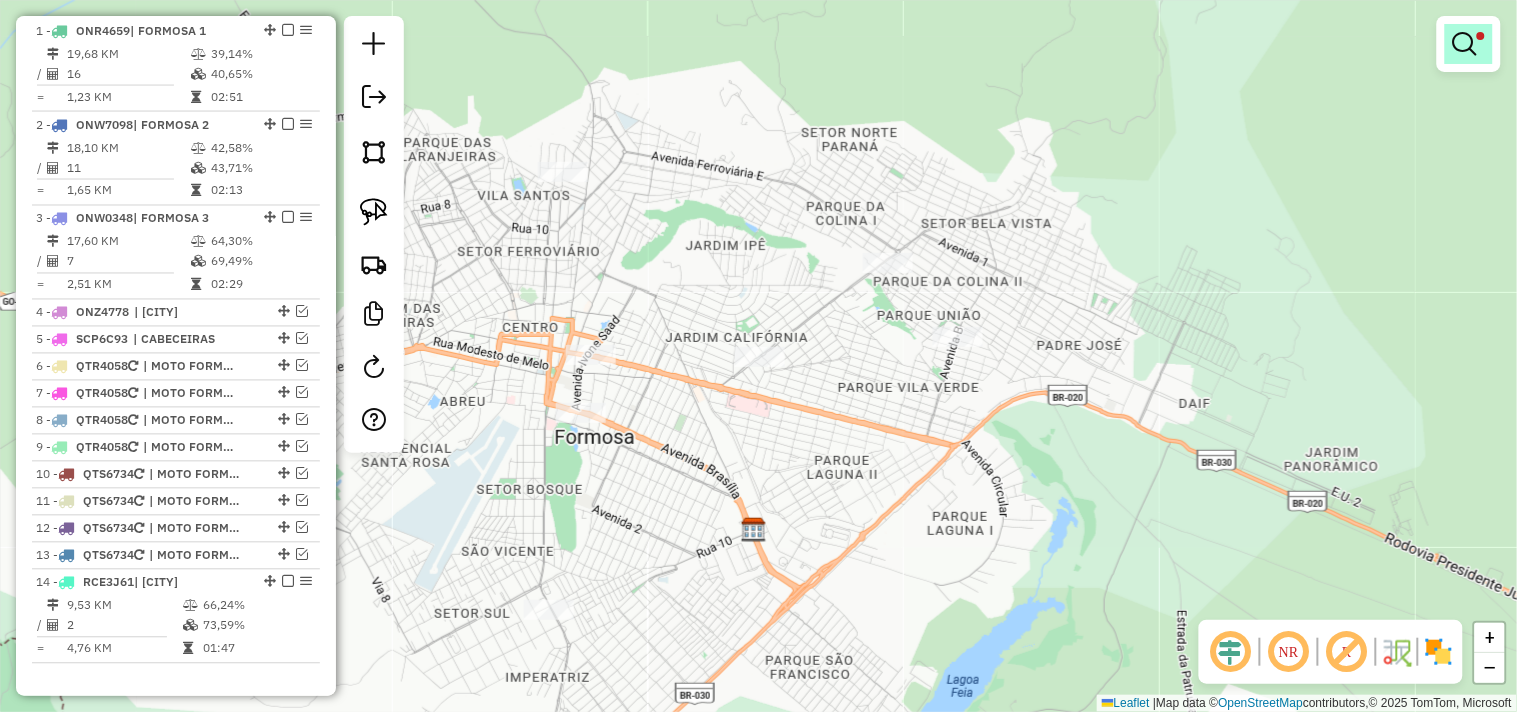 click at bounding box center [1469, 44] 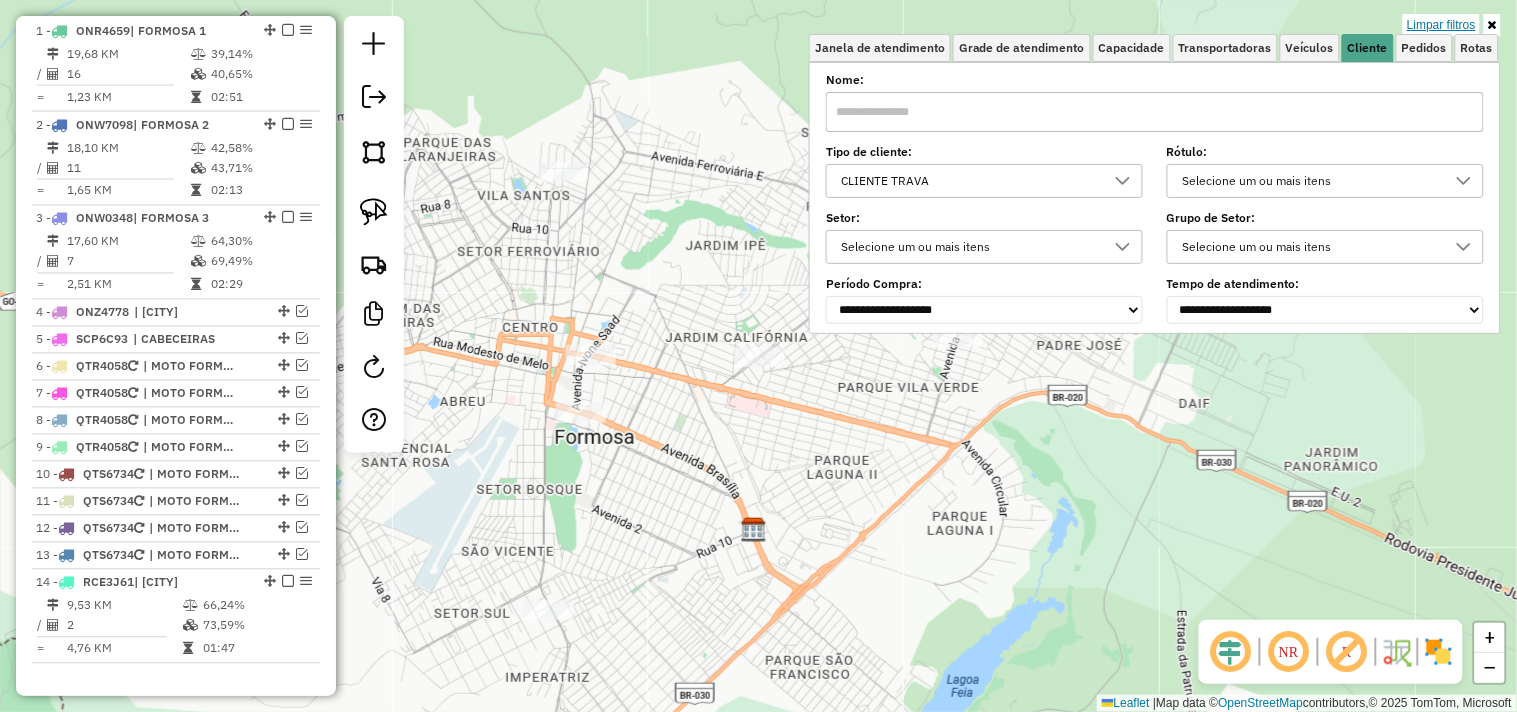 click on "Limpar filtros" at bounding box center [1441, 25] 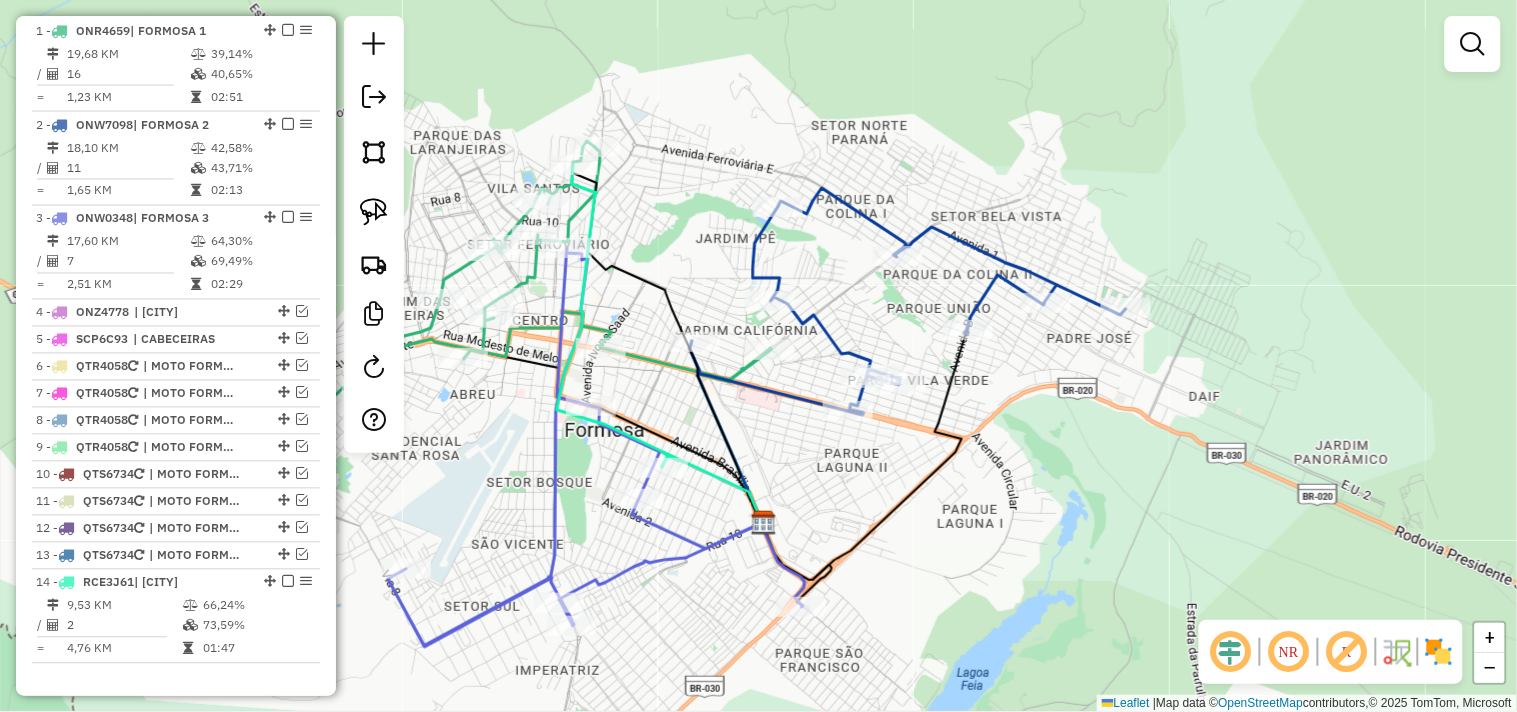 drag, startPoint x: 655, startPoint y: 430, endPoint x: 674, endPoint y: 392, distance: 42.48529 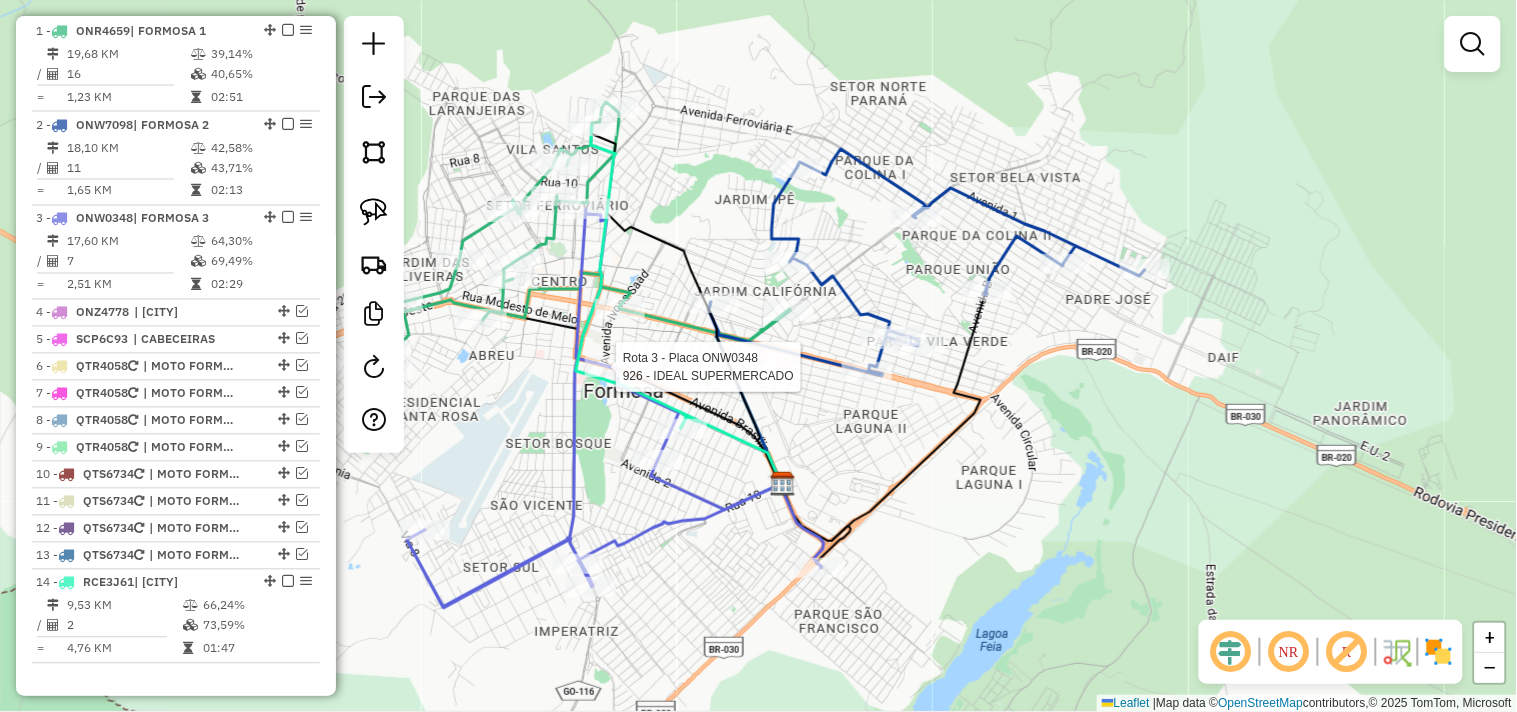 select on "*********" 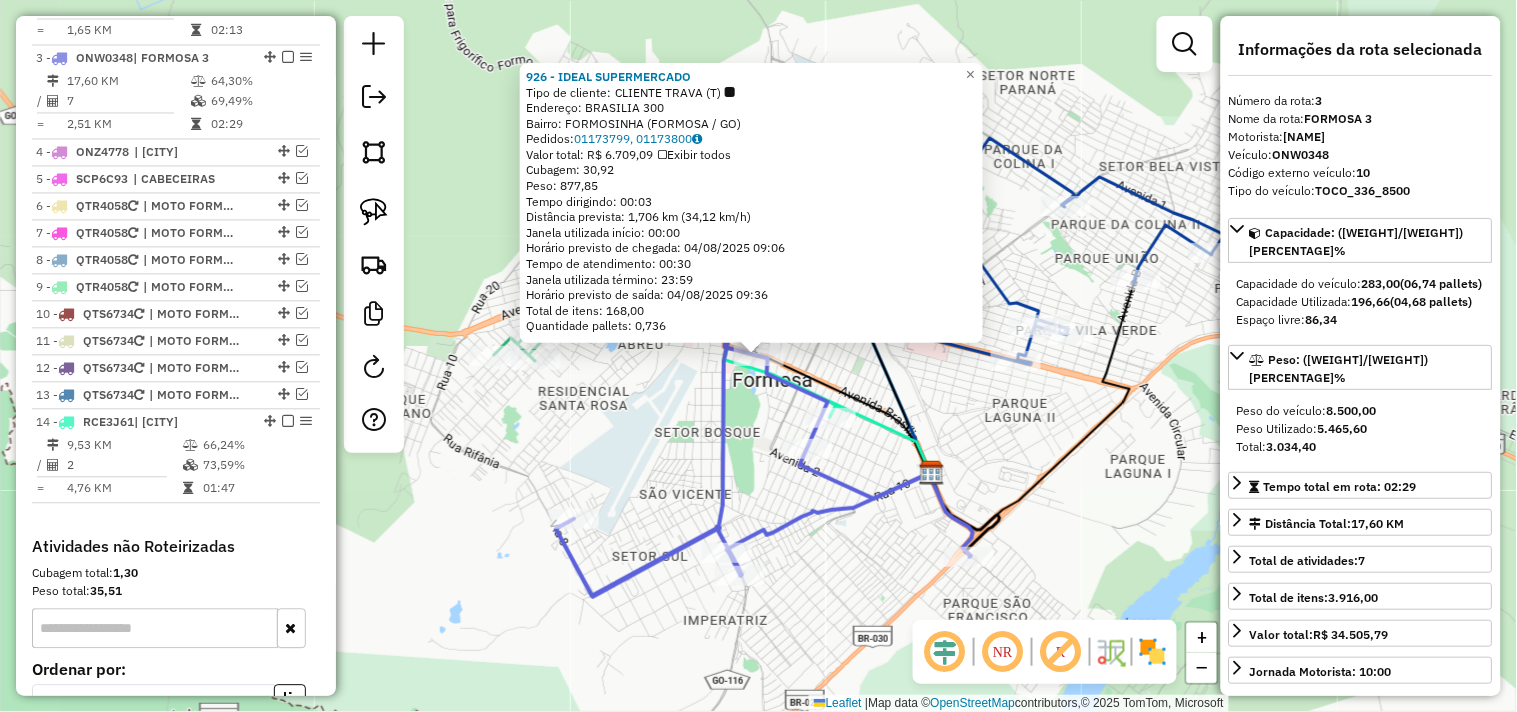 scroll, scrollTop: 985, scrollLeft: 0, axis: vertical 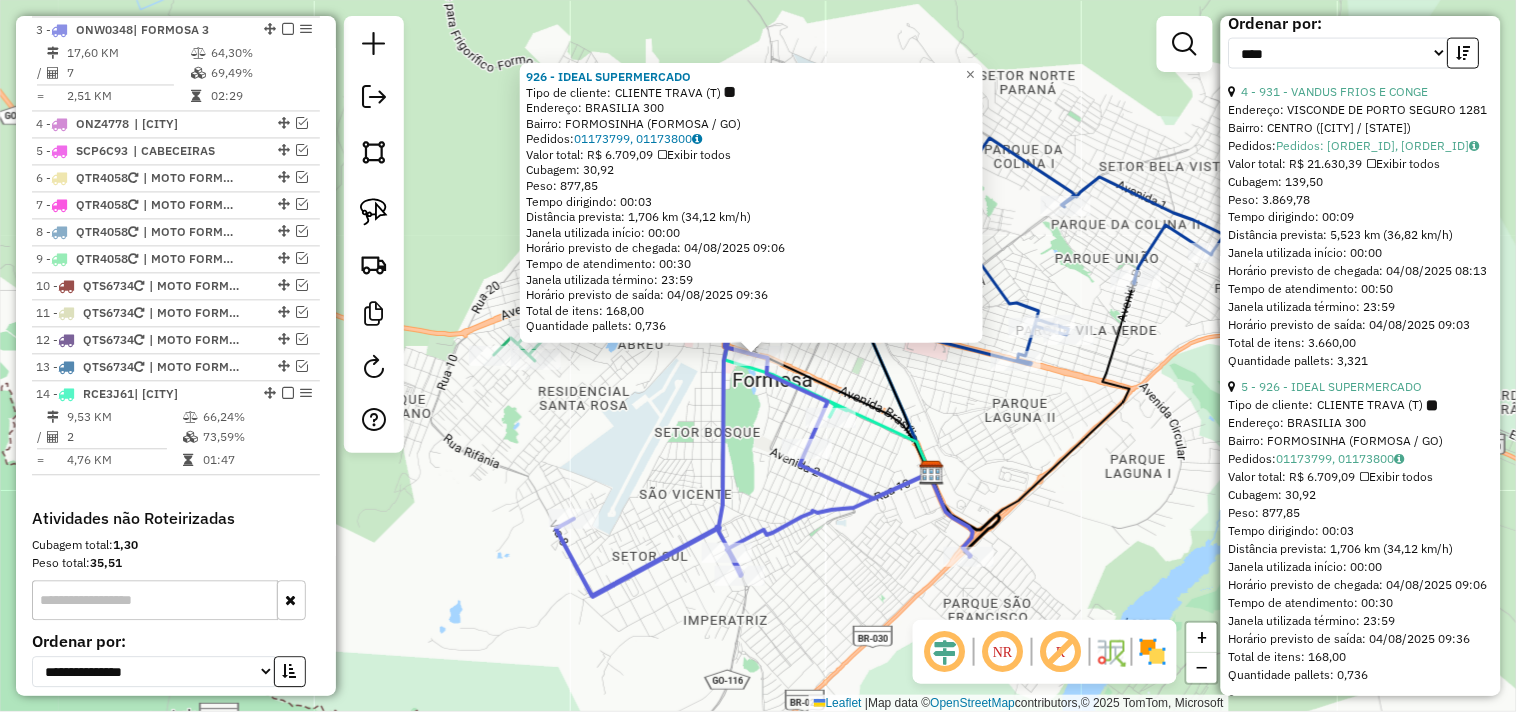 click 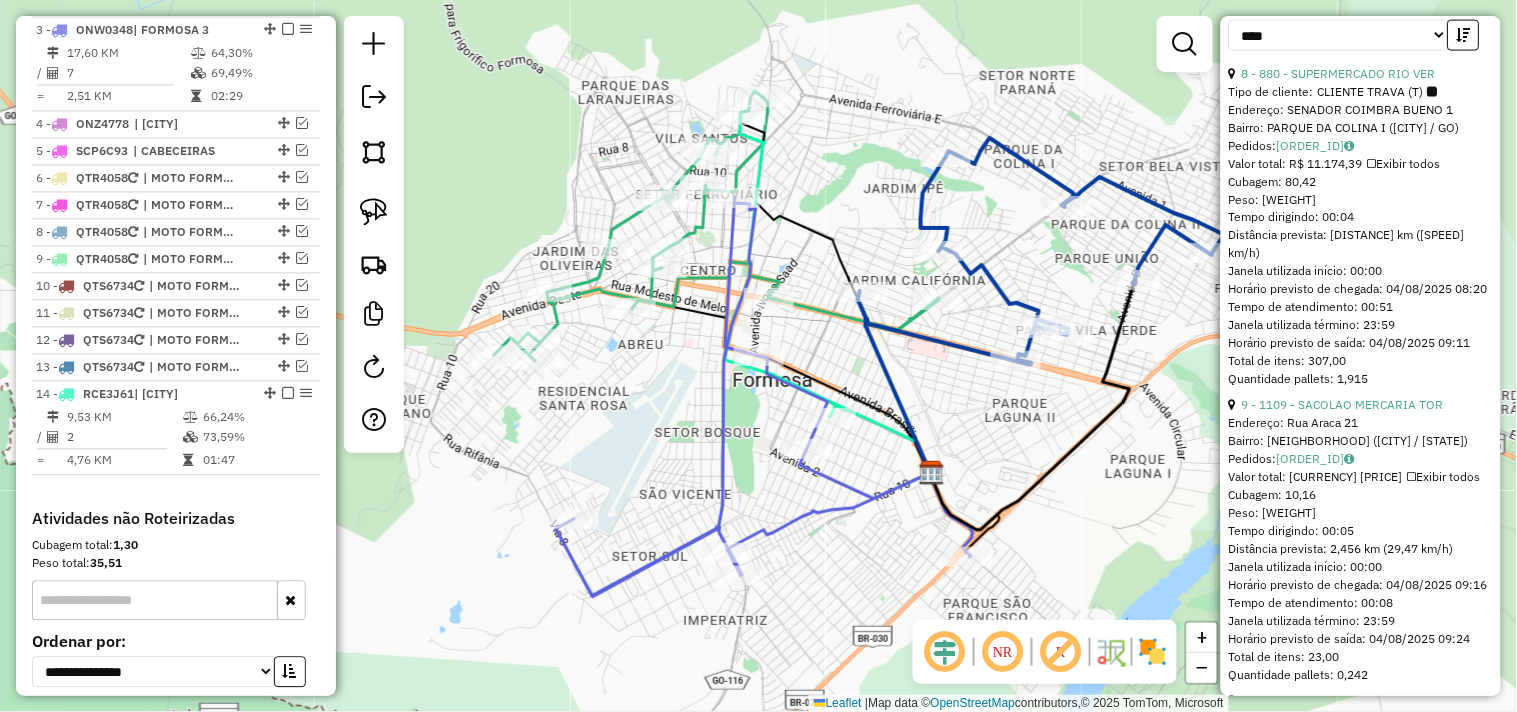 scroll, scrollTop: 795, scrollLeft: 0, axis: vertical 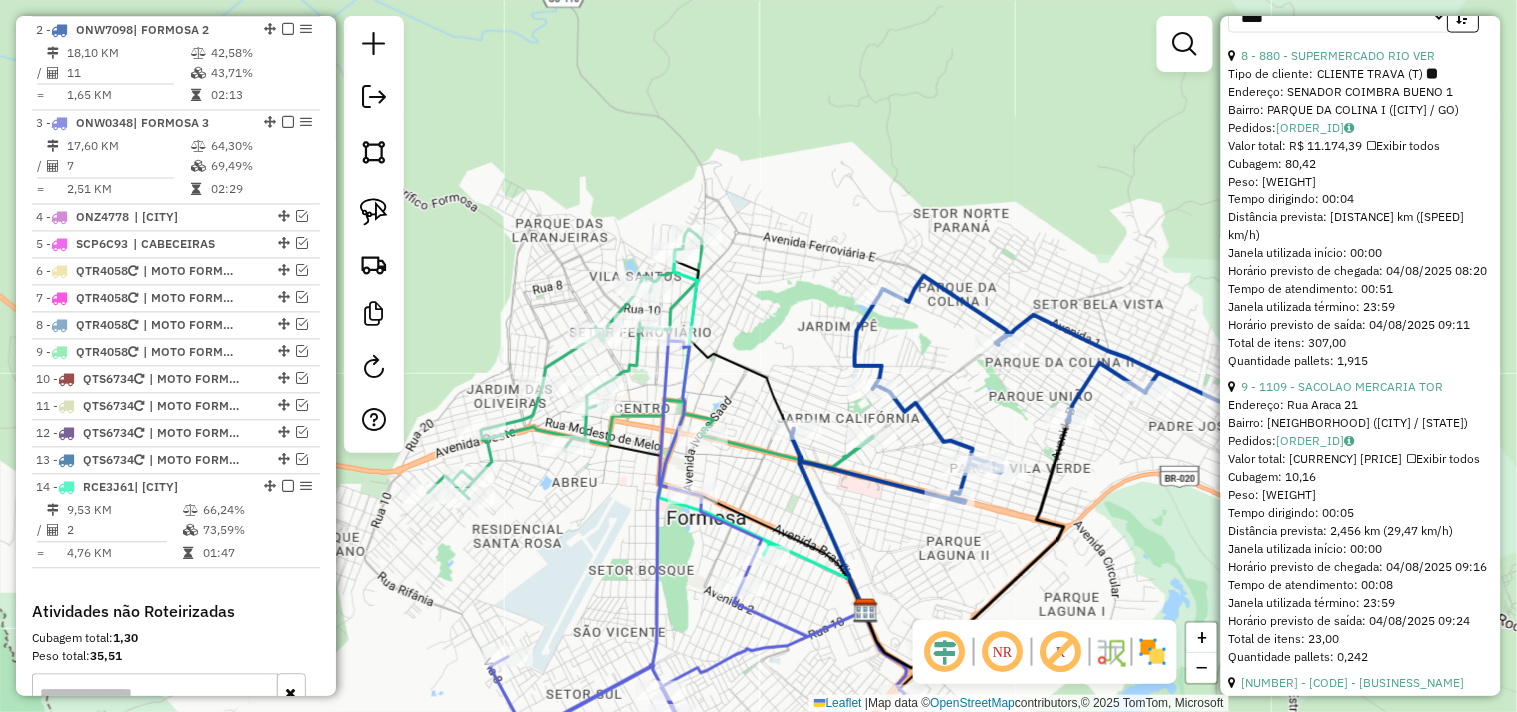 drag, startPoint x: 988, startPoint y: 431, endPoint x: 877, endPoint y: 492, distance: 126.65702 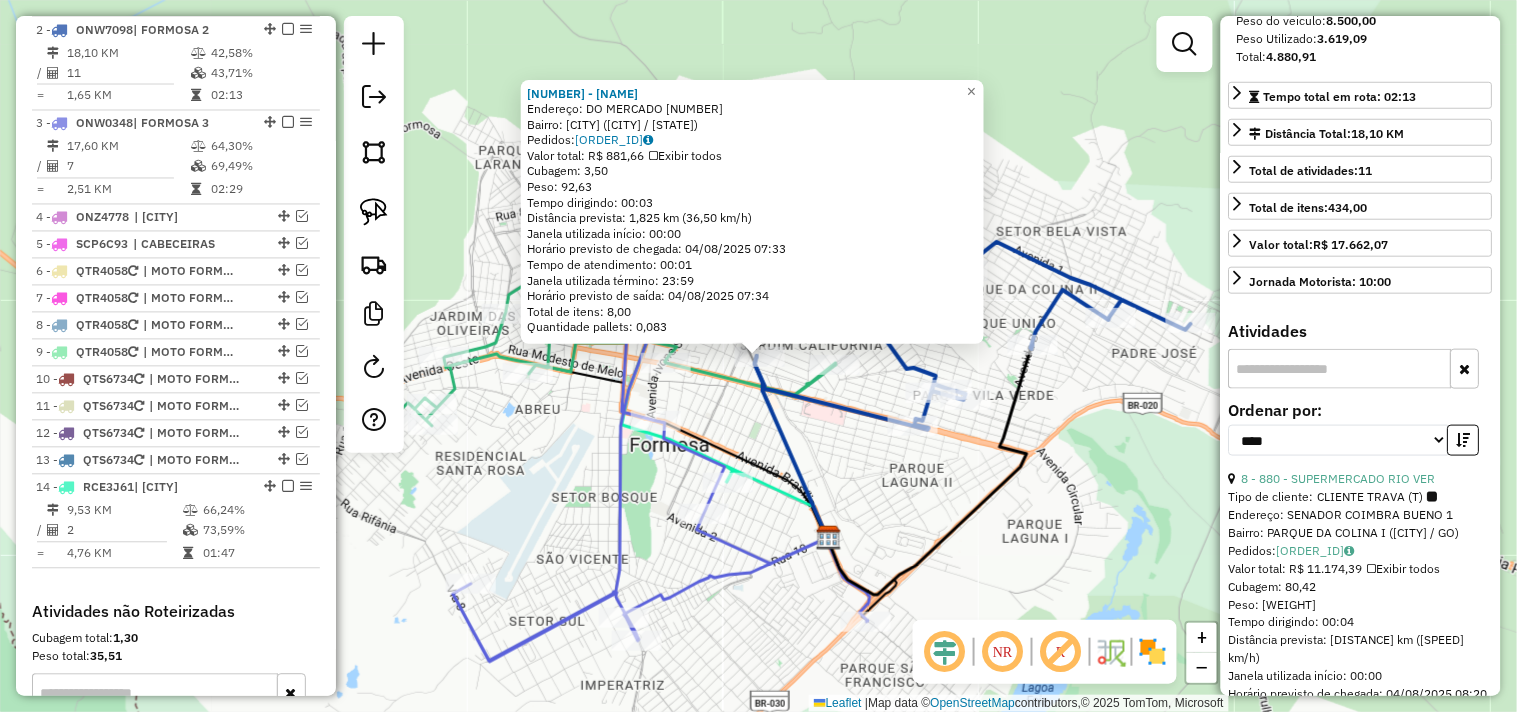 scroll, scrollTop: 351, scrollLeft: 0, axis: vertical 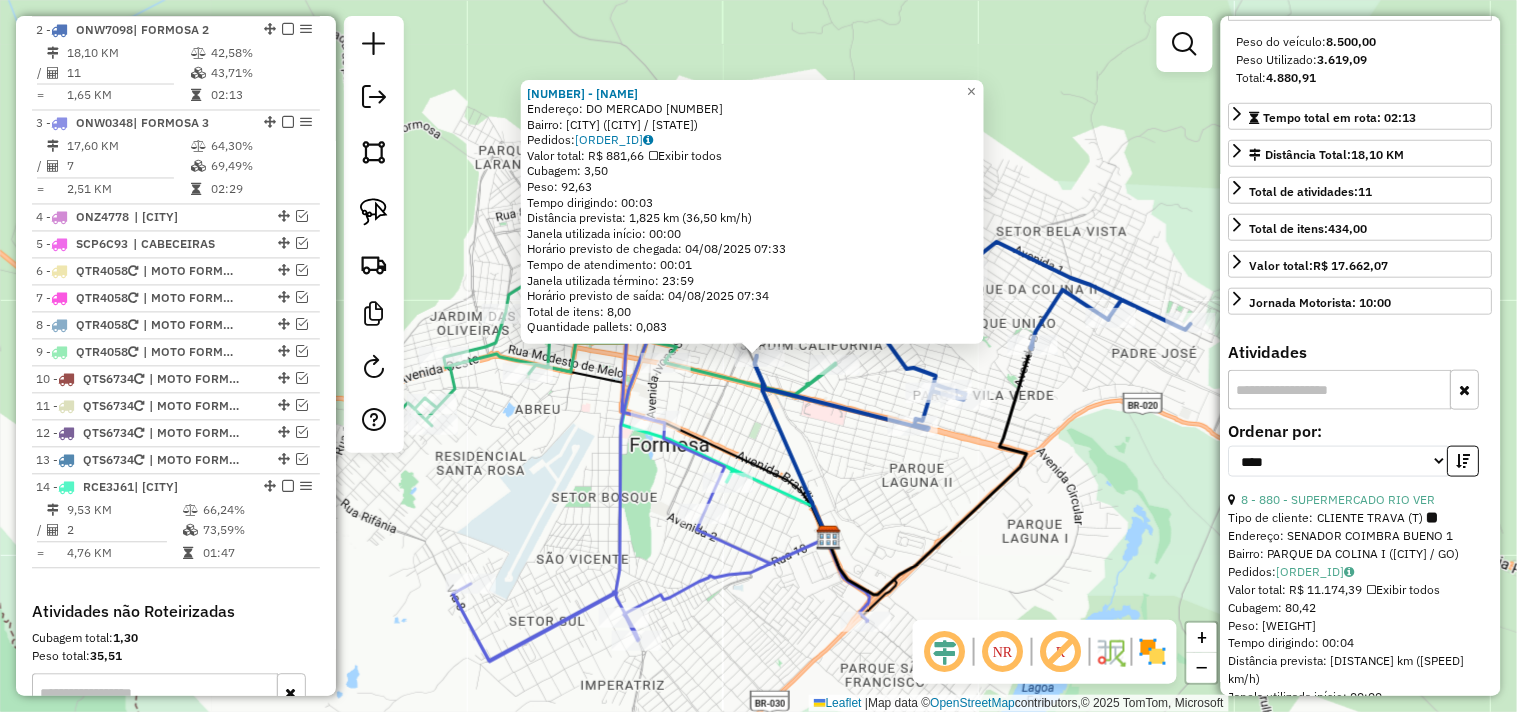click 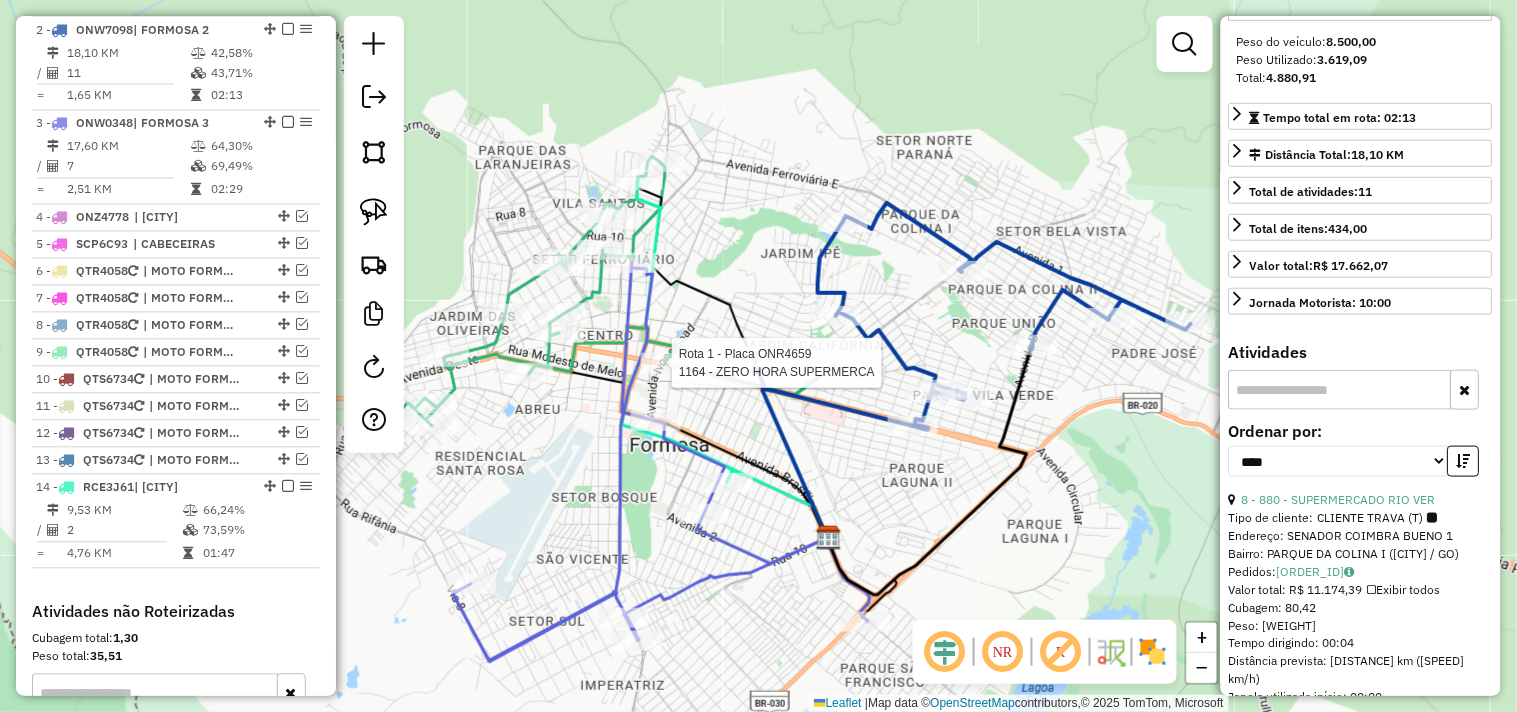 scroll, scrollTop: 333, scrollLeft: 0, axis: vertical 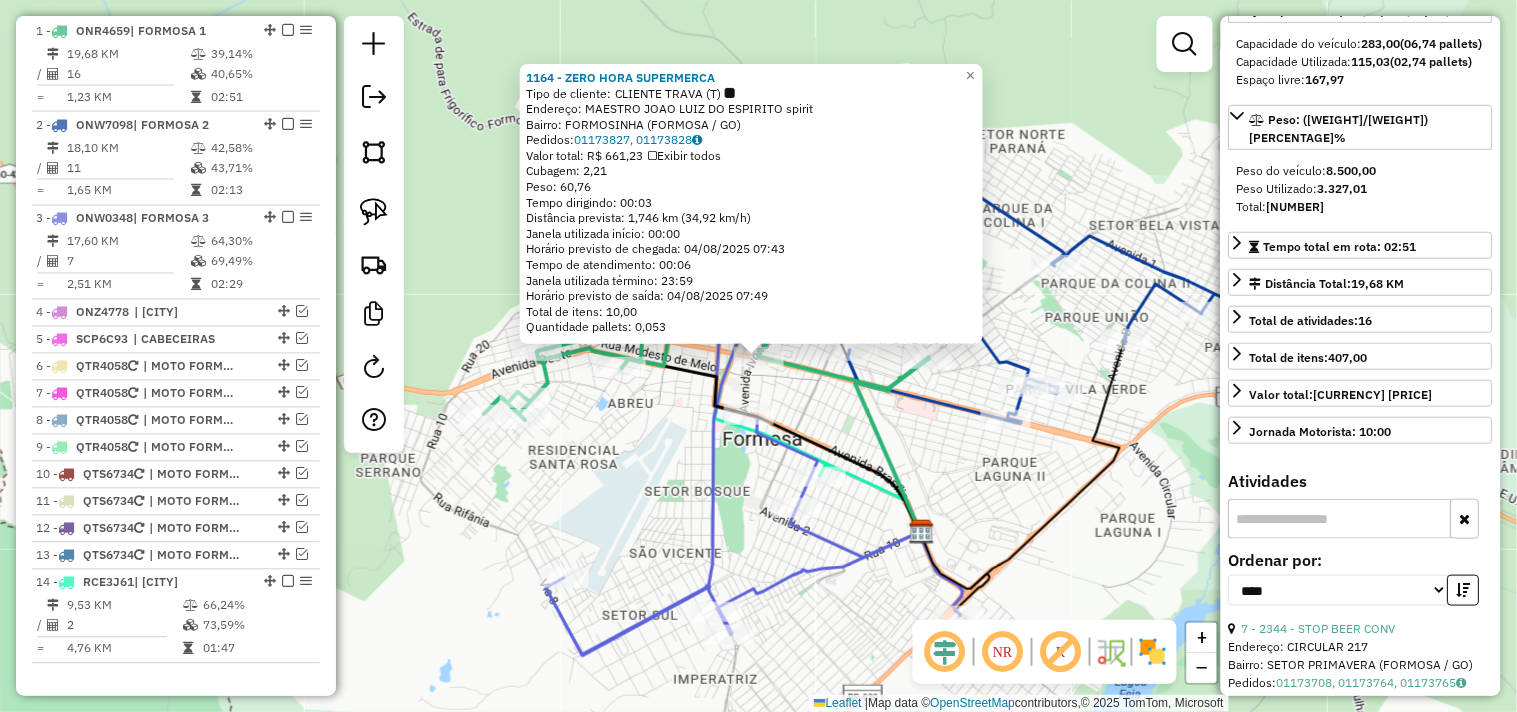 click on "1164 - ZERO HORA SUPERMERCA  Tipo de cliente:   CLIENTE TRAVA (T)   Endereço:  [STREET] [NUMBER]   Bairro: [BAIRRO] ([CITY] / GO)   Pedidos:  01173827, 01173828   Valor total: R$ 661,23   Exibir todos   Cubagem: 2,21  Peso: 60,76  Tempo dirigindo: 00:03   Distância prevista: 1,746 km (34,92 km/h)   Janela utilizada início: 00:00   Horário previsto de chegada: 04/08/2025 07:43   Tempo de atendimento: 00:06   Janela utilizada término: 23:59   Horário previsto de saída: 04/08/2025 07:49   Total de itens: 10,00   Quantidade pallets: 0,053  × Janela de atendimento Grade de atendimento Capacidade Transportadoras Veículos Cliente Pedidos  Rotas Selecione os dias de semana para filtrar as janelas de atendimento  Seg   Ter   Qua   Qui   Sex   Sáb   Dom  Informe o período da janela de atendimento: De: Até:  Filtrar exatamente a janela do cliente  Considerar janela de atendimento padrão  Selecione os dias de semana para filtrar as grades de atendimento  Seg   Ter   Qua   Qui   Sex   Sáb   Dom  De:" 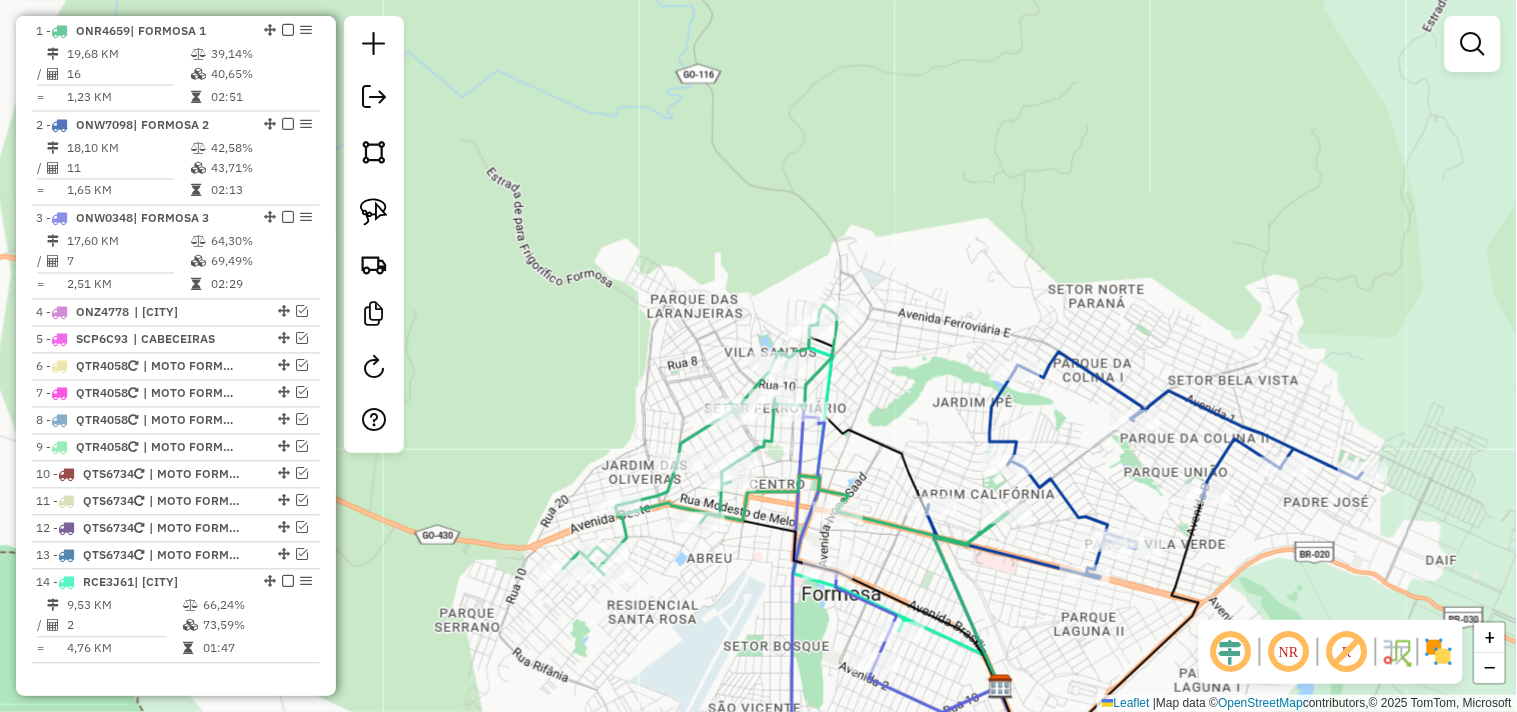 drag, startPoint x: 956, startPoint y: 445, endPoint x: 1035, endPoint y: 600, distance: 173.97127 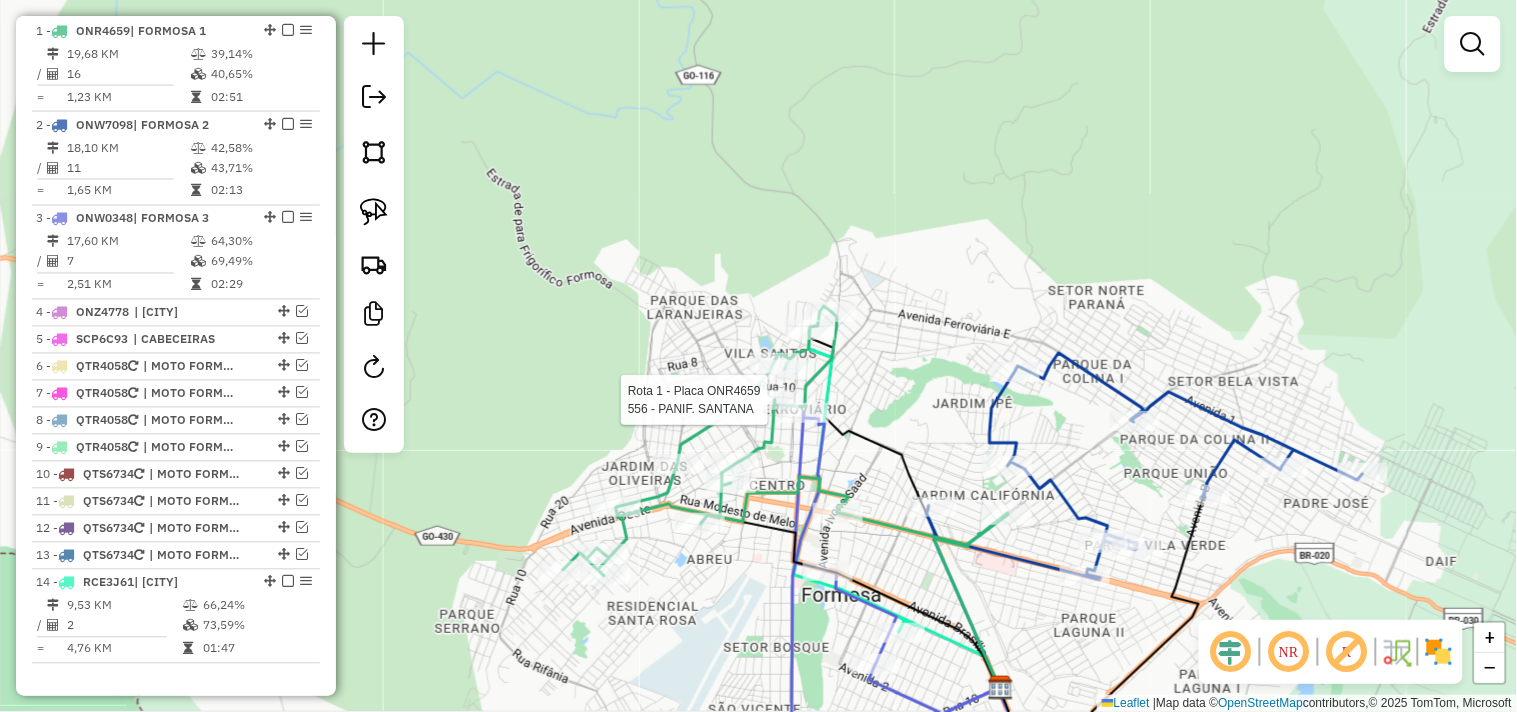 select on "*********" 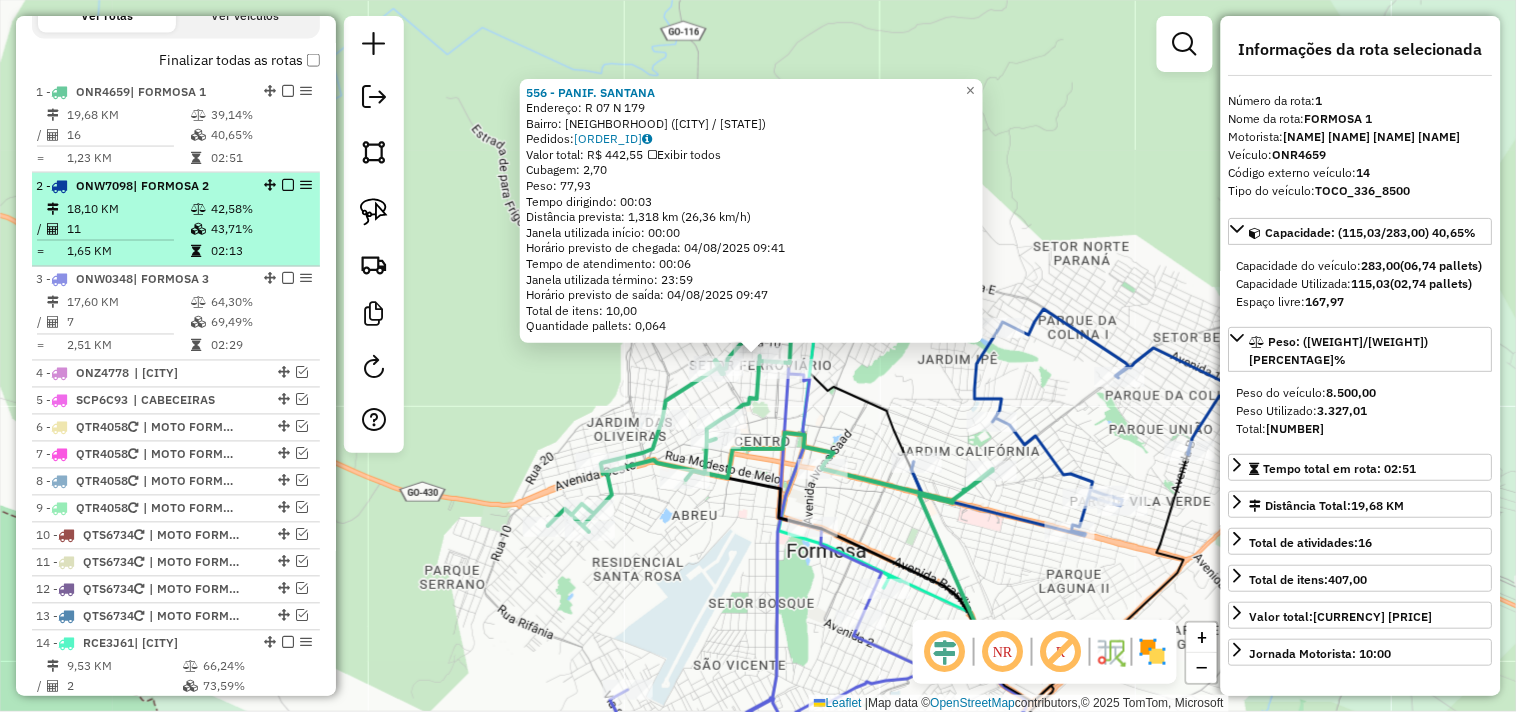 scroll, scrollTop: 686, scrollLeft: 0, axis: vertical 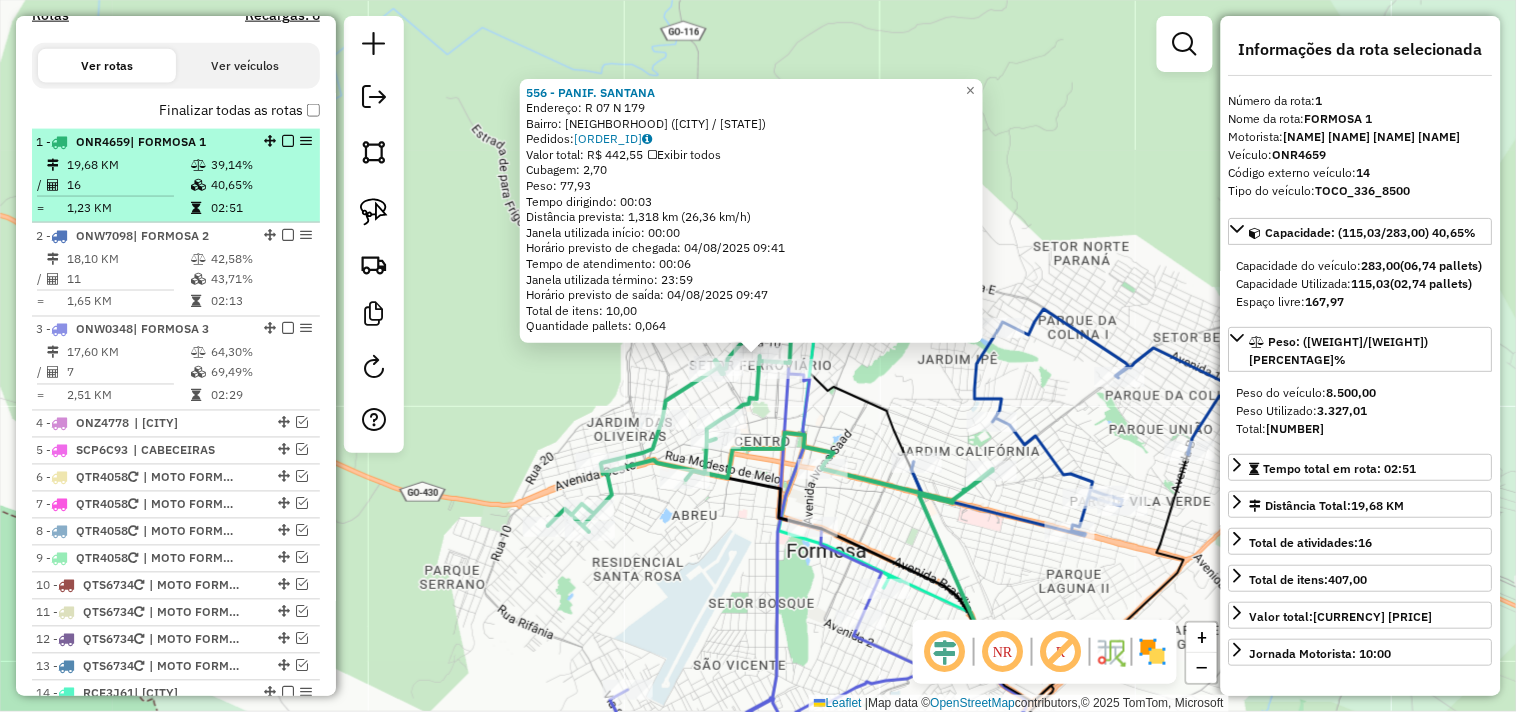 click at bounding box center (288, 141) 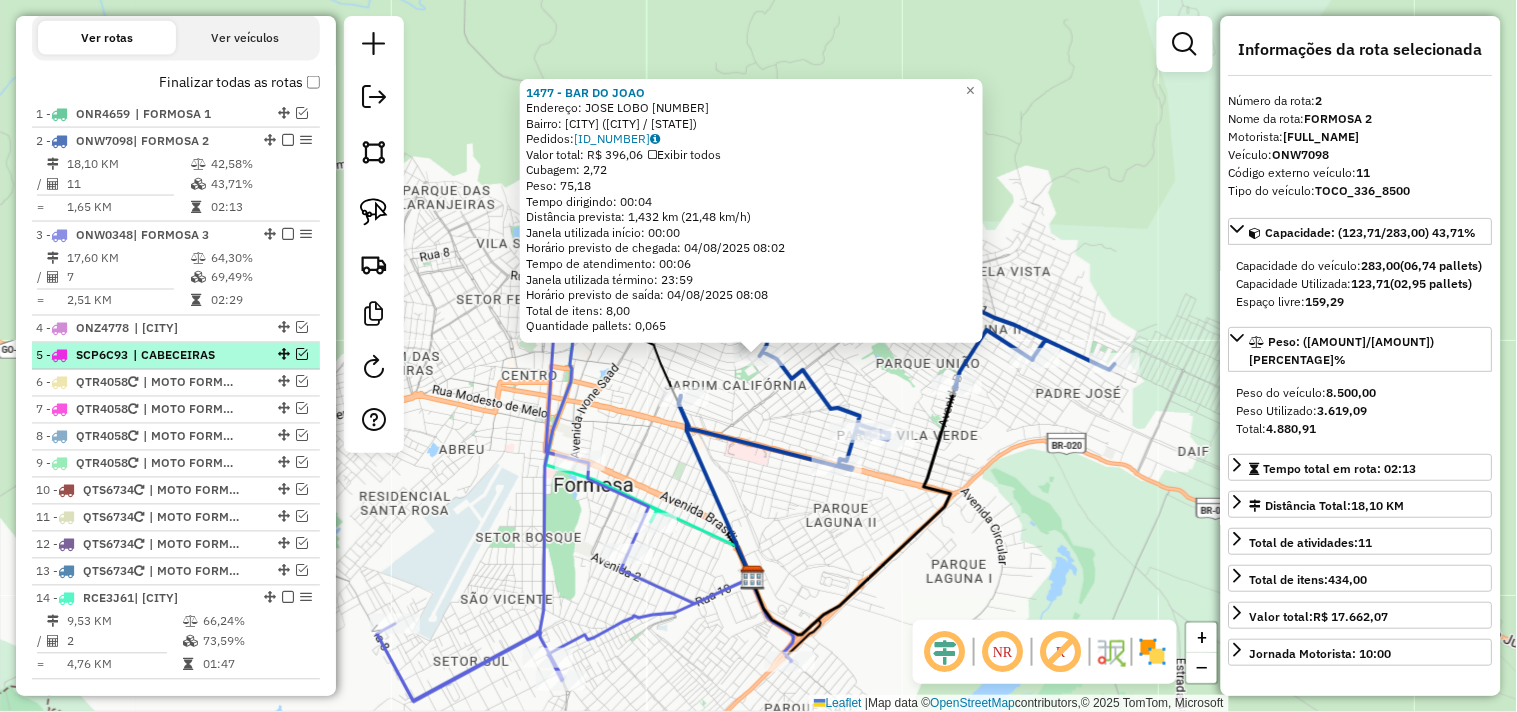 scroll, scrollTop: 603, scrollLeft: 0, axis: vertical 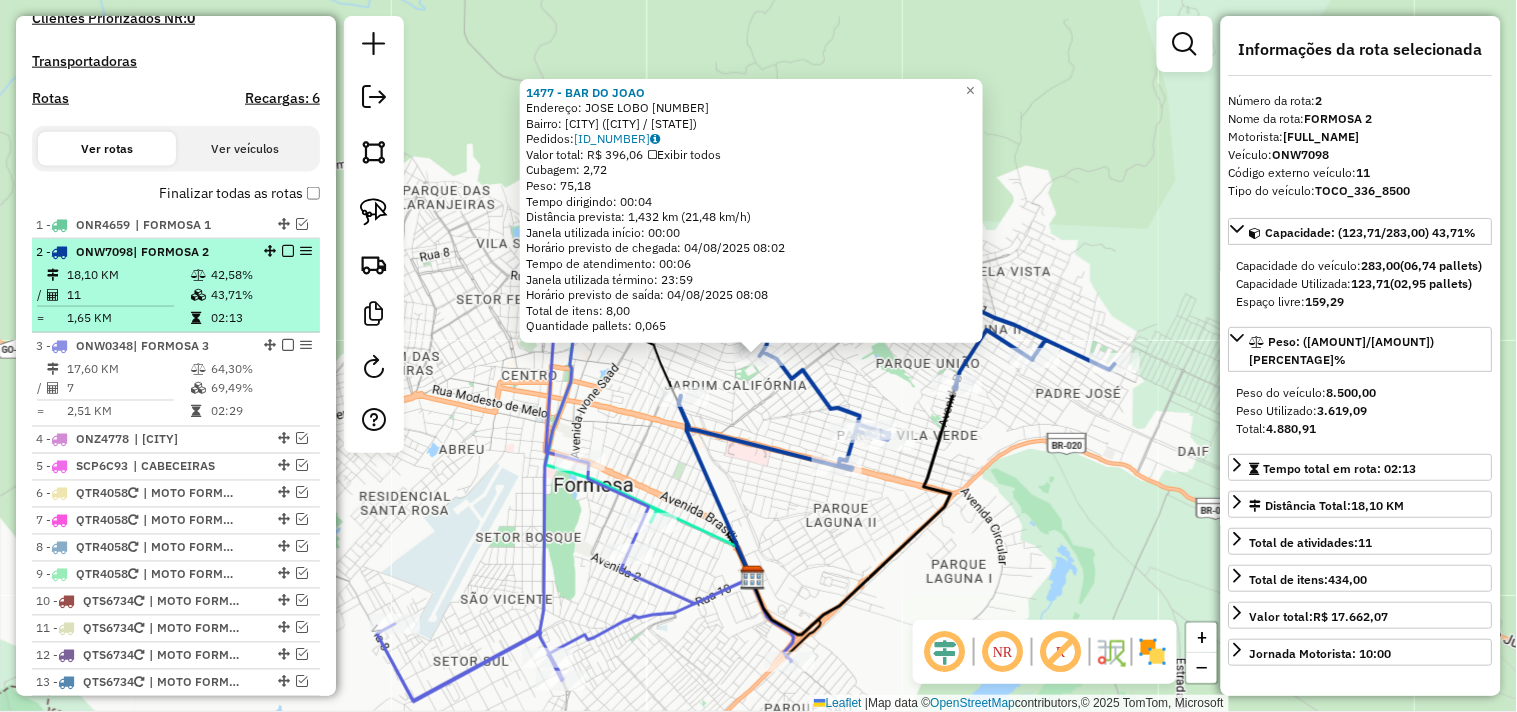 click at bounding box center [288, 251] 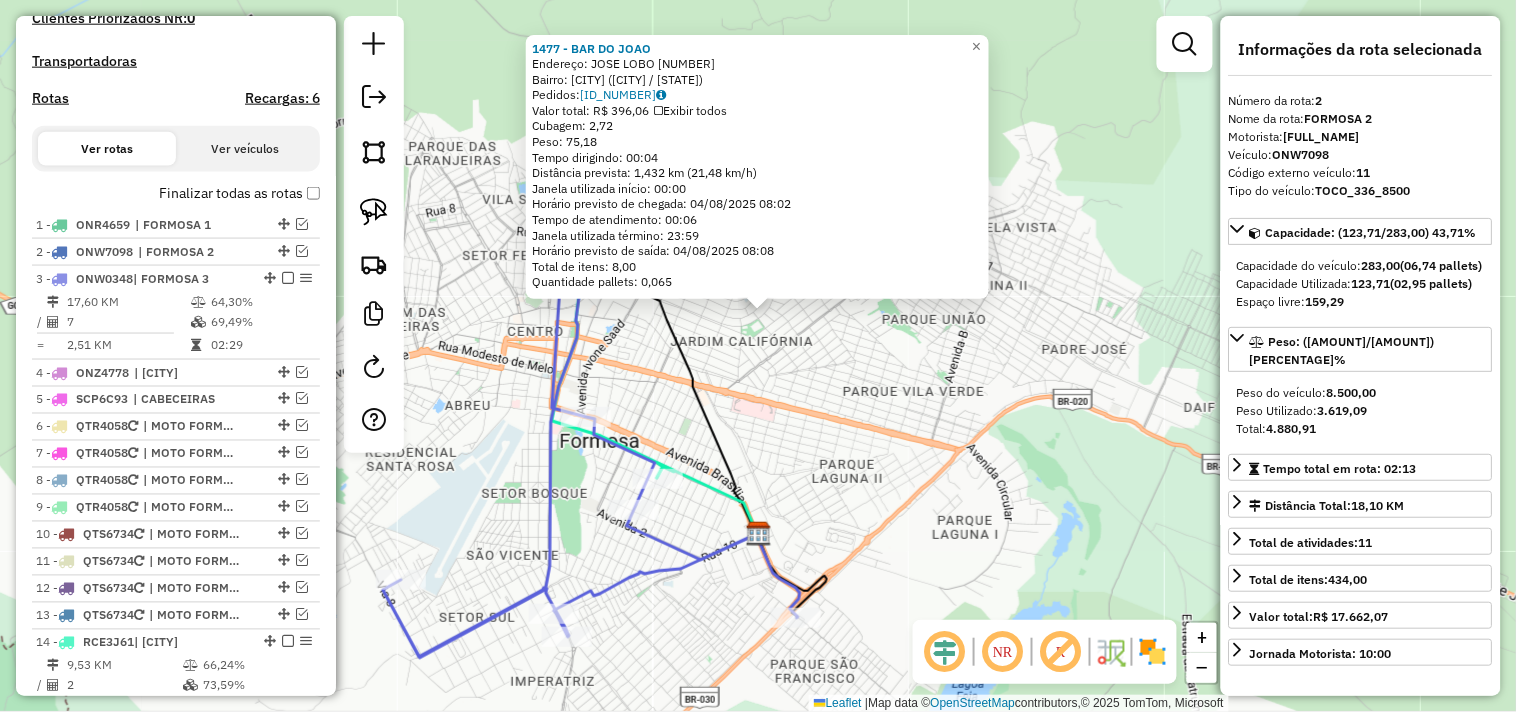 drag, startPoint x: 734, startPoint y: 416, endPoint x: 742, endPoint y: 367, distance: 49.648766 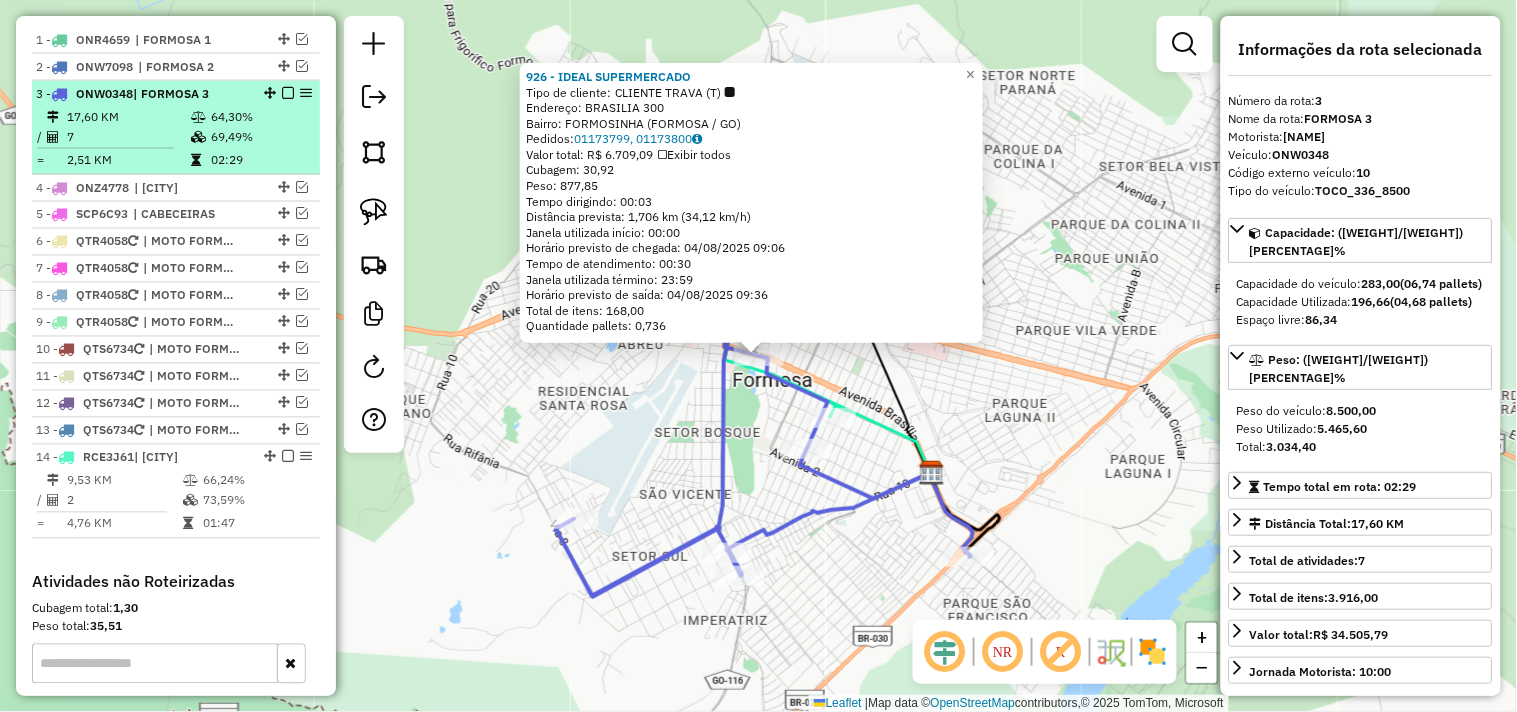 scroll, scrollTop: 741, scrollLeft: 0, axis: vertical 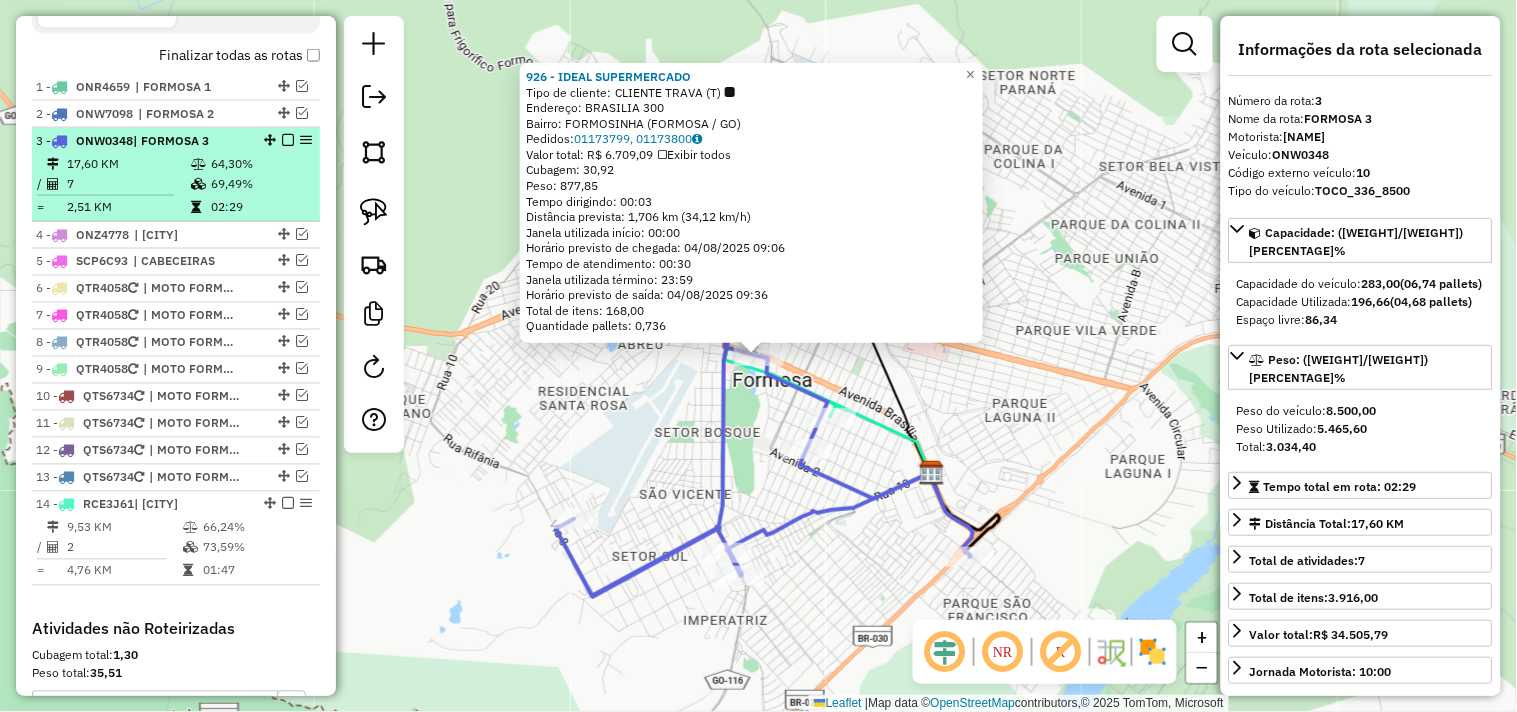 click at bounding box center (288, 140) 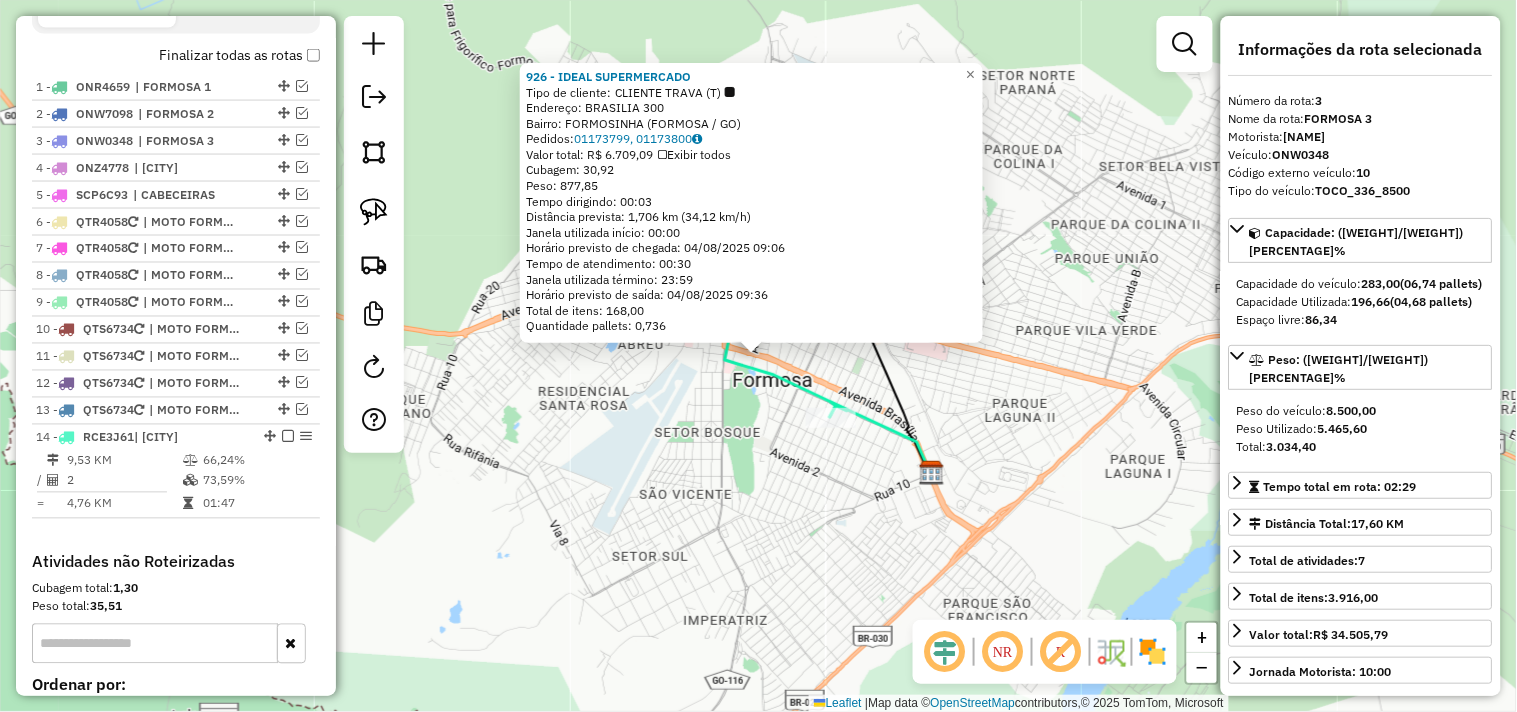 click on "926 - IDEAL SUPERMERCADO  Tipo de cliente:   CLIENTE TRAVA (T)   Endereço:  BRASILIA [NUMBER]   Bairro: [NEIGHBORHOOD] ([CITY] / [STATE])   Pedidos:  01173799, 01173800   Valor total: R$ 6.709,09   Exibir todos   Cubagem: 30,92  Peso: 877,85  Tempo dirigindo: 00:03   Distância prevista: 1,706 km (34,12 km/h)   Janela utilizada início: 00:00   Horário previsto de chegada: 04/08/2025 09:06   Tempo de atendimento: 00:30   Janela utilizada término: 23:59   Horário previsto de saída: 04/08/2025 09:36   Total de itens: 168,00   Quantidade pallets: 0,736  × Janela de atendimento Grade de atendimento Capacidade Transportadoras Veículos Cliente Pedidos  Rotas Selecione os dias de semana para filtrar as janelas de atendimento  Seg   Ter   Qua   Qui   Sex   Sáb   Dom  Informe o período da janela de atendimento: De: Até:  Filtrar exatamente a janela do cliente  Considerar janela de atendimento padrão  Selecione os dias de semana para filtrar as grades de atendimento  Seg   Ter   Qua   Qui   Sex   Sáb   Dom   De:   De:" 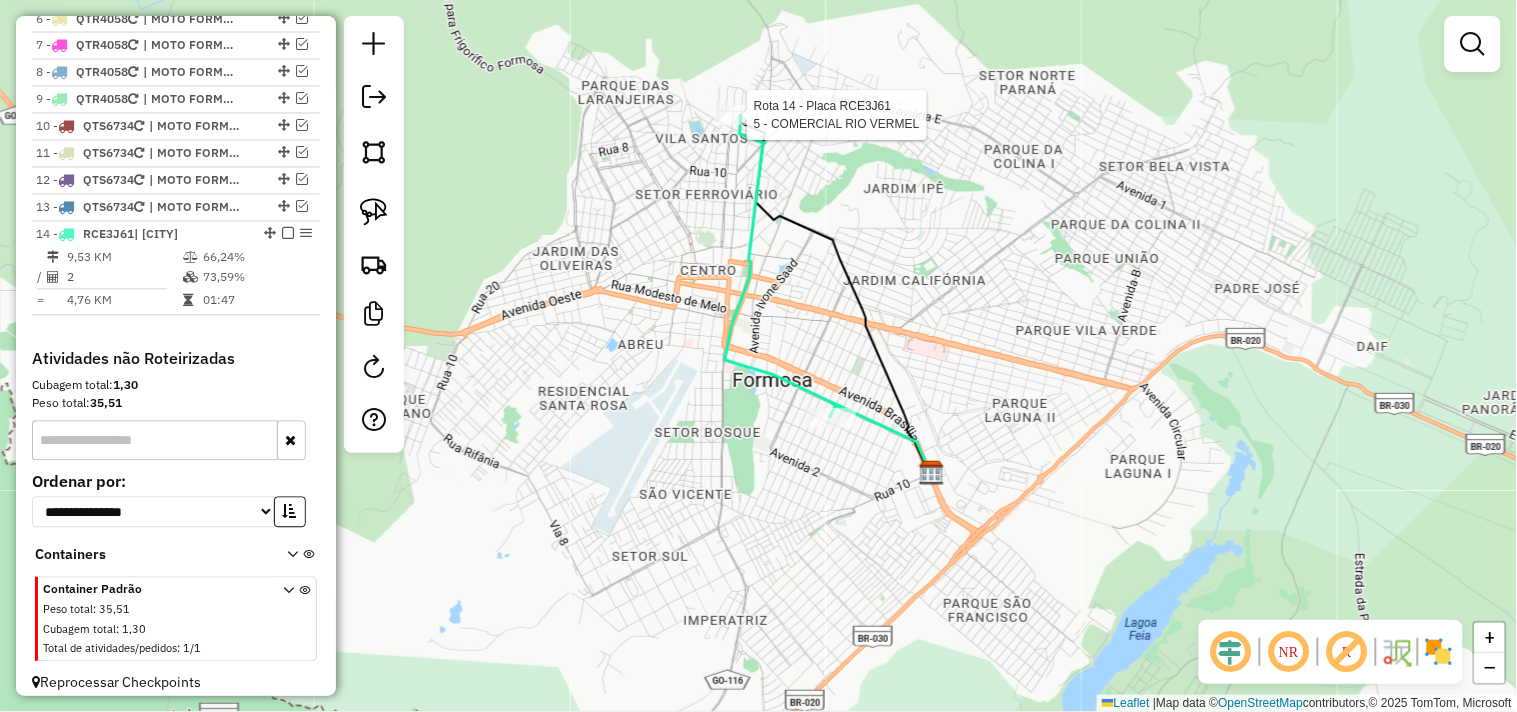 select on "*********" 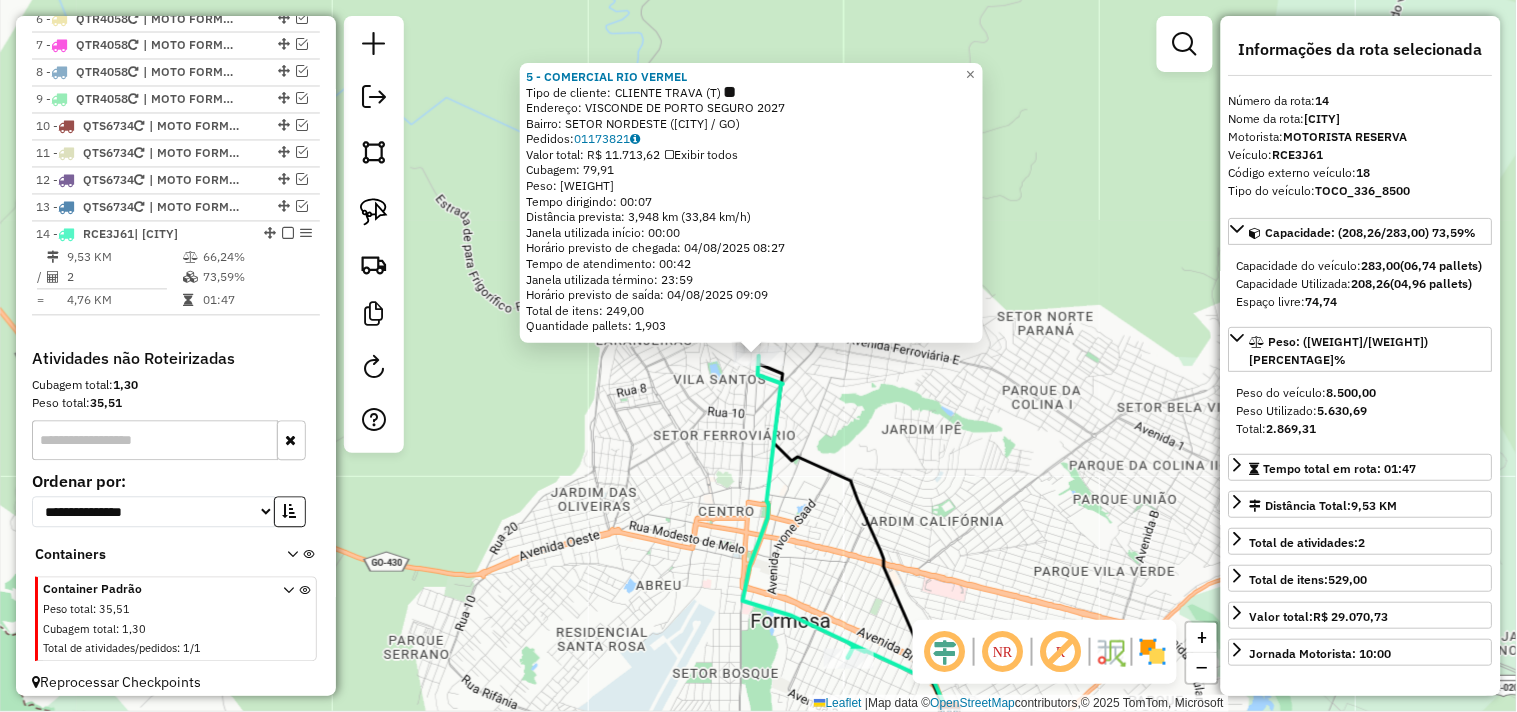 scroll, scrollTop: 957, scrollLeft: 0, axis: vertical 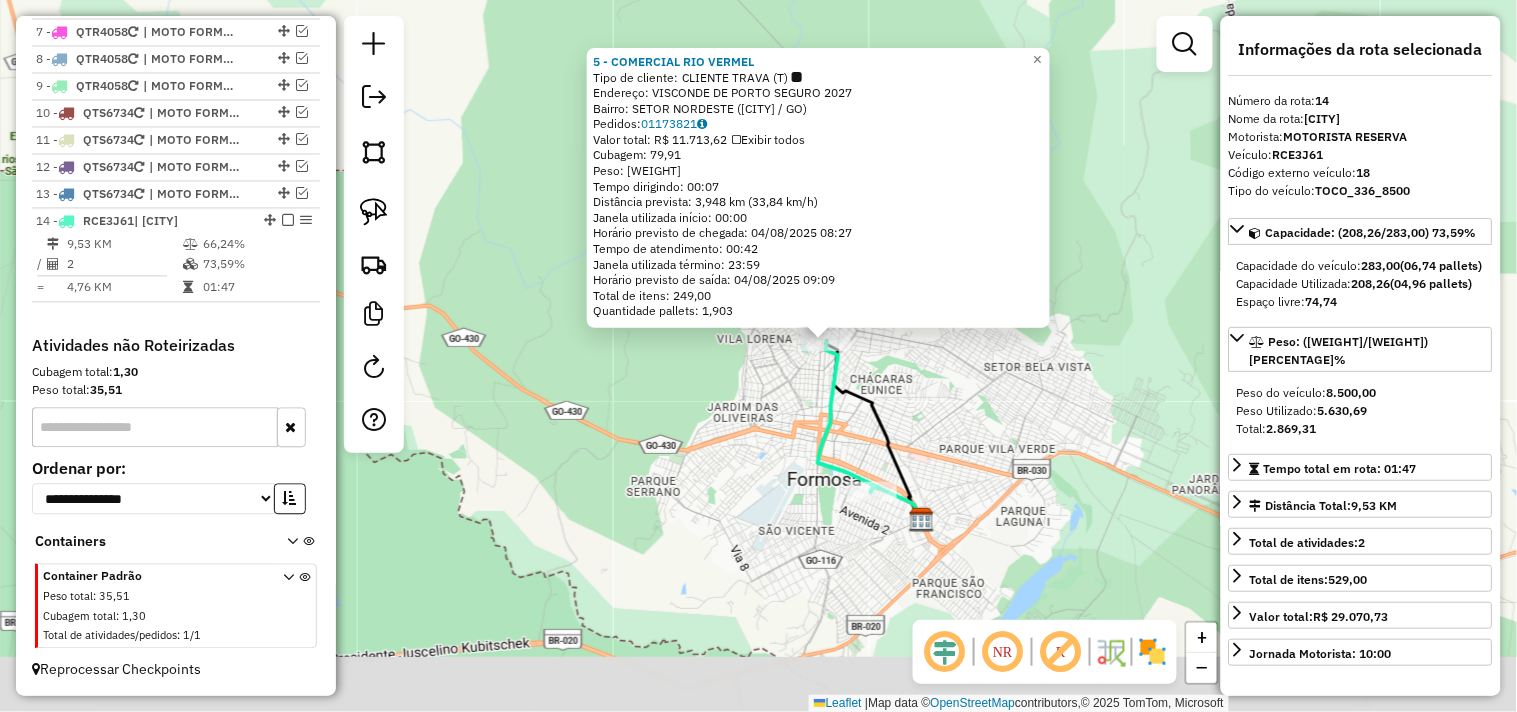 drag, startPoint x: 858, startPoint y: 545, endPoint x: 828, endPoint y: 396, distance: 151.99013 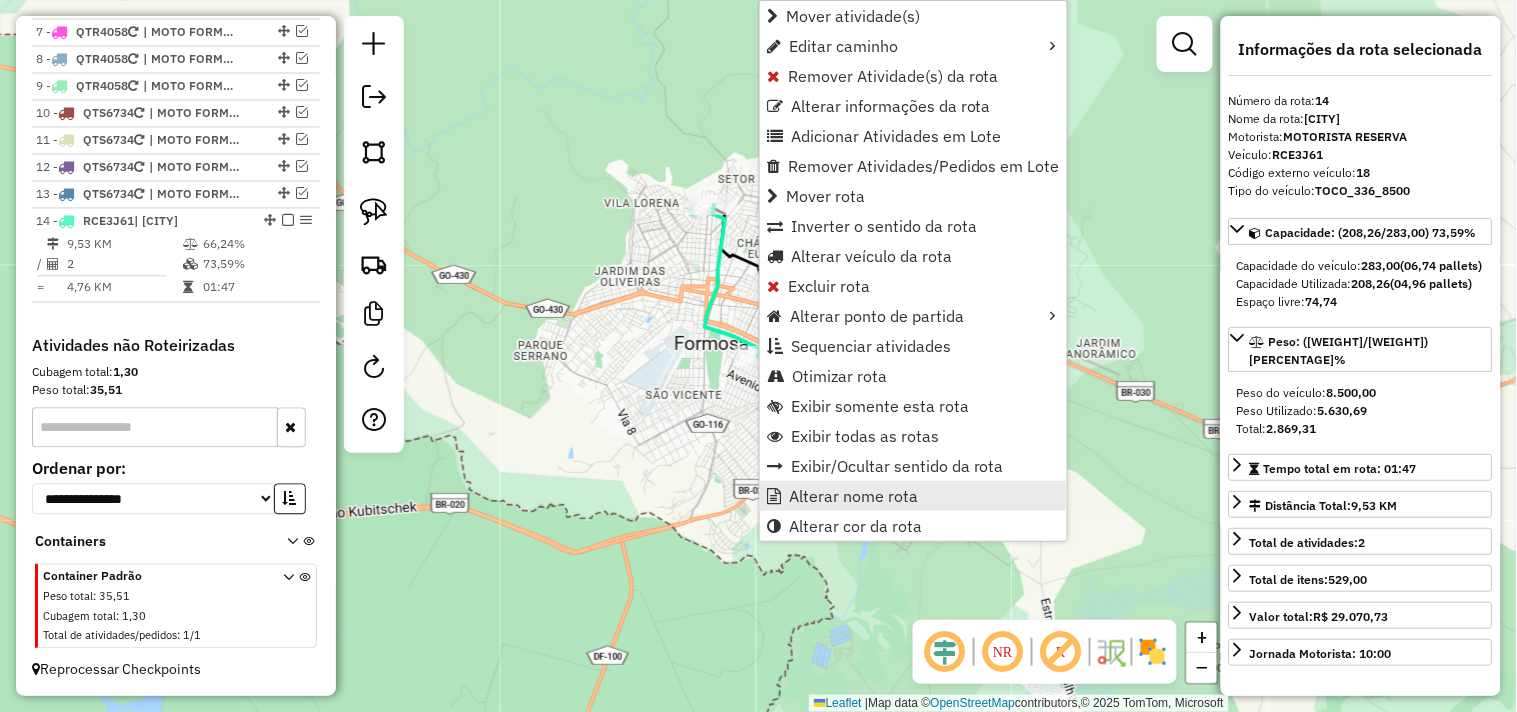 click on "Alterar nome rota" at bounding box center [853, 496] 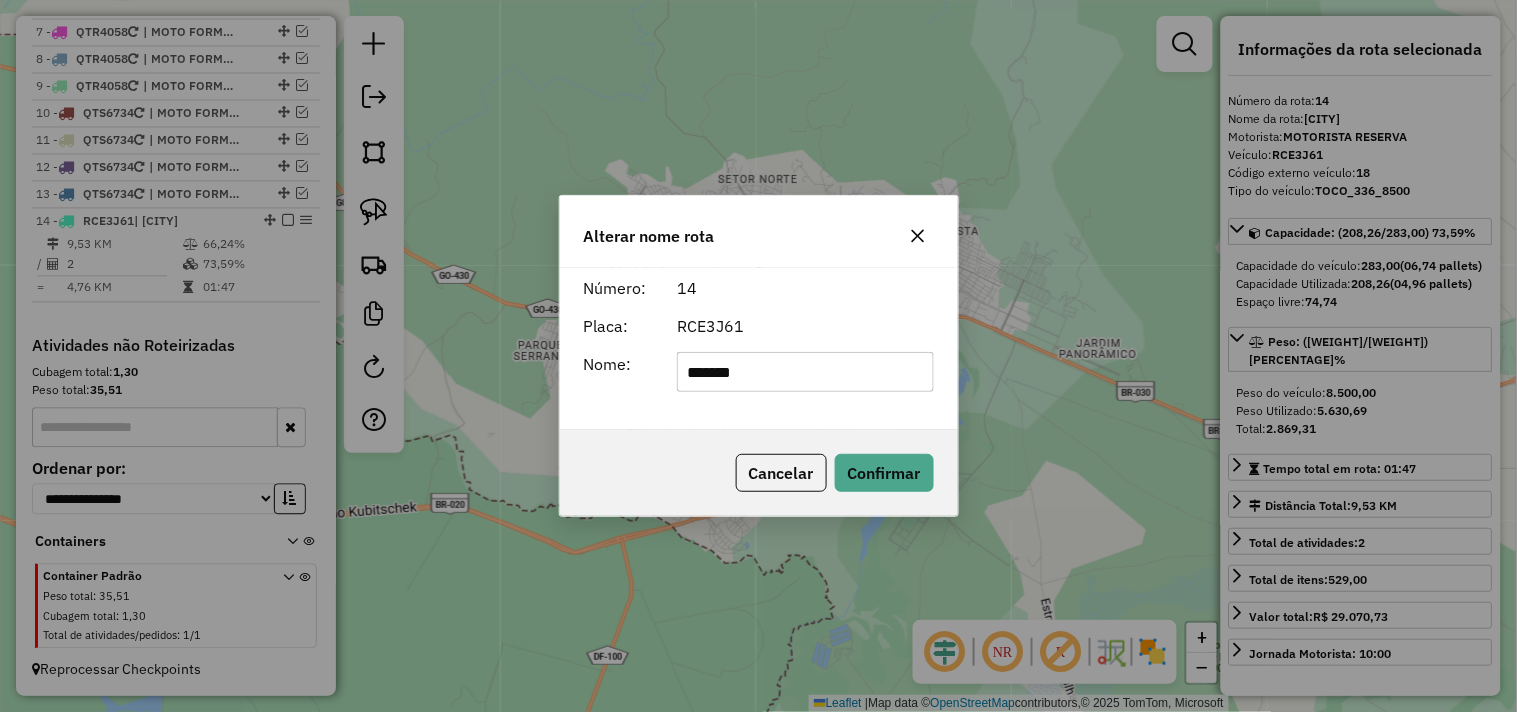 drag, startPoint x: 795, startPoint y: 368, endPoint x: 653, endPoint y: 372, distance: 142.05632 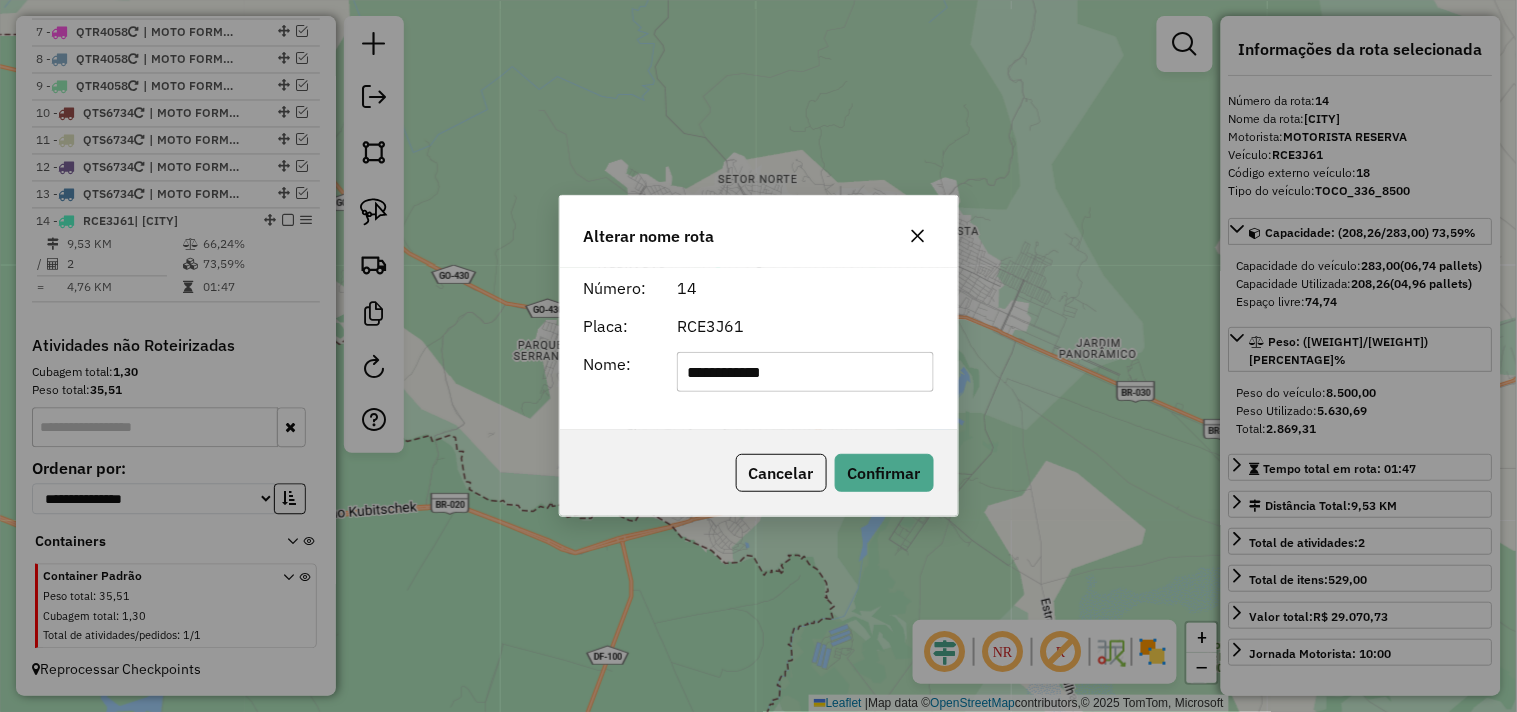 type on "**********" 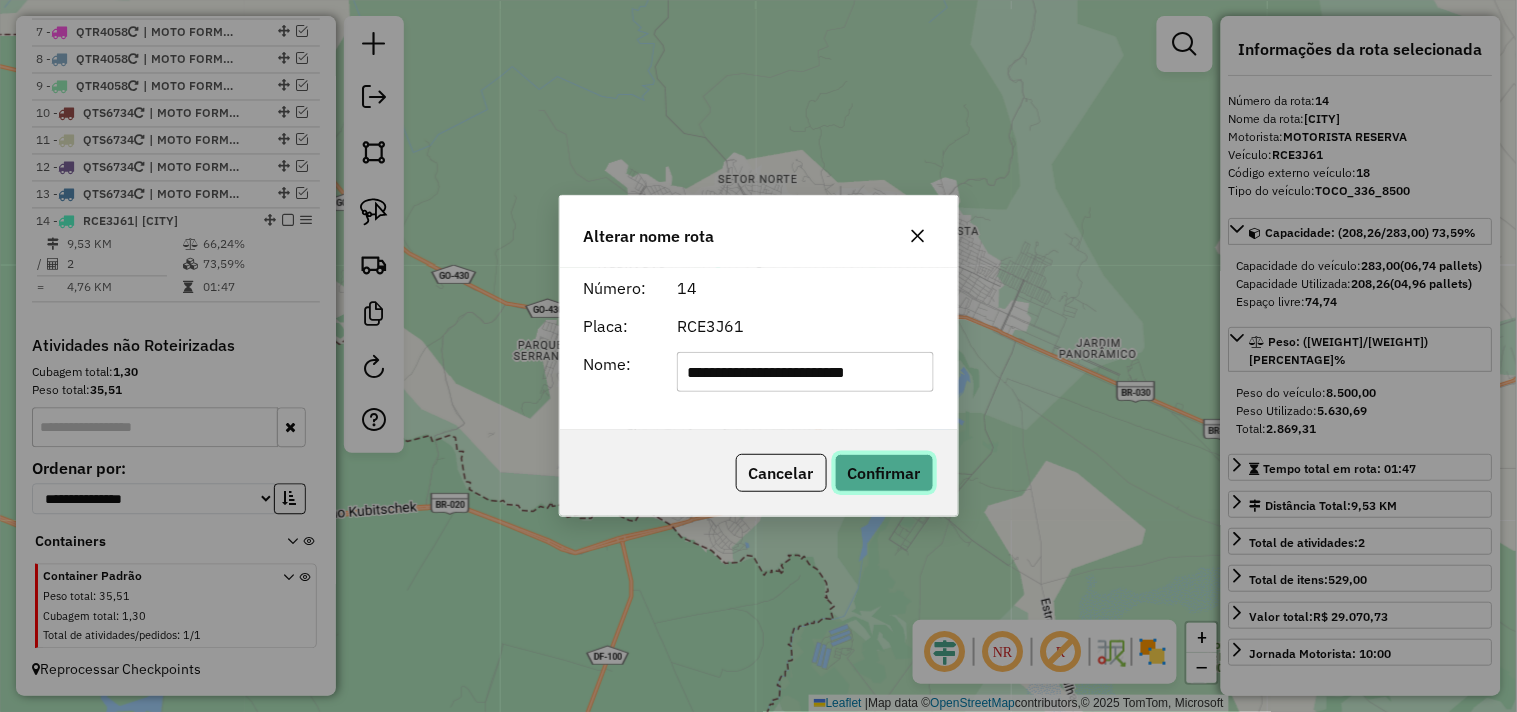 click on "Confirmar" 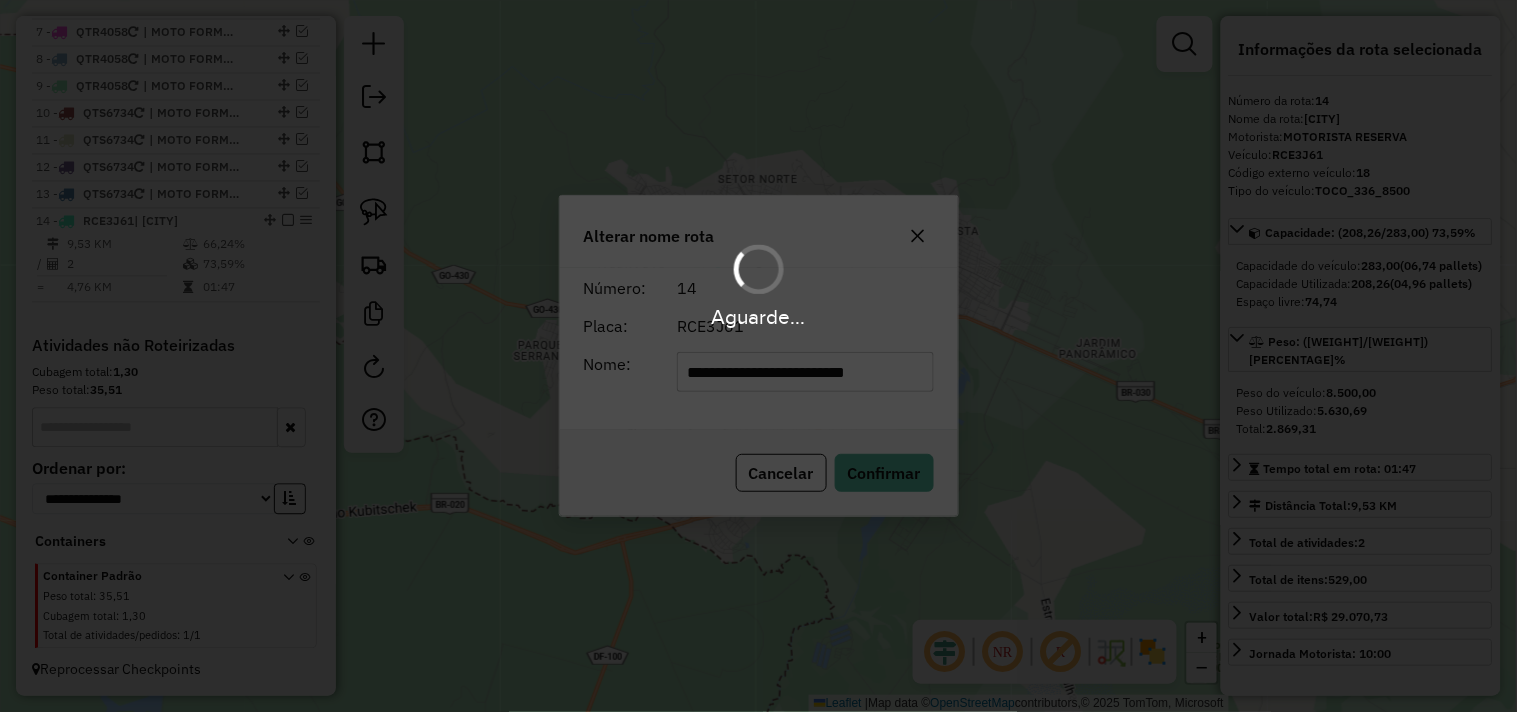 type 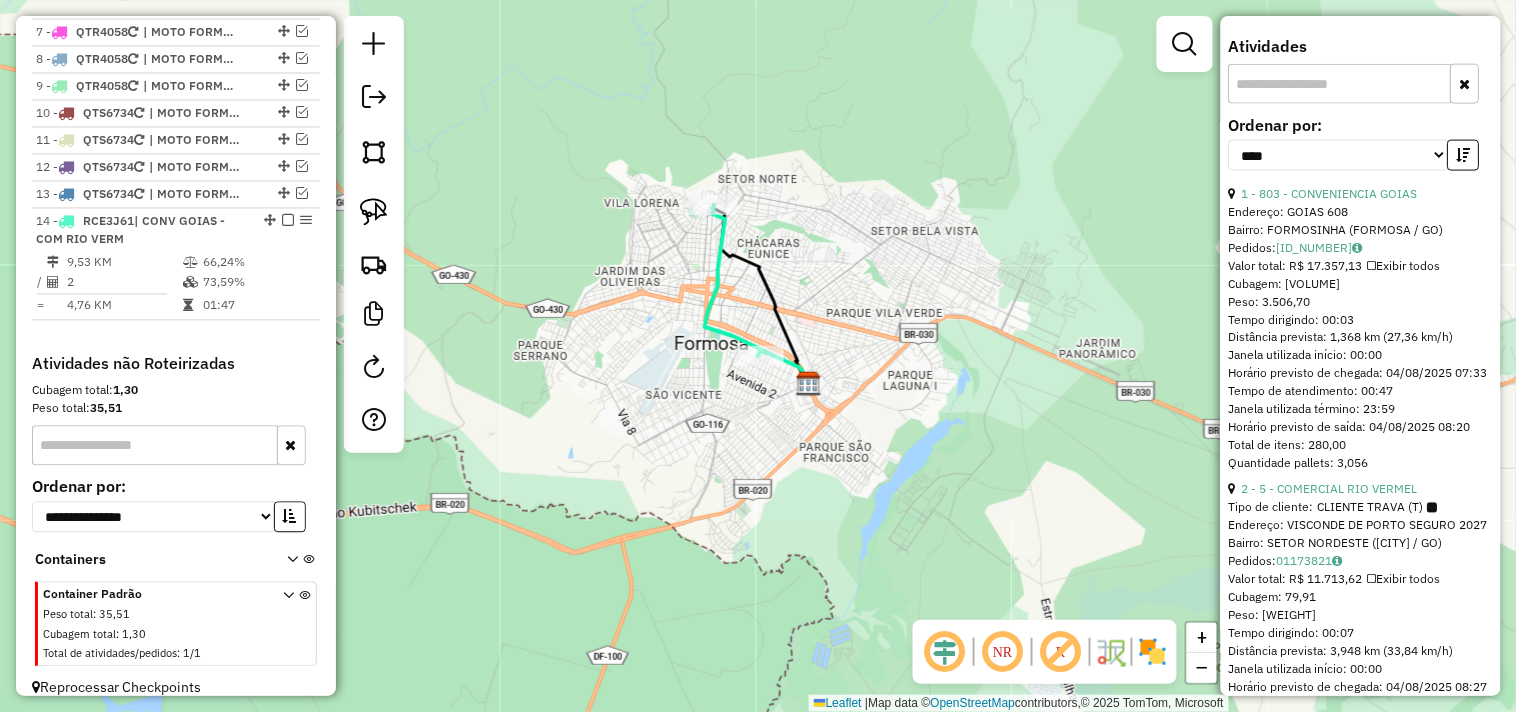 scroll, scrollTop: 666, scrollLeft: 0, axis: vertical 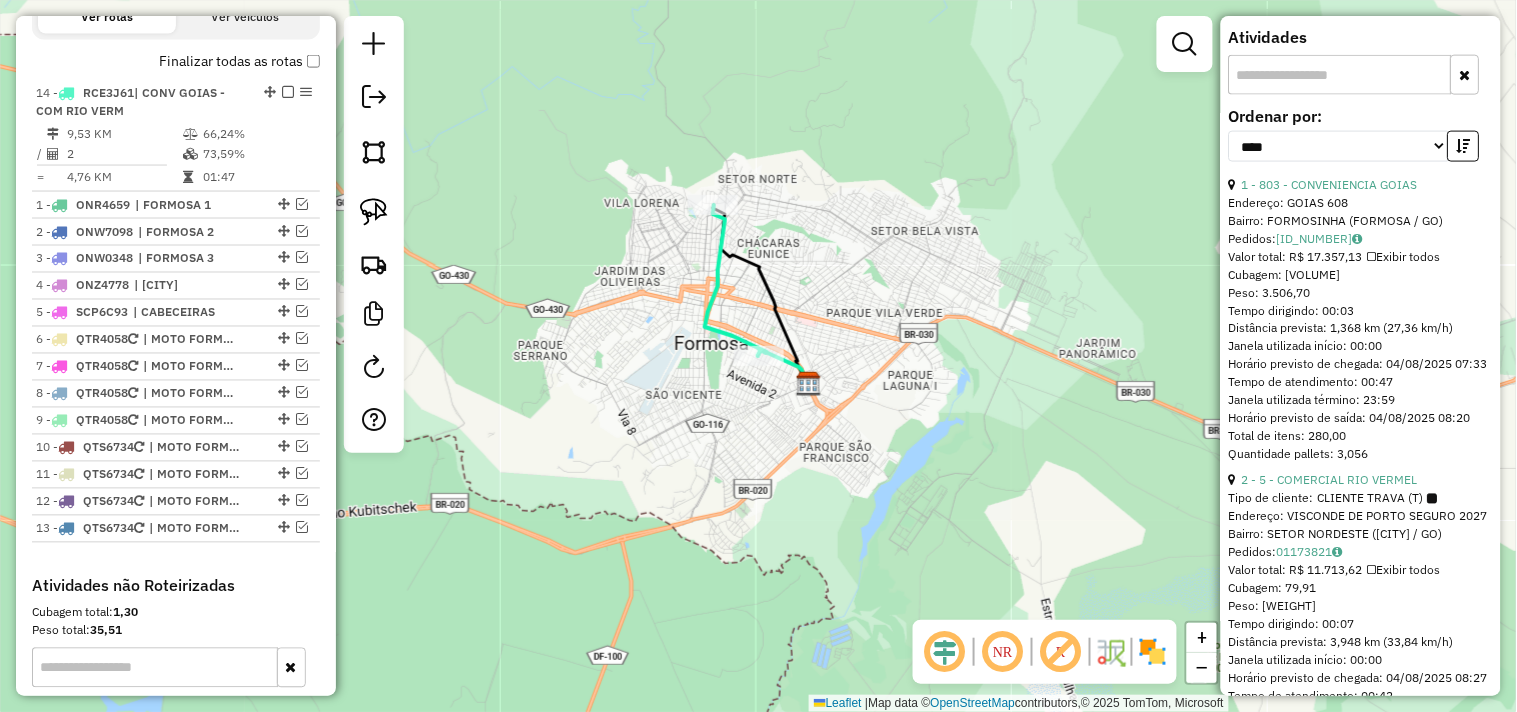 drag, startPoint x: 263, startPoint y: 441, endPoint x: 250, endPoint y: 58, distance: 383.22055 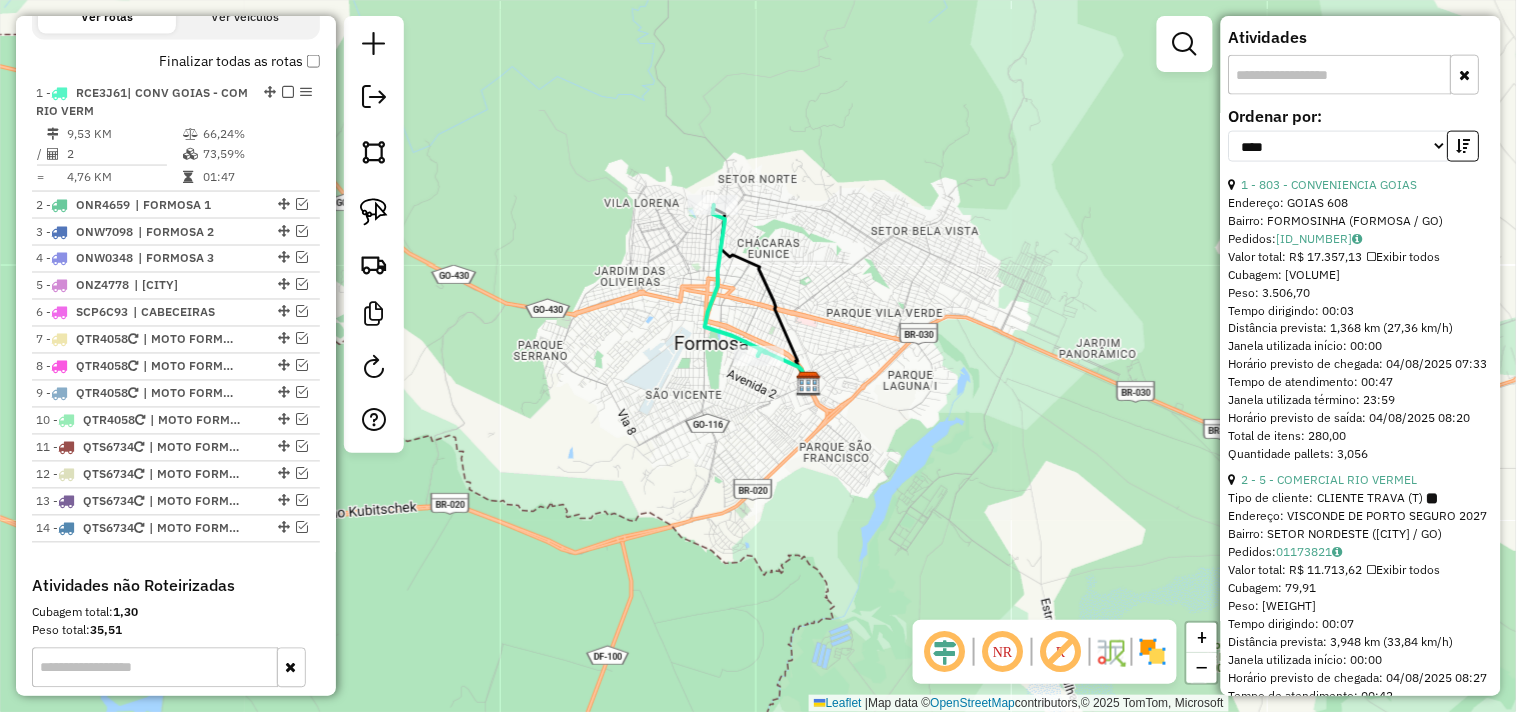 click at bounding box center [288, 92] 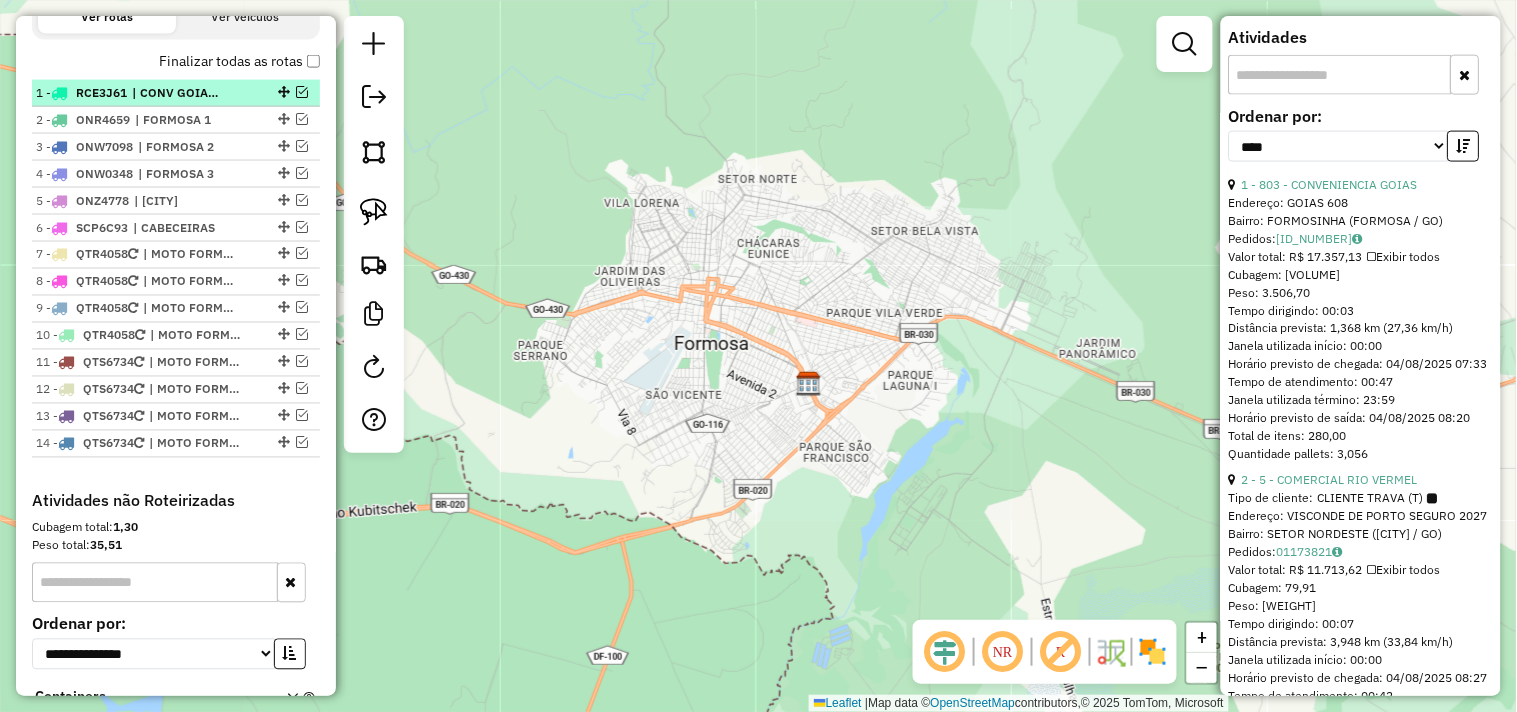 click on "| CONV GOIAS - COM RIO VERM" at bounding box center (178, 93) 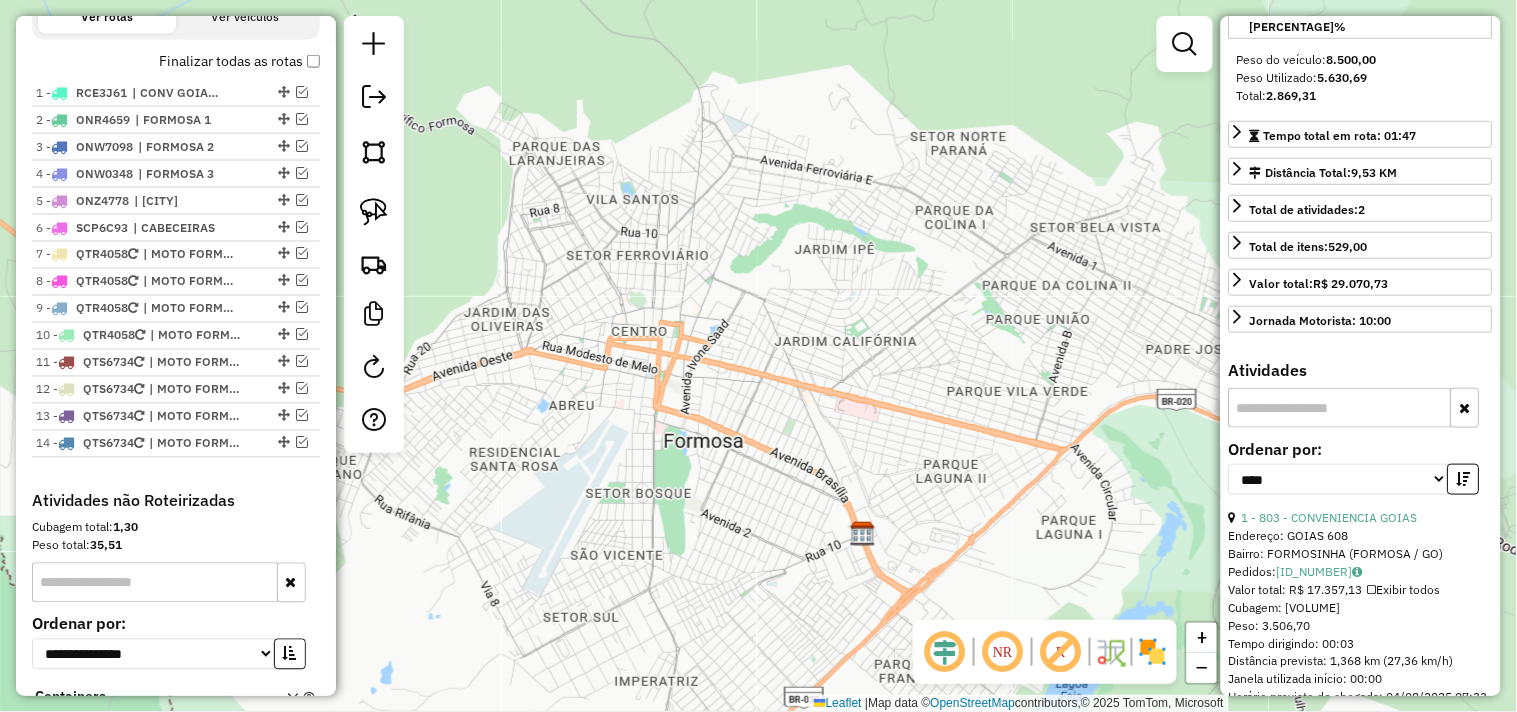 scroll, scrollTop: 0, scrollLeft: 0, axis: both 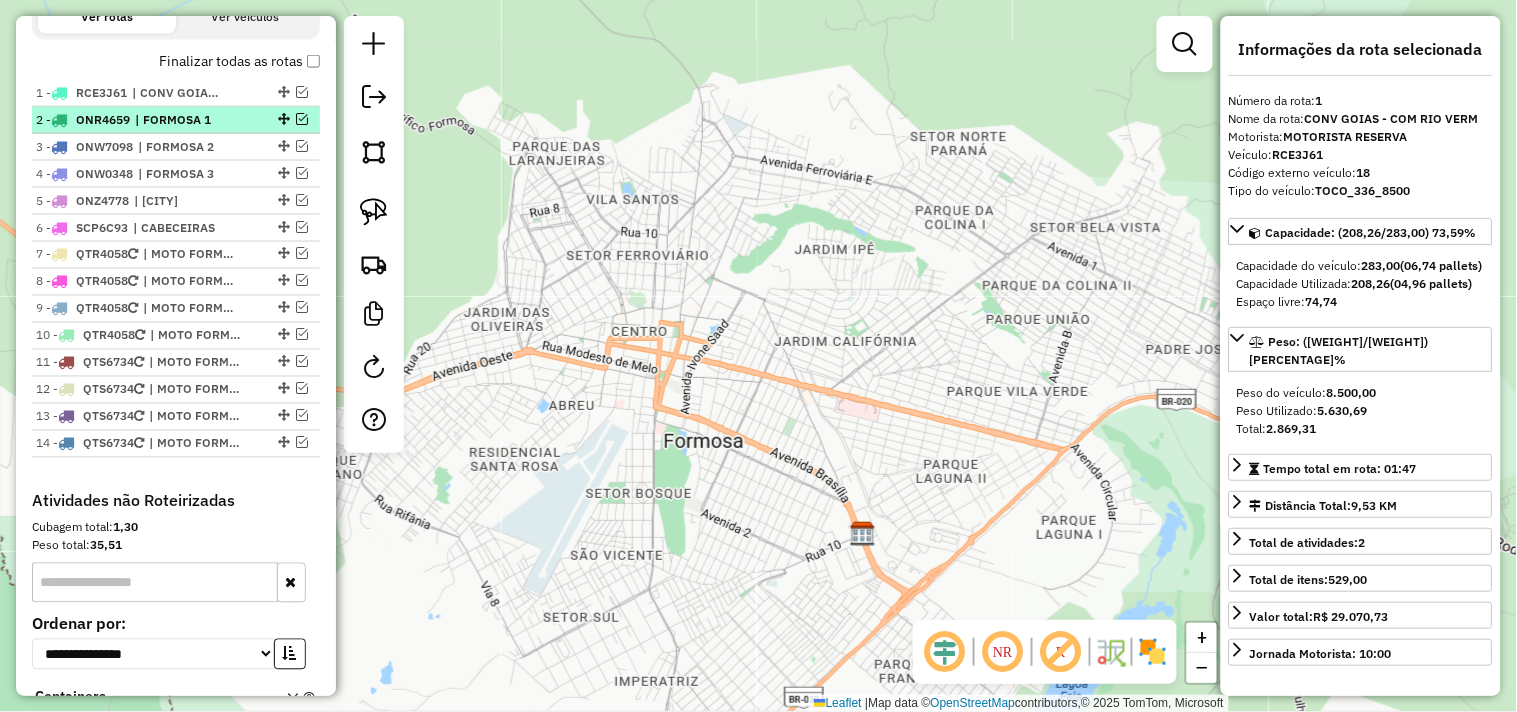 click on "| FORMOSA 1" at bounding box center (181, 120) 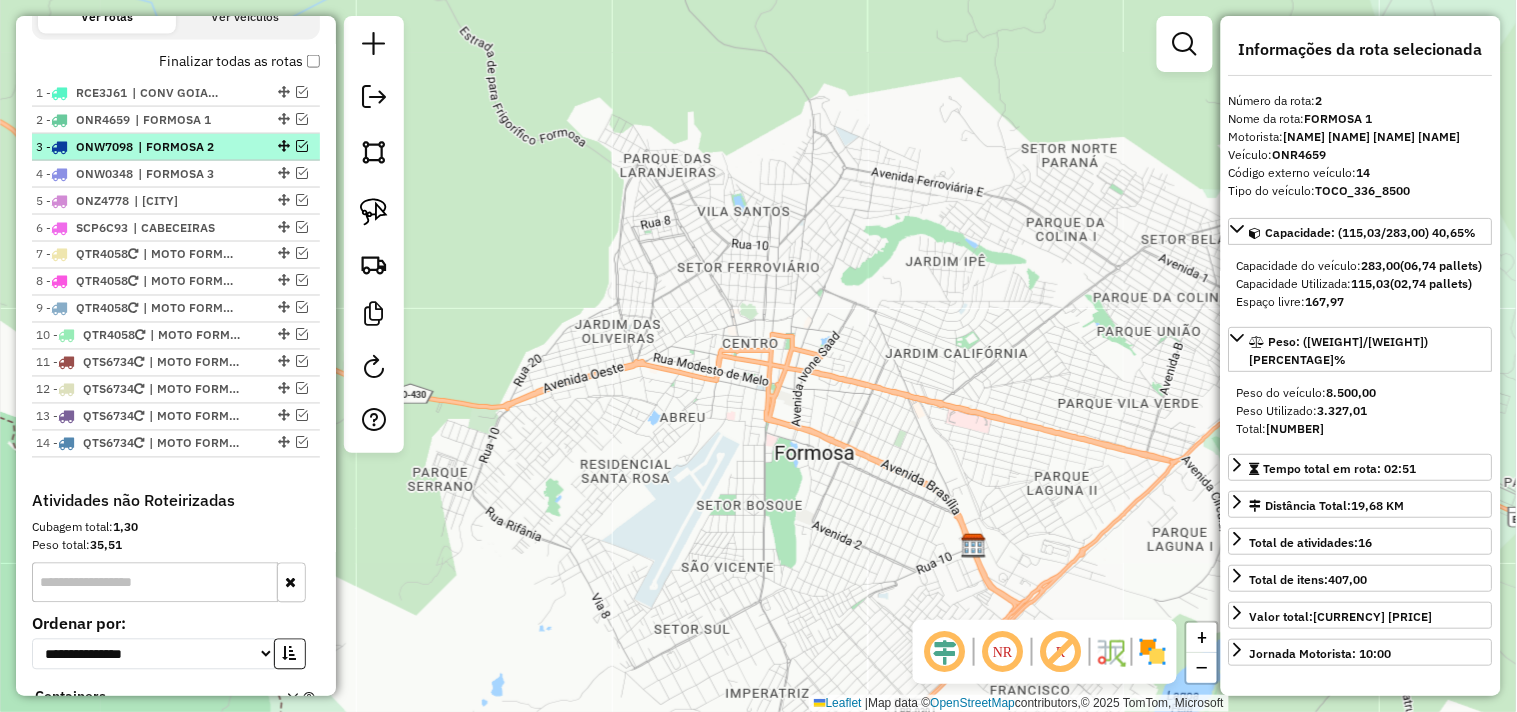 click on "| FORMOSA 2" at bounding box center (184, 147) 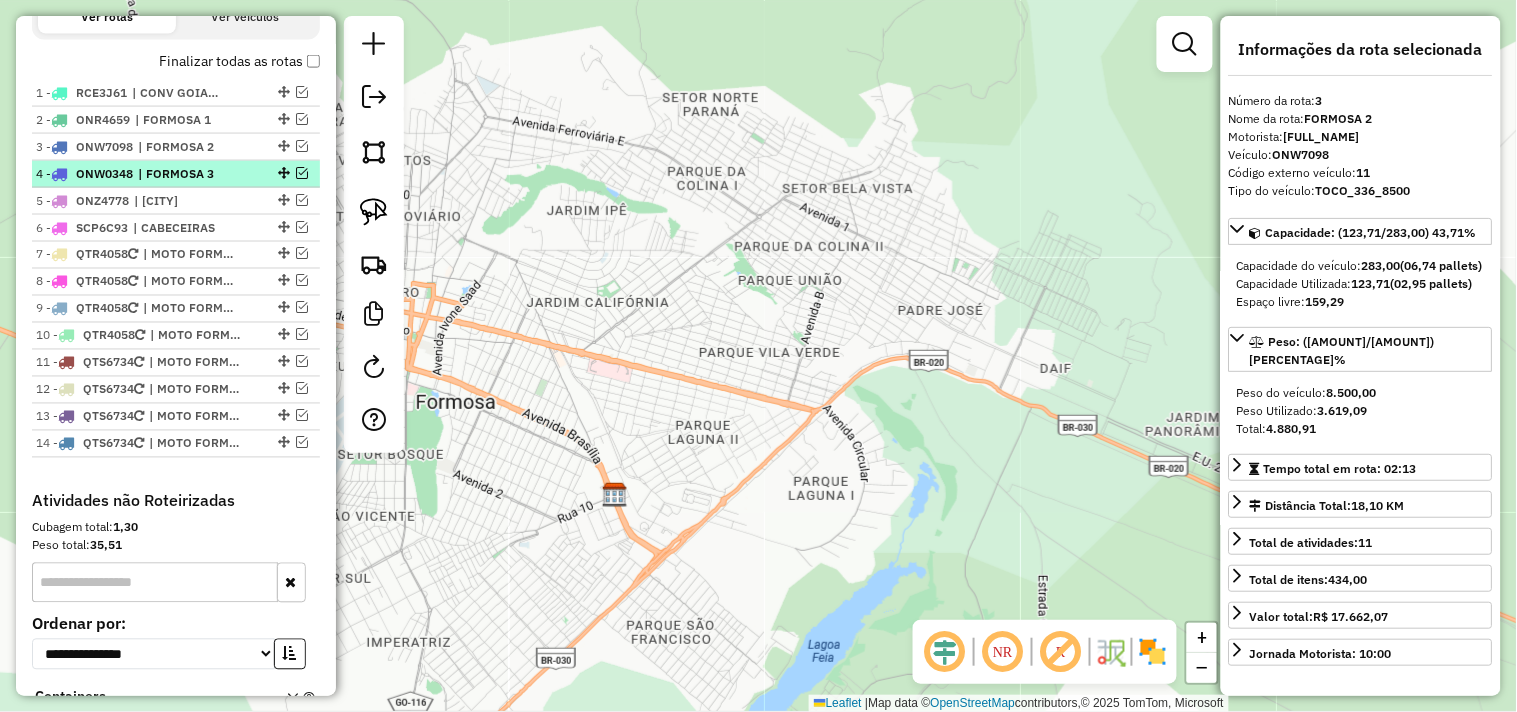 click on "| FORMOSA 3" at bounding box center [184, 174] 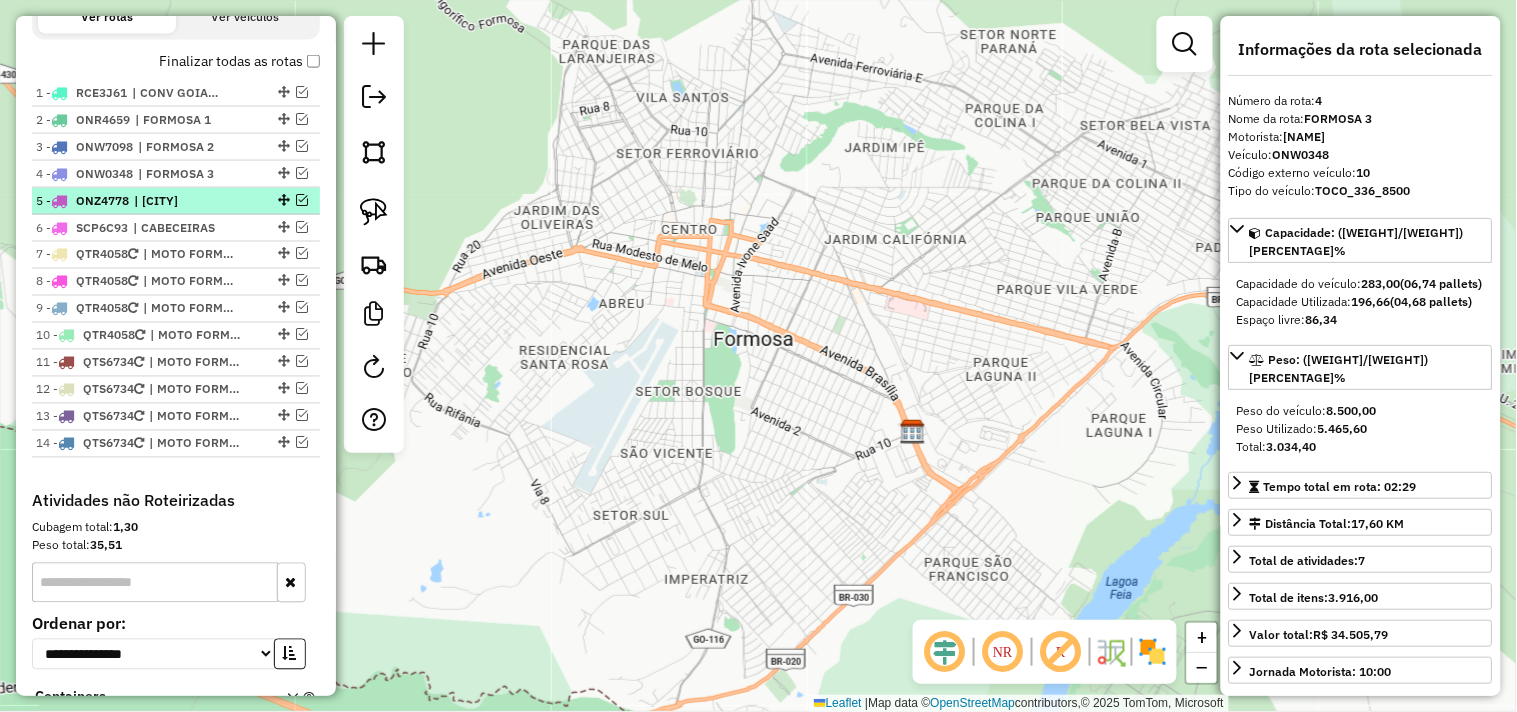click on "| [CITY]" at bounding box center [180, 201] 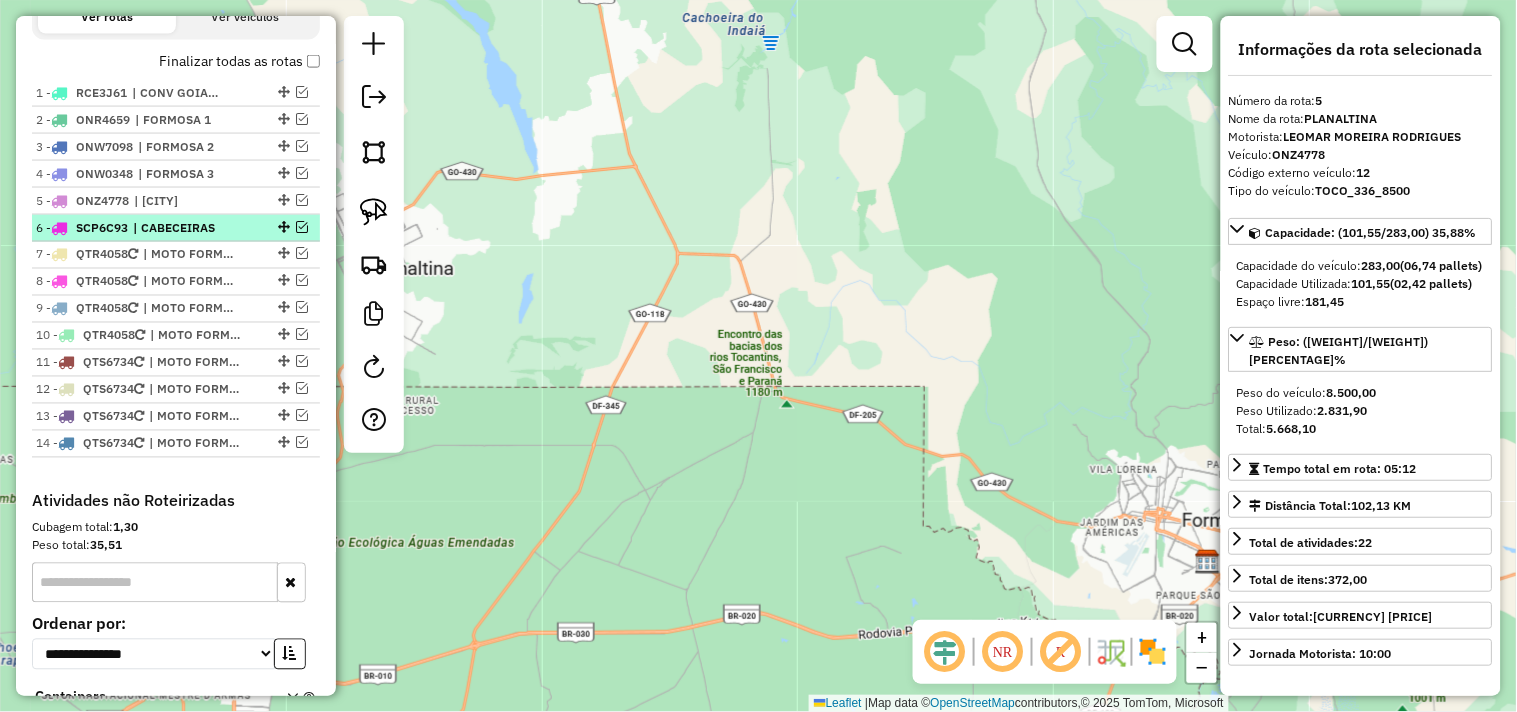 click on "| CABECEIRAS" at bounding box center (179, 228) 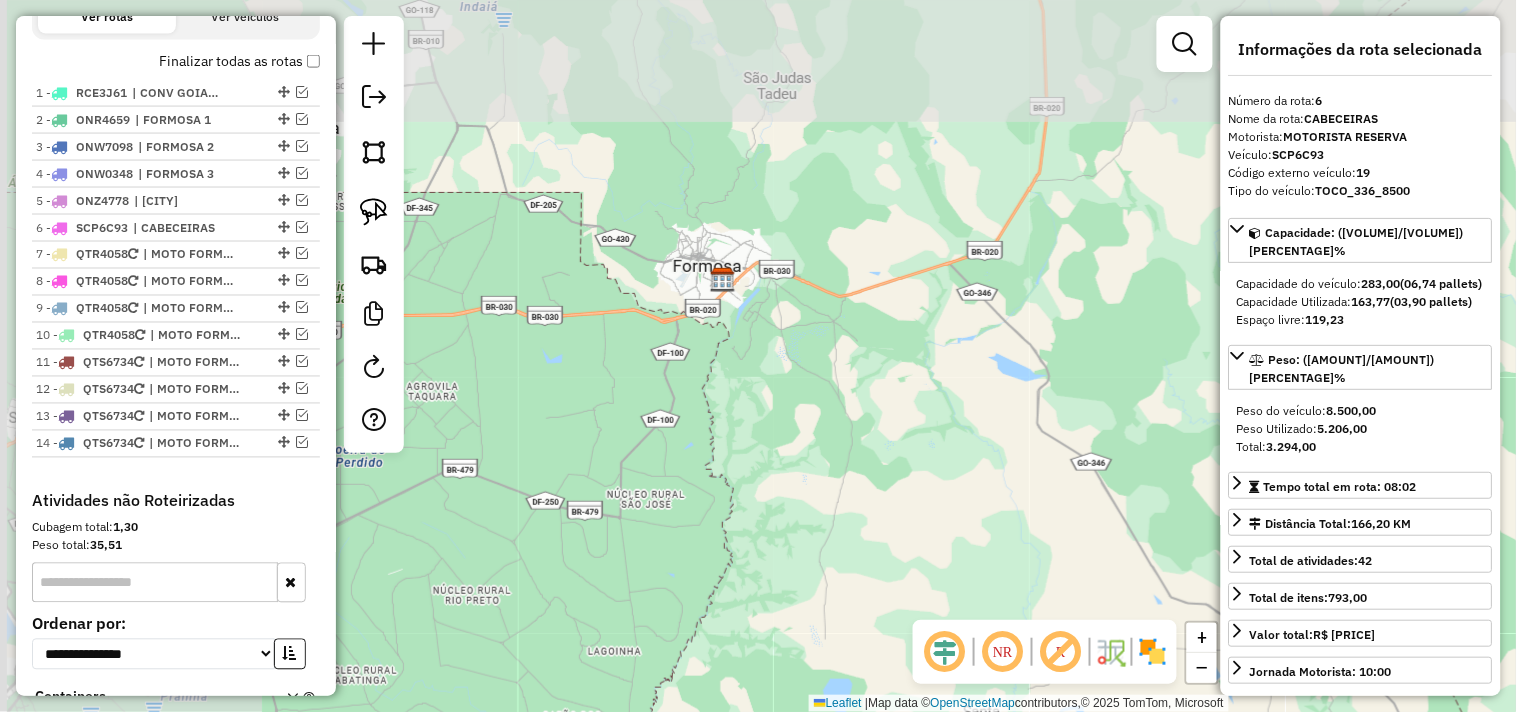 drag, startPoint x: 511, startPoint y: 286, endPoint x: 861, endPoint y: 455, distance: 388.66568 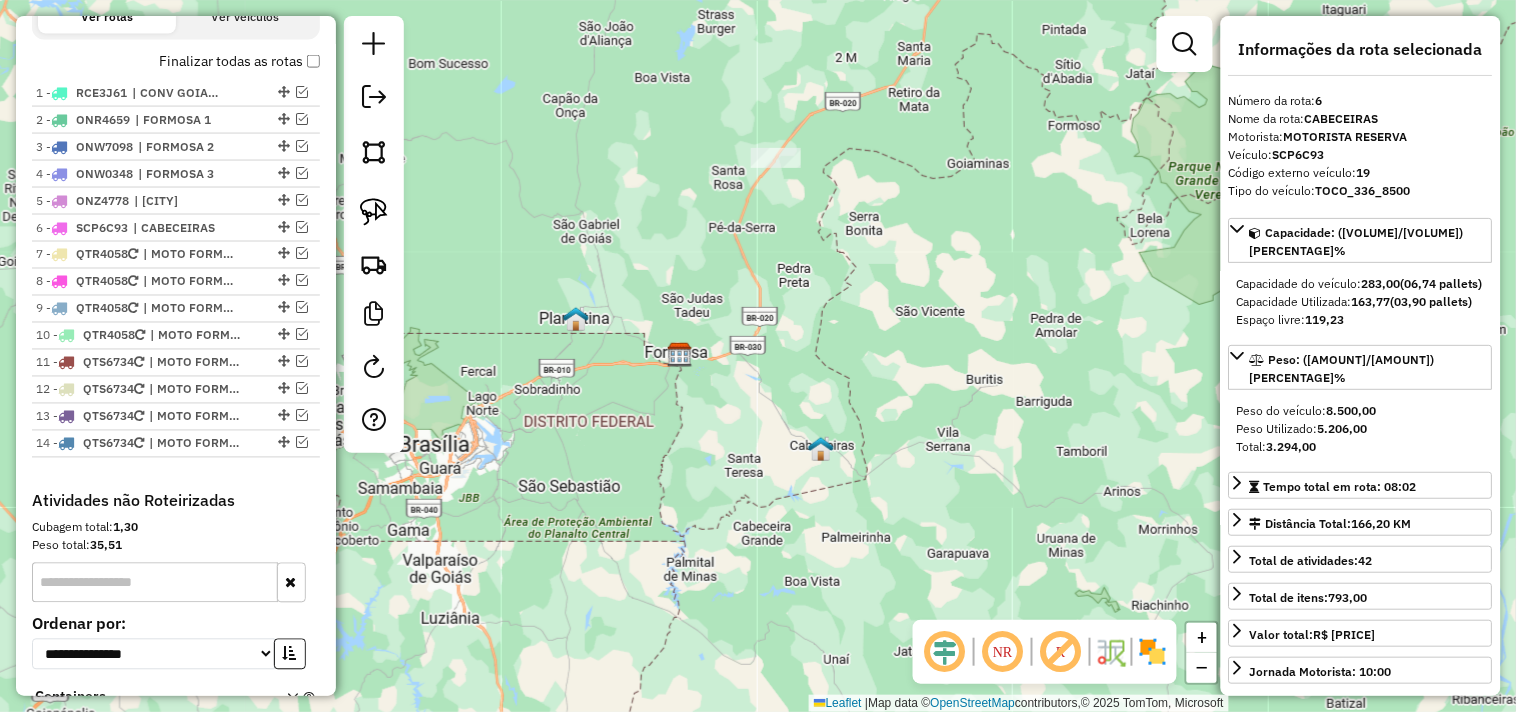 drag, startPoint x: 766, startPoint y: 218, endPoint x: 746, endPoint y: 236, distance: 26.907248 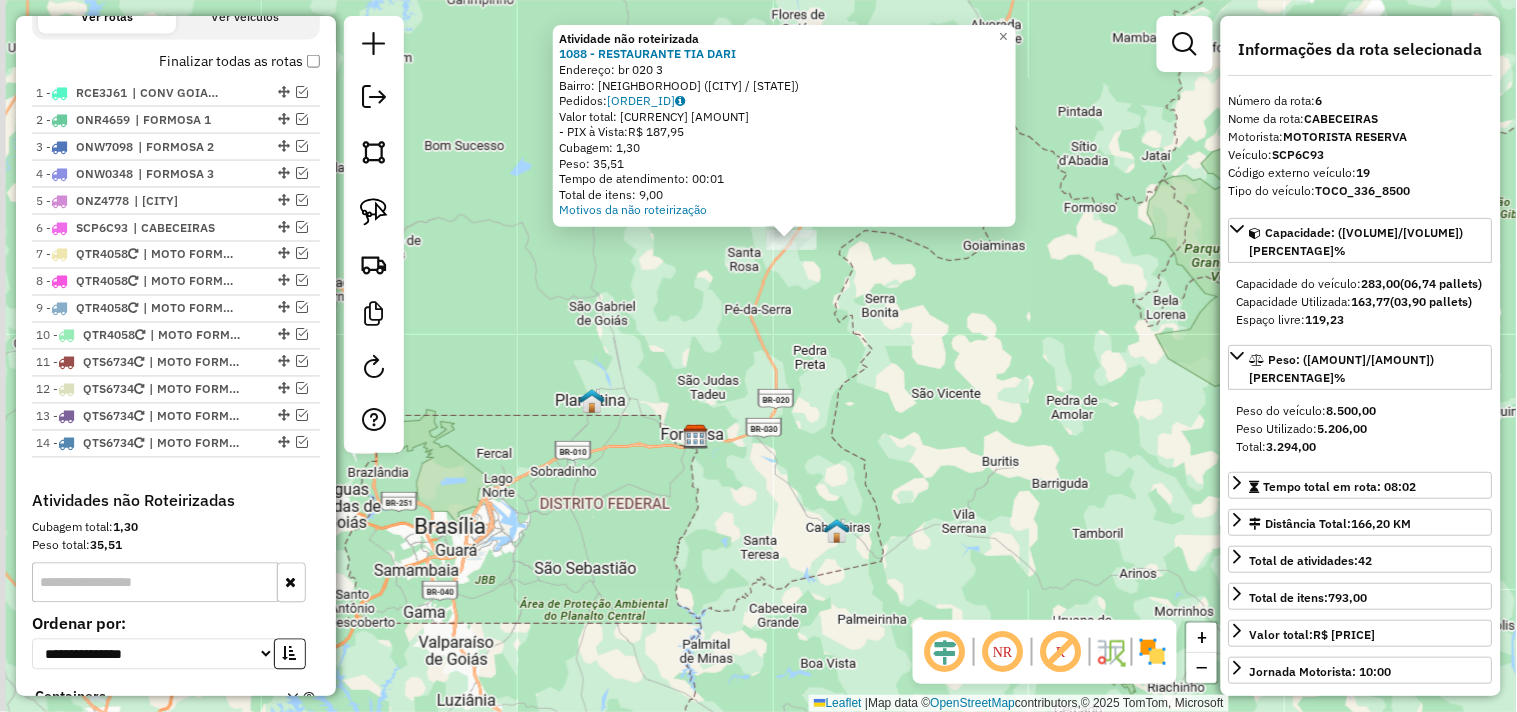 drag, startPoint x: 717, startPoint y: 490, endPoint x: 756, endPoint y: 327, distance: 167.60072 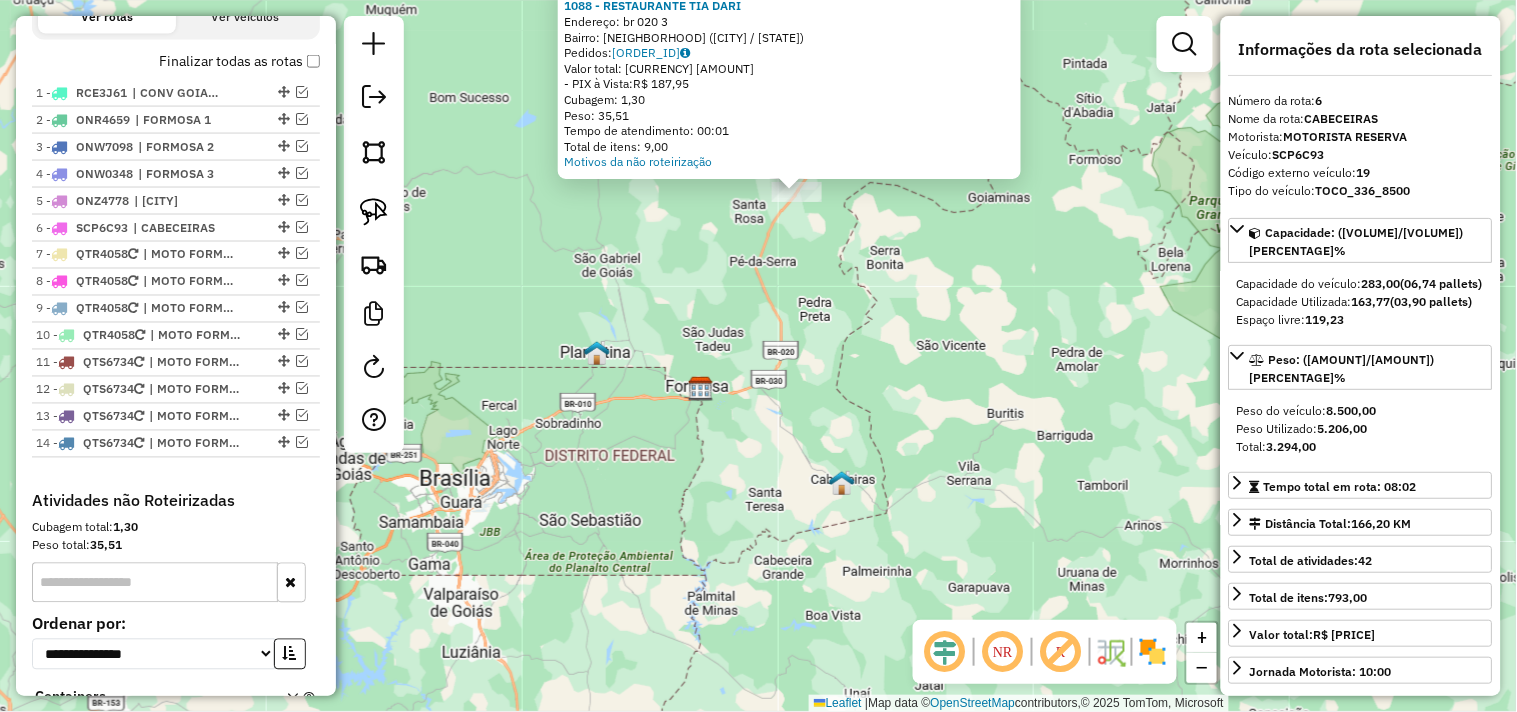 click on "Atividade não roteirizada 1088 - RESTAURANTE TIA DARI  Endereço:  br 020 [NUMBER]   Bairro: Central ([CITY] / GO)   Pedidos:  [ORDER_ID]   Valor total: R$ 187,95   - PIX à Vista:  R$ 187,95   Cubagem: 1,30   Peso: 35,51   Tempo de atendimento: 00:01   Total de itens: 9,00  Motivos da não roteirização × Janela de atendimento Grade de atendimento Capacidade Transportadoras Veículos Cliente Pedidos  Rotas Selecione os dias de semana para filtrar as janelas de atendimento  Seg   Ter   Qua   Qui   Sex   Sáb   Dom  Informe o período da janela de atendimento: De: Até:  Filtrar exatamente a janela do cliente  Considerar janela de atendimento padrão  Selecione os dias de semana para filtrar as grades de atendimento  Seg   Ter   Qua   Qui   Sex   Sáb   Dom   Considerar clientes sem dia de atendimento cadastrado  Clientes fora do dia de atendimento selecionado Filtrar as atividades entre os valores definidos abaixo:  Peso mínimo:   Peso máximo:   Cubagem mínima:   Cubagem máxima:   De:   Até:   De:   Até:  +" 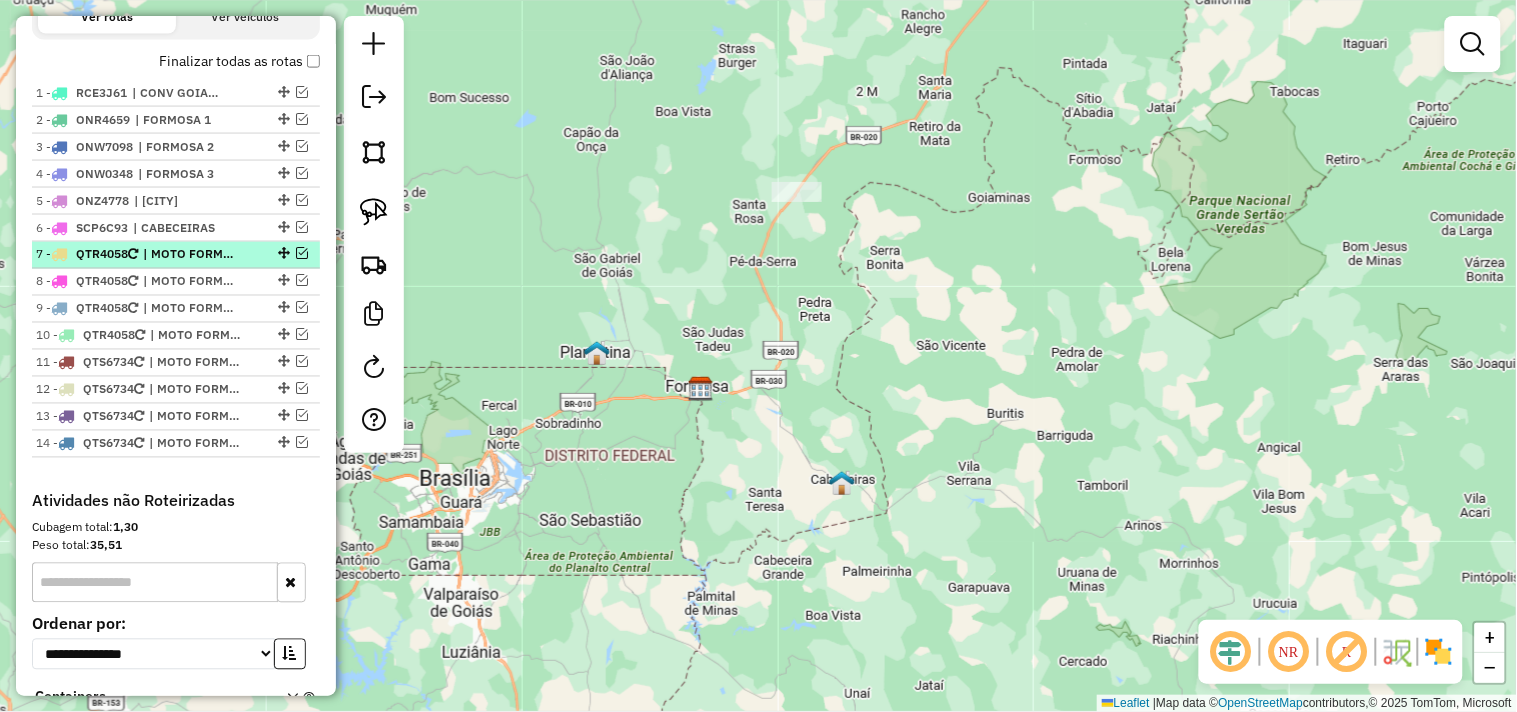 click on "| MOTO FORMOSA 1" at bounding box center [189, 255] 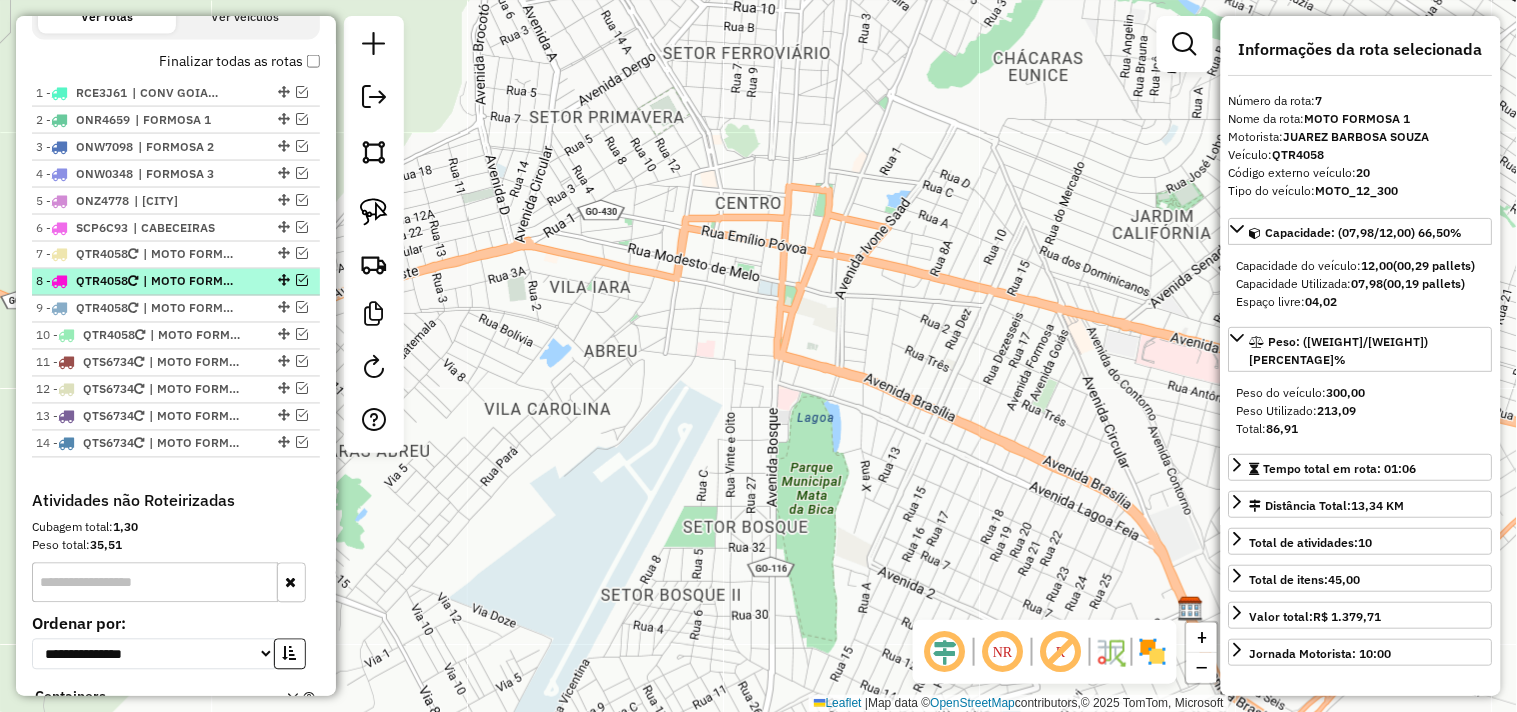 click on "| MOTO FORMOSA 1 REC 1" at bounding box center [189, 282] 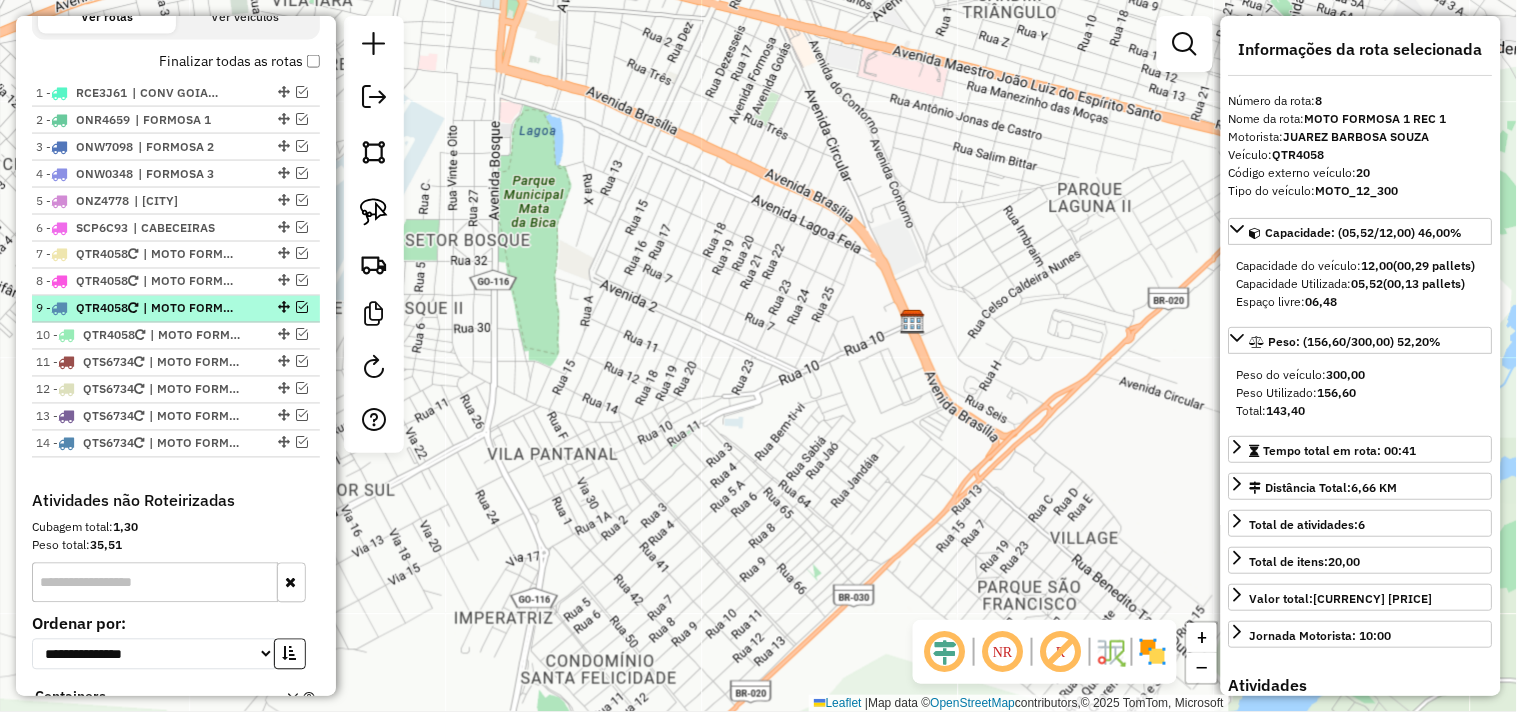click on "| MOTO FORMOSA 1 REC 2" at bounding box center (189, 309) 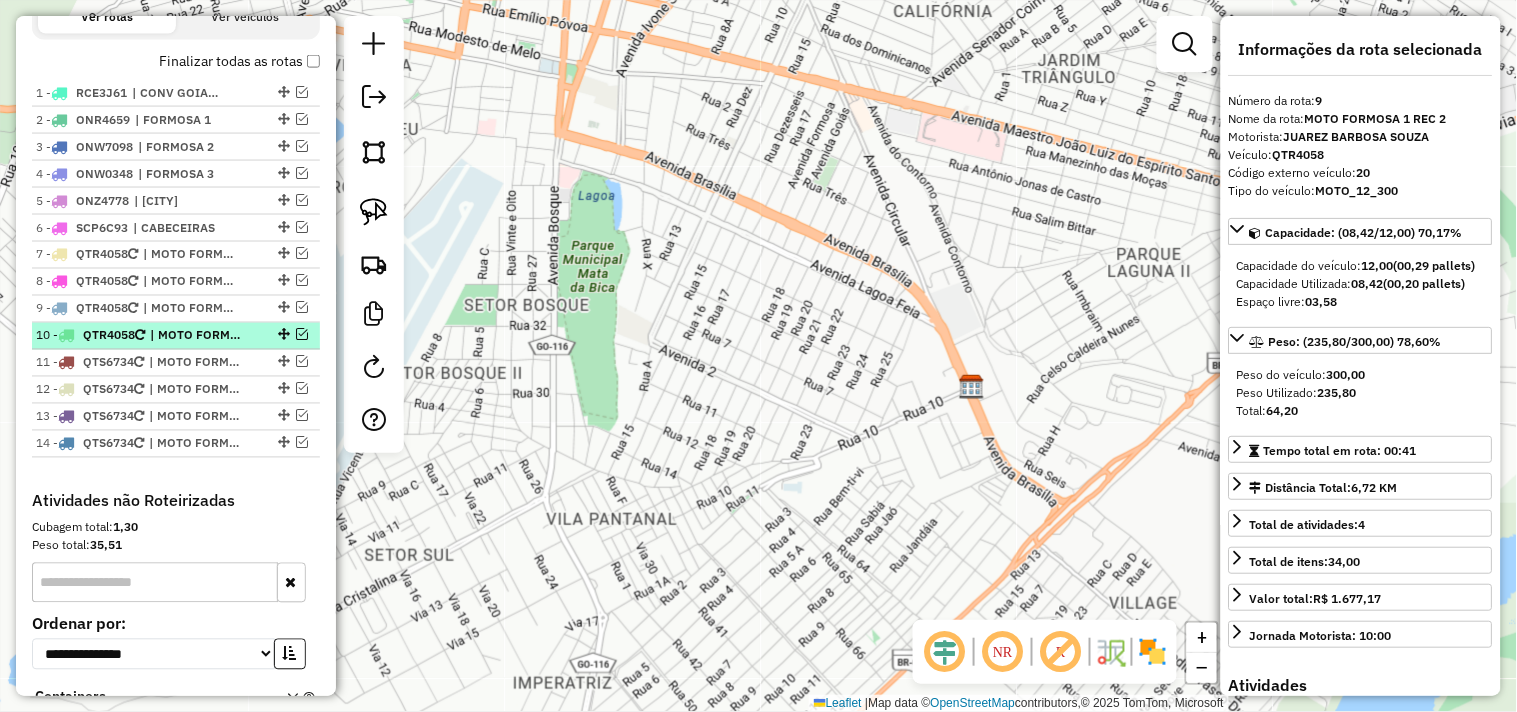 click on "[PLATE] | [NUMBER] | [CITY] [NUMBER] [NAME]" at bounding box center (176, 336) 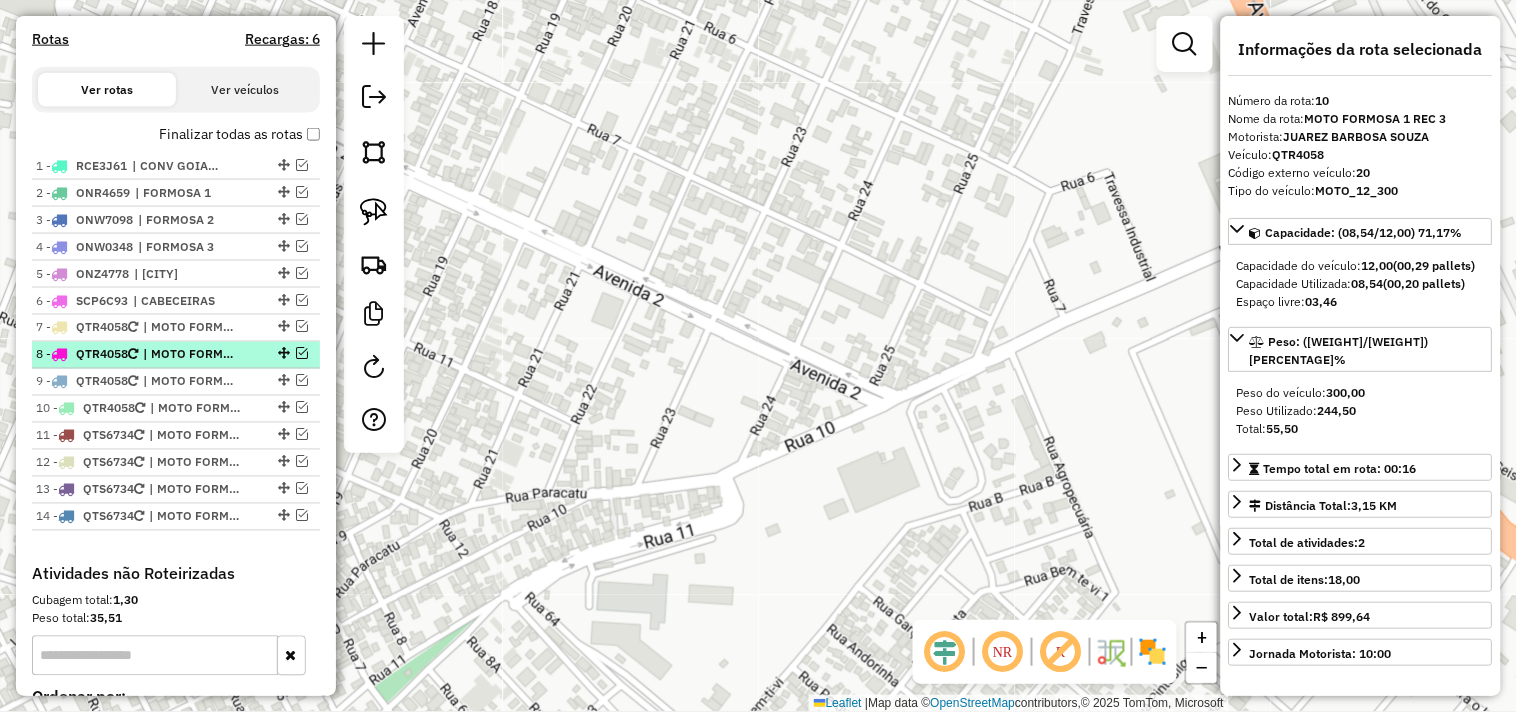 scroll, scrollTop: 624, scrollLeft: 0, axis: vertical 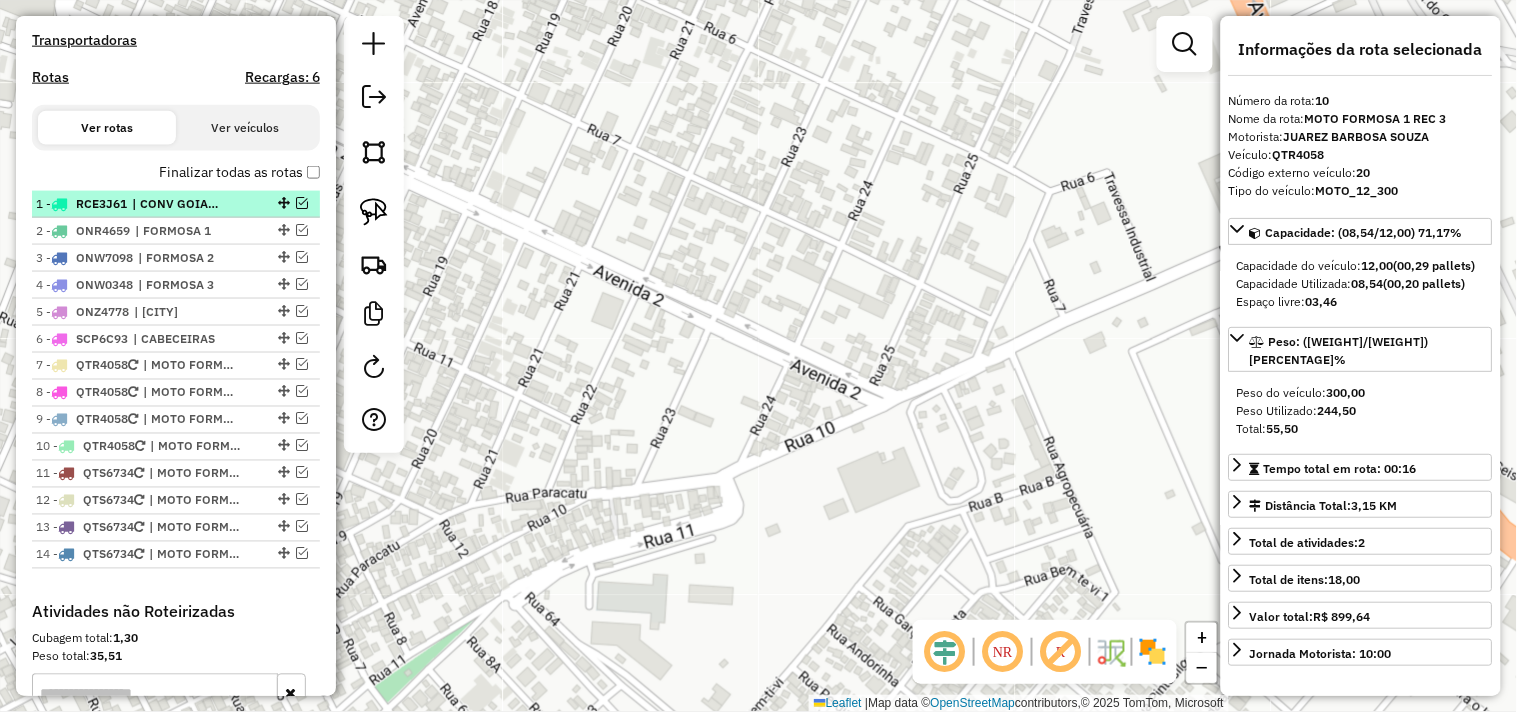 click on "| CONV GOIAS - COM RIO VERM" at bounding box center (178, 204) 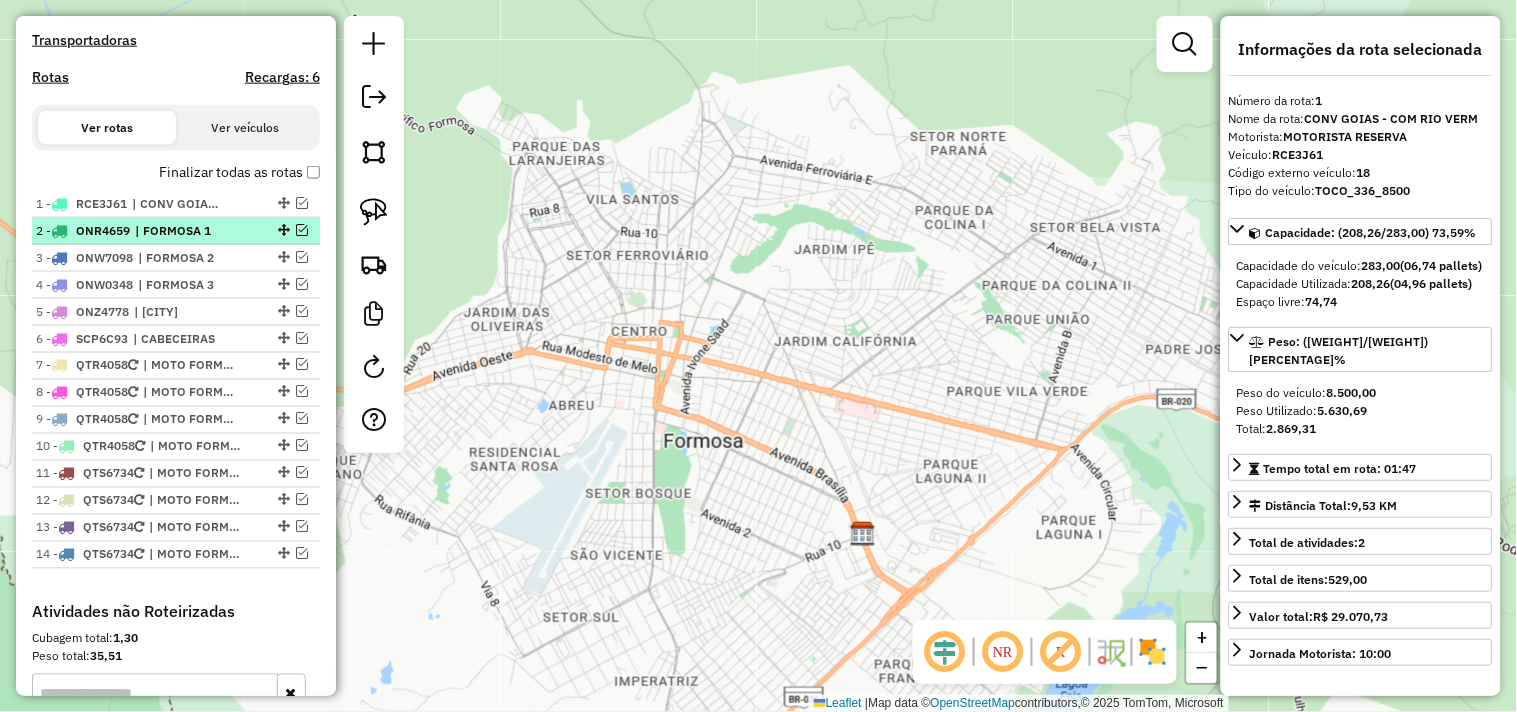 click on "| FORMOSA 1" at bounding box center (181, 231) 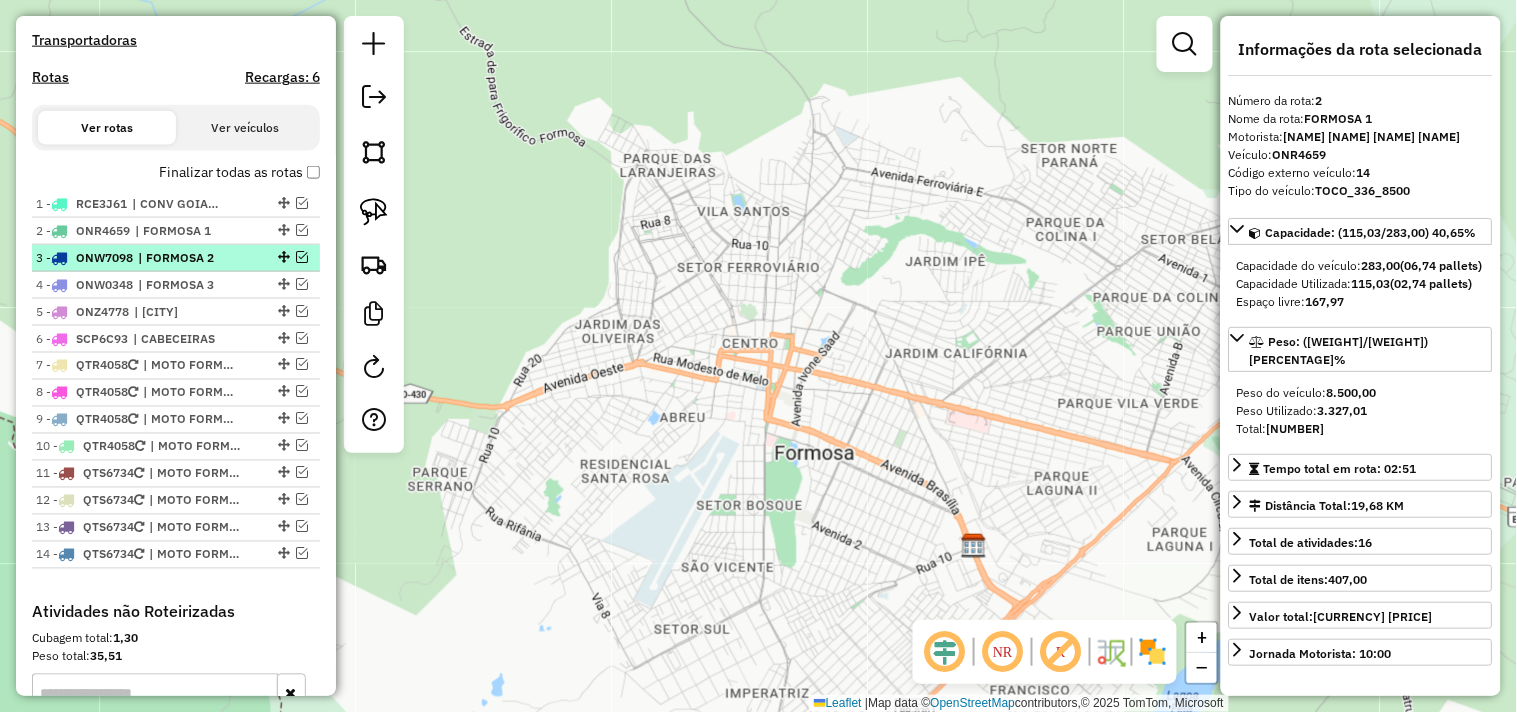 click on "| FORMOSA 2" at bounding box center [184, 258] 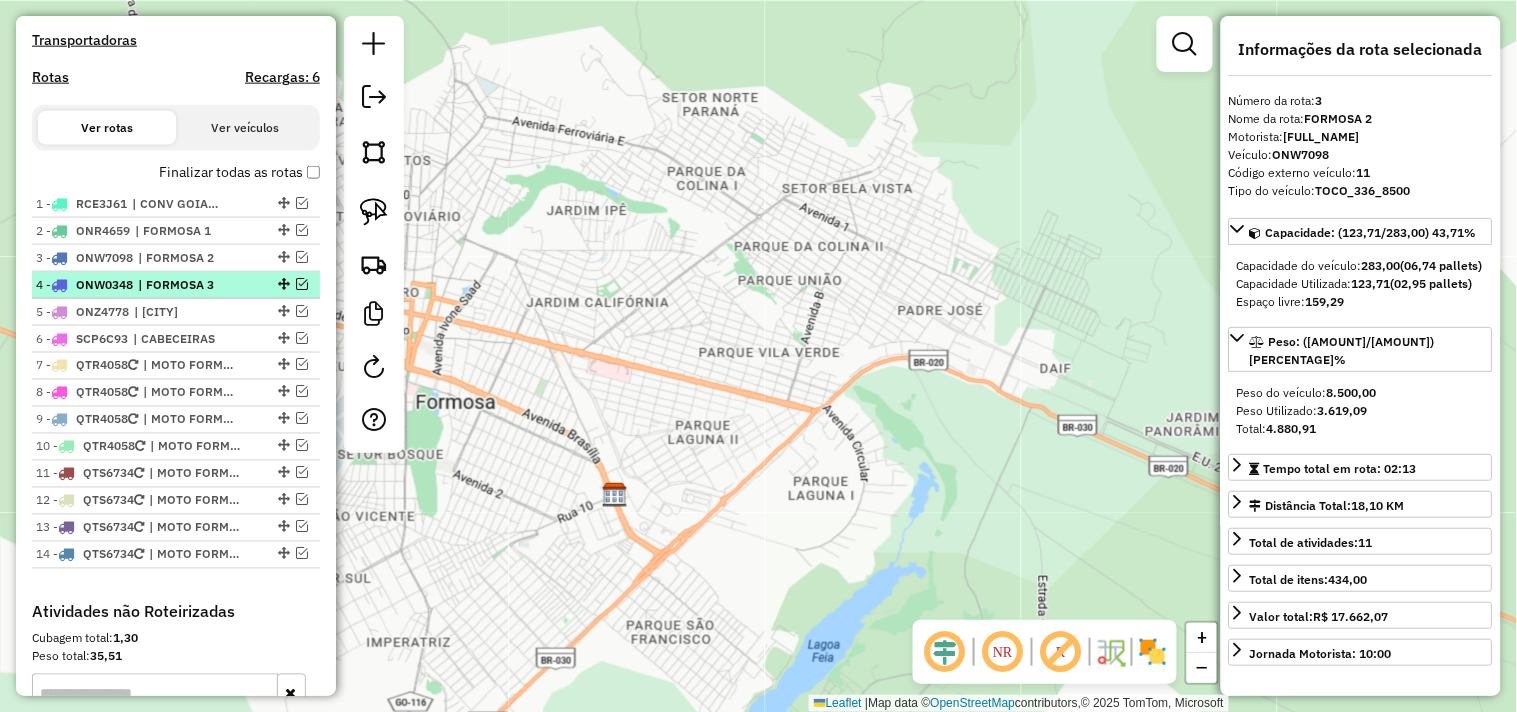 click on "| FORMOSA 3" at bounding box center [184, 285] 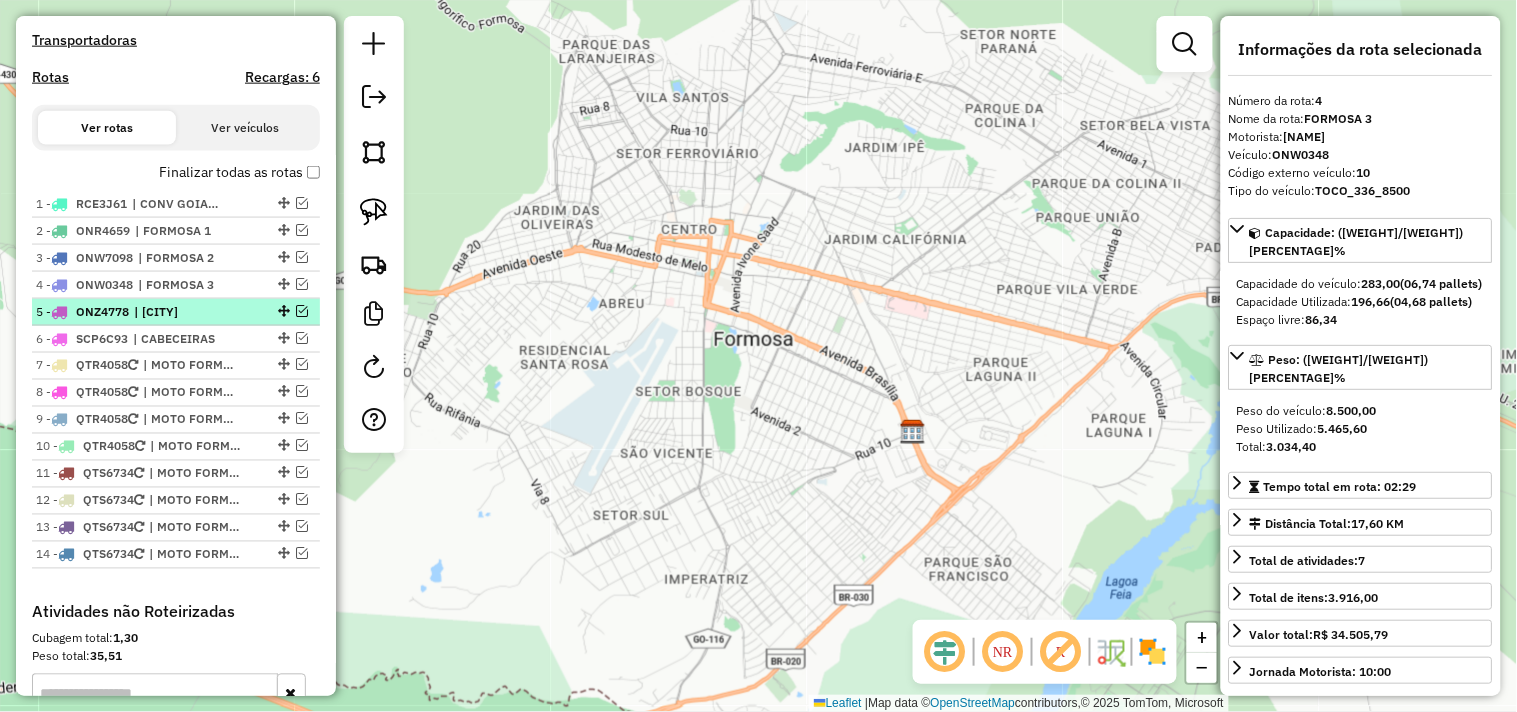 click on "| [CITY]" at bounding box center [180, 312] 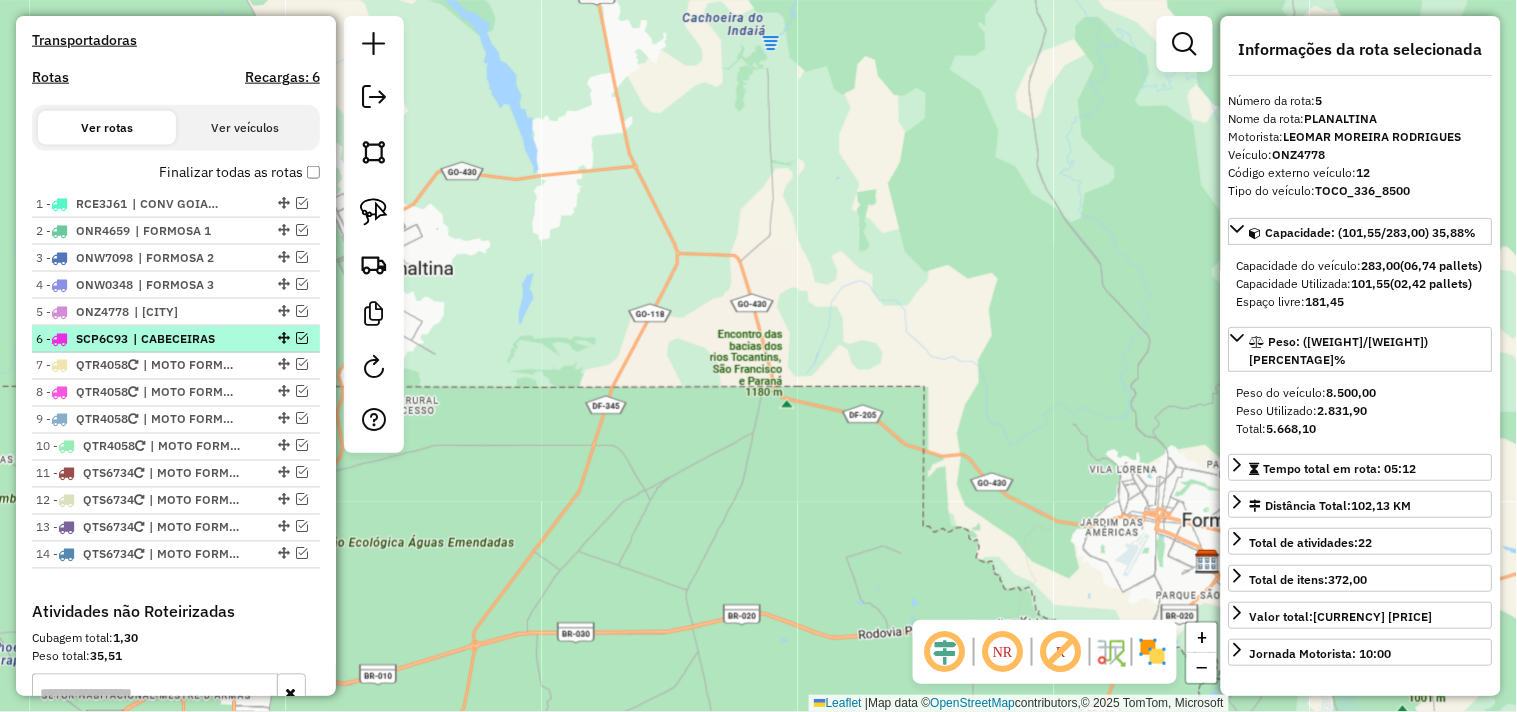 click on "| CABECEIRAS" at bounding box center [179, 339] 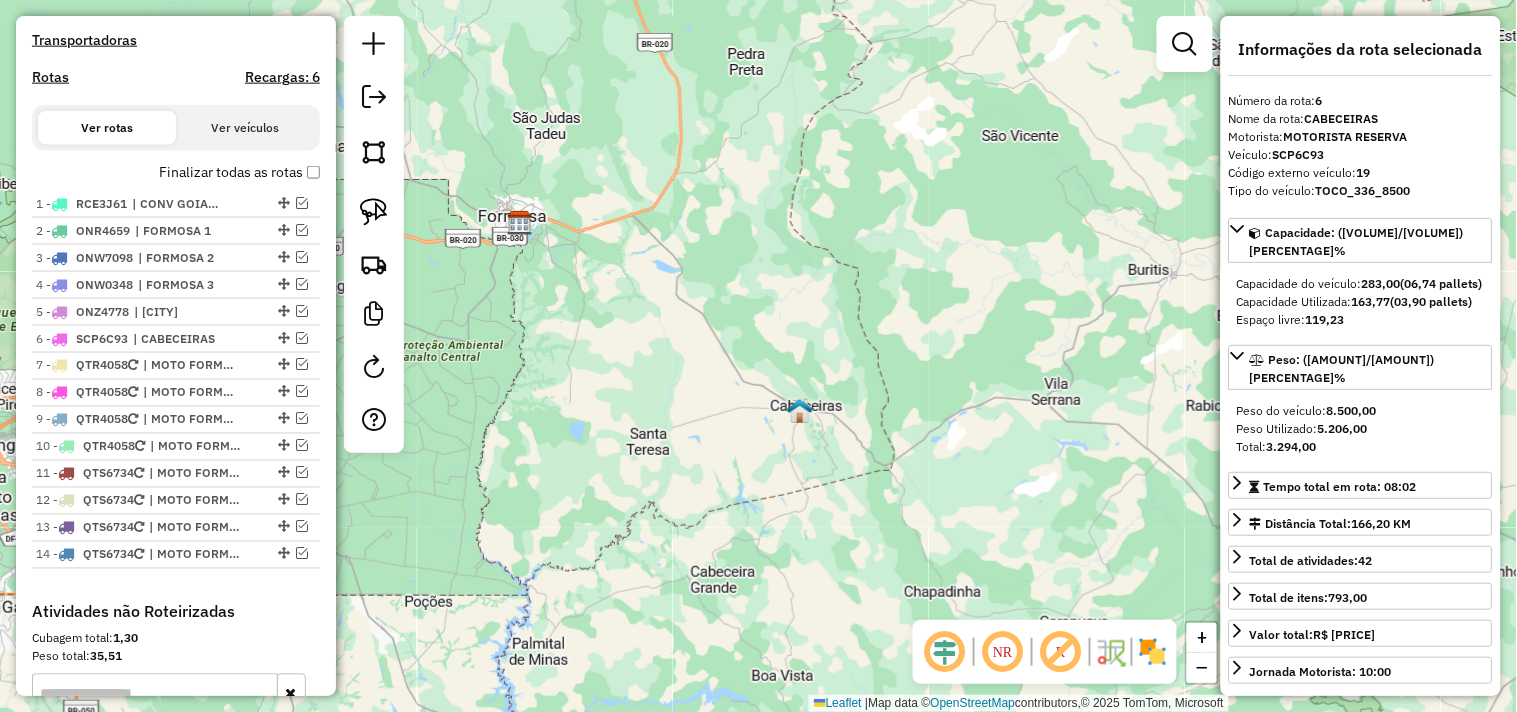 click on "Janela de atendimento Grade de atendimento Capacidade Transportadoras Veículos Cliente Pedidos  Rotas Selecione os dias de semana para filtrar as janelas de atendimento  Seg   Ter   Qua   Qui   Sex   Sáb   Dom  Informe o período da janela de atendimento: De: Até:  Filtrar exatamente a janela do cliente  Considerar janela de atendimento padrão  Selecione os dias de semana para filtrar as grades de atendimento  Seg   Ter   Qua   Qui   Sex   Sáb   Dom   Considerar clientes sem dia de atendimento cadastrado  Clientes fora do dia de atendimento selecionado Filtrar as atividades entre os valores definidos abaixo:  Peso mínimo:   Peso máximo:   Cubagem mínima:   Cubagem máxima:   De:   Até:  Filtrar as atividades entre o tempo de atendimento definido abaixo:  De:   Até:   Considerar capacidade total dos clientes não roteirizados Transportadora: Selecione um ou mais itens Tipo de veículo: Selecione um ou mais itens Veículo: Selecione um ou mais itens Motorista: Selecione um ou mais itens Nome: Rótulo:" 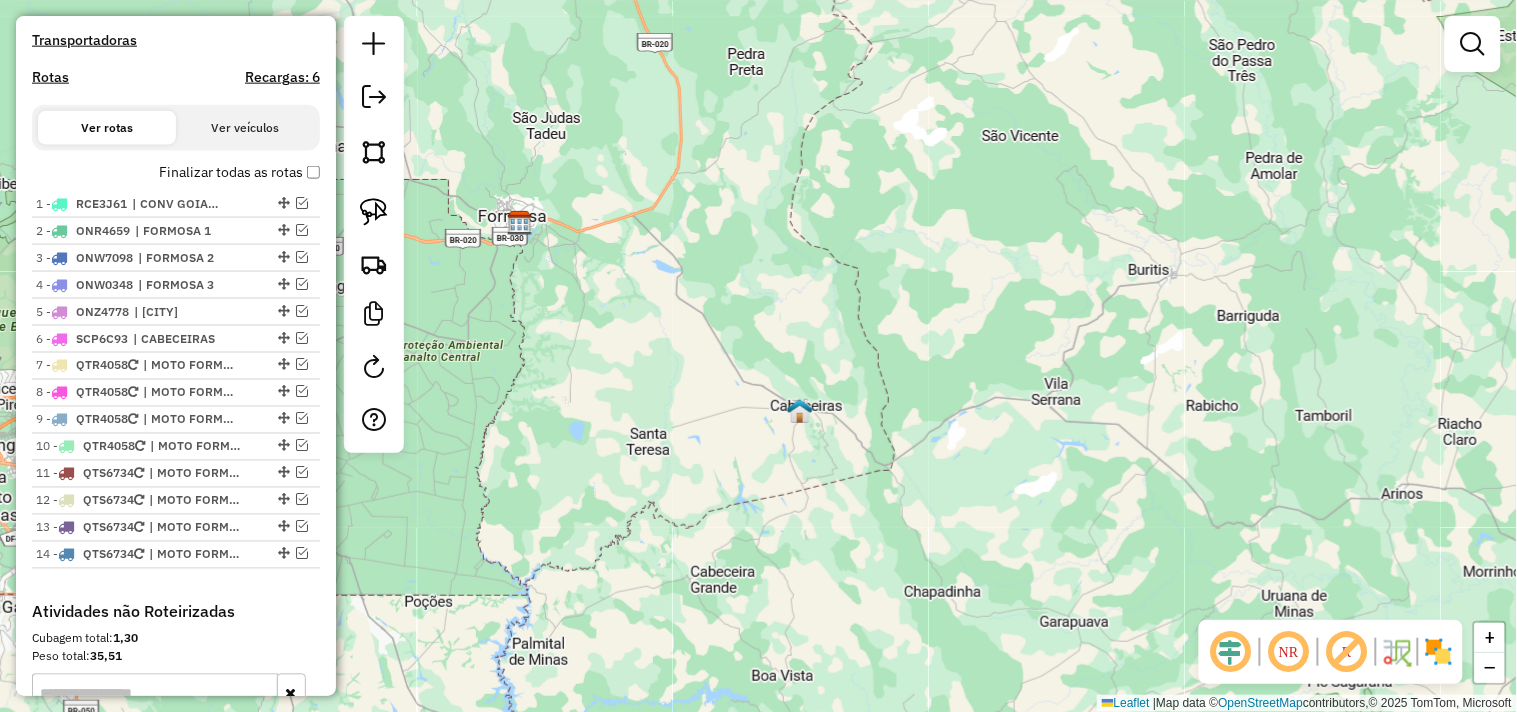 drag, startPoint x: 687, startPoint y: 391, endPoint x: 652, endPoint y: 358, distance: 48.104053 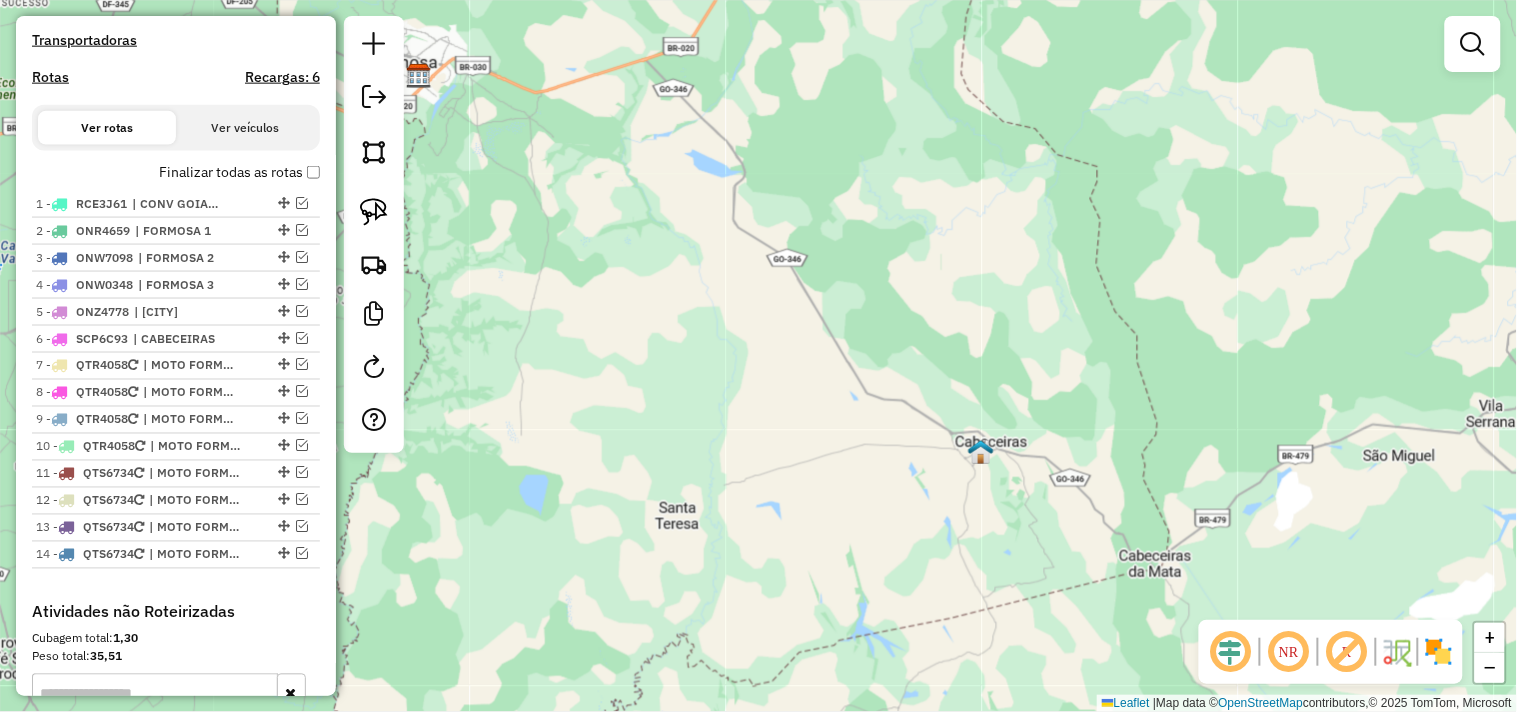 drag, startPoint x: 563, startPoint y: 131, endPoint x: 712, endPoint y: 444, distance: 346.65546 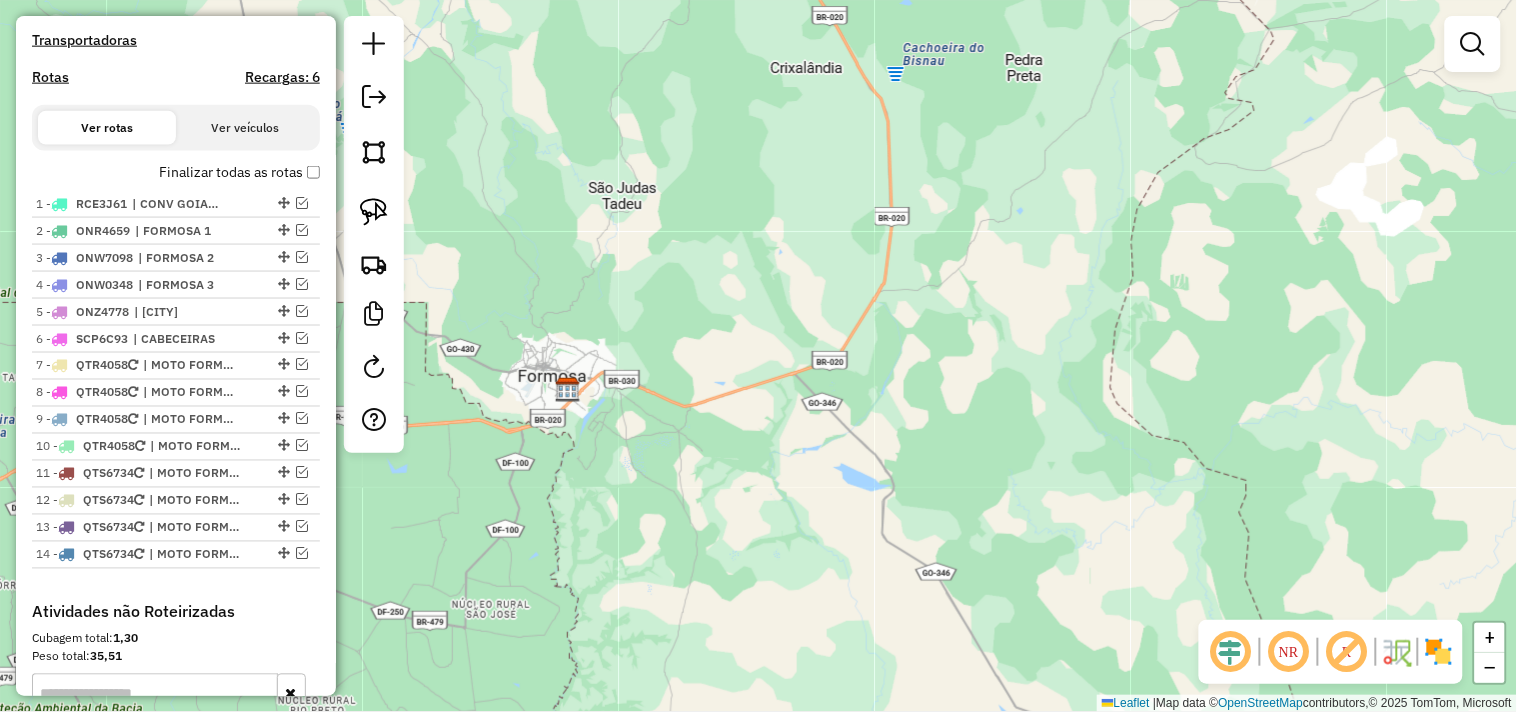 click on "Janela de atendimento Grade de atendimento Capacidade Transportadoras Veículos Cliente Pedidos  Rotas Selecione os dias de semana para filtrar as janelas de atendimento  Seg   Ter   Qua   Qui   Sex   Sáb   Dom  Informe o período da janela de atendimento: De: Até:  Filtrar exatamente a janela do cliente  Considerar janela de atendimento padrão  Selecione os dias de semana para filtrar as grades de atendimento  Seg   Ter   Qua   Qui   Sex   Sáb   Dom   Considerar clientes sem dia de atendimento cadastrado  Clientes fora do dia de atendimento selecionado Filtrar as atividades entre os valores definidos abaixo:  Peso mínimo:   Peso máximo:   Cubagem mínima:   Cubagem máxima:   De:   Até:  Filtrar as atividades entre o tempo de atendimento definido abaixo:  De:   Até:   Considerar capacidade total dos clientes não roteirizados Transportadora: Selecione um ou mais itens Tipo de veículo: Selecione um ou mais itens Veículo: Selecione um ou mais itens Motorista: Selecione um ou mais itens Nome: Rótulo:" 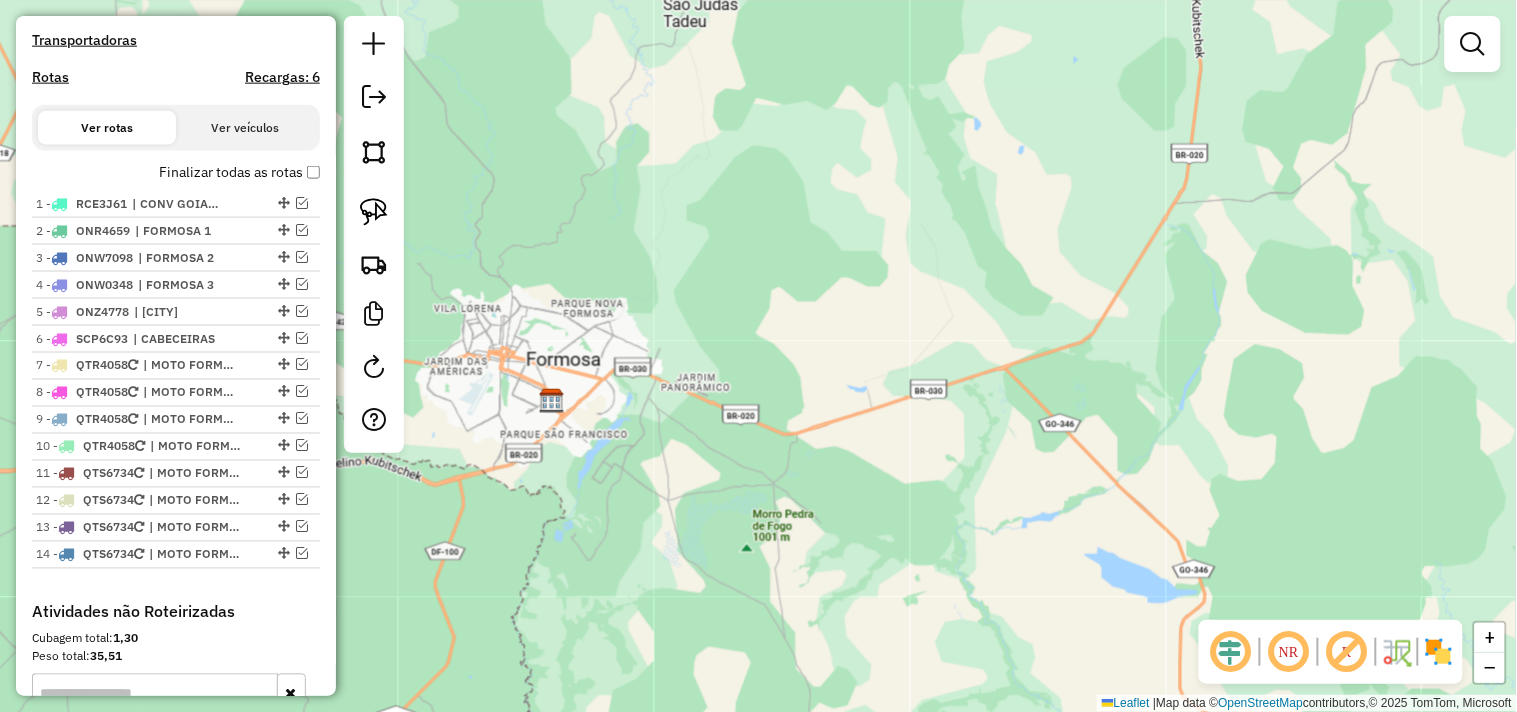 drag, startPoint x: 587, startPoint y: 393, endPoint x: 690, endPoint y: 390, distance: 103.04368 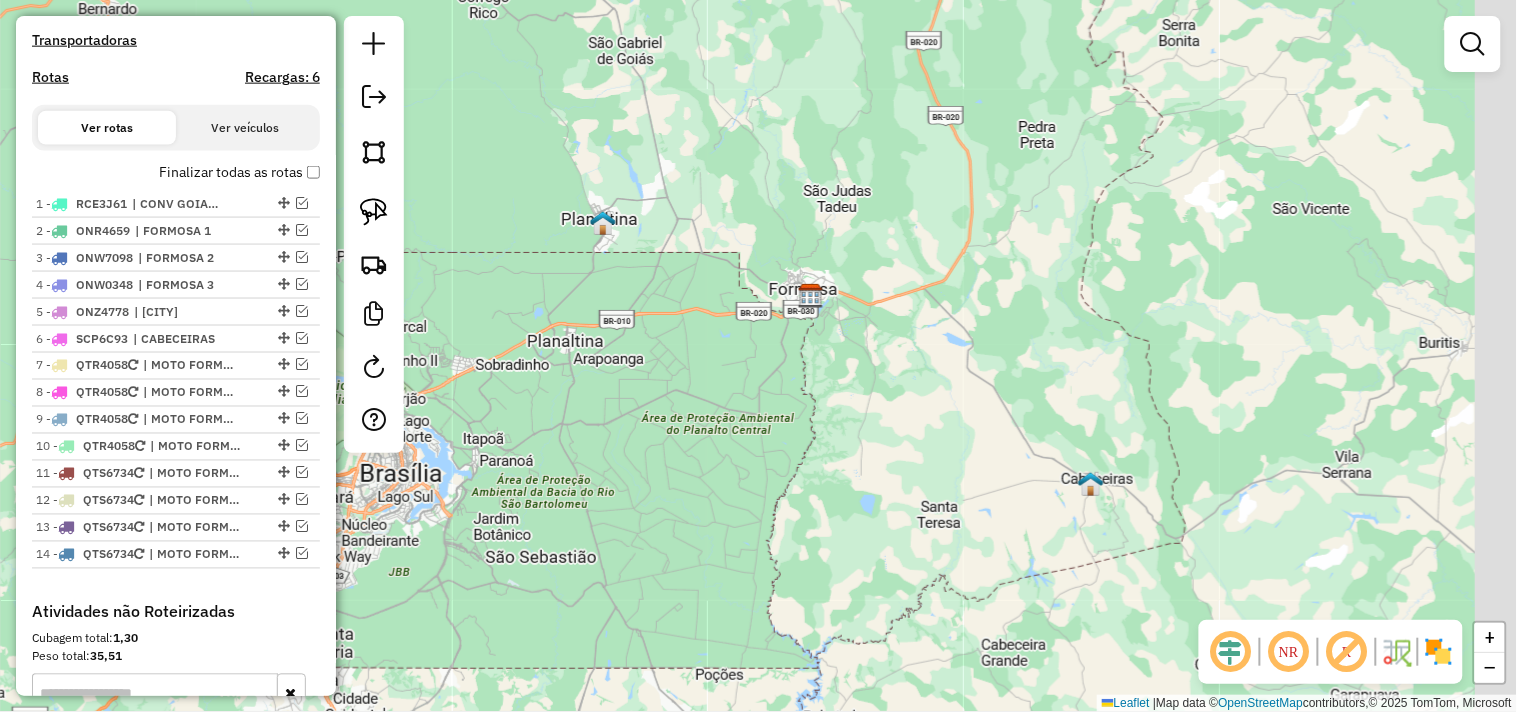drag, startPoint x: 958, startPoint y: 442, endPoint x: 862, endPoint y: 324, distance: 152.11838 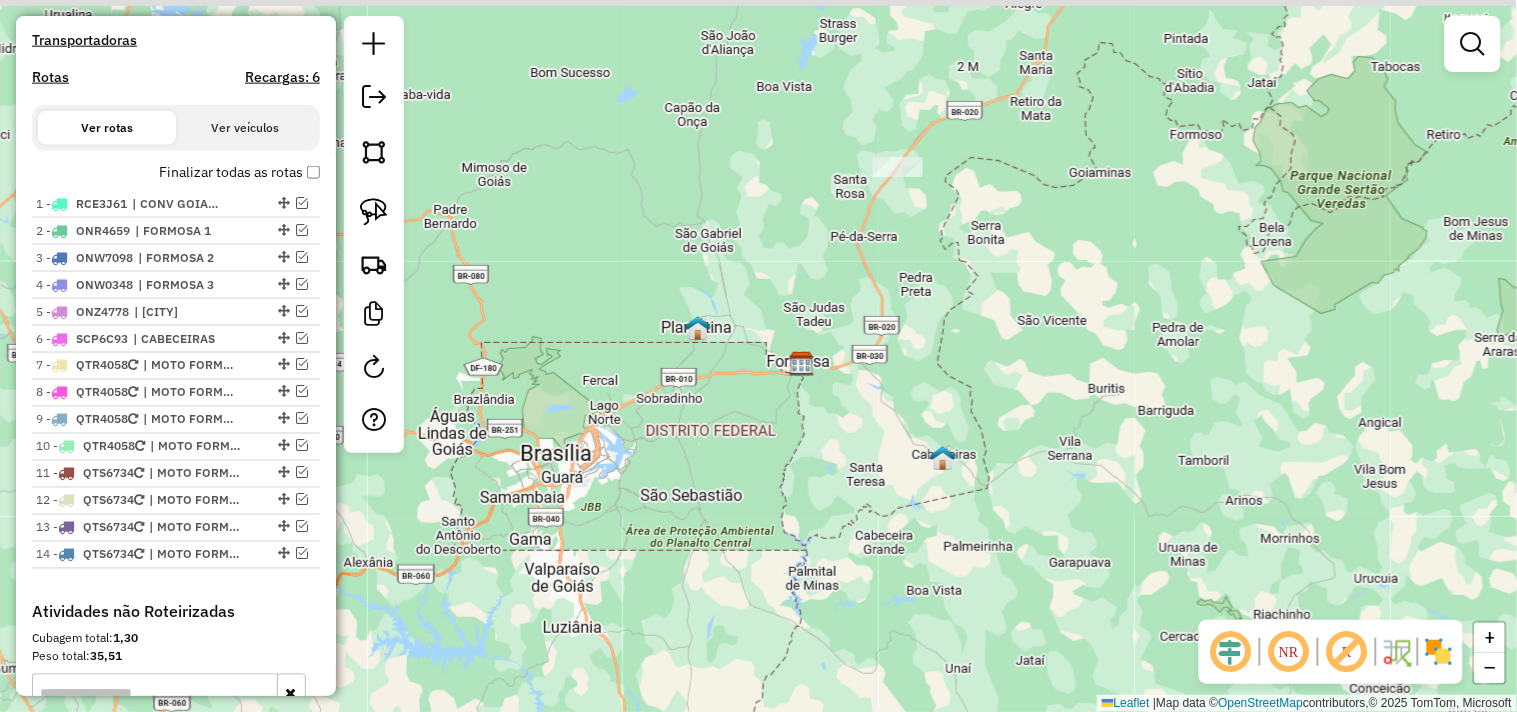 drag, startPoint x: 891, startPoint y: 318, endPoint x: 870, endPoint y: 384, distance: 69.260376 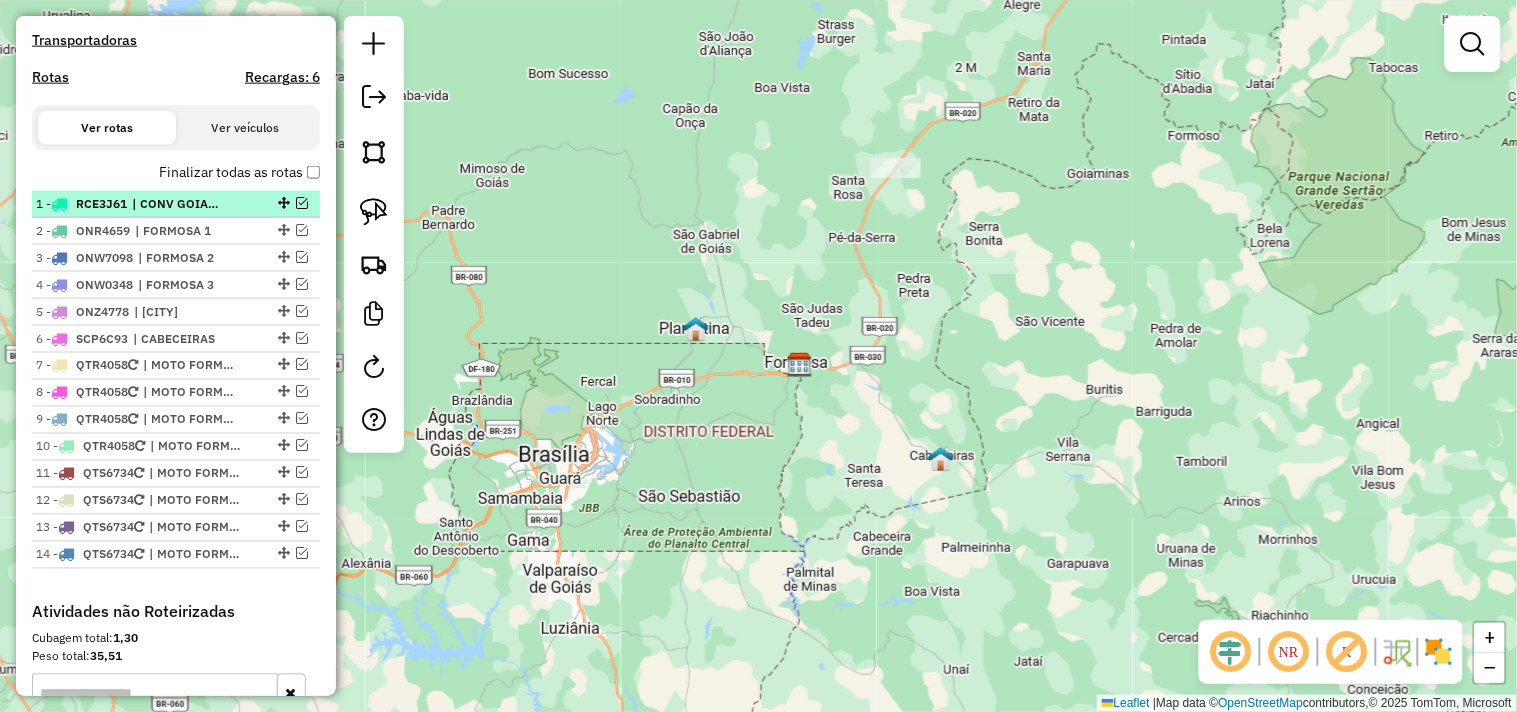click on "| CONV GOIAS - COM RIO VERM" at bounding box center (178, 204) 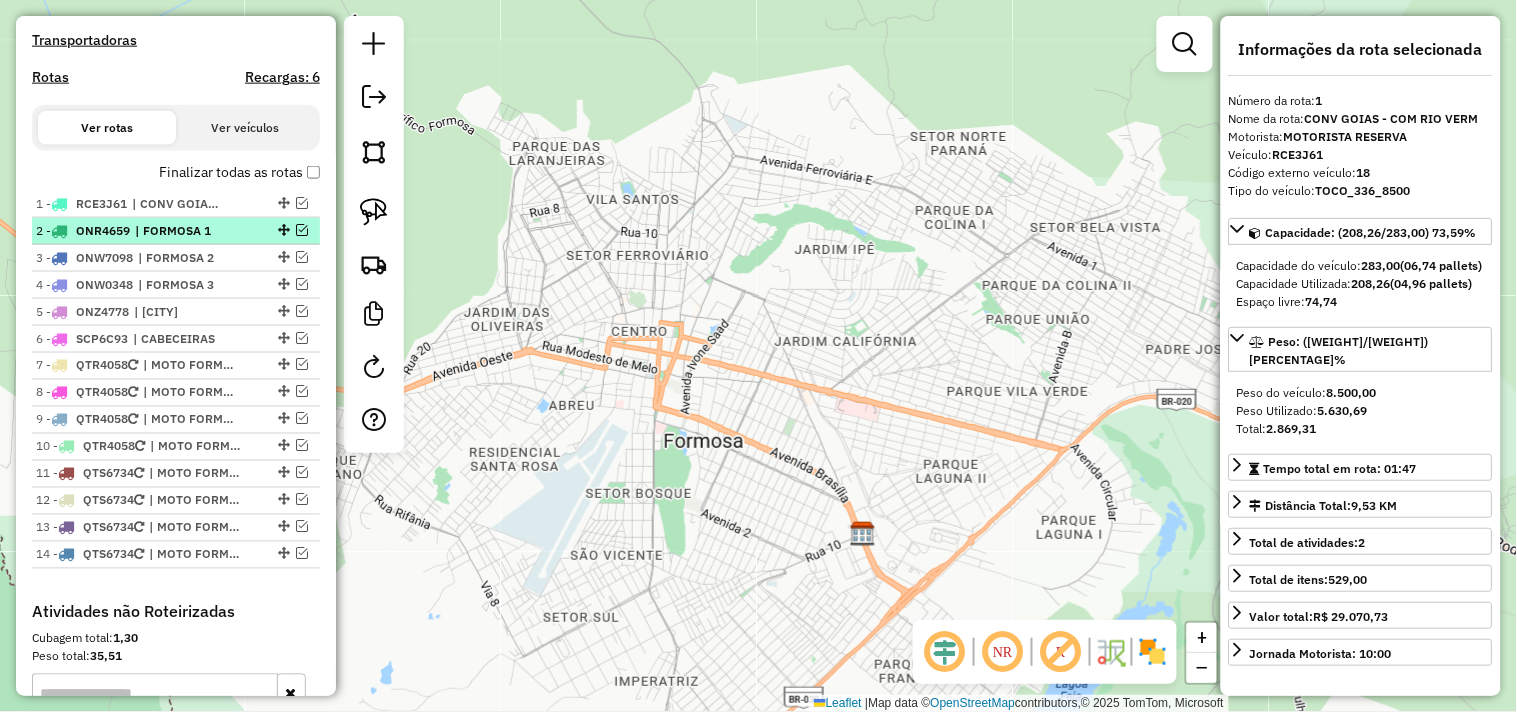 click on "| FORMOSA 1" at bounding box center [181, 231] 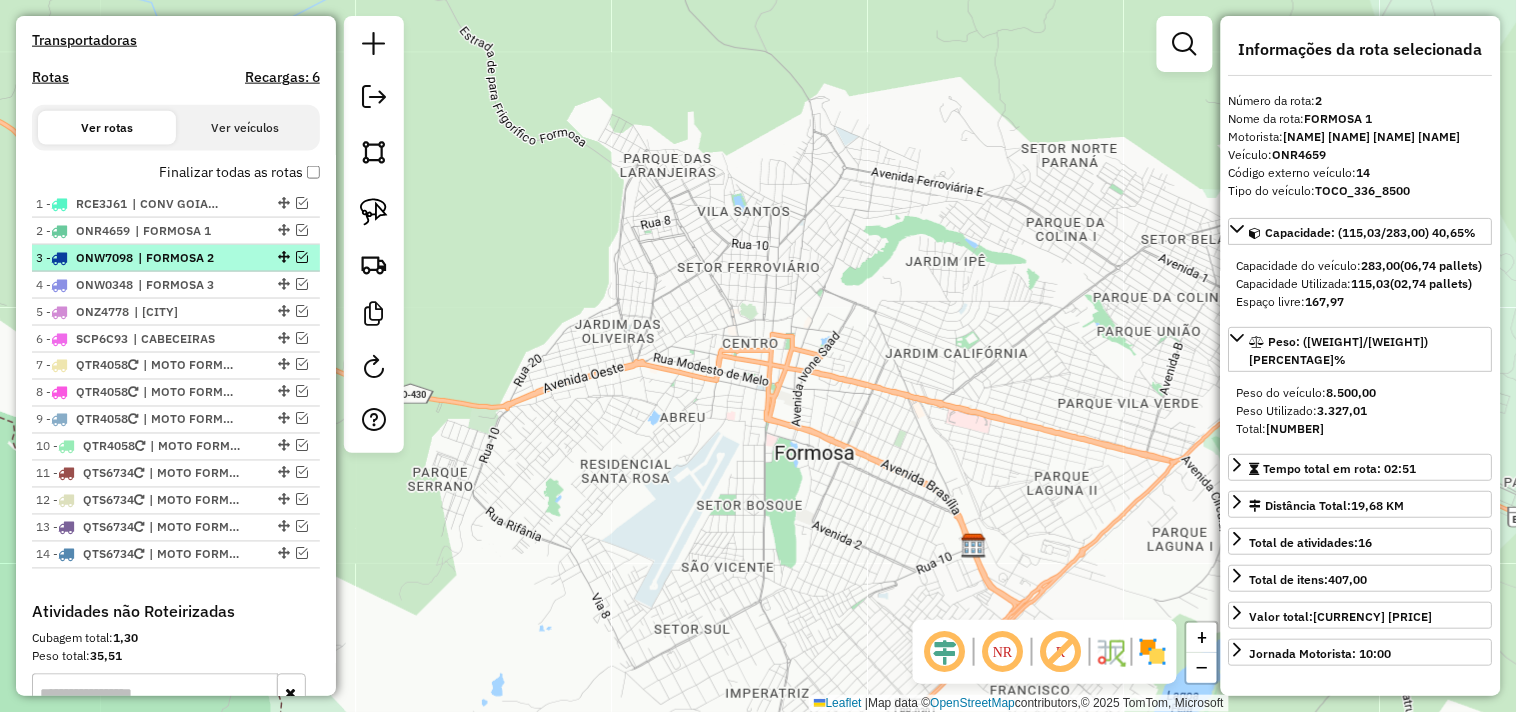 click on "| FORMOSA 2" at bounding box center [184, 258] 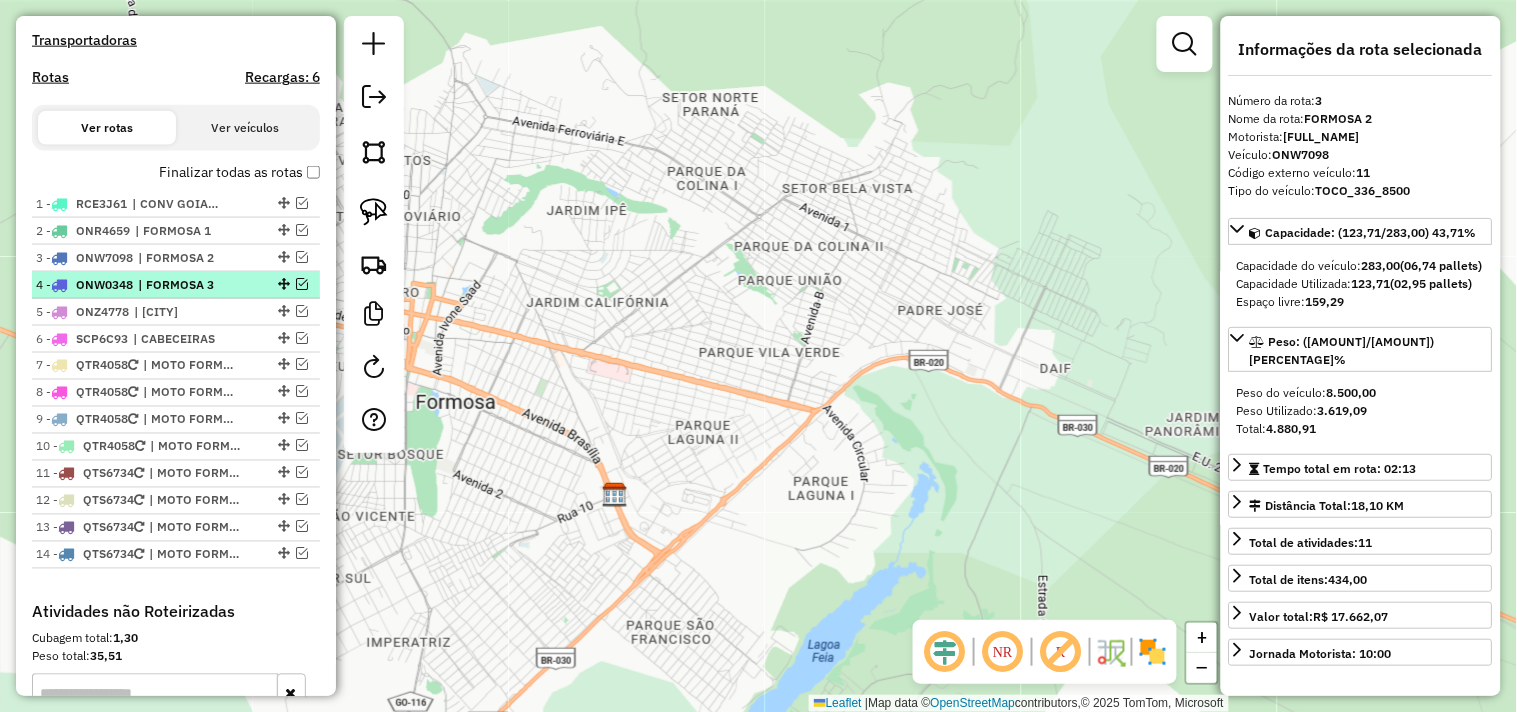 click on "| FORMOSA 3" at bounding box center (184, 285) 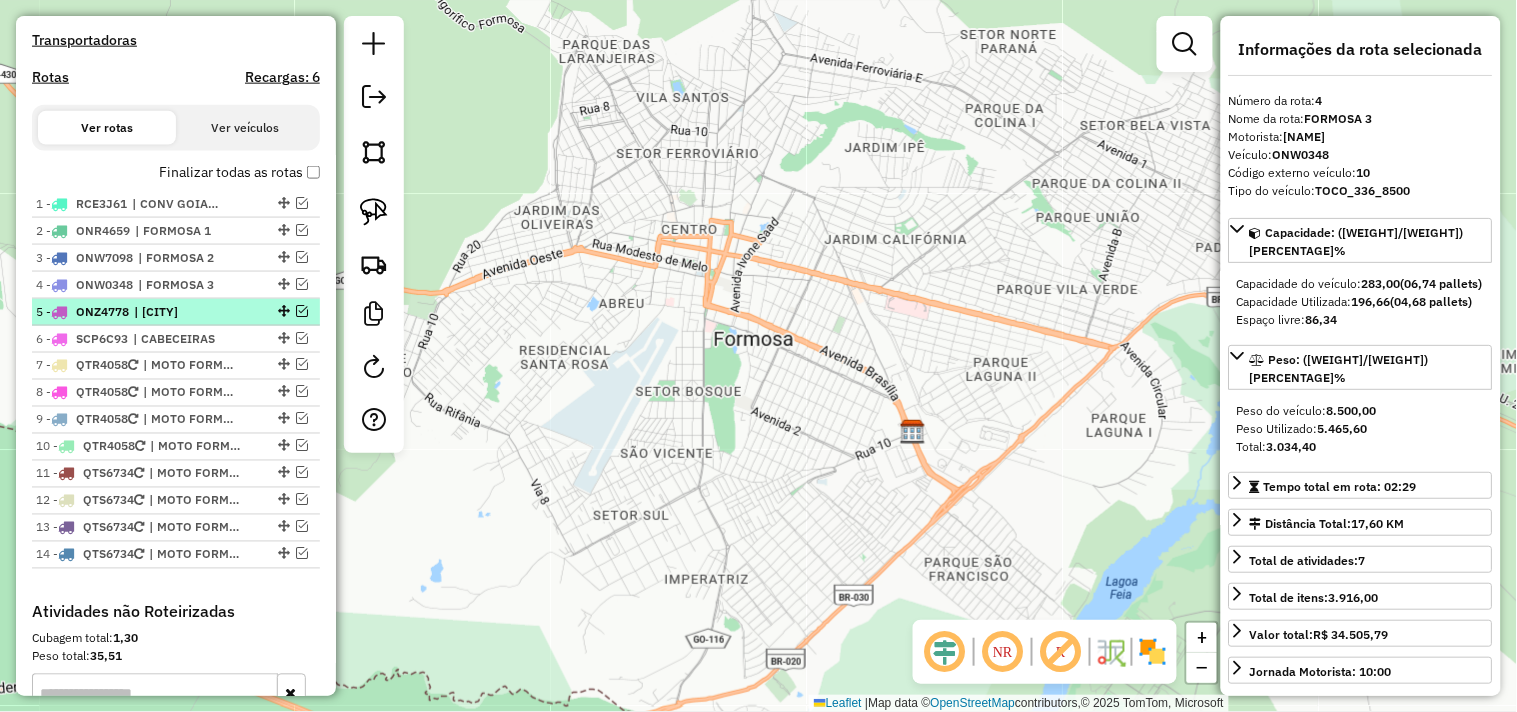 click on "| [CITY]" at bounding box center (180, 312) 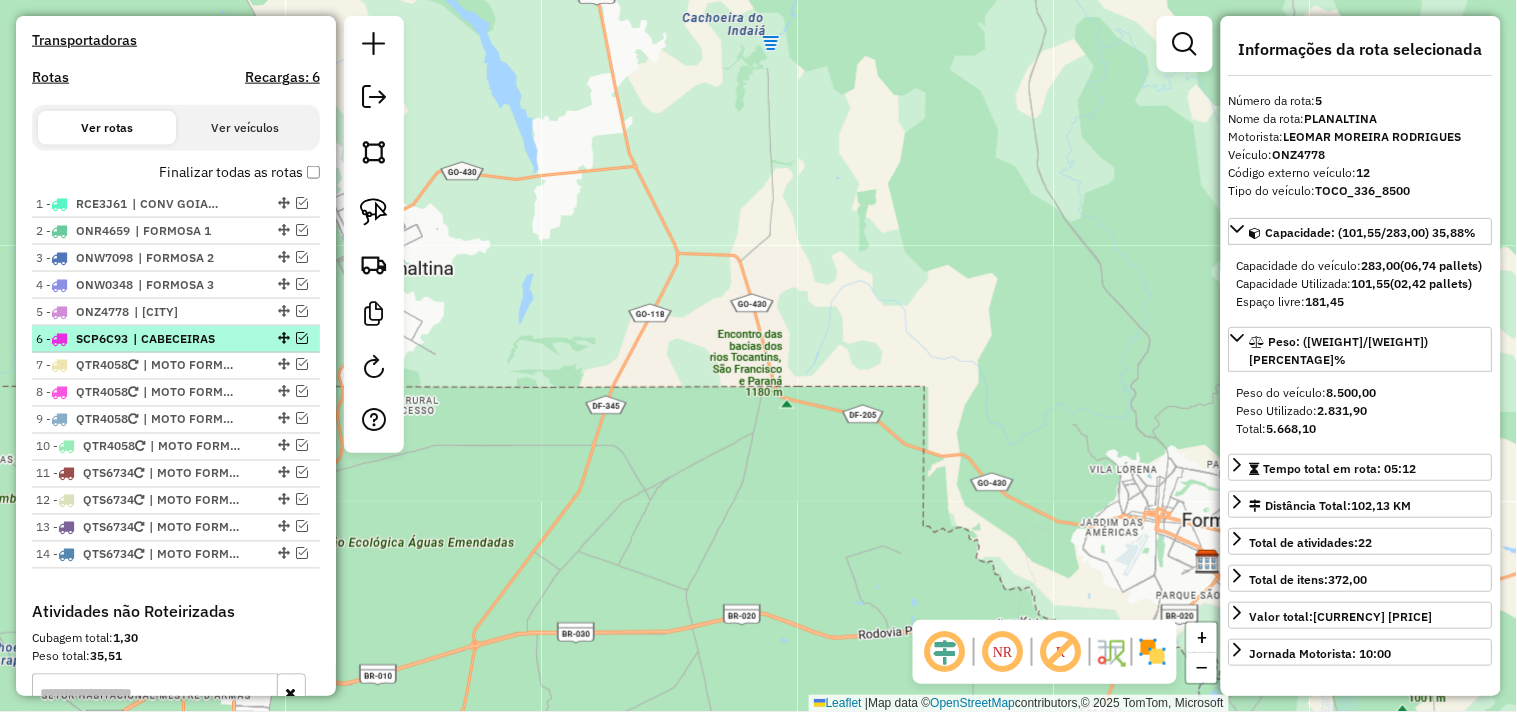 click on "| CABECEIRAS" at bounding box center (179, 339) 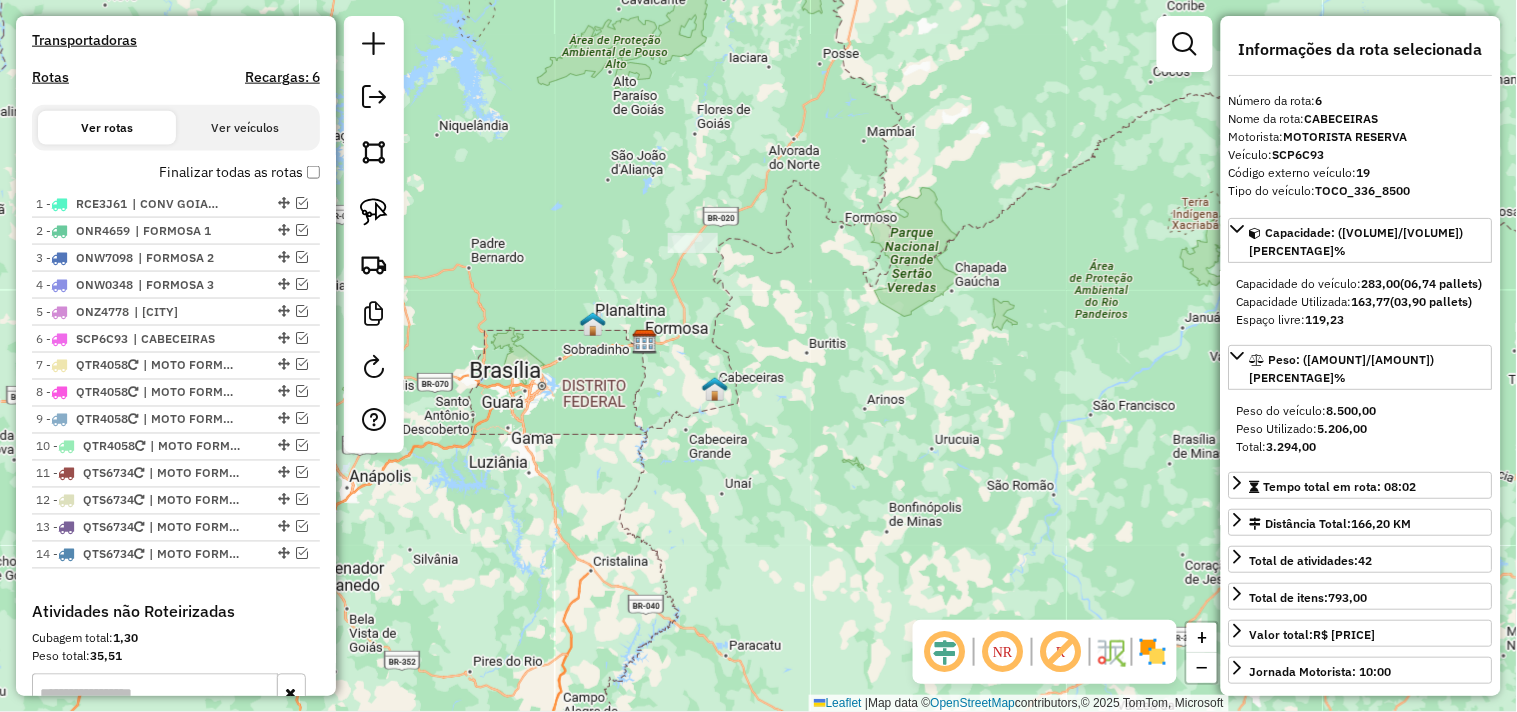 drag, startPoint x: 697, startPoint y: 353, endPoint x: 707, endPoint y: 336, distance: 19.723083 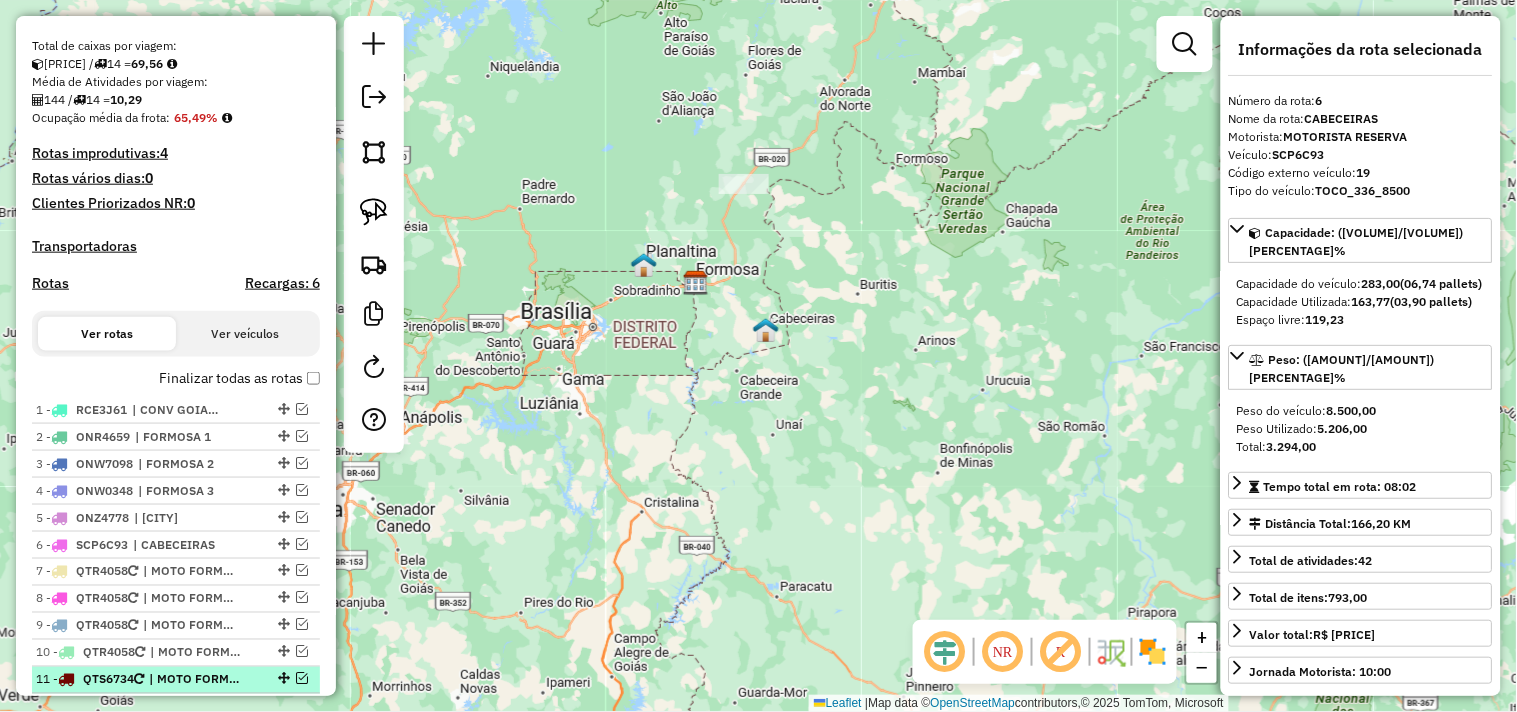 scroll, scrollTop: 402, scrollLeft: 0, axis: vertical 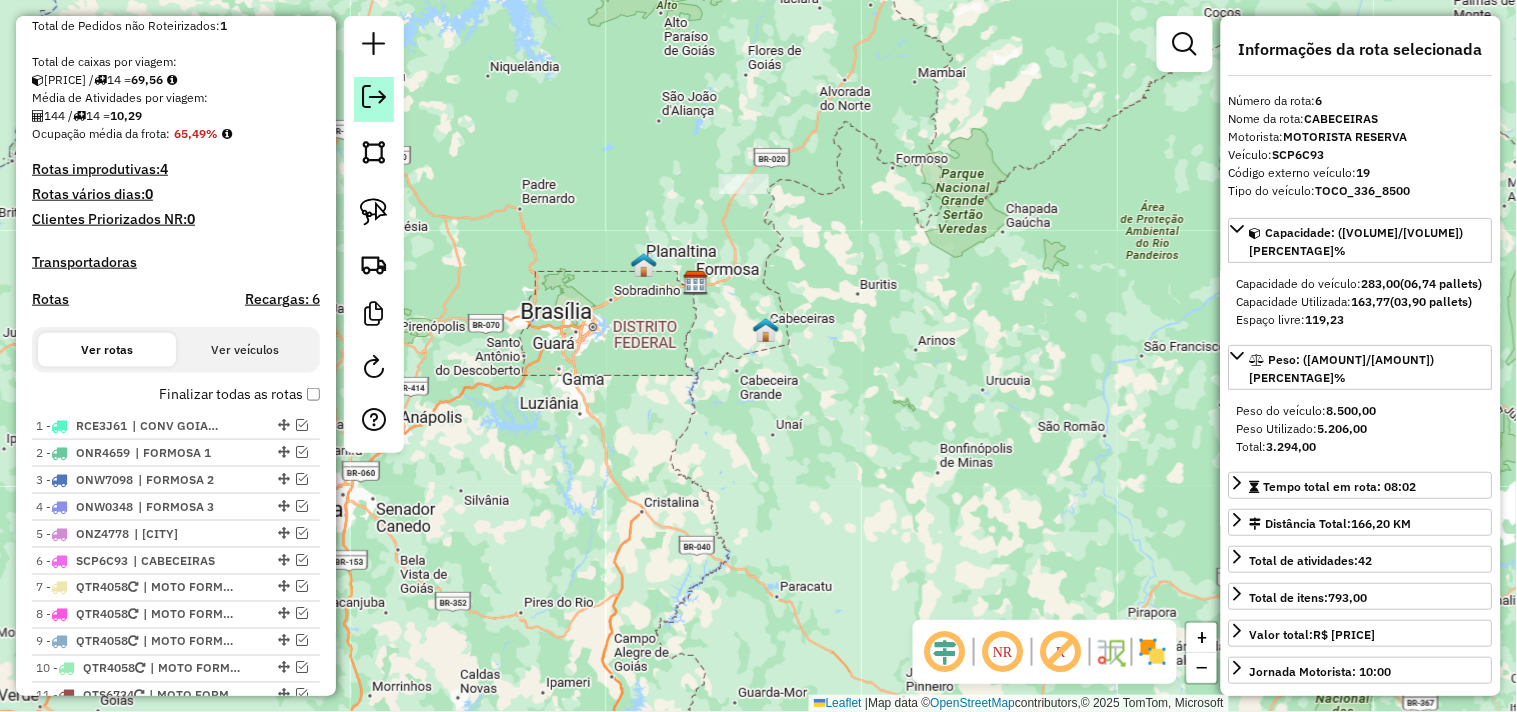 click 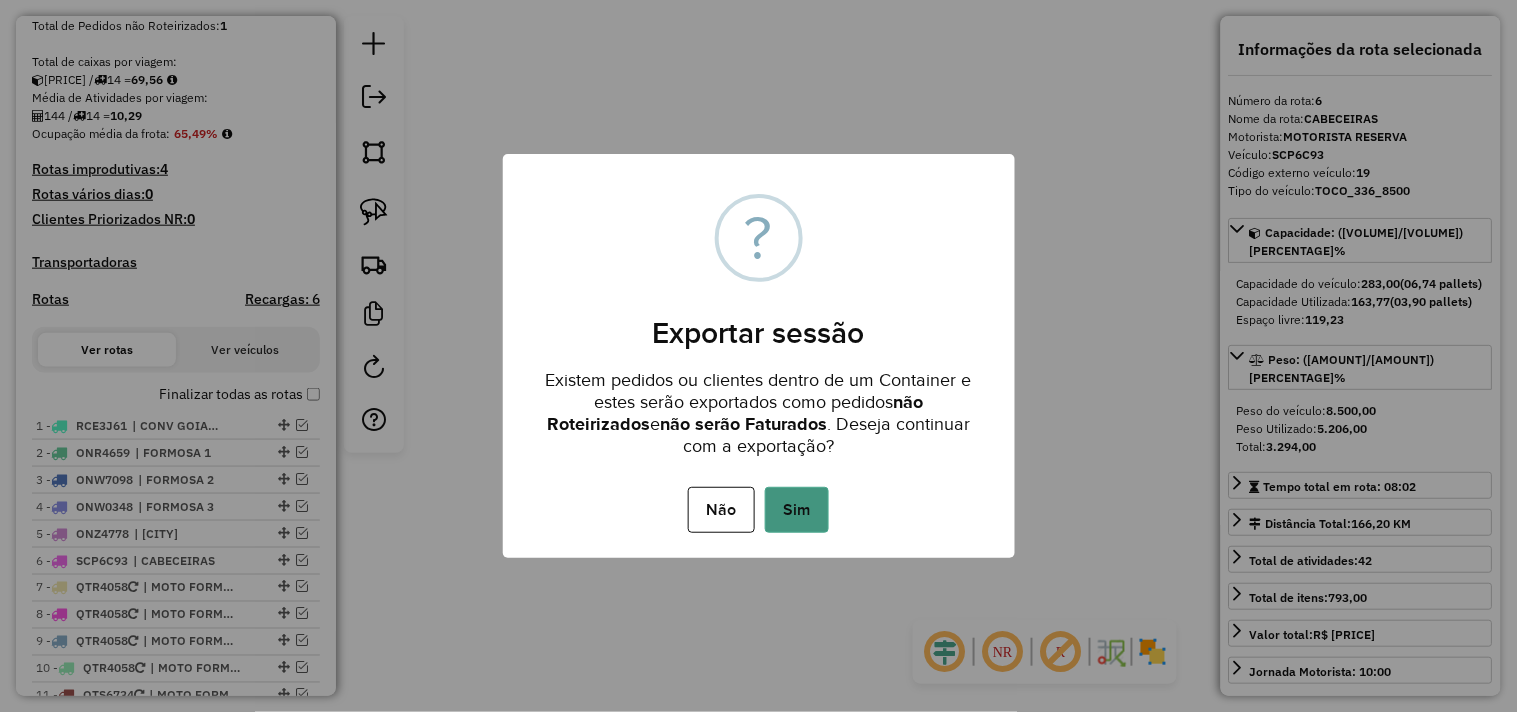 click on "Sim" at bounding box center [797, 510] 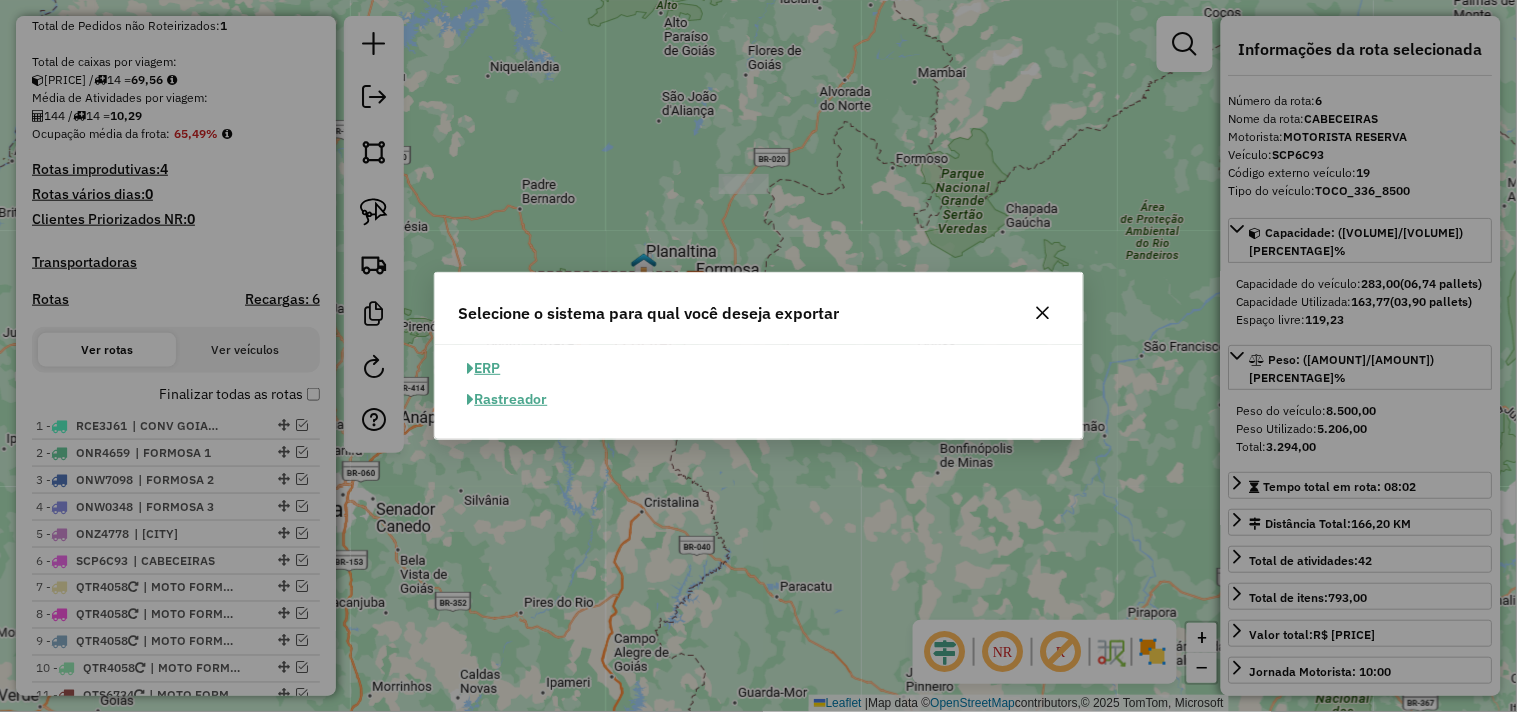 click on "ERP" 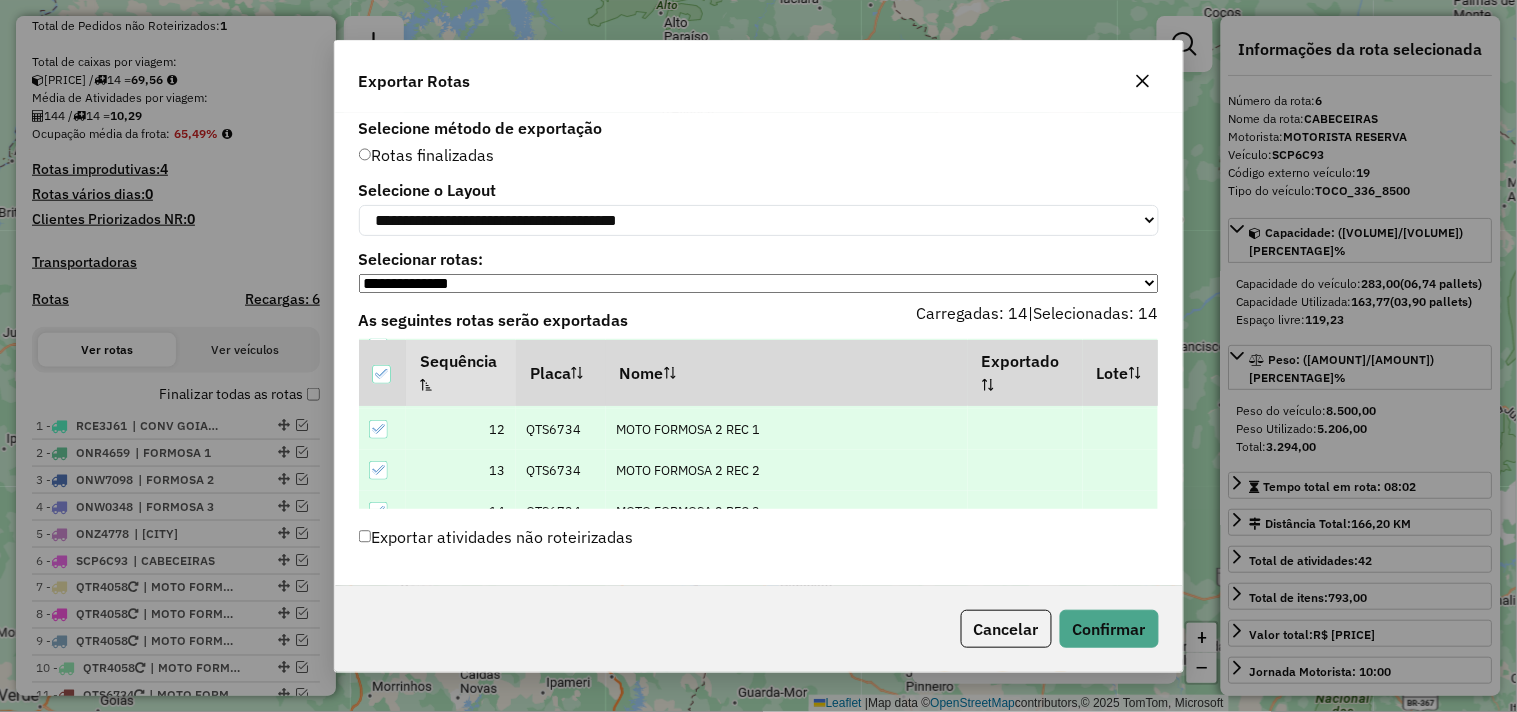scroll, scrollTop: 474, scrollLeft: 0, axis: vertical 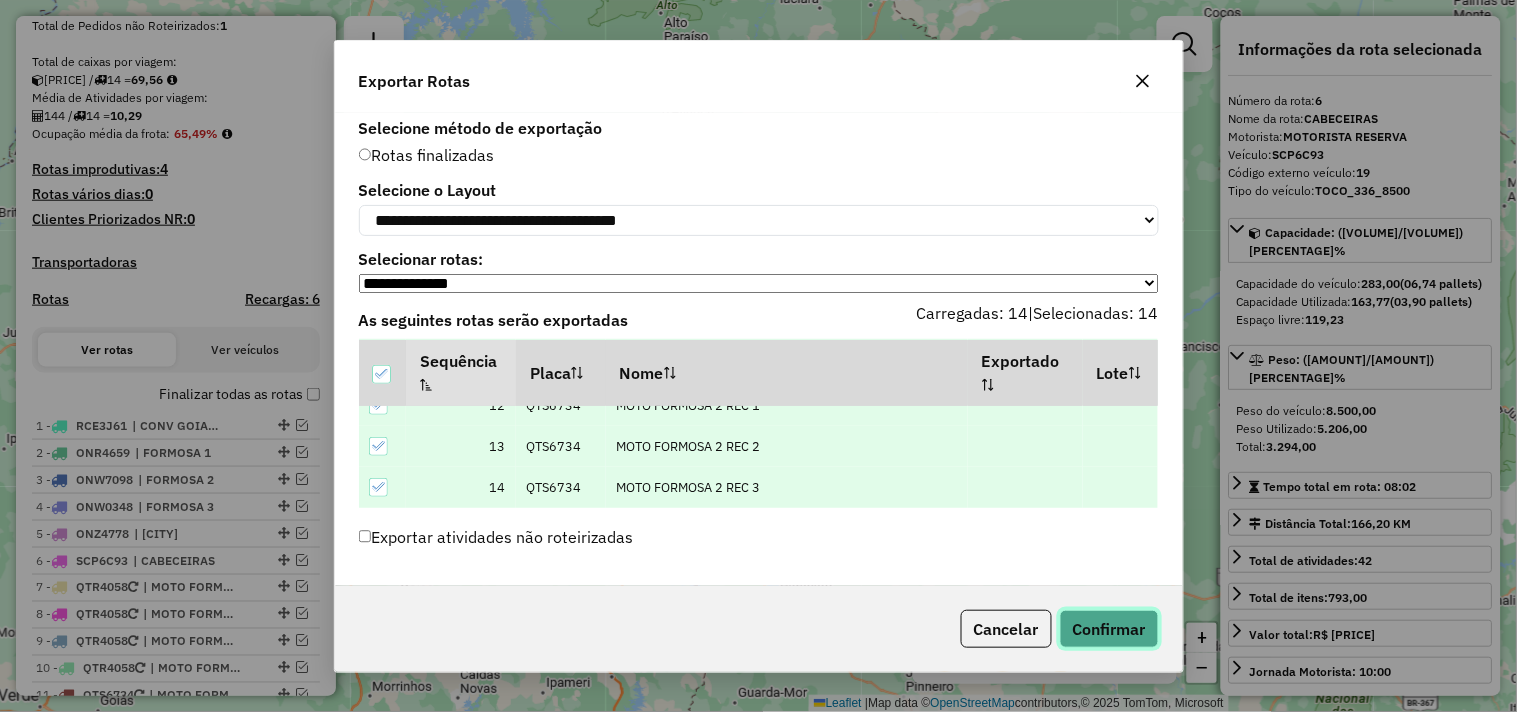 click on "Confirmar" 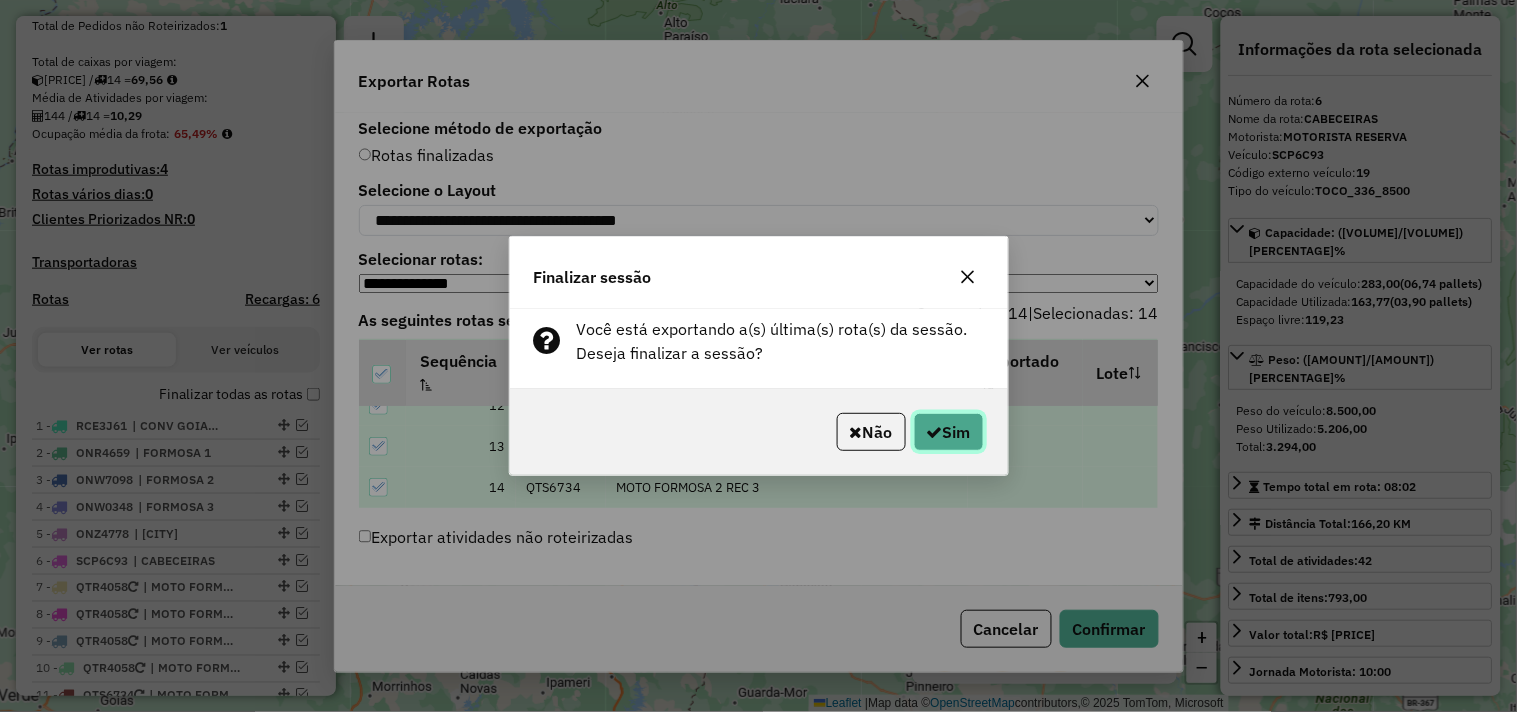 click on "Sim" 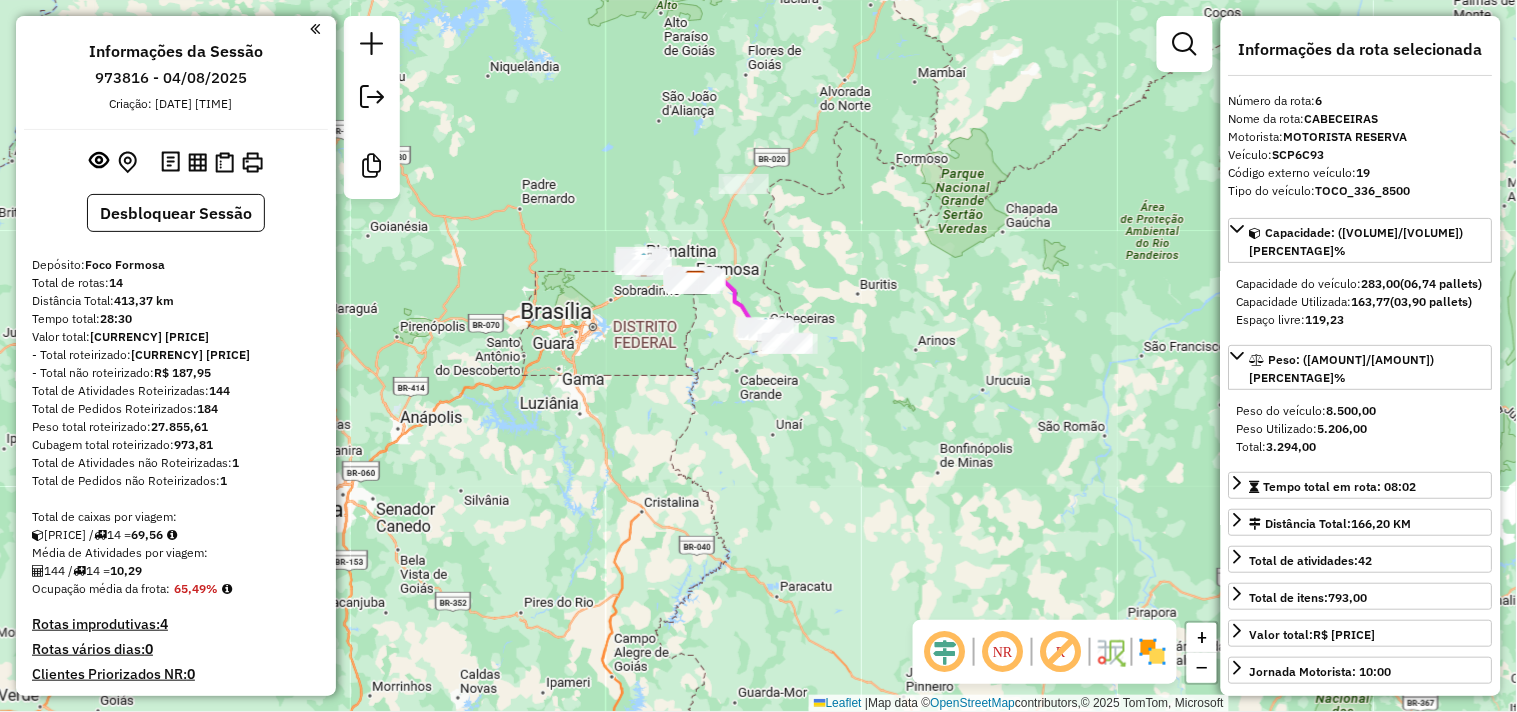 scroll, scrollTop: 0, scrollLeft: 0, axis: both 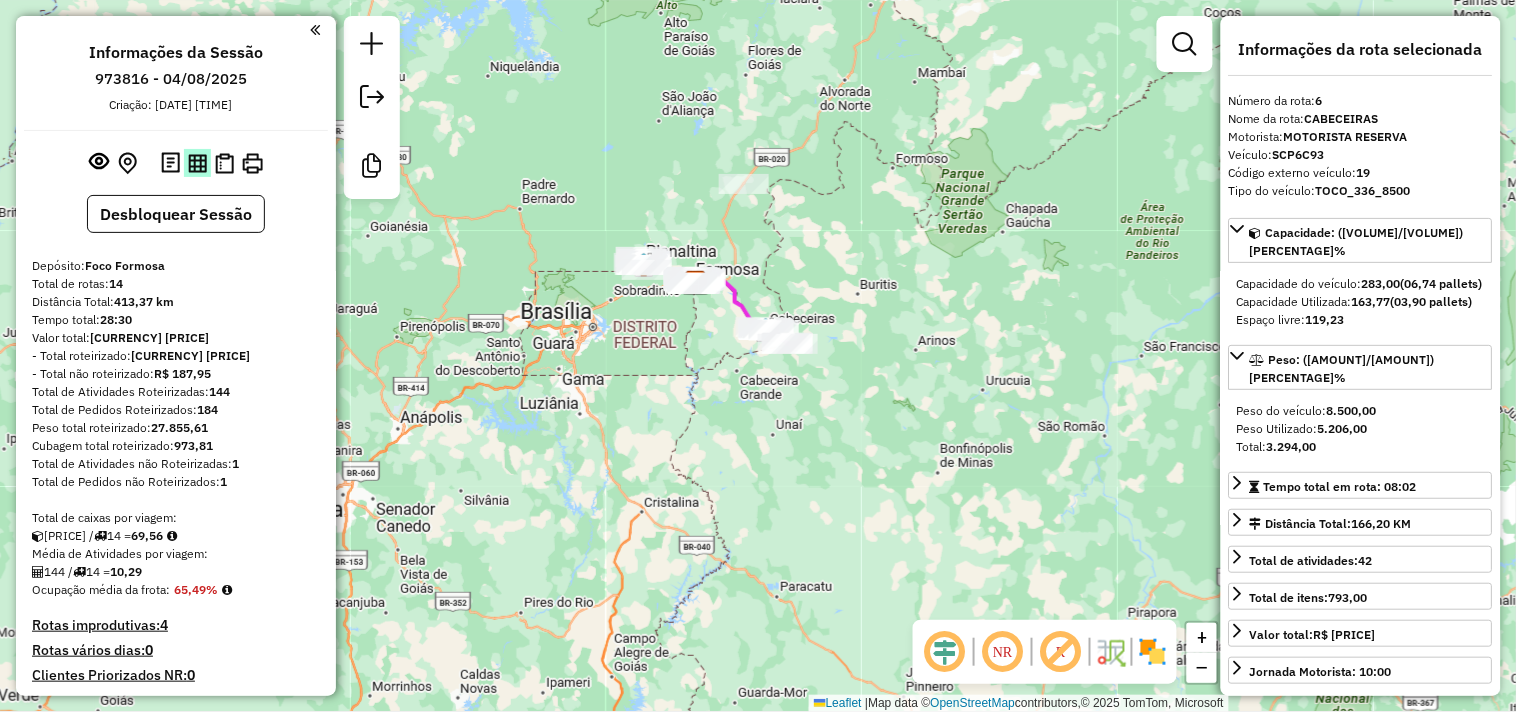 click at bounding box center [197, 163] 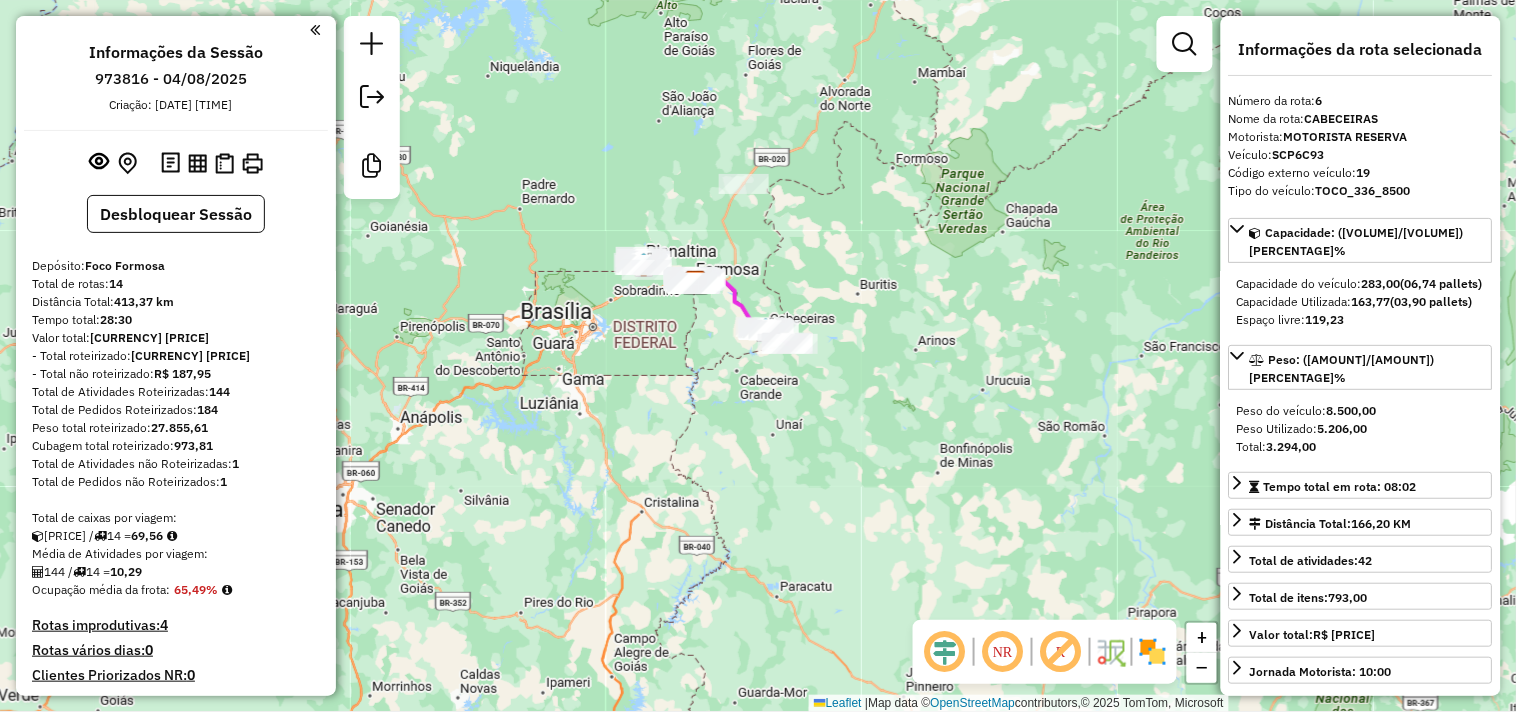 drag, startPoint x: 212, startPoint y: 428, endPoint x: 154, endPoint y: 432, distance: 58.137768 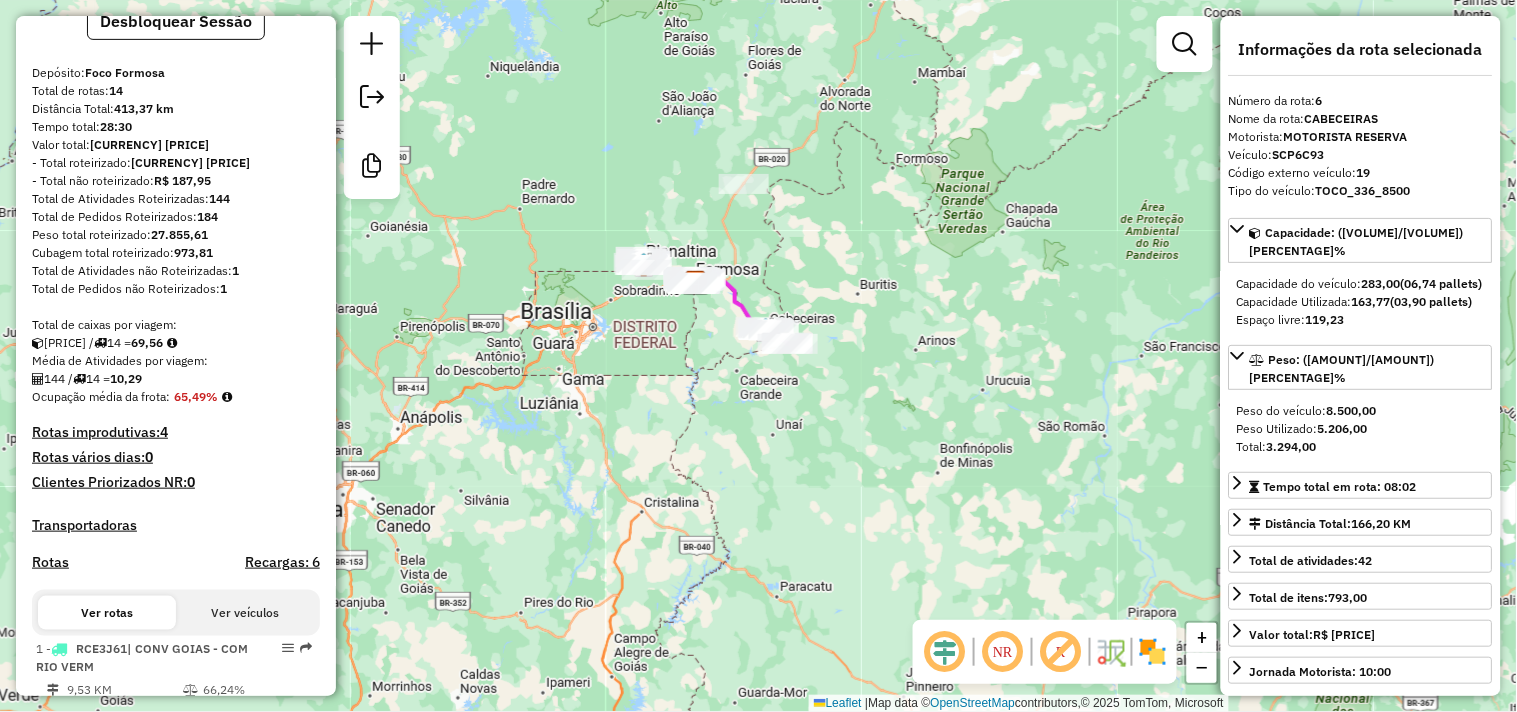 scroll, scrollTop: 0, scrollLeft: 0, axis: both 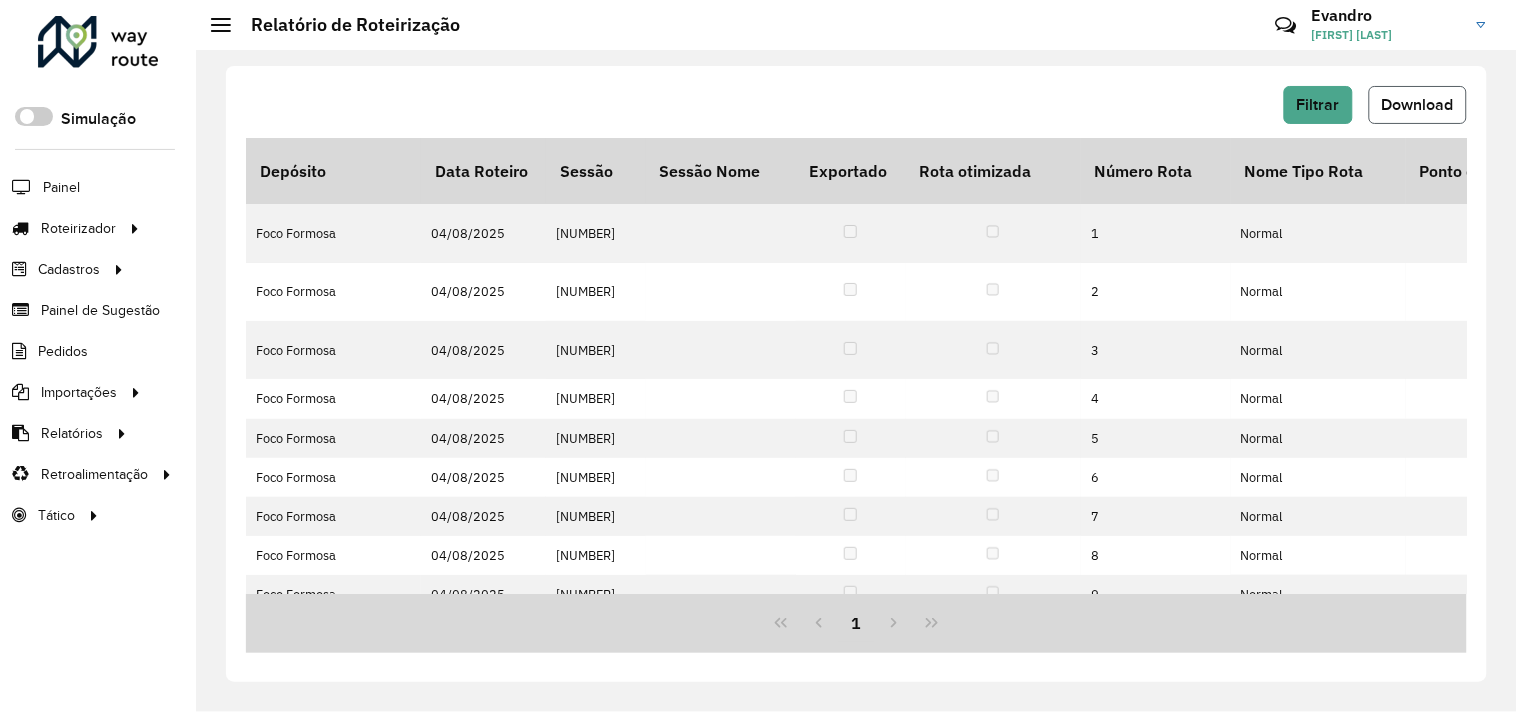 click on "Download" 